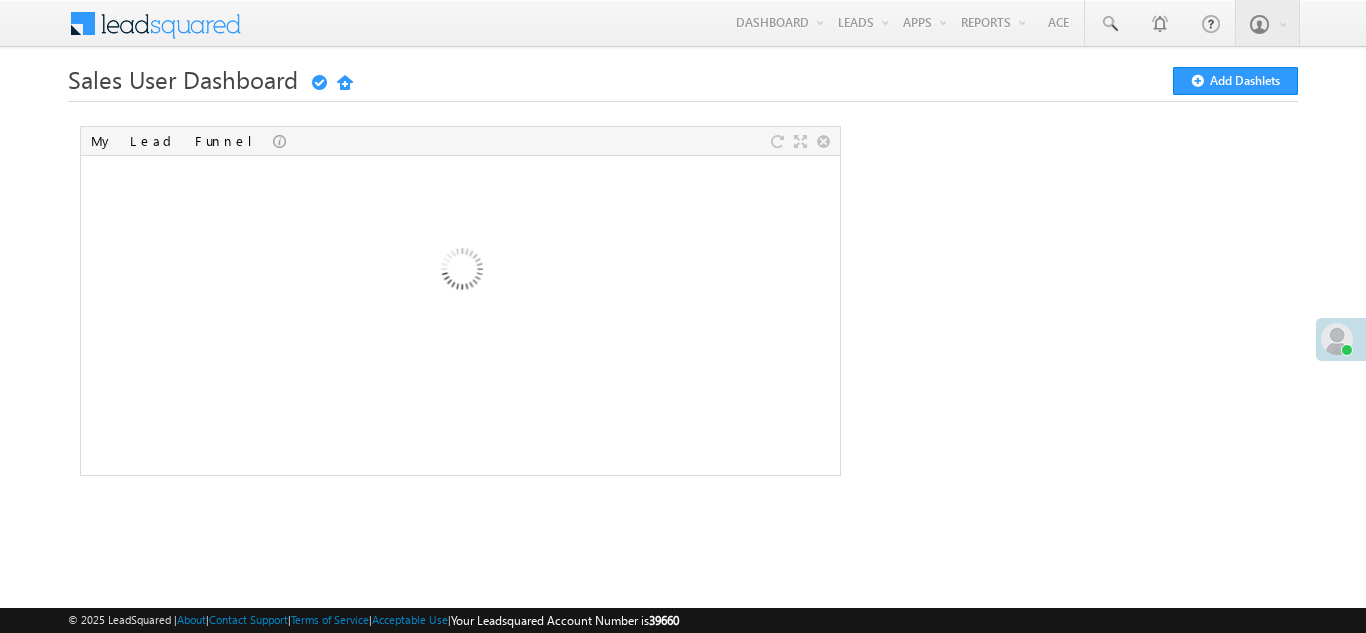 scroll, scrollTop: 0, scrollLeft: 0, axis: both 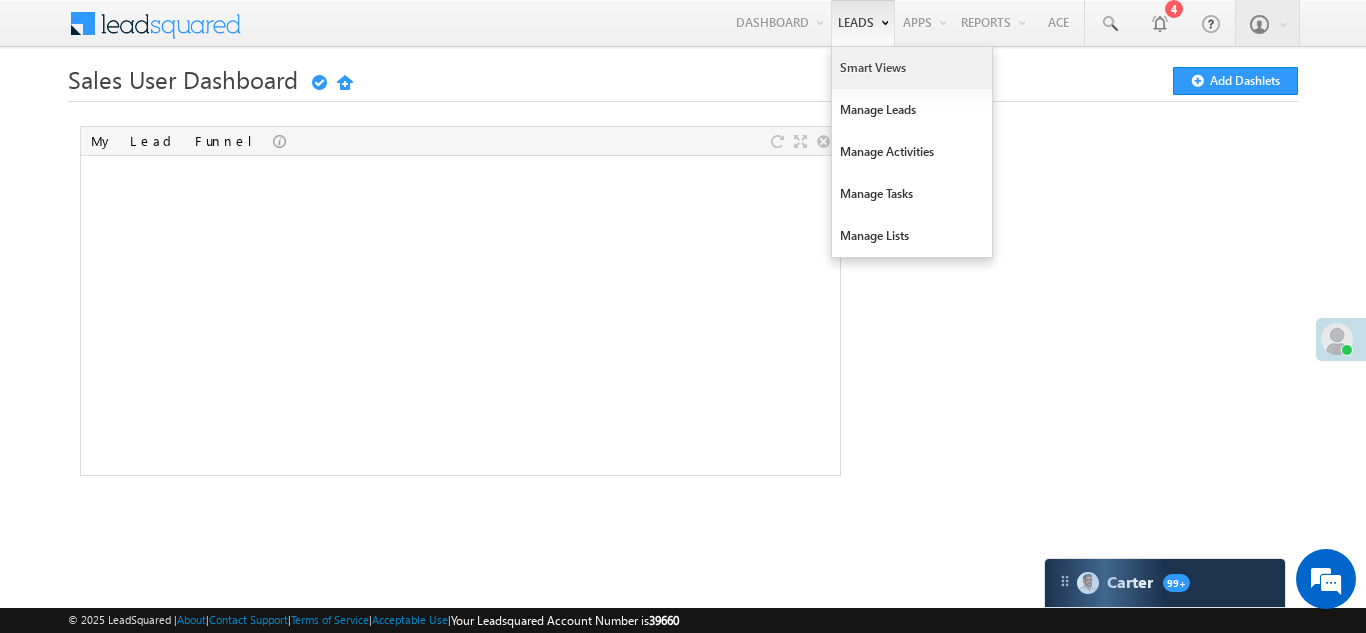 click on "Smart Views" at bounding box center [912, 68] 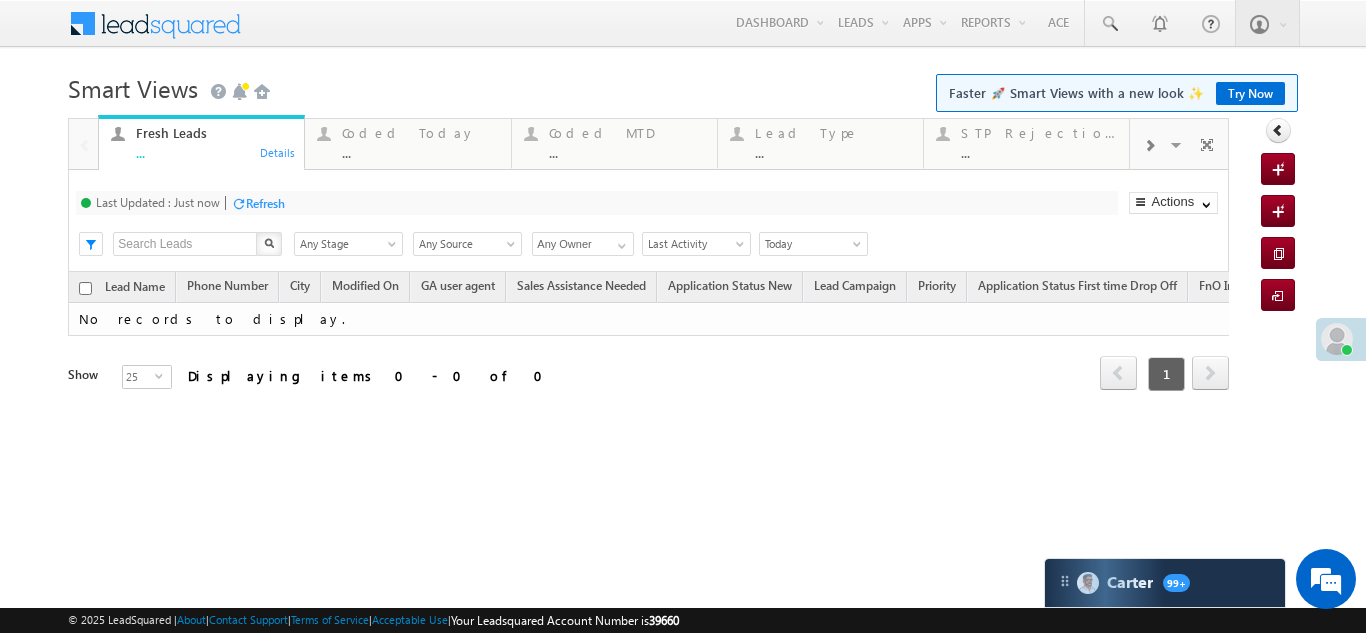 scroll, scrollTop: 0, scrollLeft: 0, axis: both 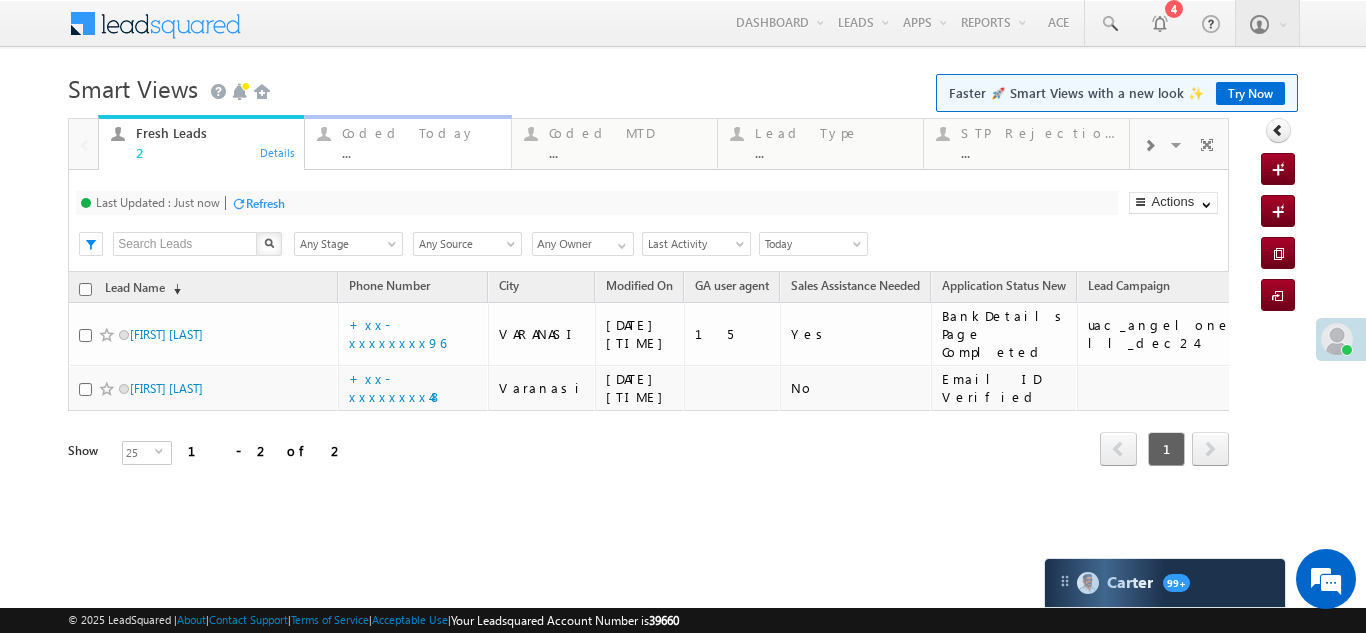 click on "Coded Today" at bounding box center (420, 133) 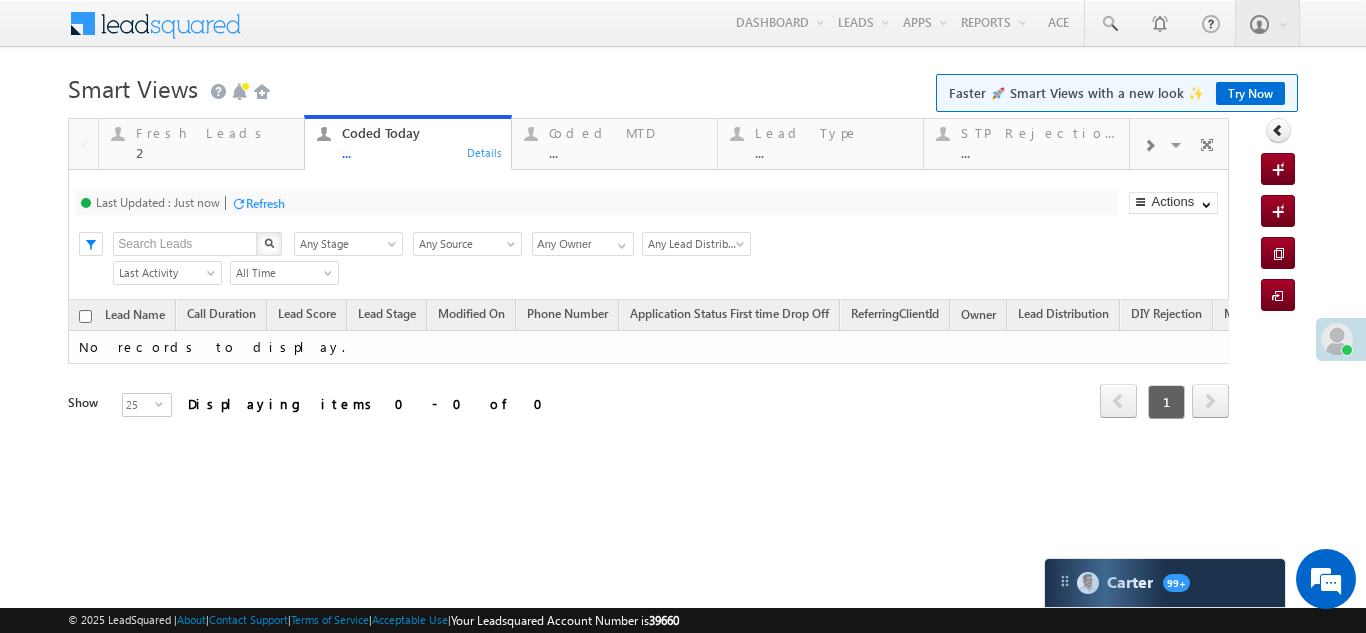 scroll, scrollTop: 0, scrollLeft: 0, axis: both 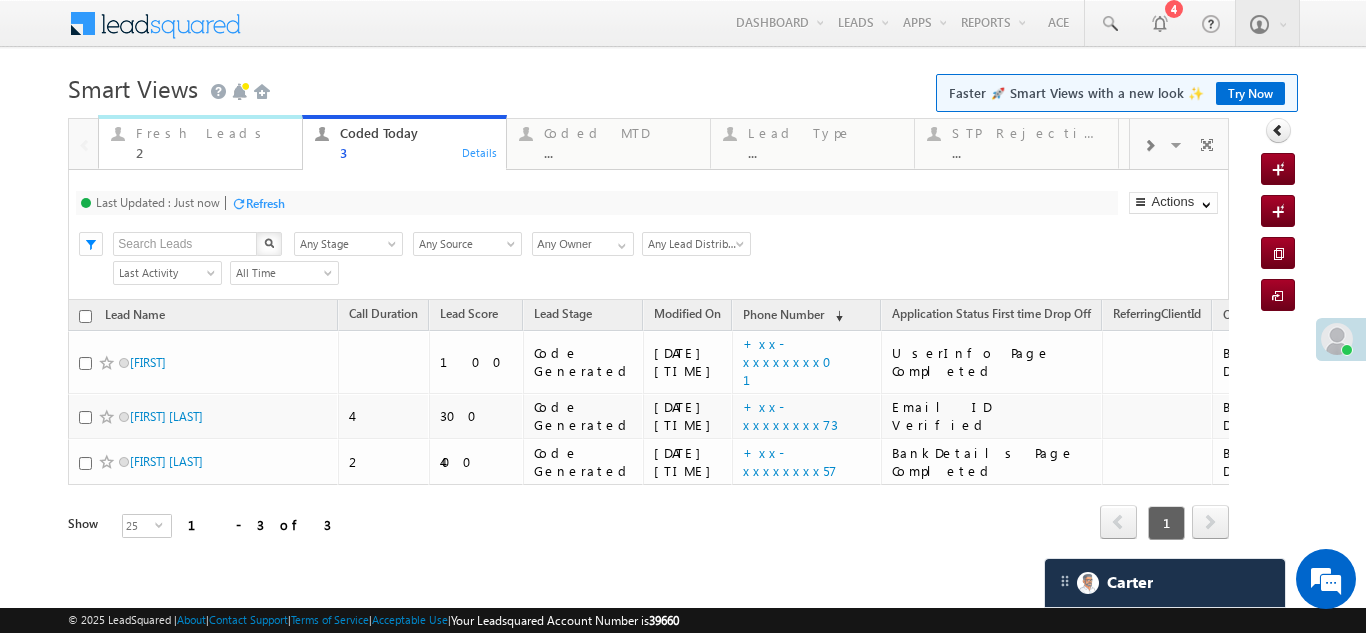 click on "Fresh Leads" at bounding box center (213, 133) 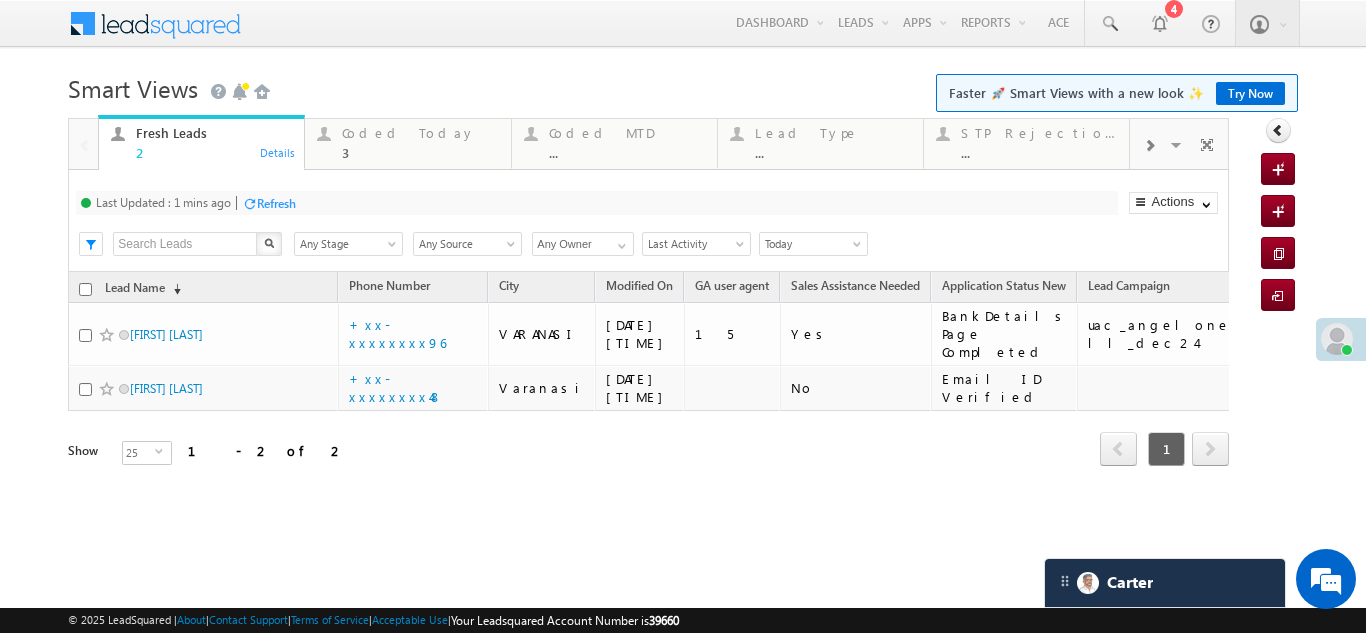 click on "Refresh" at bounding box center [276, 203] 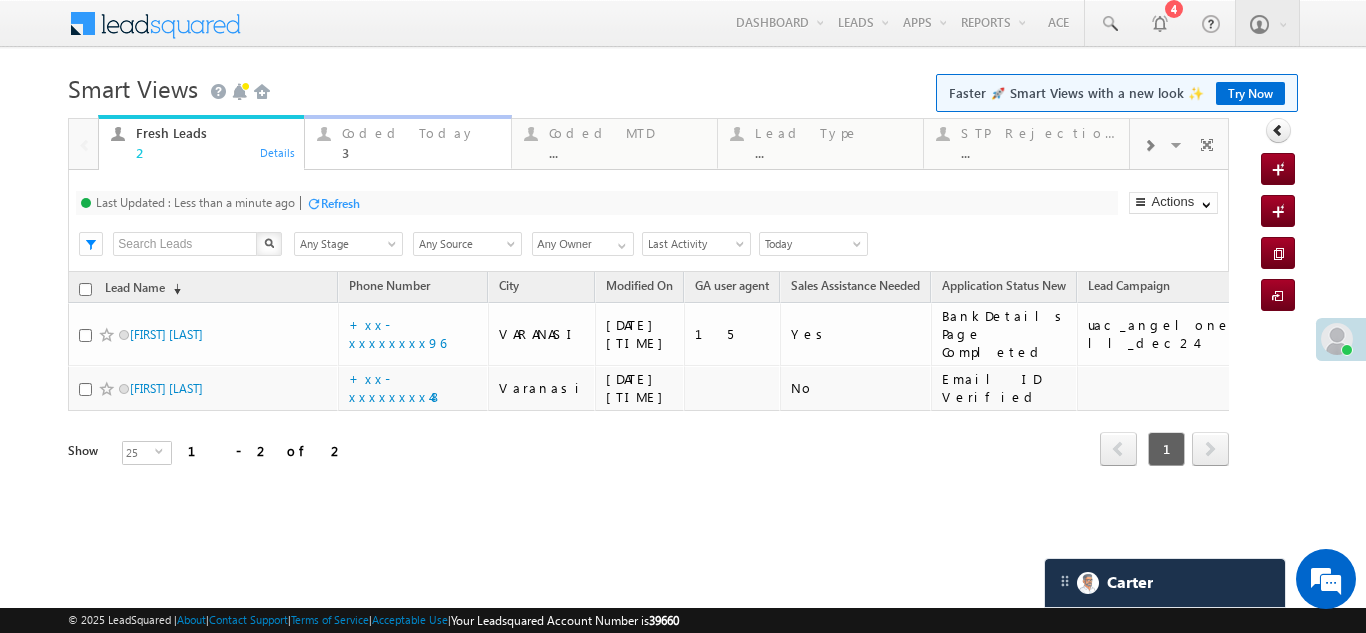 click on "3" at bounding box center [420, 152] 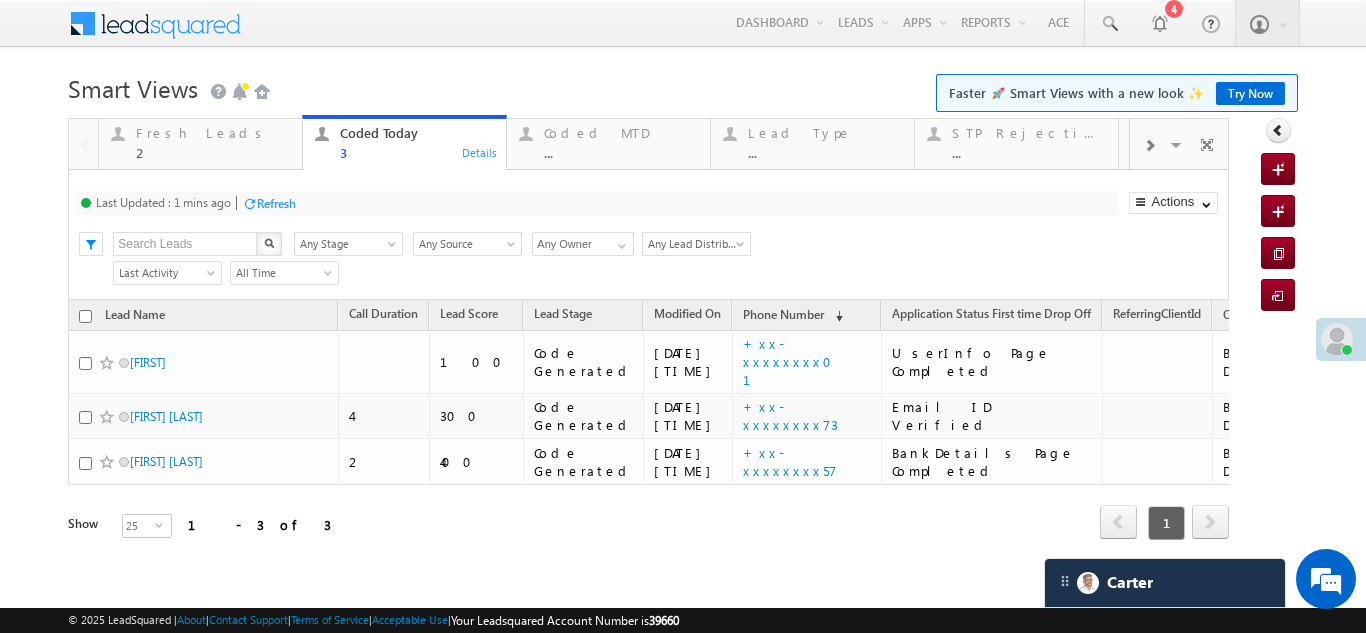 click on "Refresh" at bounding box center [276, 203] 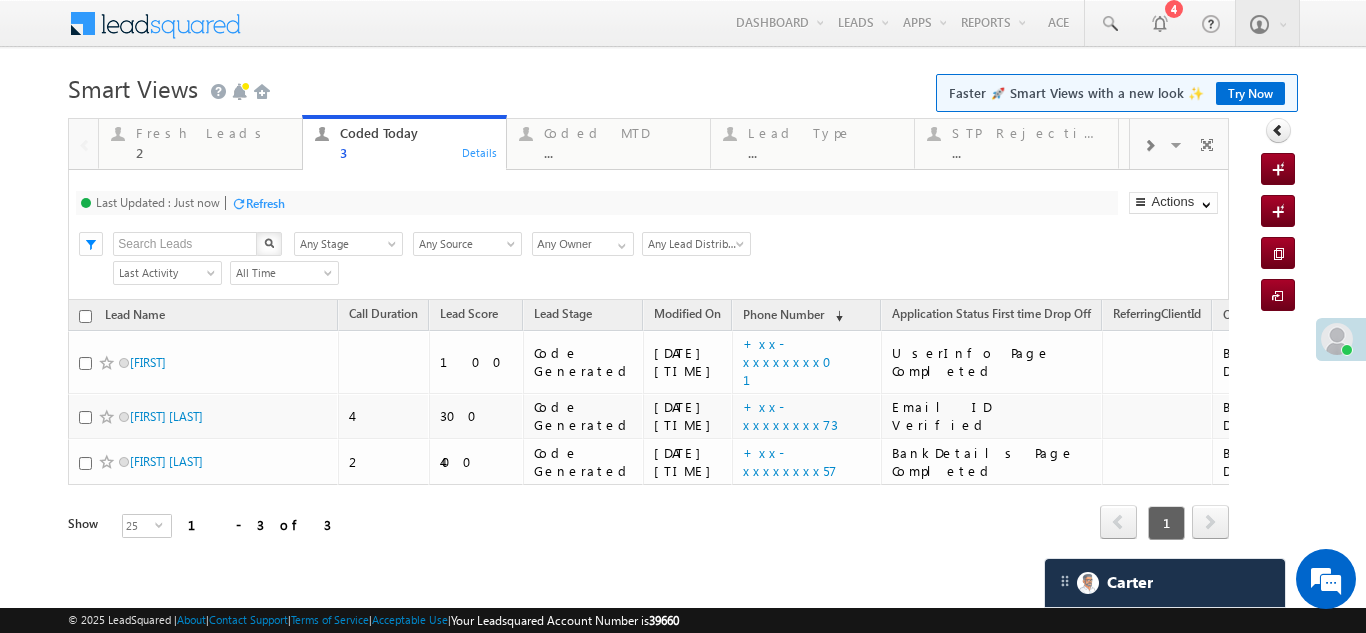 click on "Refresh" at bounding box center [265, 203] 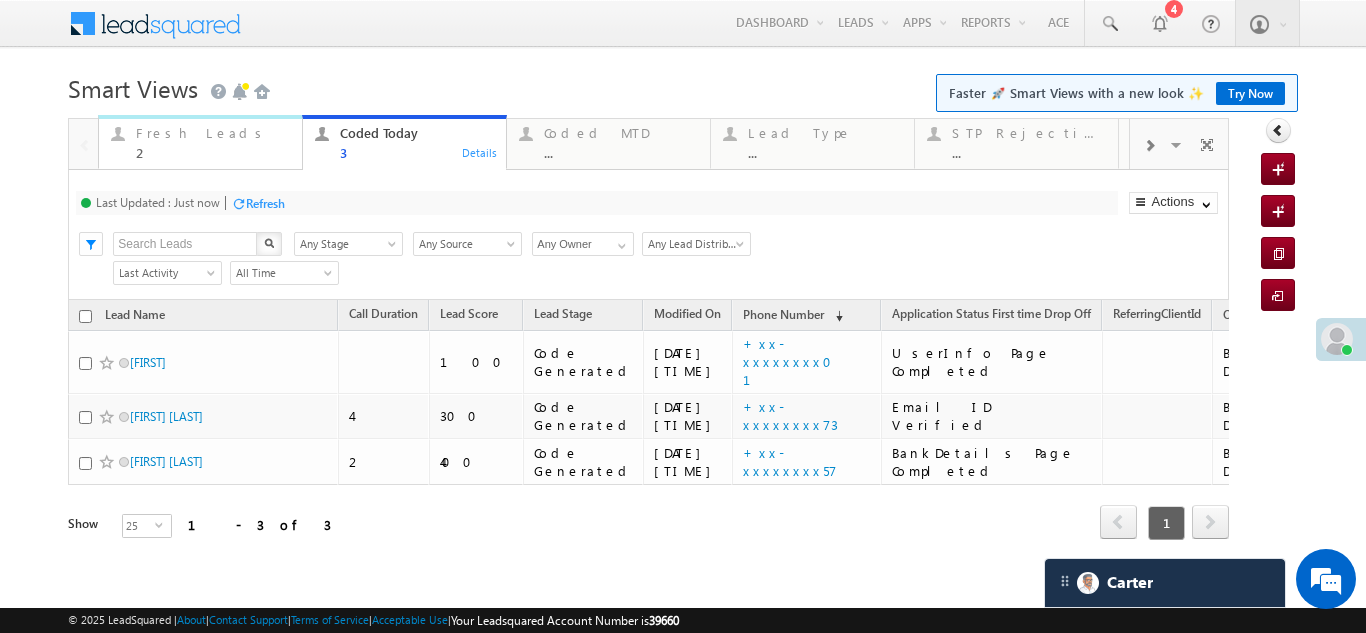 click on "Fresh Leads" at bounding box center [213, 133] 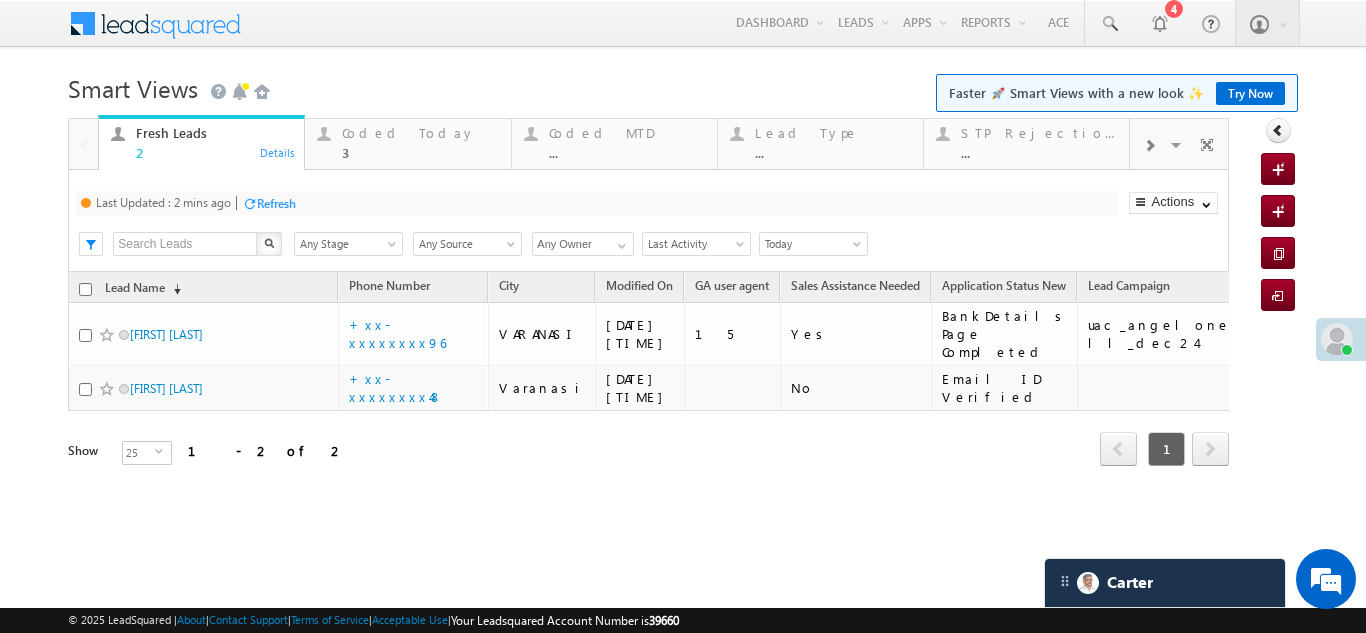 click on "Refresh" at bounding box center (276, 203) 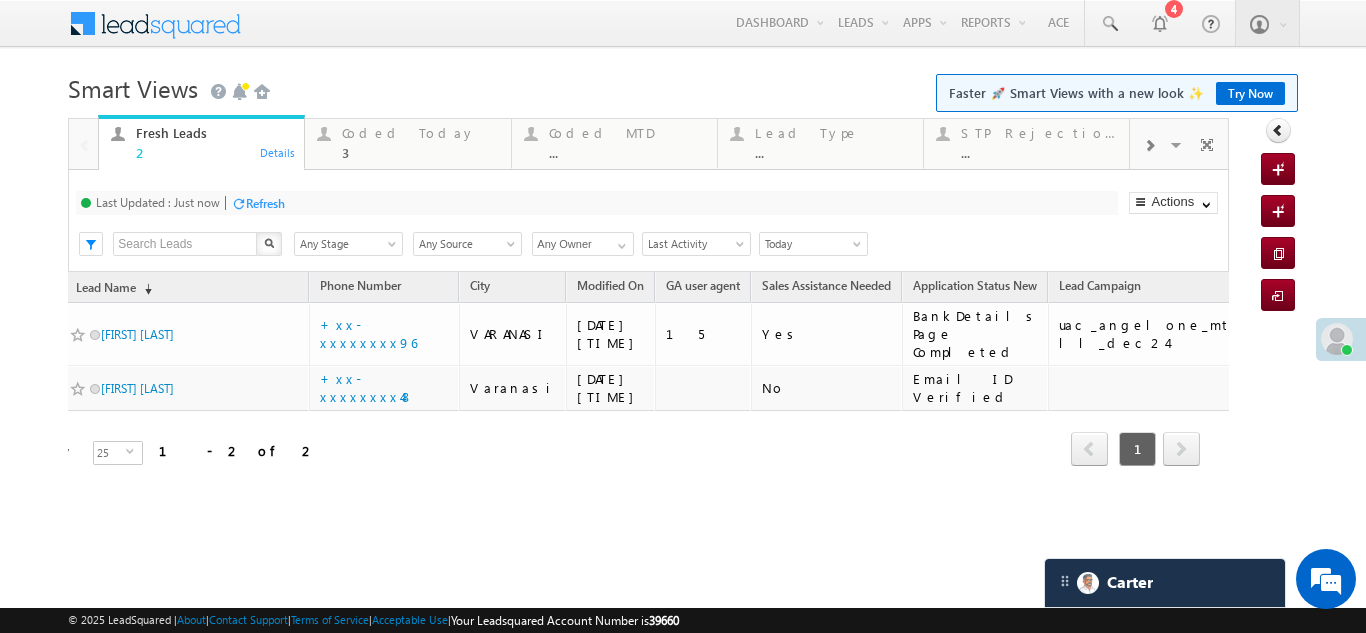 scroll, scrollTop: 0, scrollLeft: 0, axis: both 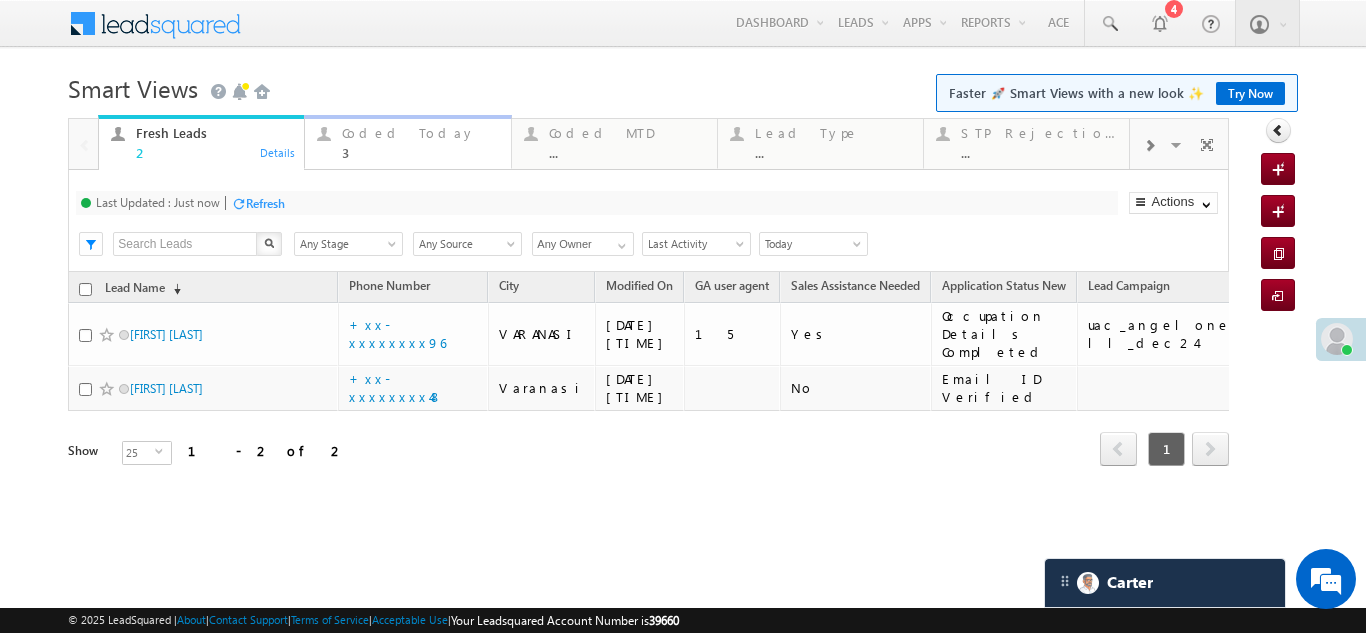 click on "Coded Today" at bounding box center (420, 133) 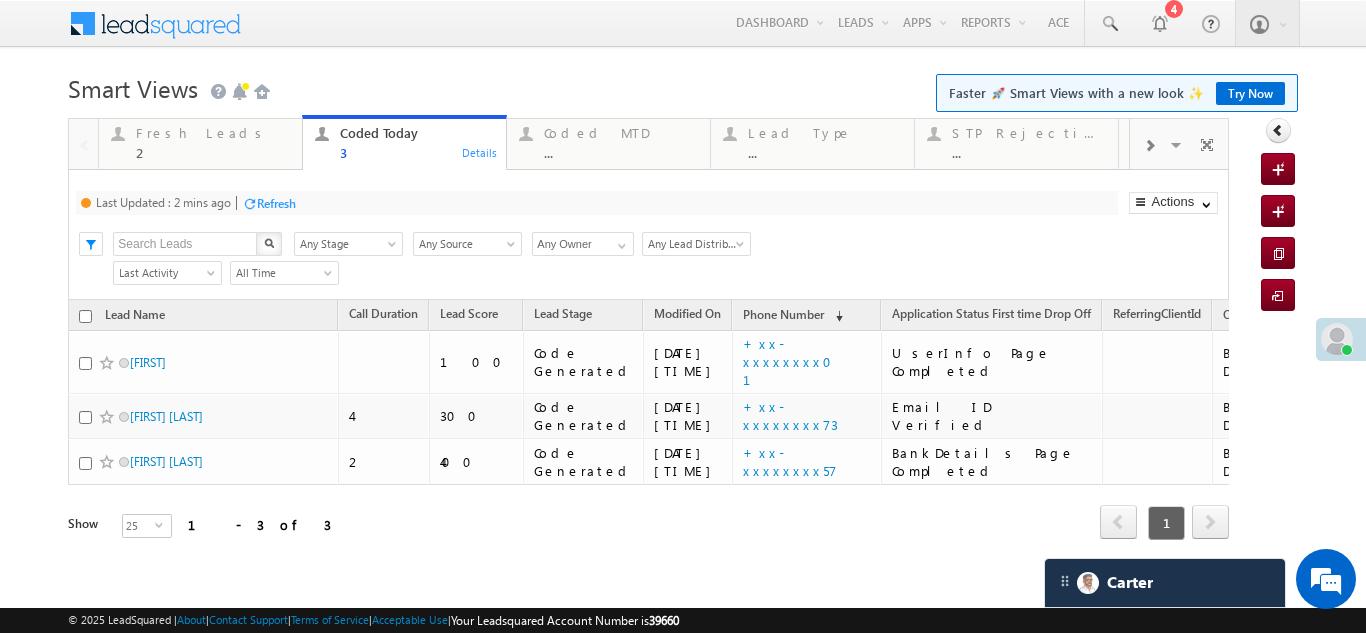click on "Refresh" at bounding box center (276, 203) 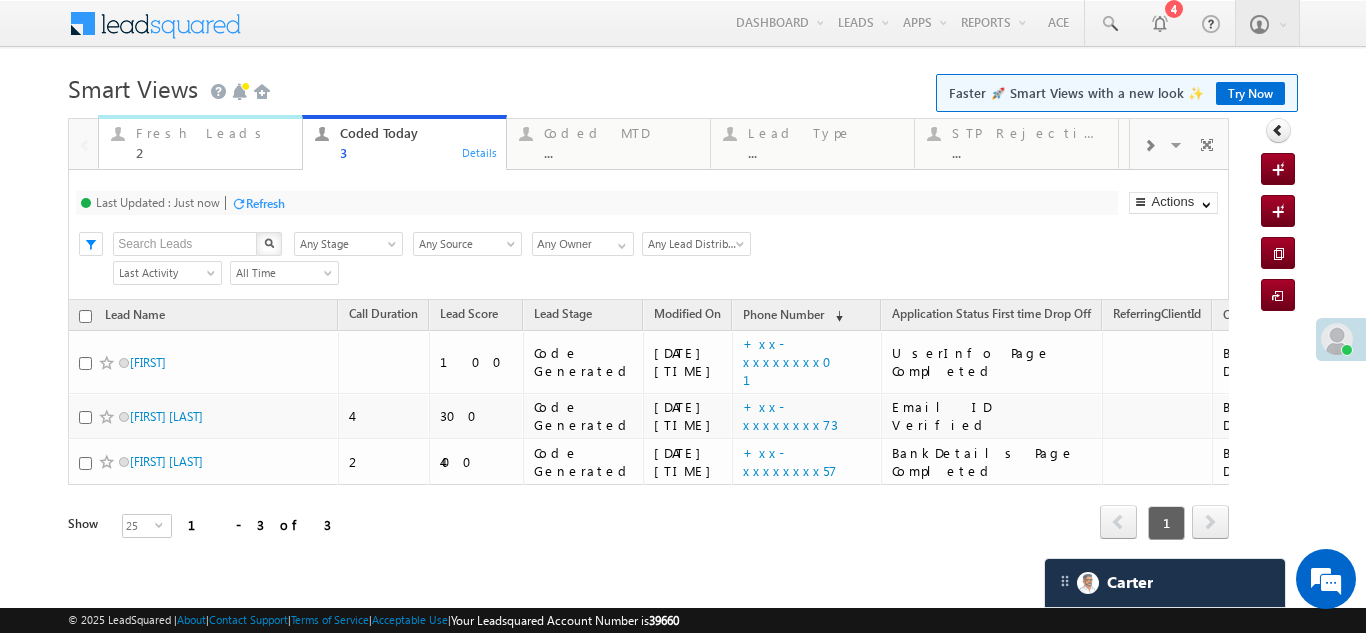 click on "Fresh Leads" at bounding box center (213, 133) 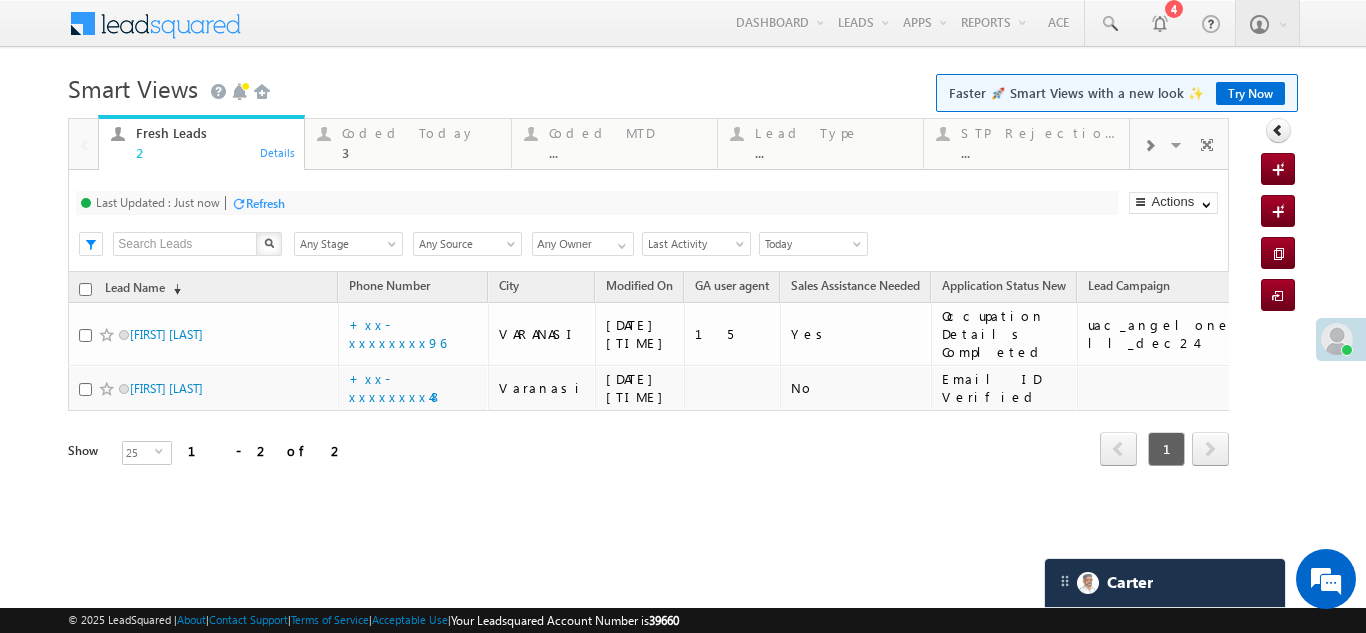 click on "Refresh" at bounding box center (265, 203) 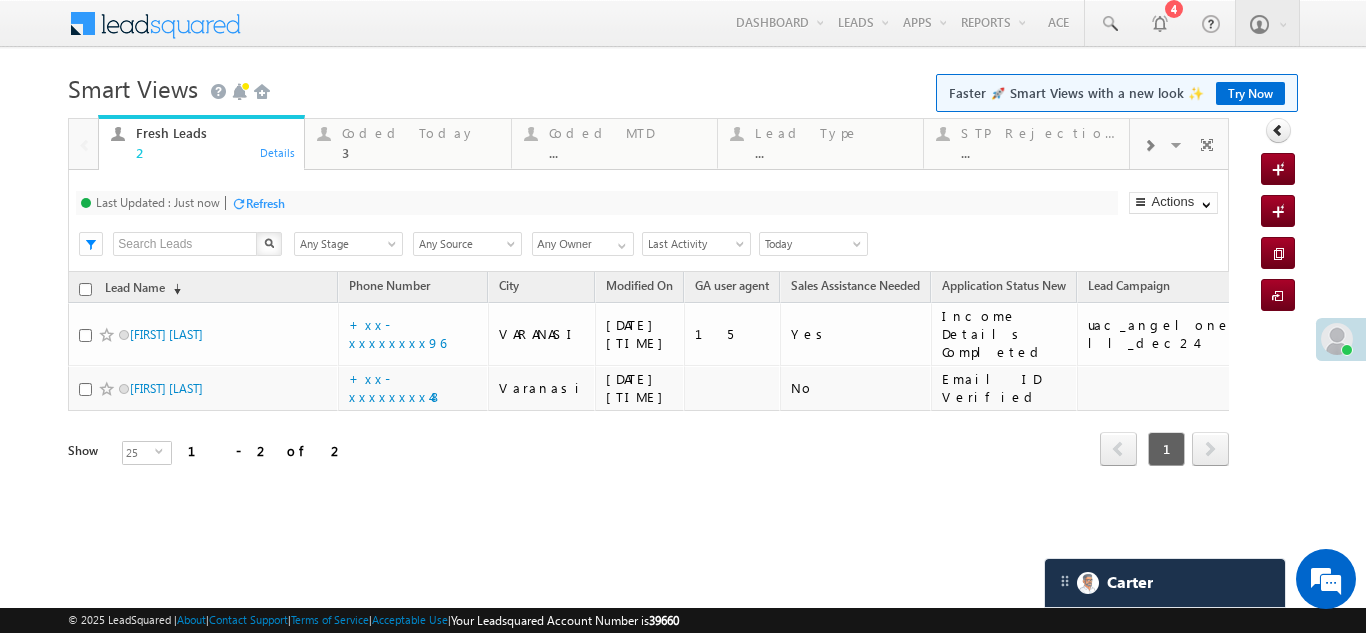 click on "Refresh" at bounding box center [265, 203] 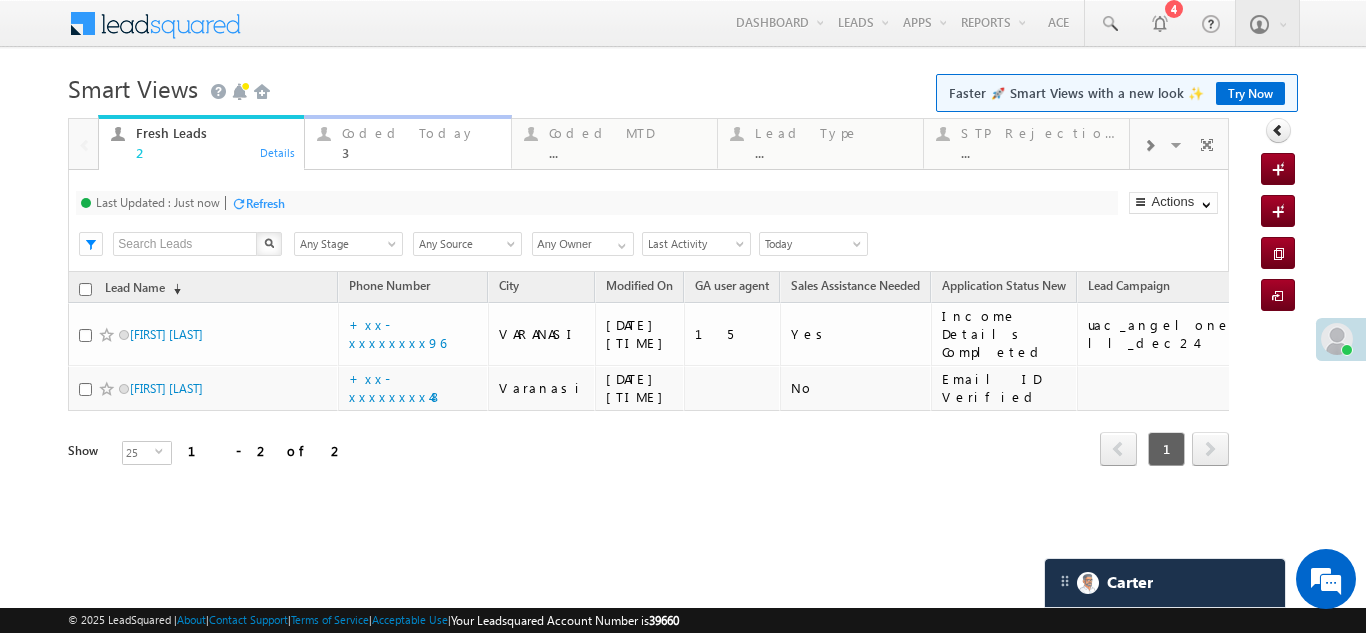 click on "Coded Today" at bounding box center (420, 133) 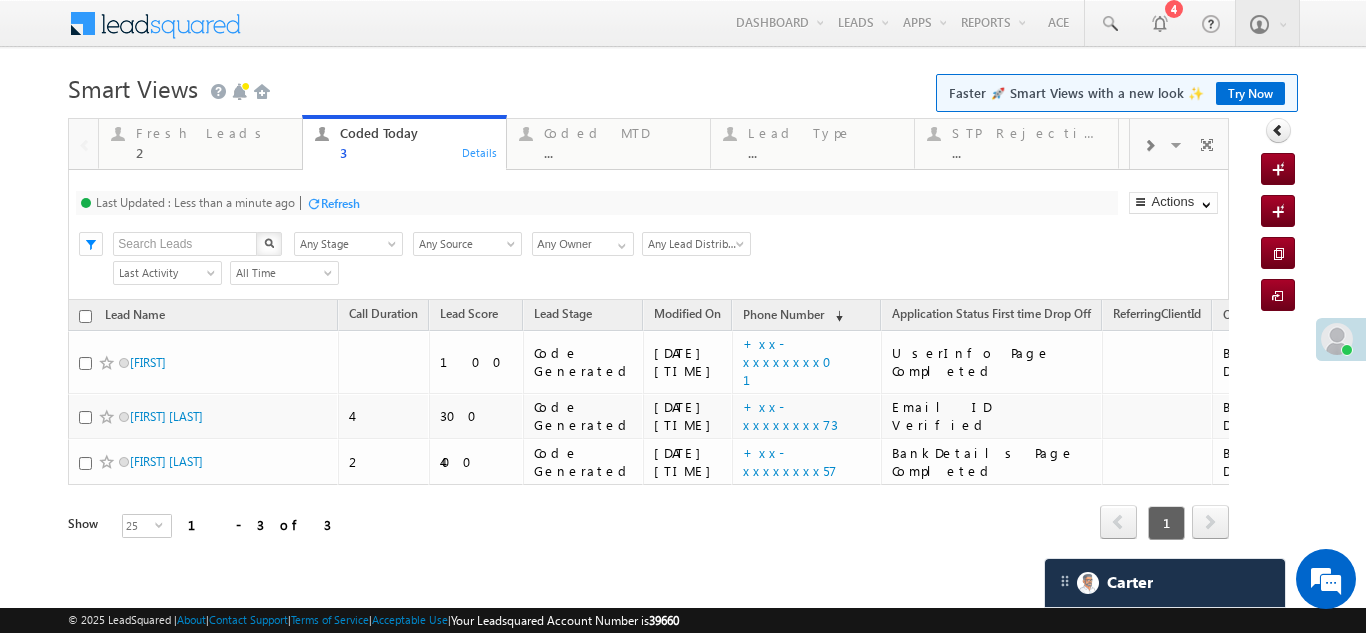 click on "Refresh" at bounding box center (340, 203) 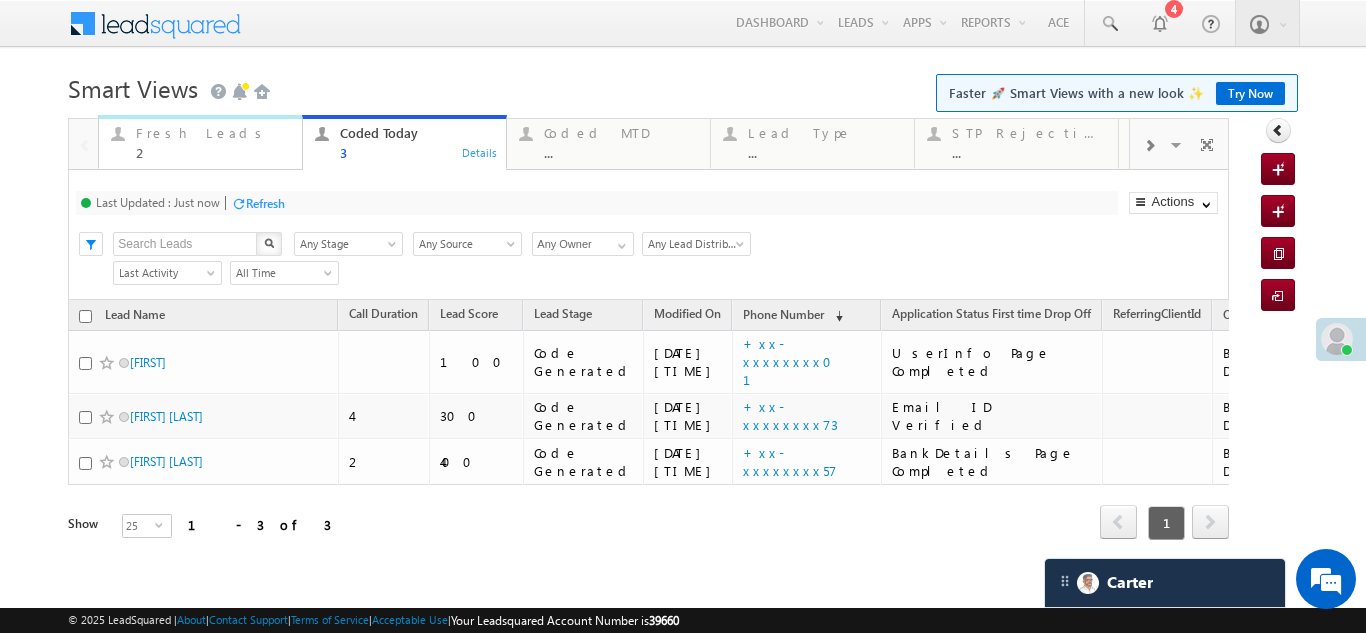 click on "2" at bounding box center [213, 152] 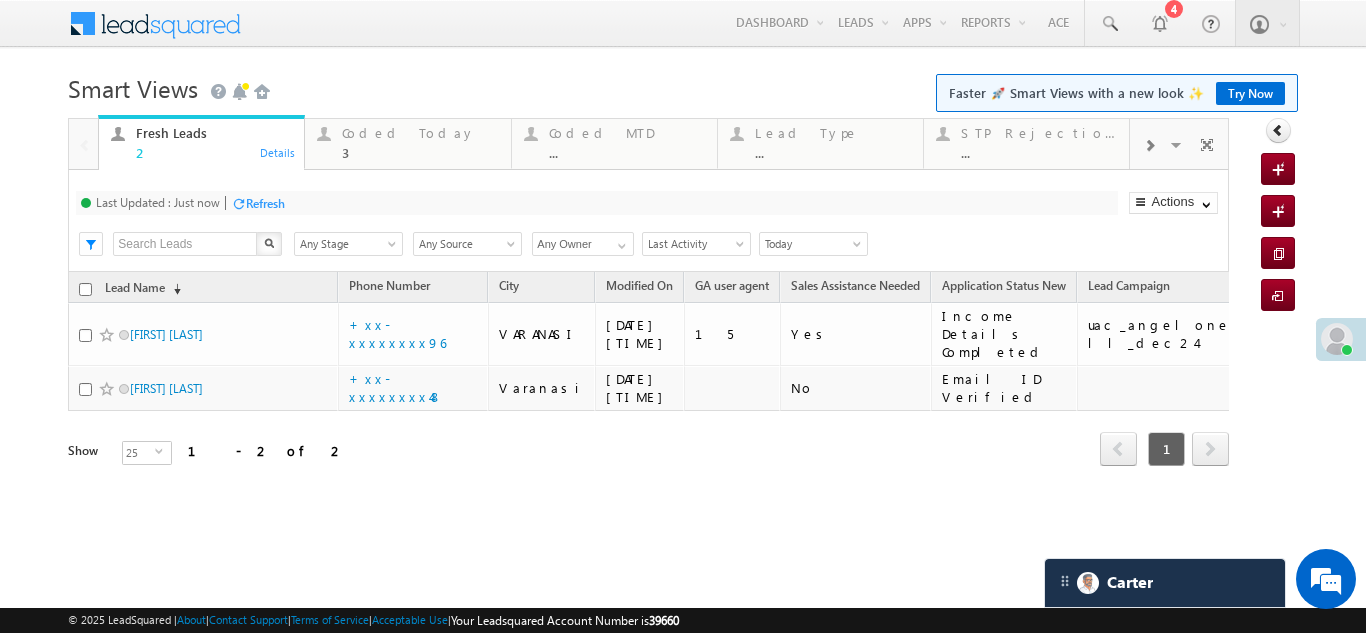 click on "Refresh" at bounding box center [265, 203] 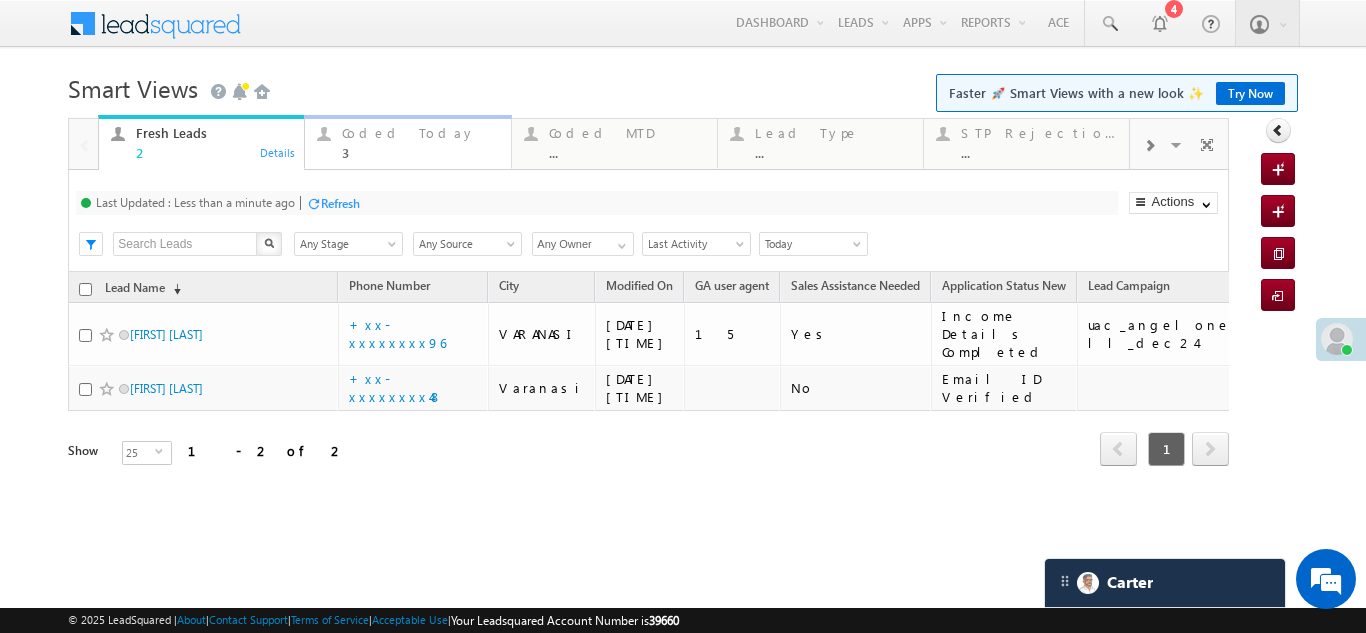 click on "Coded Today 3" at bounding box center (420, 140) 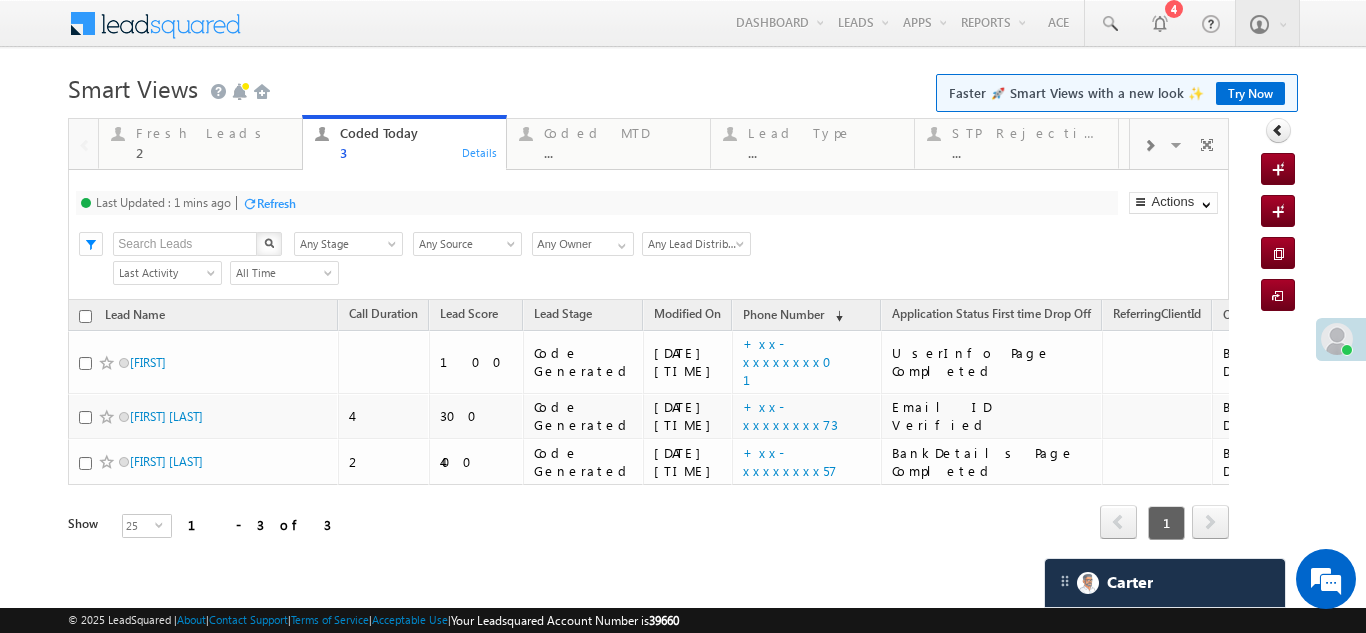 click on "Refresh" at bounding box center [276, 203] 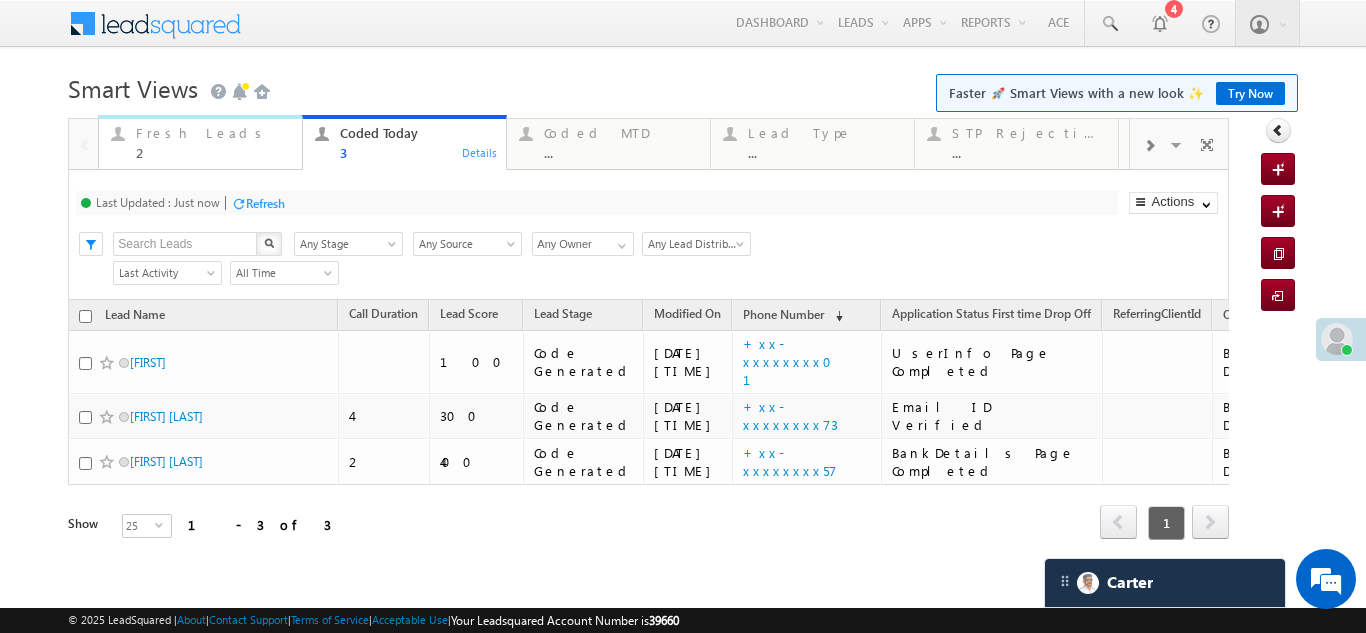 click on "Fresh Leads" at bounding box center [213, 133] 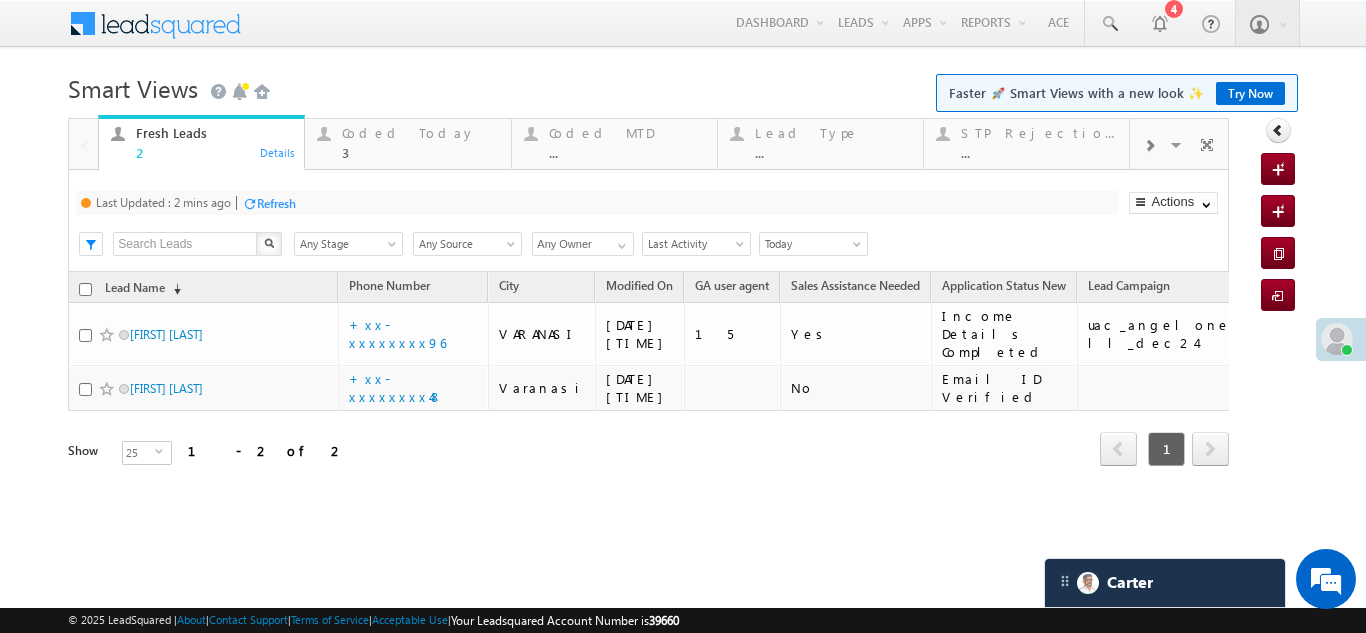 click on "Refresh" at bounding box center (276, 203) 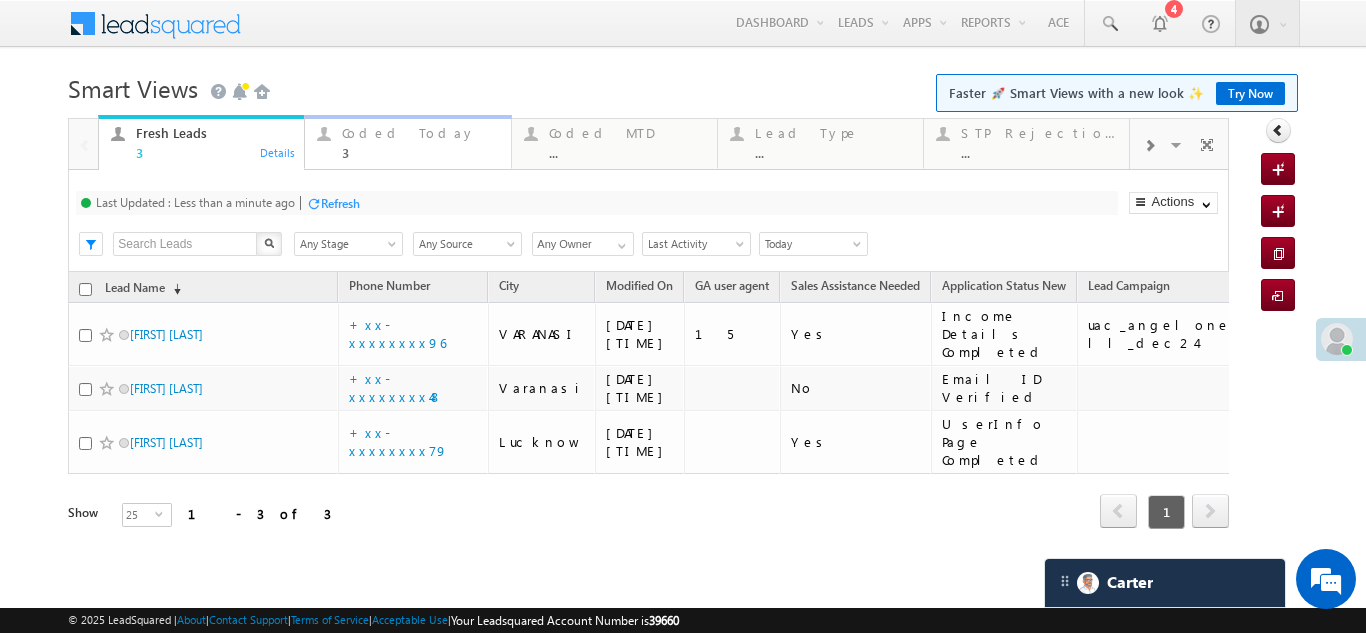 click on "Coded Today" at bounding box center [420, 133] 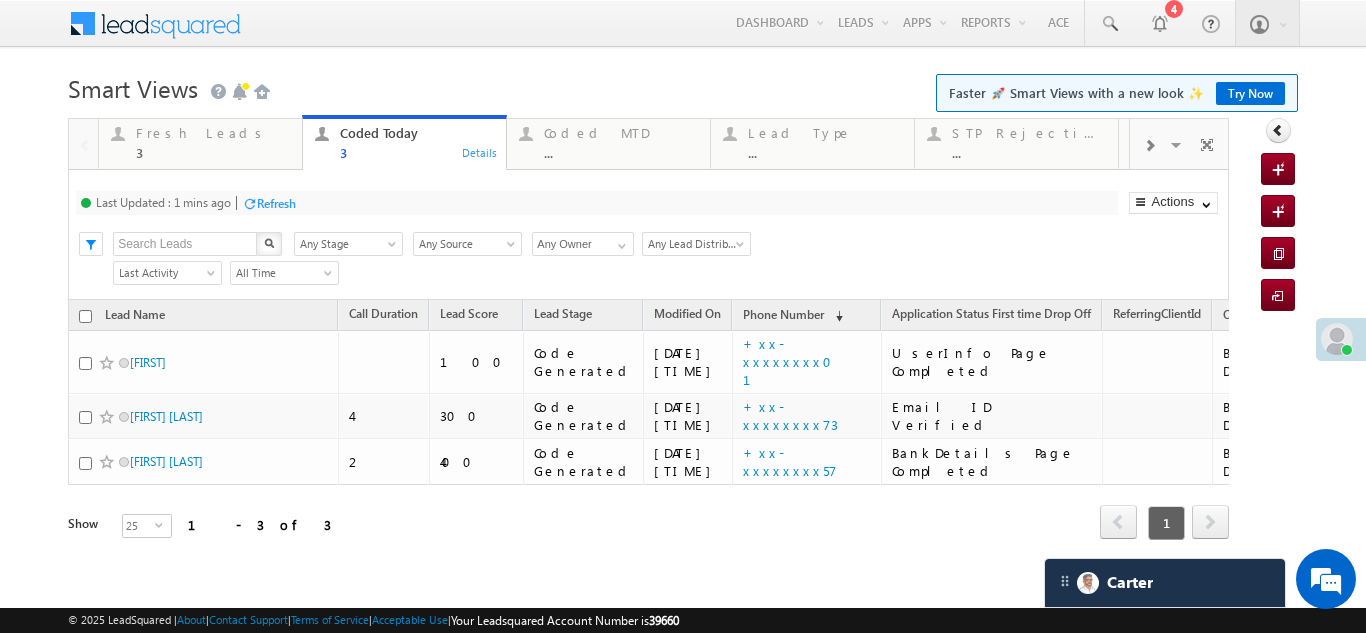 click on "Refresh" at bounding box center (276, 203) 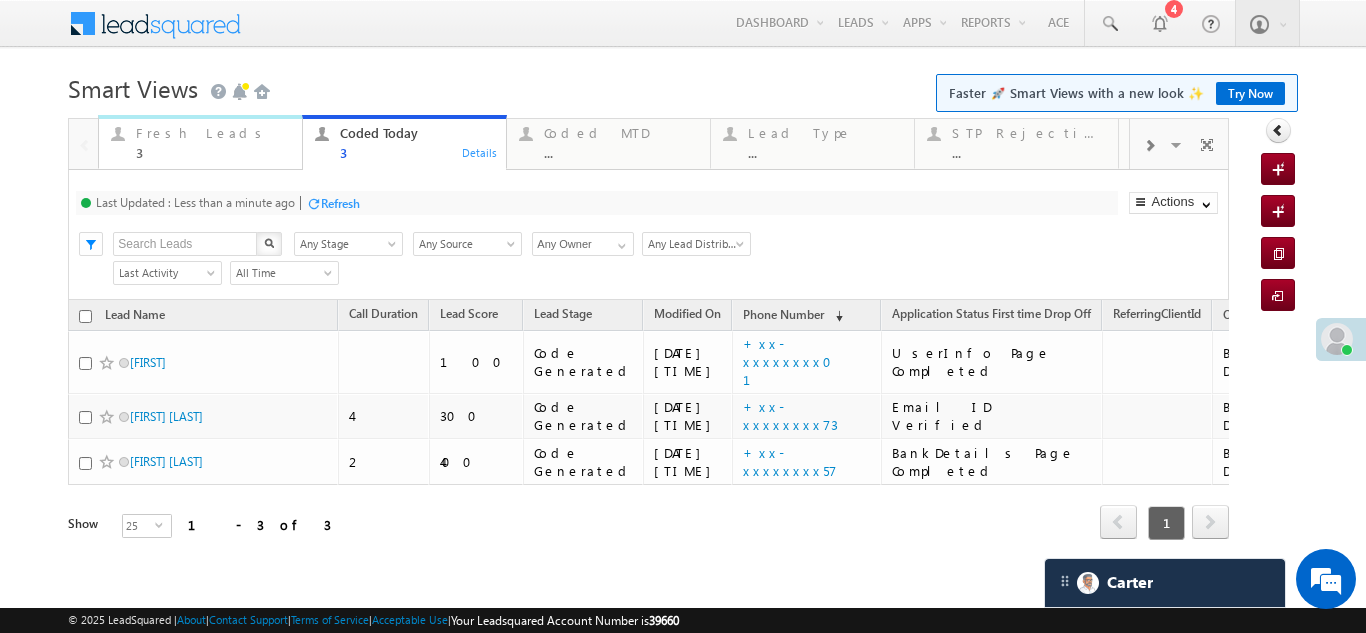 click on "Fresh Leads" at bounding box center [213, 133] 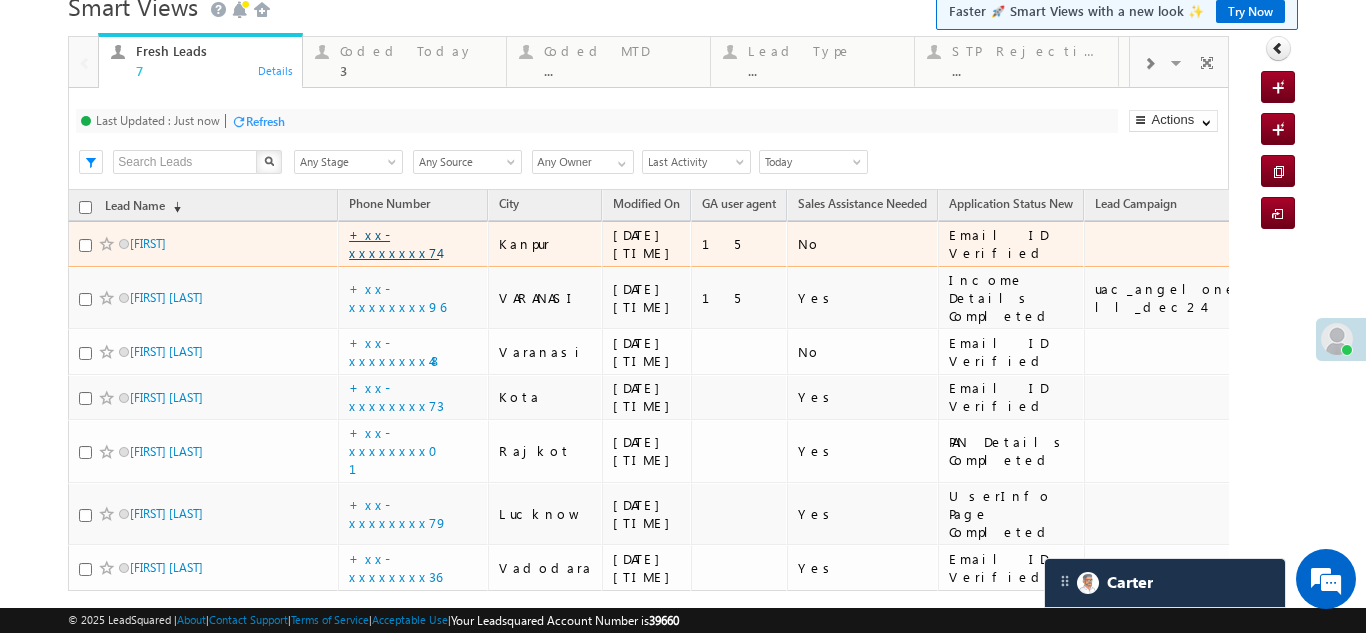 scroll, scrollTop: 164, scrollLeft: 0, axis: vertical 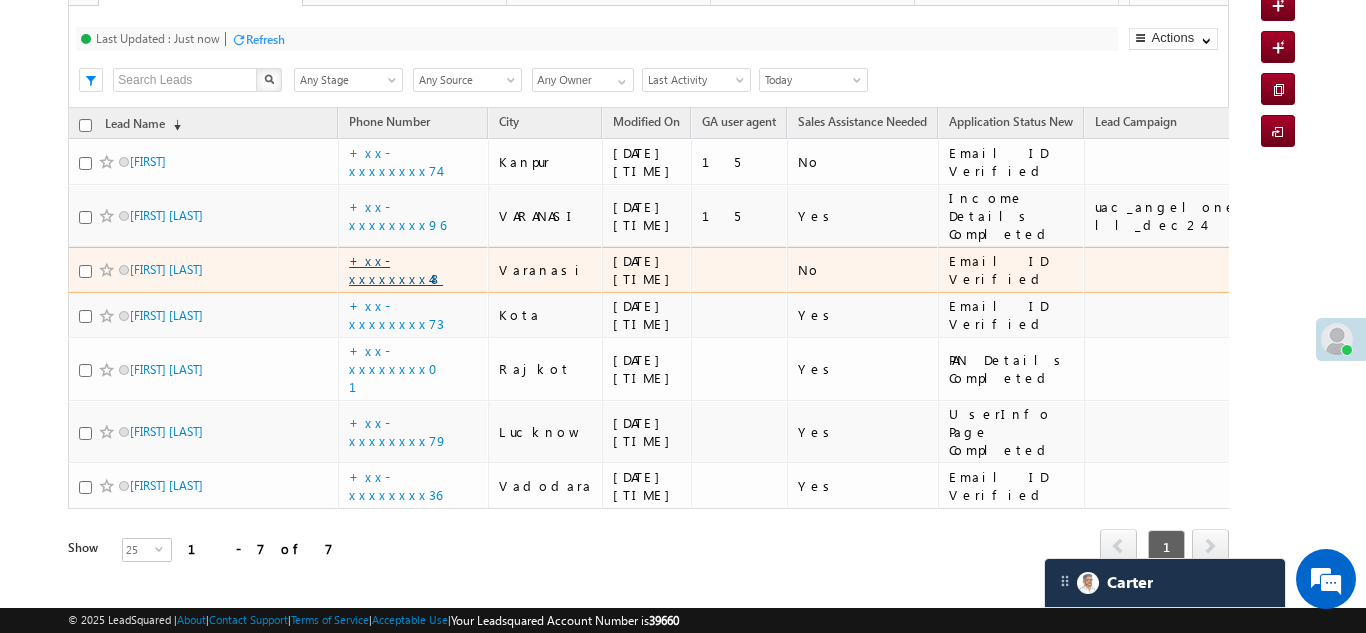 click on "+xx-xxxxxxxx48" at bounding box center (396, 269) 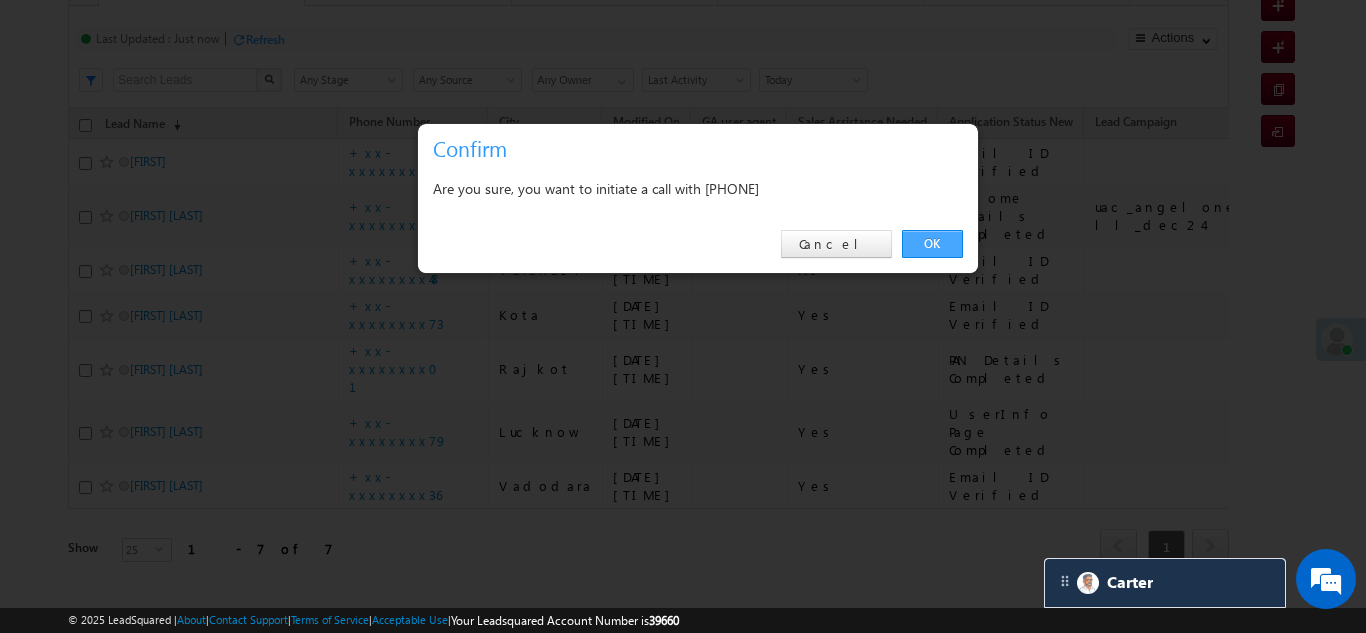 click on "OK" at bounding box center (932, 244) 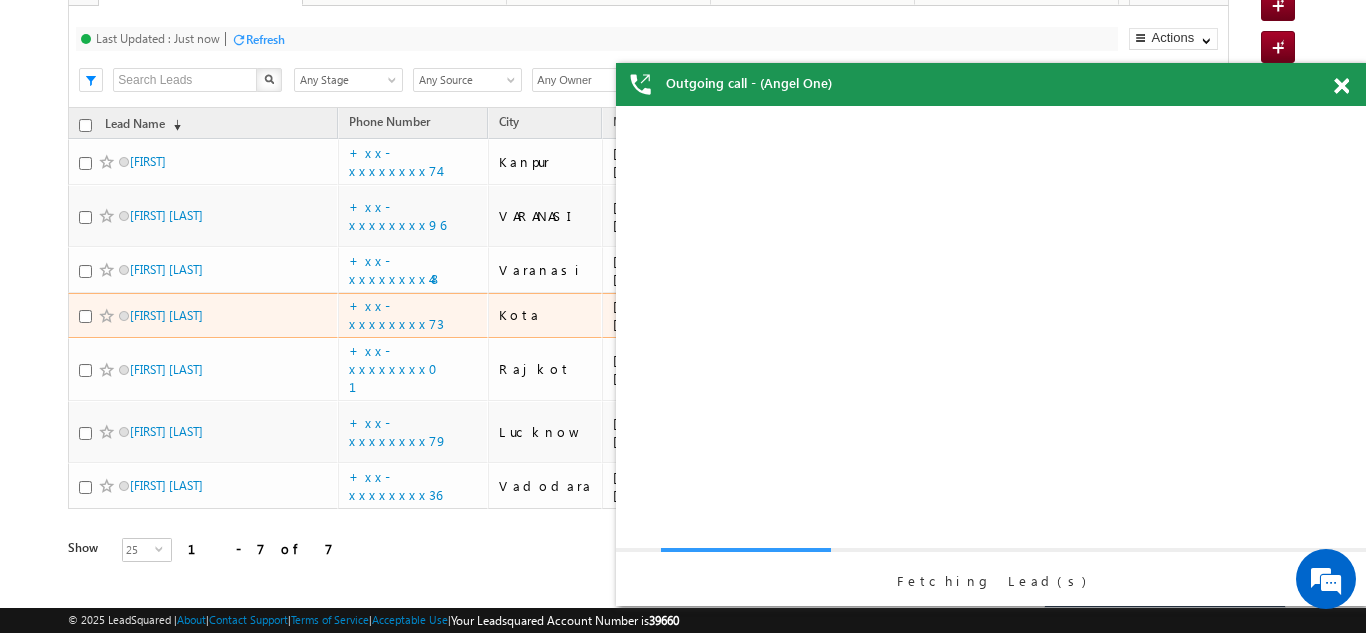 scroll, scrollTop: 0, scrollLeft: 0, axis: both 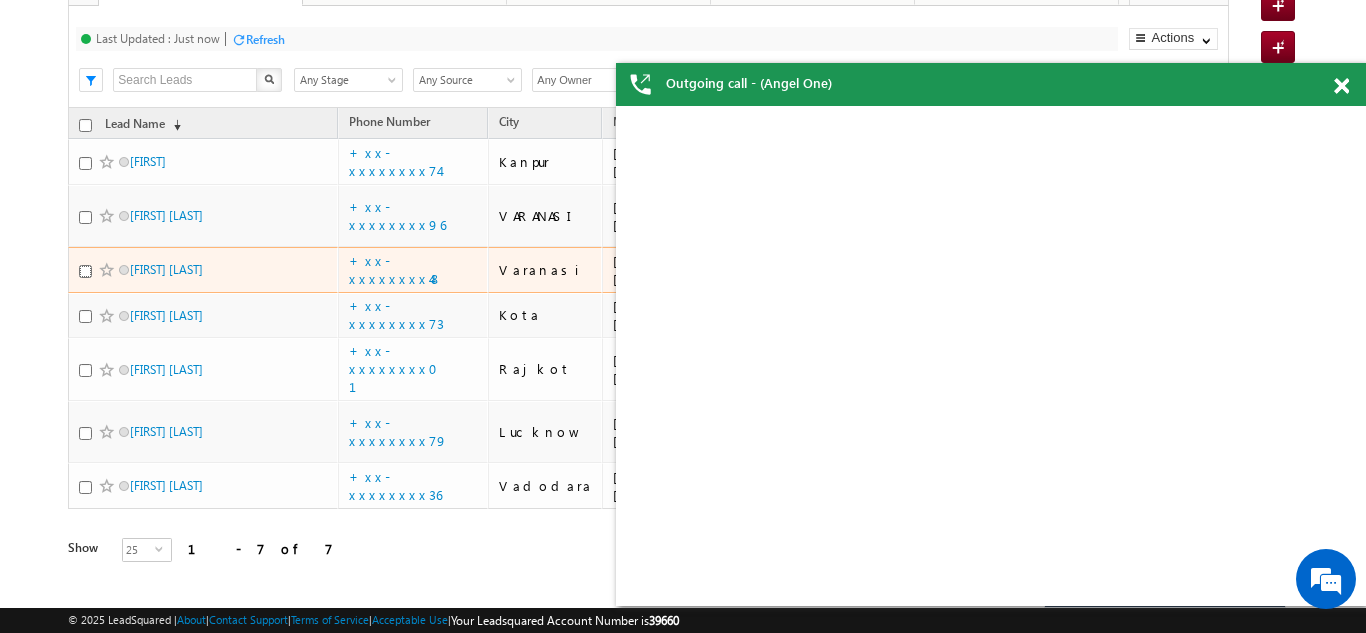 click at bounding box center [85, 271] 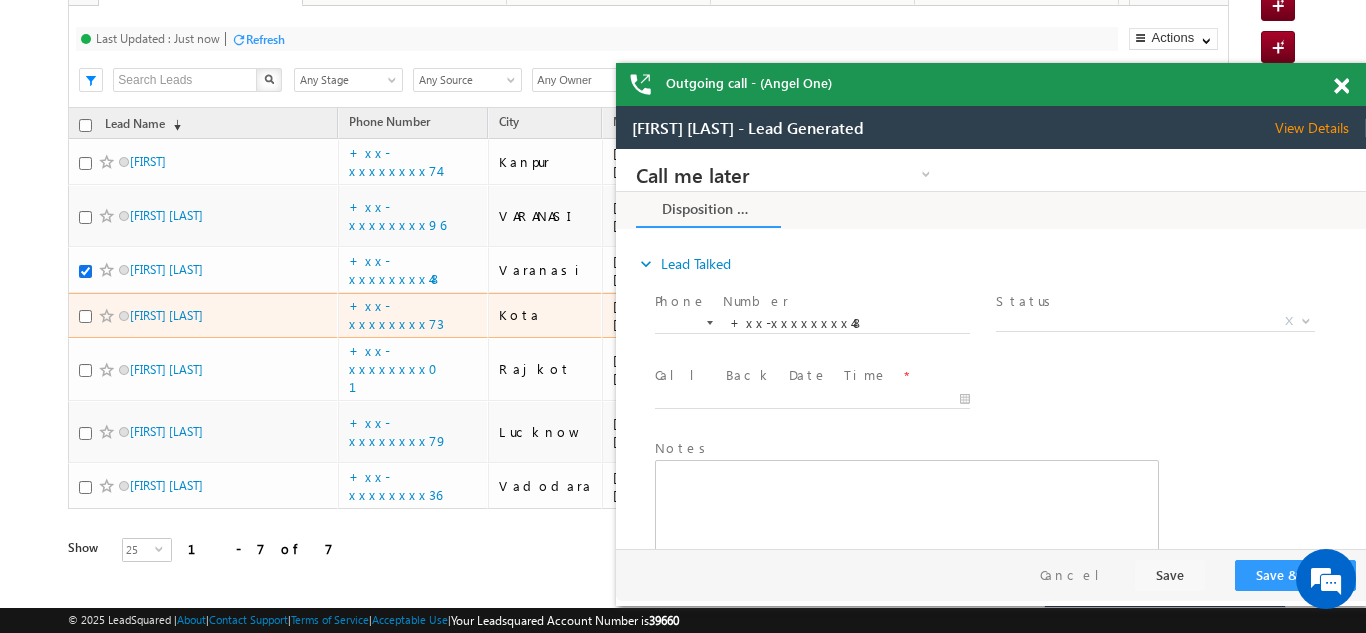 scroll, scrollTop: 0, scrollLeft: 0, axis: both 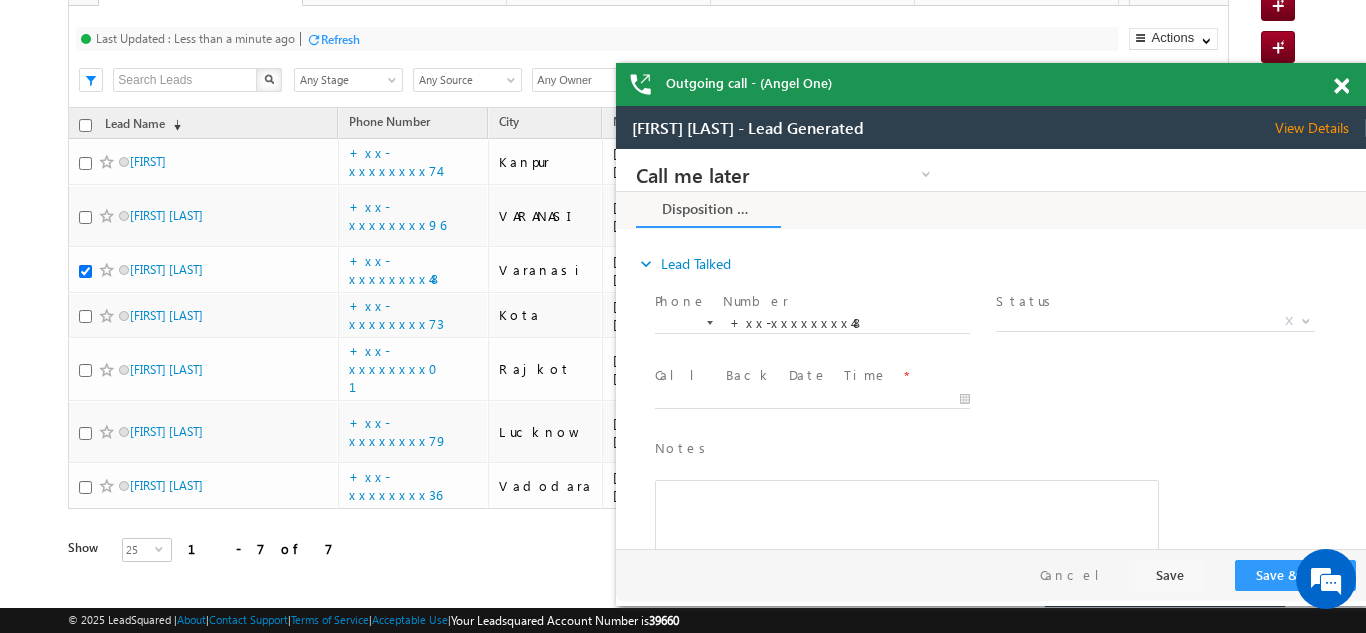 click on "View Details" at bounding box center [1320, 128] 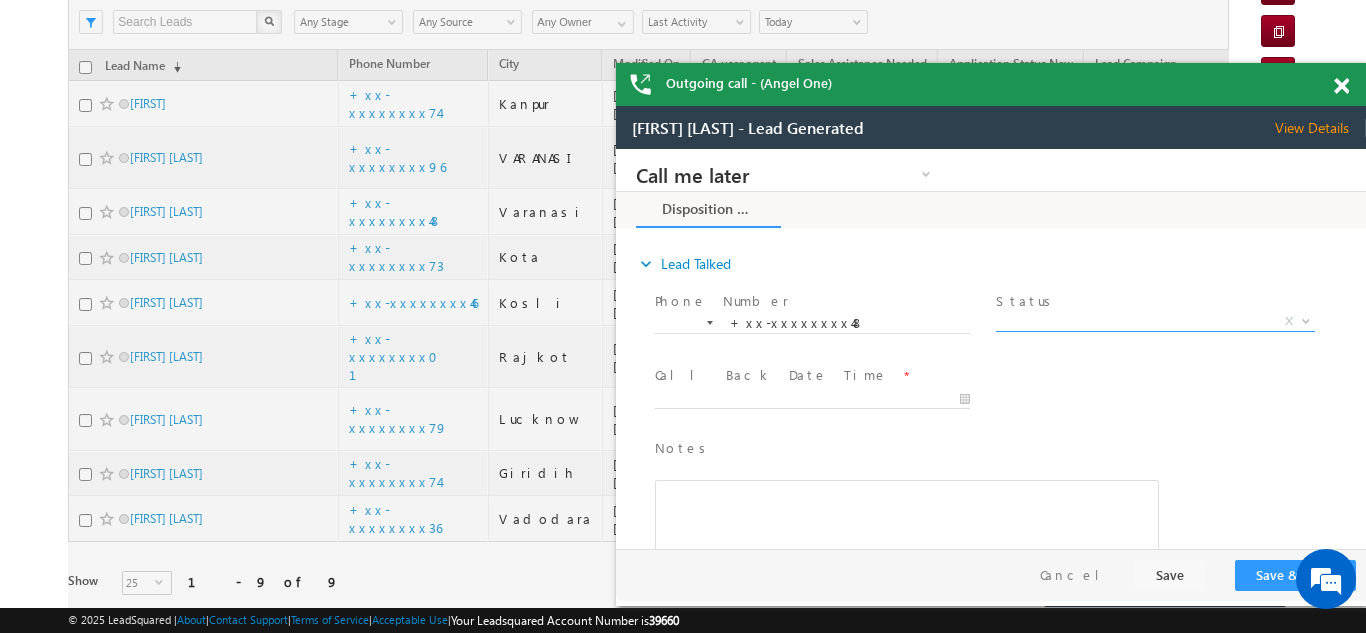click on "X" at bounding box center (1155, 322) 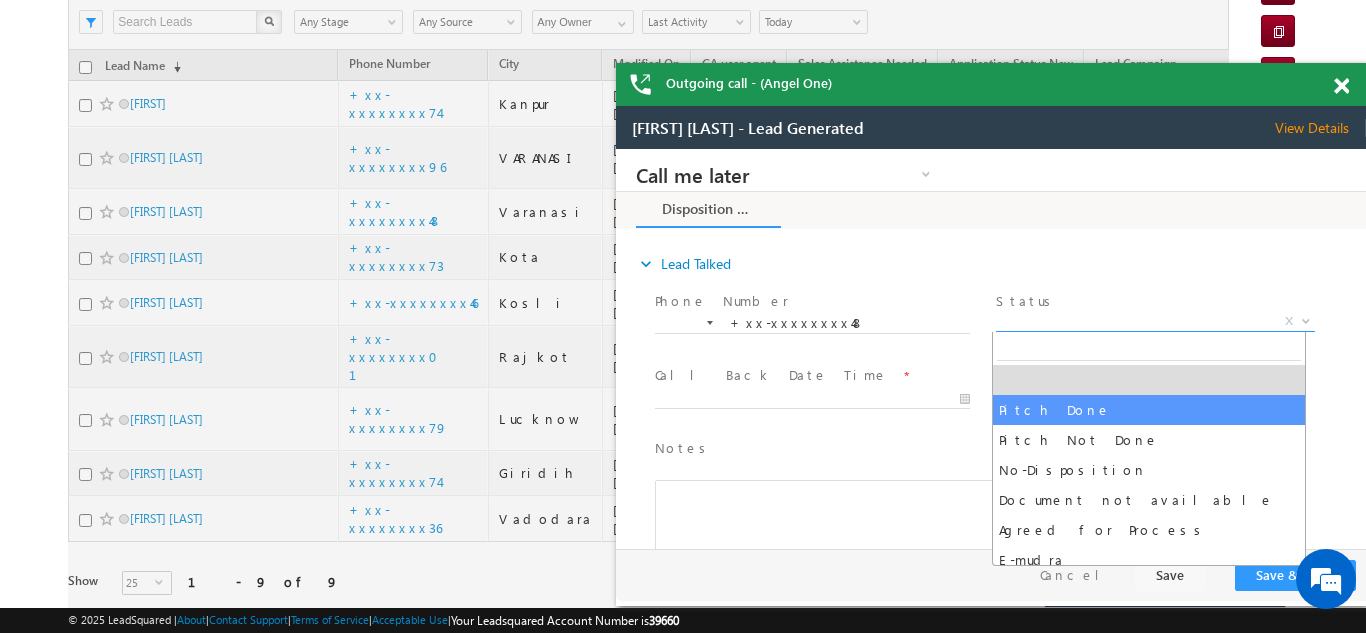 select on "Pitch Done" 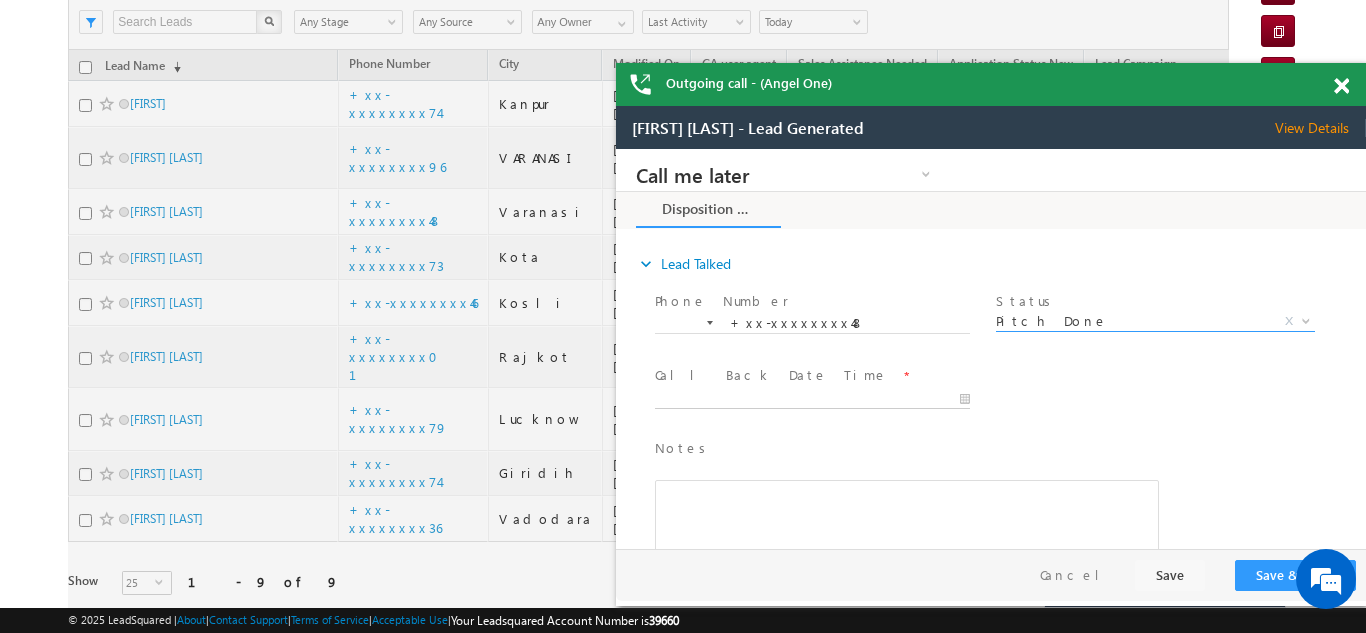 click on "Call me later Campaign Success Commitment Cross Sell Customer Drop-off reasons Language Barrier Not Interested Ringing Call me later
Call me later
× Disposition Form *" at bounding box center [991, 349] 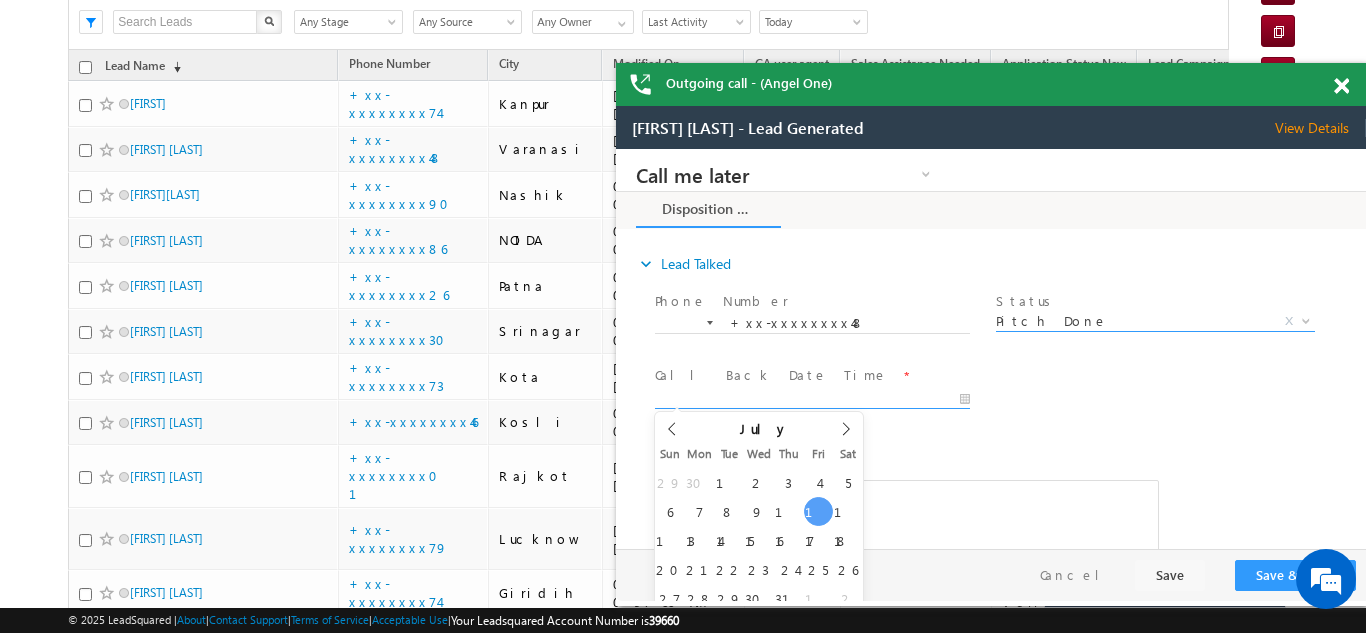 type on "07/11/25 9:52 AM" 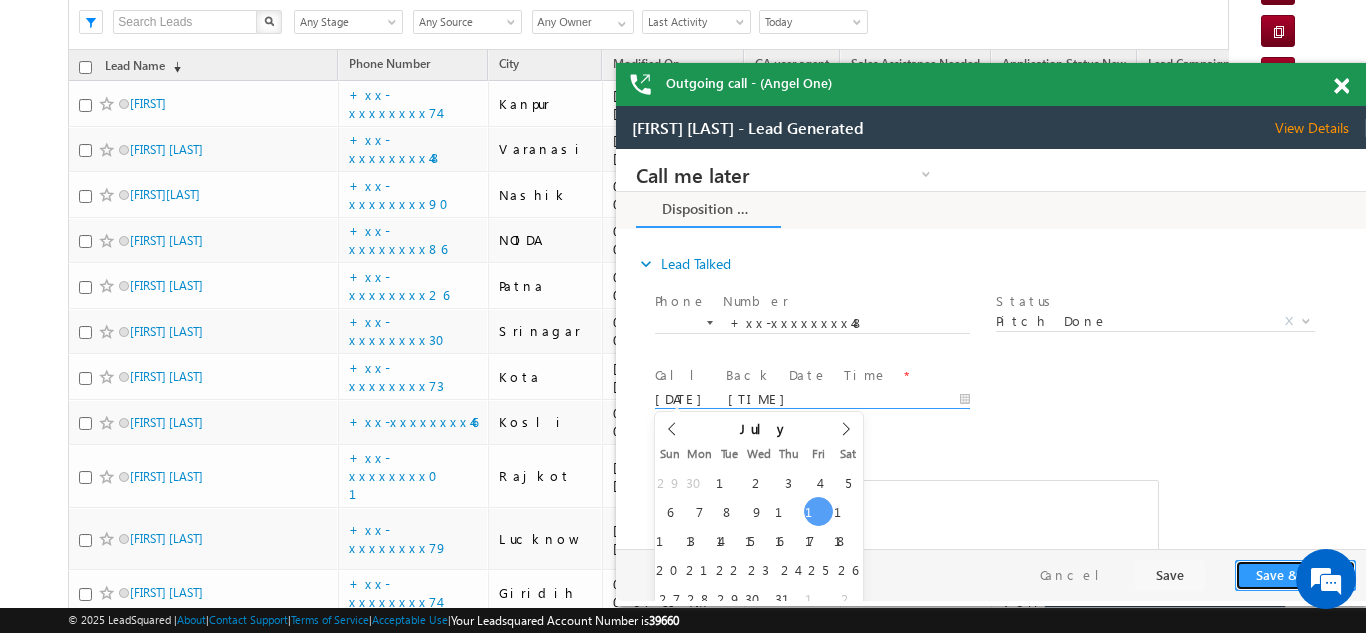 click on "Save & Close" at bounding box center [1295, 575] 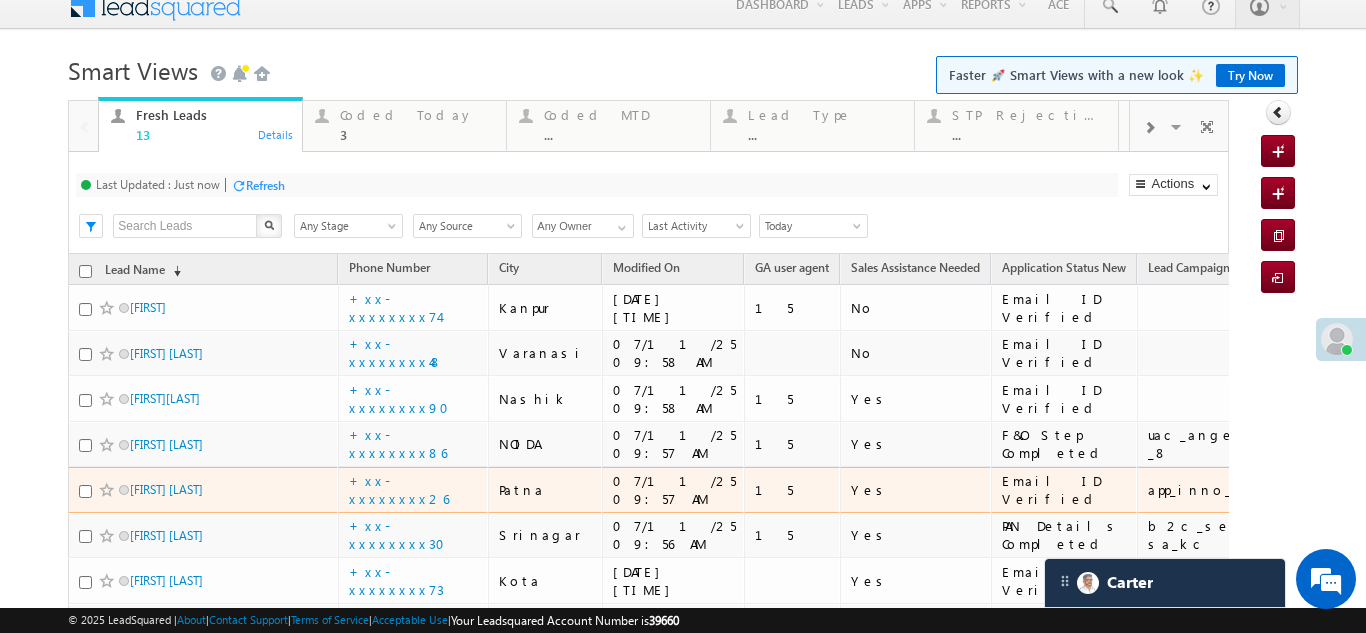scroll, scrollTop: 0, scrollLeft: 0, axis: both 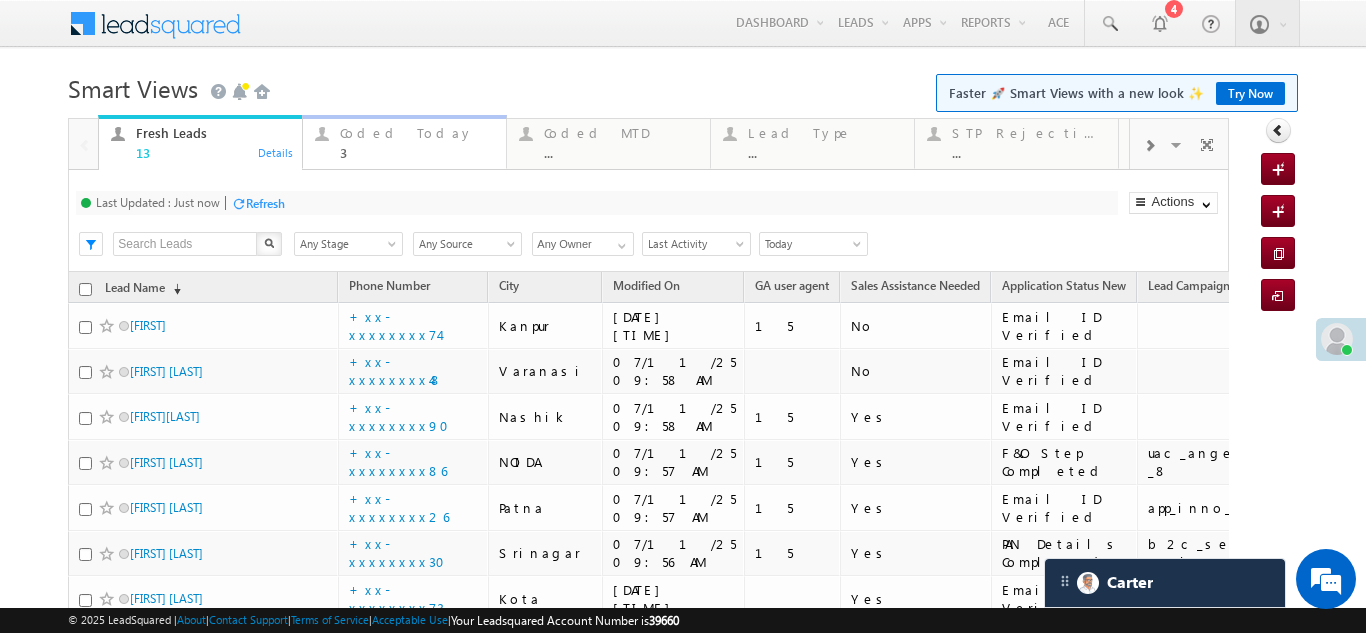 click on "Coded Today 3" at bounding box center [417, 140] 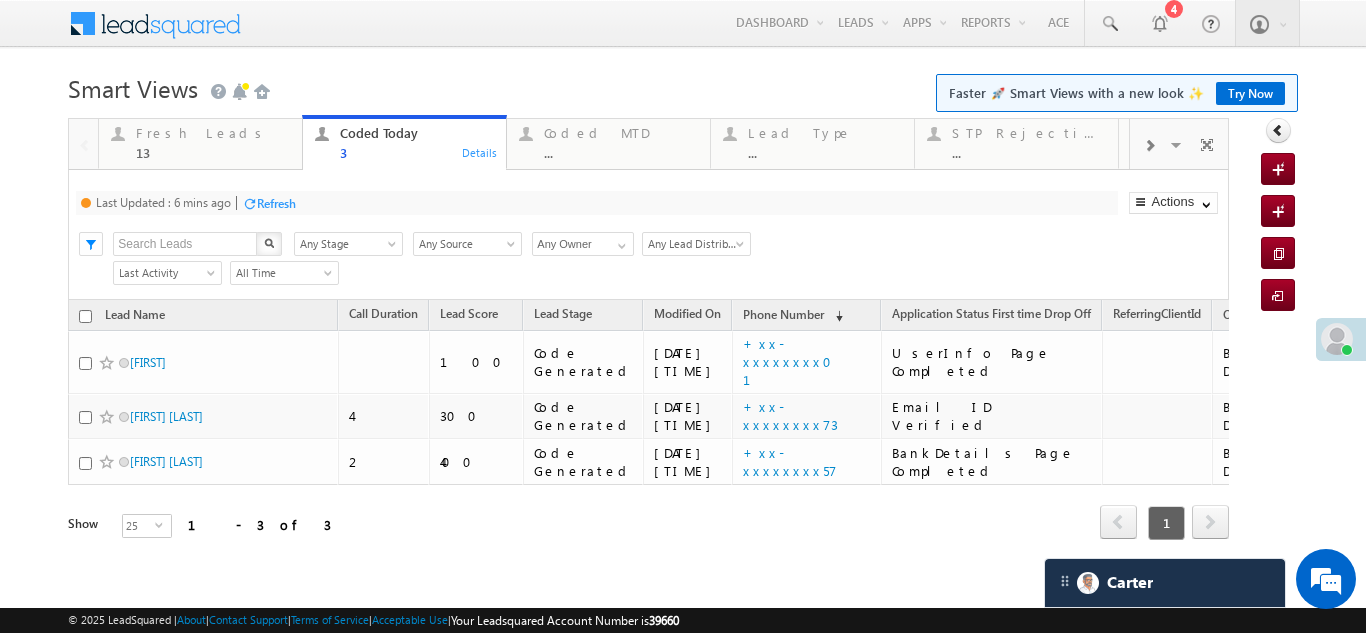 click on "Refresh" at bounding box center (276, 203) 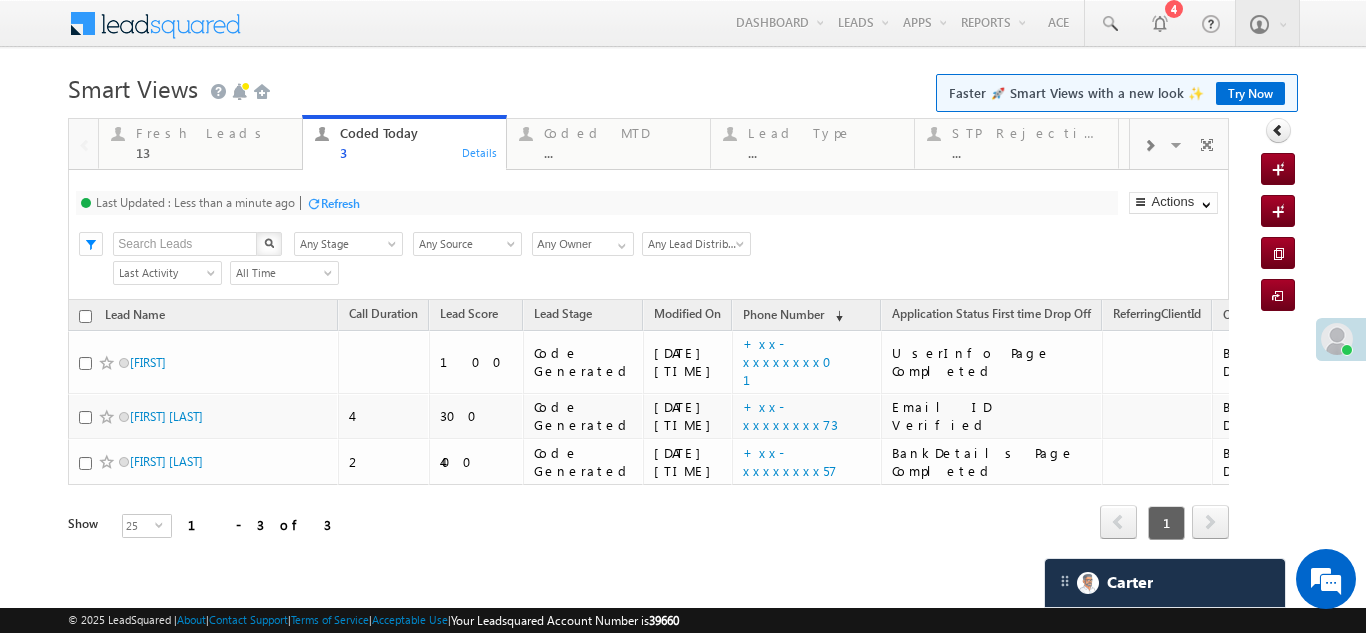 click on "Last Updated : Less than a minute ago" at bounding box center [195, 202] 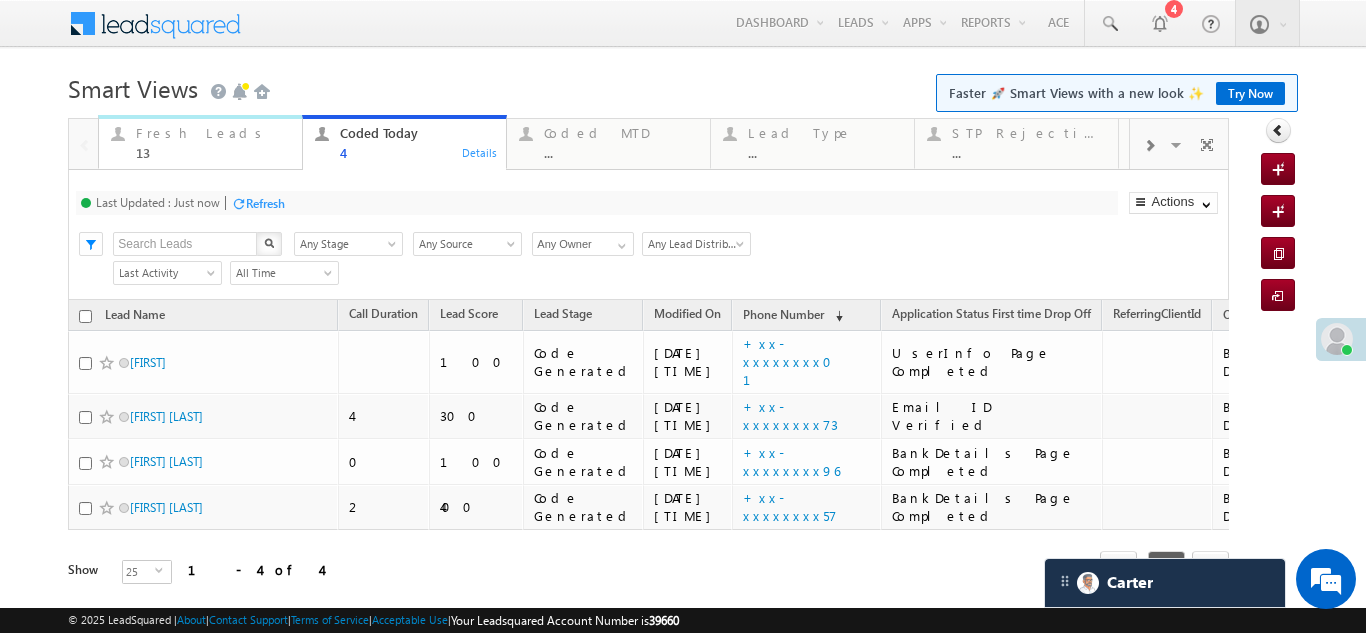 click on "Fresh Leads" at bounding box center (213, 133) 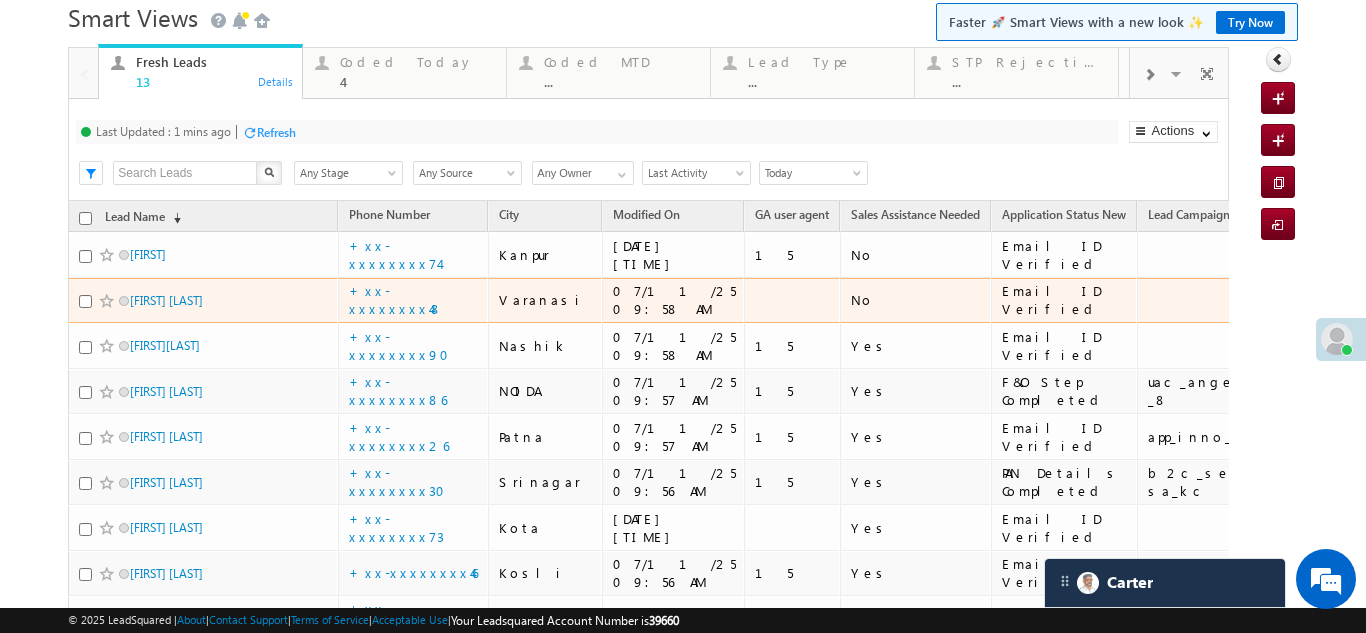 scroll, scrollTop: 300, scrollLeft: 0, axis: vertical 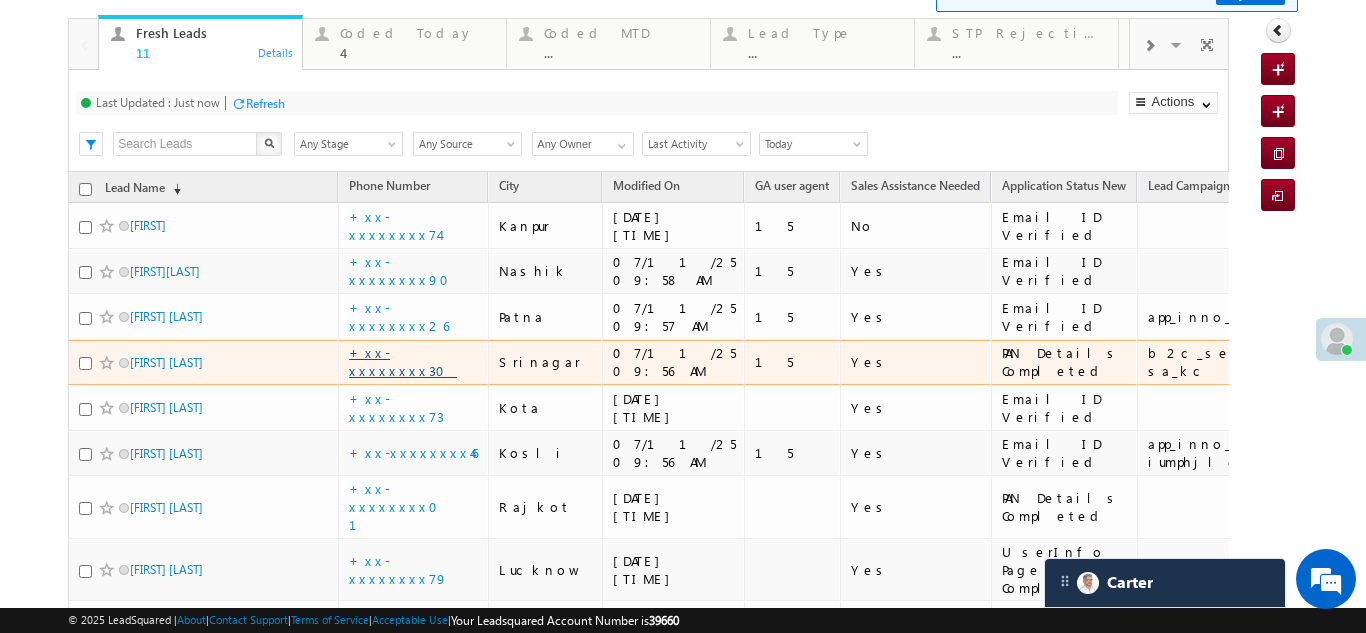 click on "+xx-xxxxxxxx30" at bounding box center (403, 361) 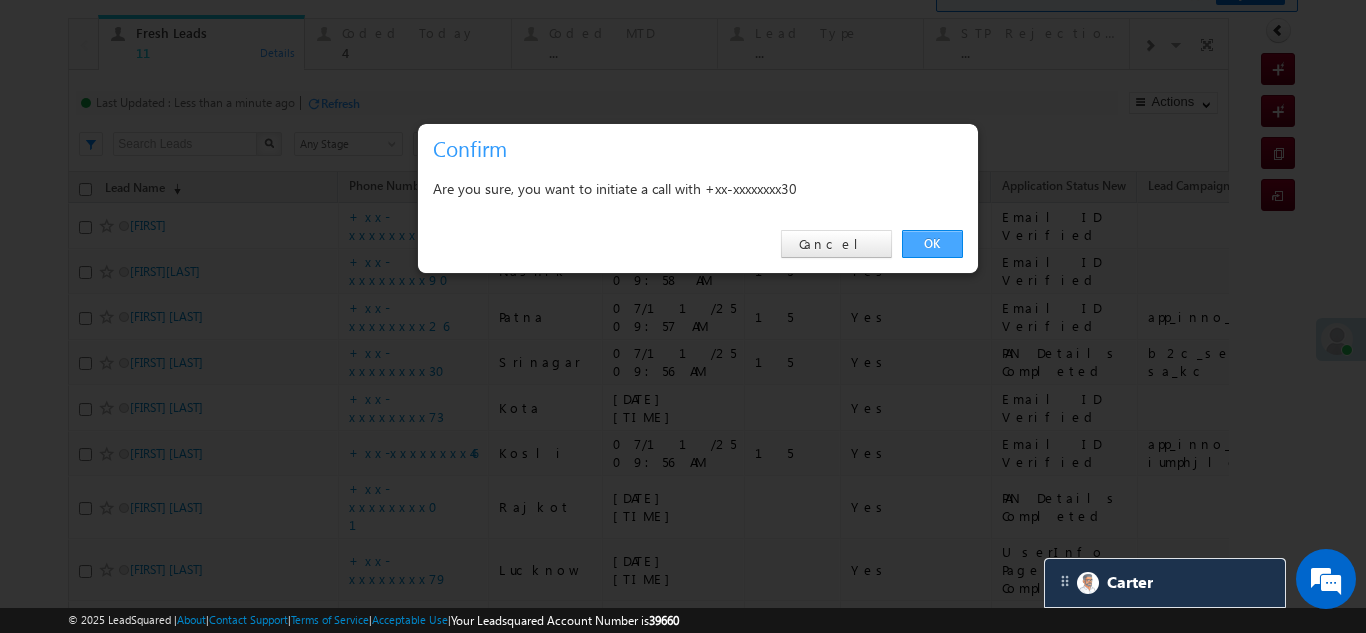 click on "OK" at bounding box center [932, 244] 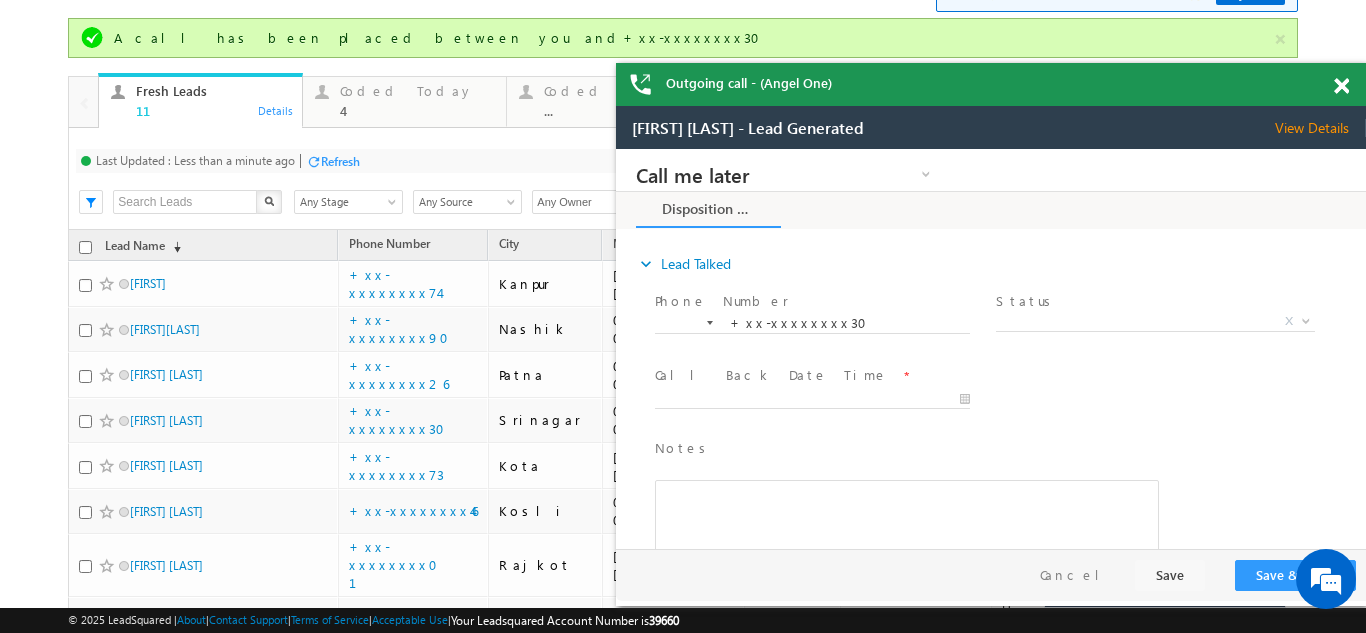scroll, scrollTop: 0, scrollLeft: 0, axis: both 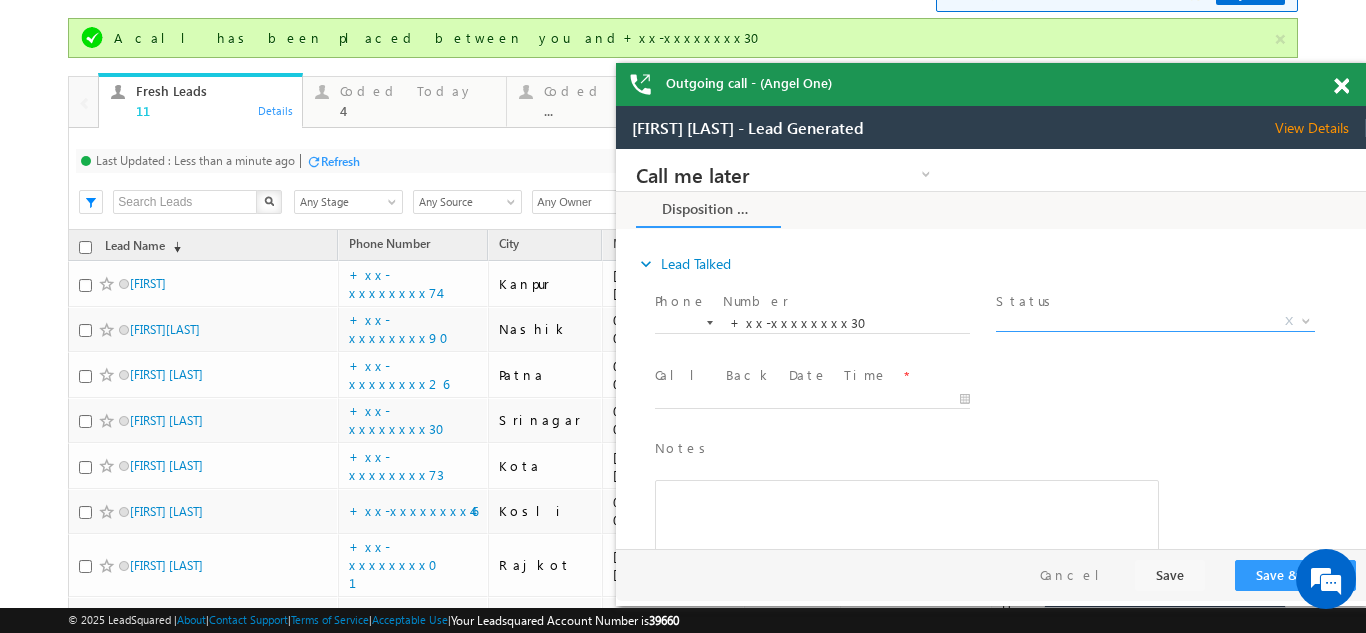 click on "X" at bounding box center (1155, 322) 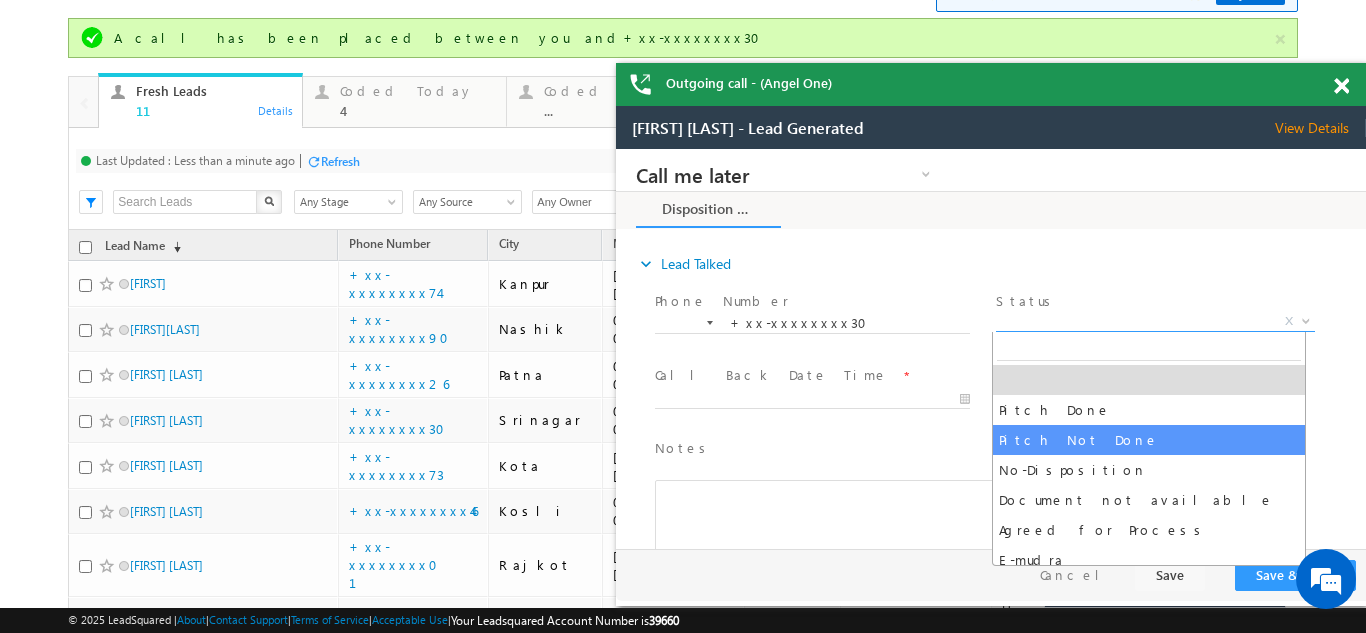 select on "Pitch Not Done" 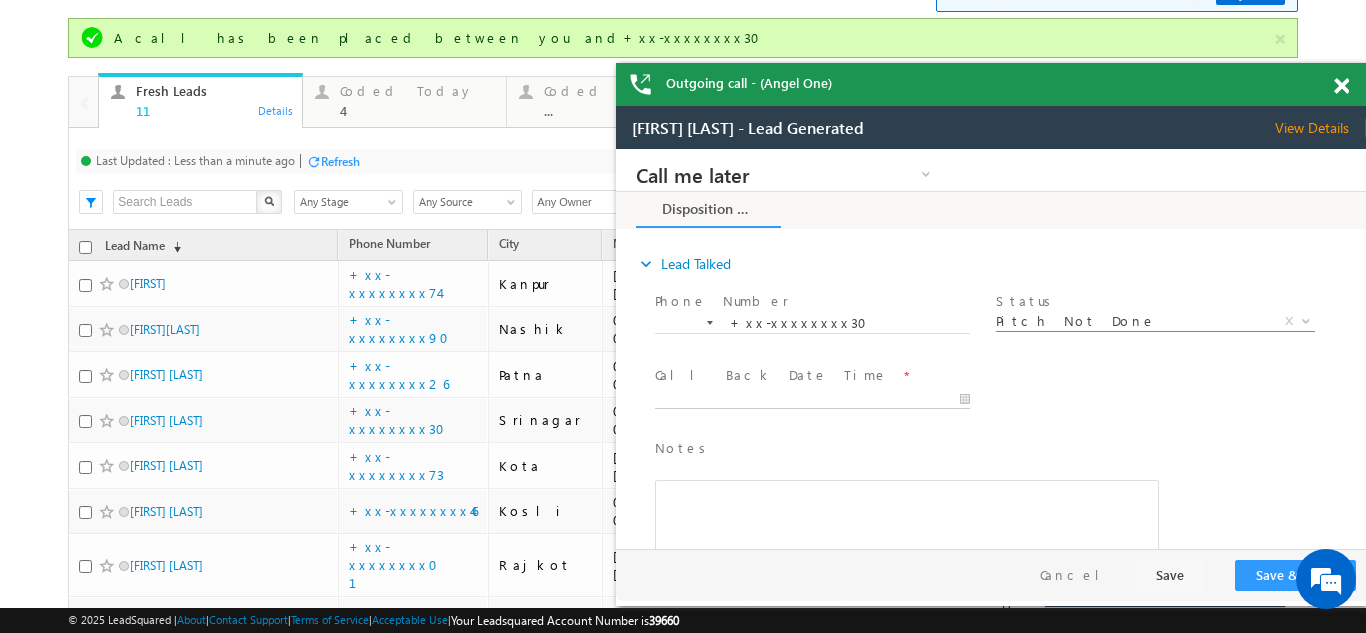 type on "07/11/25 10:04 AM" 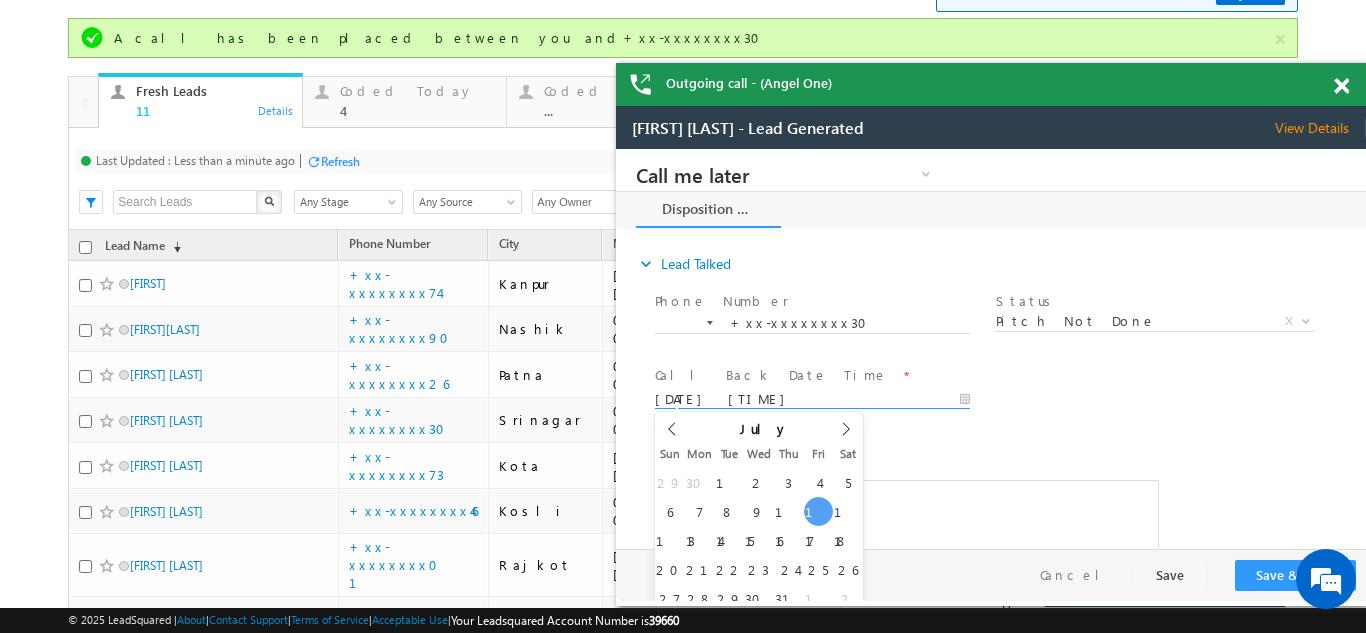 click on "07/11/25 10:04 AM" at bounding box center [812, 400] 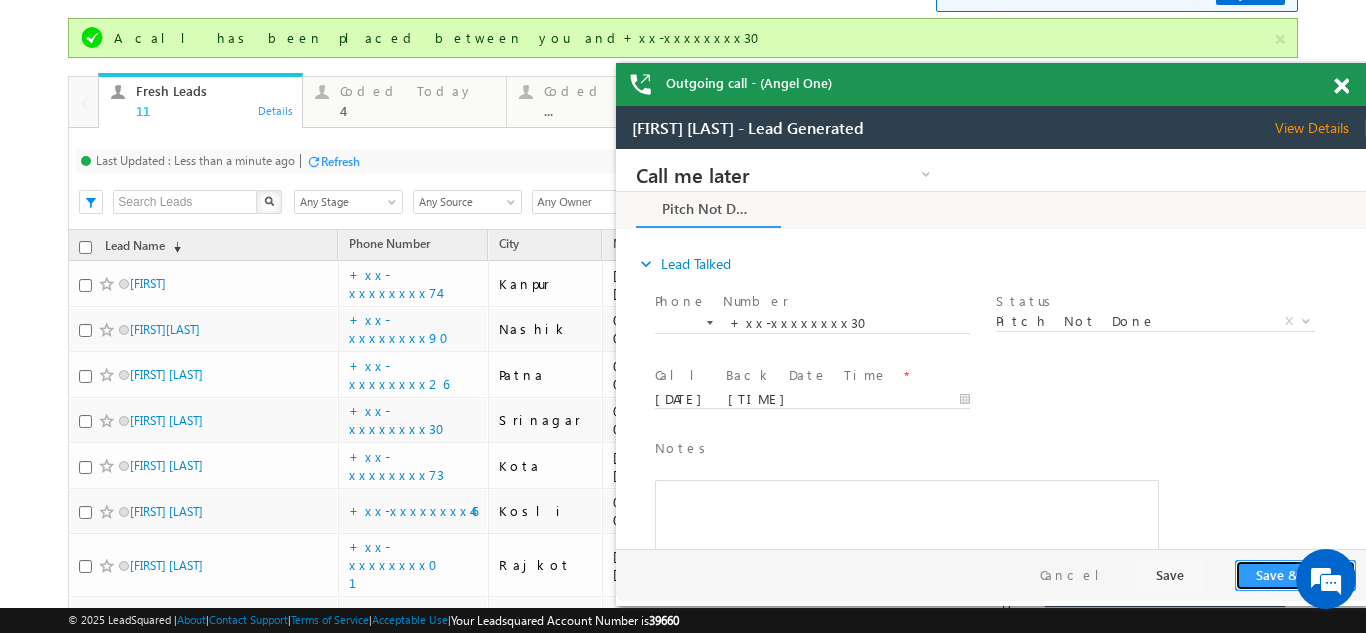 click on "Save & Close" at bounding box center [1295, 575] 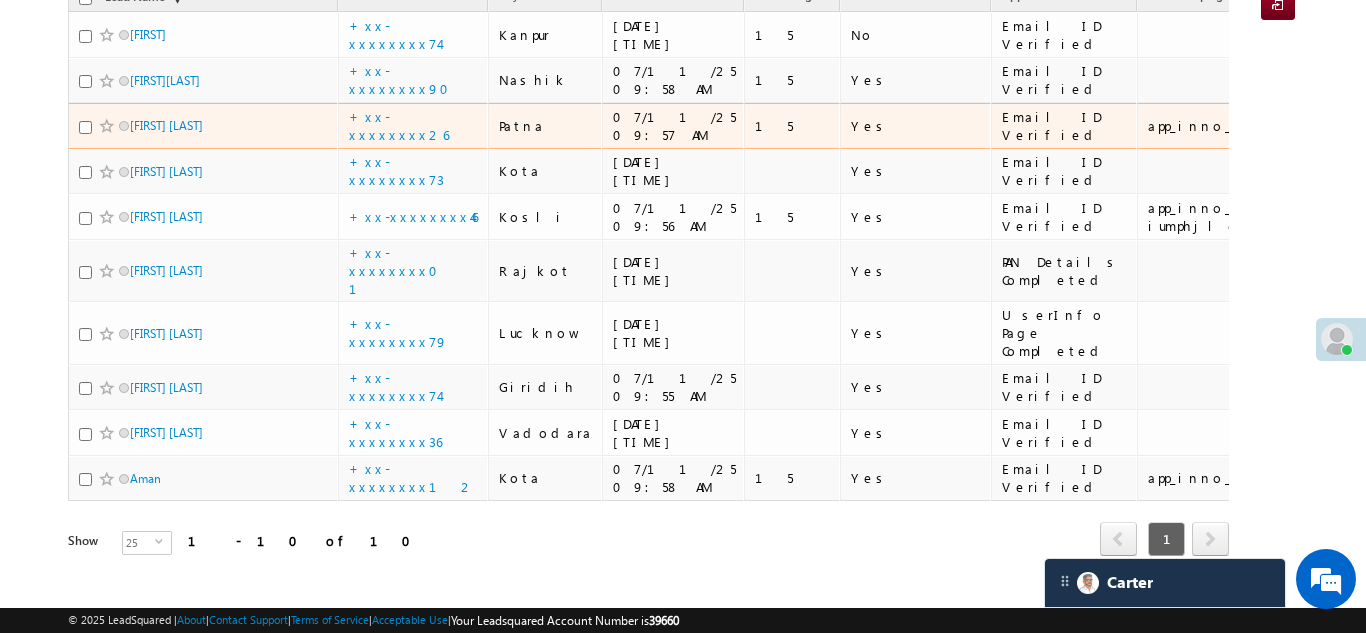 scroll, scrollTop: 301, scrollLeft: 0, axis: vertical 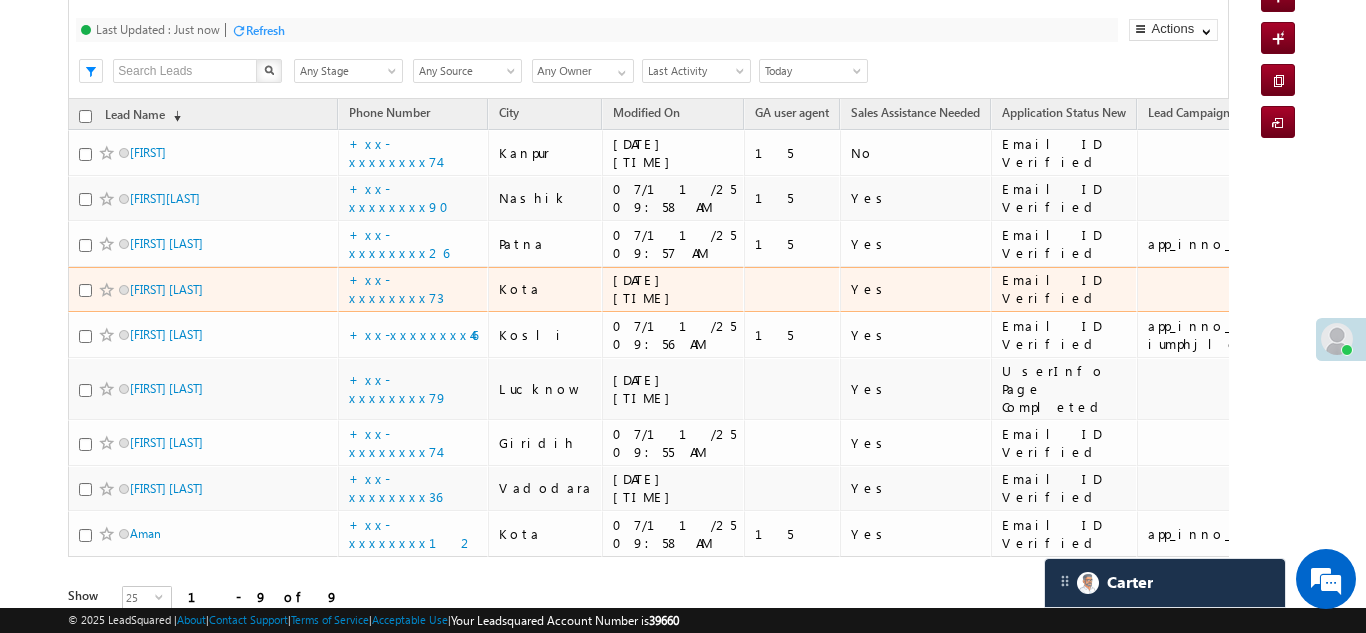 drag, startPoint x: 153, startPoint y: 289, endPoint x: 238, endPoint y: 300, distance: 85.70881 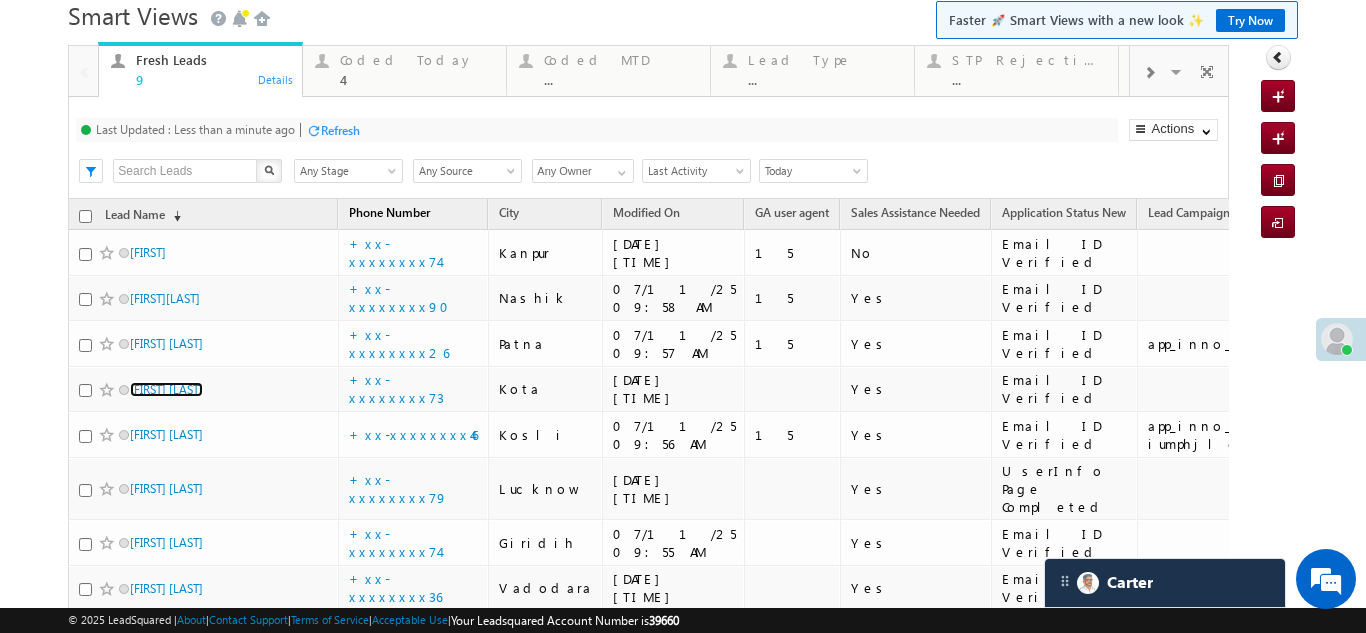 scroll, scrollTop: 0, scrollLeft: 0, axis: both 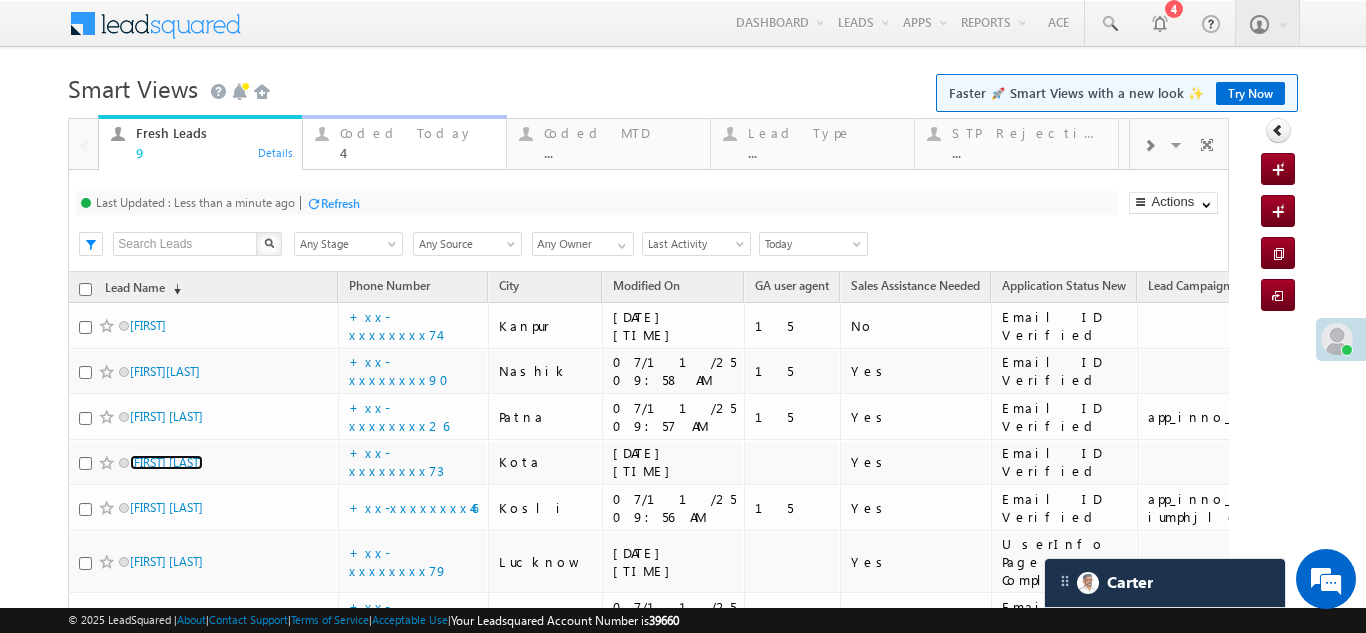 click on "Coded Today" at bounding box center [417, 133] 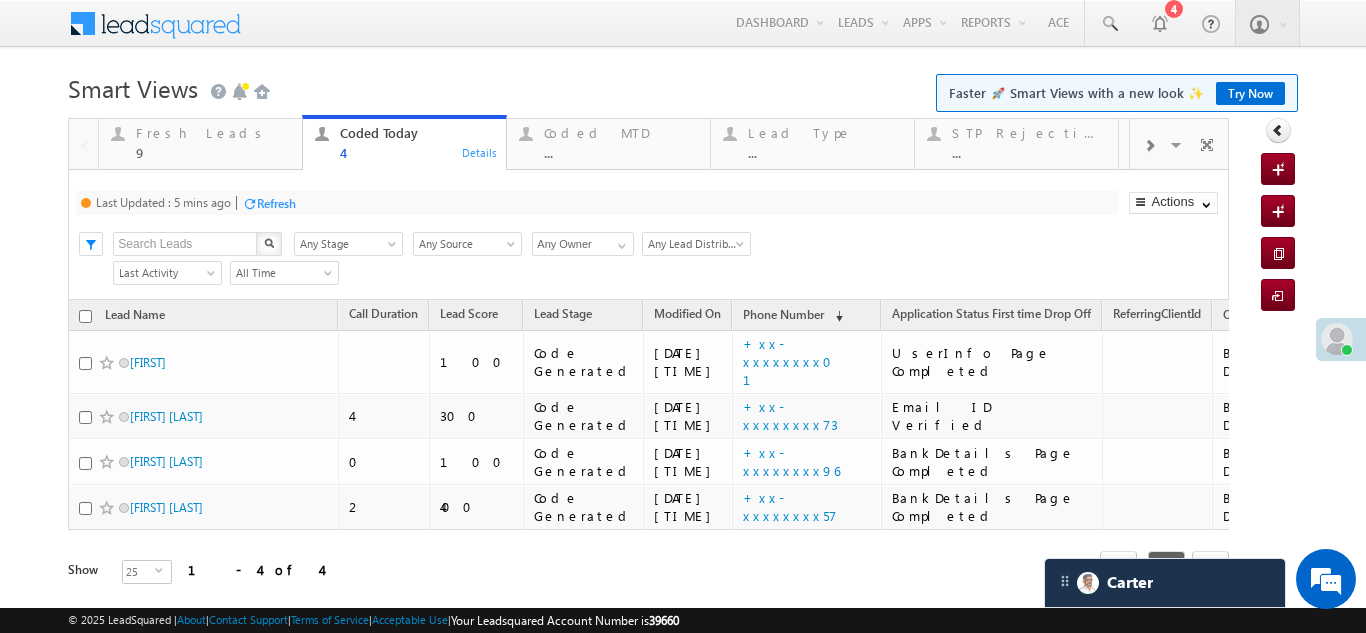 click on "Refresh" at bounding box center (276, 203) 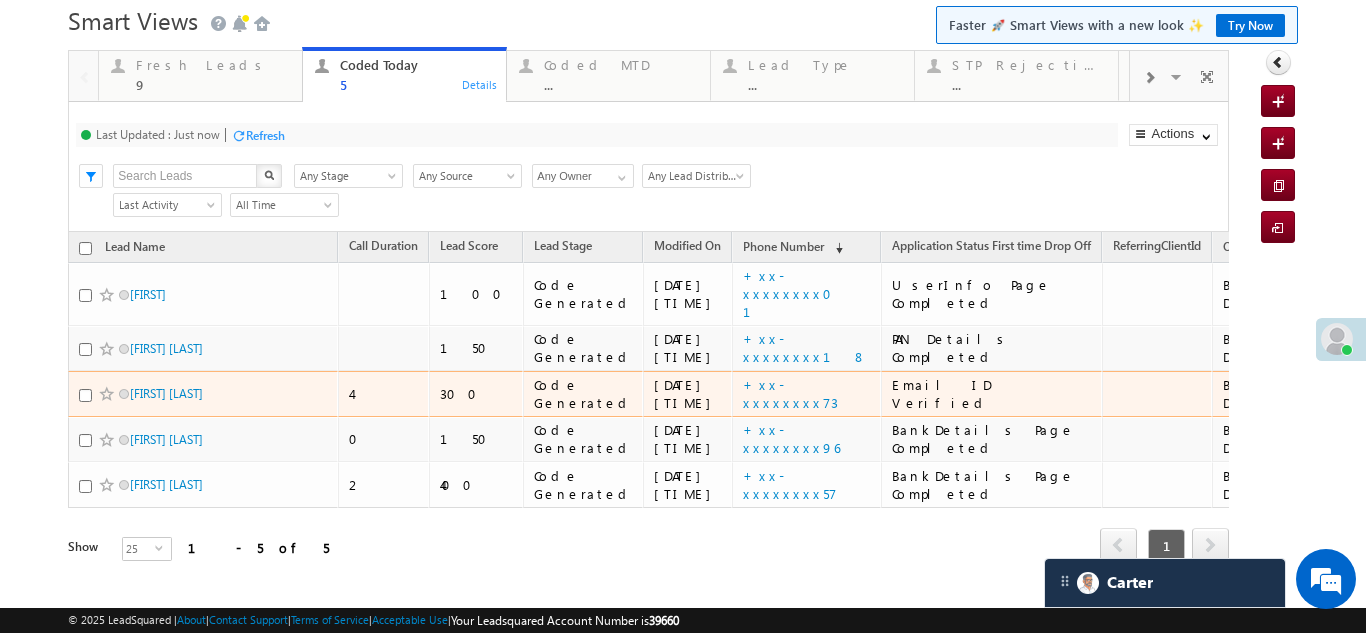 scroll, scrollTop: 100, scrollLeft: 0, axis: vertical 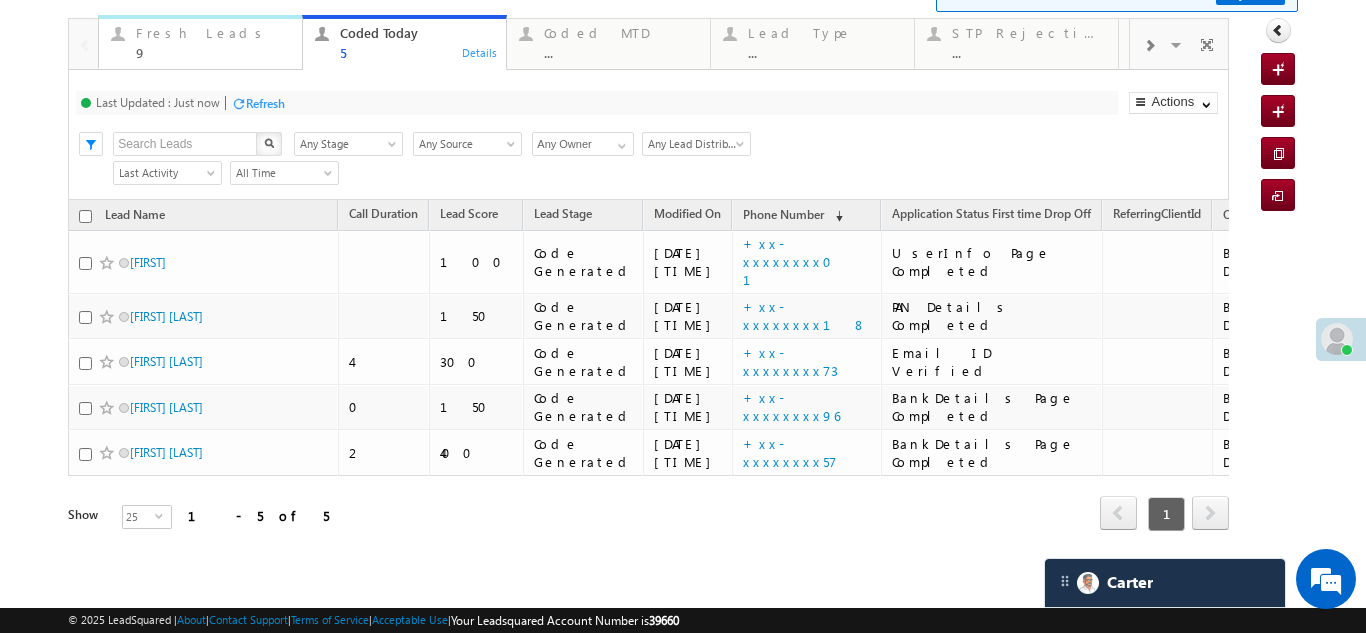 click on "Fresh Leads" at bounding box center (213, 33) 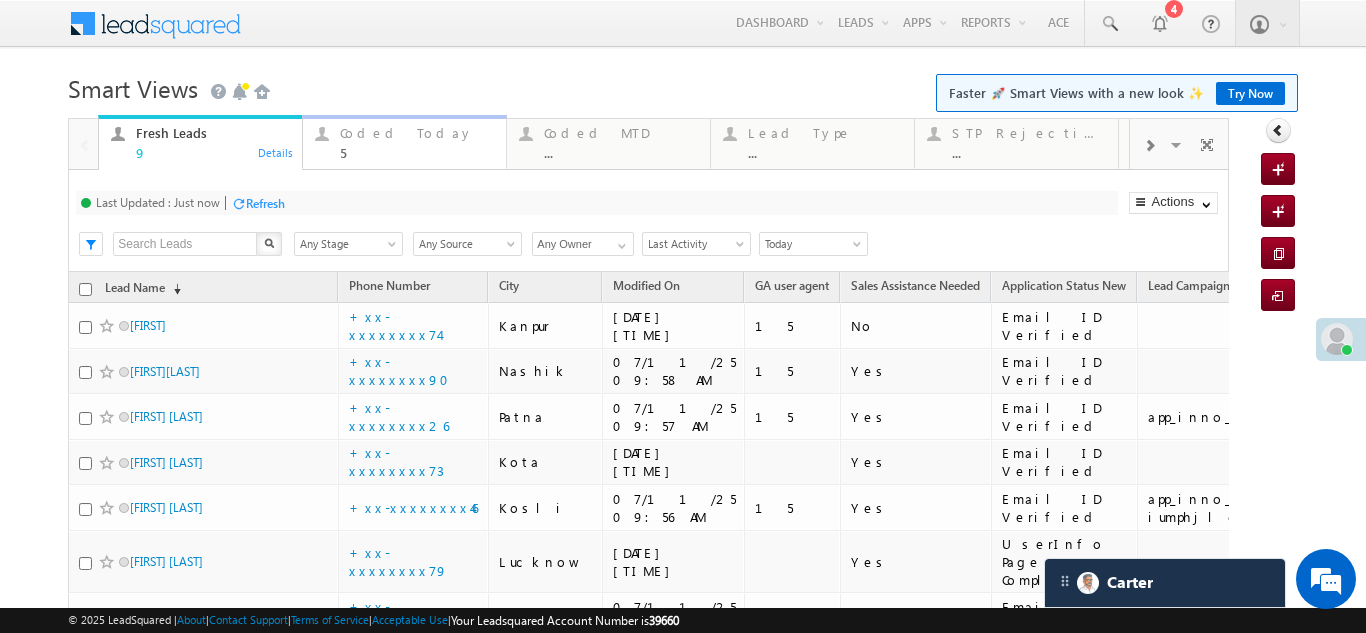 click on "Coded Today" at bounding box center (417, 133) 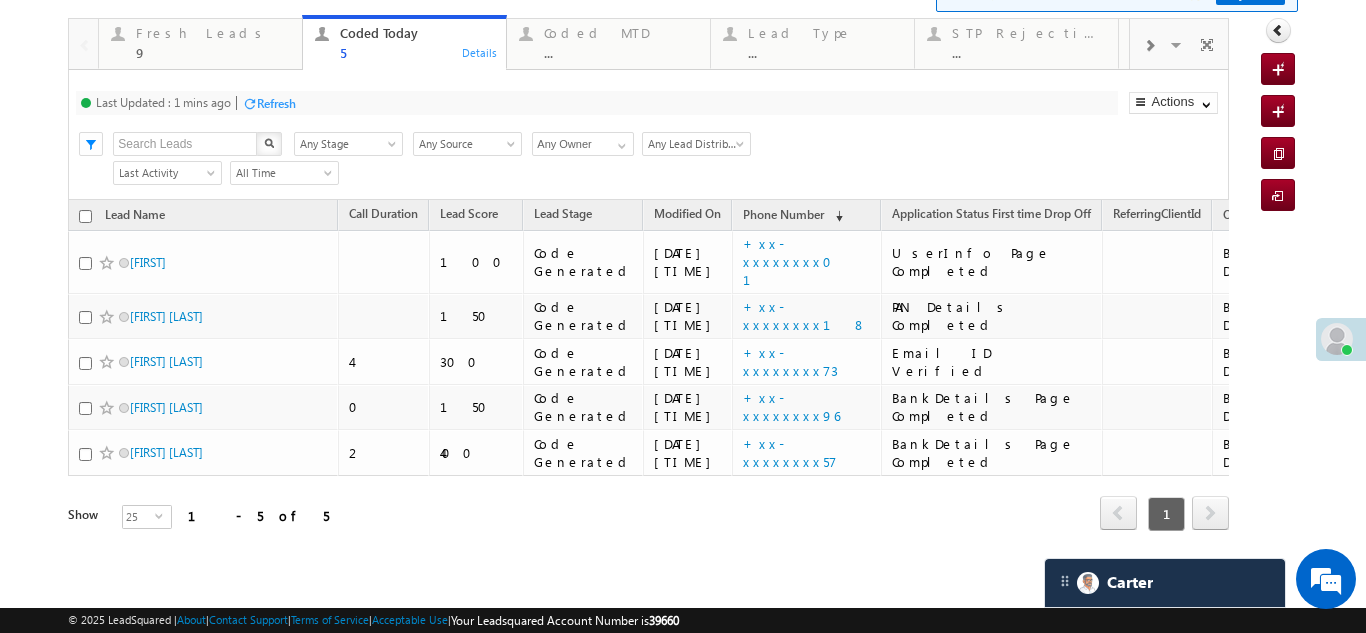 click on "Refresh" at bounding box center [276, 103] 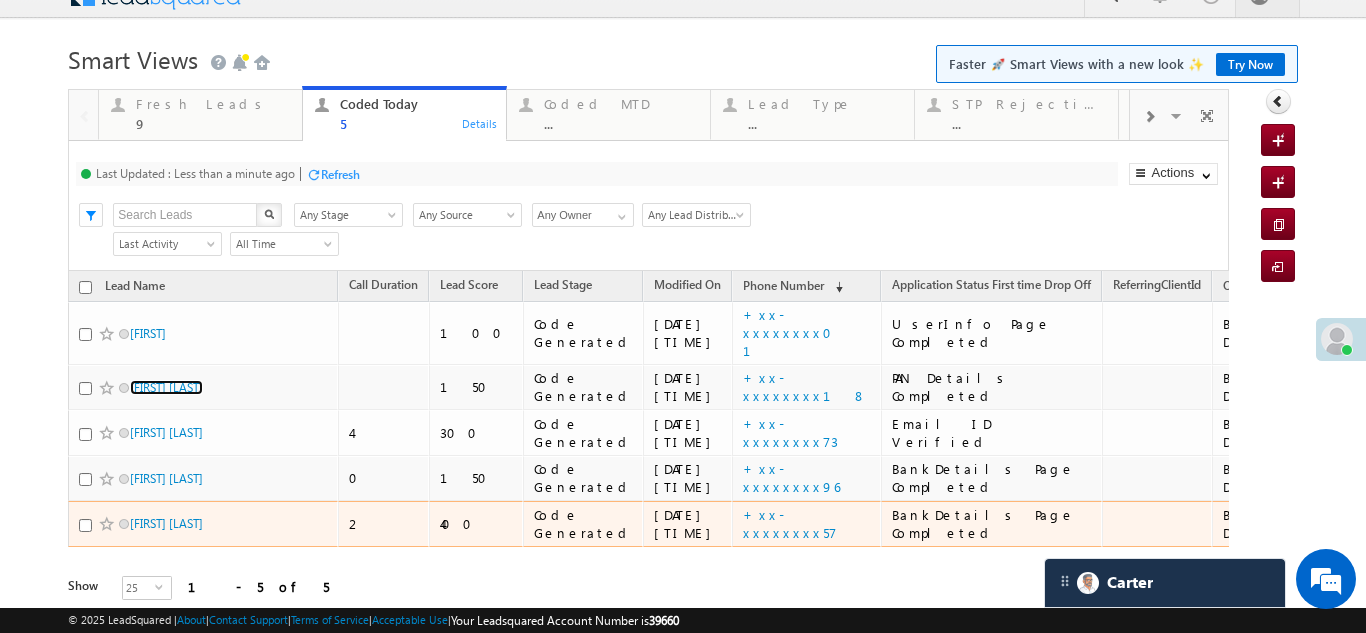 scroll, scrollTop: 0, scrollLeft: 0, axis: both 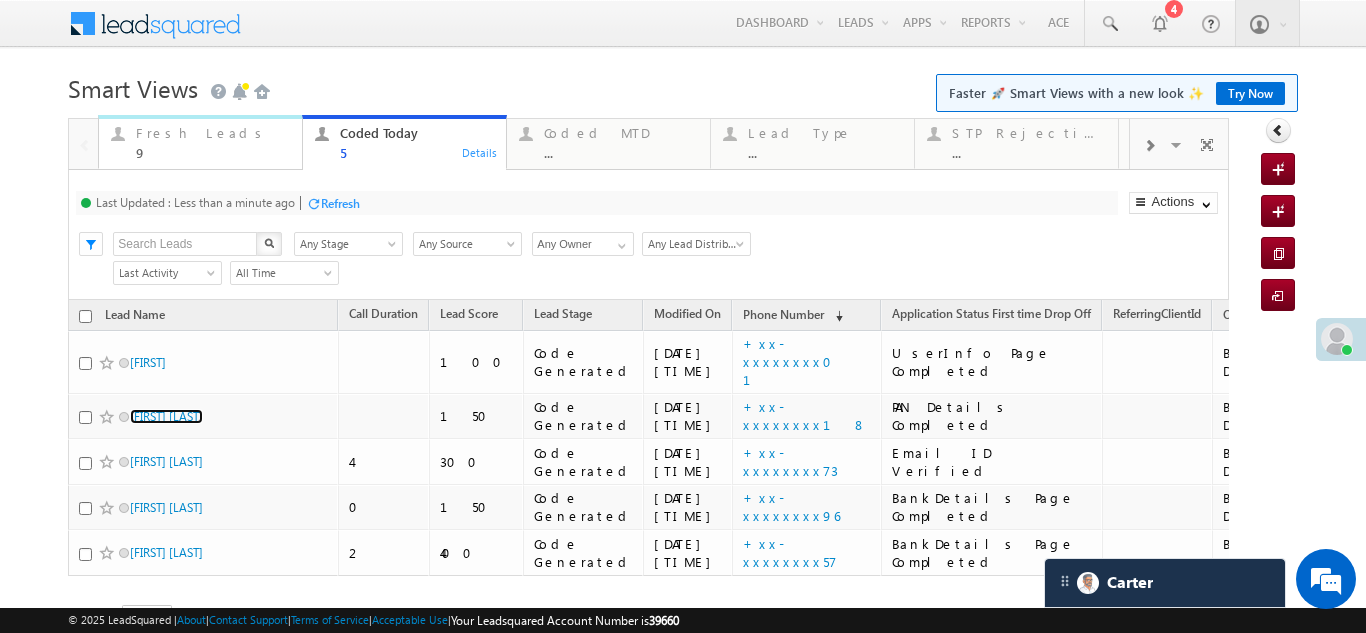 click on "Fresh Leads" at bounding box center [213, 133] 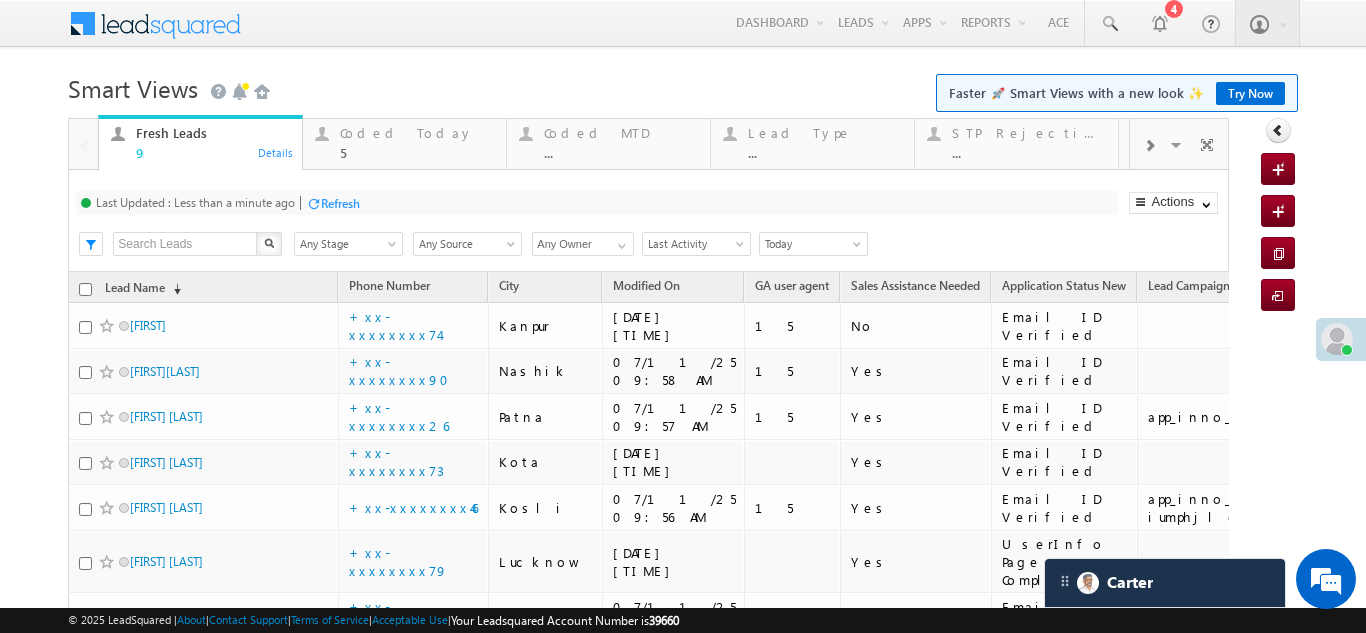 click on "Refresh" at bounding box center (340, 203) 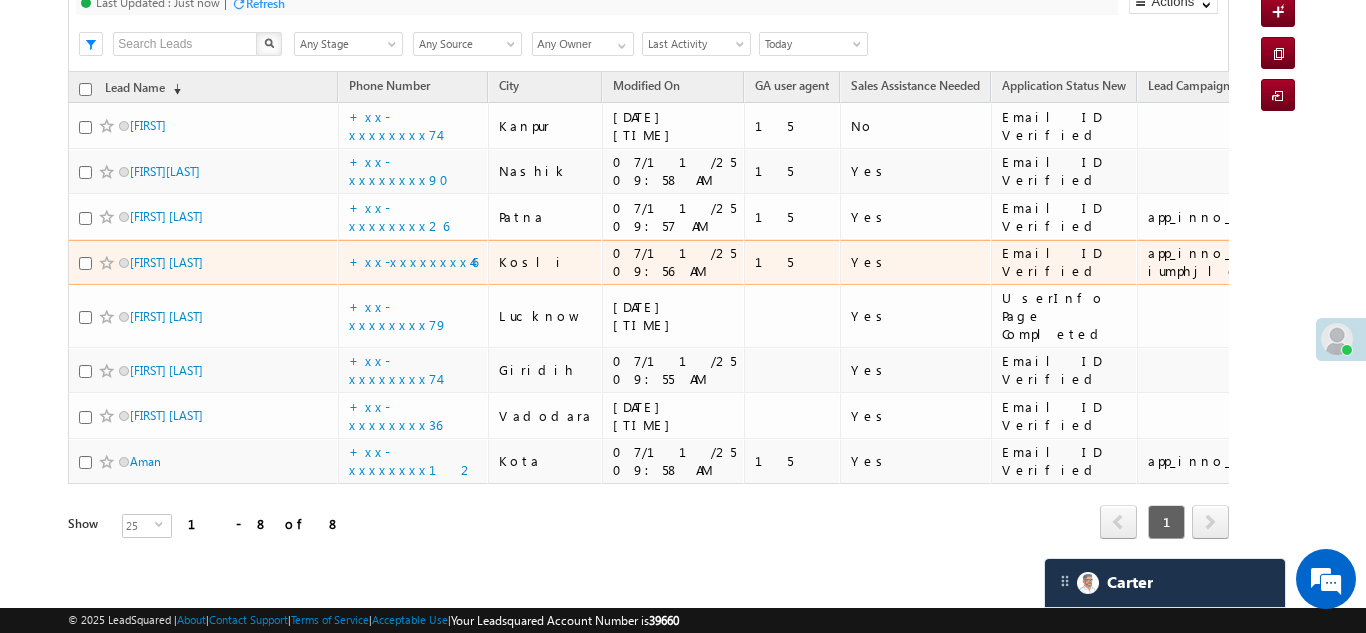 scroll, scrollTop: 210, scrollLeft: 0, axis: vertical 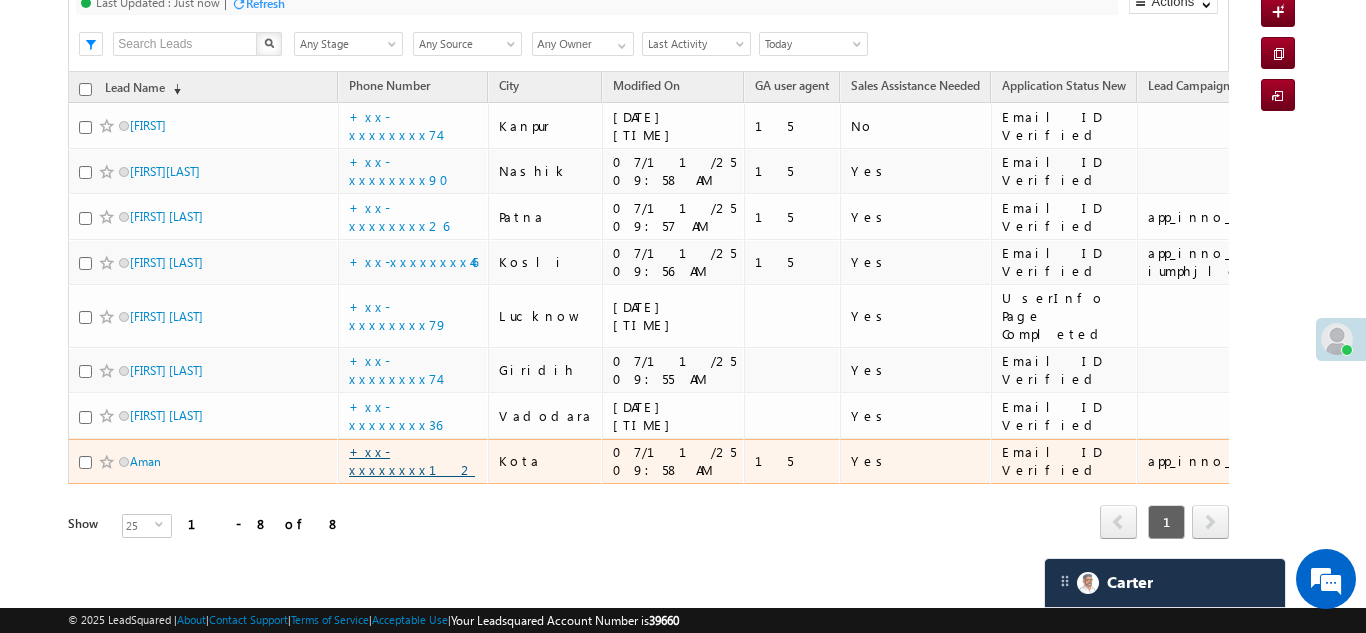 click on "+xx-xxxxxxxx12" at bounding box center [412, 460] 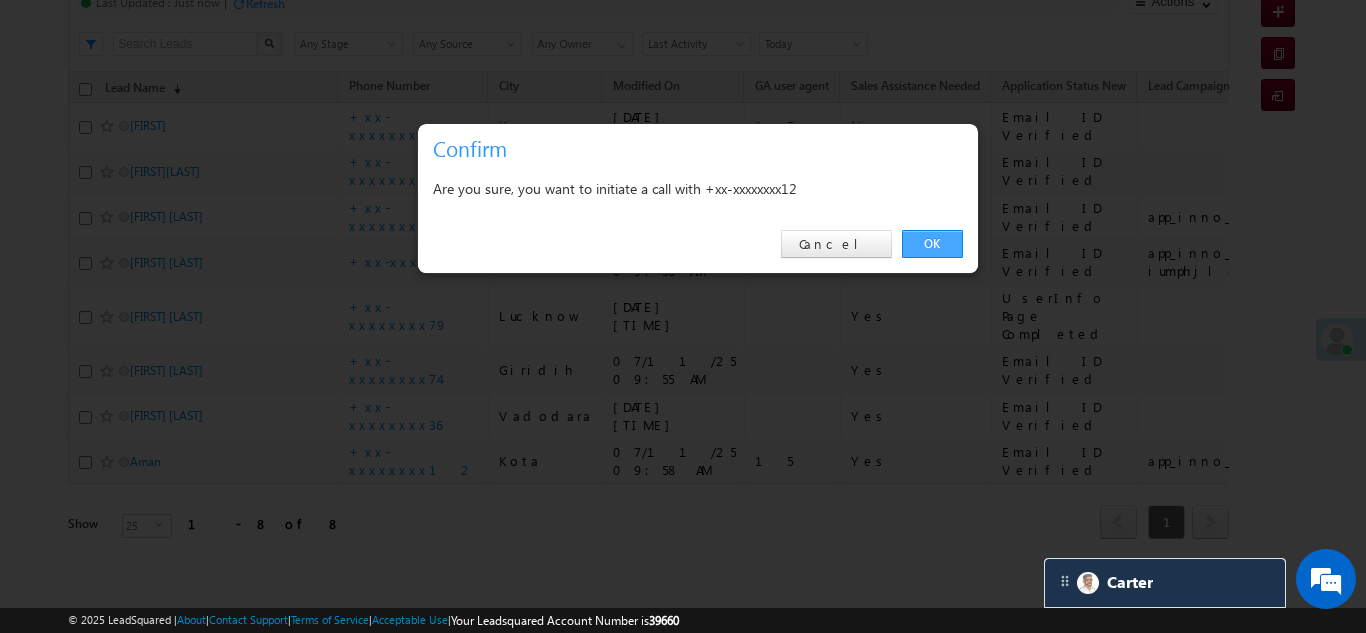 click on "OK" at bounding box center (932, 244) 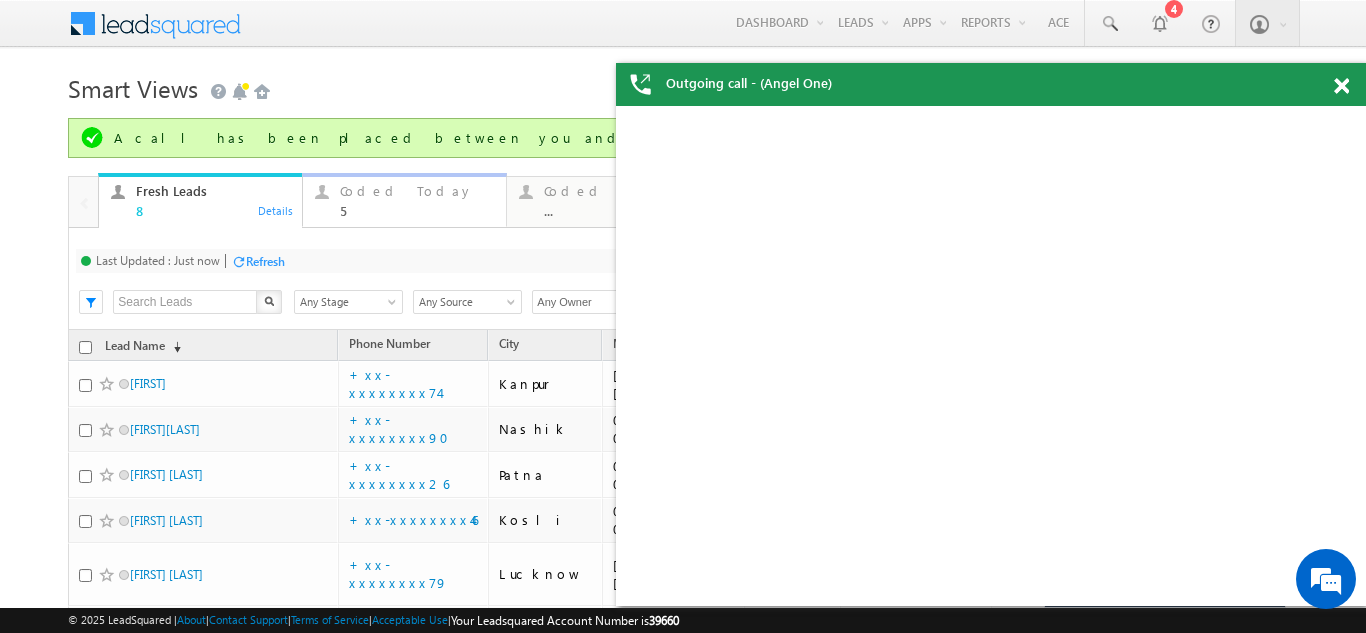 scroll, scrollTop: 0, scrollLeft: 0, axis: both 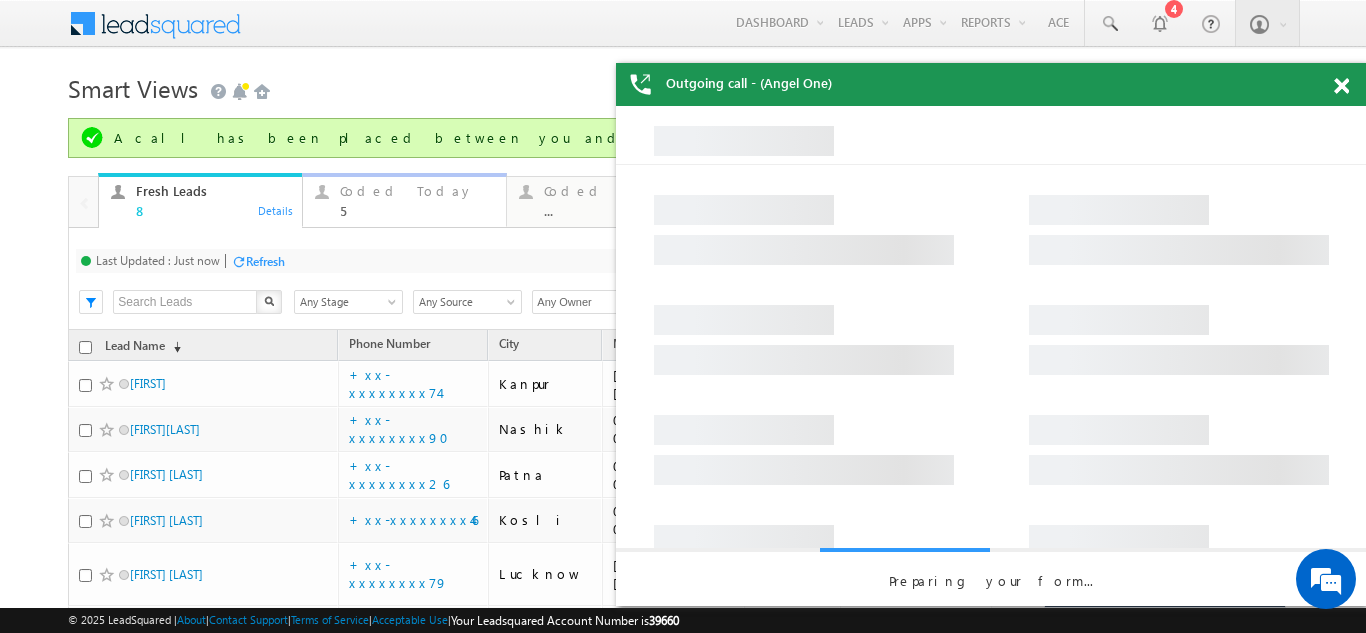 click on "Coded Today" at bounding box center (417, 191) 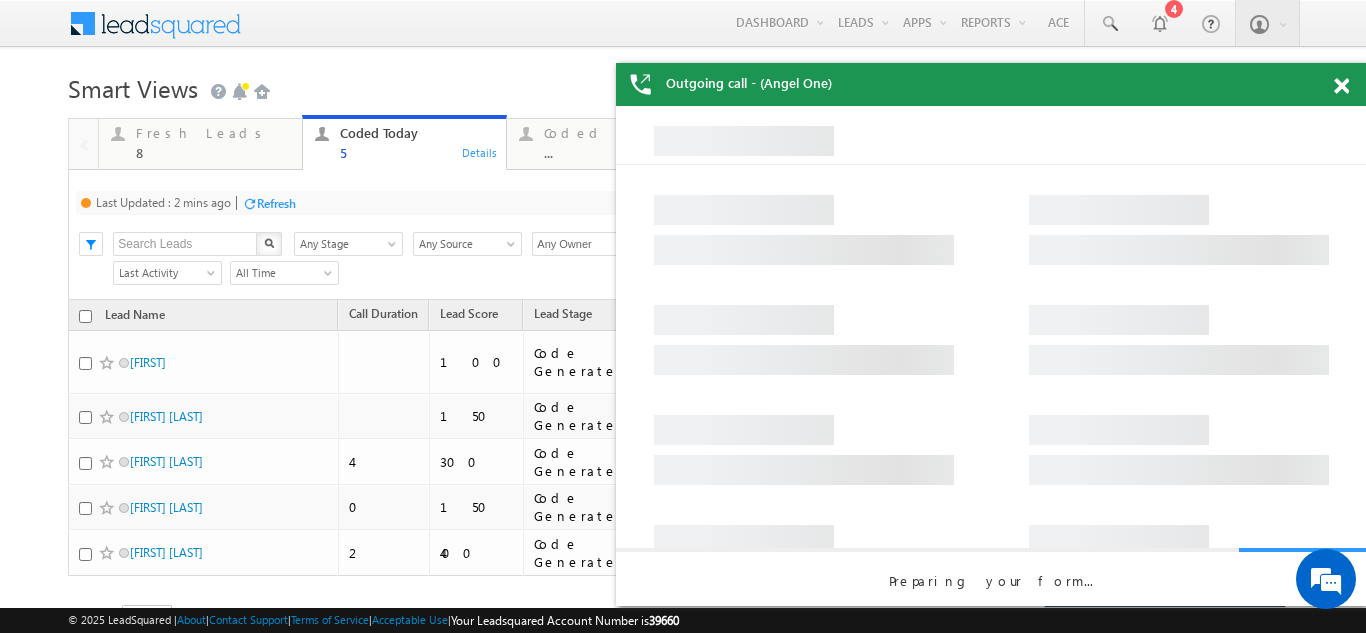 click on "Refresh" at bounding box center (276, 203) 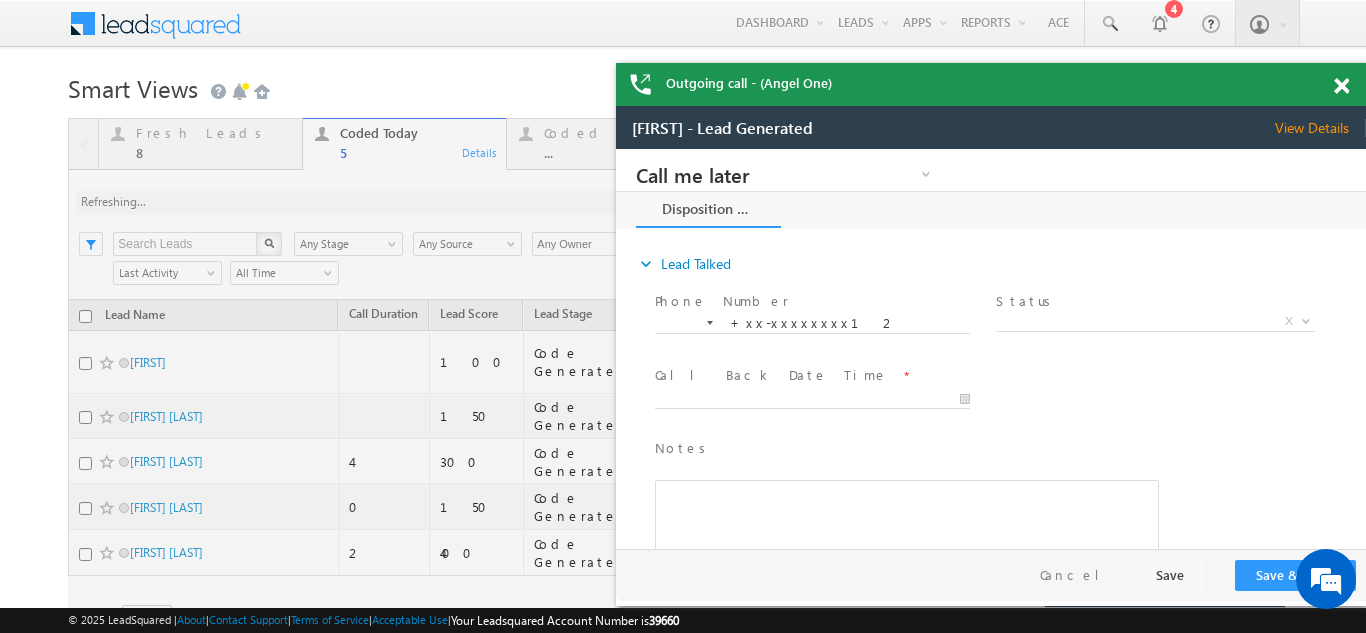 scroll, scrollTop: 0, scrollLeft: 0, axis: both 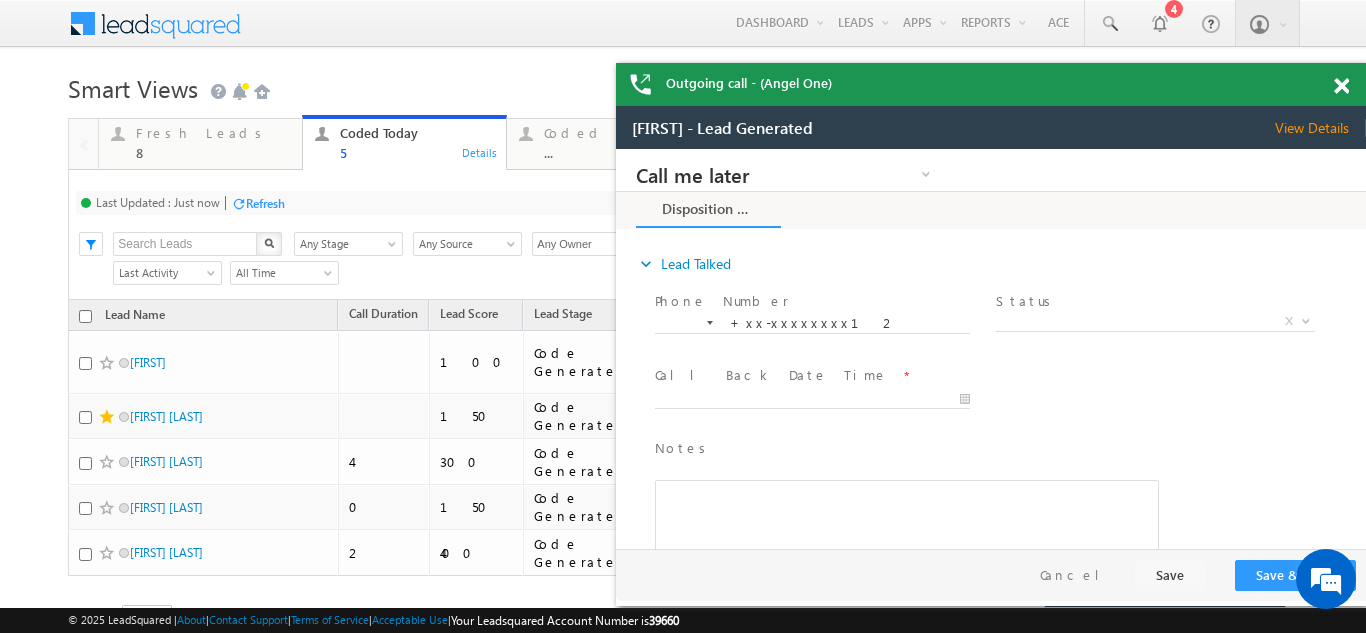 click on "Refresh" at bounding box center (265, 203) 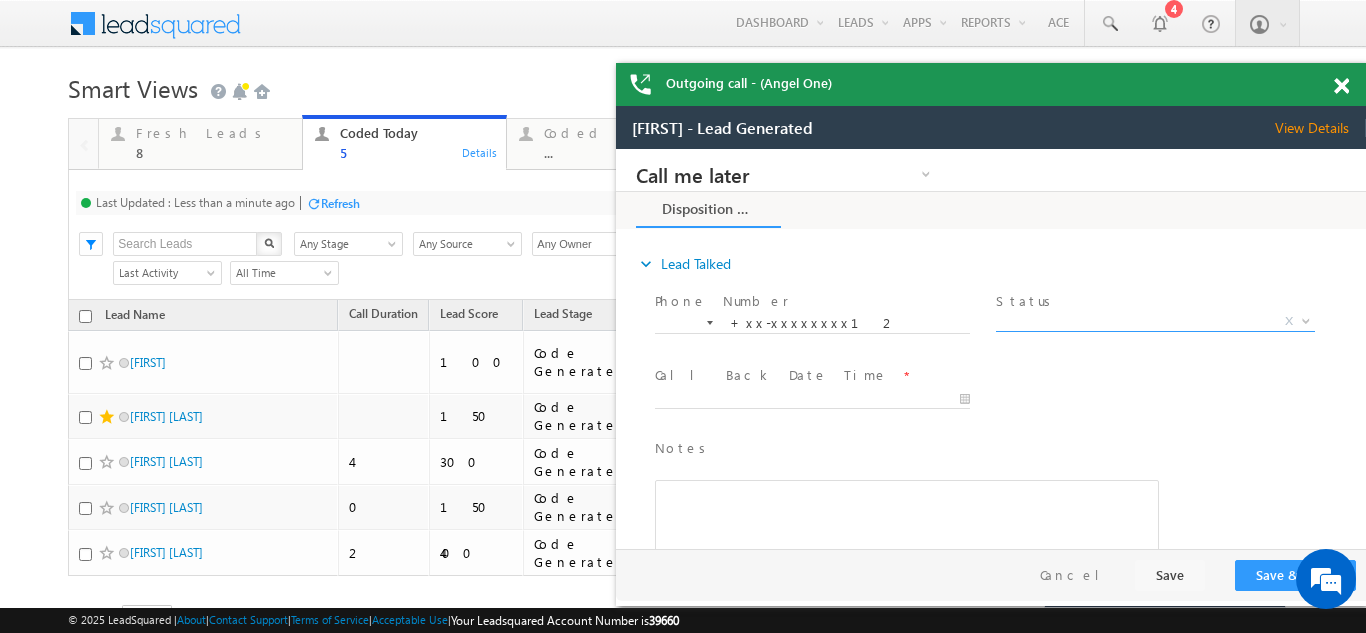 click on "X" at bounding box center [1155, 322] 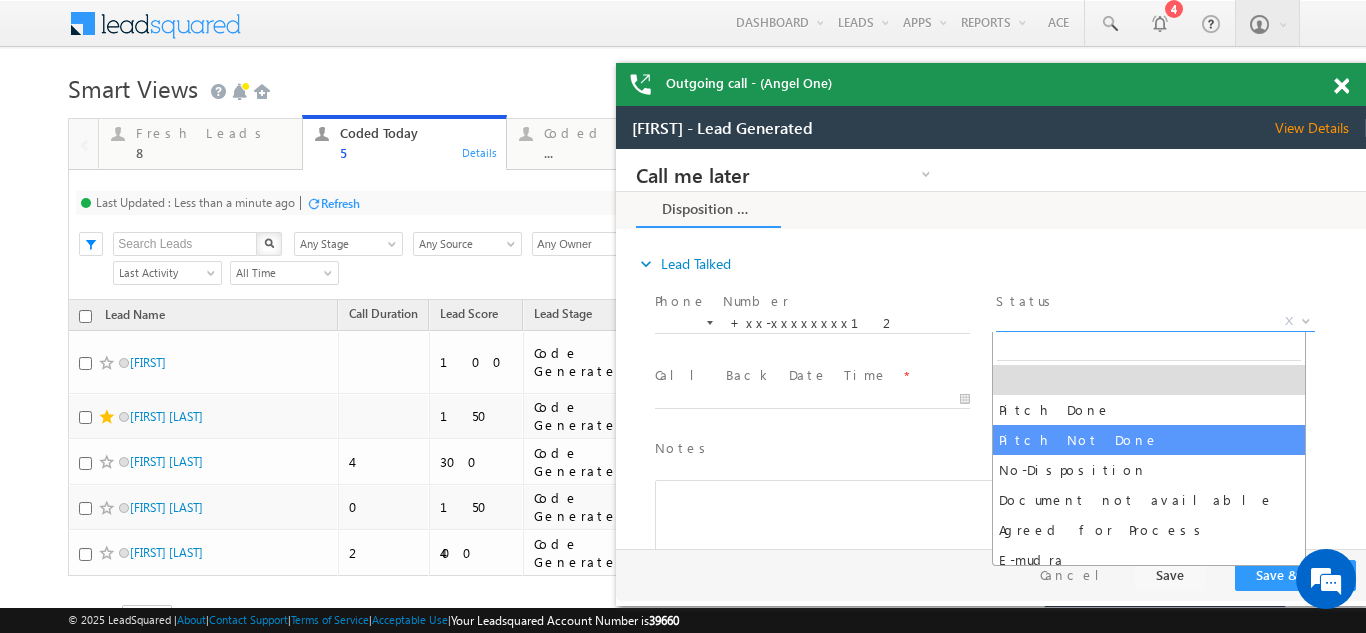 select on "Pitch Not Done" 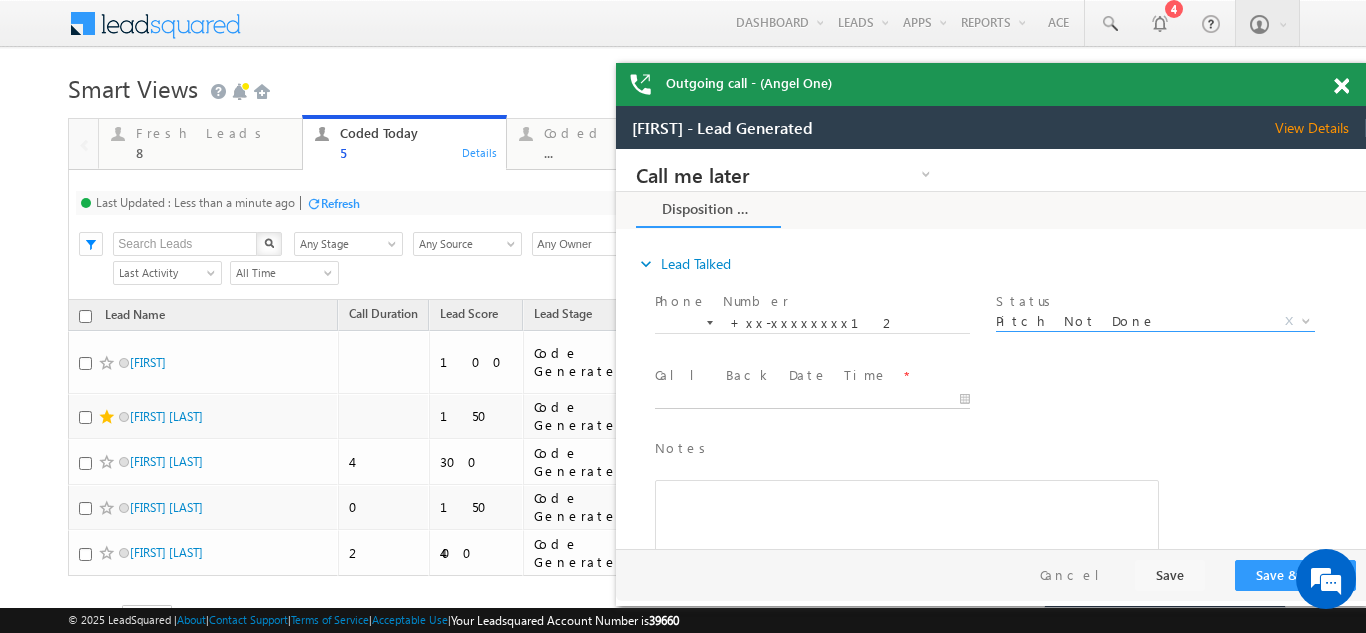 type on "07/11/25 10:16 AM" 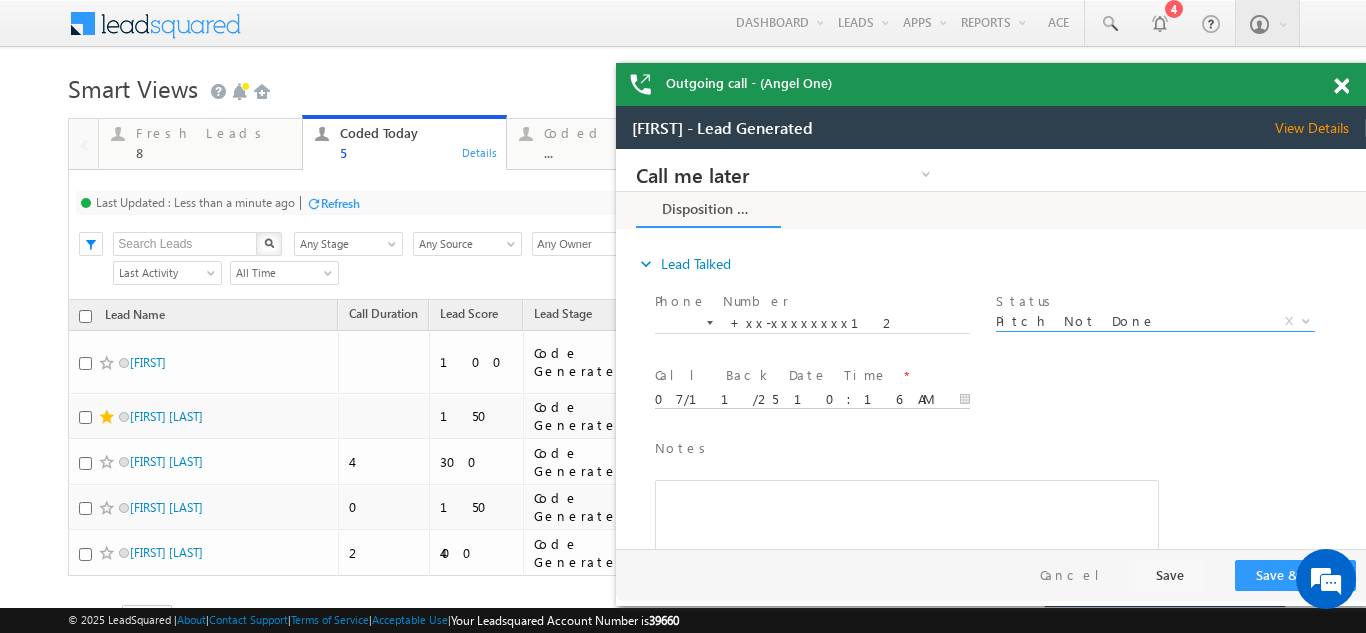 click on "07/11/25 10:16 AM" at bounding box center [812, 400] 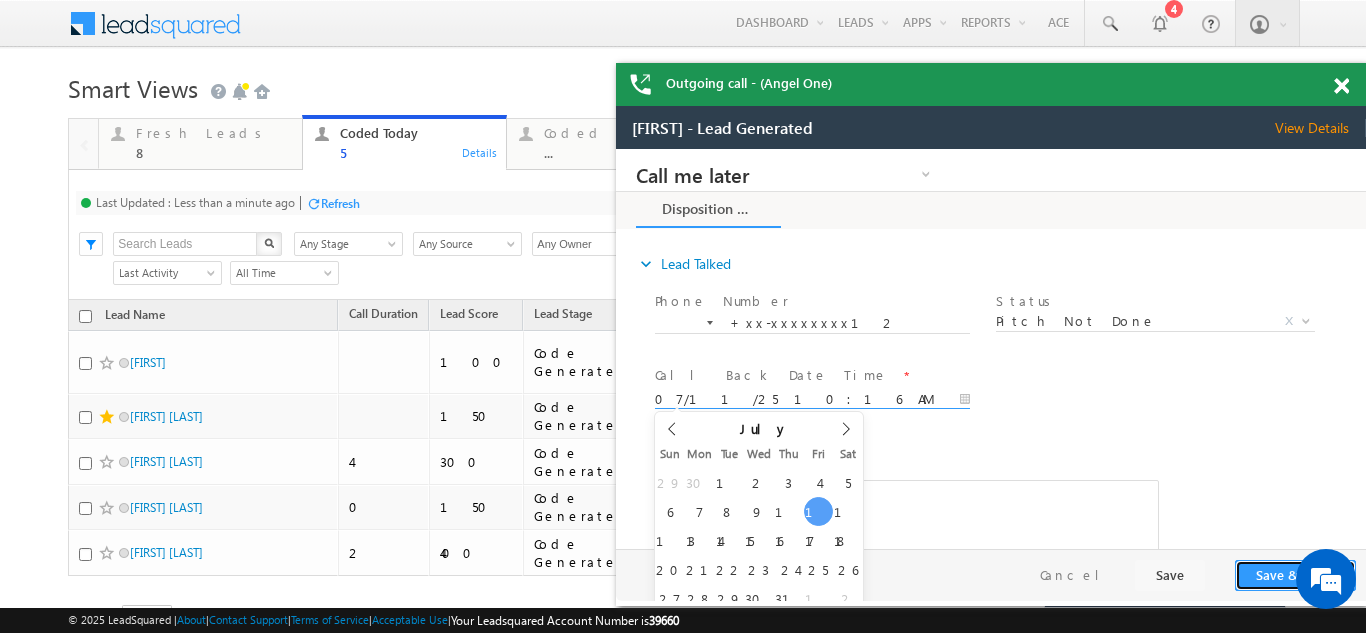 click on "Save & Close" at bounding box center [1295, 575] 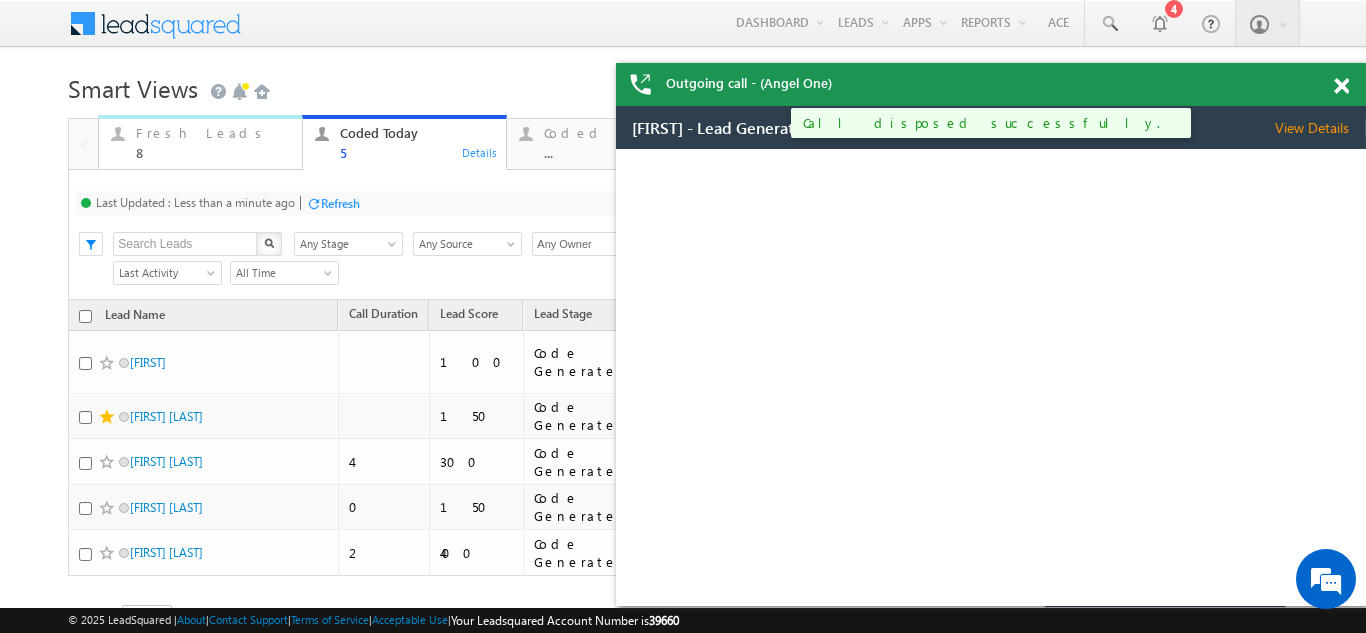 click on "Fresh Leads" at bounding box center [213, 133] 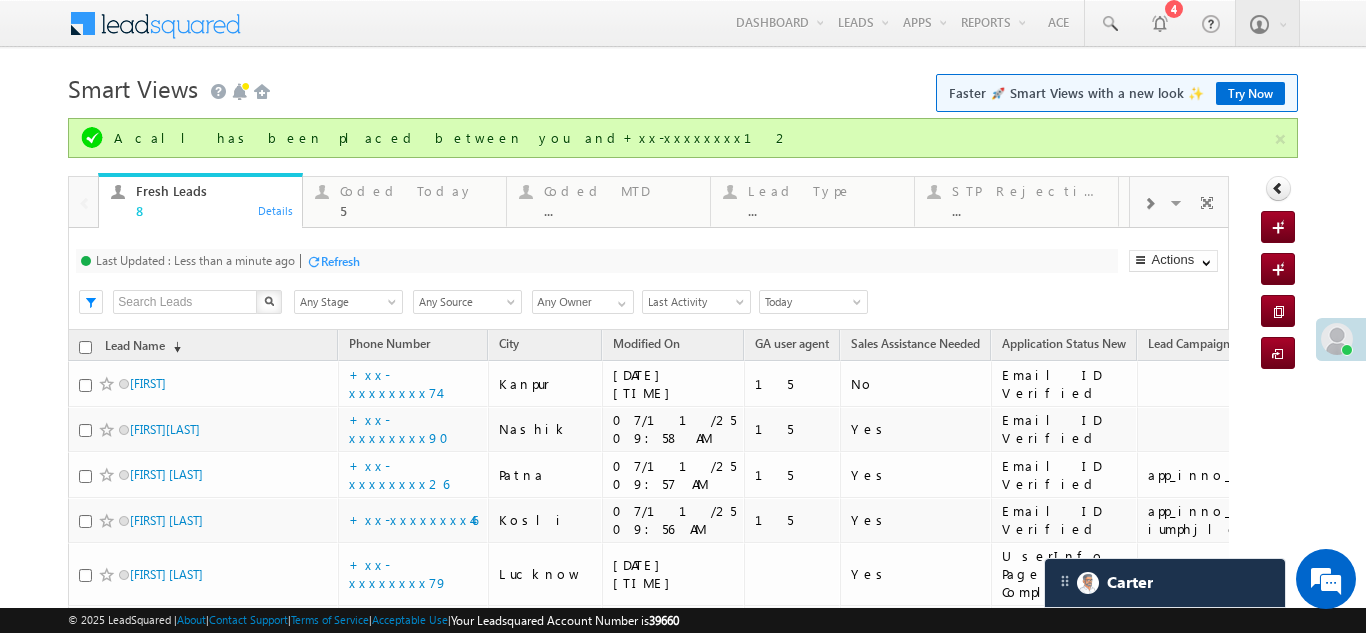 click on "Refresh" at bounding box center (340, 261) 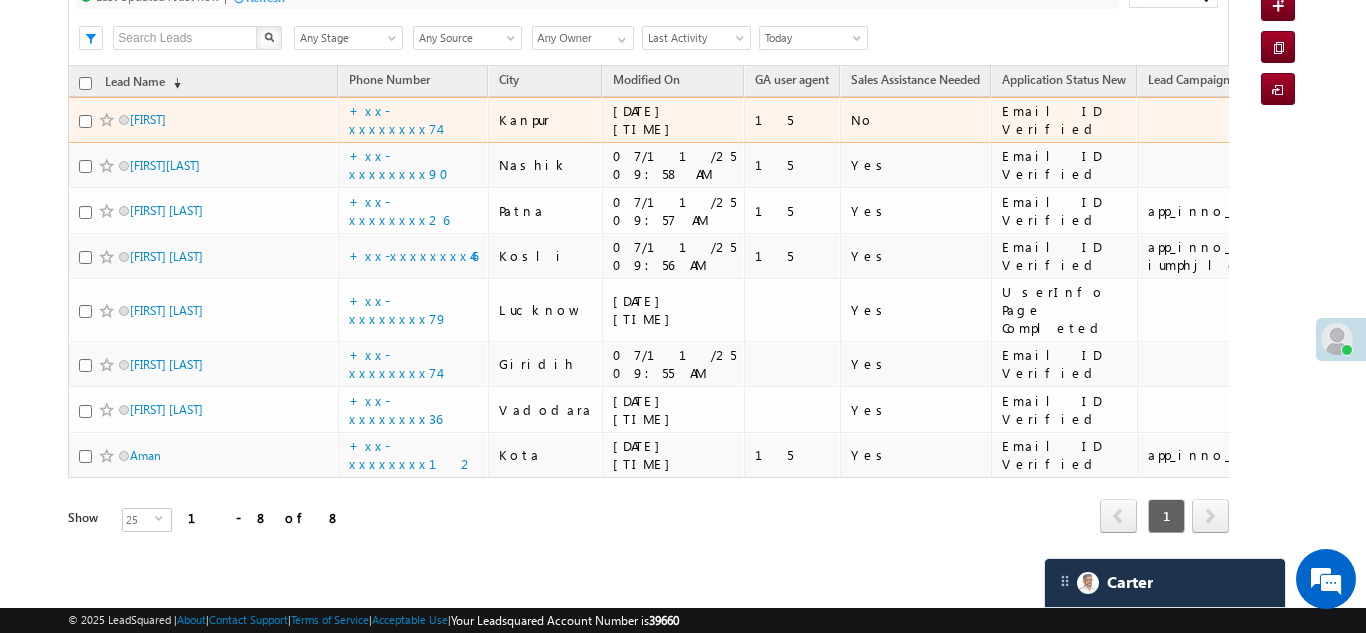 scroll, scrollTop: 210, scrollLeft: 0, axis: vertical 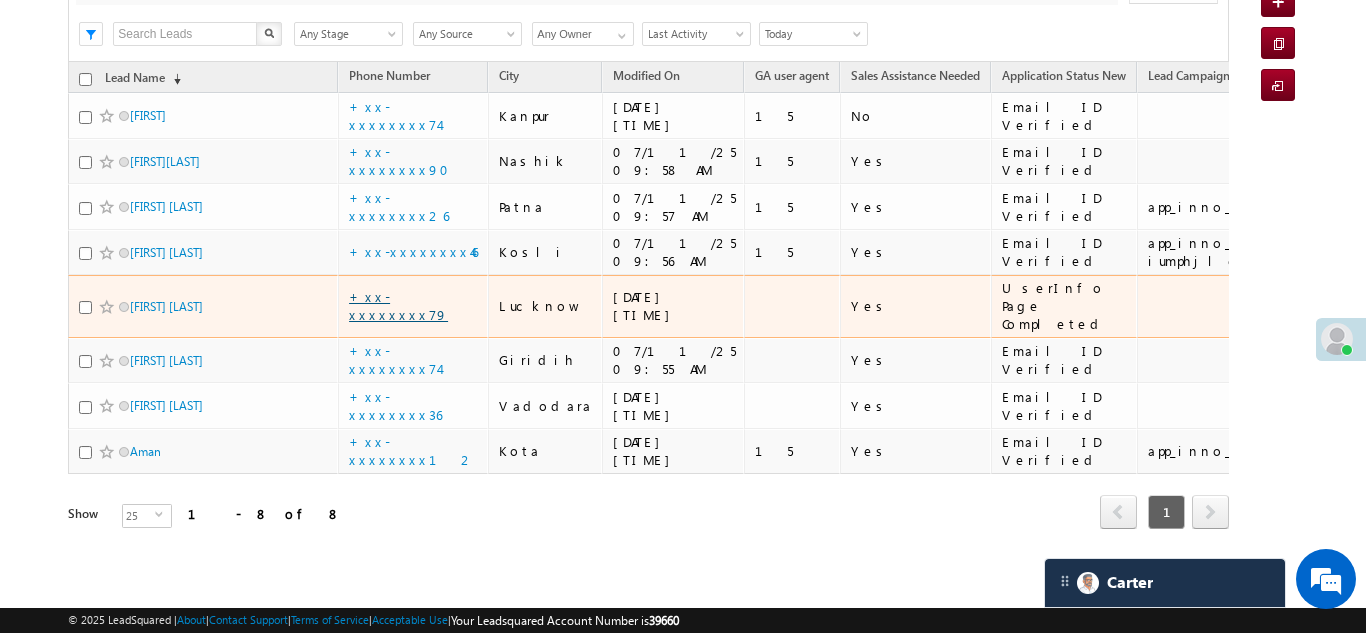 click on "+xx-xxxxxxxx79" at bounding box center [398, 305] 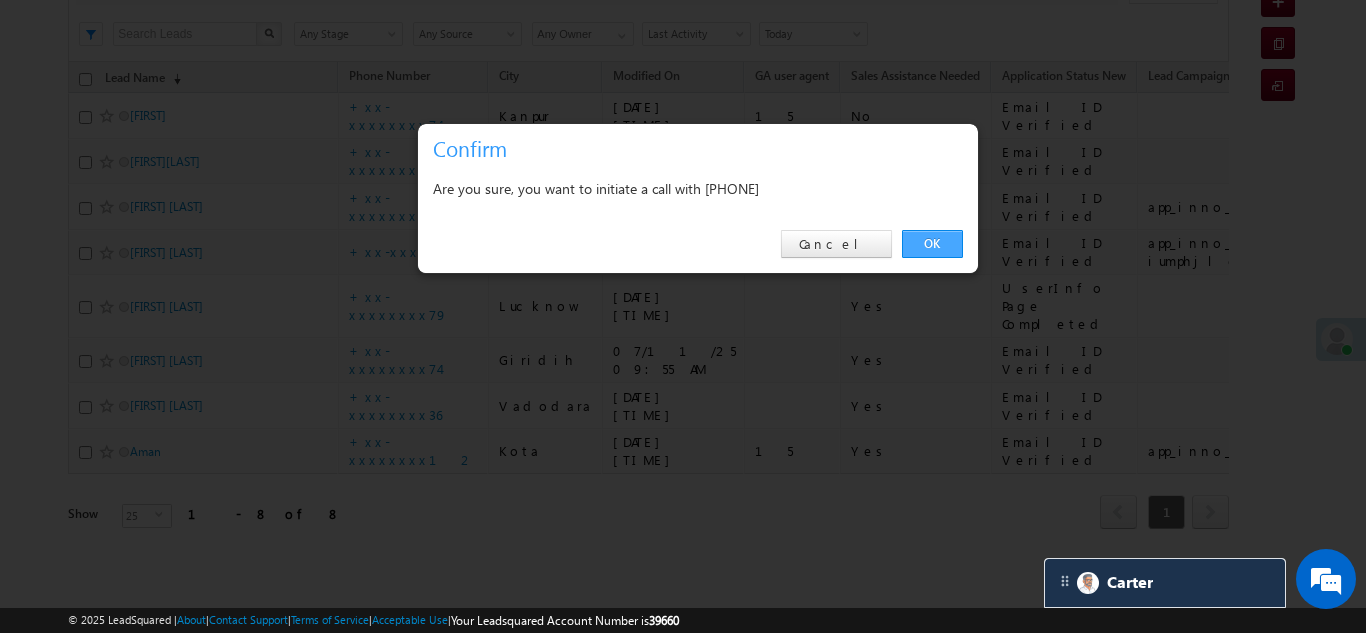 click on "OK" at bounding box center [932, 244] 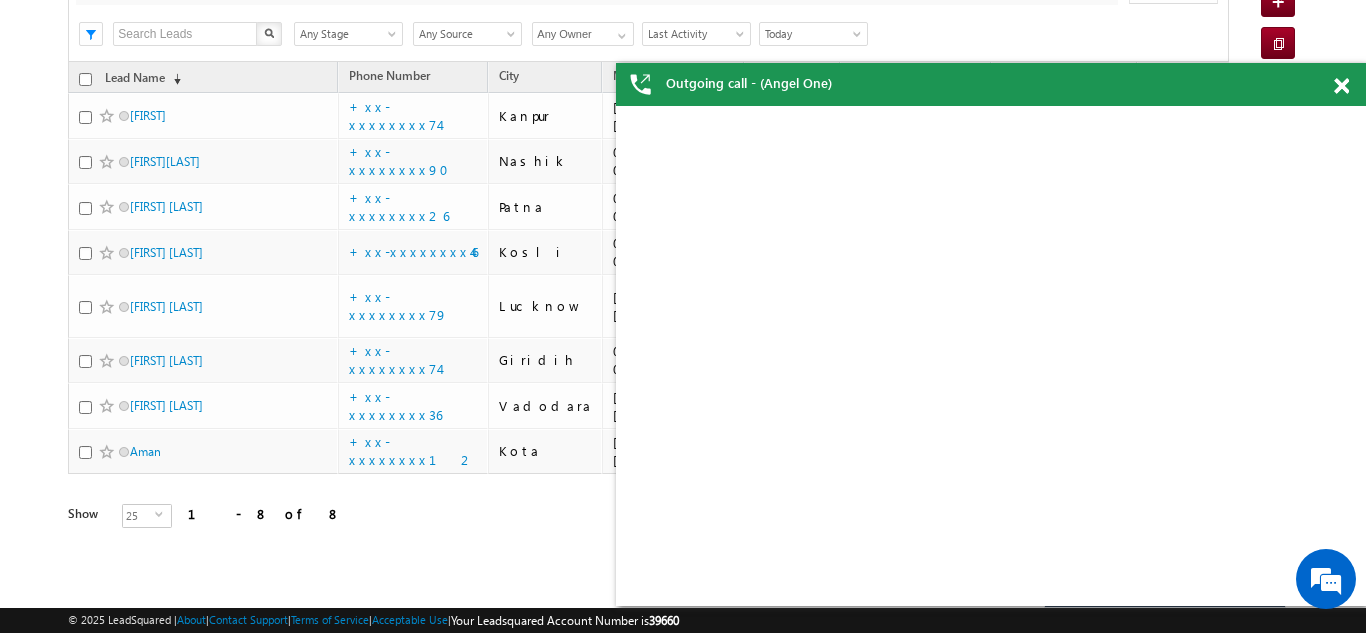 scroll, scrollTop: 0, scrollLeft: 0, axis: both 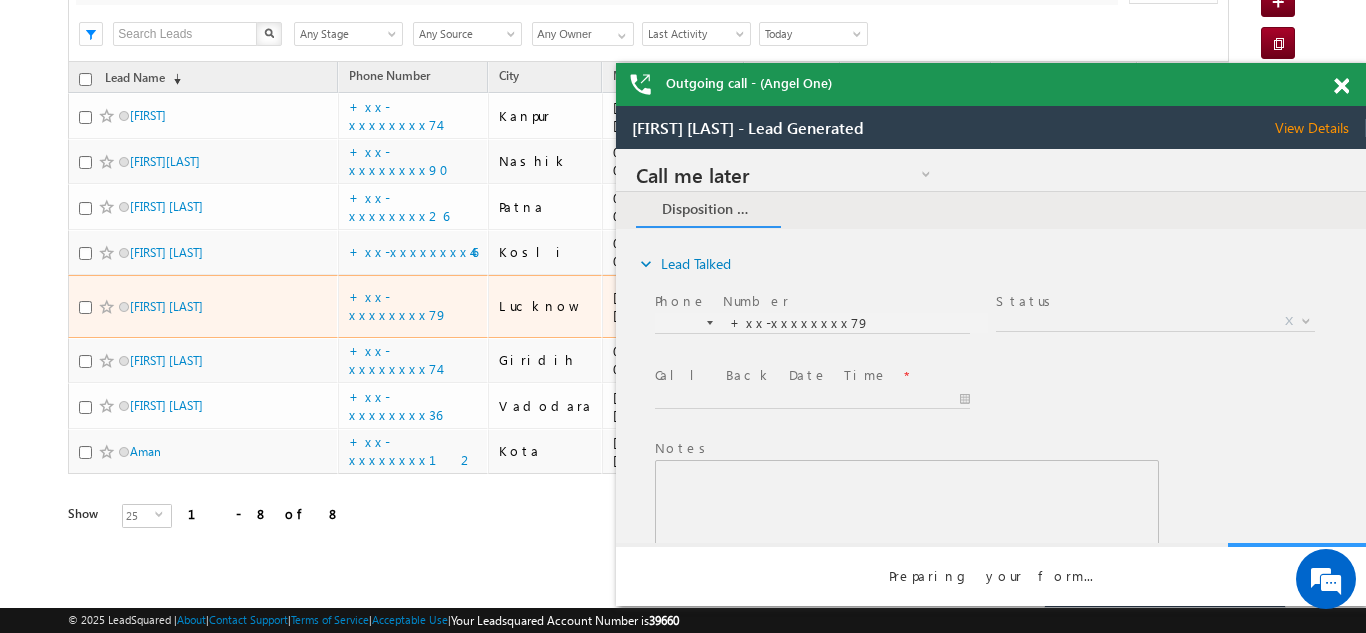 click at bounding box center [109, 307] 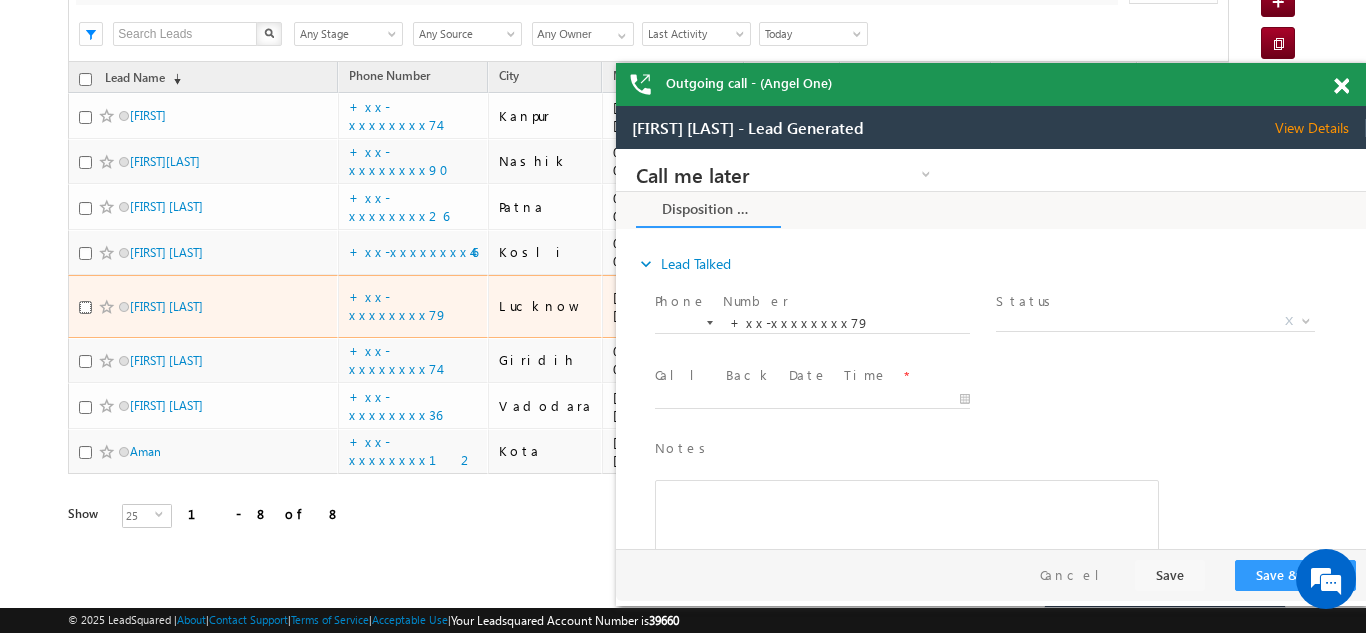 click at bounding box center (85, 307) 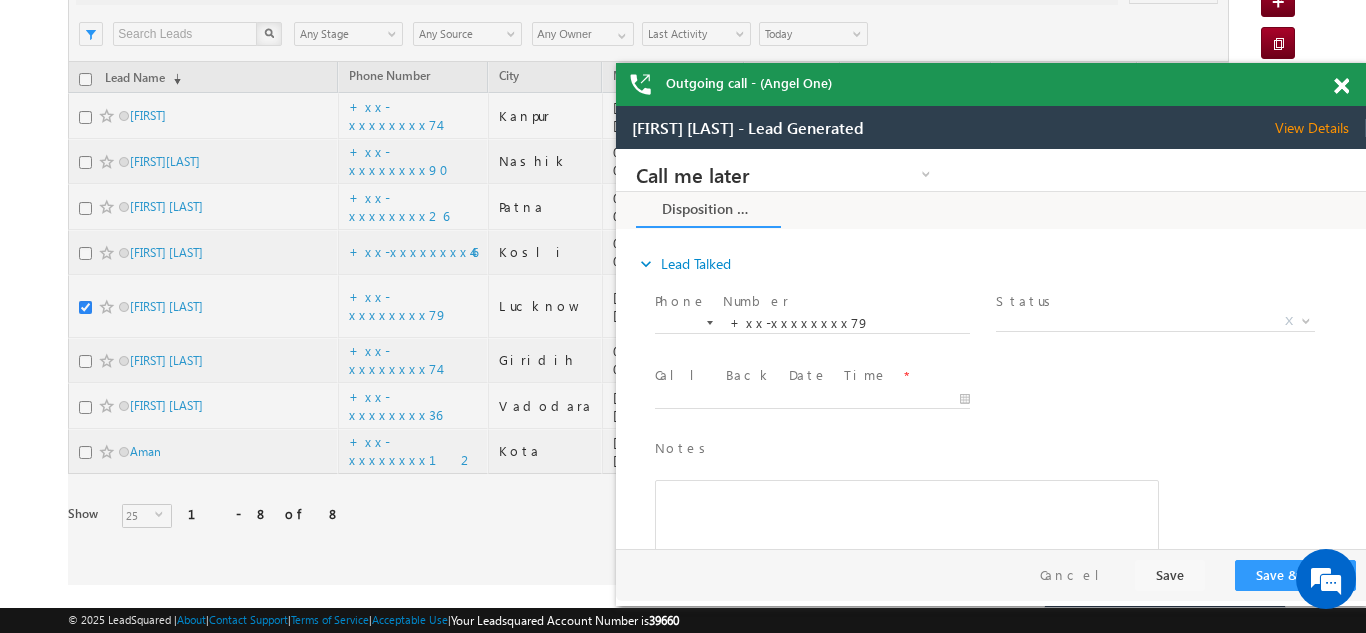 click on "View Details" at bounding box center (1320, 128) 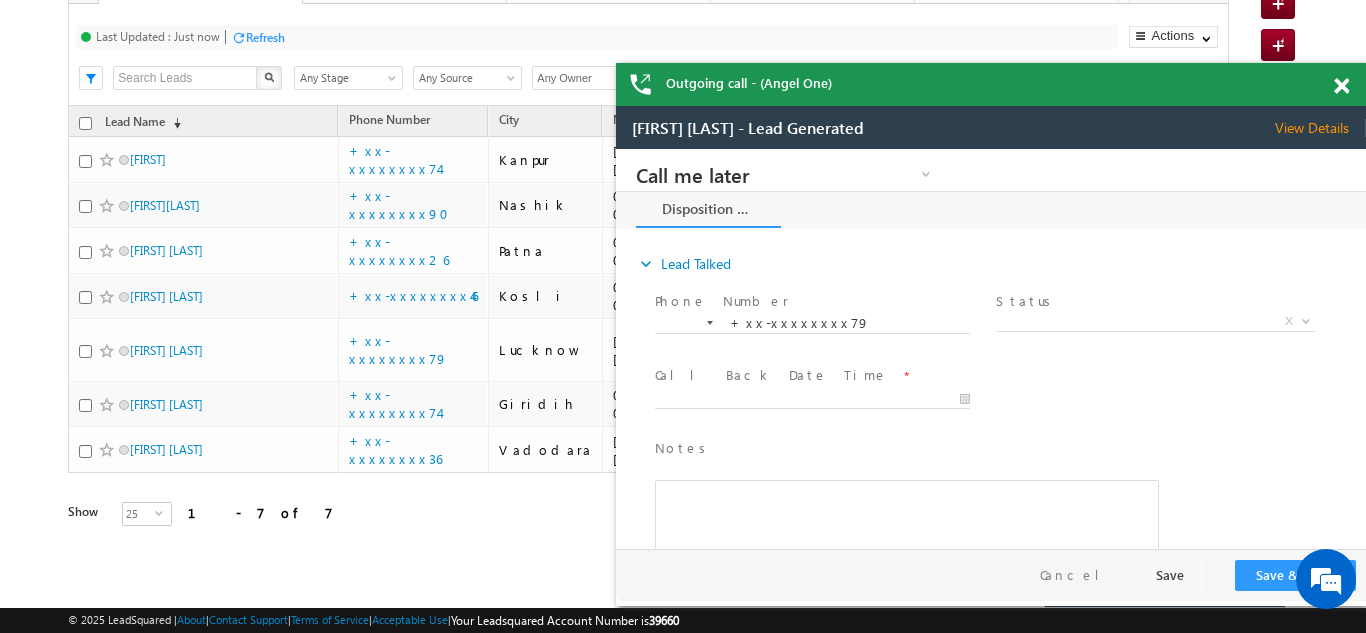 scroll, scrollTop: 164, scrollLeft: 0, axis: vertical 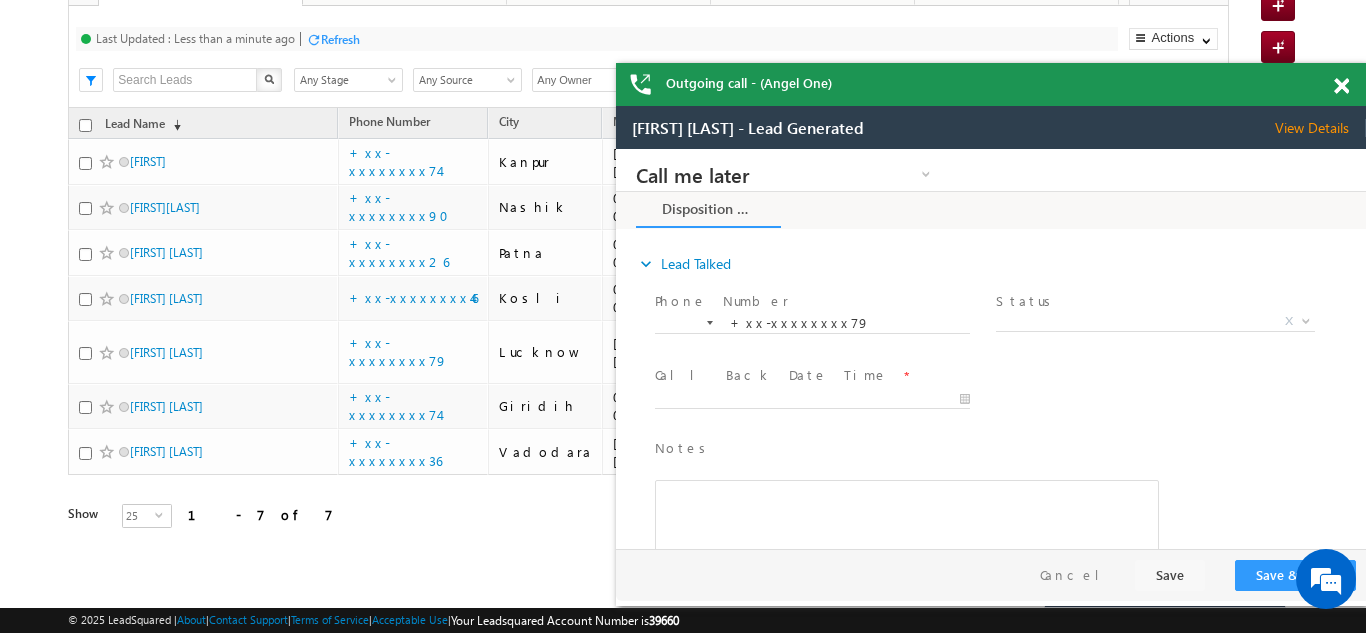 click at bounding box center (1341, 86) 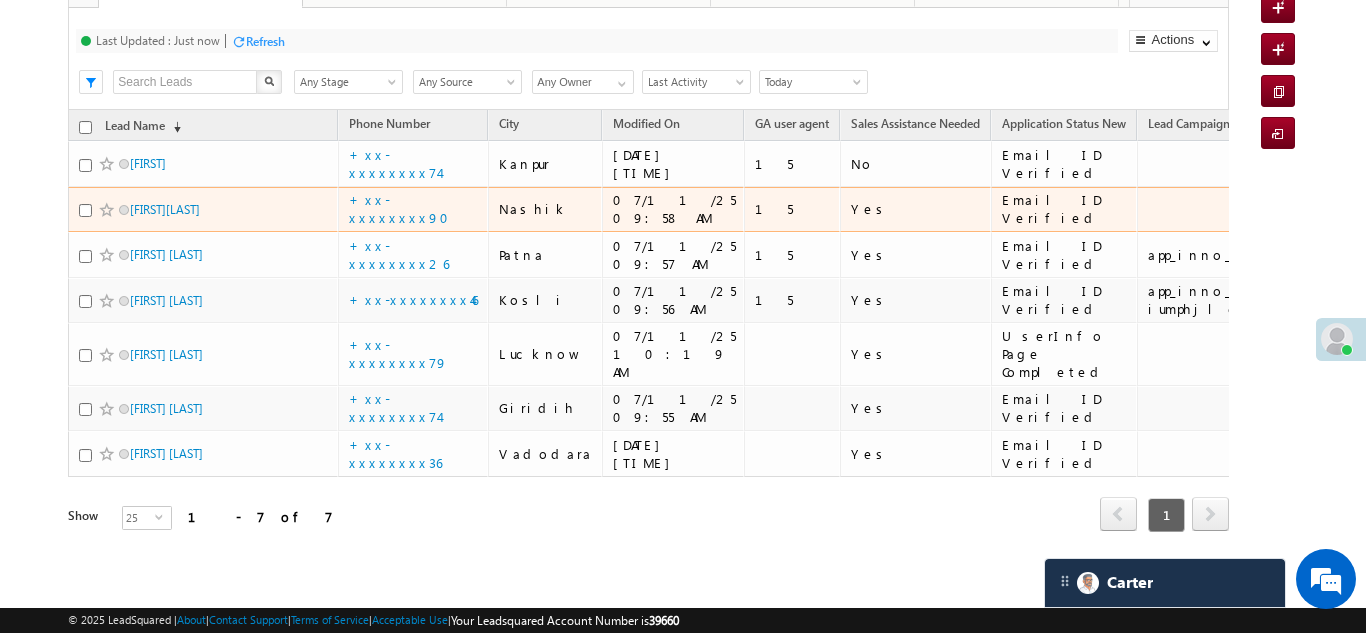 scroll, scrollTop: 164, scrollLeft: 0, axis: vertical 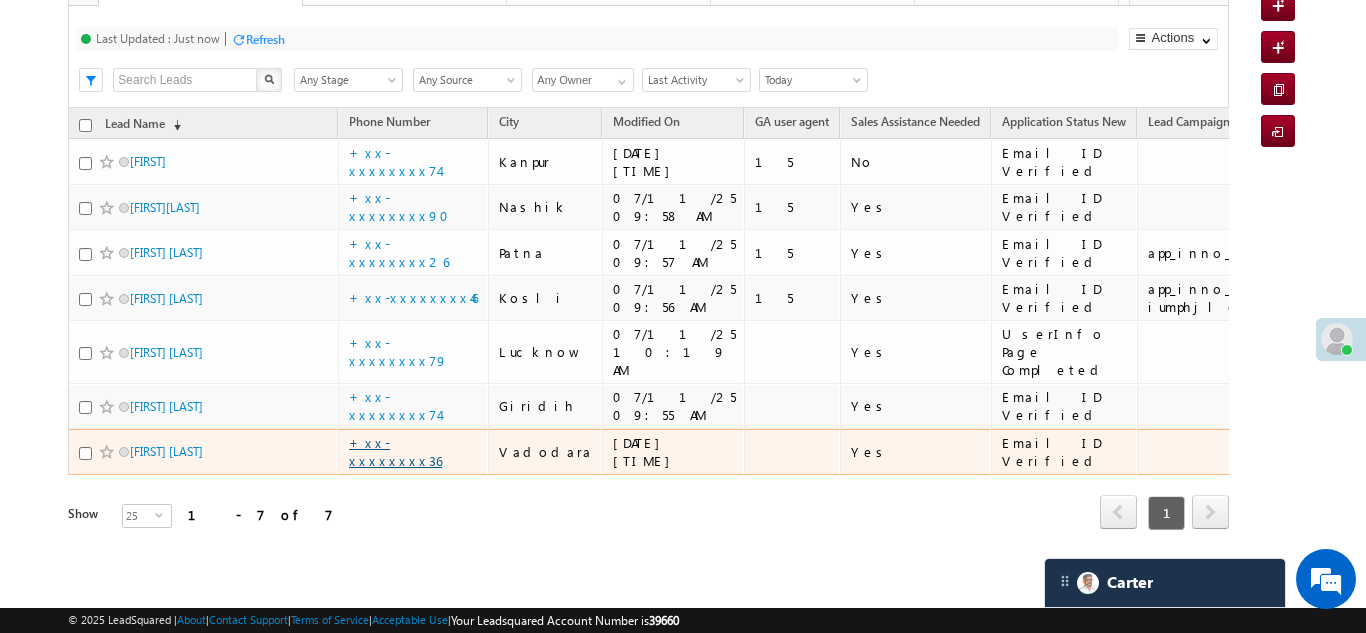 click on "+xx-xxxxxxxx36" at bounding box center (395, 451) 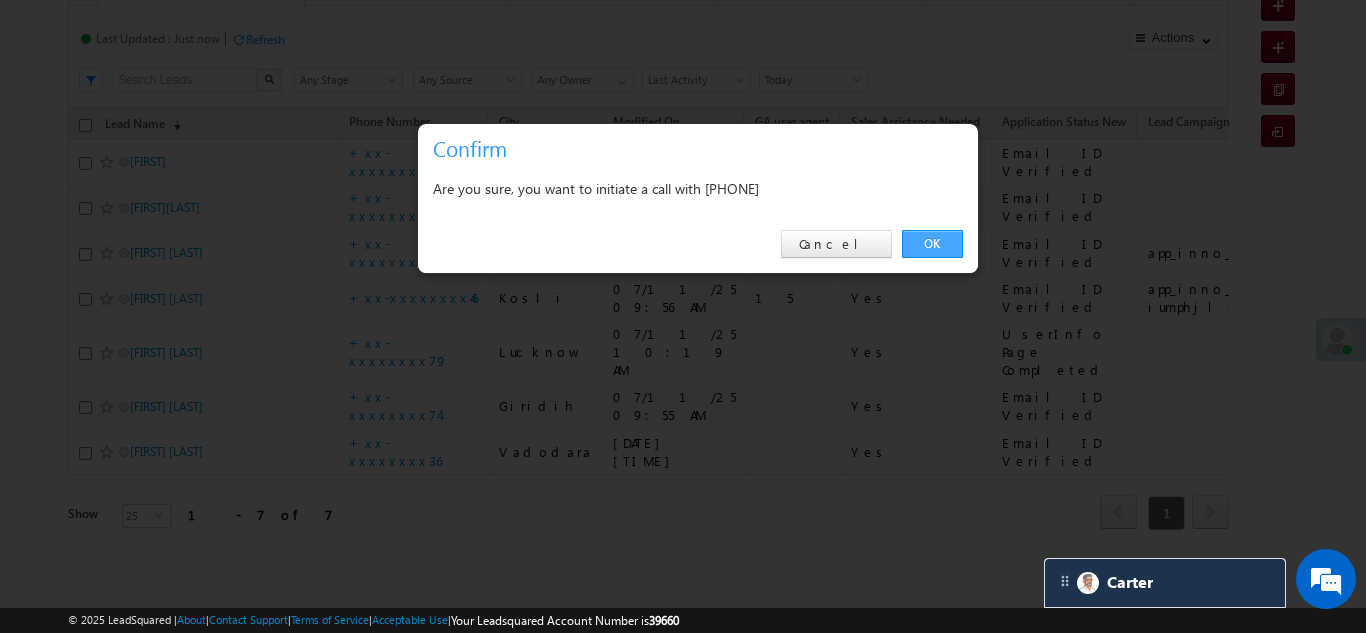 click on "OK" at bounding box center (932, 244) 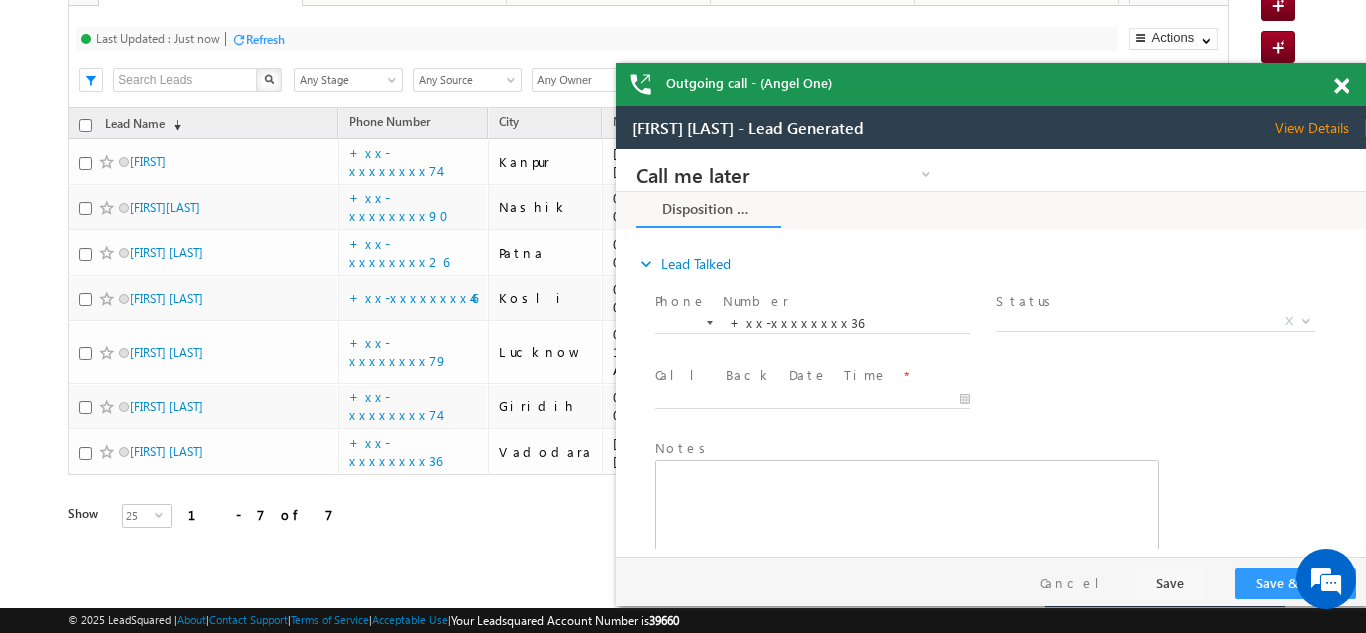 scroll, scrollTop: 0, scrollLeft: 0, axis: both 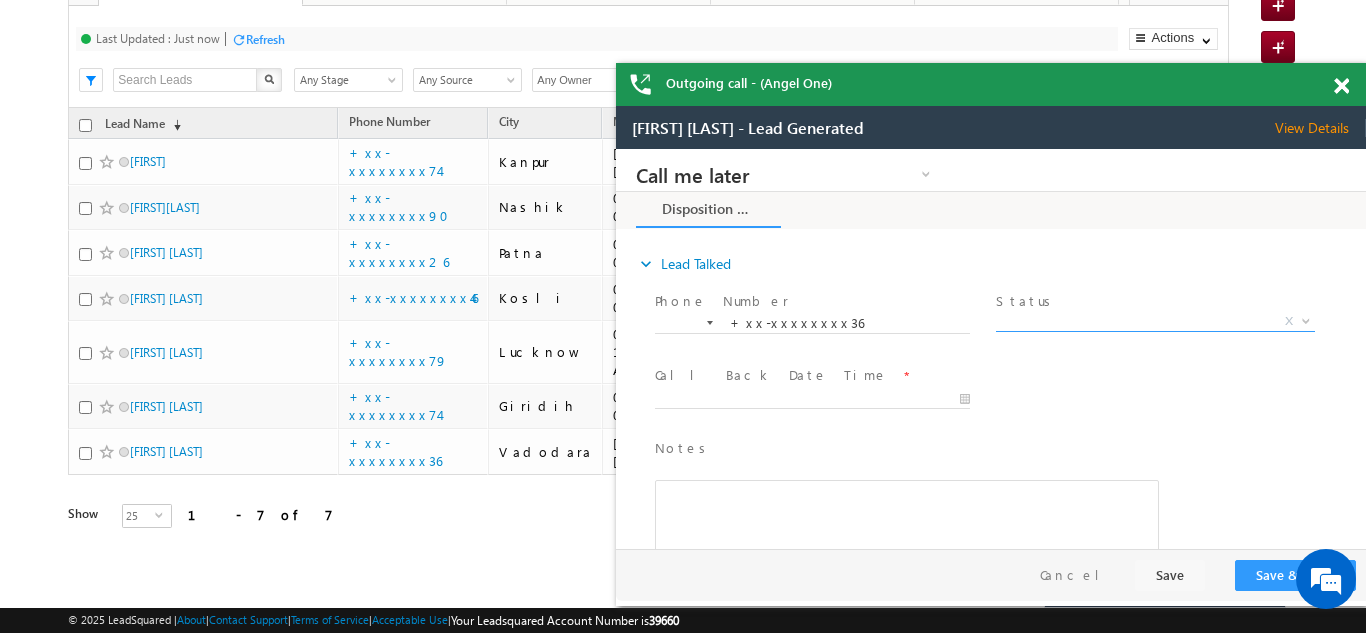 click on "X" at bounding box center [1155, 322] 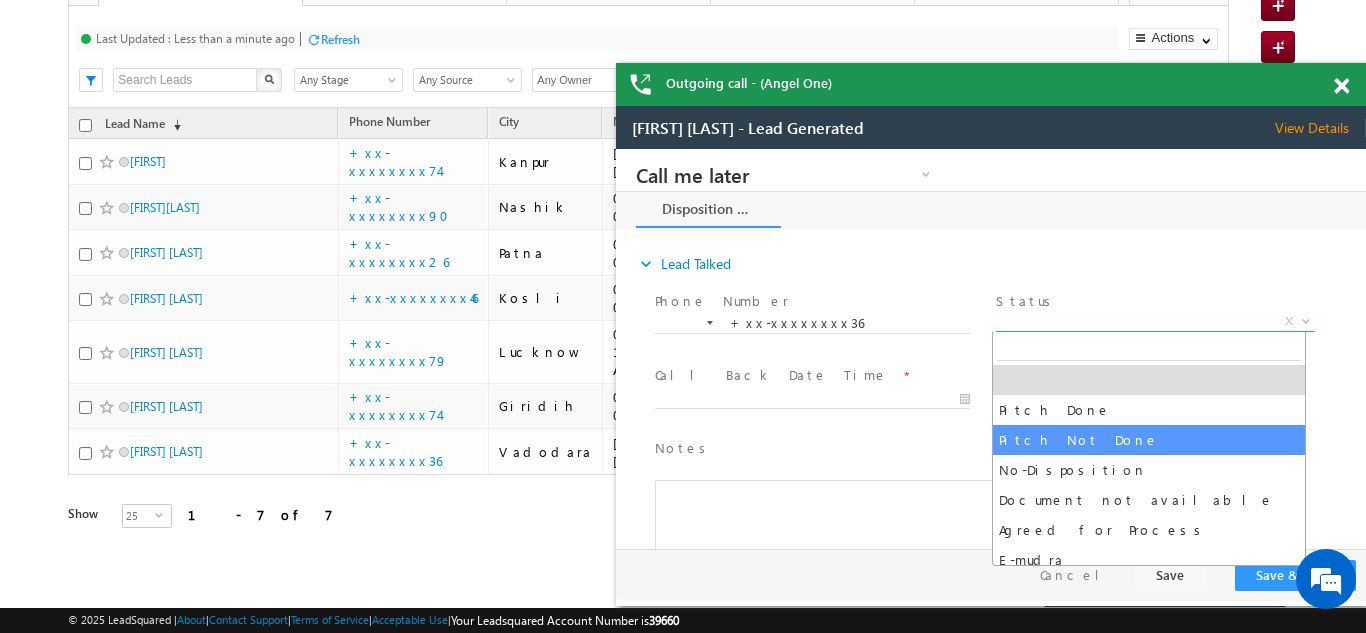 select on "Pitch Not Done" 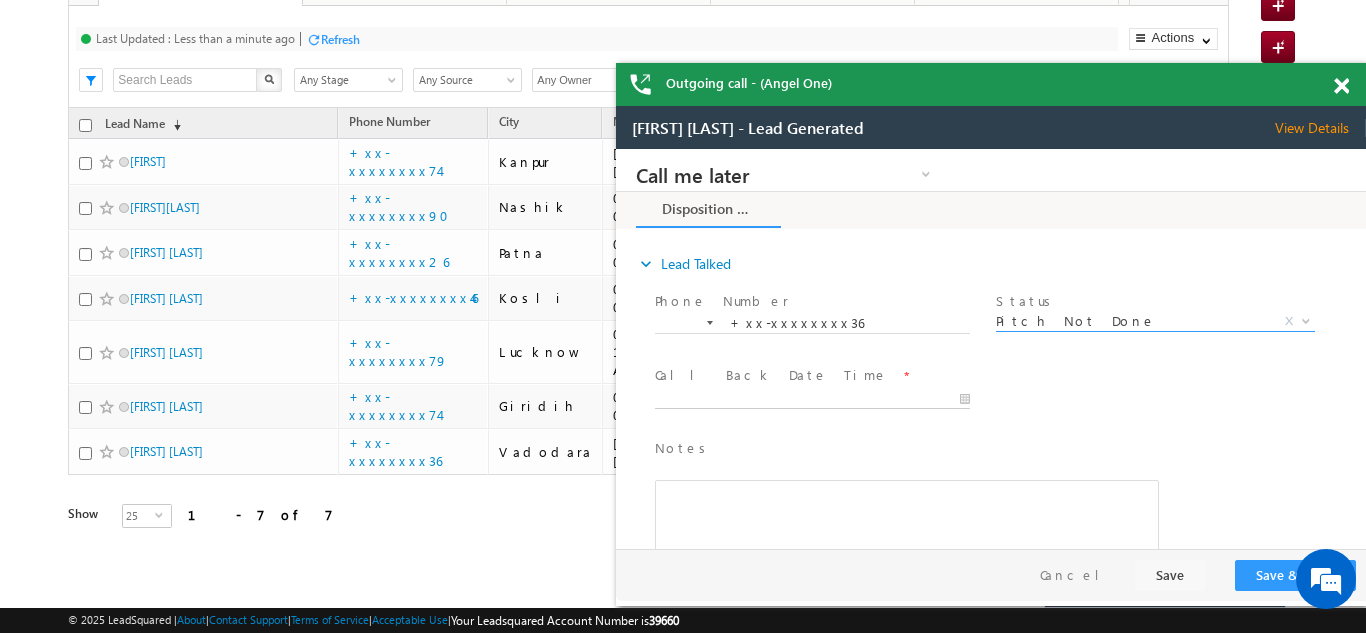 type on "07/11/25 10:20 AM" 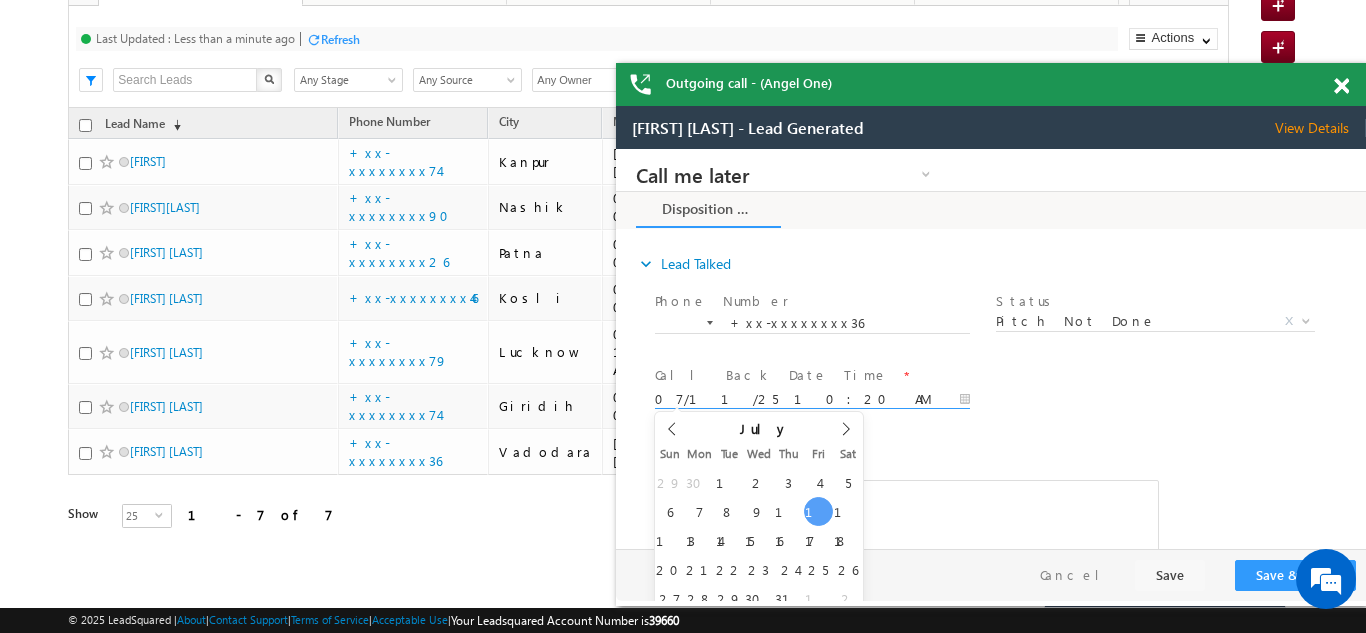 click on "07/11/25 10:20 AM" at bounding box center [812, 400] 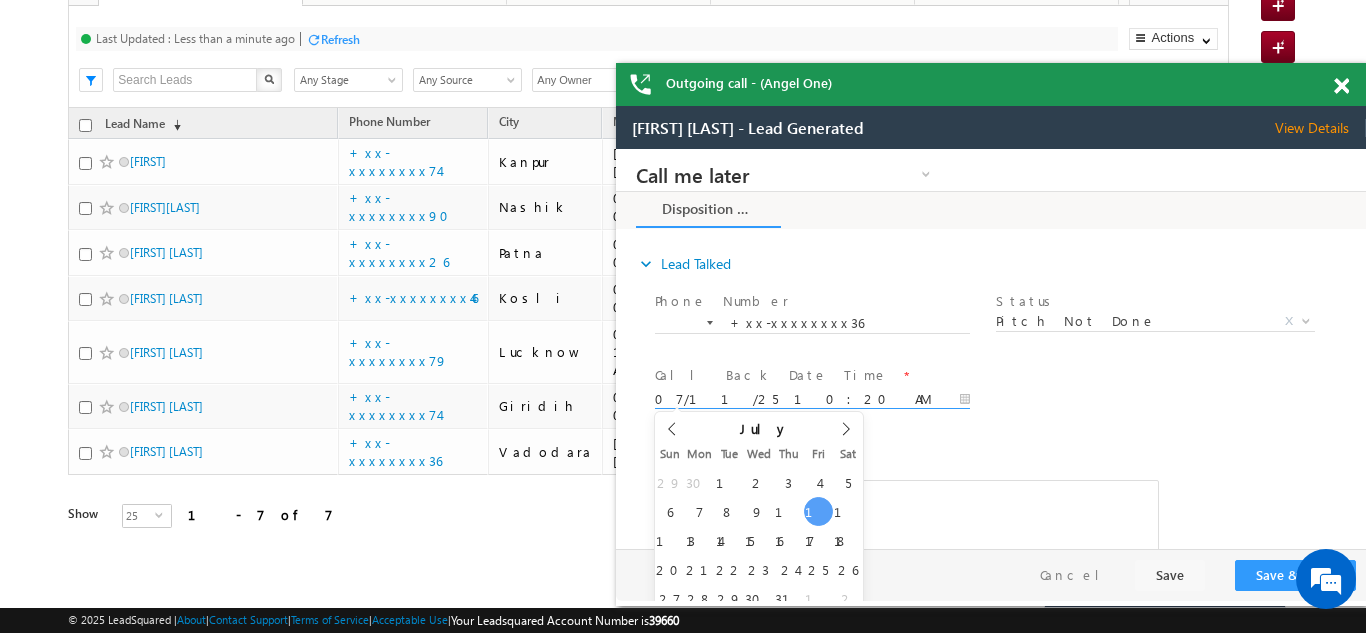 click on "Notes
*
Editor toolbars Basic Styles   Bold   Italic   Underline Paragraph   Insert/Remove Numbered List   Insert/Remove Bulleted List expandable   More Options Press ALT 0 for help" at bounding box center (1008, 525) 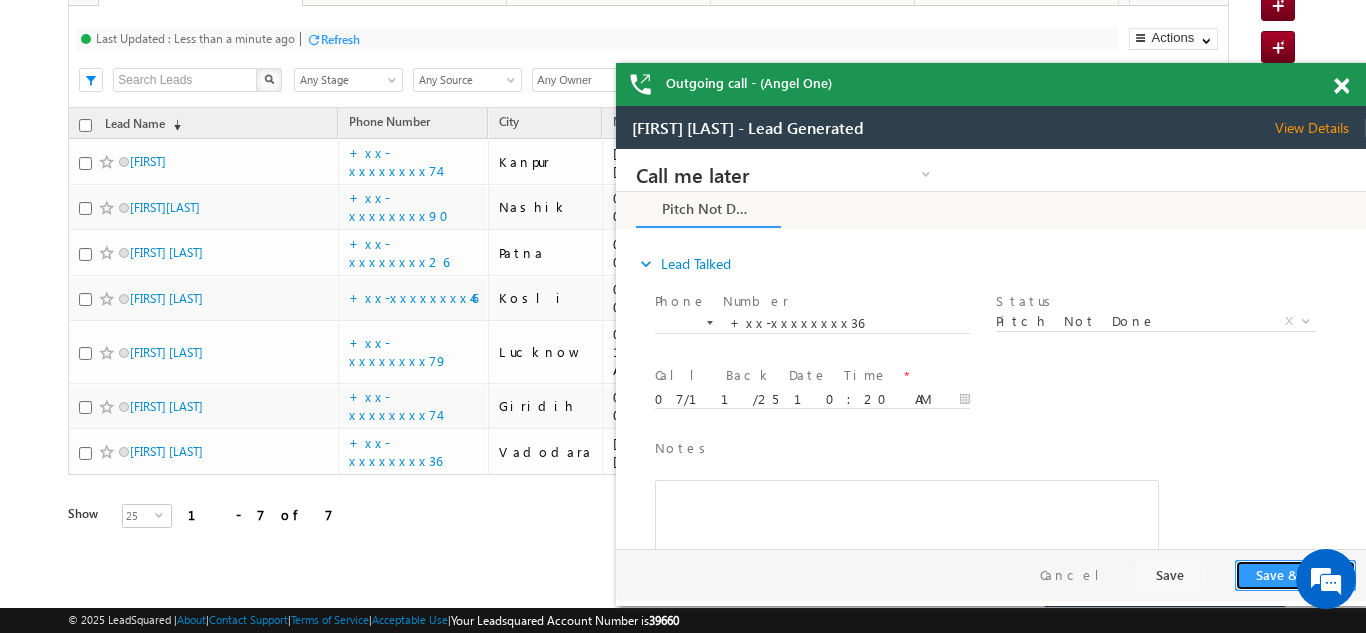 click on "Save & Close" at bounding box center (1295, 575) 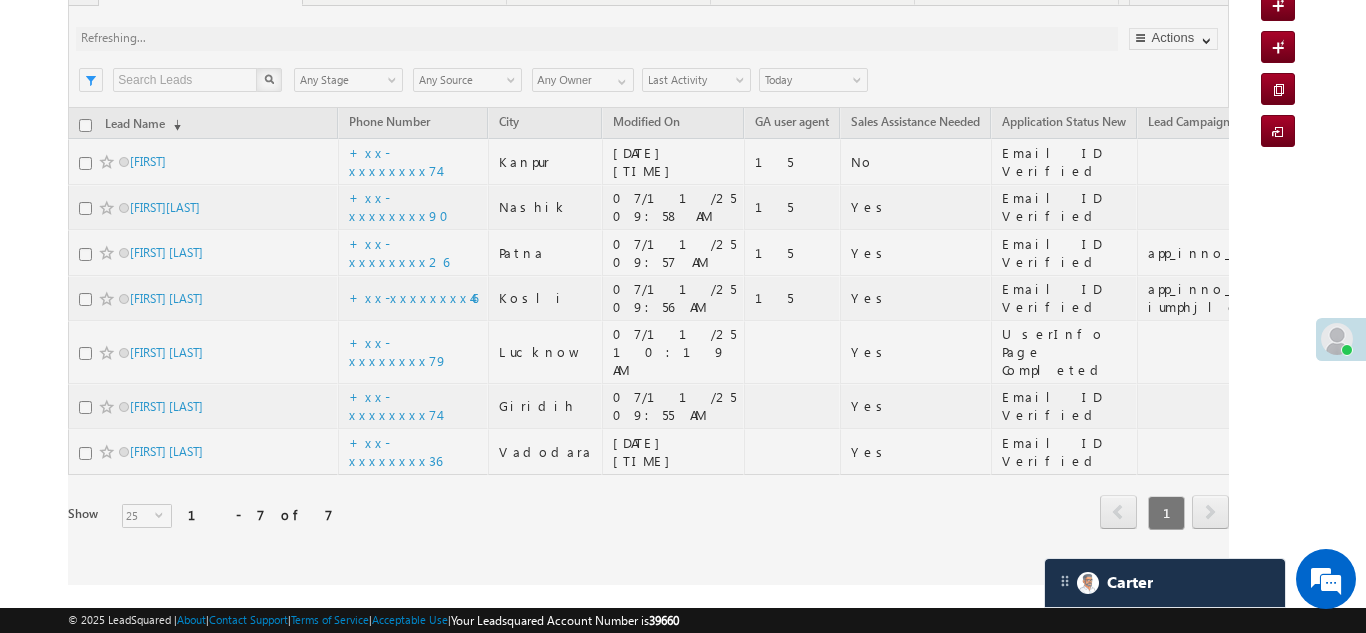 scroll, scrollTop: 22, scrollLeft: 0, axis: vertical 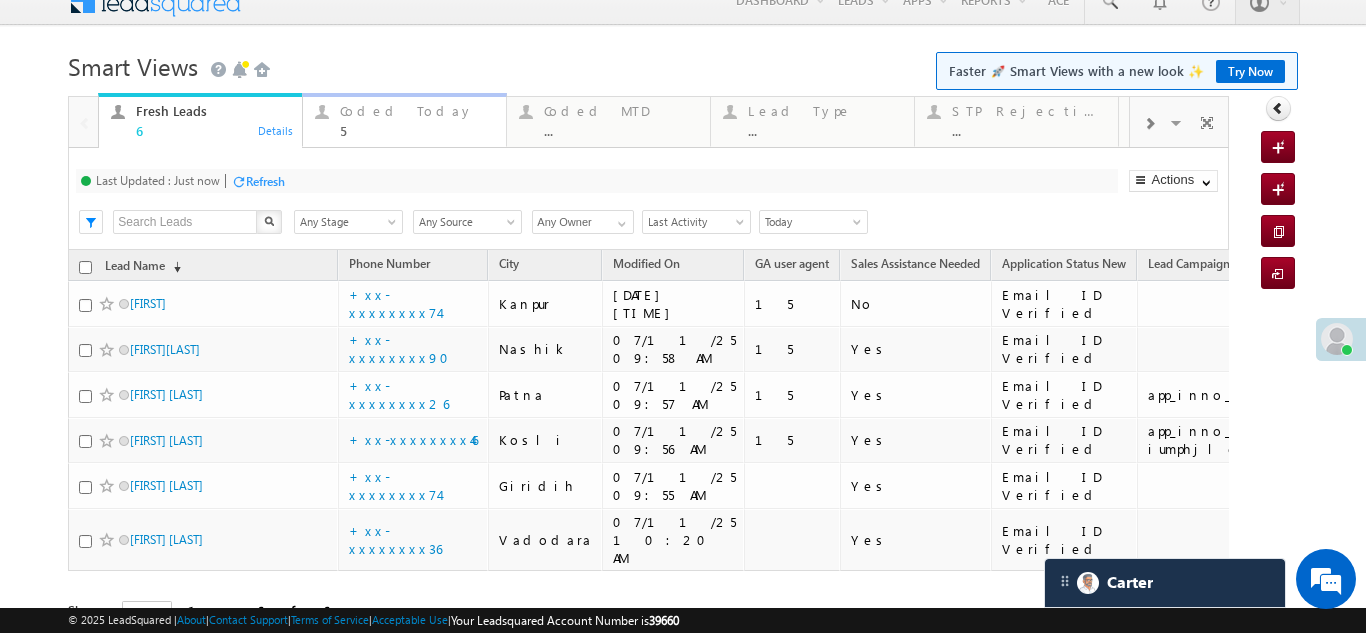 click on "Coded Today" at bounding box center (417, 111) 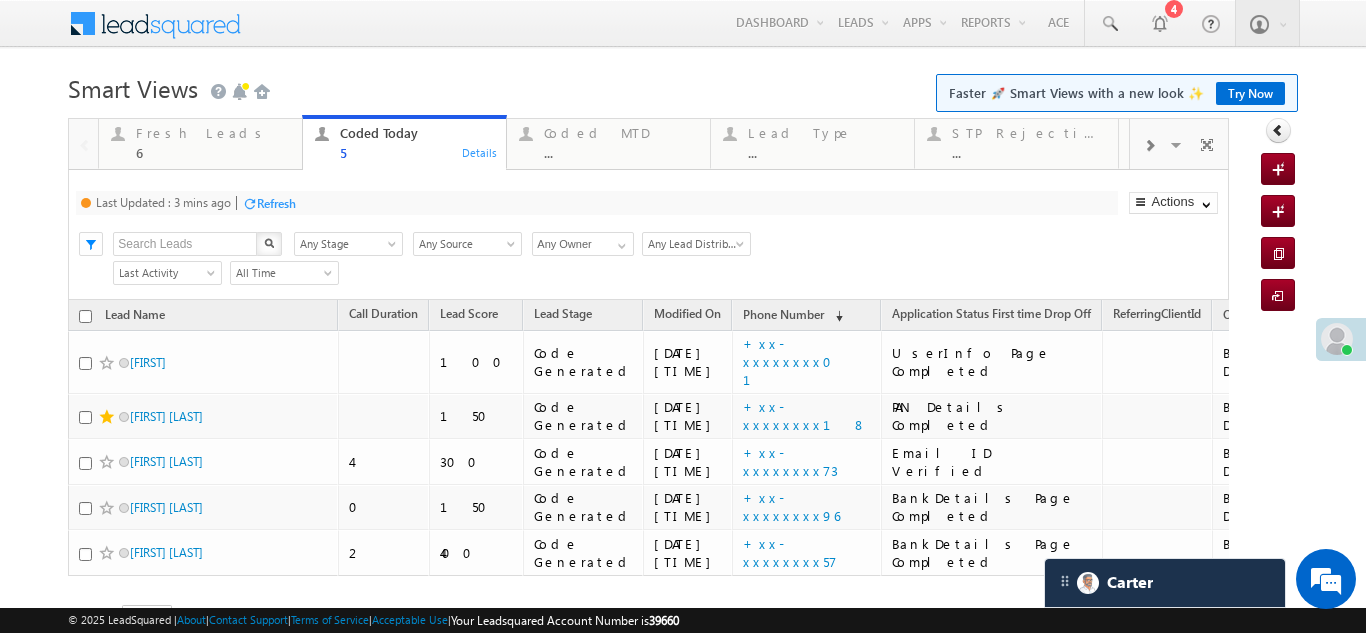 click on "Refresh" at bounding box center [276, 203] 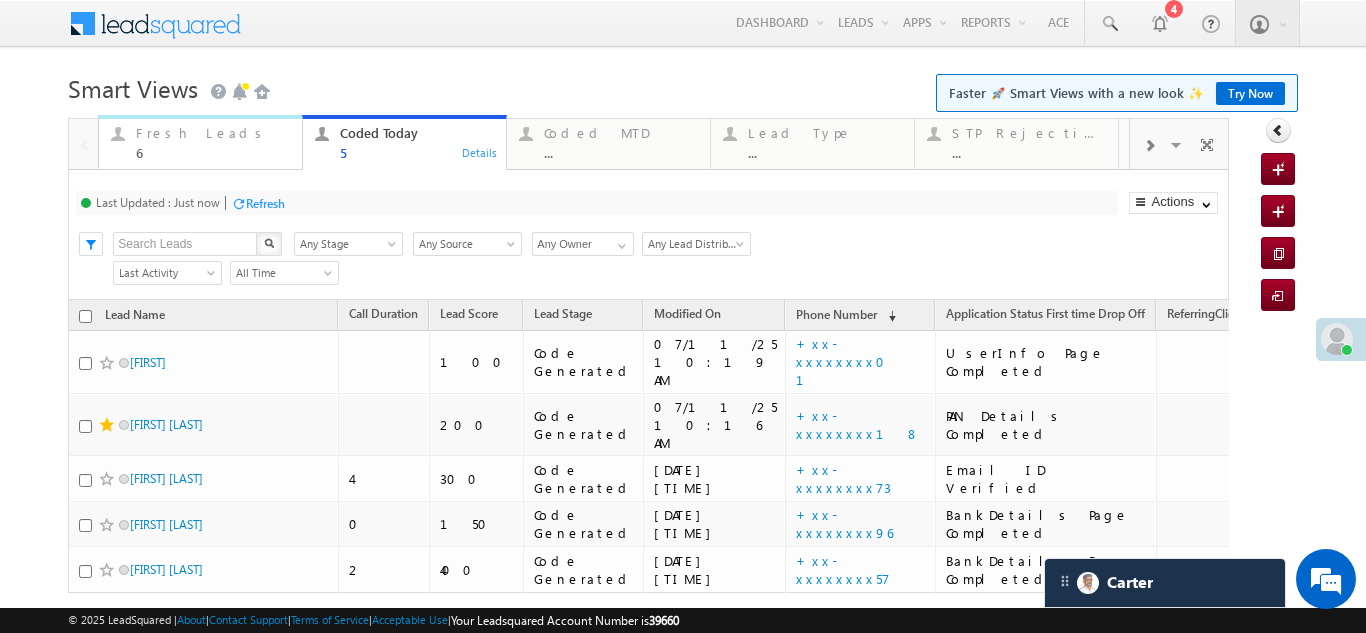 click on "Fresh Leads" at bounding box center [213, 133] 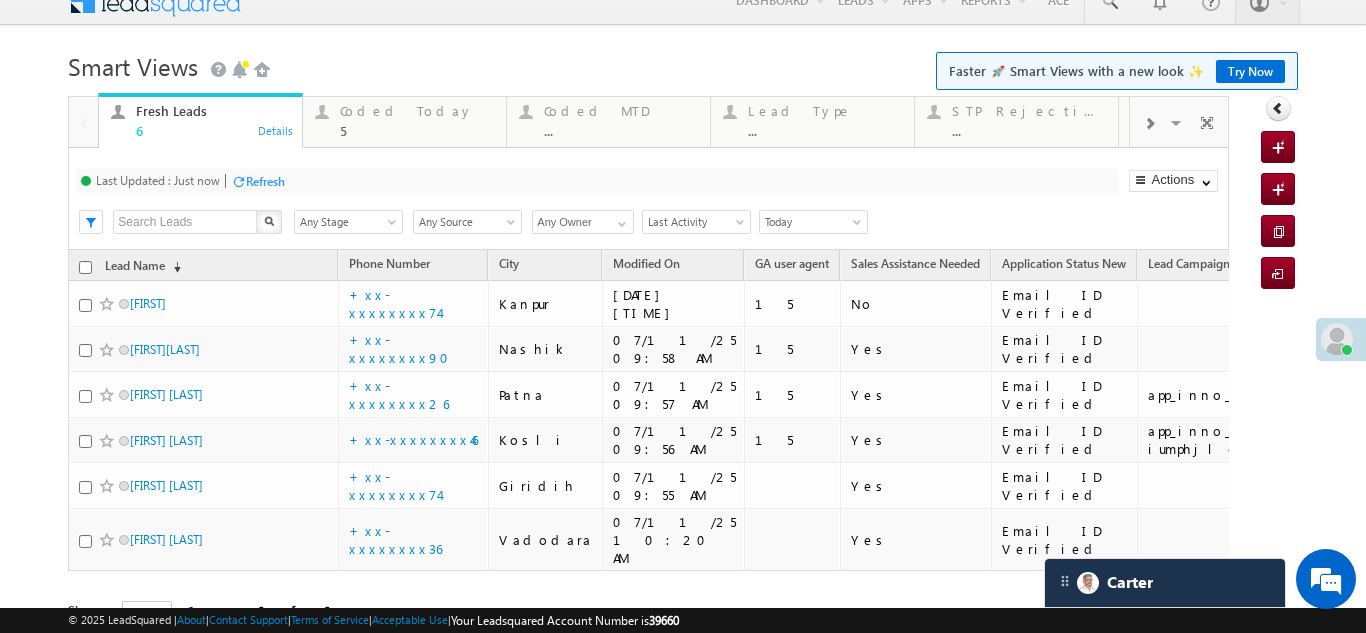 click on "Refresh" at bounding box center (265, 181) 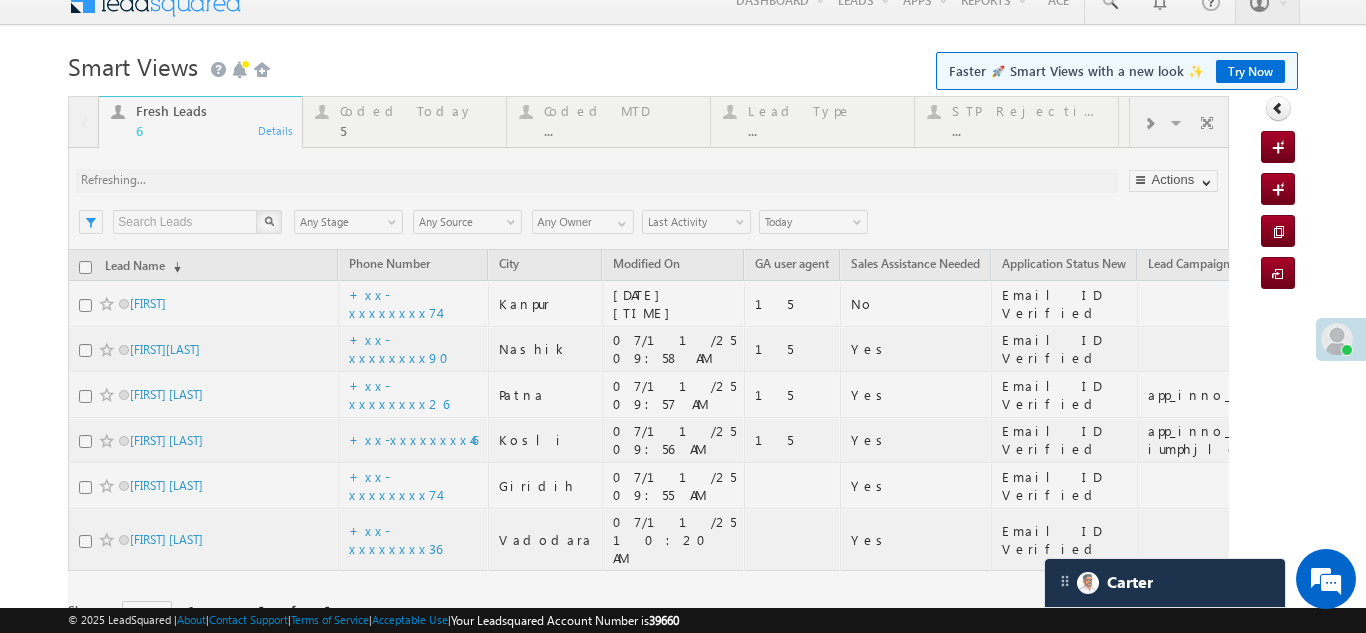 scroll, scrollTop: 119, scrollLeft: 0, axis: vertical 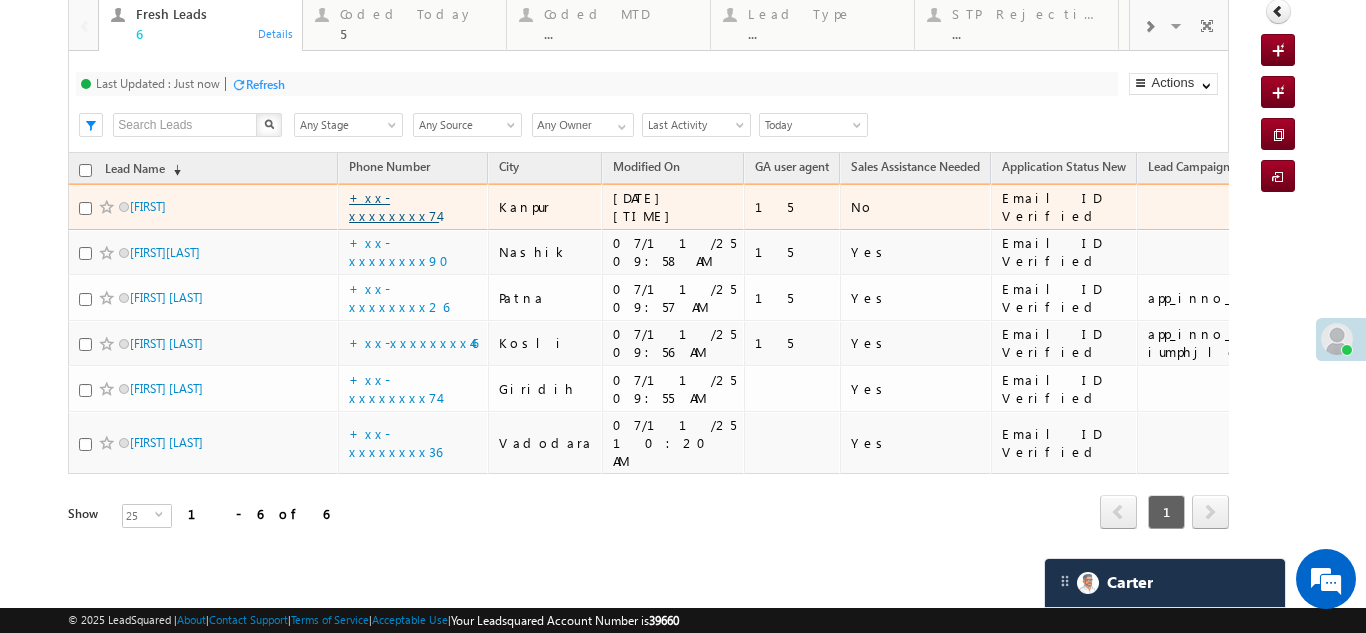 click on "+xx-xxxxxxxx74" at bounding box center (394, 206) 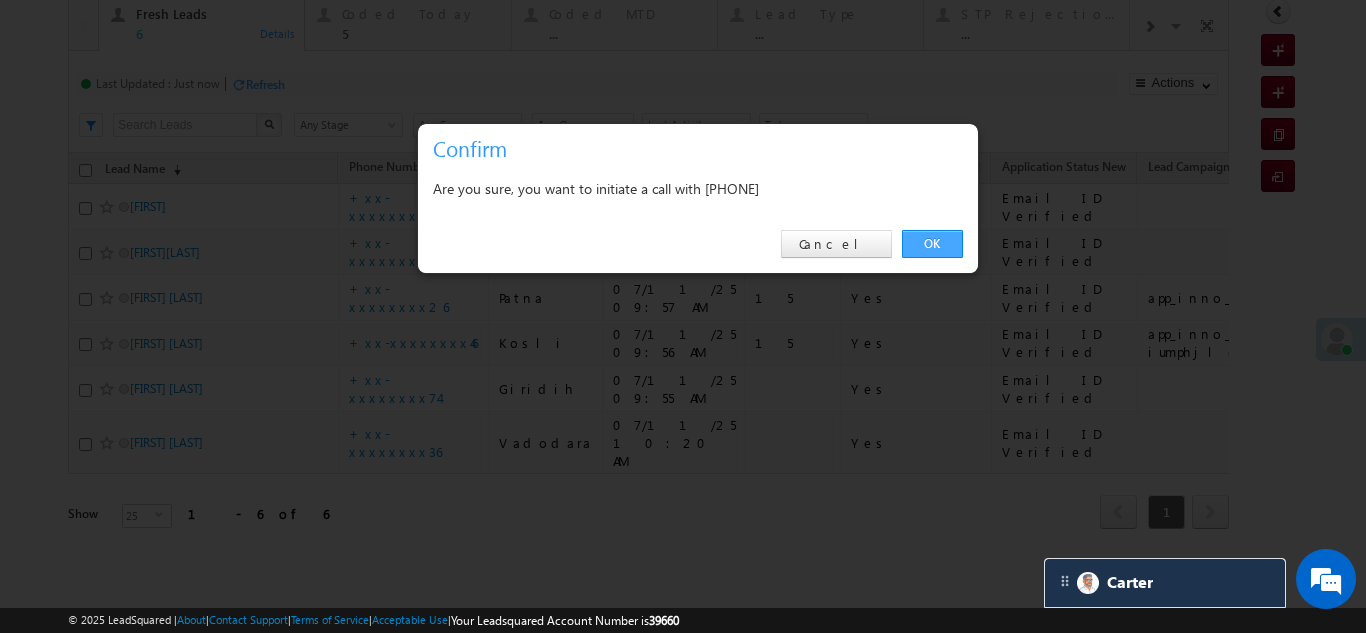 click on "OK" at bounding box center (932, 244) 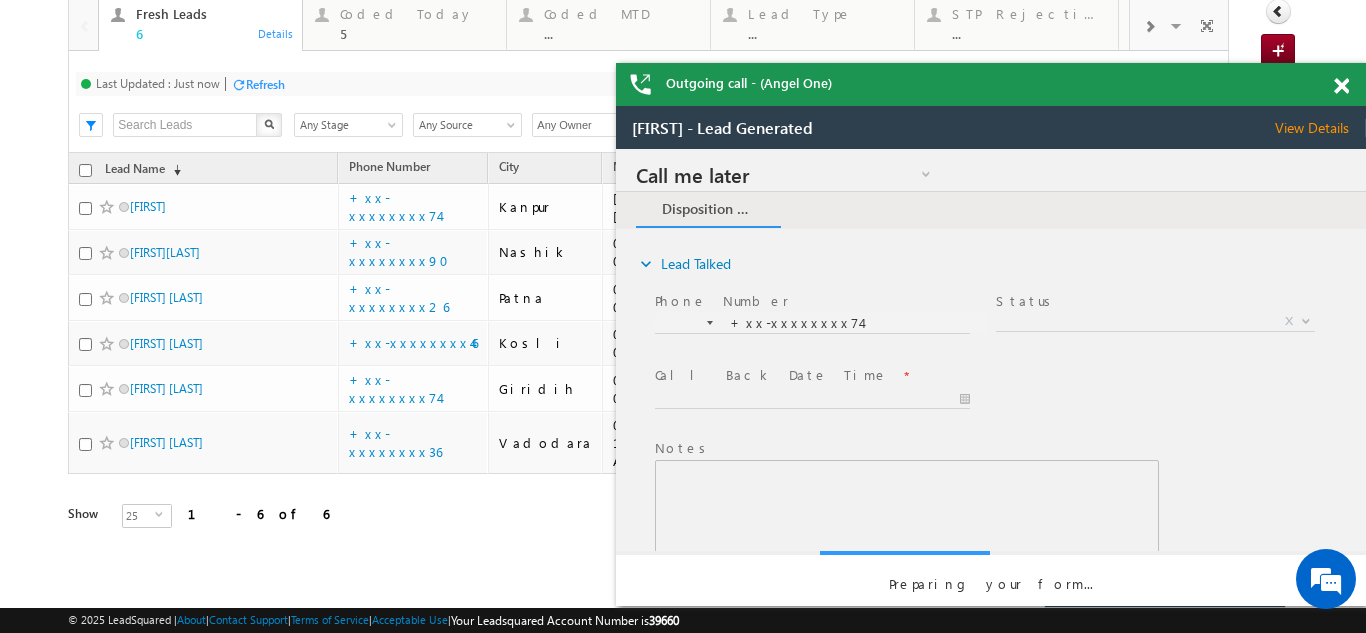 scroll, scrollTop: 0, scrollLeft: 0, axis: both 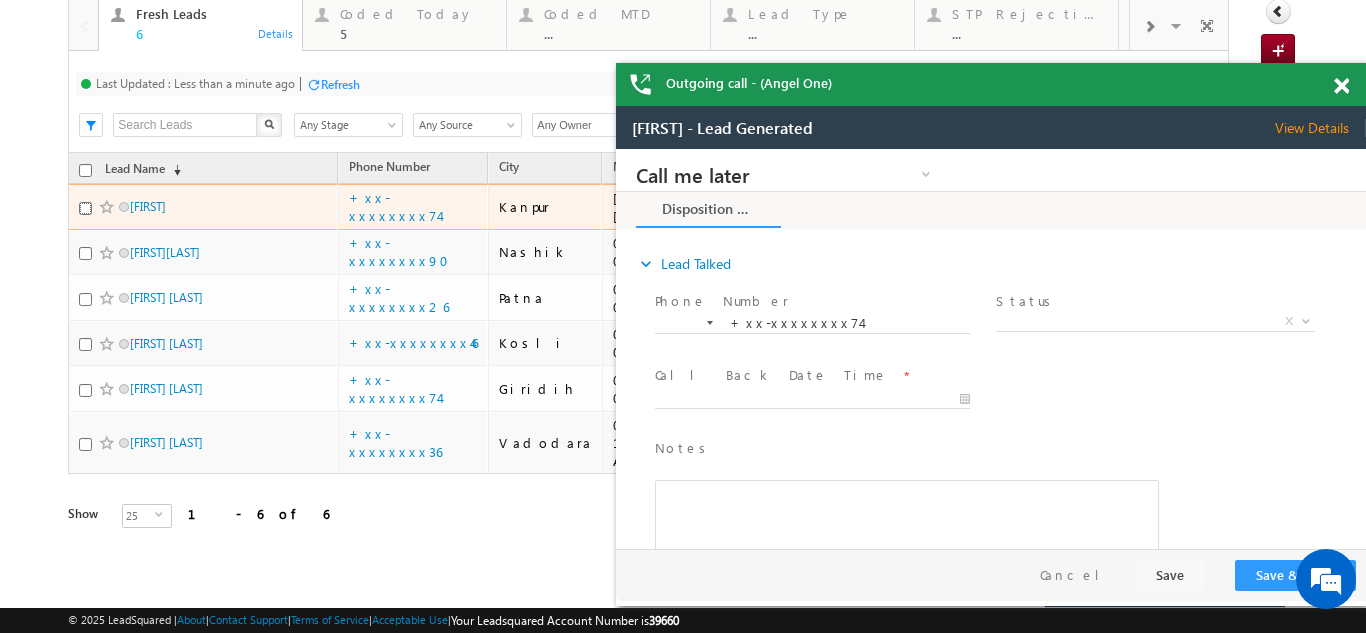 click at bounding box center (85, 208) 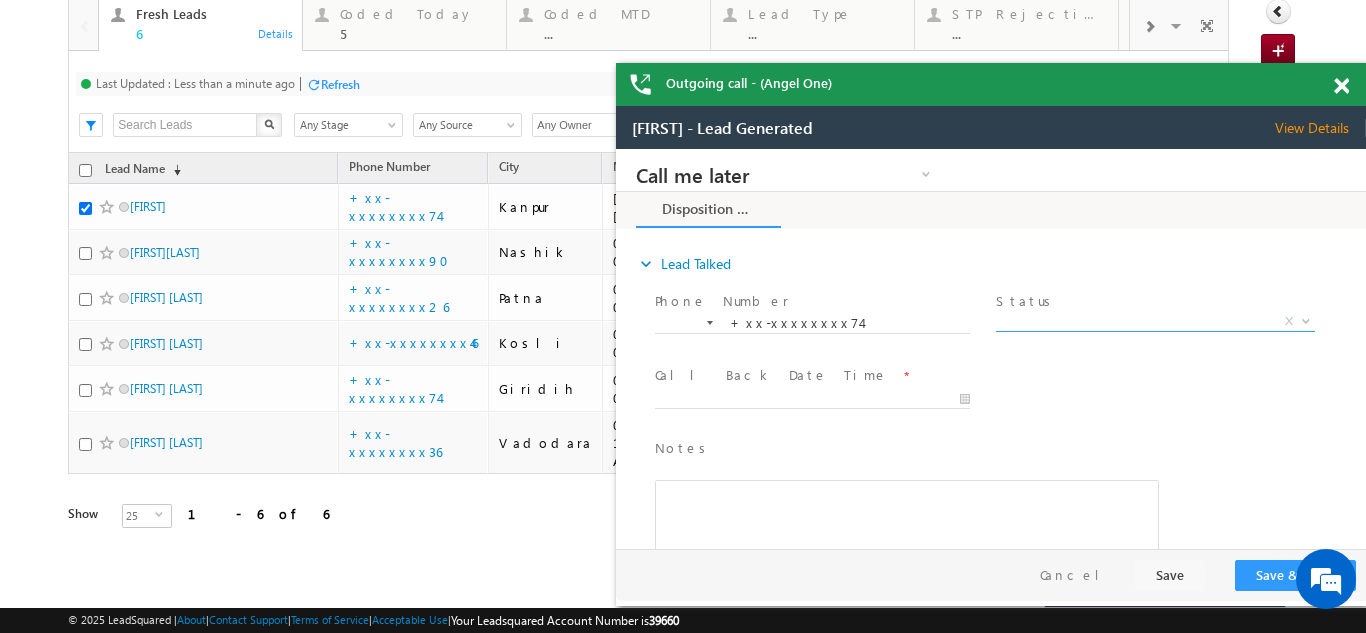 click on "X" at bounding box center (1155, 322) 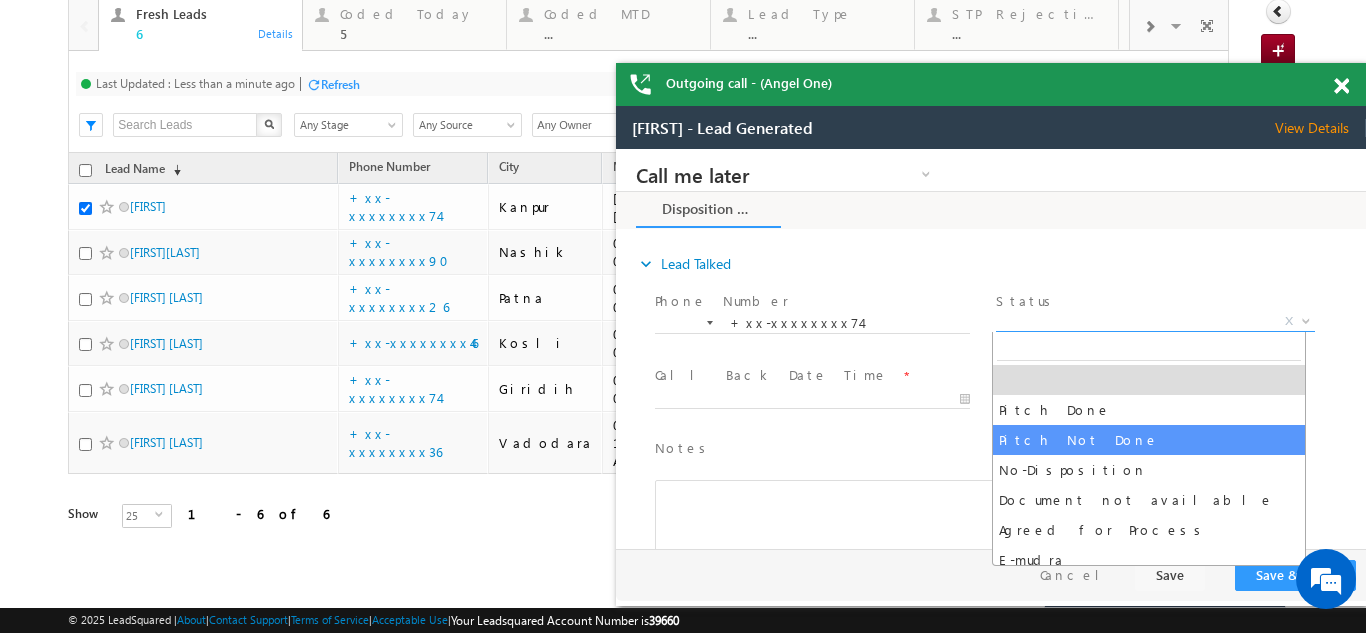 select on "Pitch Not Done" 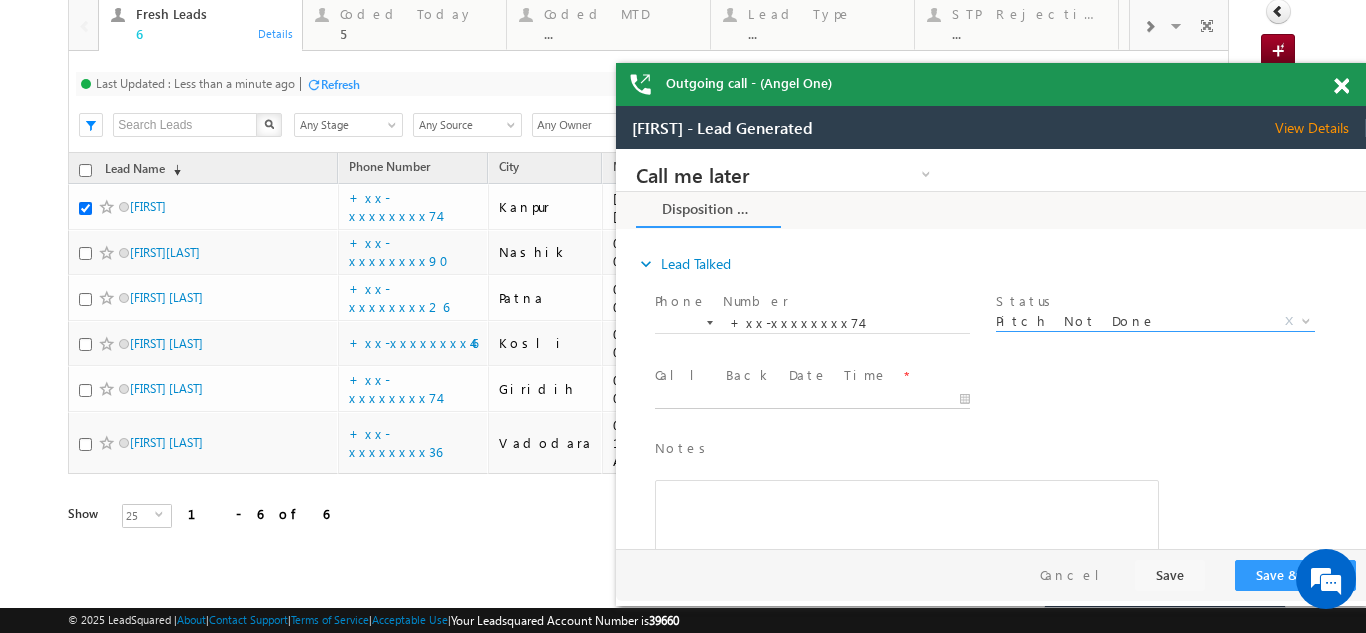type on "07/11/25 10:21 AM" 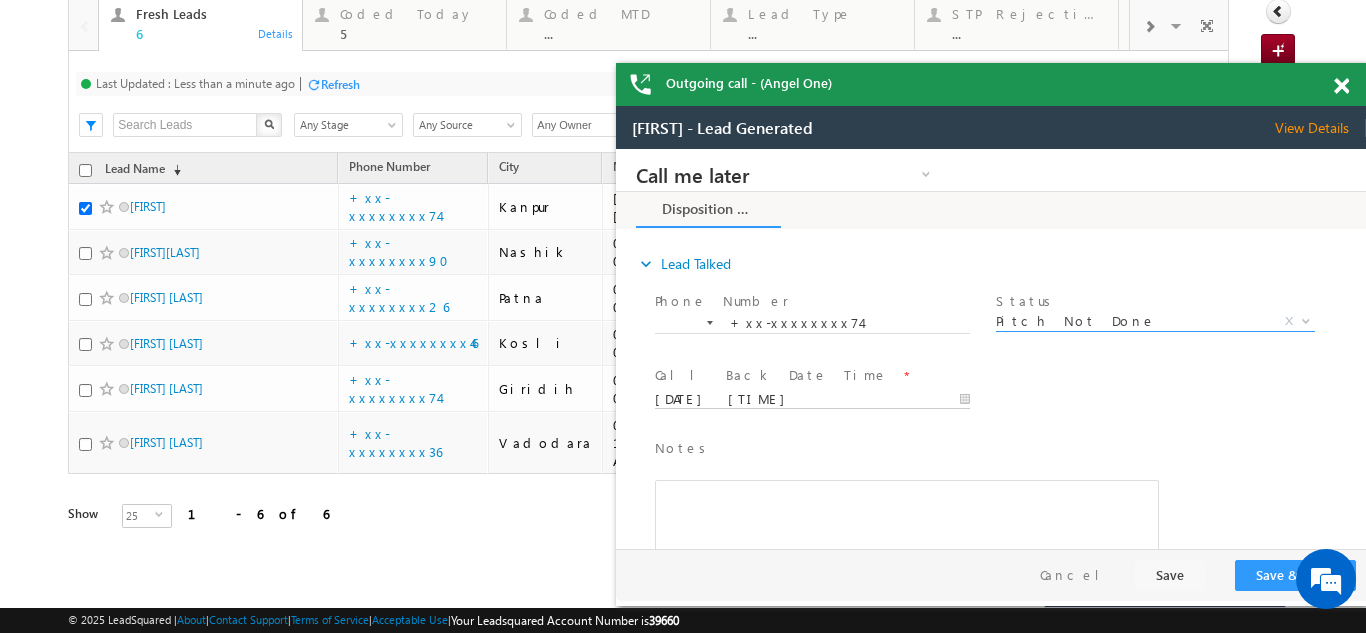 click on "Call me later Campaign Success Commitment Cross Sell Customer Drop-off reasons Language Barrier Not Interested Ringing Call me later
Call me later
× Disposition Form *" at bounding box center (991, 349) 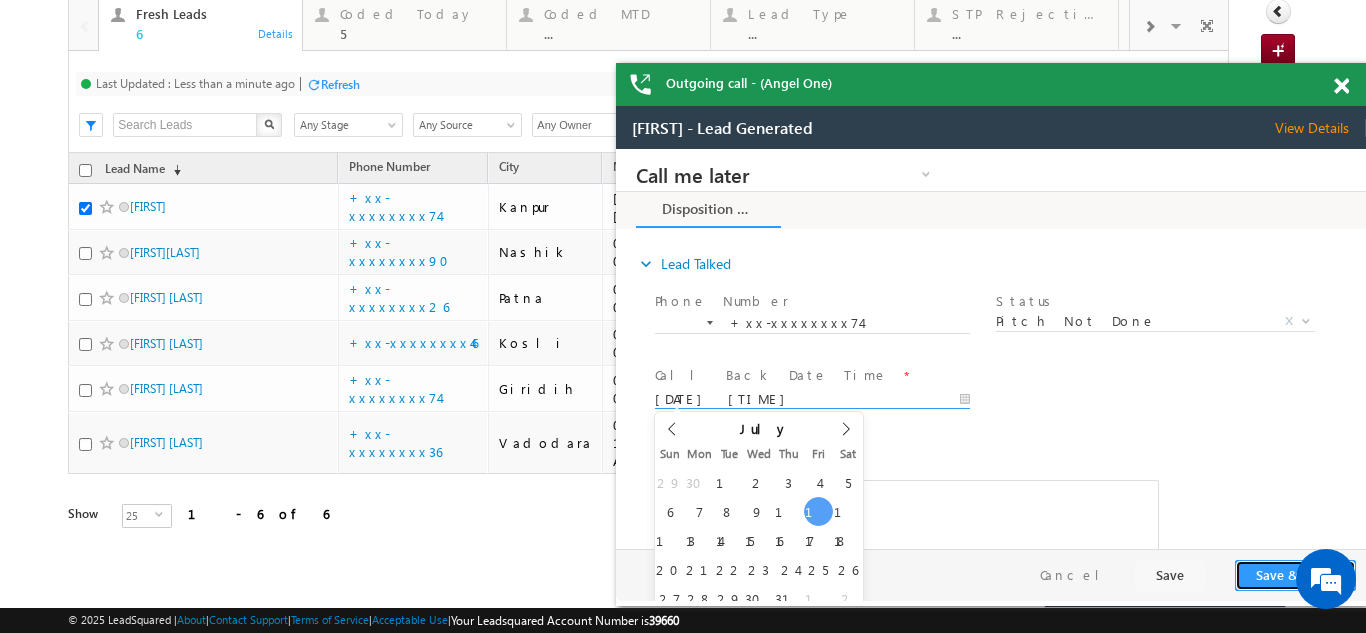 click on "Save & Close" at bounding box center (1295, 575) 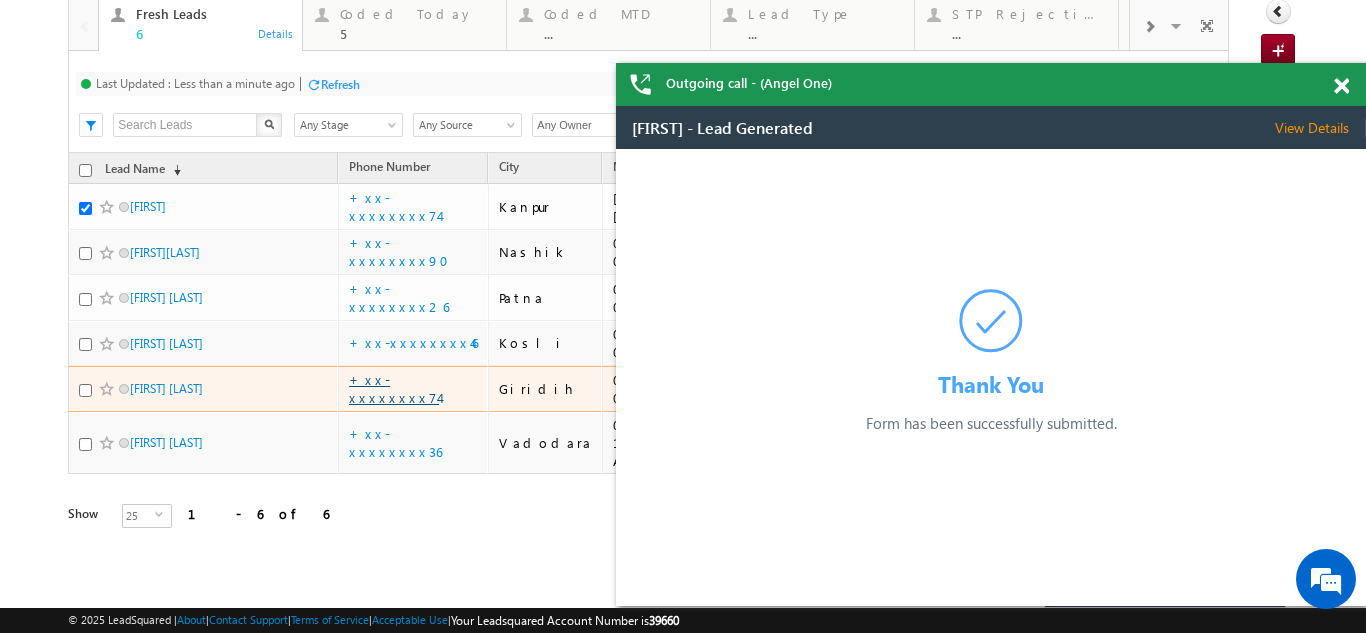 click on "+xx-xxxxxxxx74" at bounding box center [394, 388] 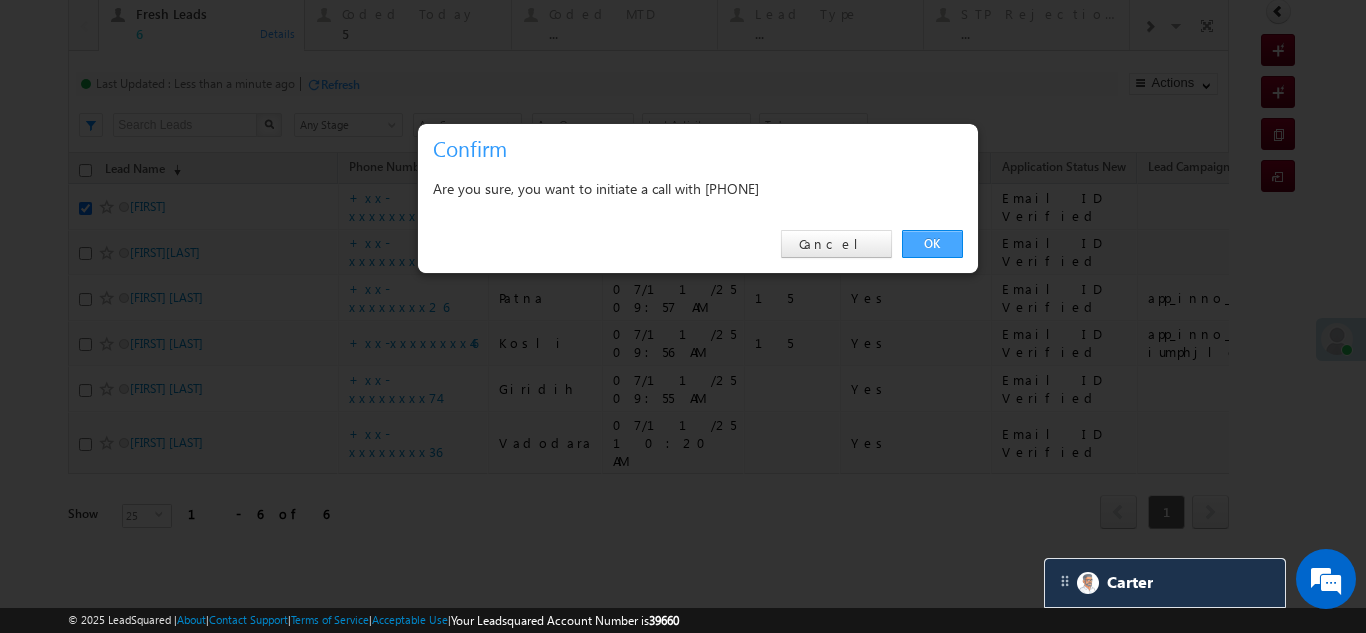 click on "OK" at bounding box center [932, 244] 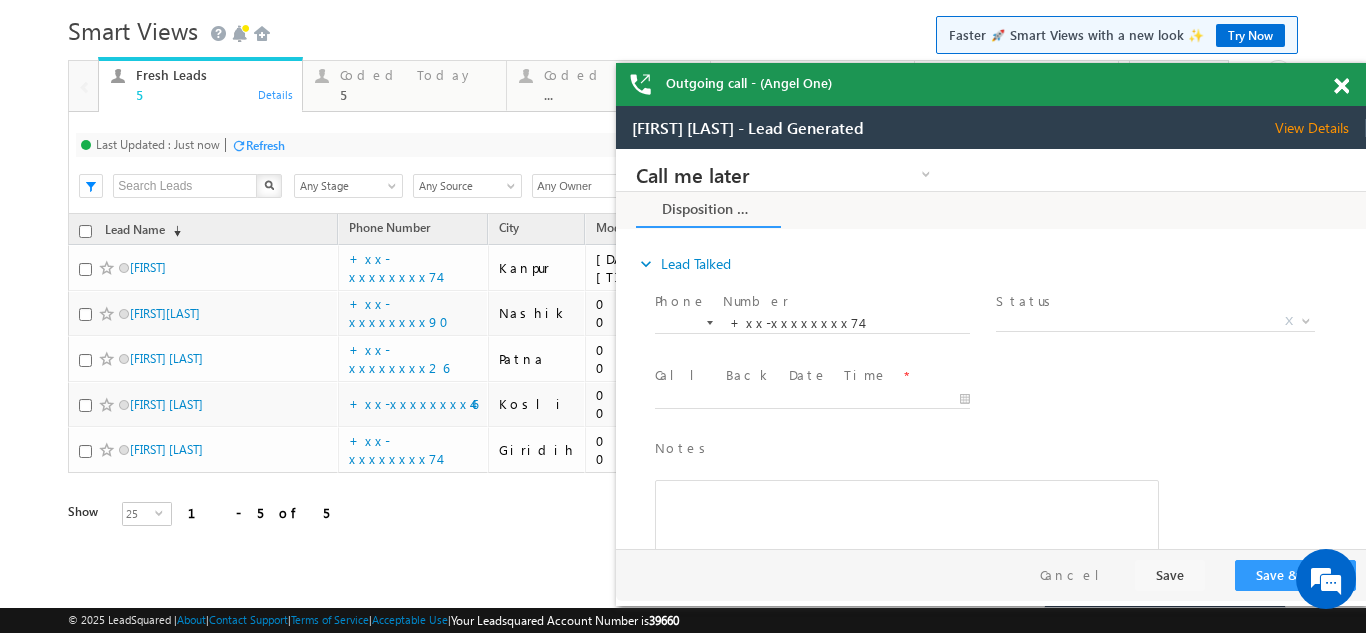 scroll, scrollTop: 73, scrollLeft: 0, axis: vertical 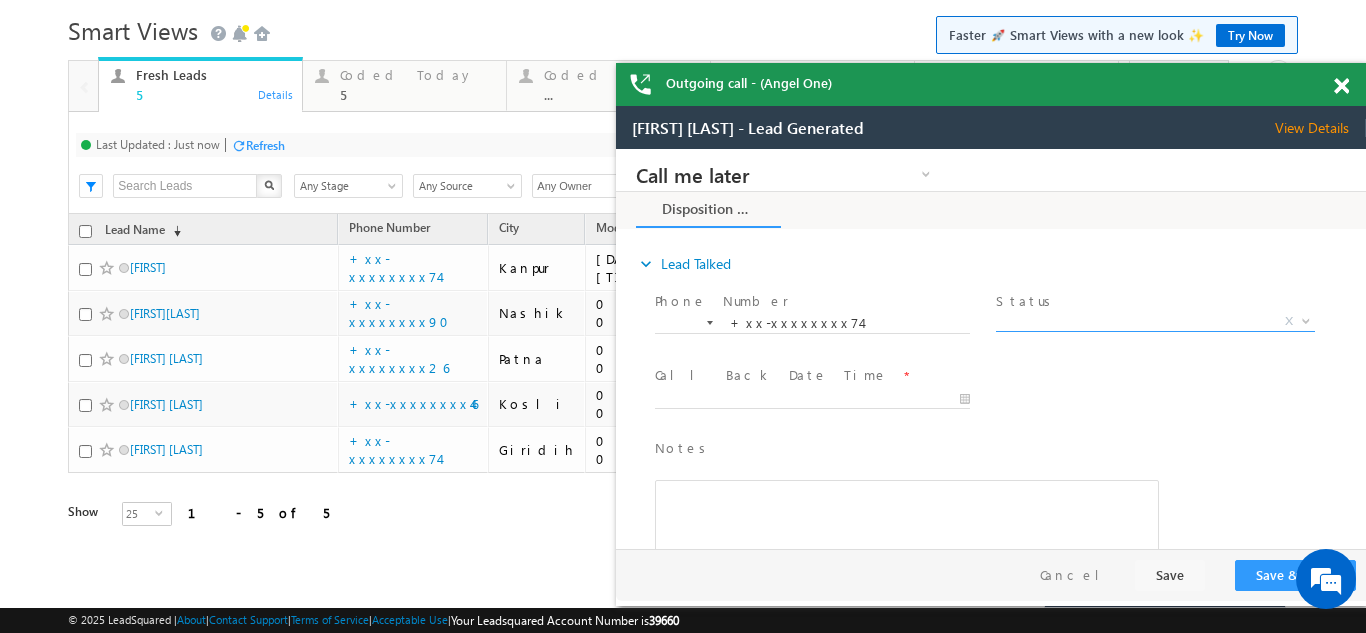 click on "X" at bounding box center [1155, 322] 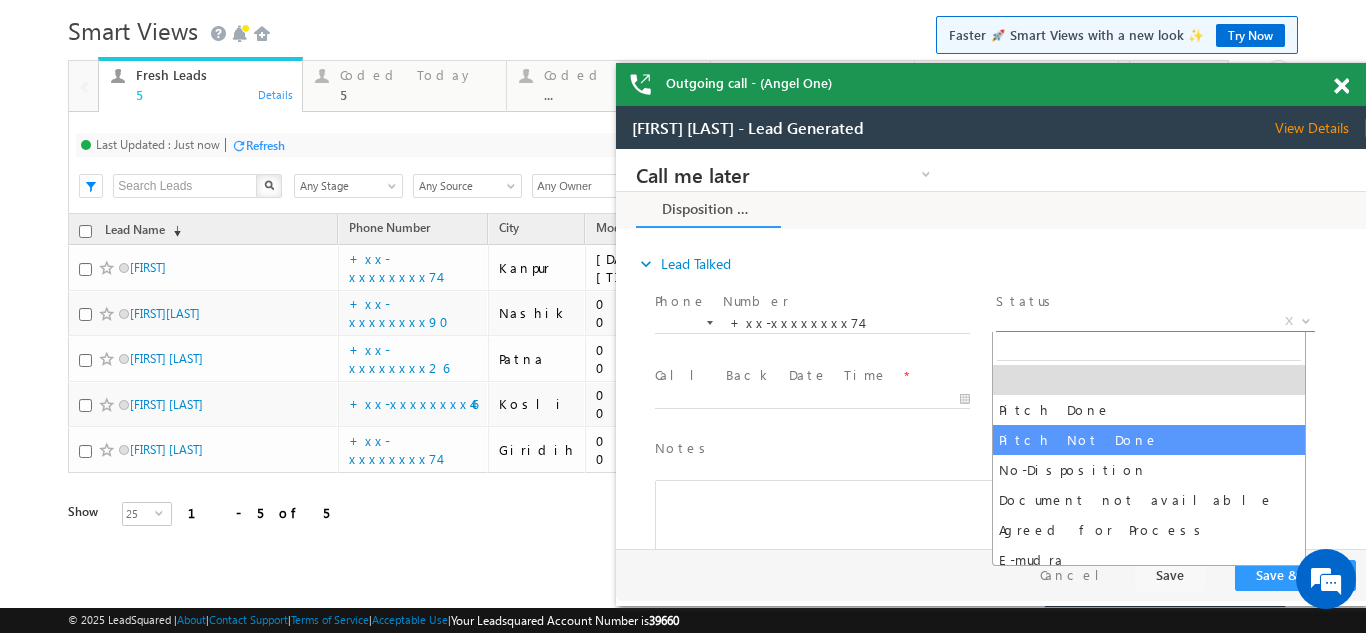 select on "Pitch Not Done" 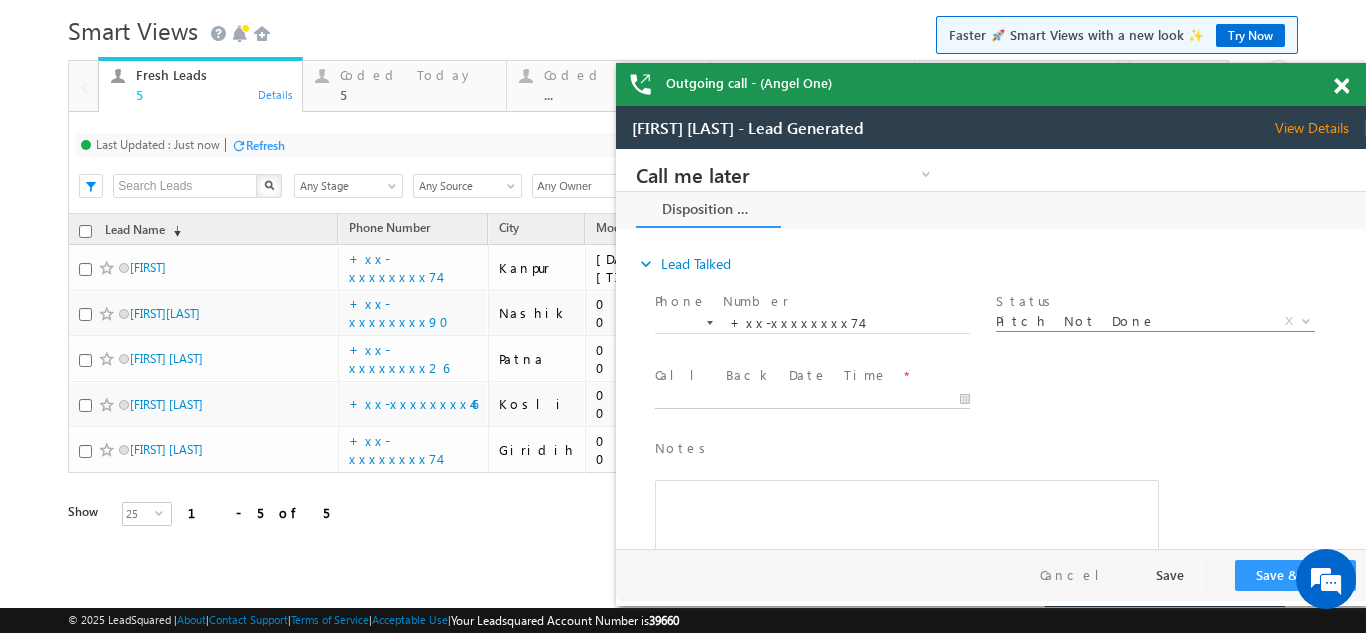 type on "07/11/25 10:22 AM" 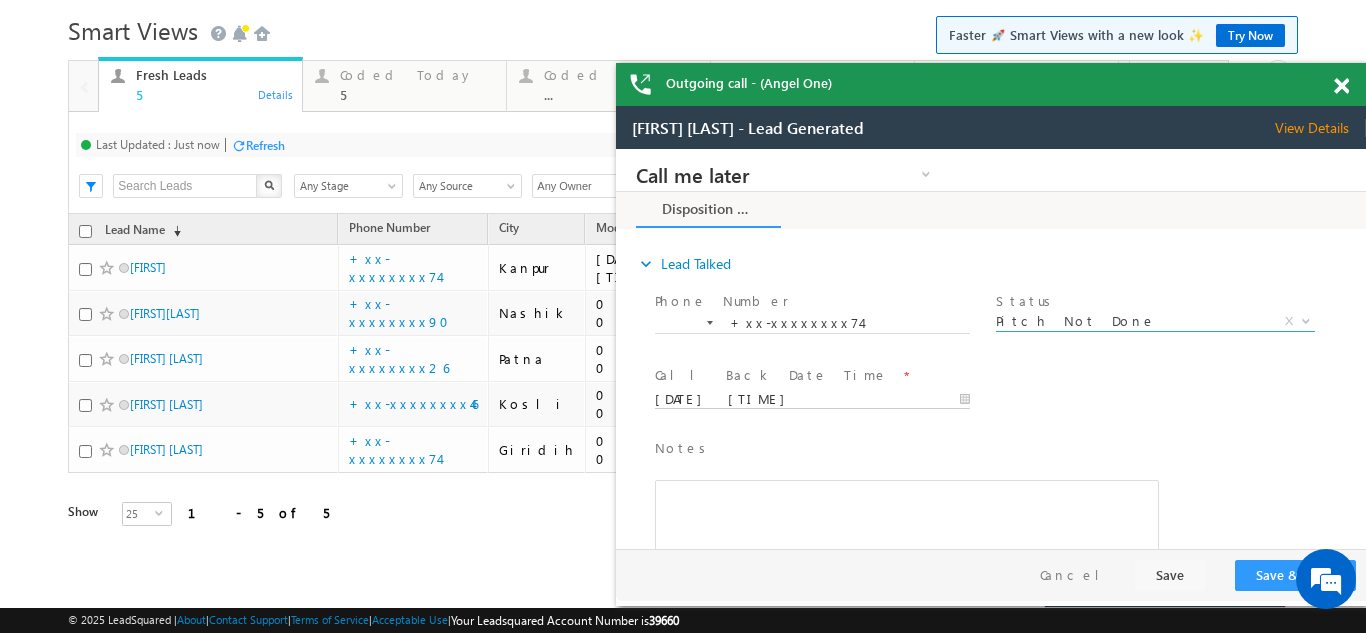 click on "07/11/25 10:22 AM" at bounding box center (812, 400) 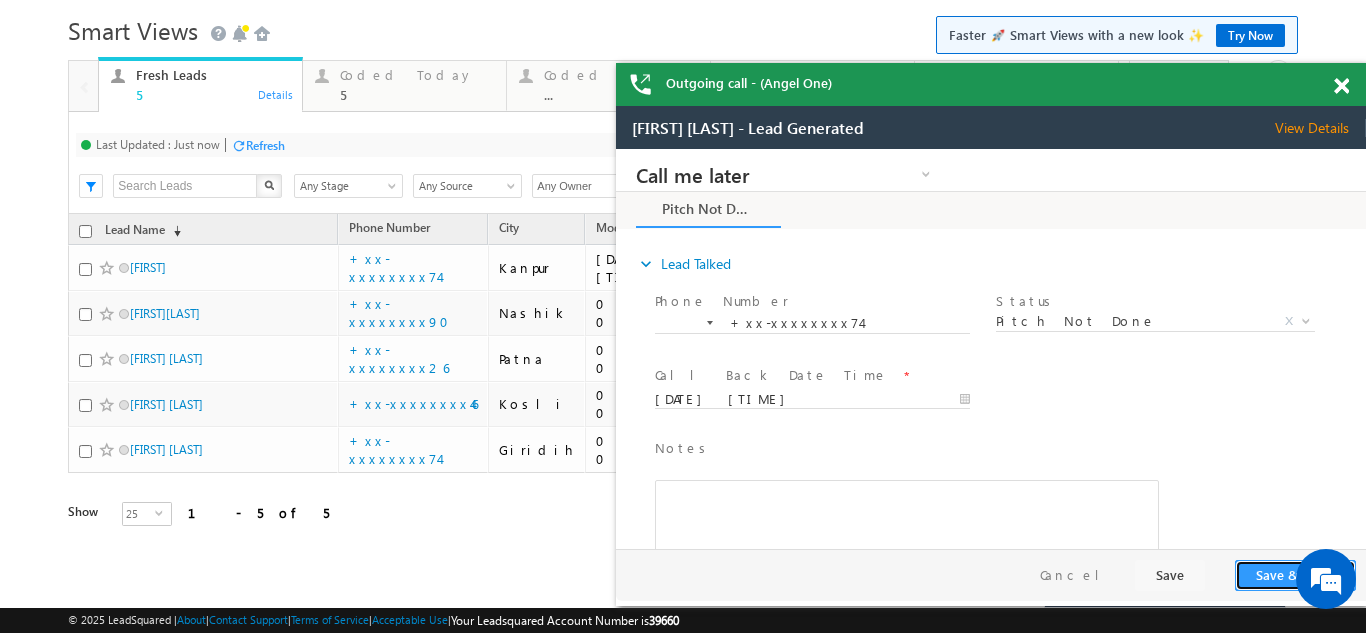 click on "Save & Close" at bounding box center (1295, 575) 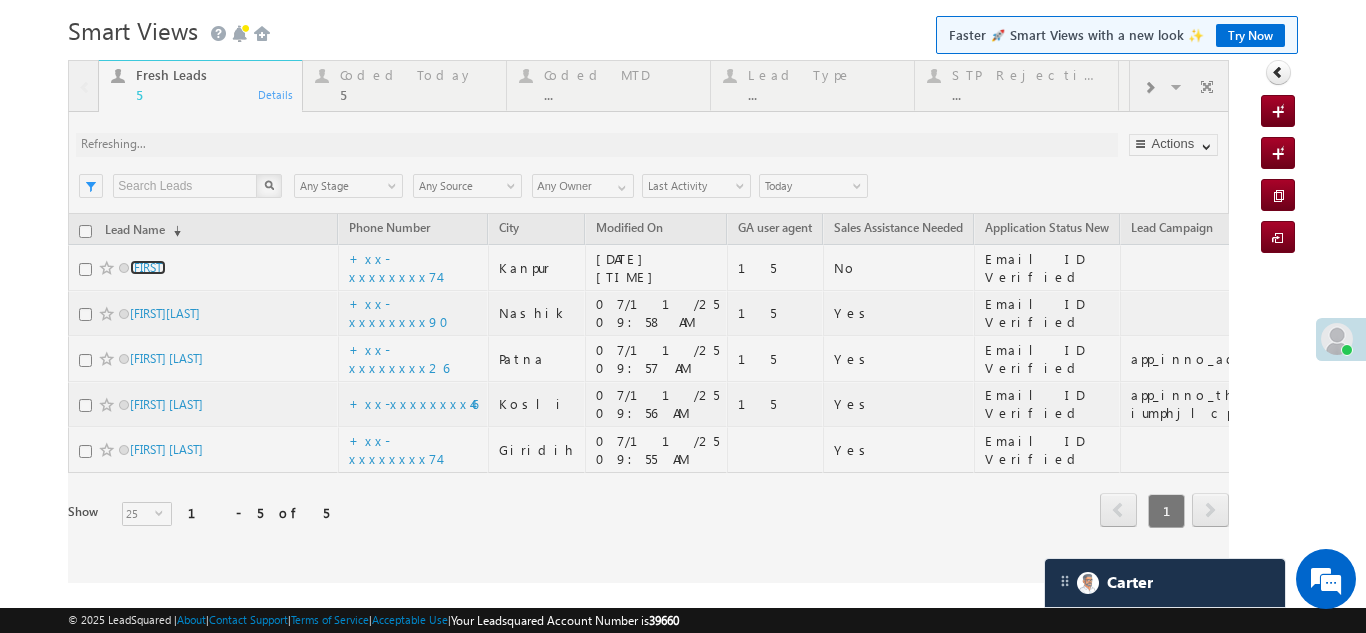 scroll, scrollTop: 0, scrollLeft: 0, axis: both 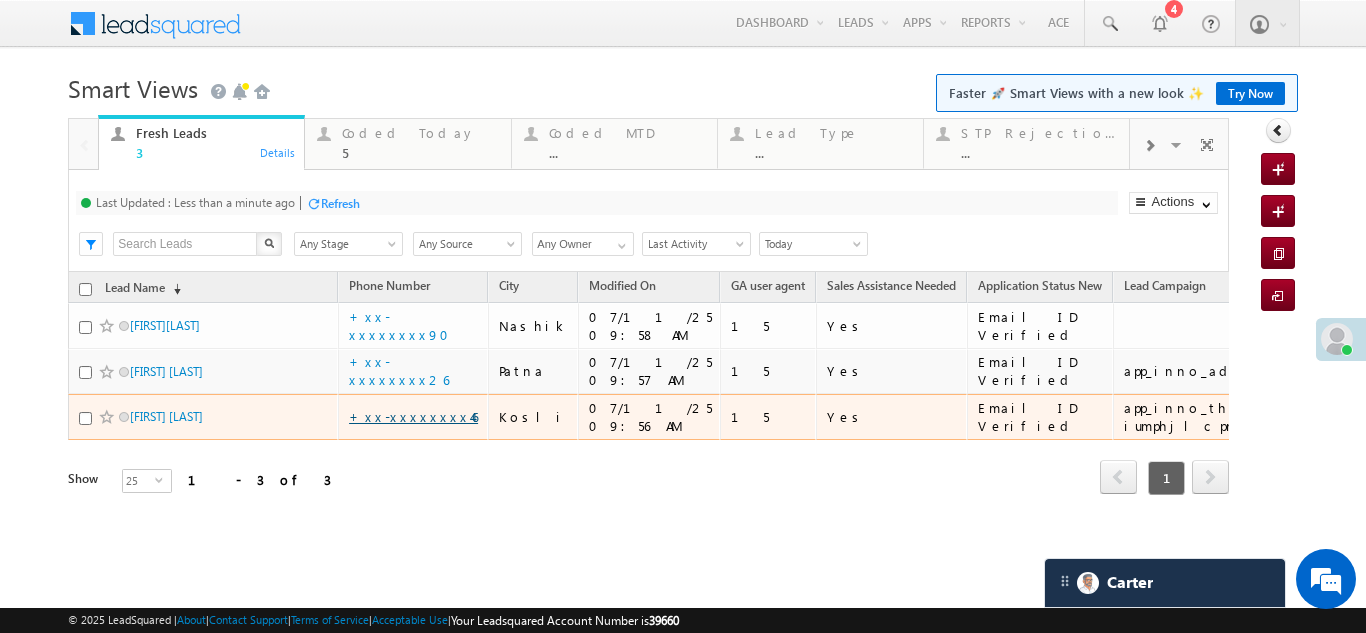 click on "+xx-xxxxxxxx46" at bounding box center (413, 416) 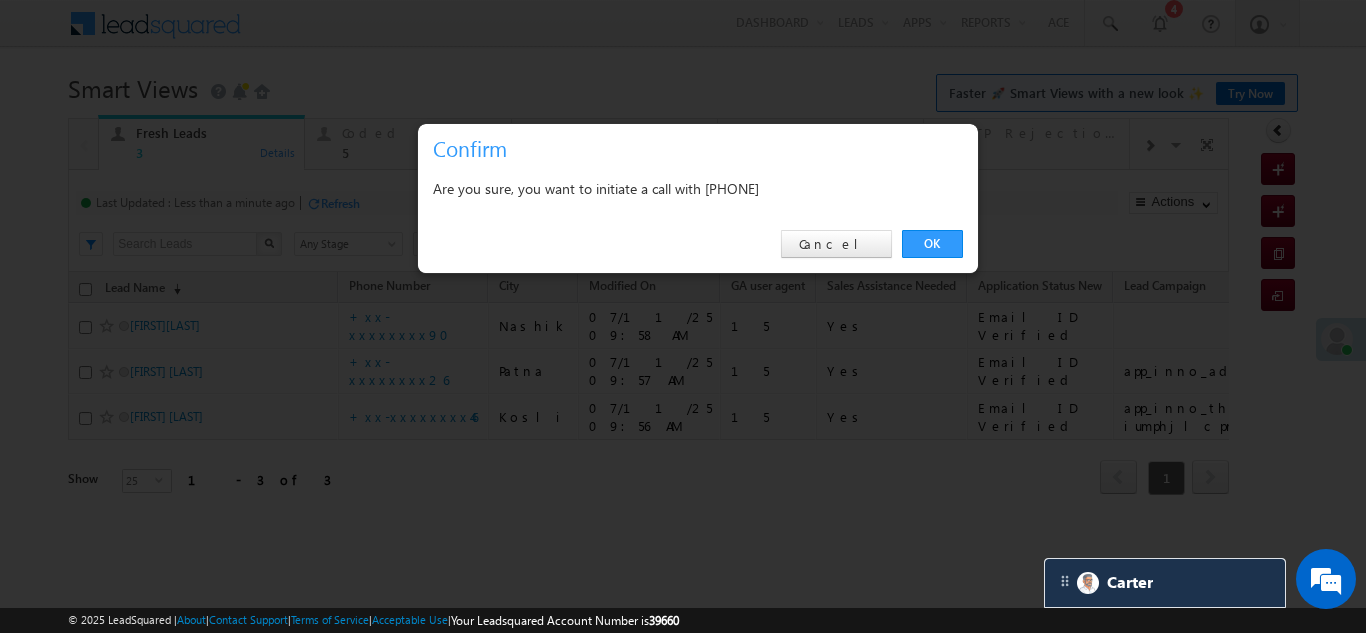 click on "OK" at bounding box center [932, 244] 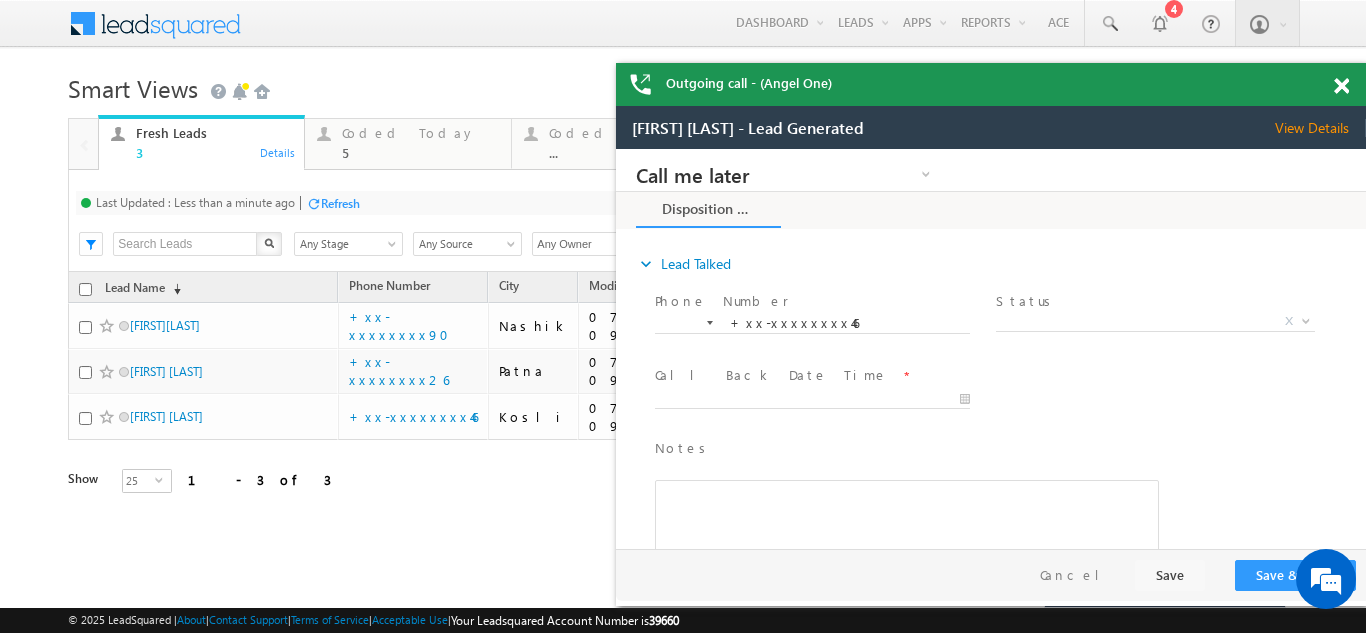 scroll, scrollTop: 0, scrollLeft: 0, axis: both 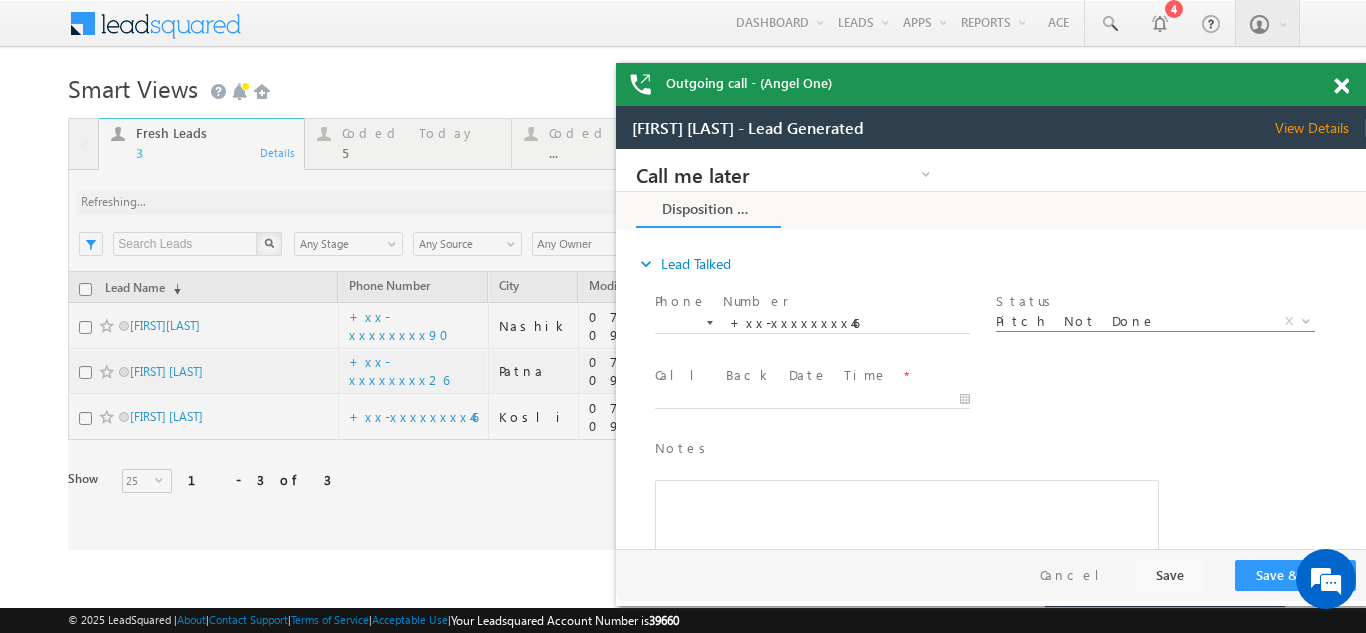 select on "Pitch Not Done" 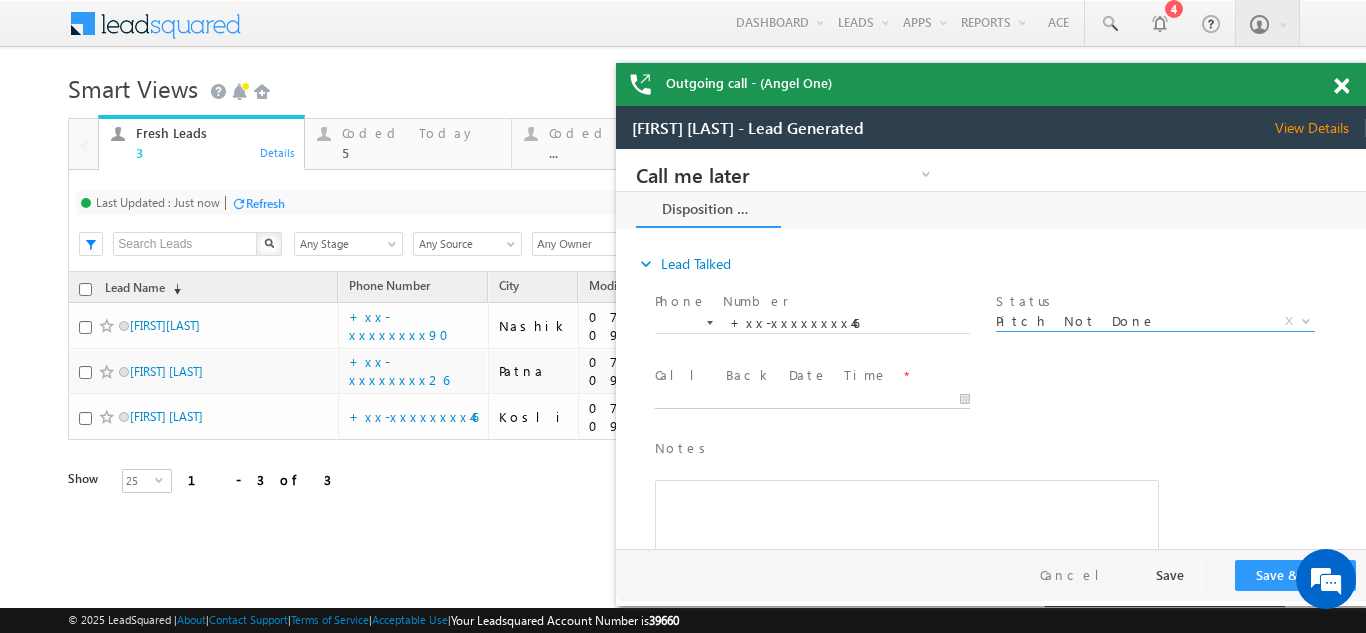 click on "Call me later Campaign Success Commitment Cross Sell Customer Drop-off reasons Language Barrier Not Interested Ringing Call me later
Call me later
× Disposition Form *" at bounding box center (991, 349) 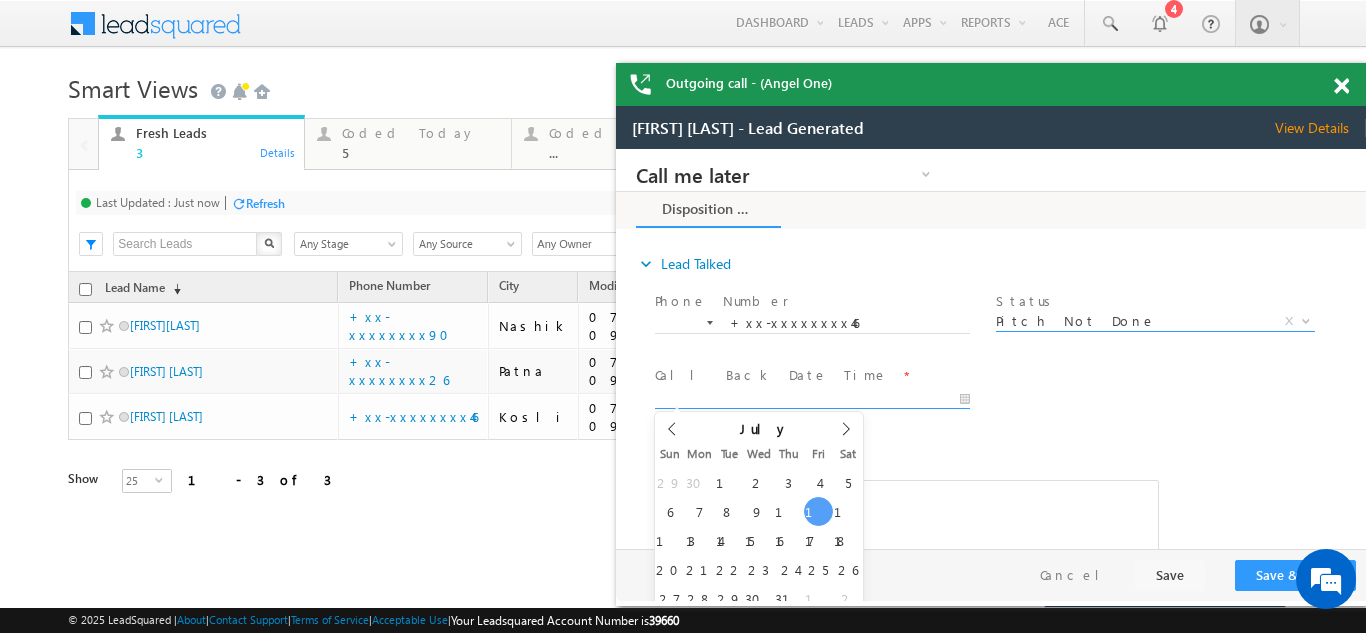 type on "07/11/25 10:24 AM" 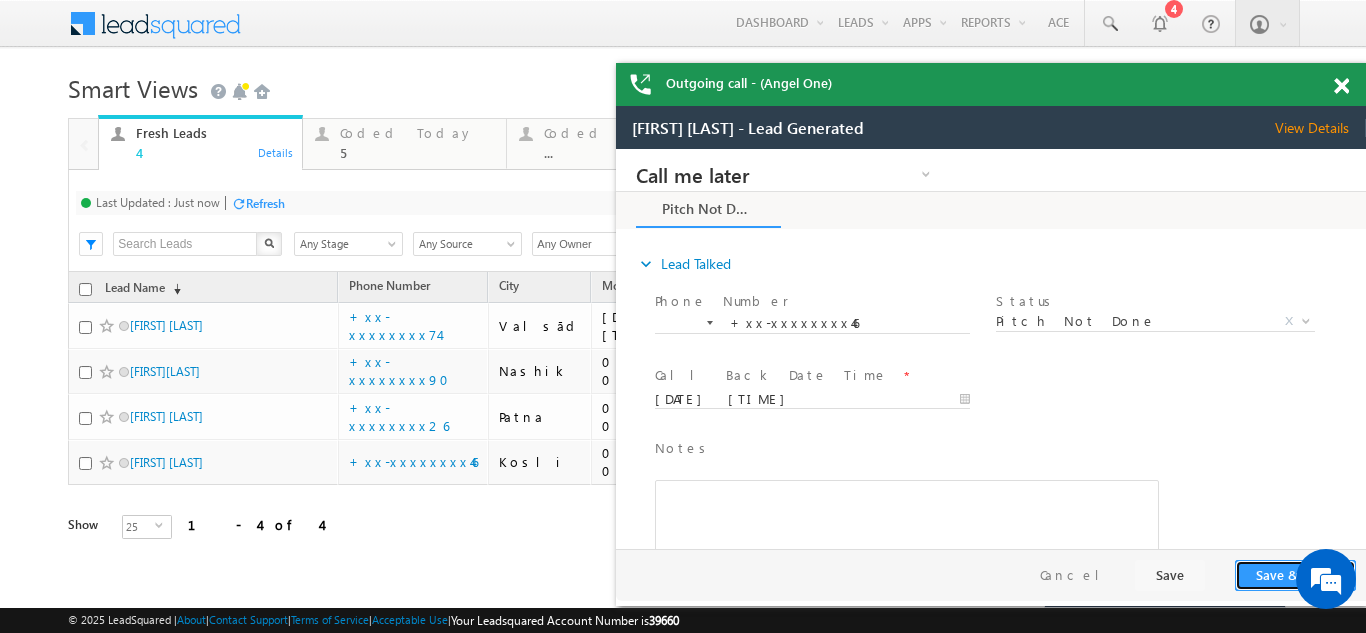 click on "Save & Close" at bounding box center (1295, 575) 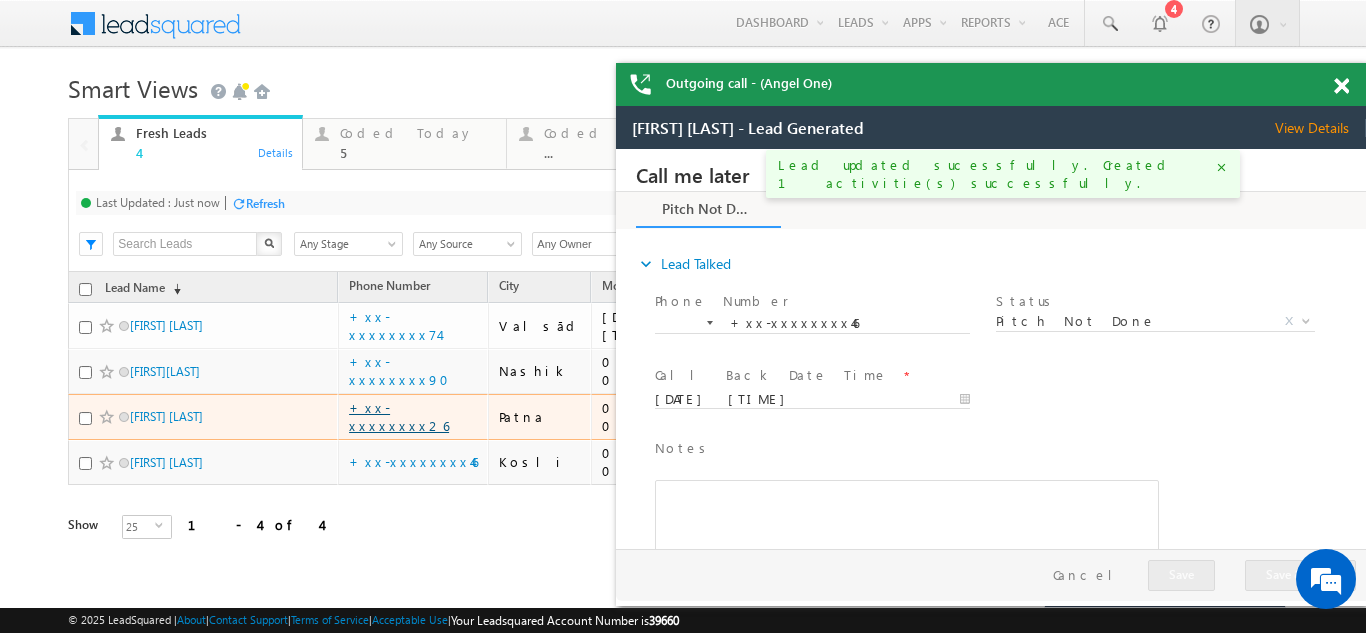 click on "+xx-xxxxxxxx26" at bounding box center (399, 416) 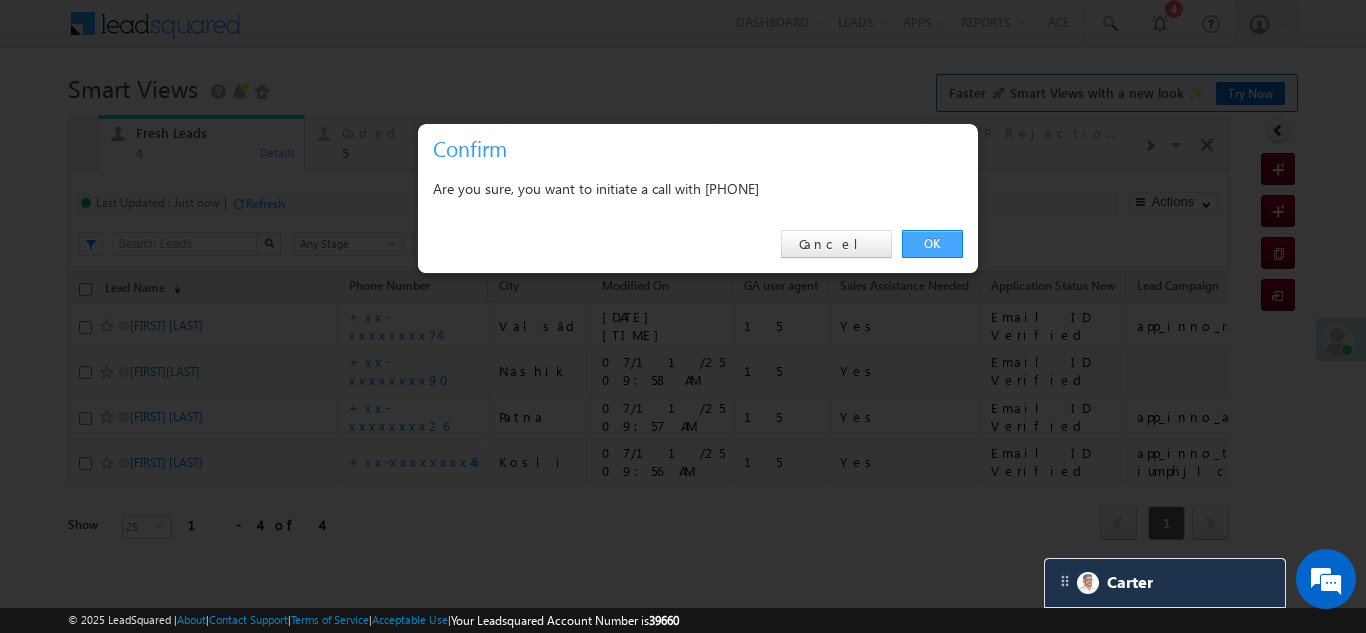 click on "OK" at bounding box center (932, 244) 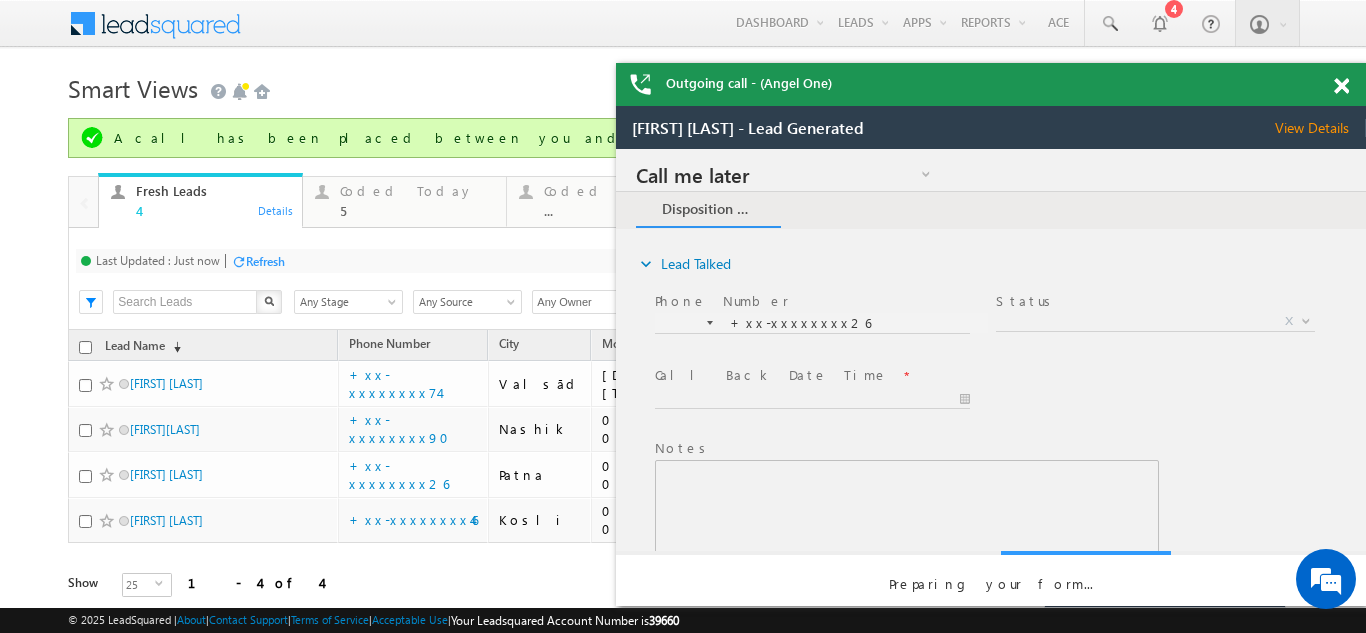 scroll, scrollTop: 0, scrollLeft: 0, axis: both 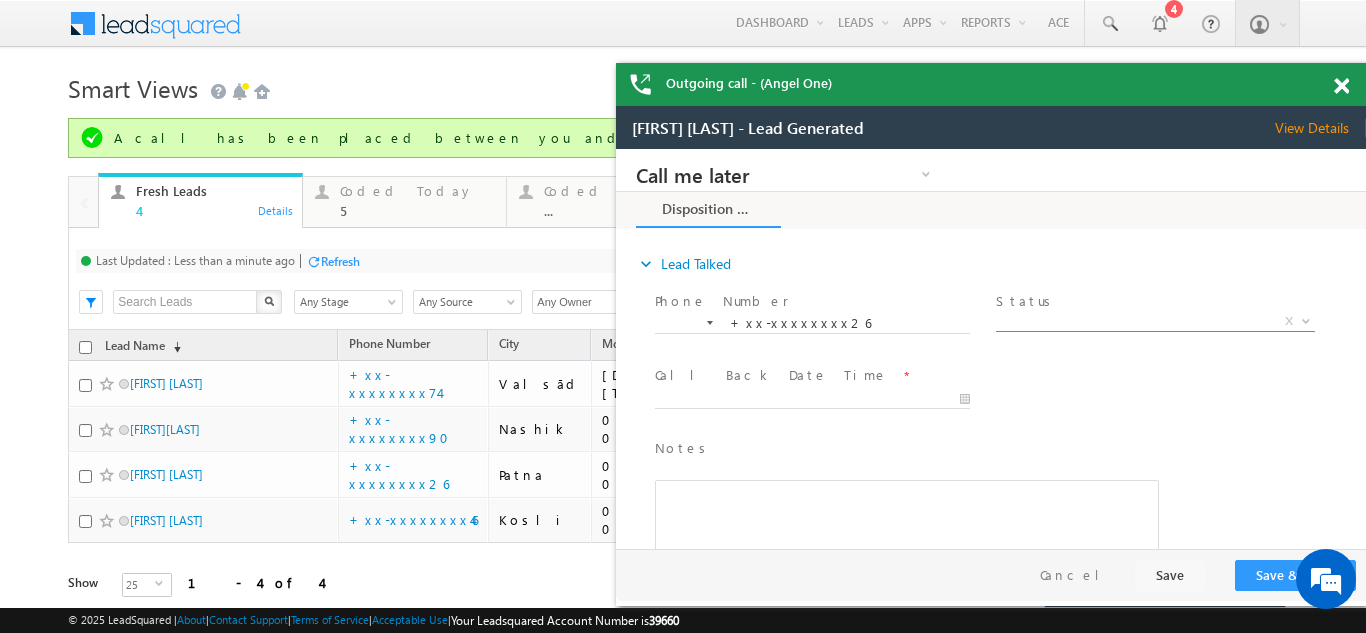 click on "X" at bounding box center [1155, 322] 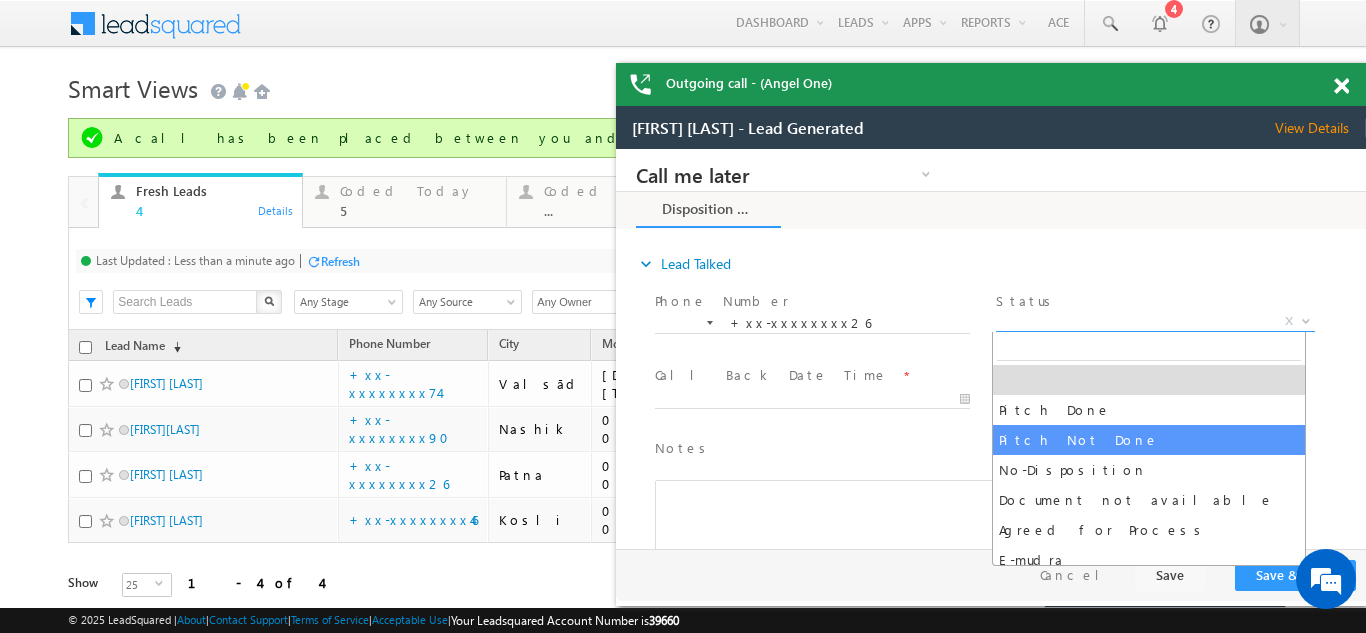 select on "Pitch Not Done" 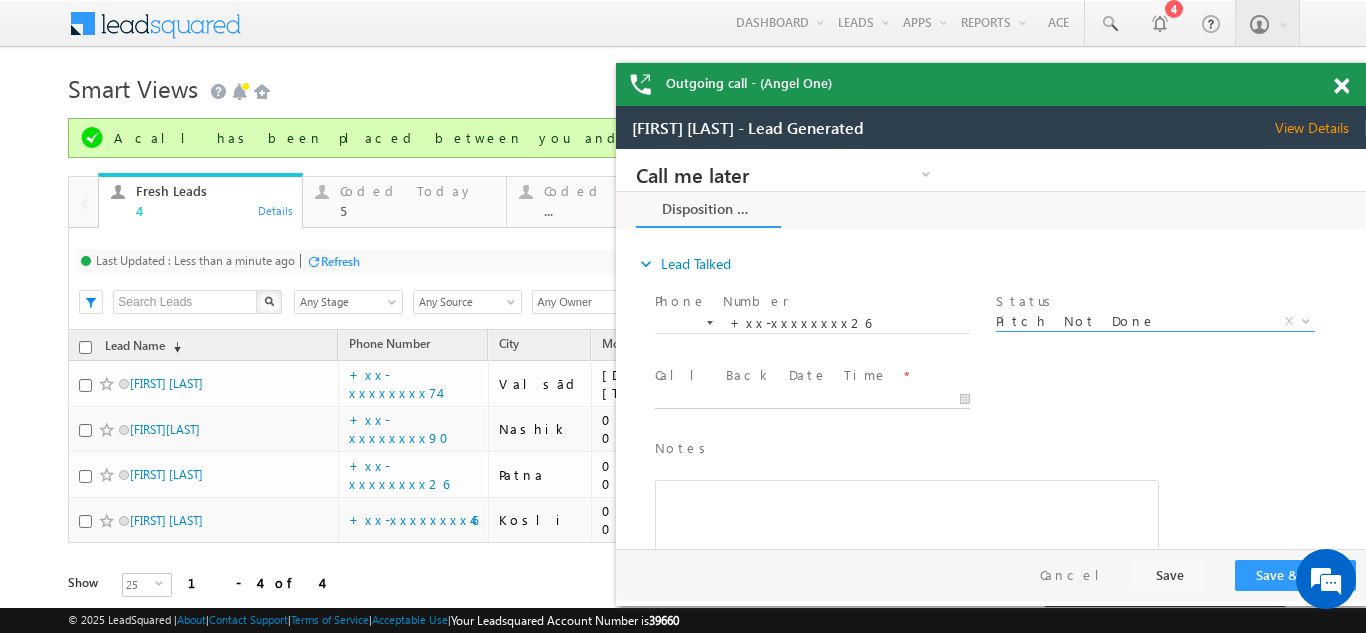 type on "07/11/25 10:25 AM" 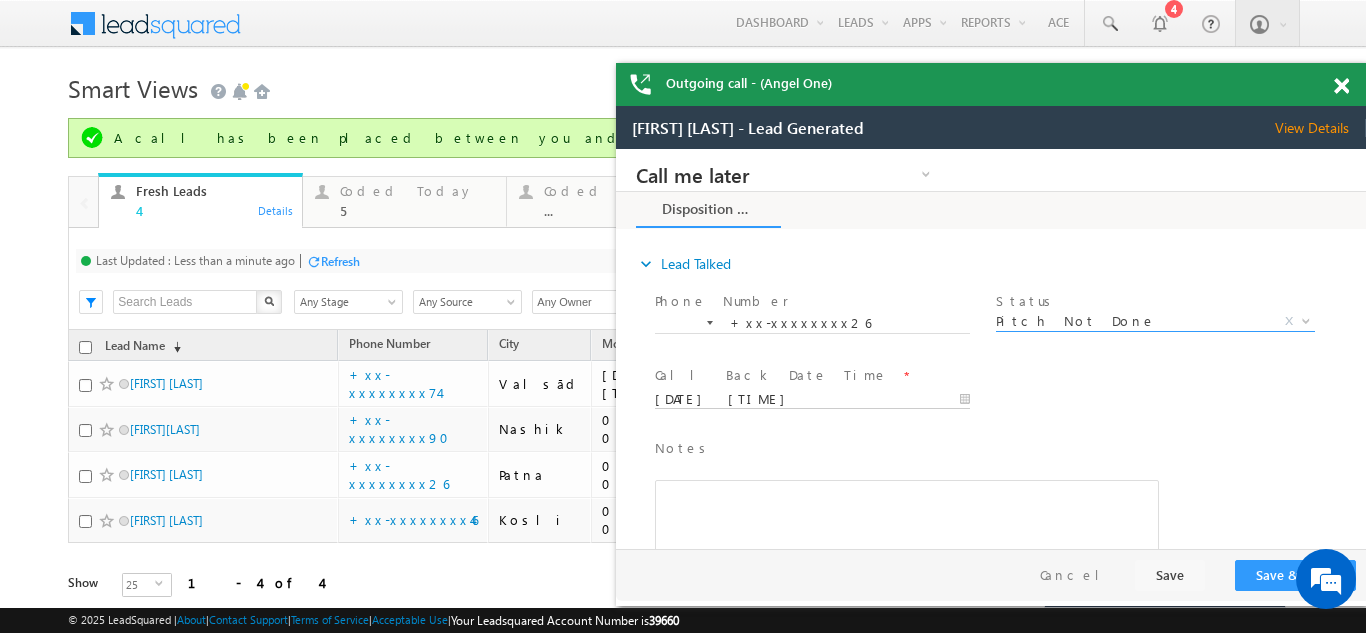 click on "07/11/25 10:25 AM" at bounding box center (812, 400) 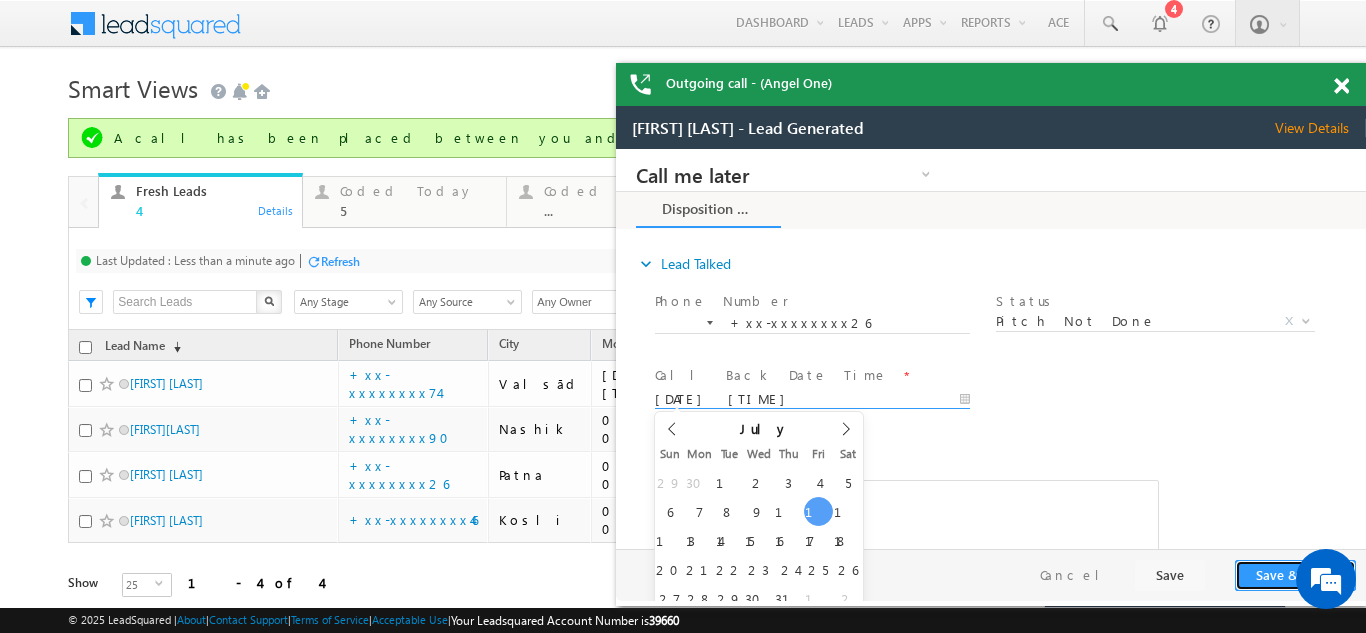 click on "Save & Close" at bounding box center [1295, 575] 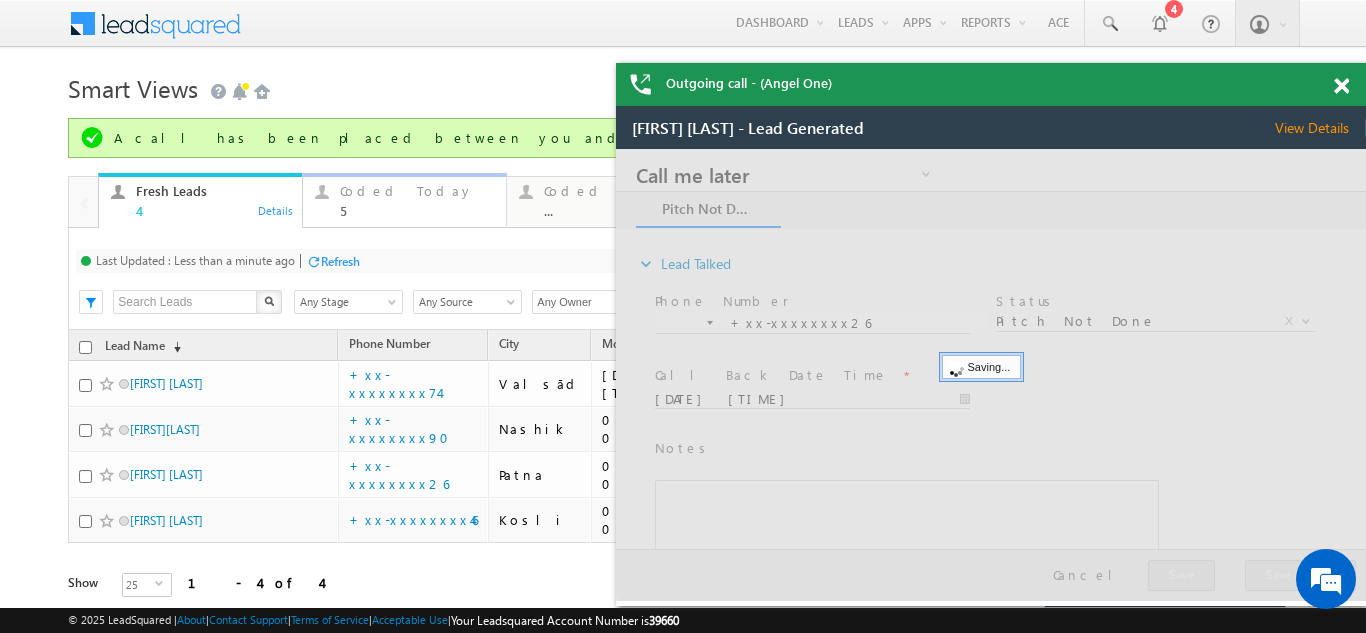 click on "Coded Today" at bounding box center (417, 191) 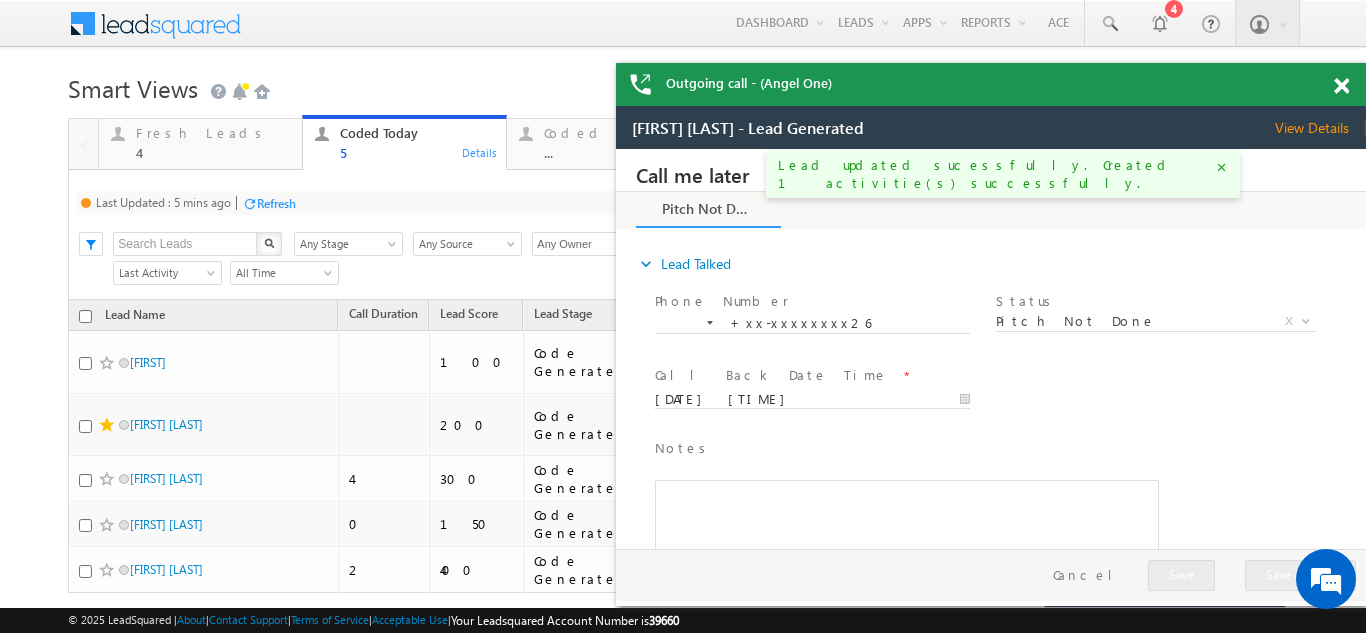 click on "Refresh" at bounding box center (276, 203) 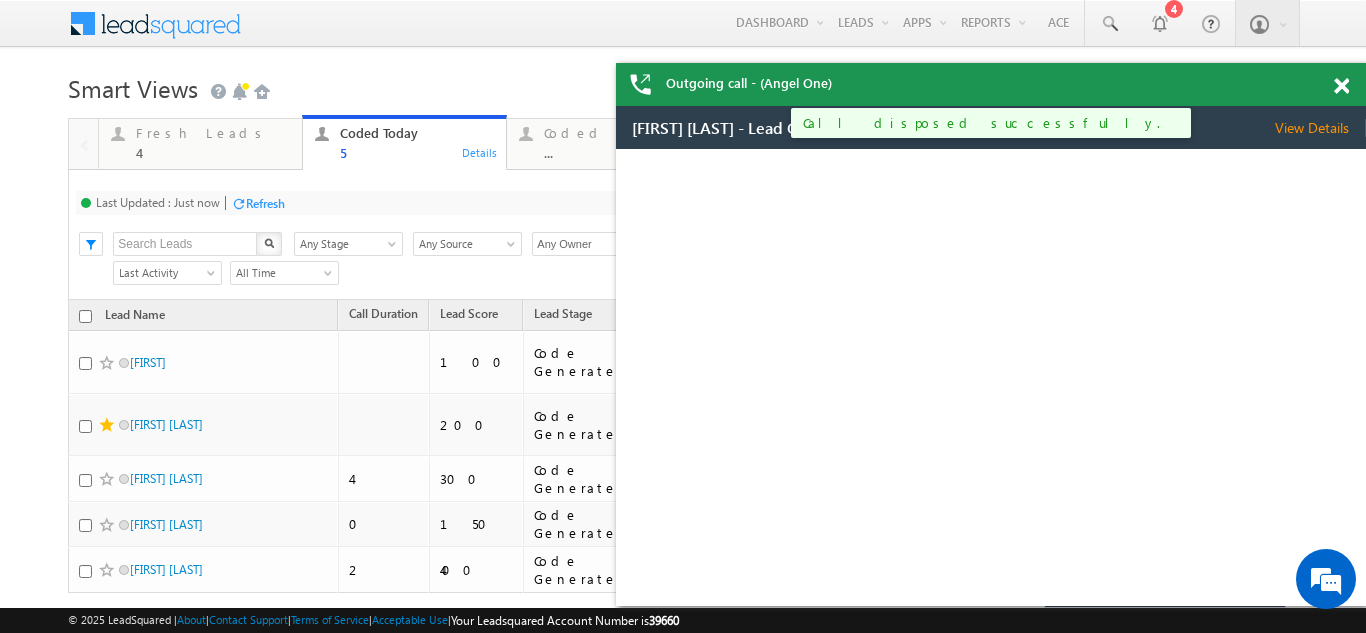 click on "View Details" at bounding box center (1320, 128) 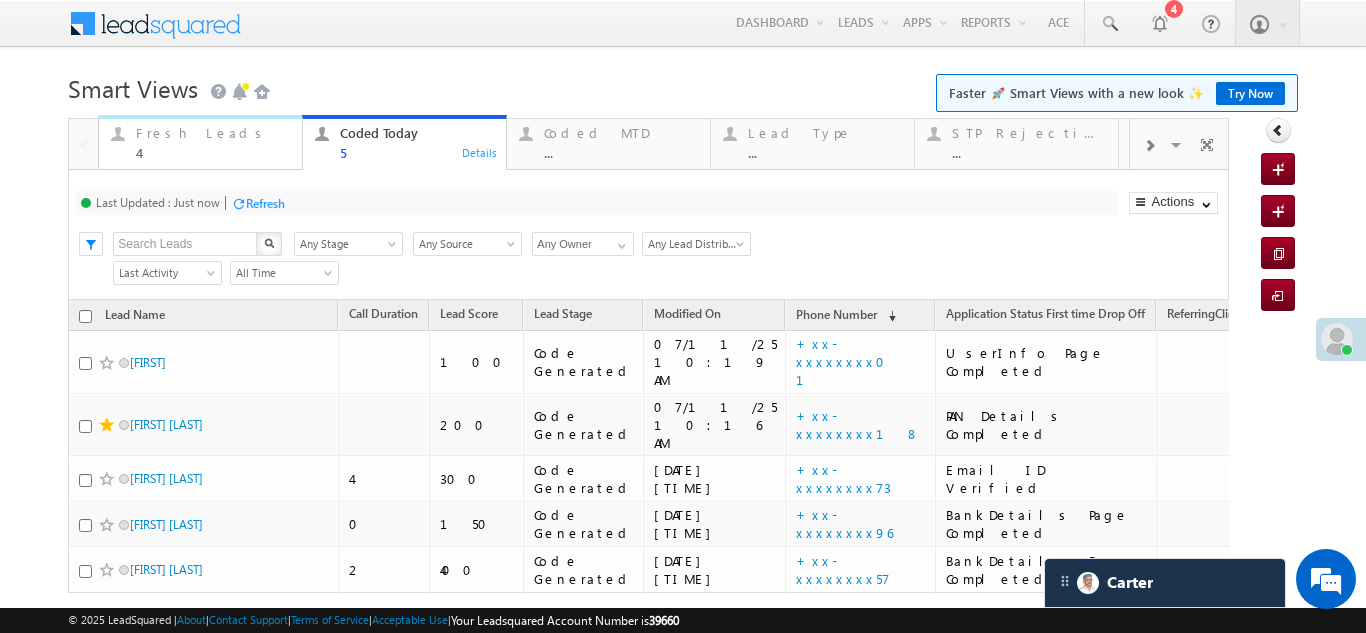 click on "Fresh Leads" at bounding box center [213, 133] 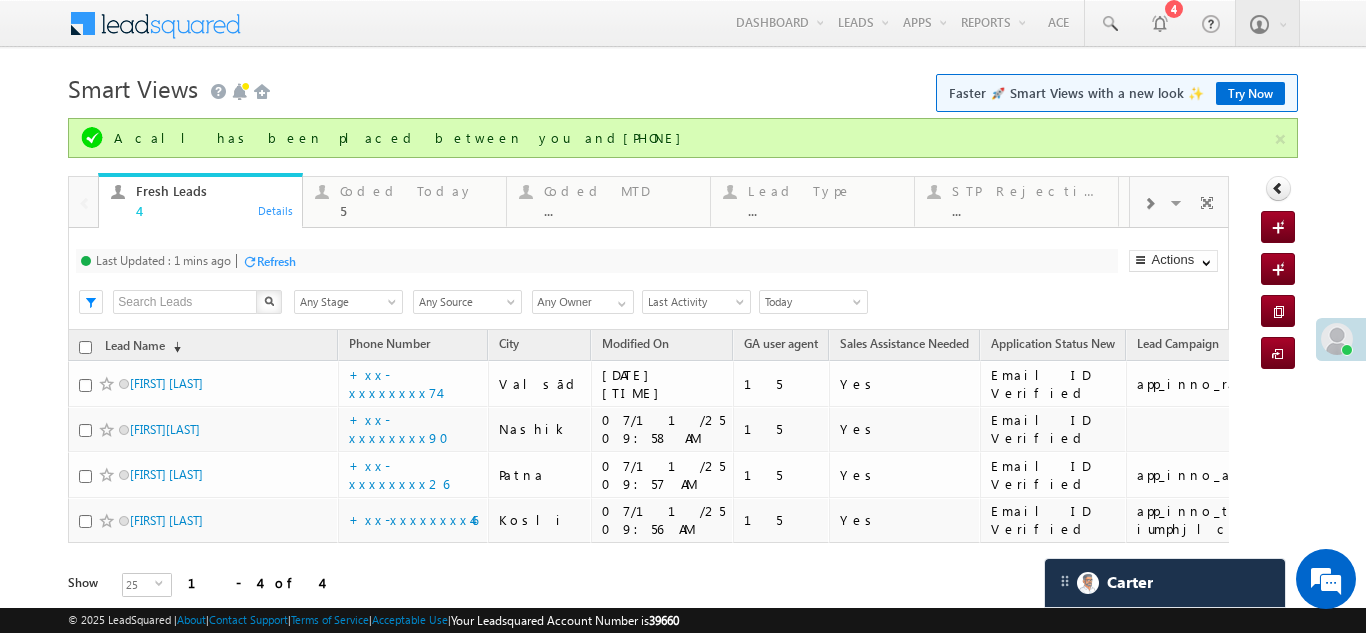 click on "Refresh" at bounding box center (276, 261) 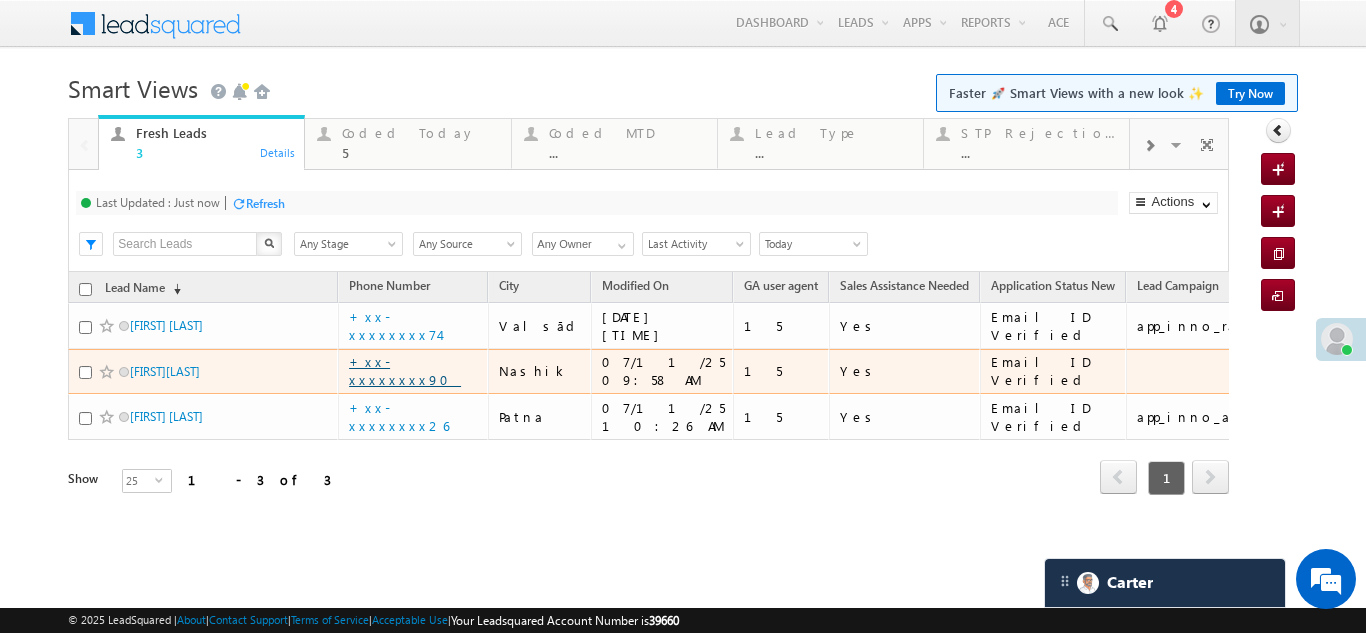 click on "+xx-xxxxxxxx90" at bounding box center [405, 370] 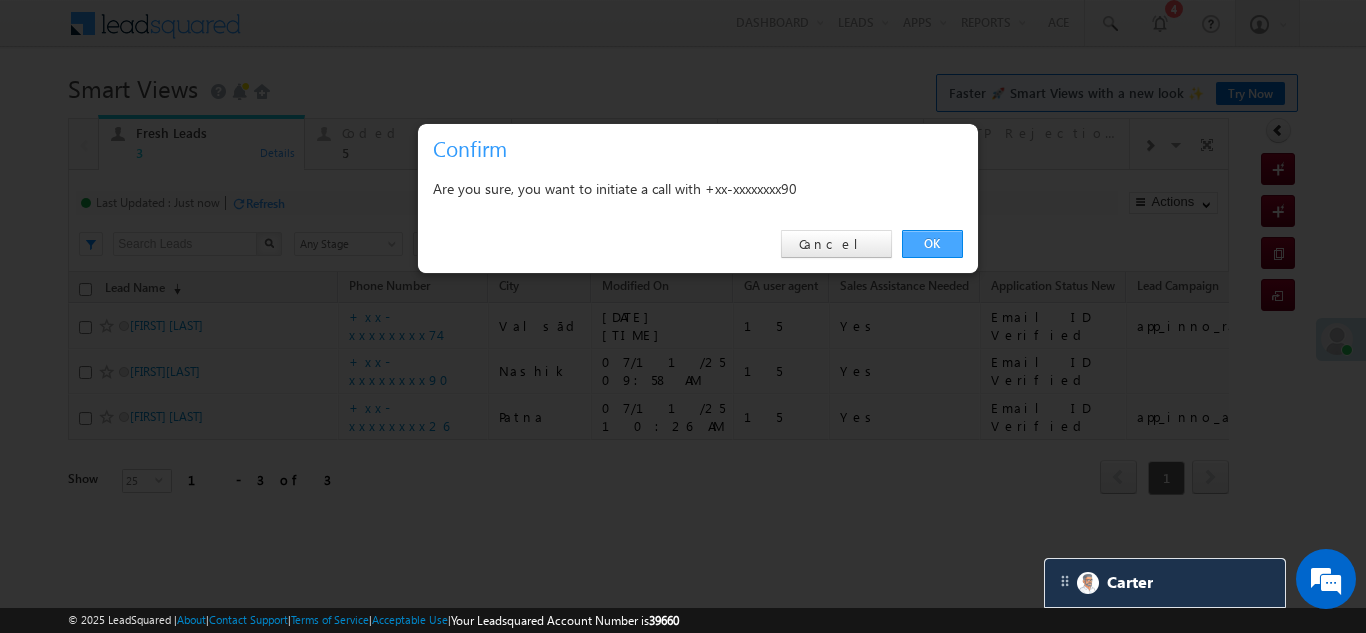 click on "OK" at bounding box center (932, 244) 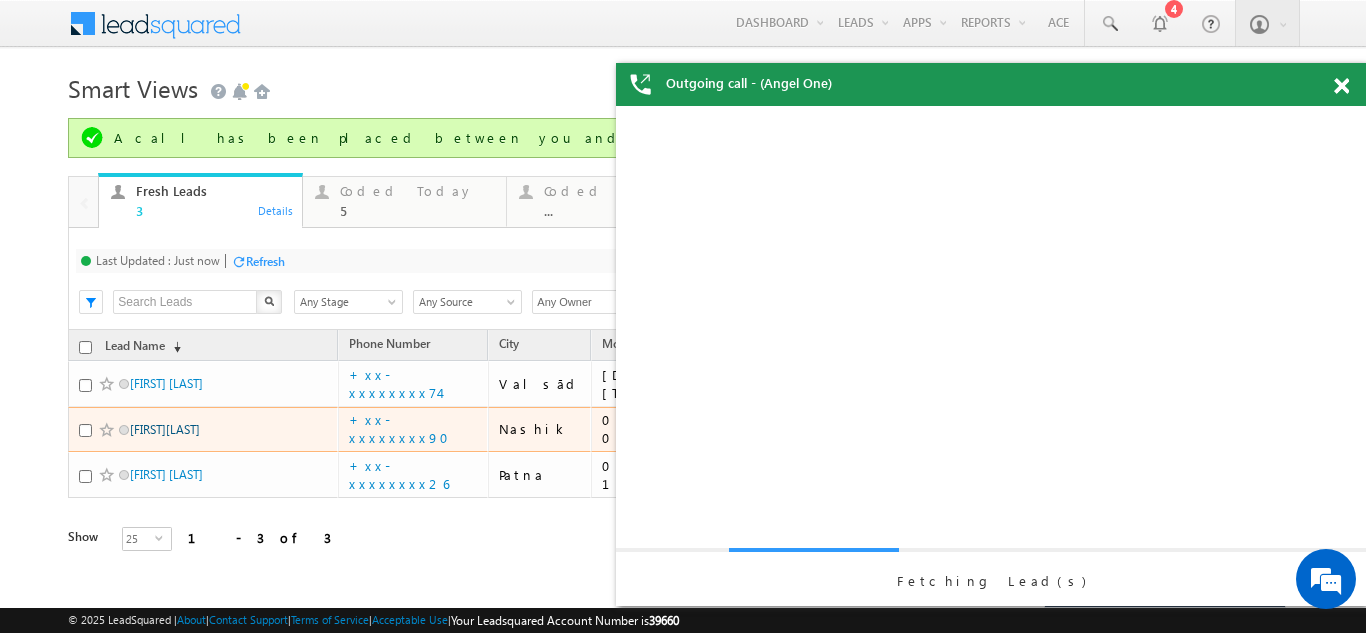 scroll, scrollTop: 0, scrollLeft: 0, axis: both 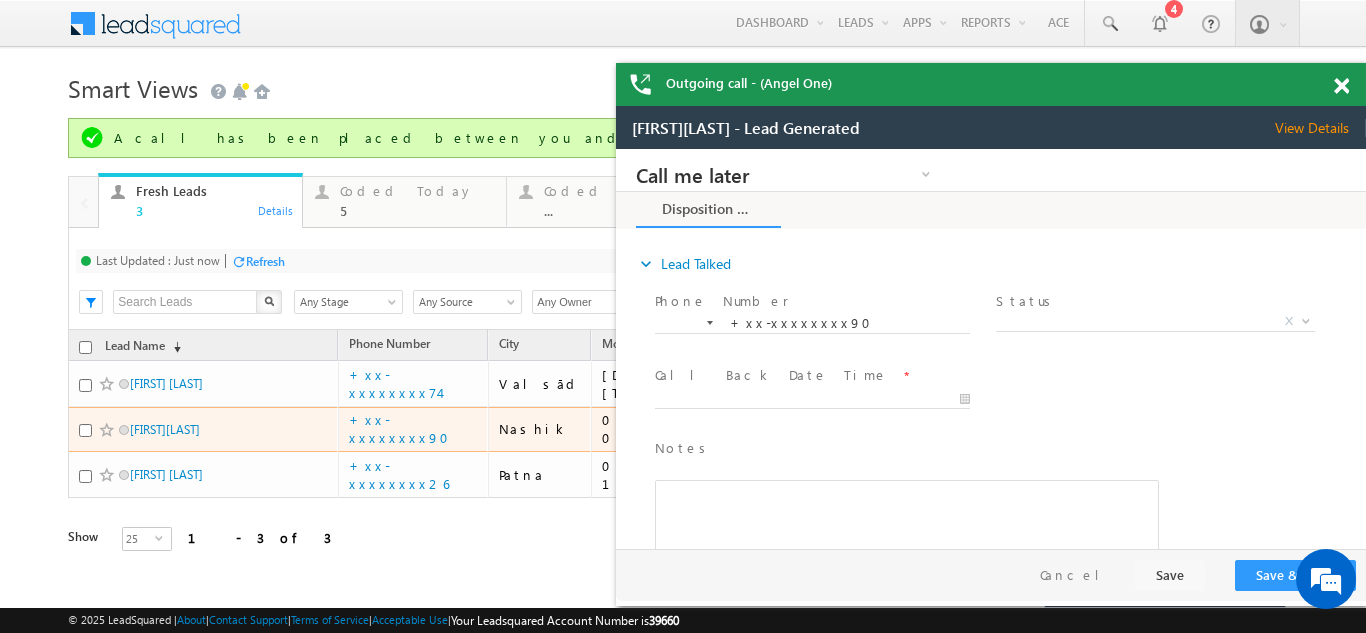 drag, startPoint x: 772, startPoint y: 537, endPoint x: 1301, endPoint y: 123, distance: 671.74176 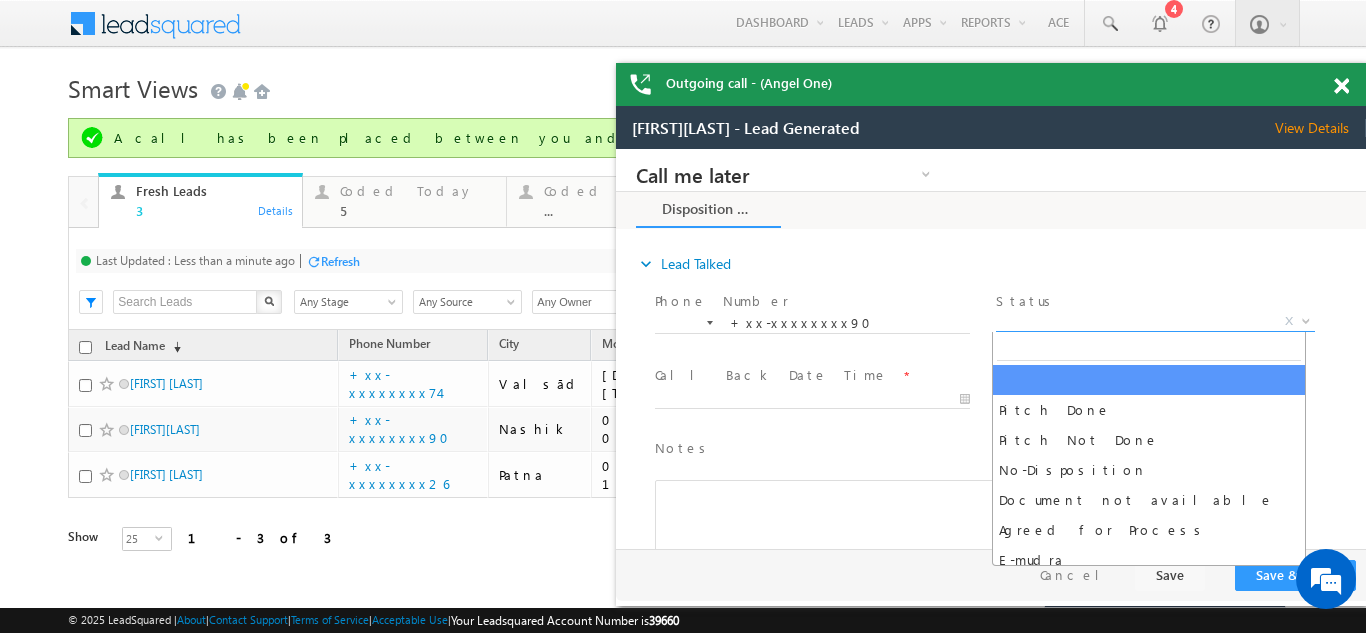 click on "X" at bounding box center [1155, 322] 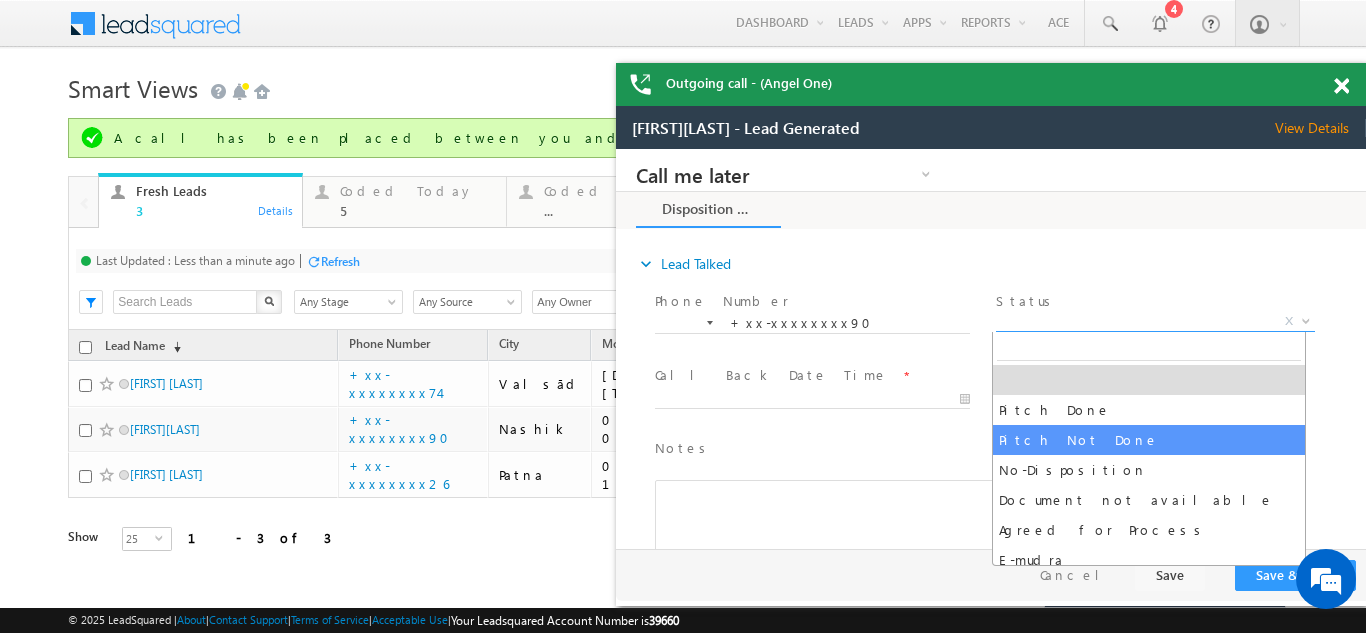 select on "Pitch Not Done" 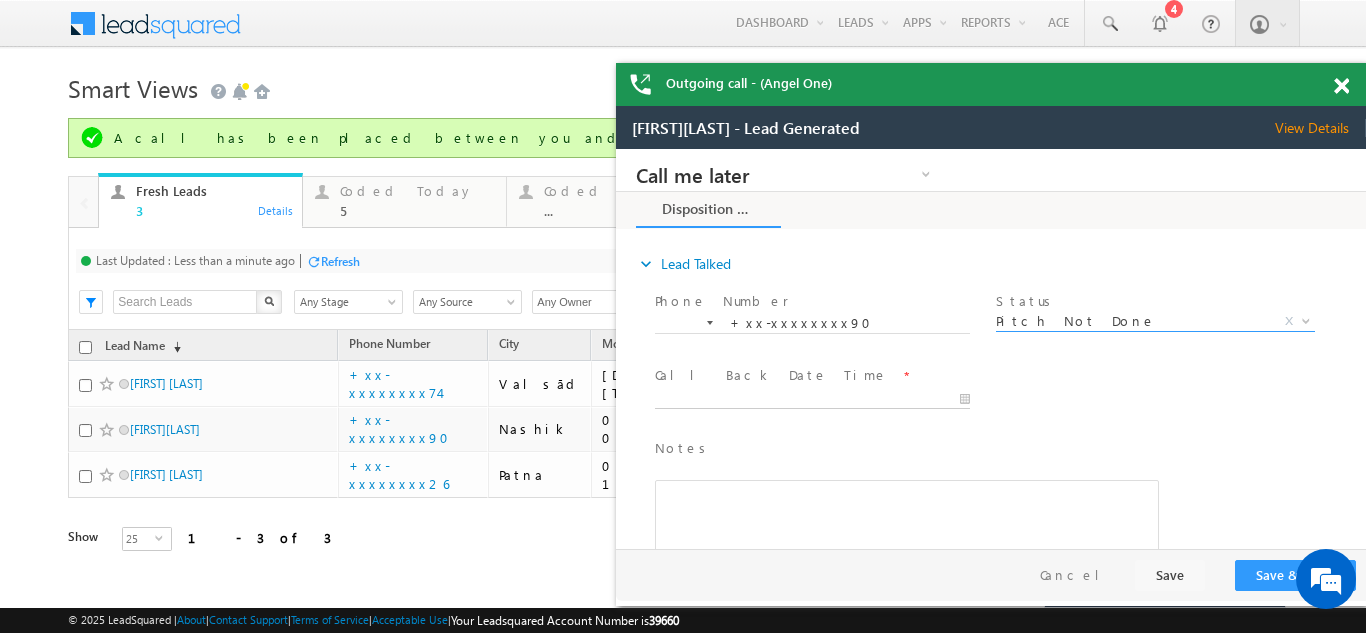 type on "07/11/25 10:27 AM" 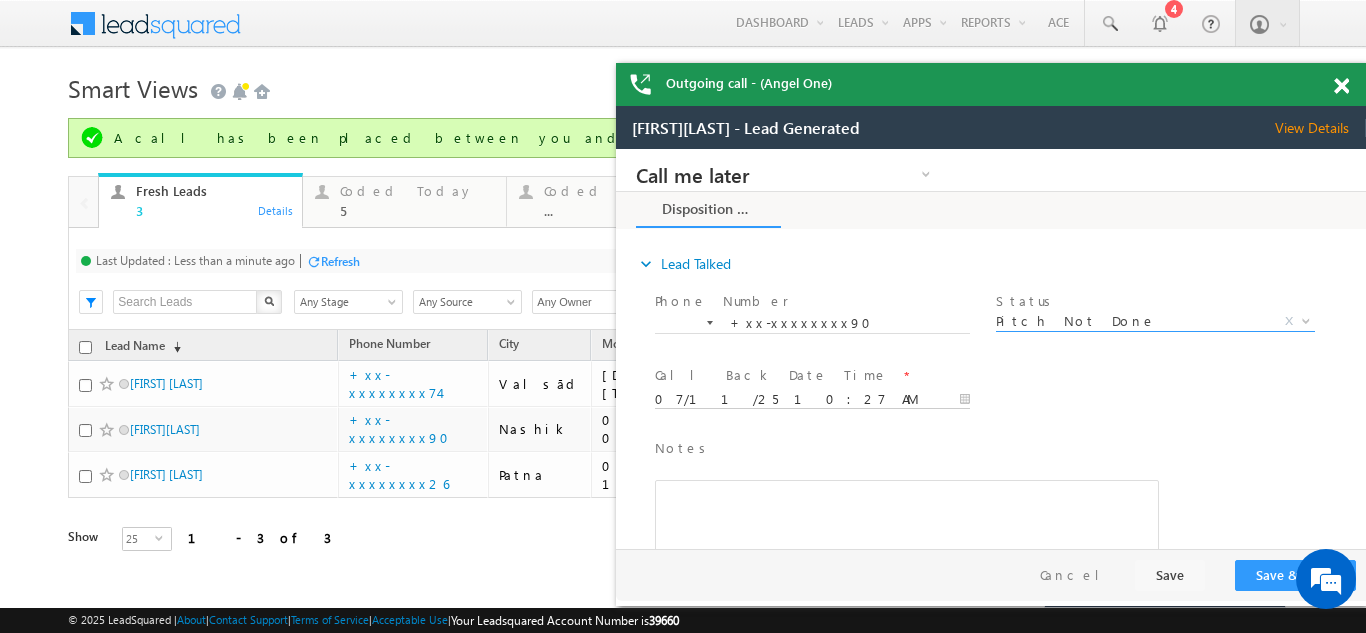 click on "07/11/25 10:27 AM" at bounding box center (812, 400) 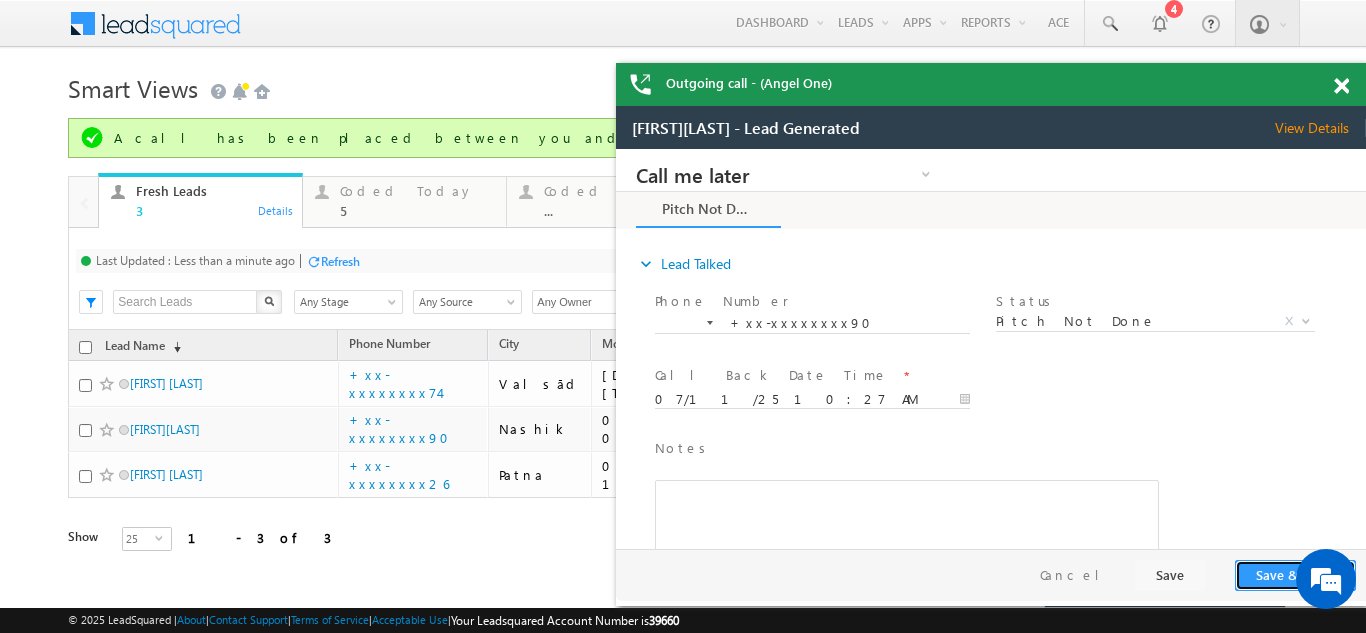 click on "Save & Close" at bounding box center [1295, 575] 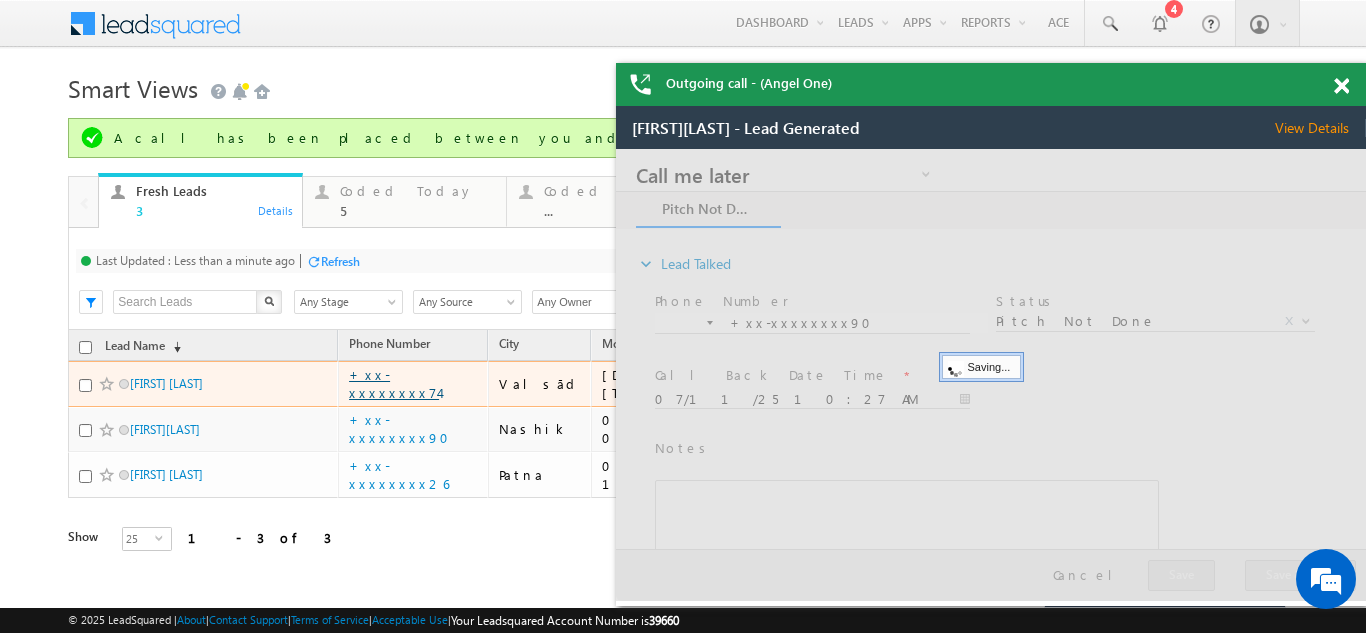 click on "+xx-xxxxxxxx74" at bounding box center (394, 383) 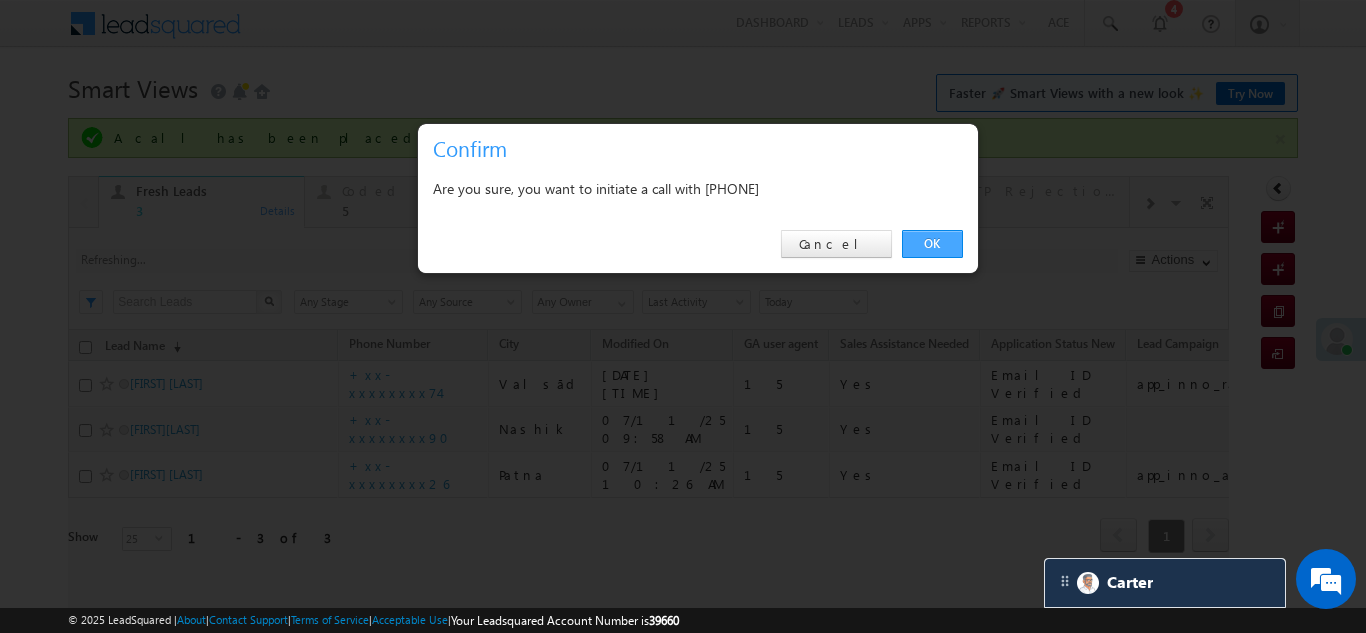 click on "OK" at bounding box center (932, 244) 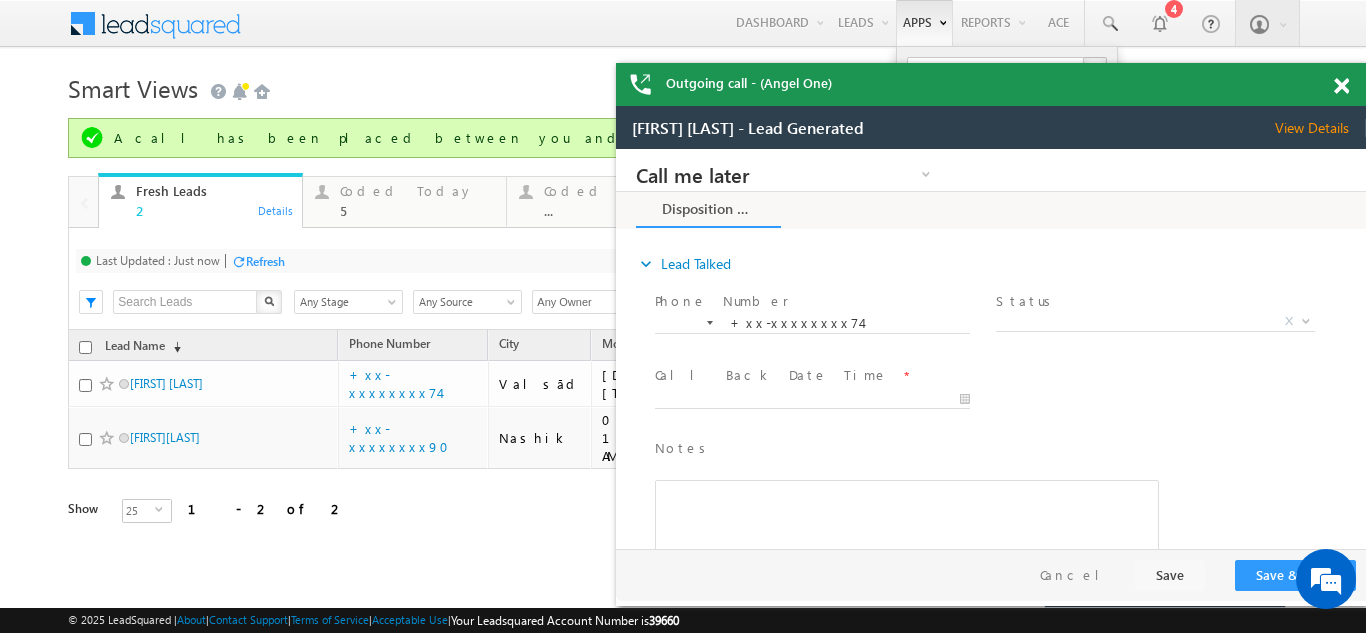 scroll, scrollTop: 0, scrollLeft: 0, axis: both 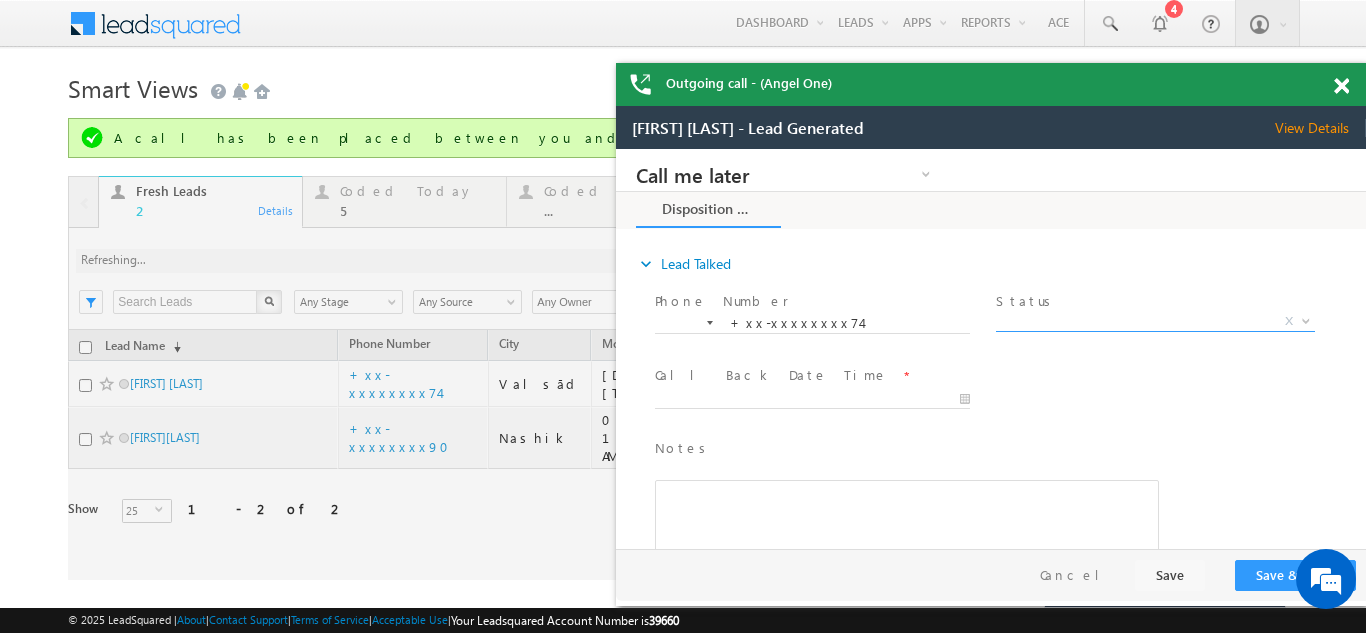 click on "X" at bounding box center [1155, 322] 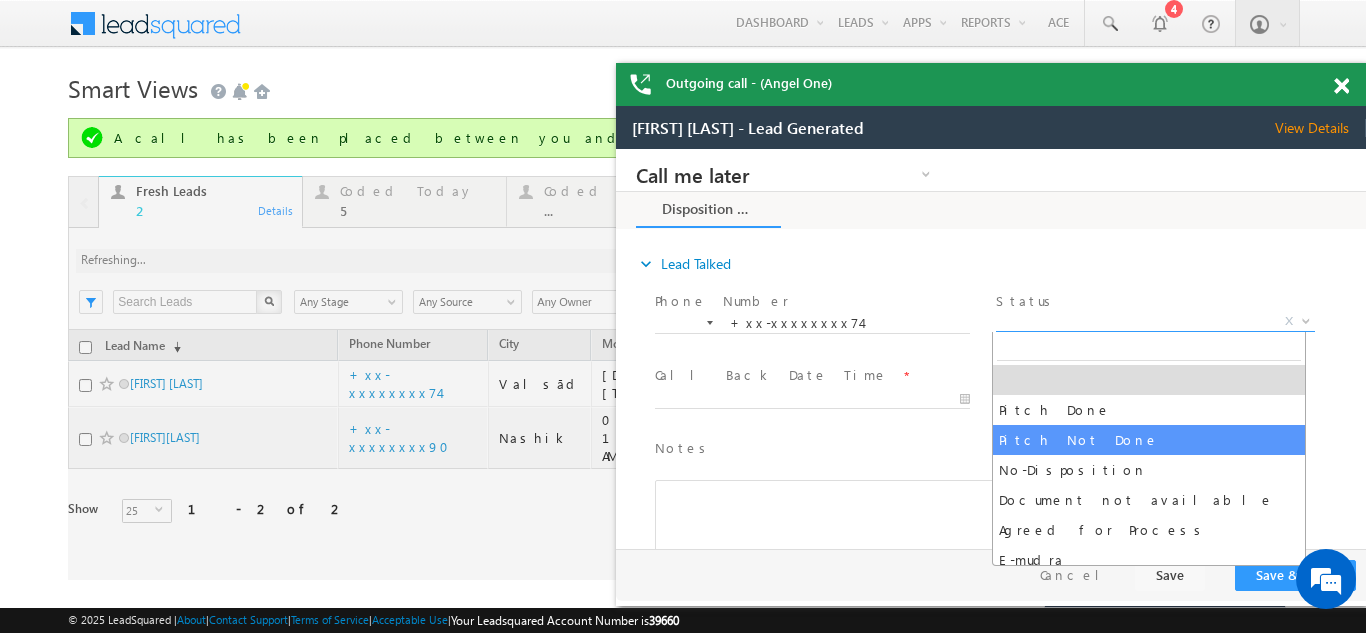 select on "Pitch Not Done" 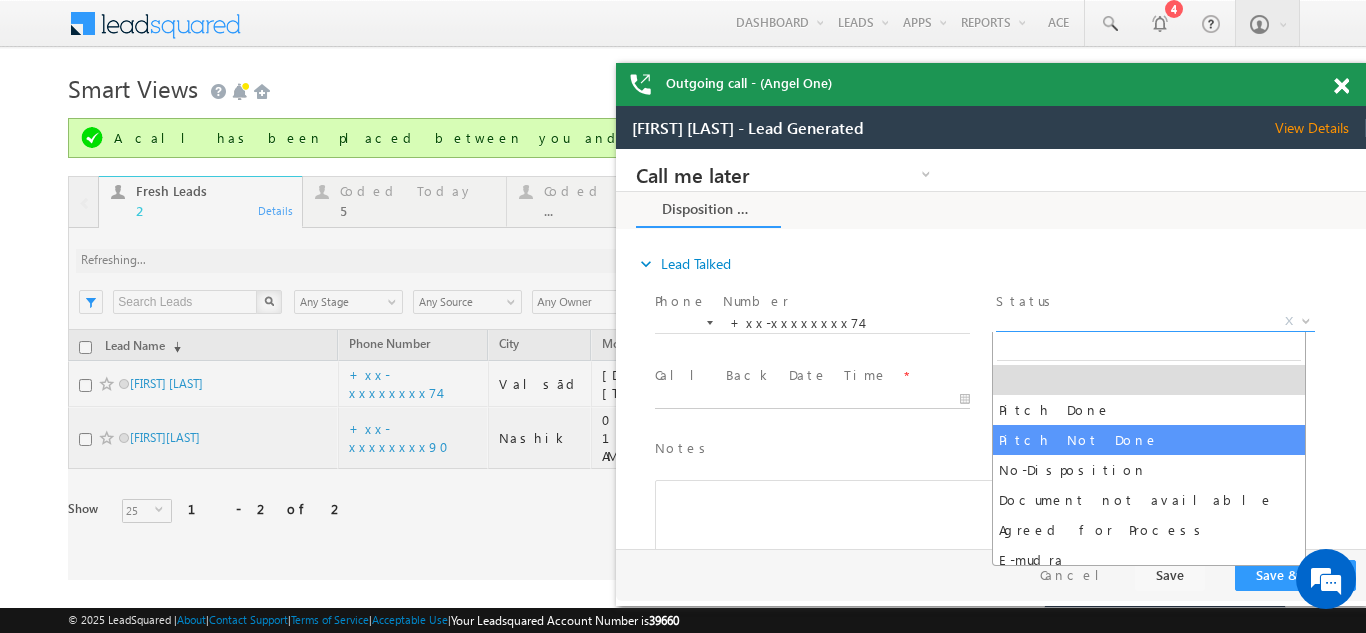 click on "Call me later Campaign Success Commitment Cross Sell Customer Drop-off reasons Language Barrier Not Interested Ringing Call me later
Call me later
× Disposition Form *" at bounding box center [991, 349] 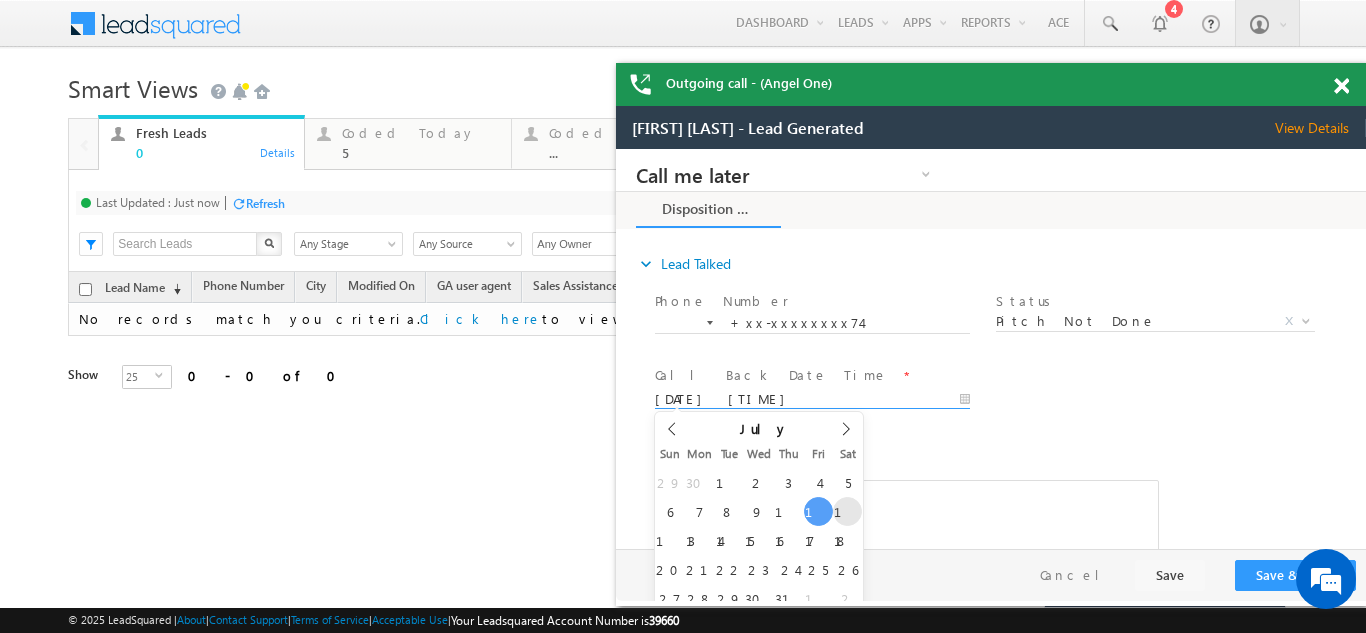 type on "07/12/25 10:28 AM" 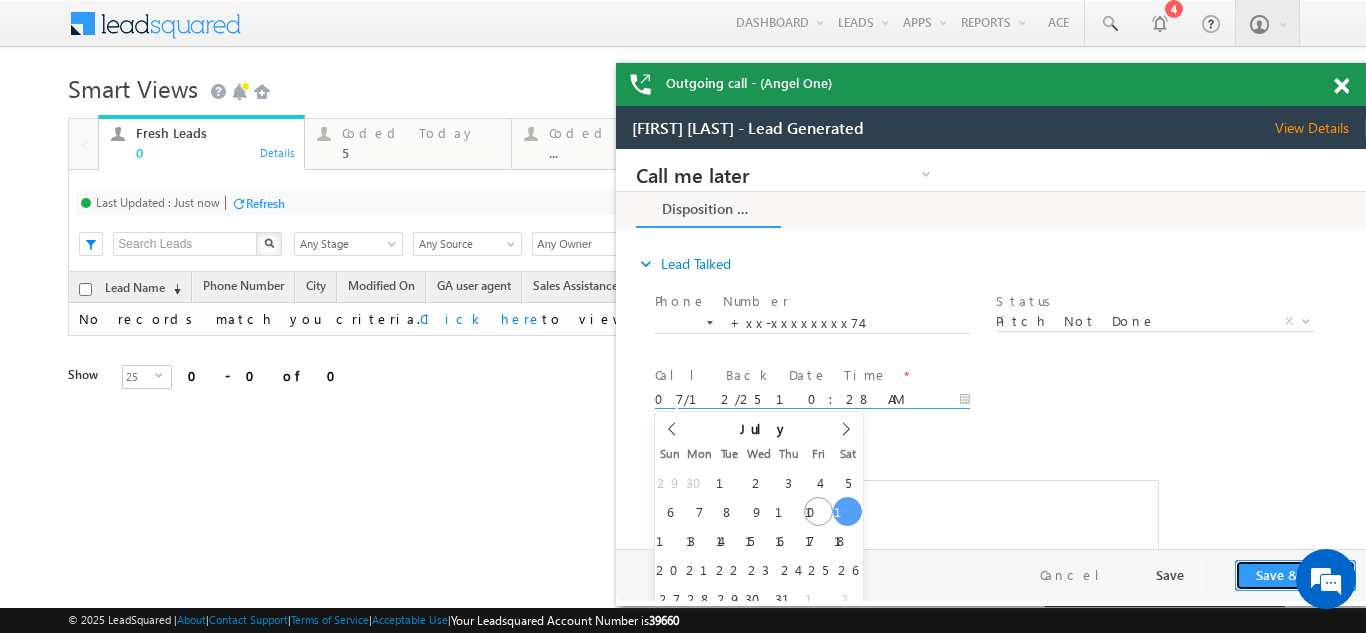 click on "Save & Close" at bounding box center (1295, 575) 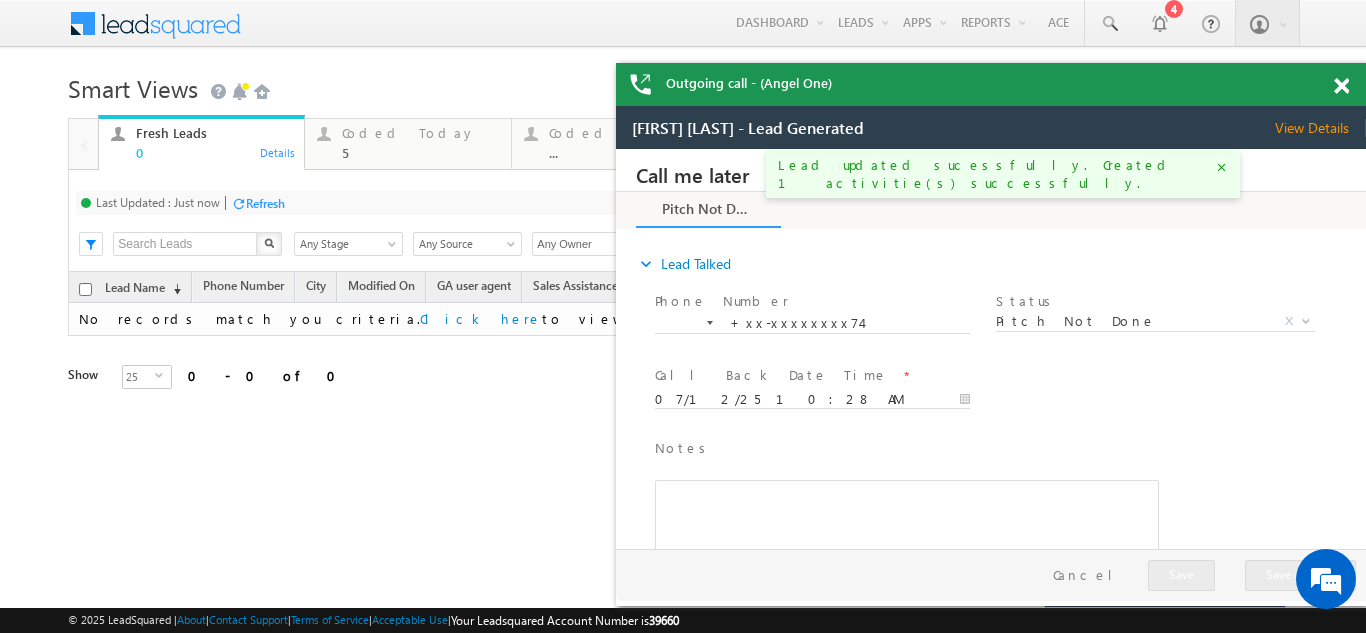 click on "View Details" at bounding box center (1320, 128) 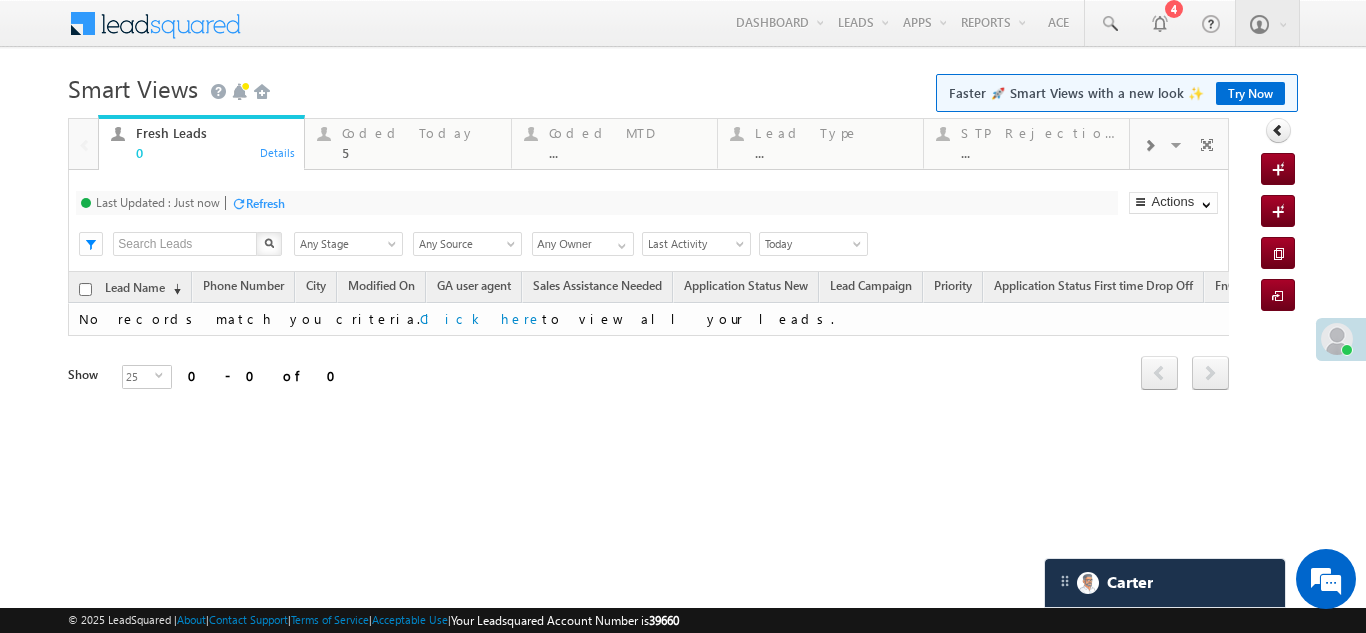 click on "Coded Today" at bounding box center [420, 133] 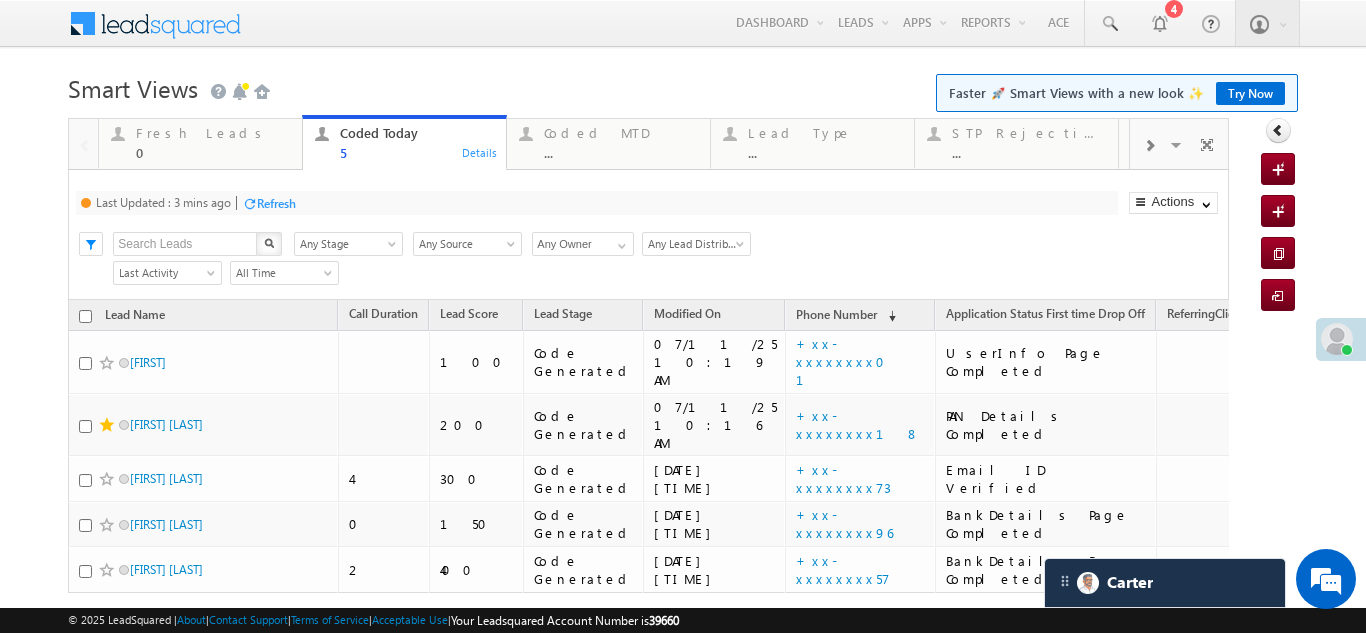 click on "Refresh" at bounding box center [276, 203] 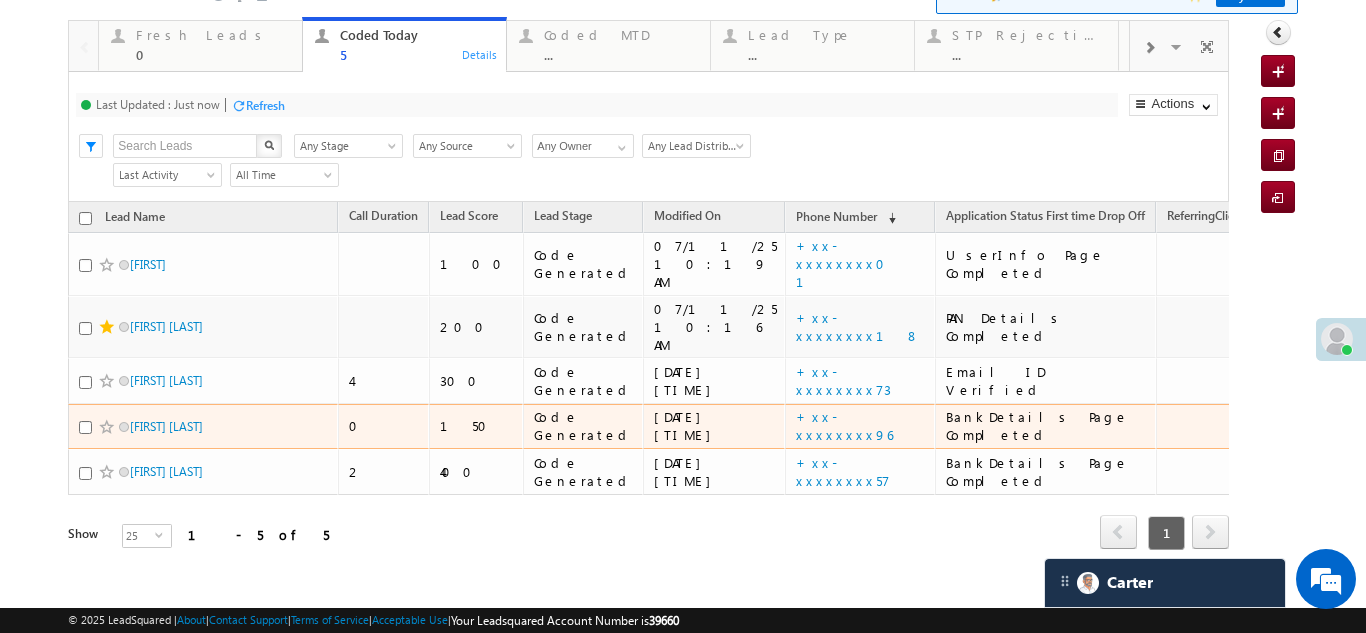 scroll, scrollTop: 101, scrollLeft: 0, axis: vertical 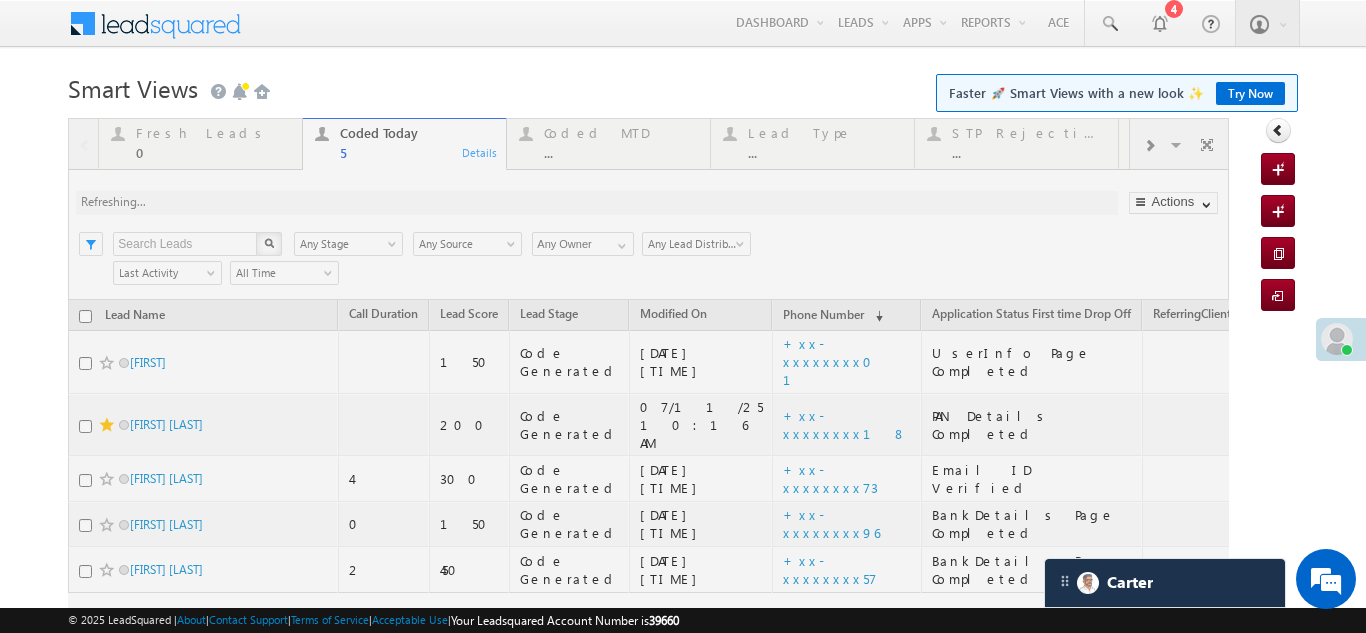 click at bounding box center (648, 410) 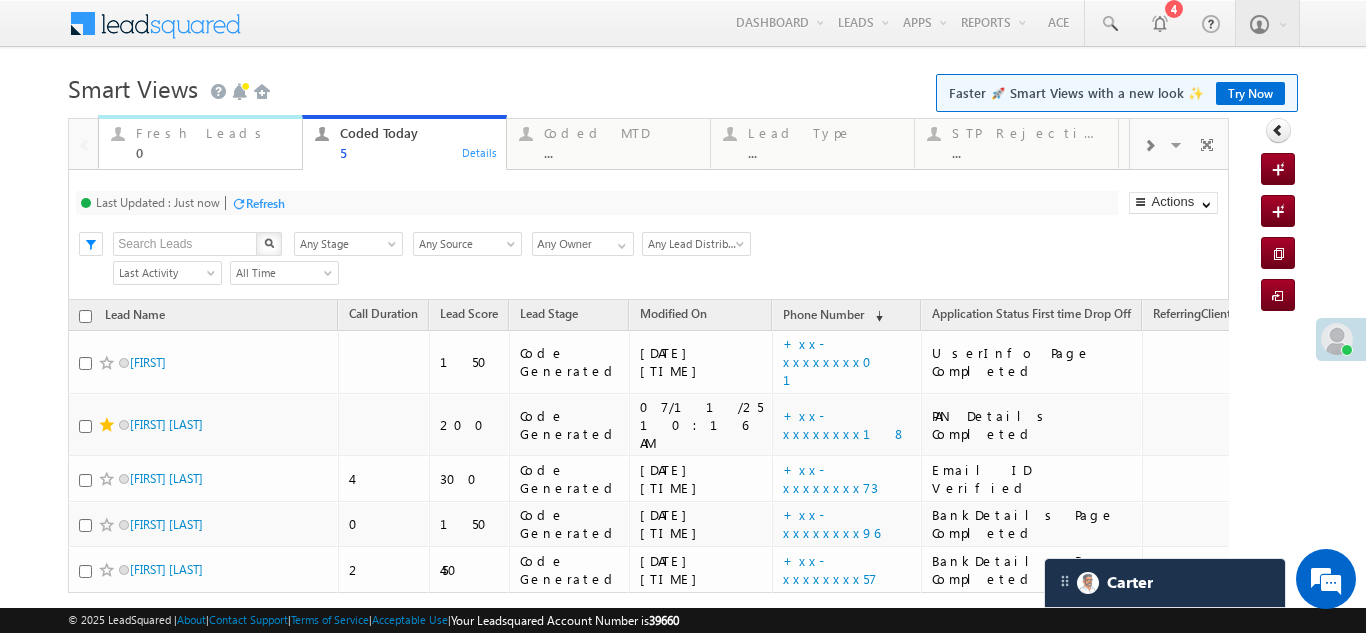 click on "Fresh Leads" at bounding box center [213, 133] 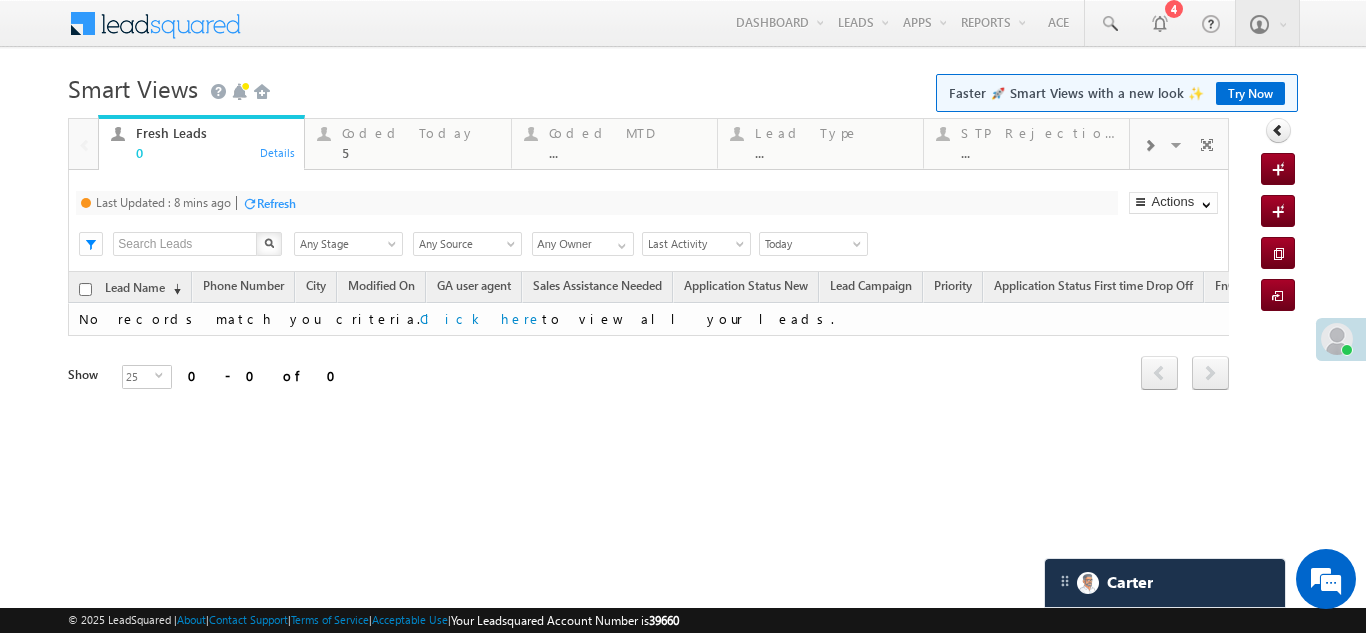 click on "Refresh" at bounding box center [276, 203] 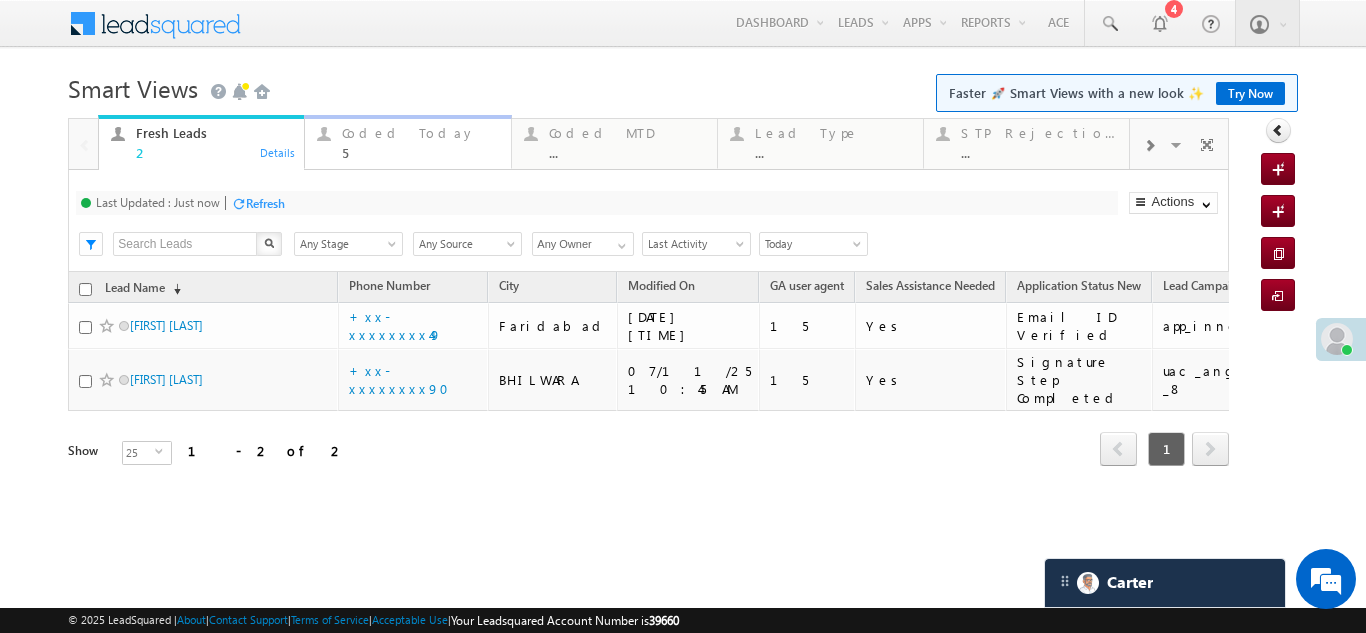 click on "Coded Today" at bounding box center (420, 133) 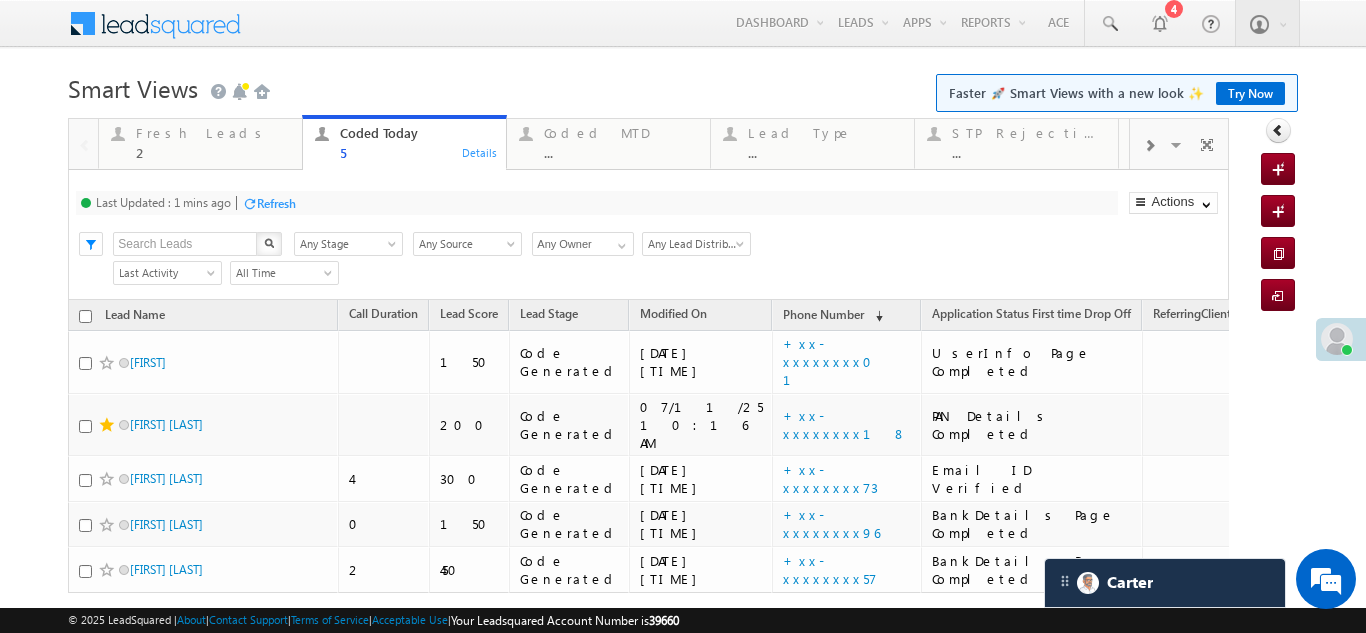 click on "Refresh" at bounding box center [276, 203] 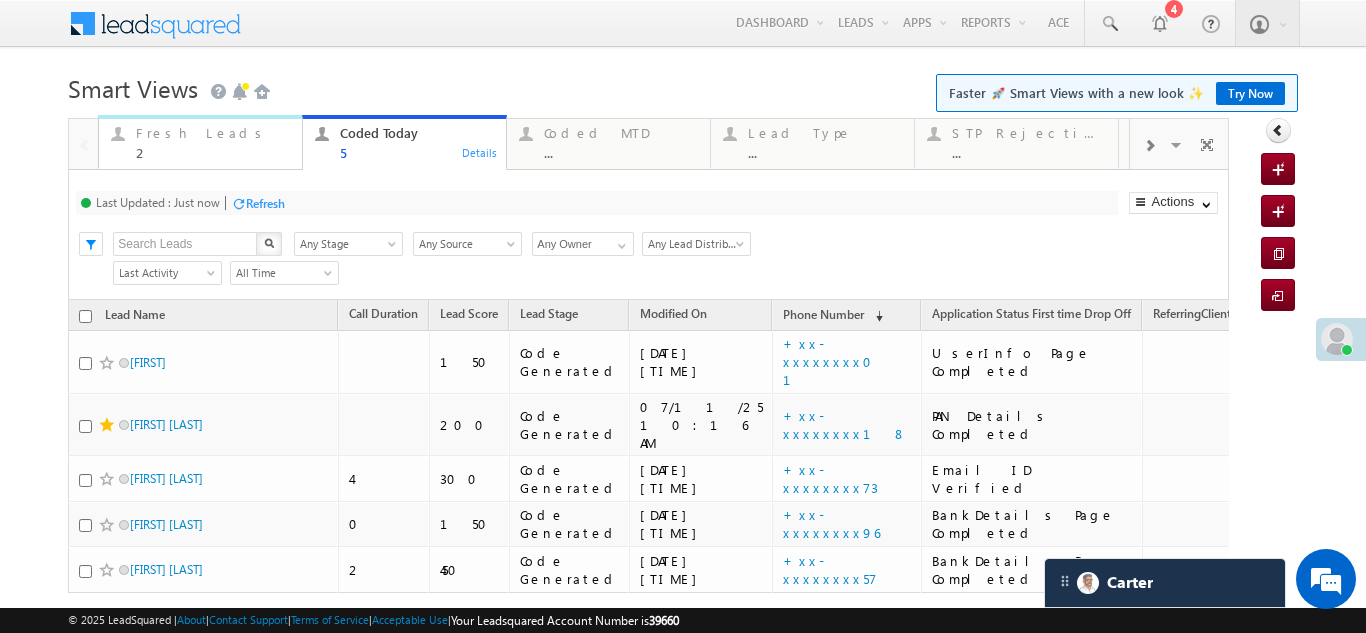 click on "Fresh Leads" at bounding box center [213, 133] 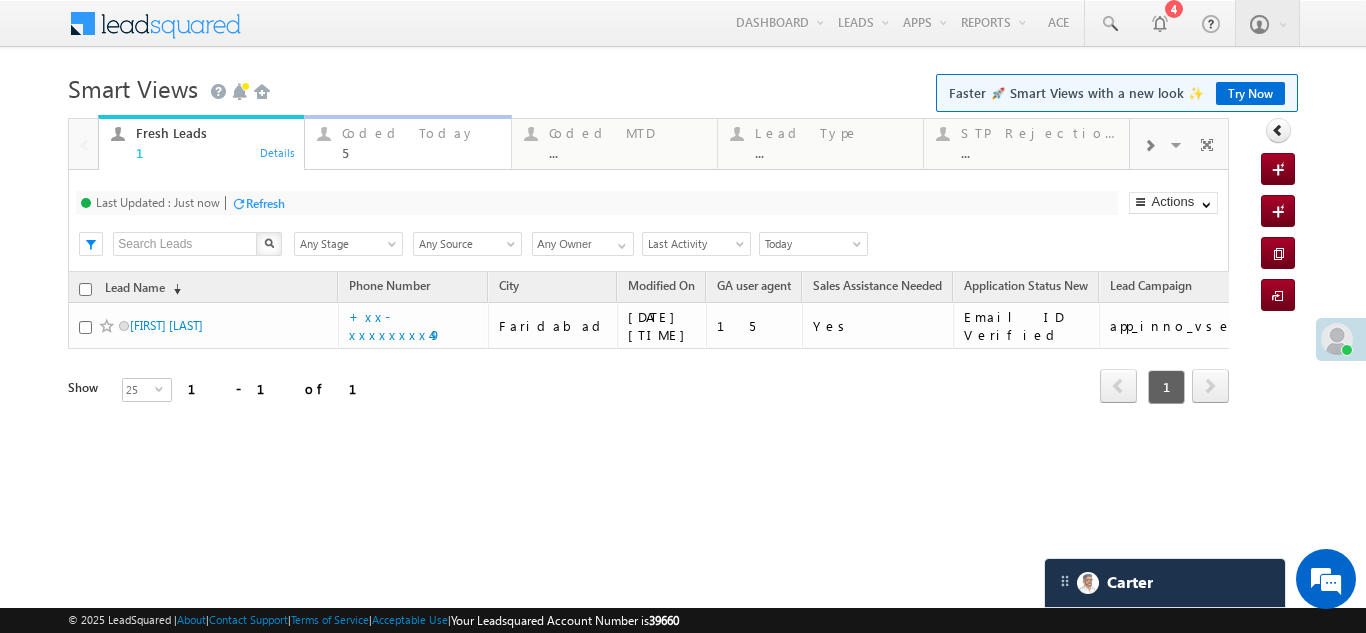 click on "Coded Today" at bounding box center (420, 133) 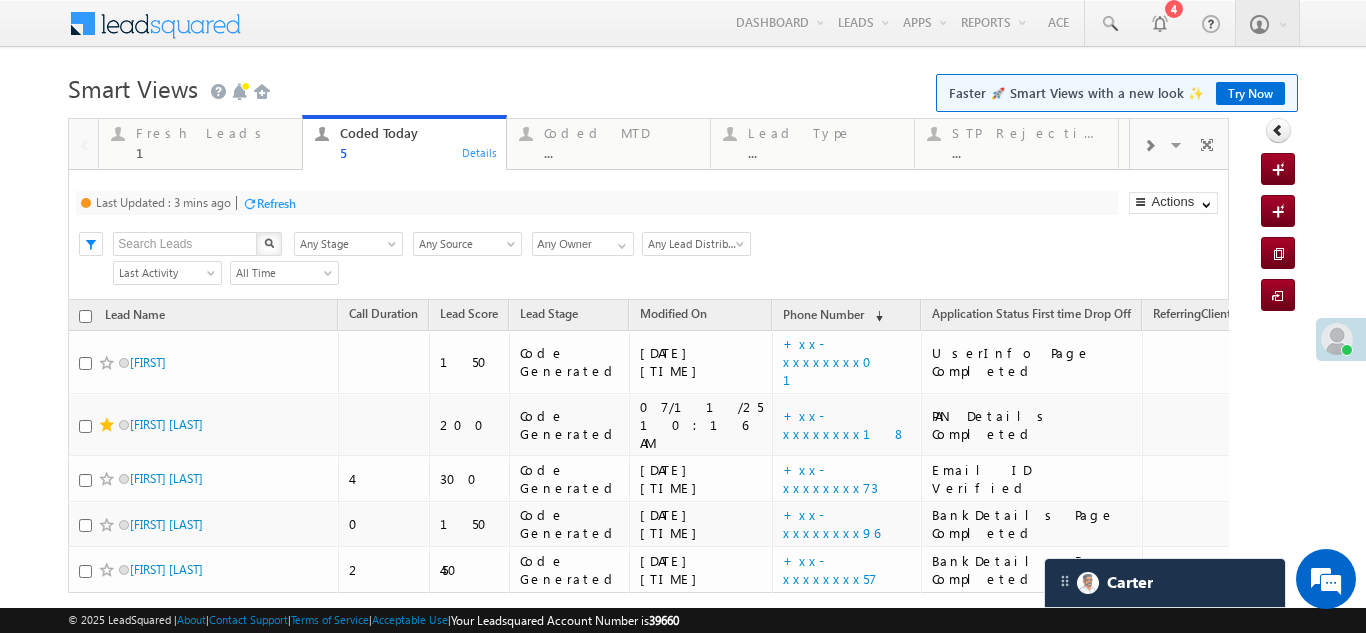 click on "Refresh" at bounding box center (276, 203) 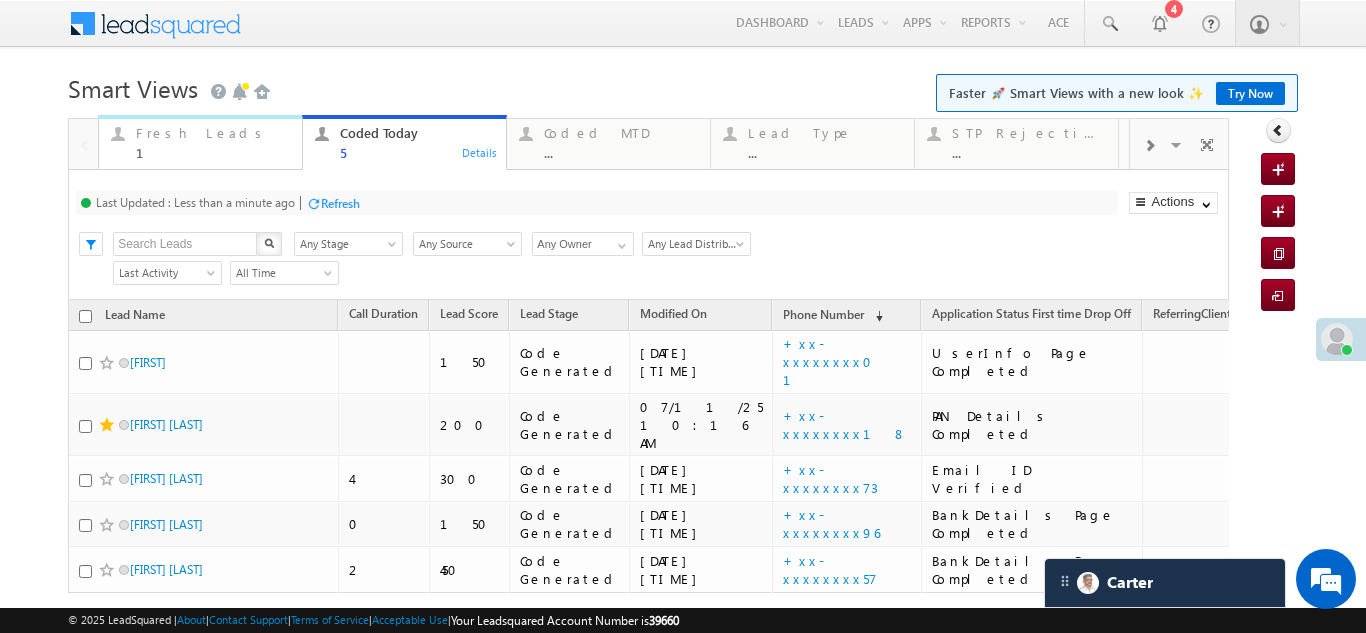 click on "Fresh Leads" at bounding box center [213, 133] 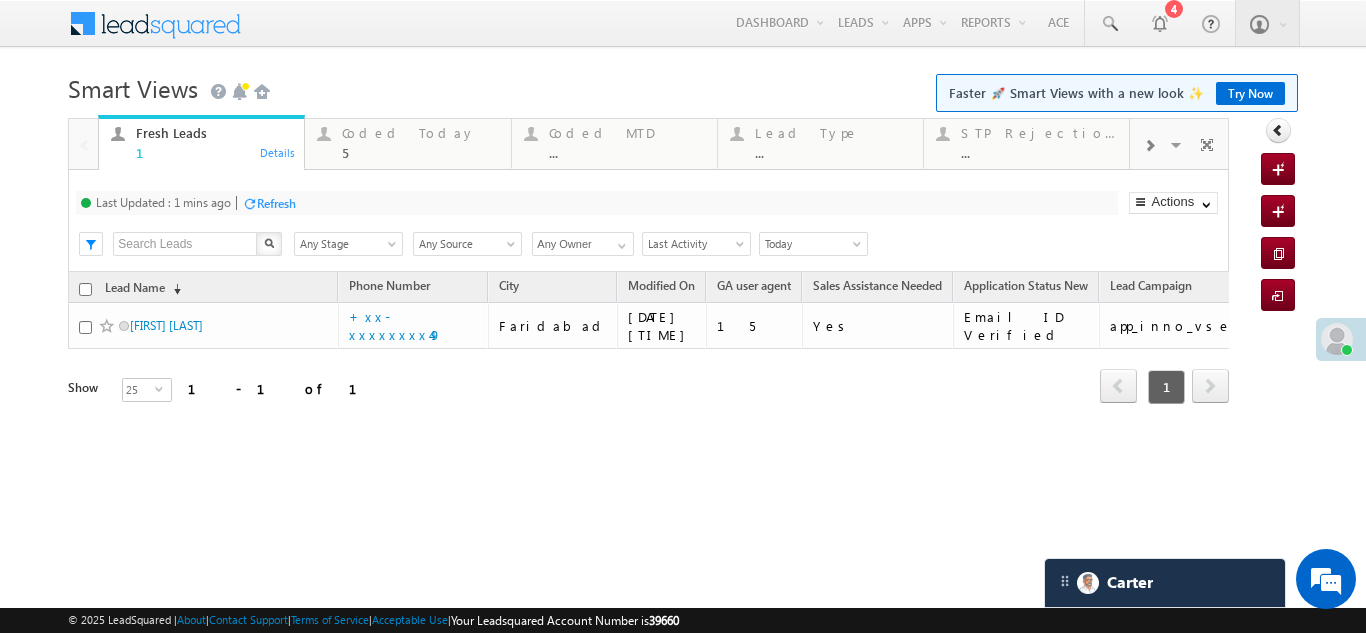 click on "Fresh Leads 1 Details Coded Today 5 Details Coded MTD ... Details Lead Type ... Details STP Rejection Reason ... Details Call backs ... Details Forms Resubmitted ... Details Open Leads ... Details Fresh Objection Cases ... Details Objections Cases ... Details SIP Cases ... Details SS Fresh Lead Distribution ... Details Exotel IVR 2.1 ... Details Missed Incoming Calls ... Details Thankyou Page leads ... Details Leads connected post coding ... Details Leads connected pre coding ... Details Coded but no Recording ... Details Exotel IVR 2.0 ... Details Visible Tabs Fresh Leads Default Coded Today Default Coded MTD Default Lead Type Default STP Rejection Reason Default Call backs Default Forms Resubmitted Default Open Leads Default Fresh Objection Cases Default Objections Cases Default SIP Cases Default SS Fresh Lead Distribution Default Exotel IVR 2.1 Default Default Default" at bounding box center [648, 288] 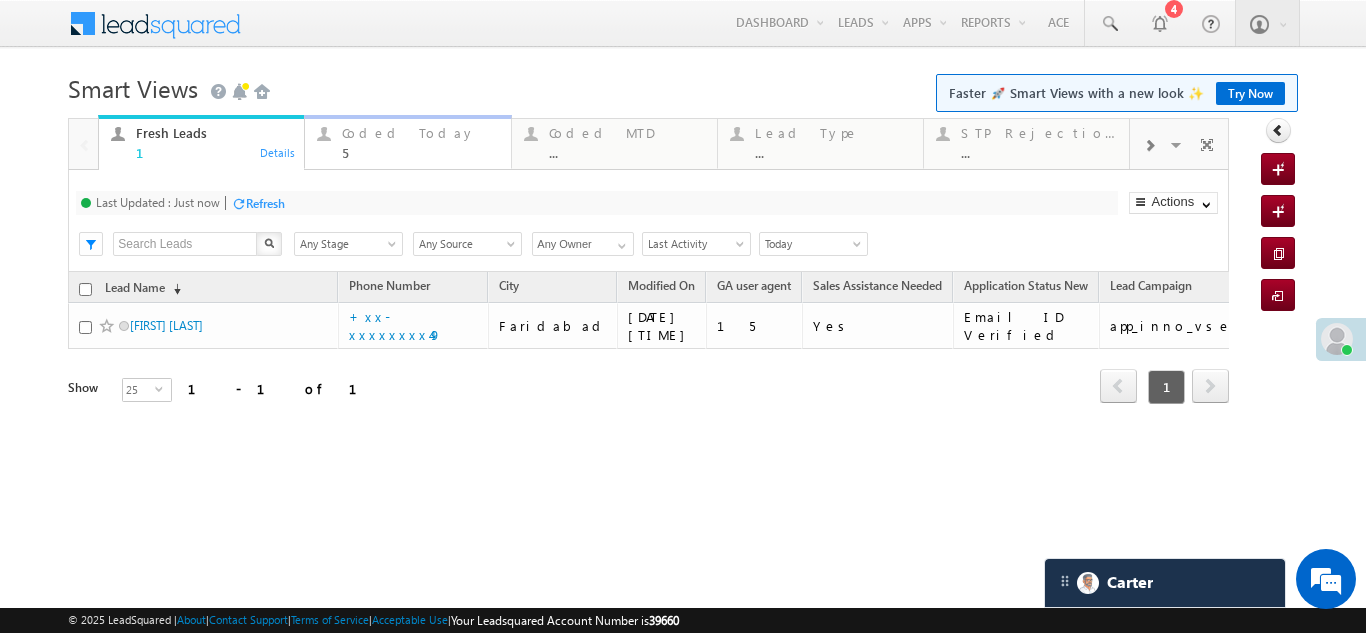click on "Coded Today" at bounding box center [420, 133] 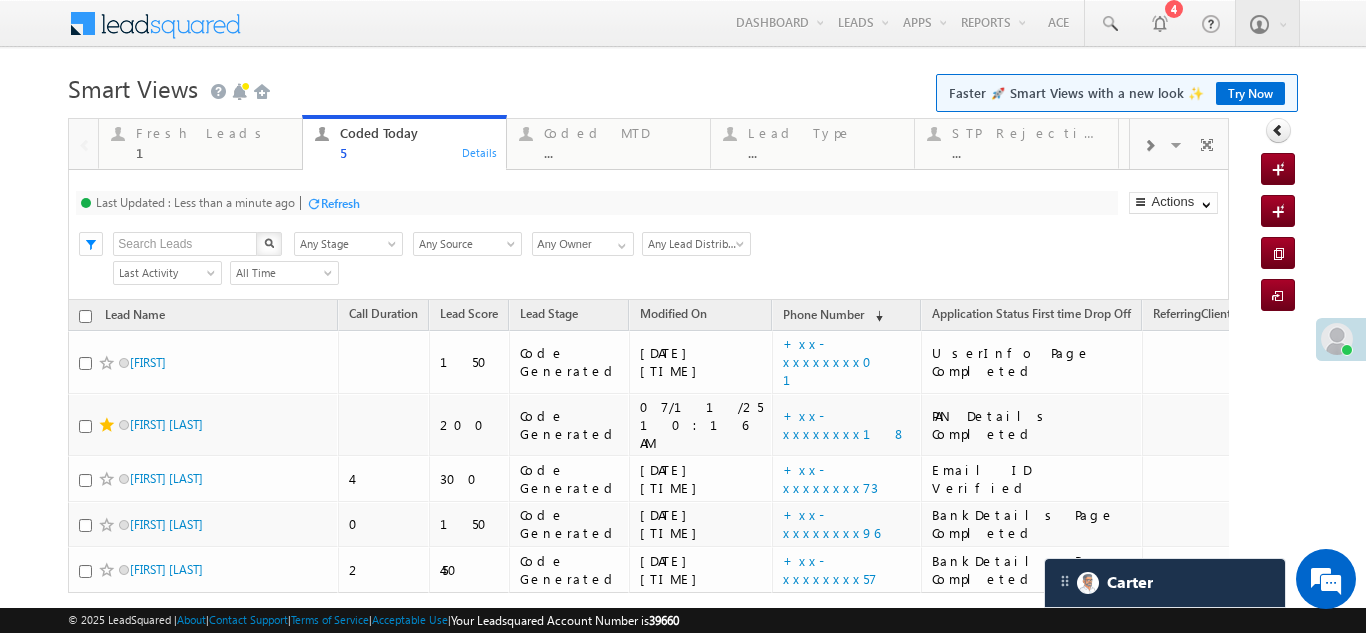 click on "Refresh" at bounding box center (340, 203) 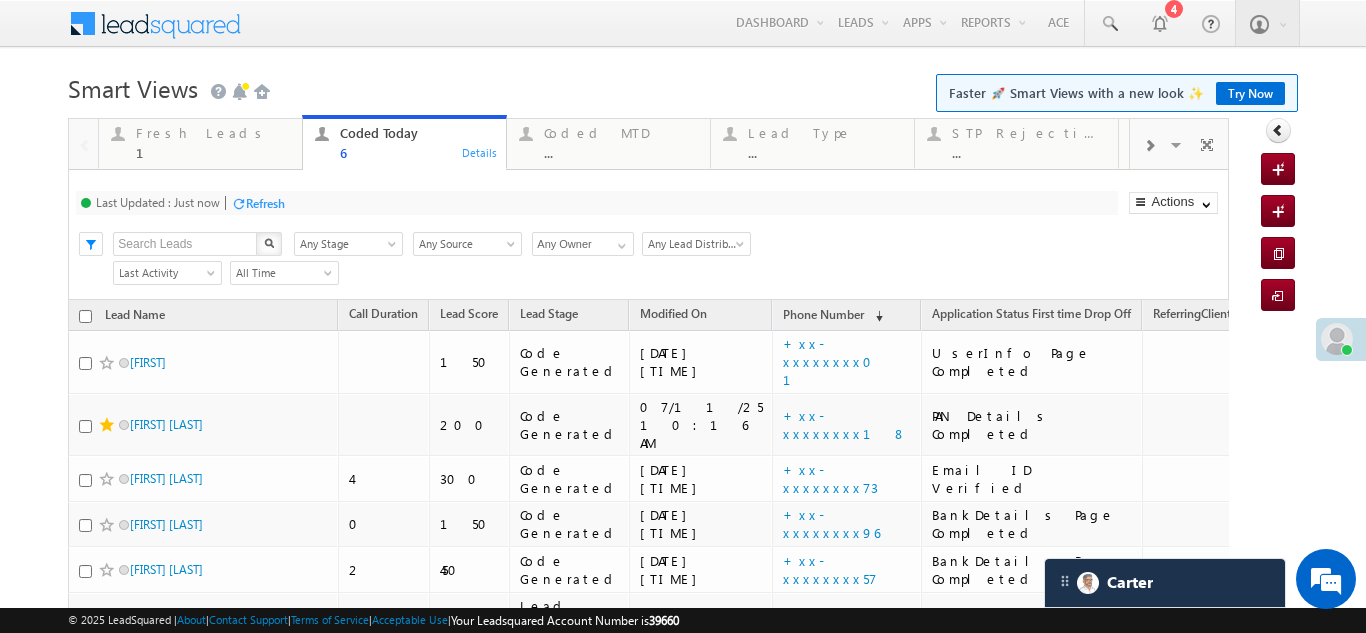click on "Refresh" at bounding box center (265, 203) 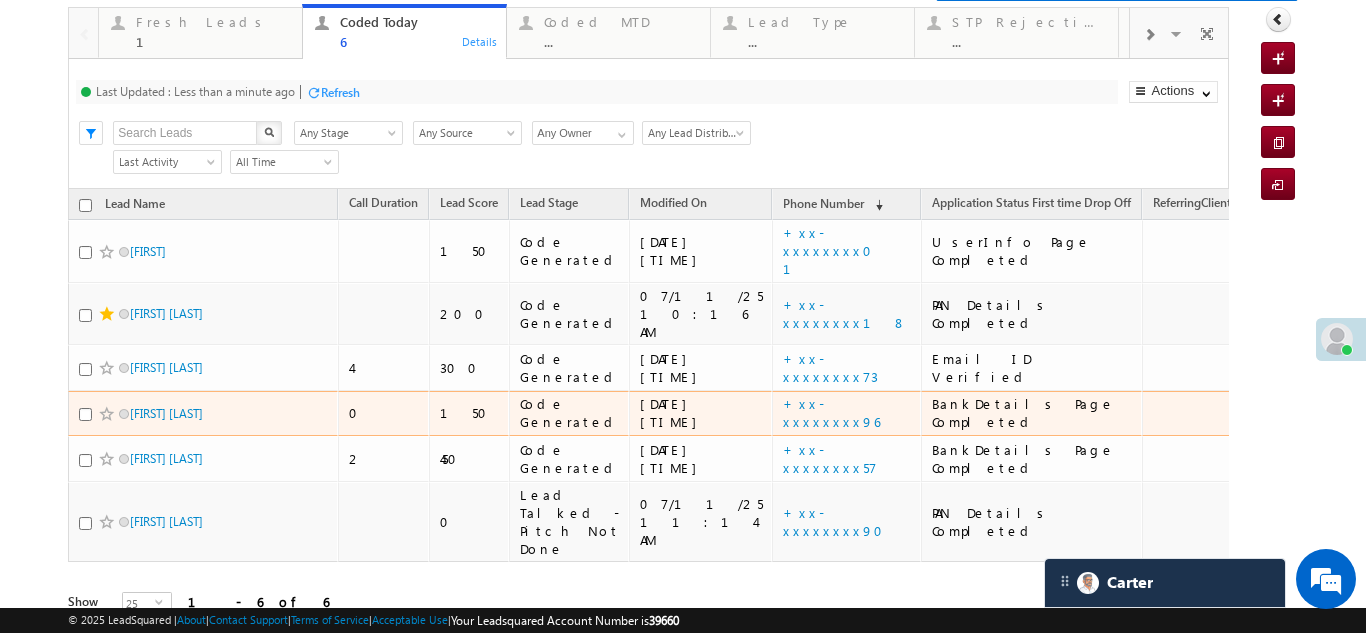 scroll, scrollTop: 0, scrollLeft: 0, axis: both 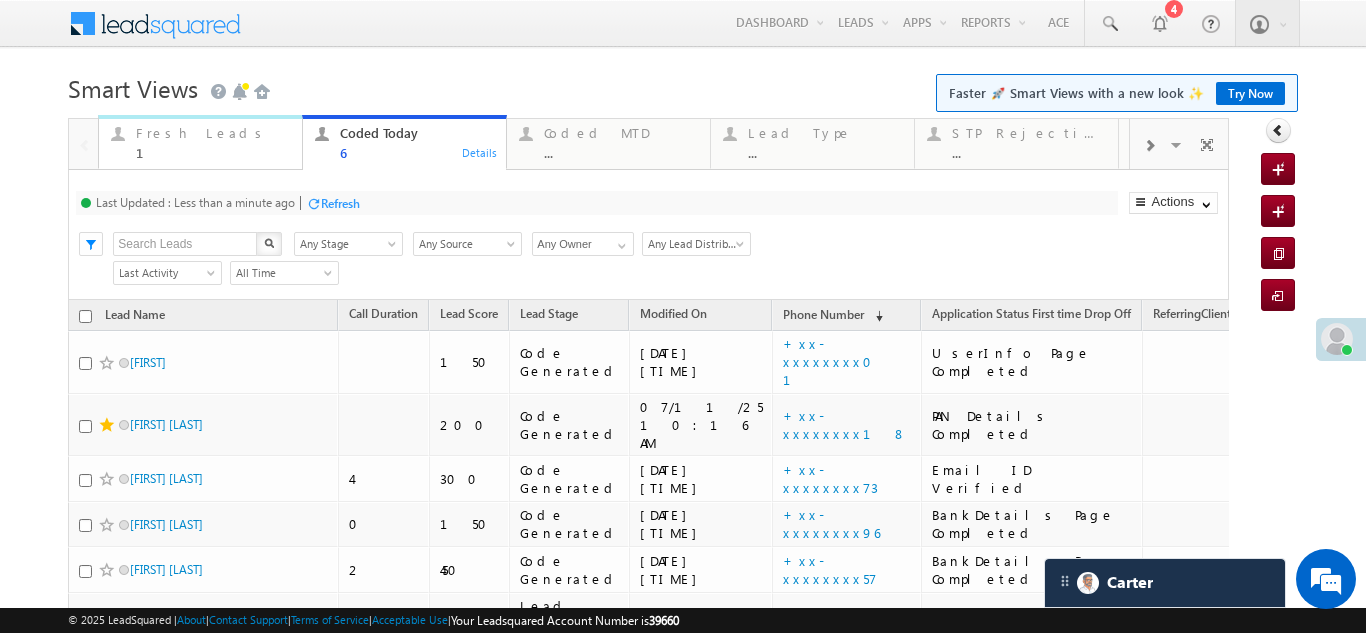 click on "Fresh Leads" at bounding box center [213, 133] 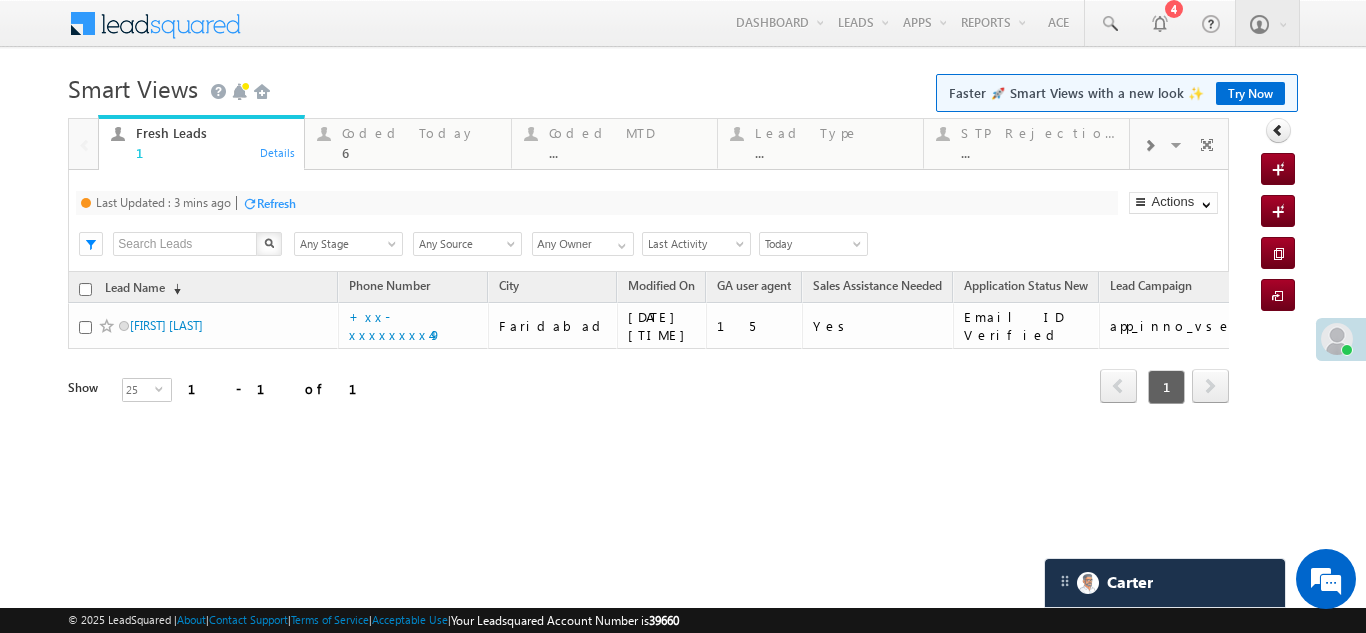 click on "Refresh" at bounding box center [276, 203] 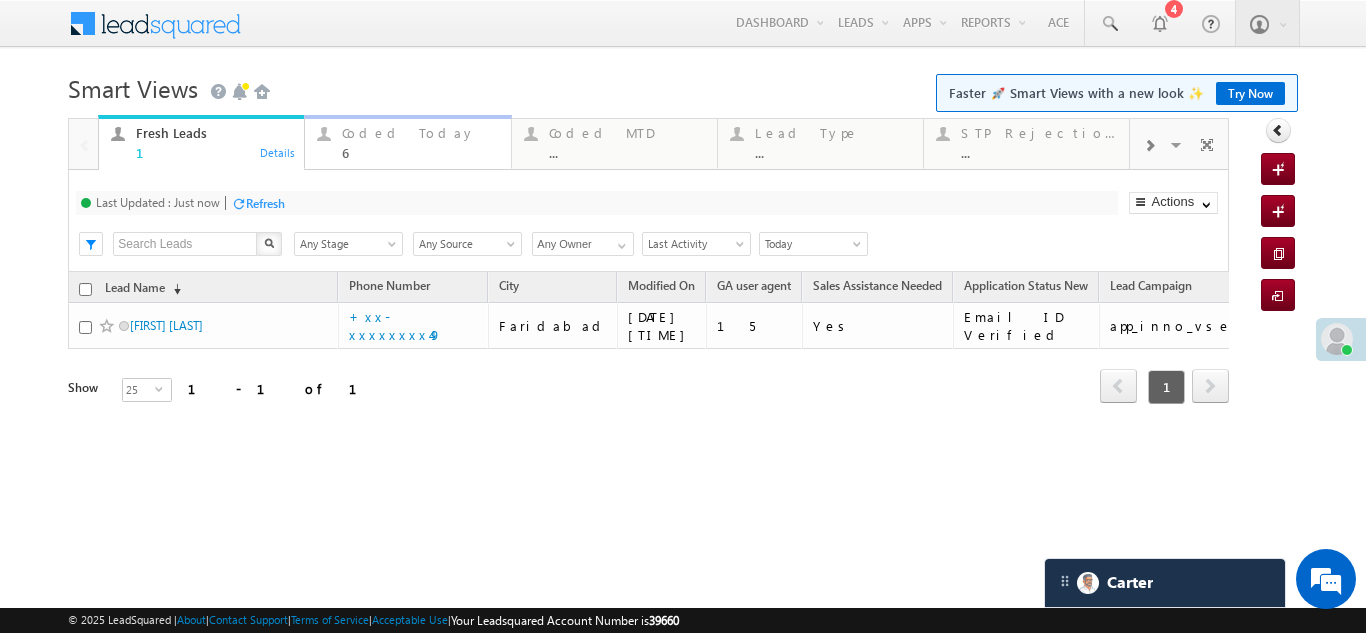 click on "Coded Today" at bounding box center (420, 133) 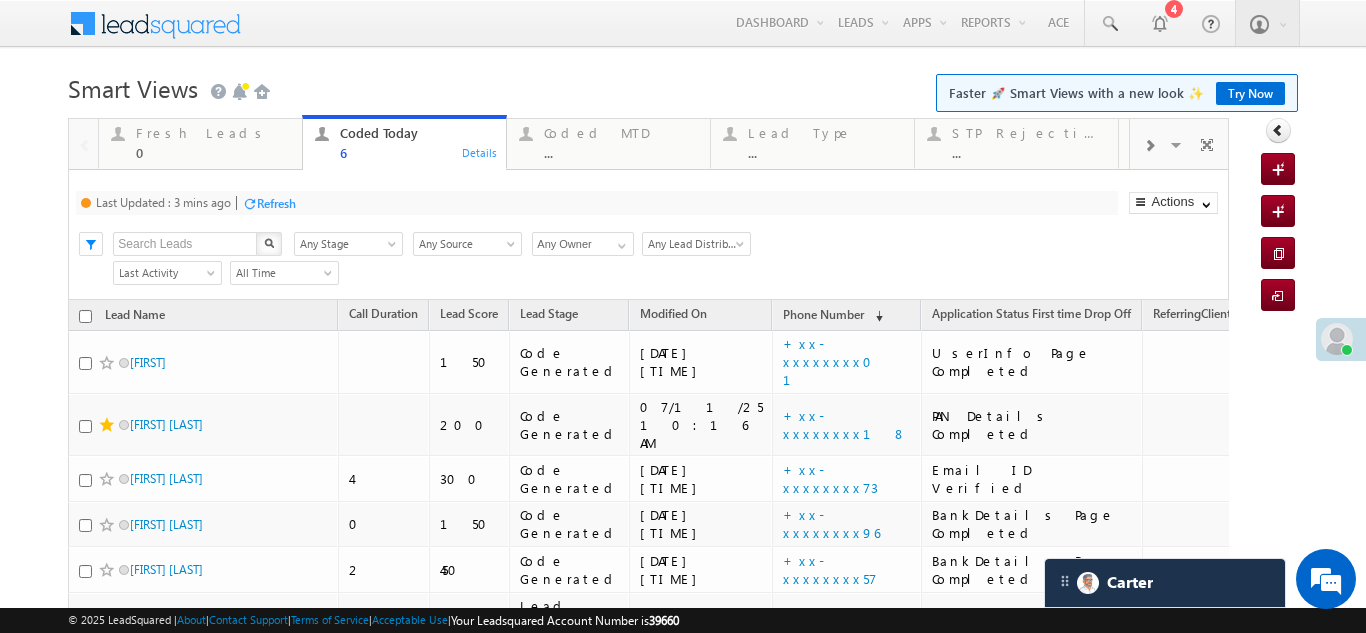 click on "Coded Today" at bounding box center [417, 133] 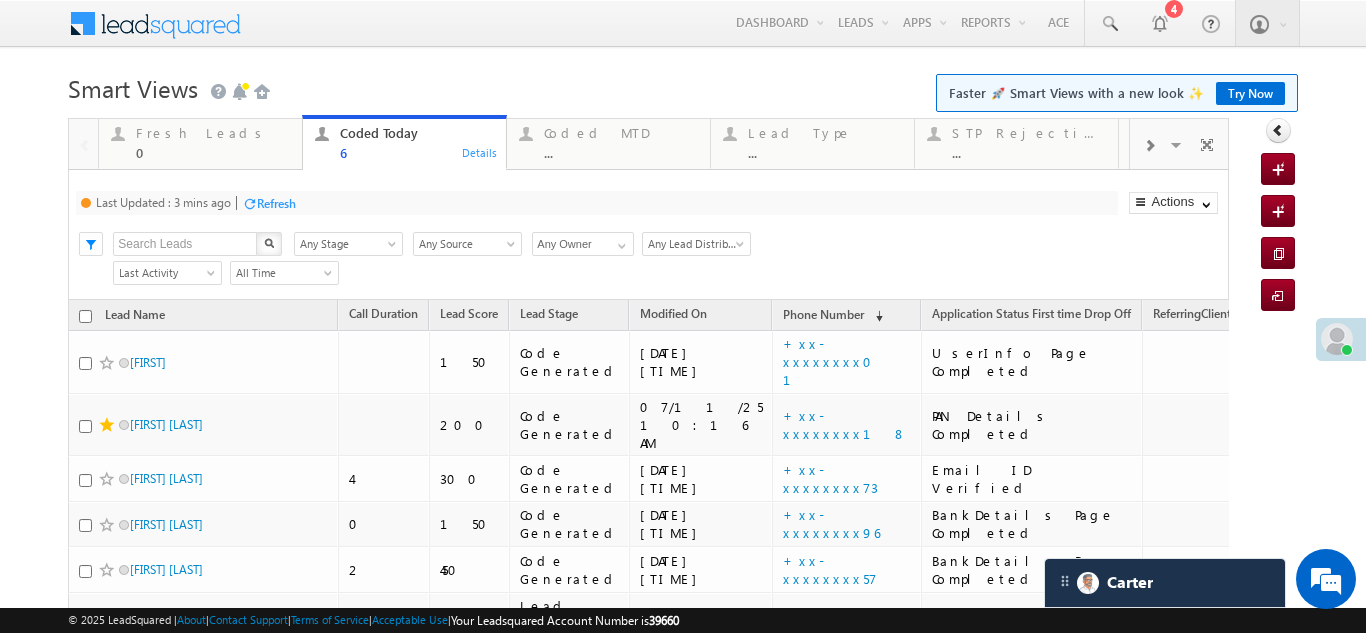 click on "Refresh" at bounding box center [276, 203] 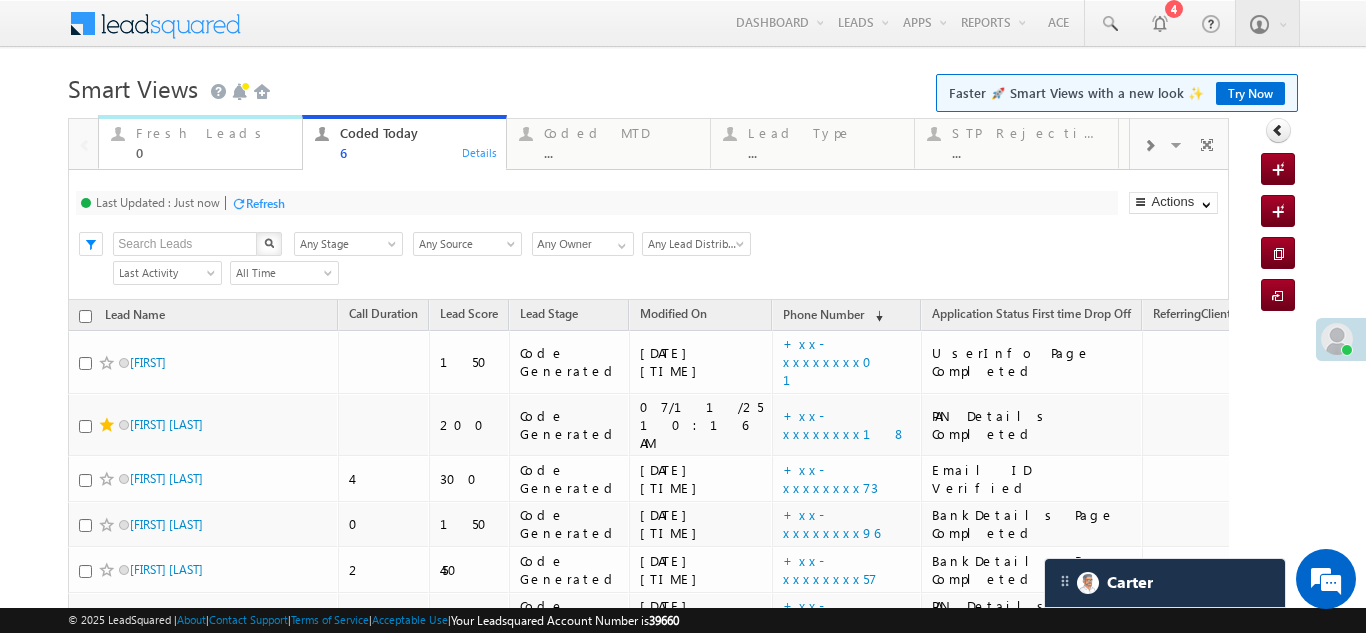 click on "Fresh Leads" at bounding box center [213, 133] 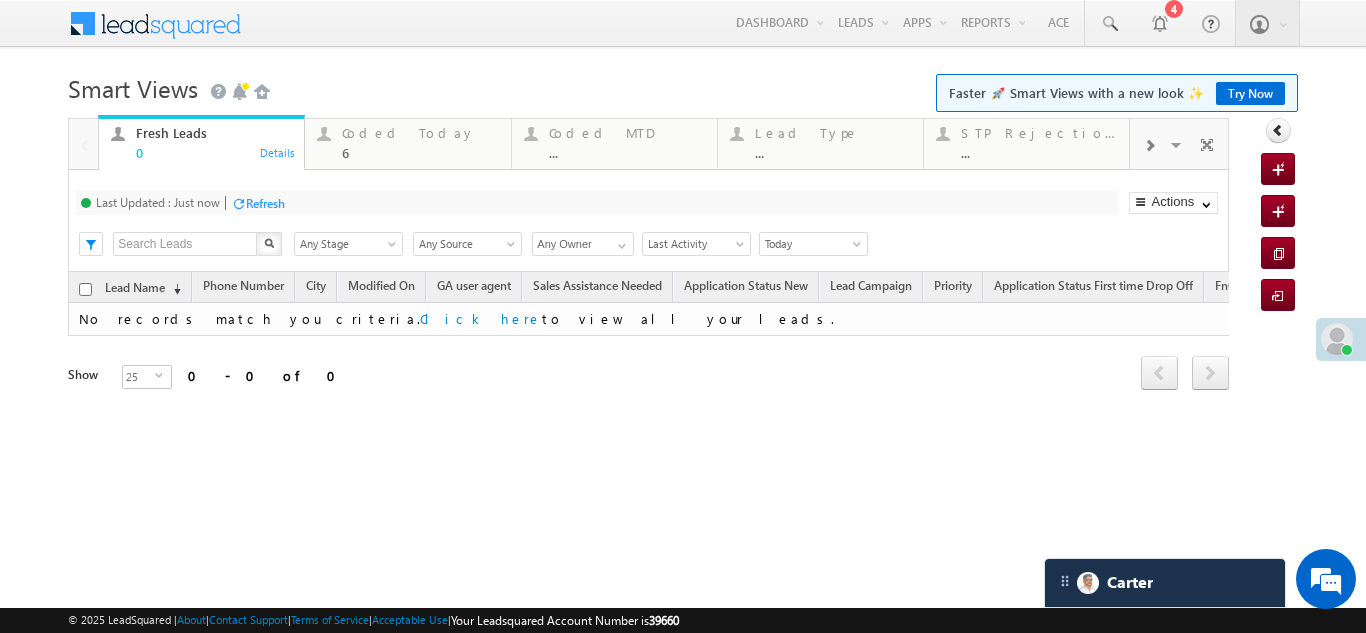 click on "Refresh" at bounding box center [265, 203] 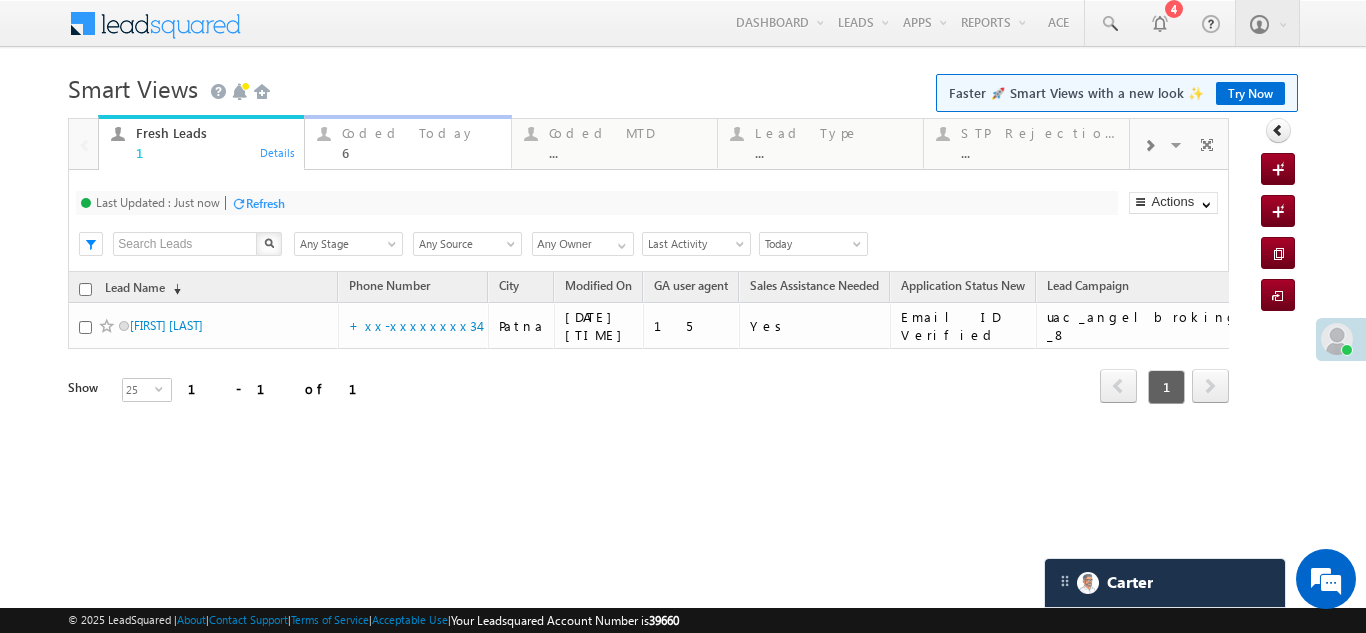 click on "Coded Today" at bounding box center (420, 133) 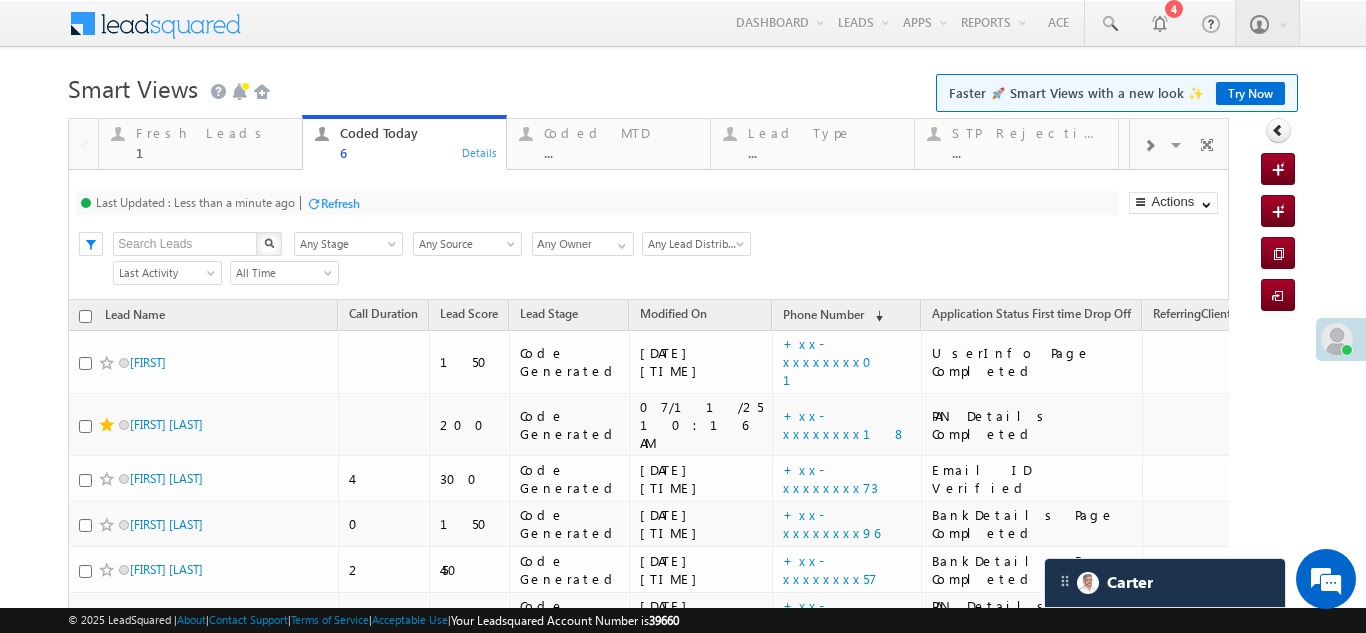 click on "Refresh" at bounding box center [340, 203] 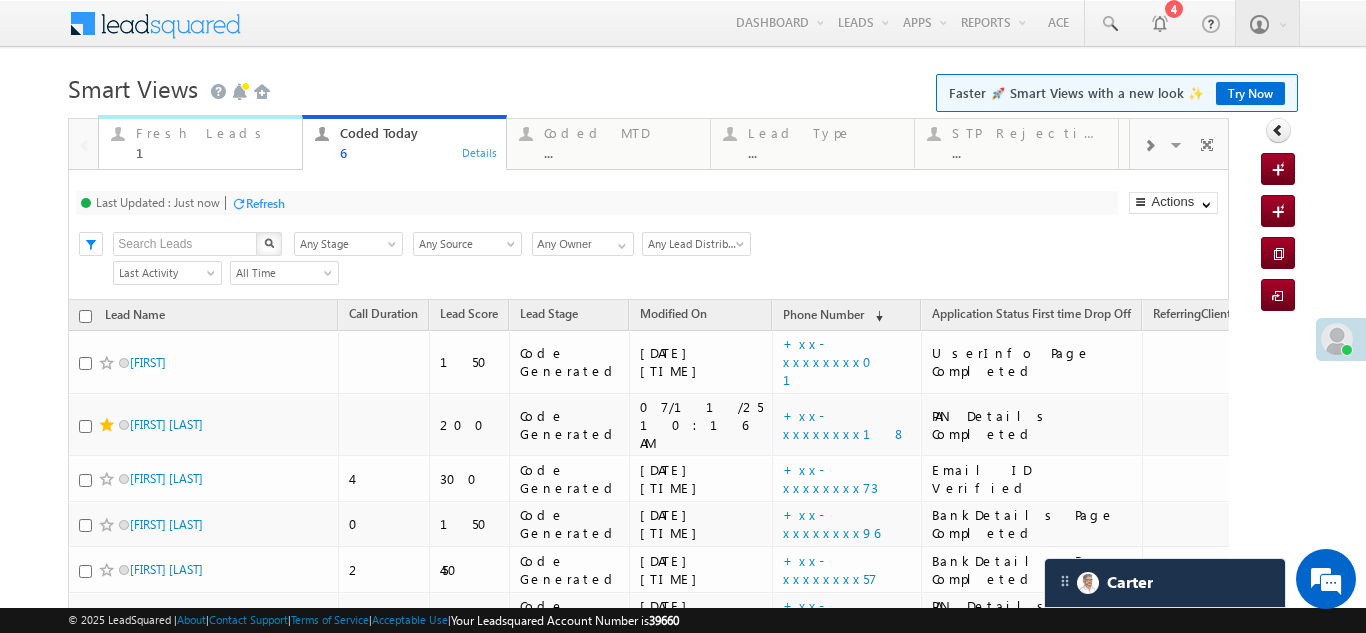 click on "Fresh Leads" at bounding box center [213, 133] 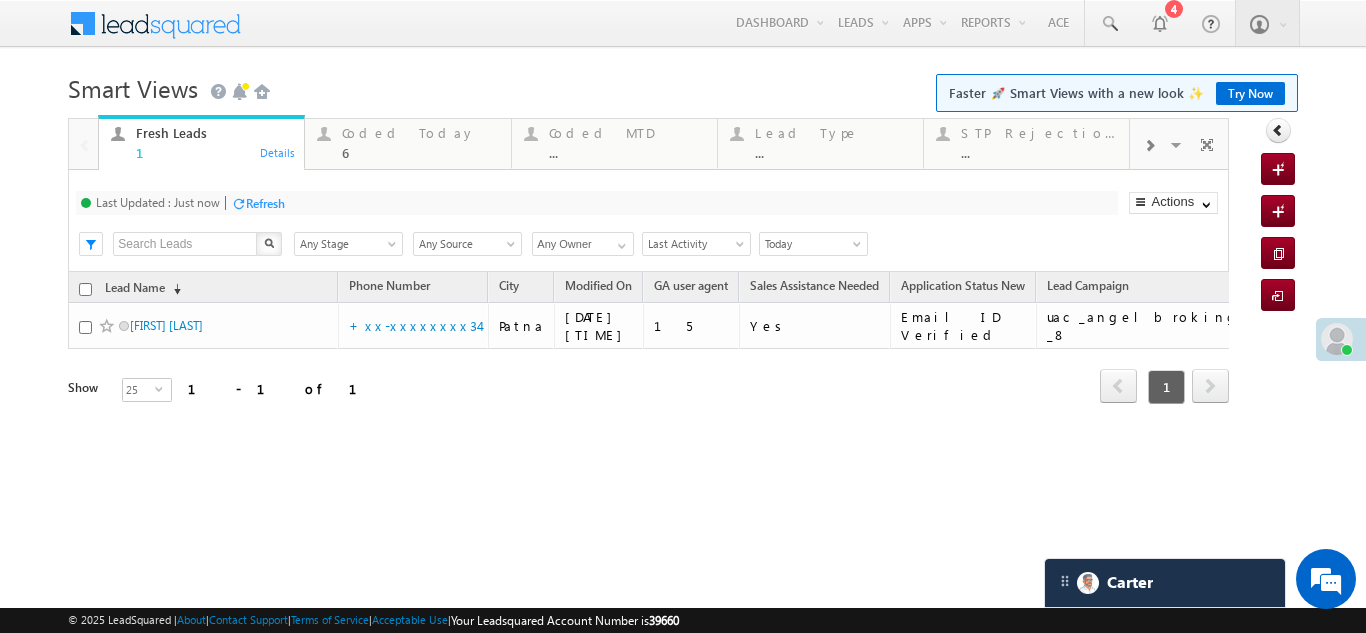 click on "Refresh" at bounding box center (265, 203) 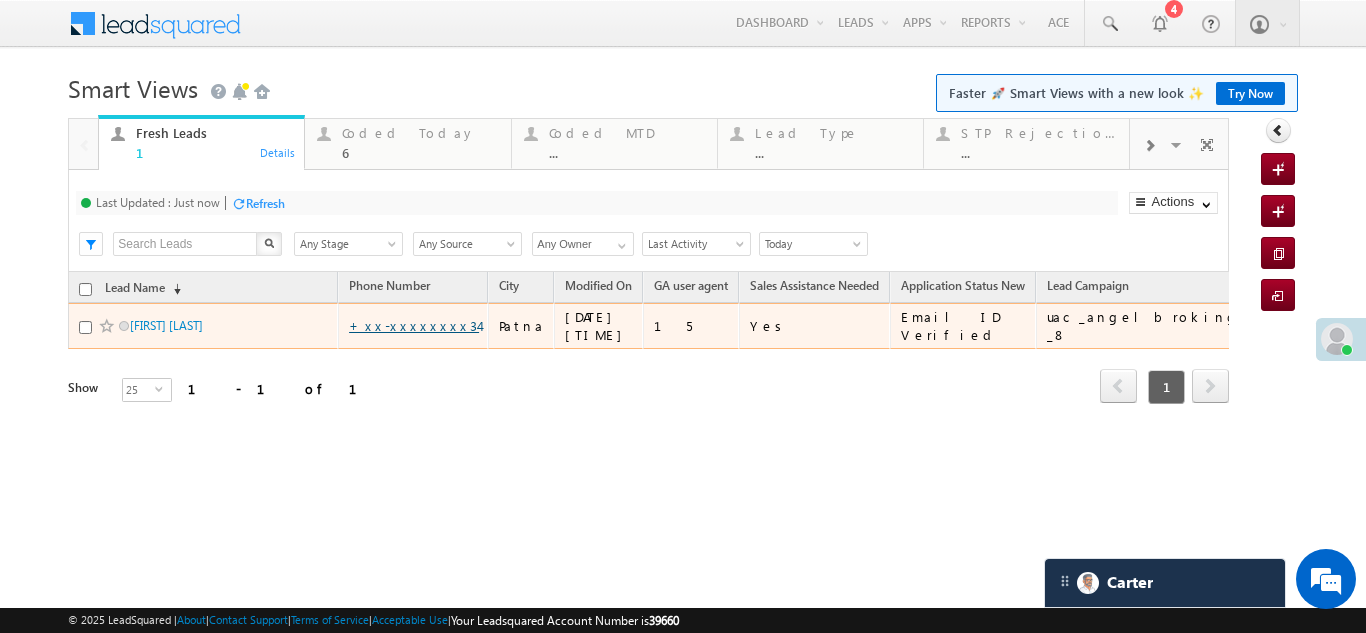 click on "+xx-xxxxxxxx34" at bounding box center [414, 325] 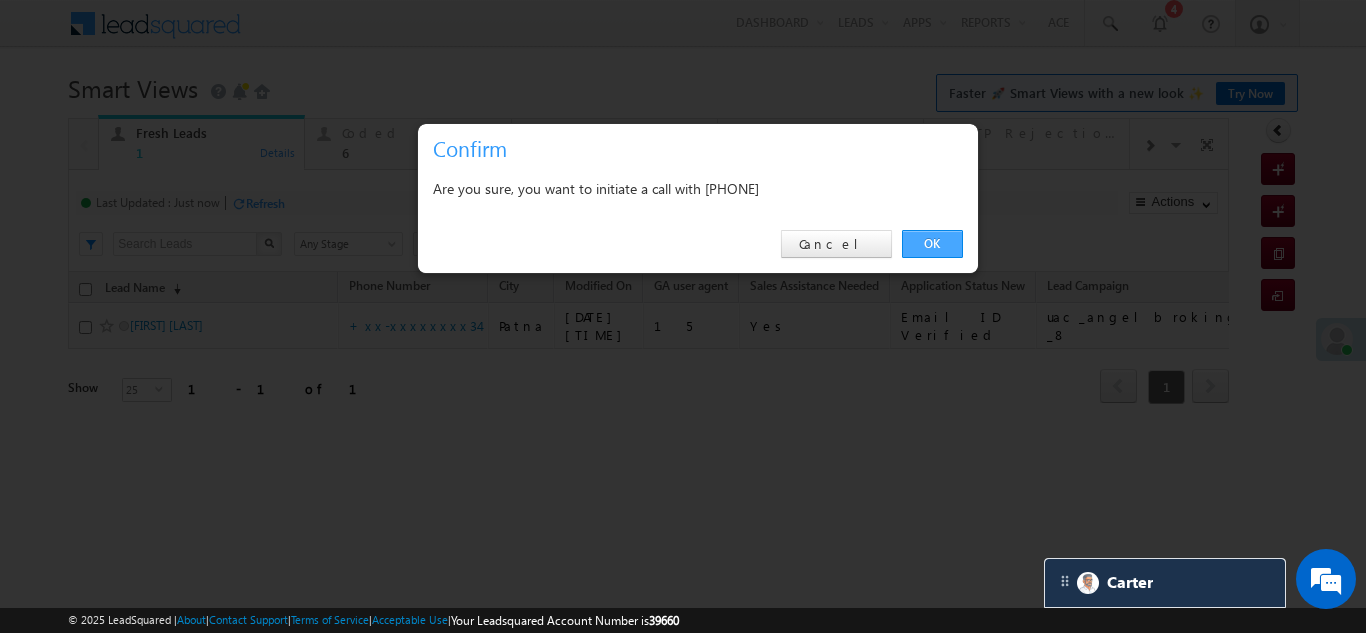 click on "OK" at bounding box center [932, 244] 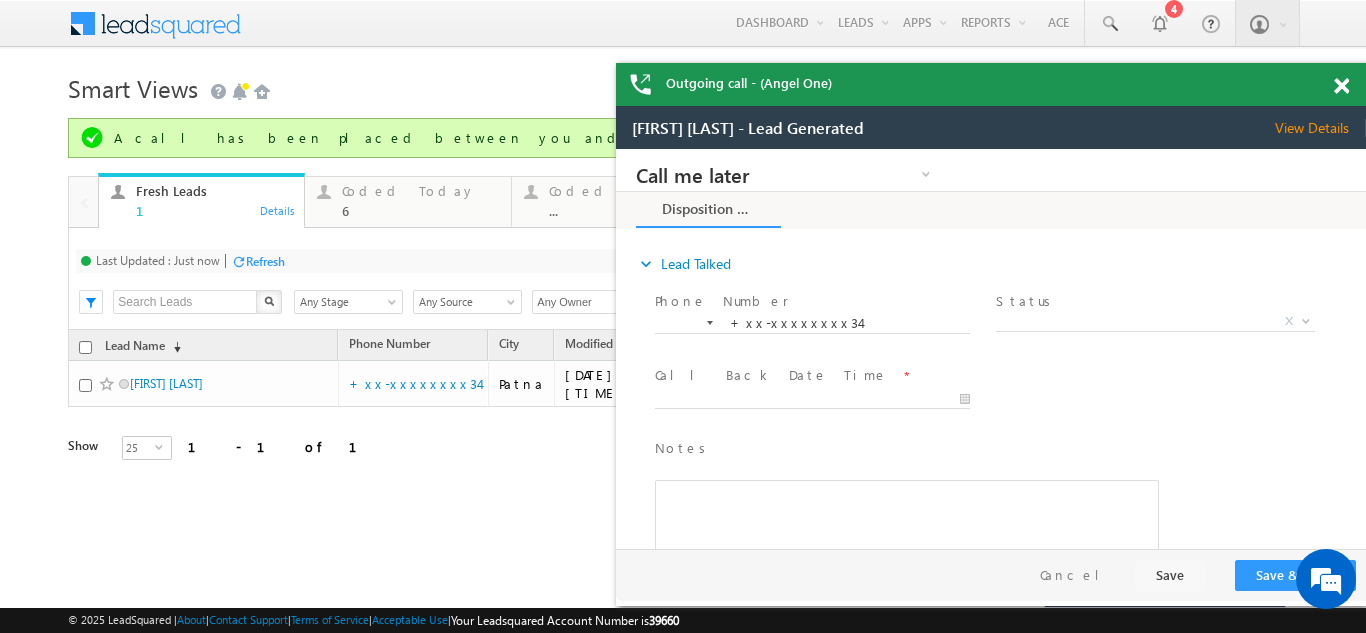 scroll, scrollTop: 0, scrollLeft: 0, axis: both 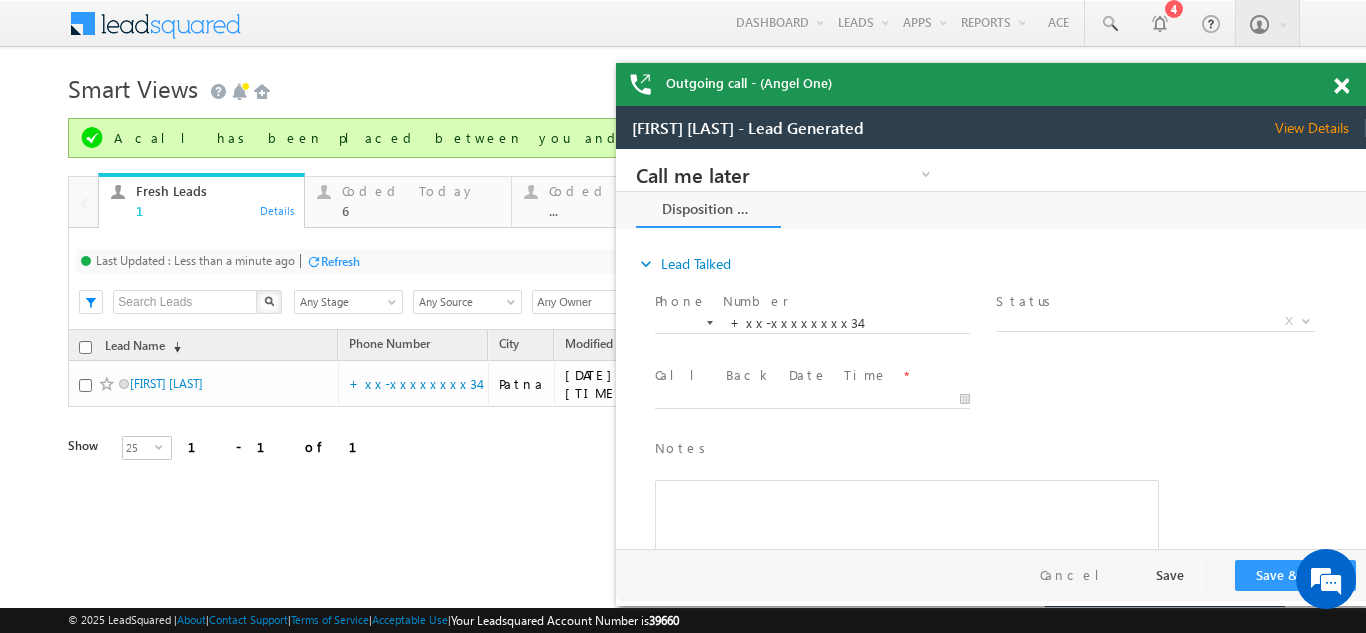 click on "View Details" at bounding box center (1320, 128) 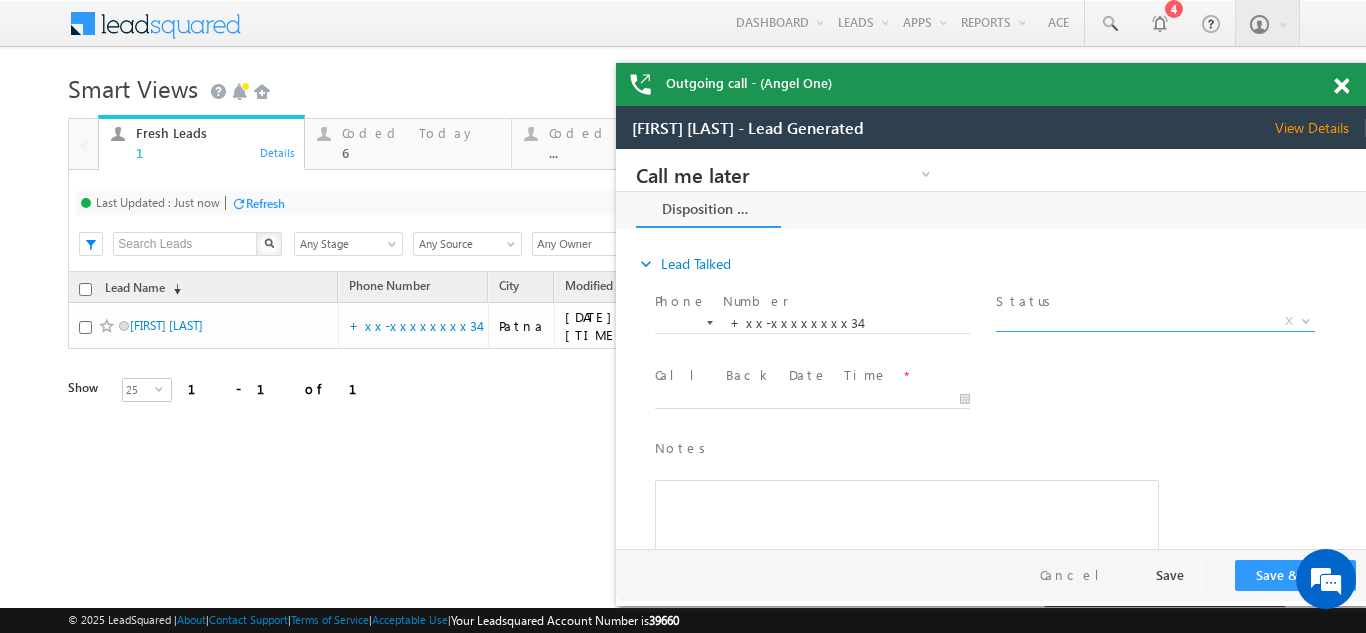 click on "X" at bounding box center [1155, 322] 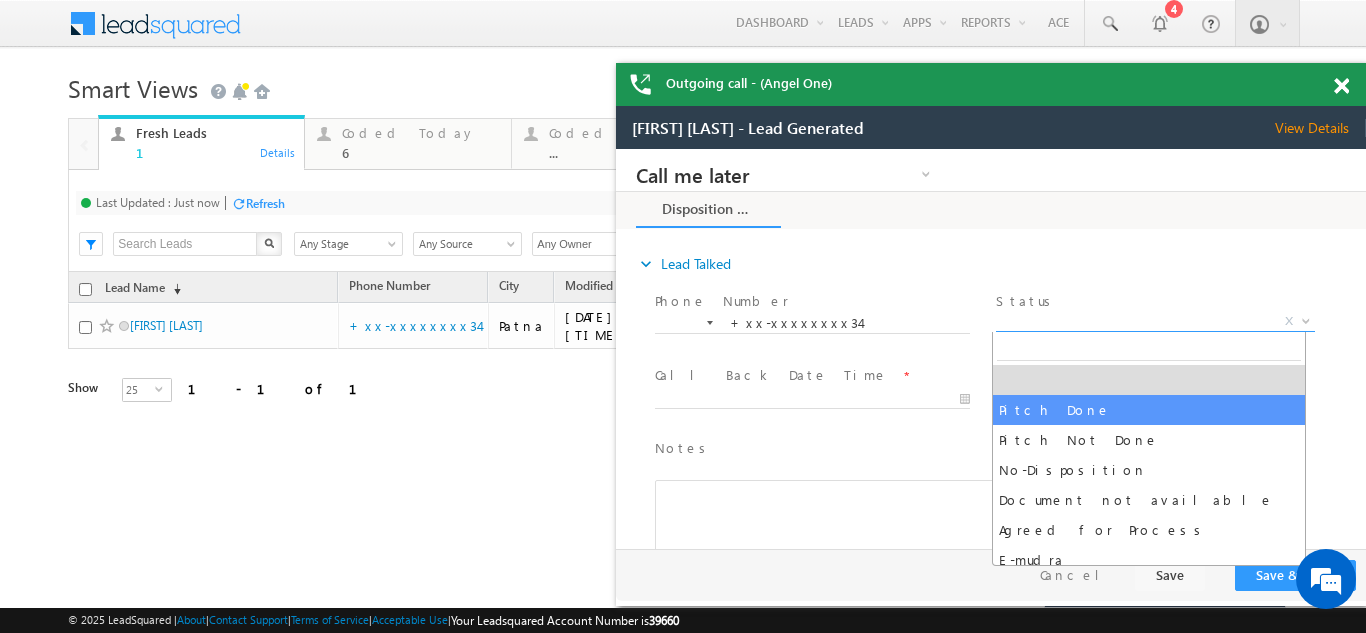 select on "Pitch Done" 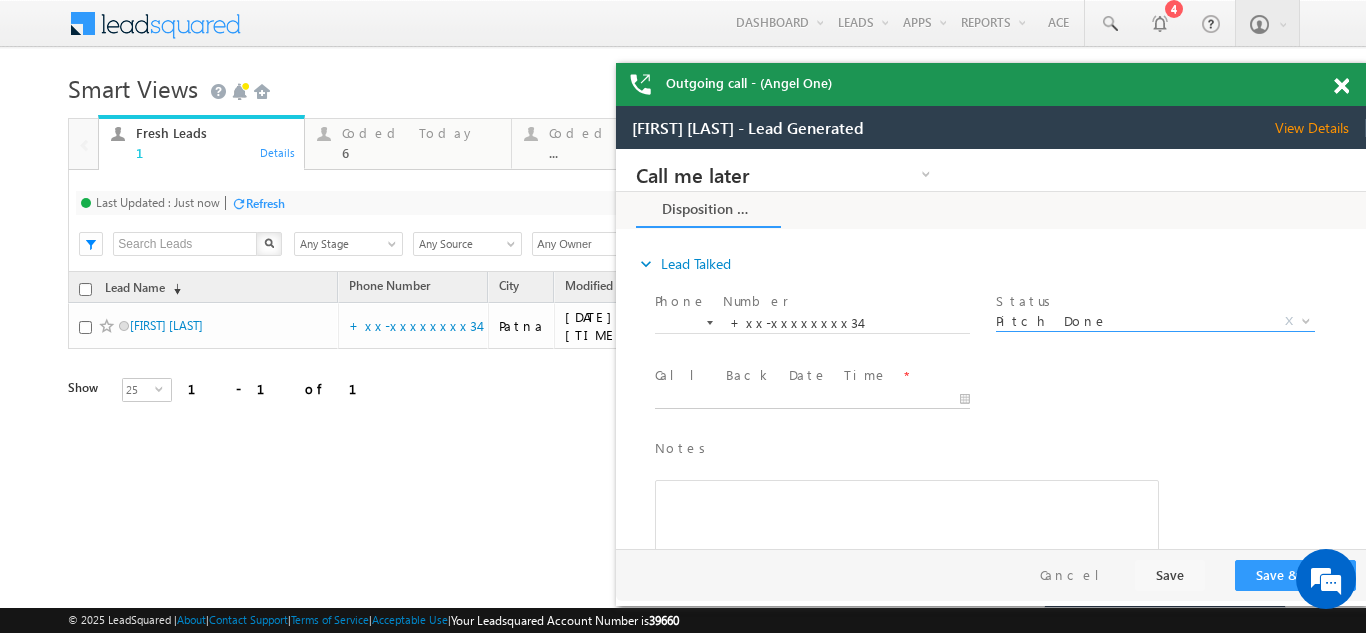 type on "07/11/25 11:21 AM" 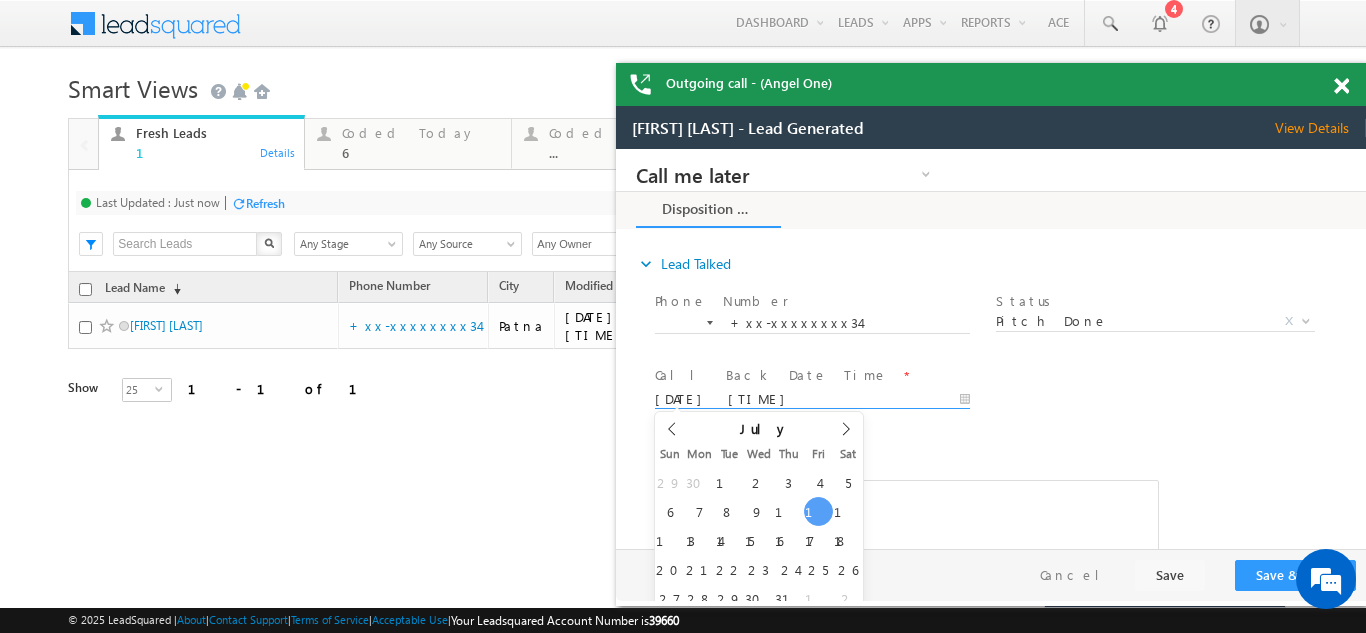 click on "07/11/25 11:21 AM" at bounding box center [812, 400] 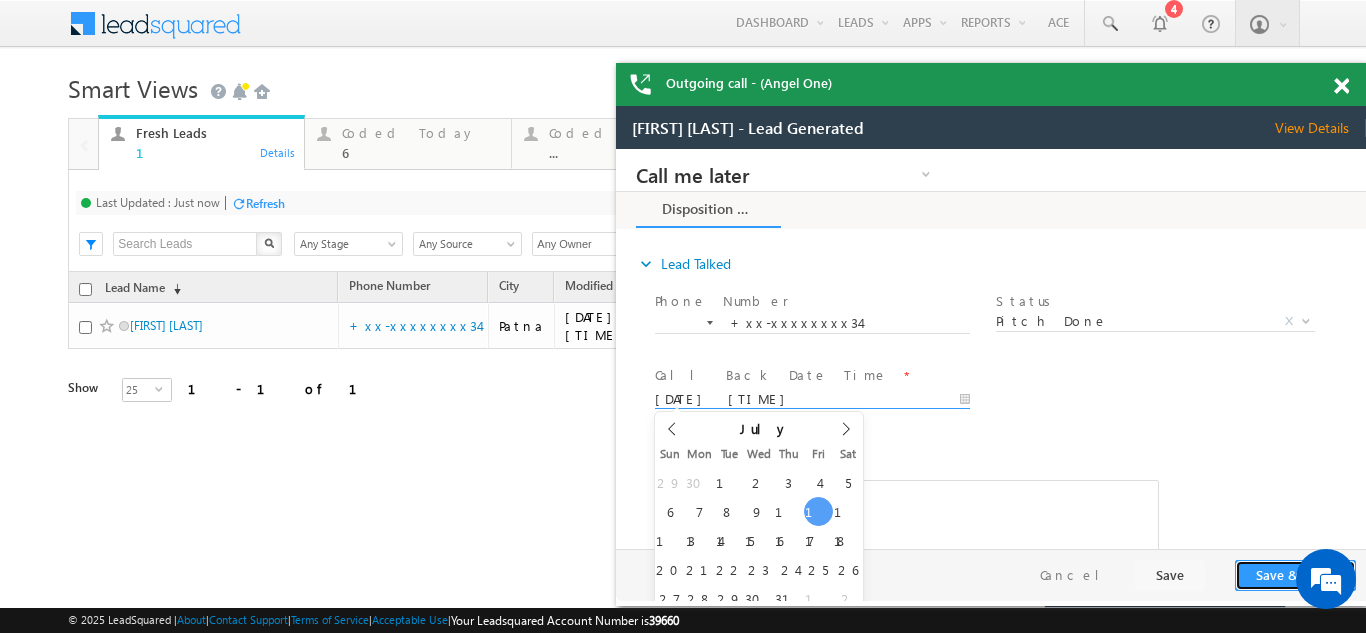 click on "Save & Close" at bounding box center [1295, 575] 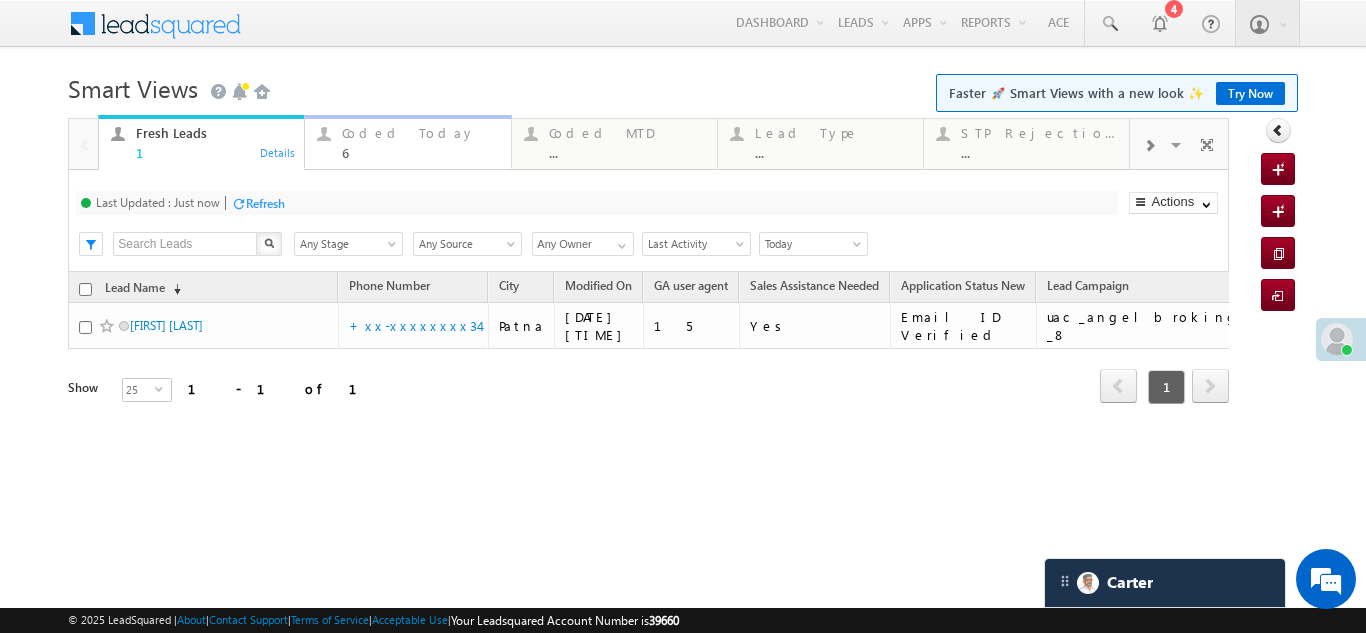 click on "Coded Today" at bounding box center [420, 133] 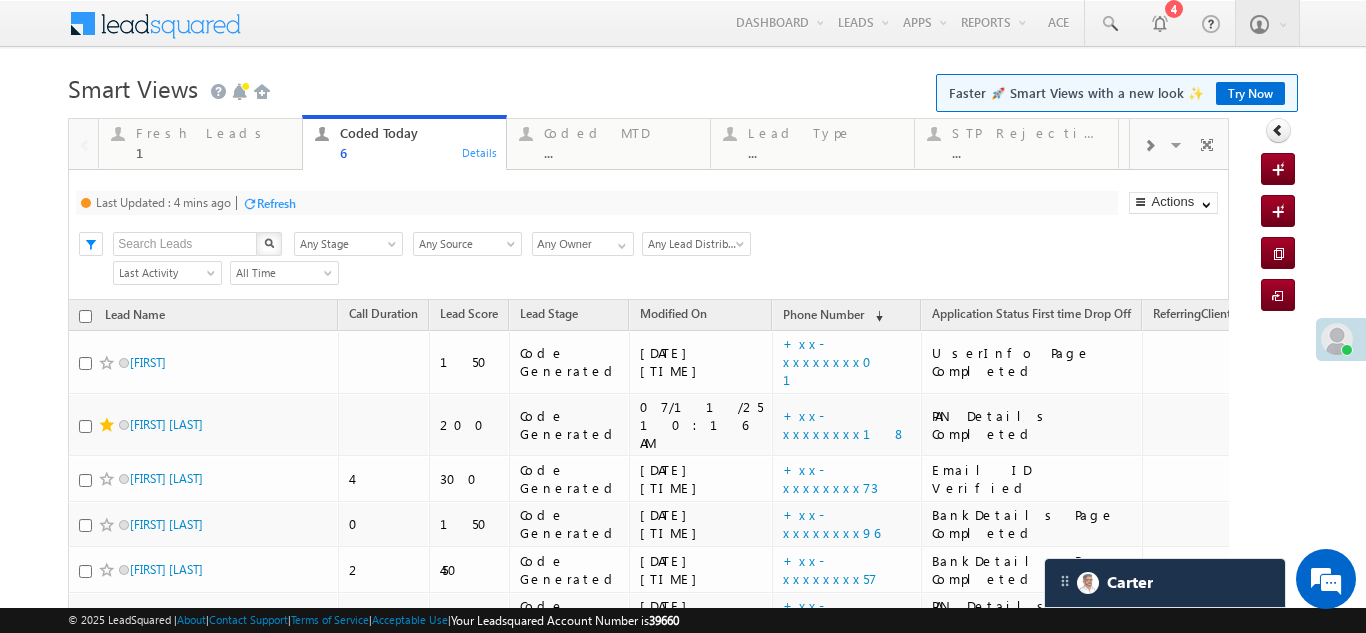 click on "Refresh" at bounding box center [276, 203] 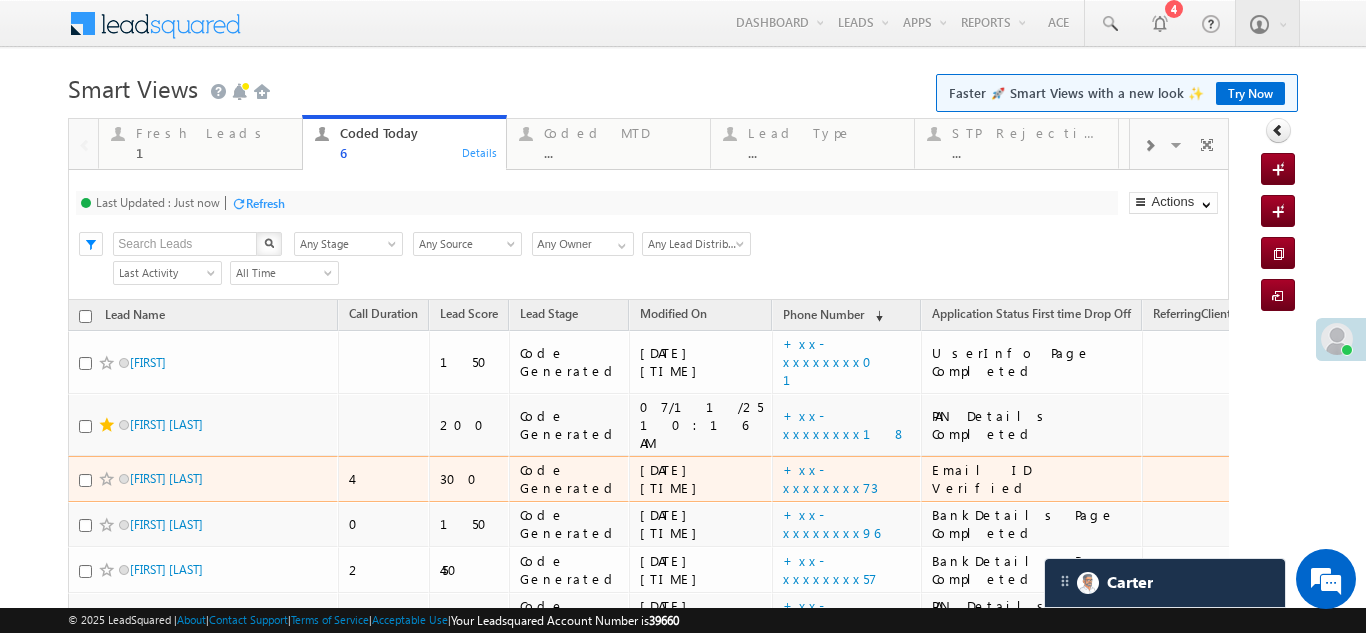 click on "Refresh" at bounding box center (265, 203) 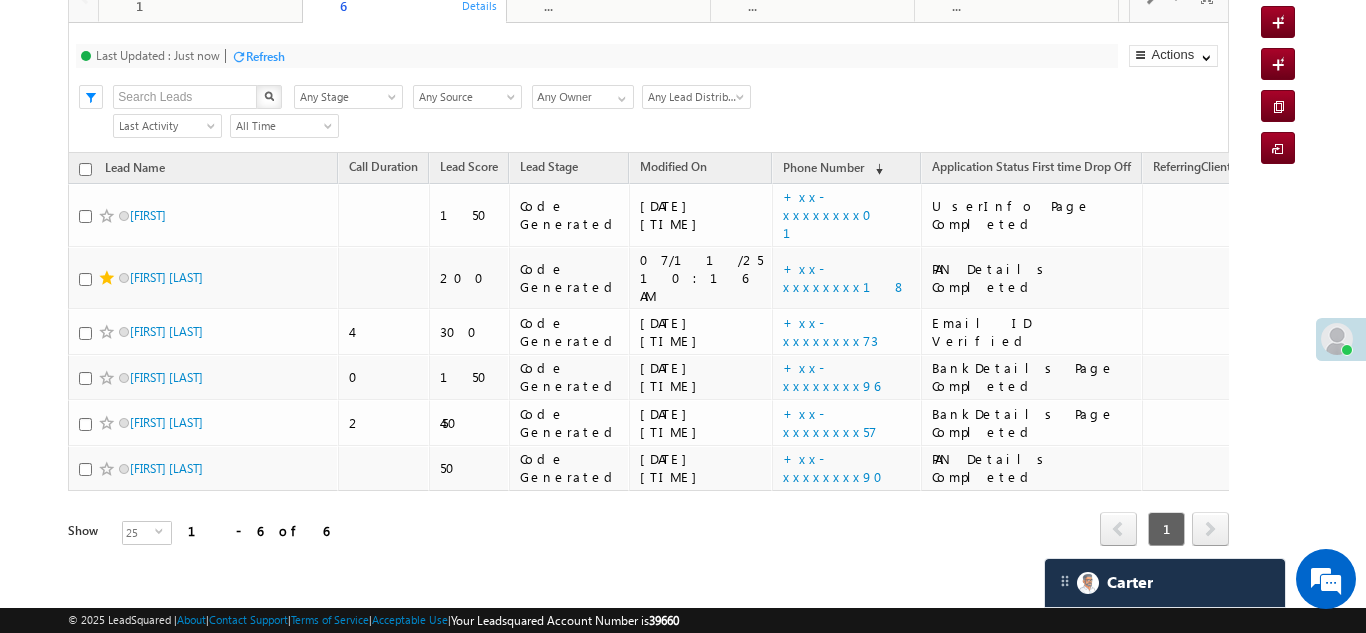 scroll, scrollTop: 0, scrollLeft: 0, axis: both 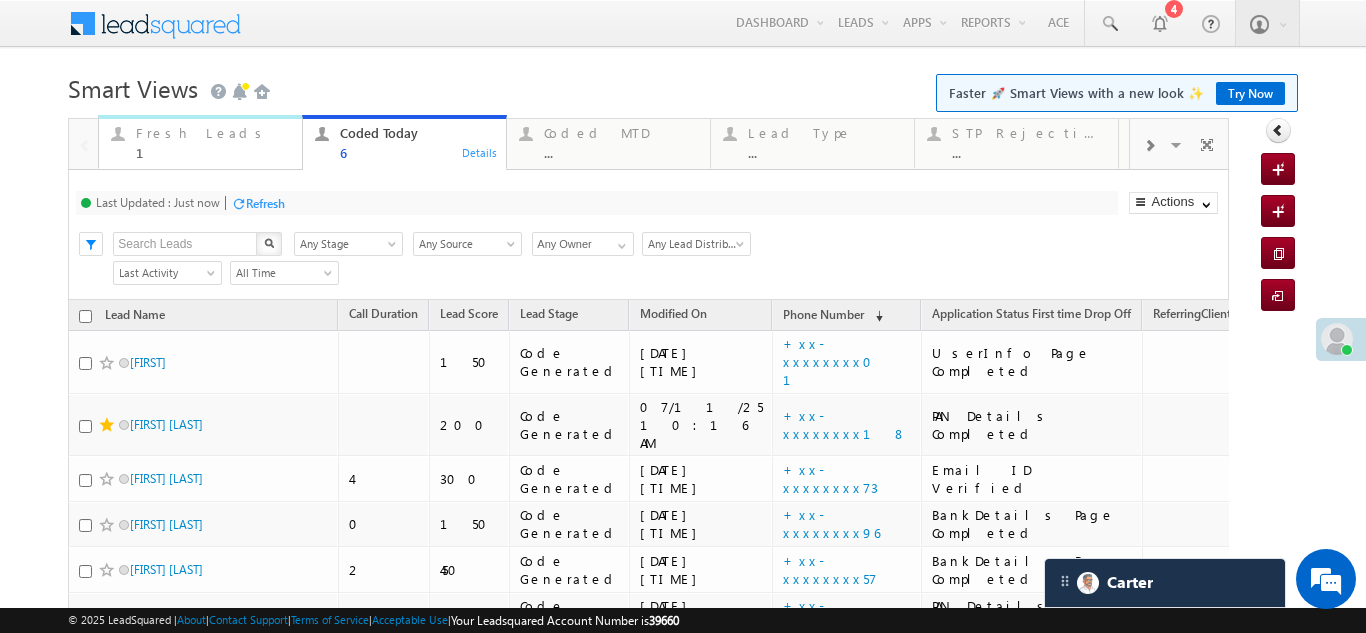 click on "Fresh Leads" at bounding box center (213, 133) 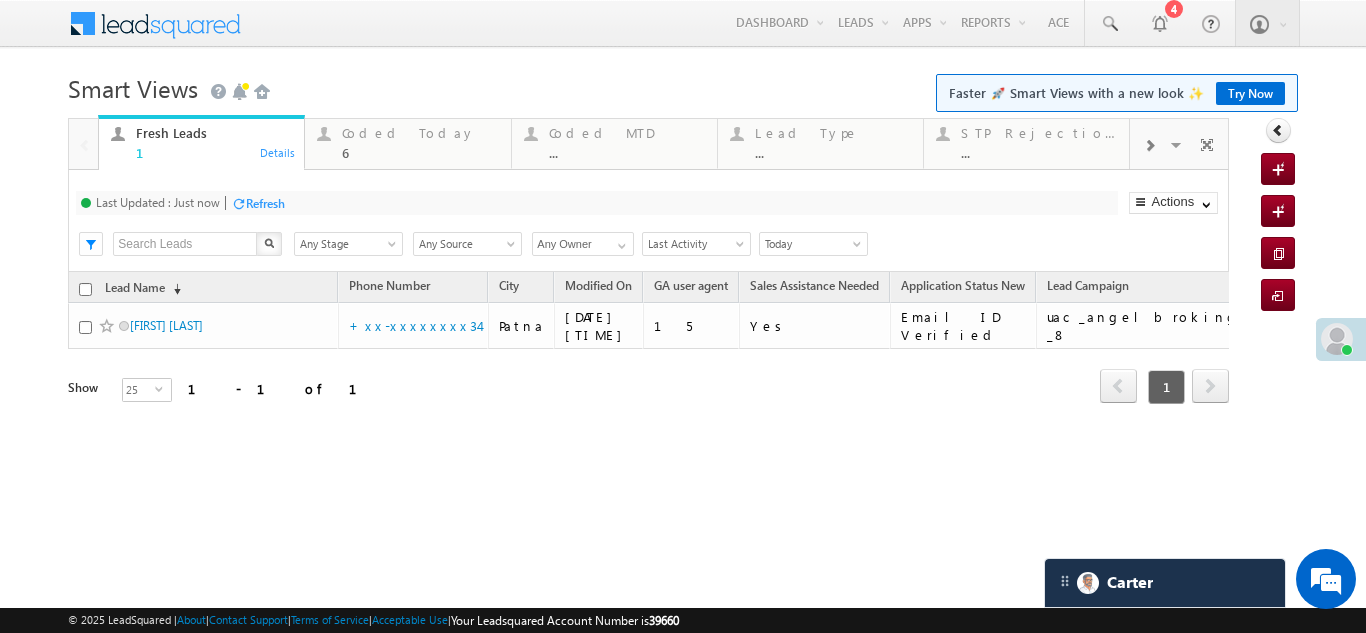 click on "Refresh" at bounding box center [265, 203] 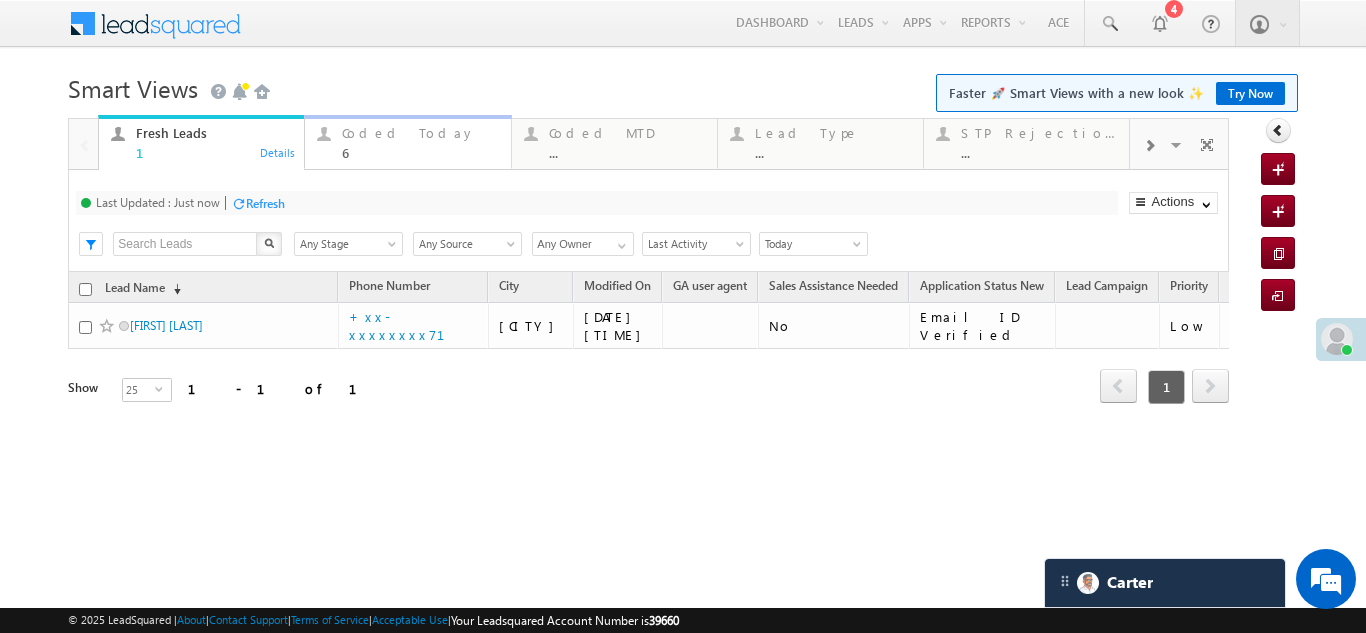 click on "Coded Today" at bounding box center (420, 133) 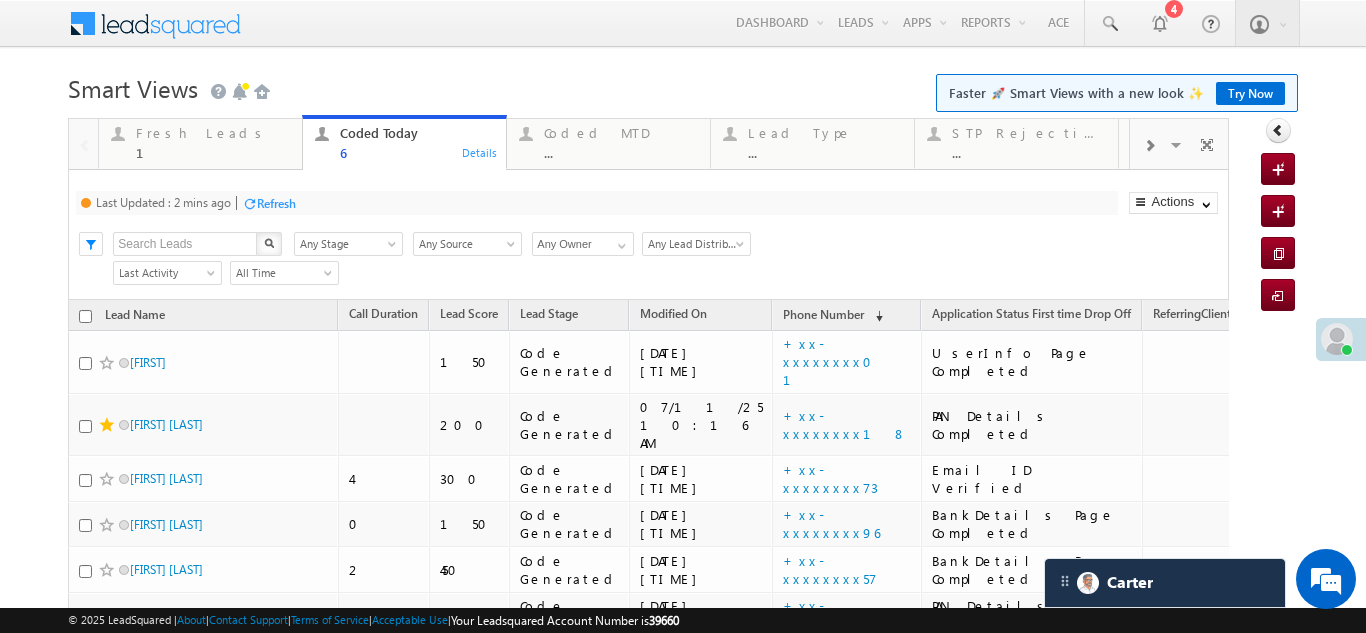 click on "Refresh" at bounding box center (276, 203) 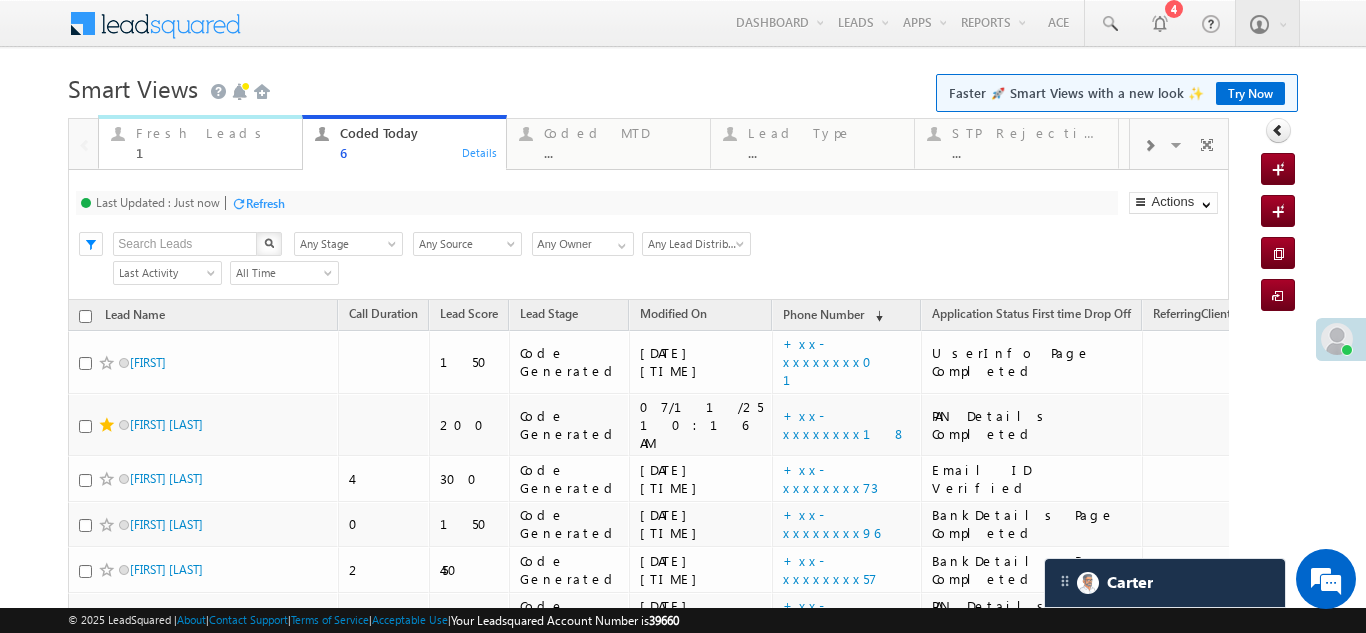 click on "Fresh Leads" at bounding box center [213, 133] 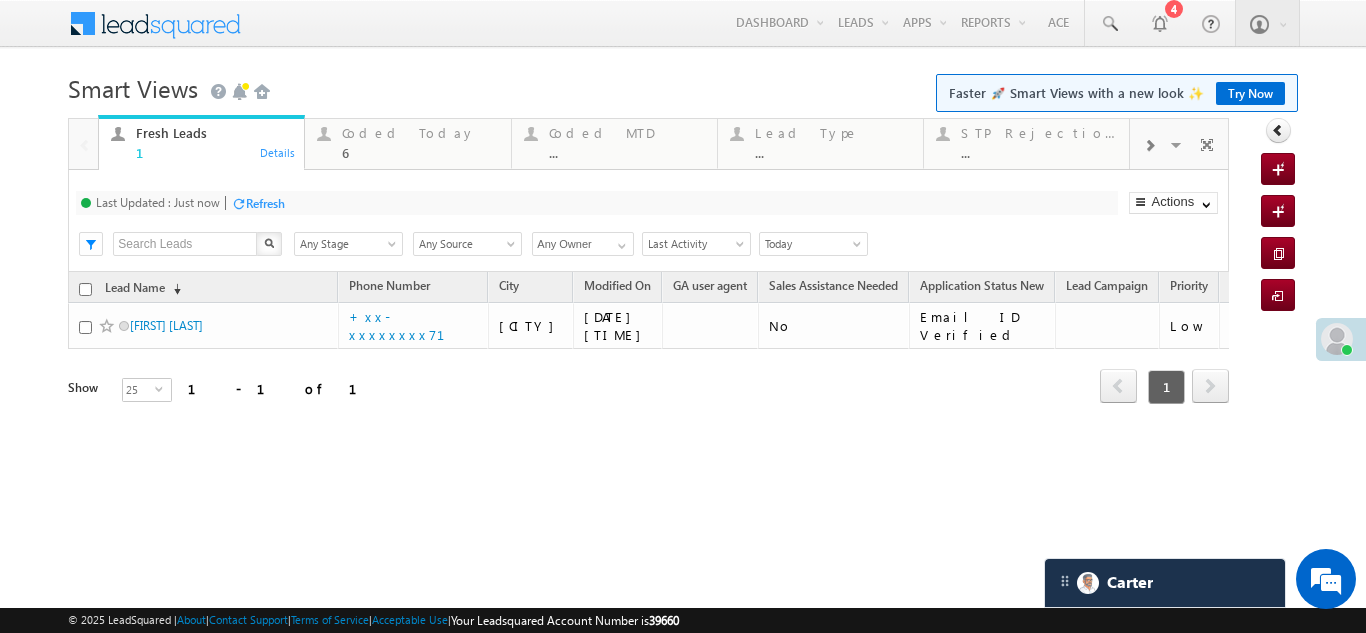 click on "Refresh" at bounding box center [265, 203] 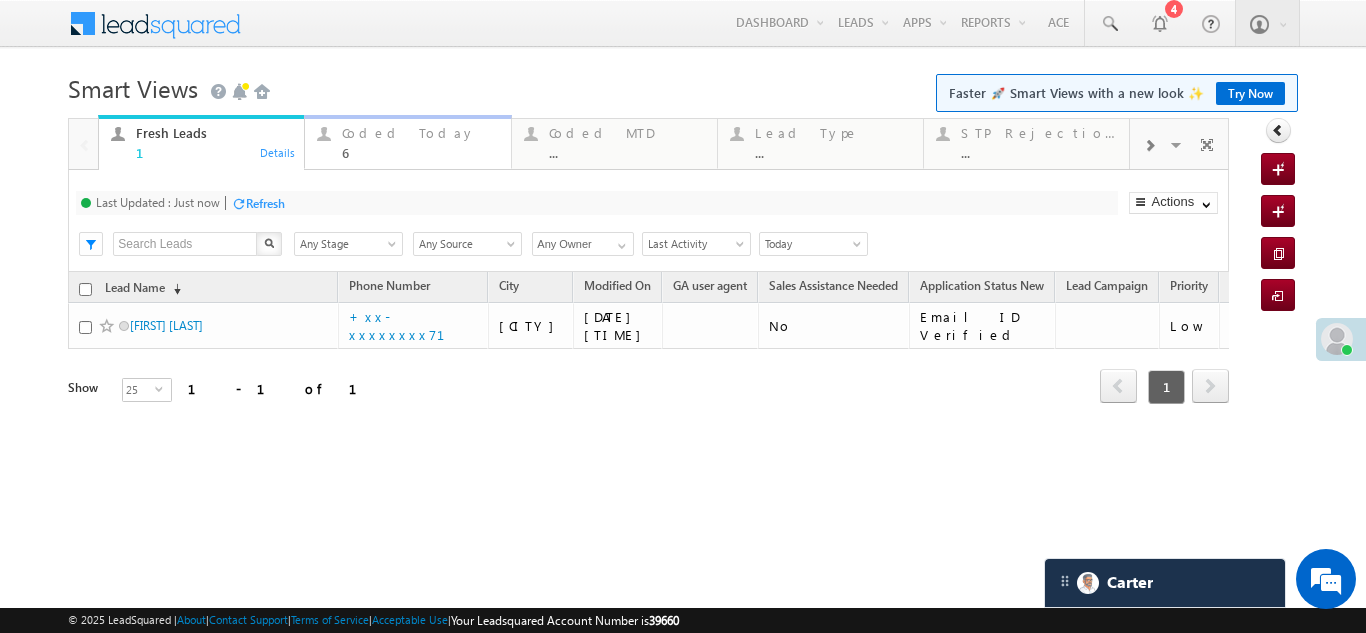 click on "Coded Today" at bounding box center [420, 133] 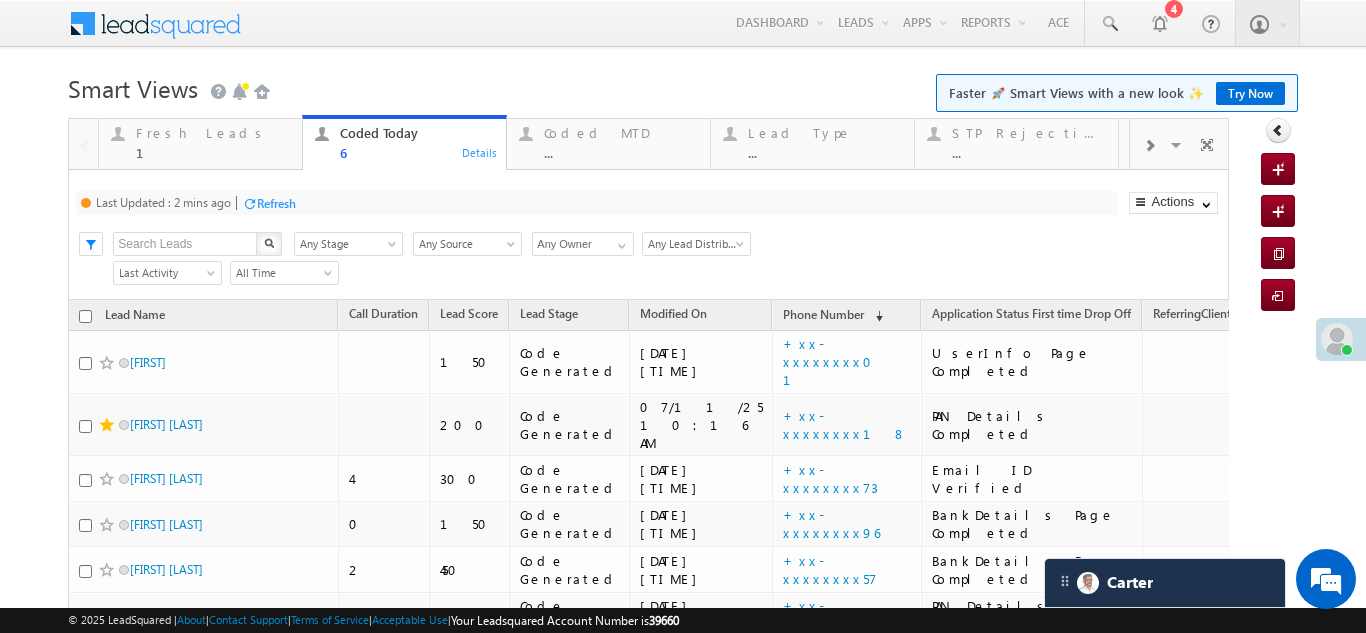 click on "Refresh" at bounding box center (276, 203) 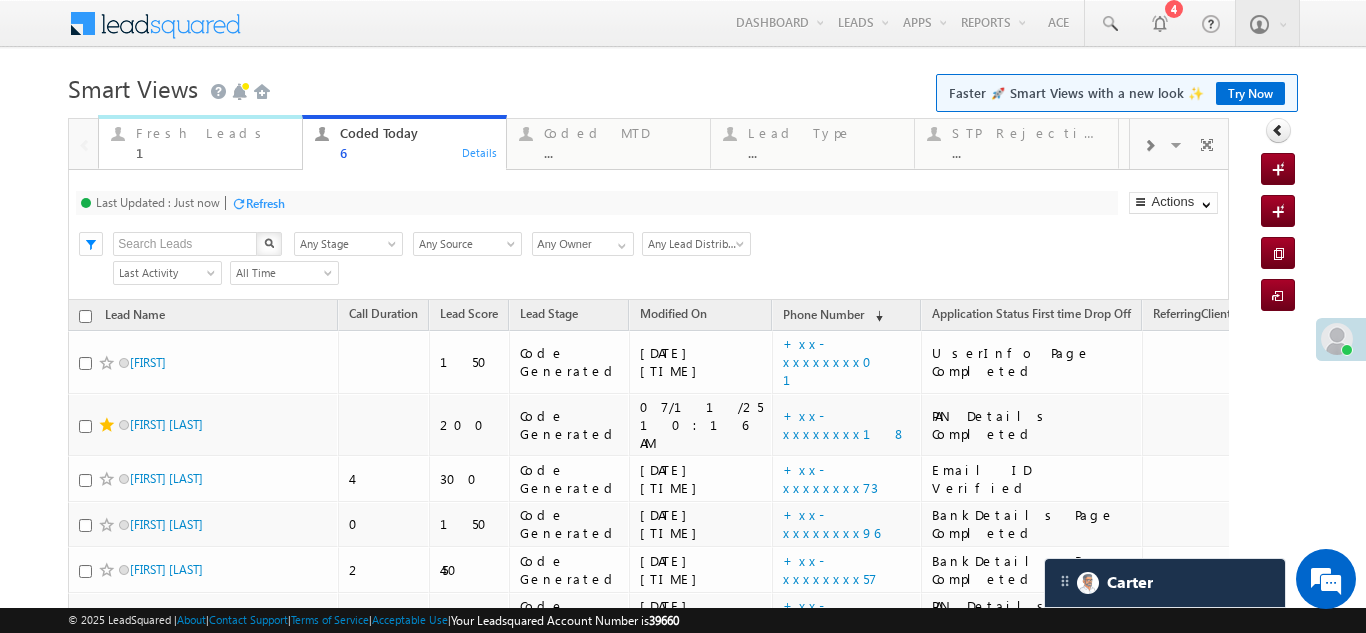 click on "Fresh Leads 1" at bounding box center [213, 140] 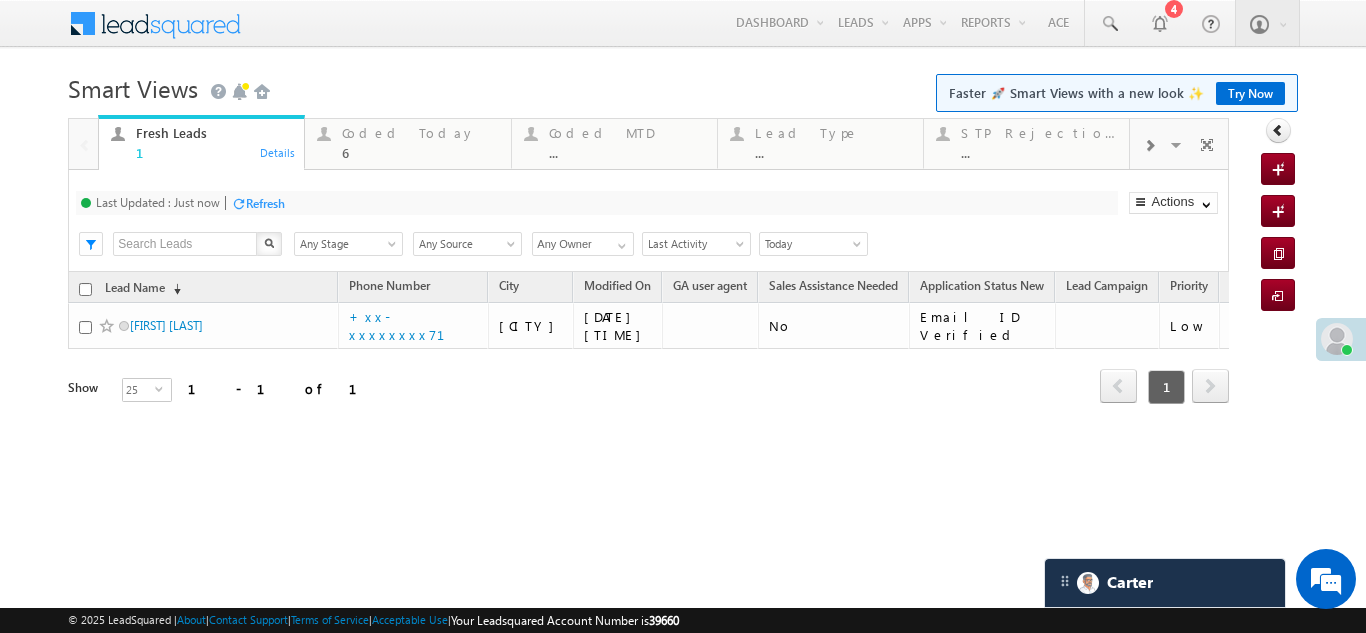 click on "Fresh Leads" at bounding box center [214, 133] 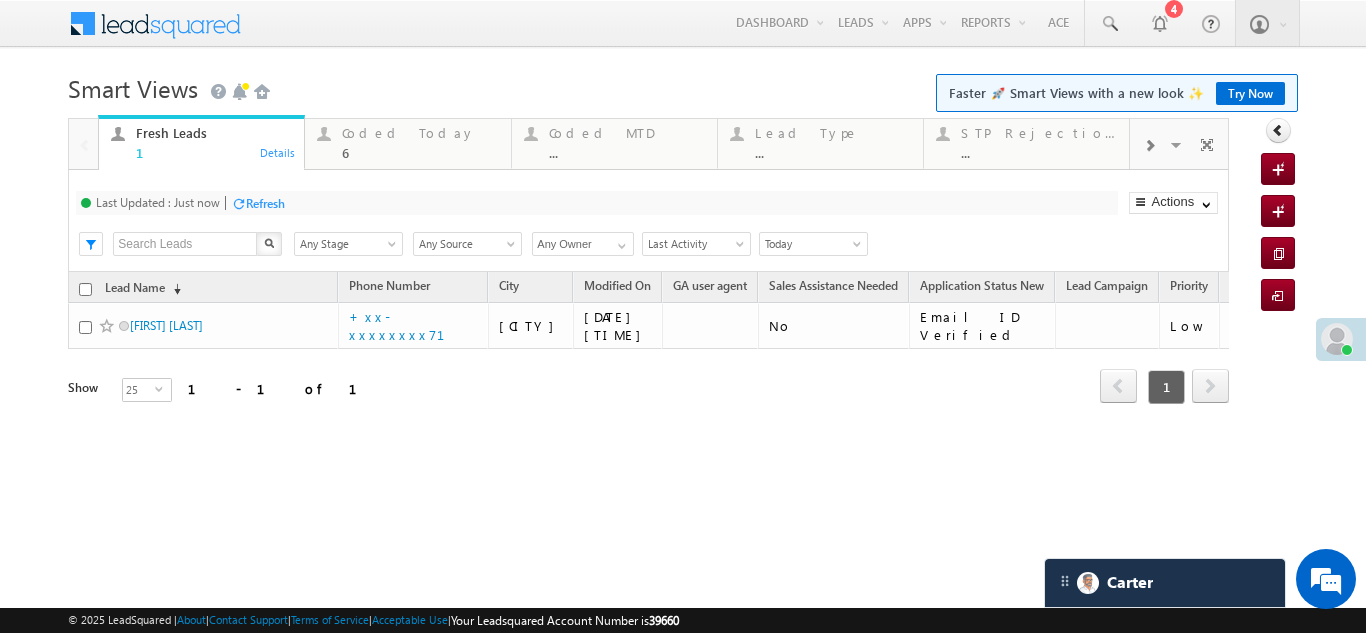 click on "Refresh" at bounding box center (265, 203) 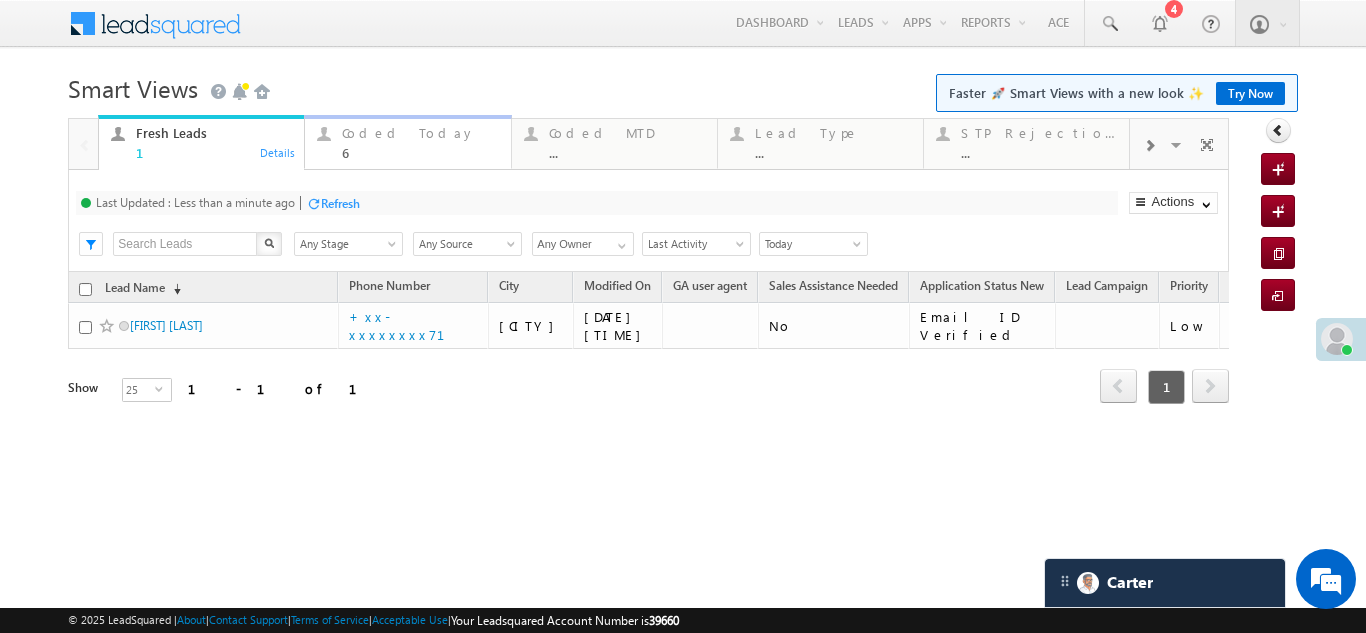 click on "Coded Today" at bounding box center (420, 133) 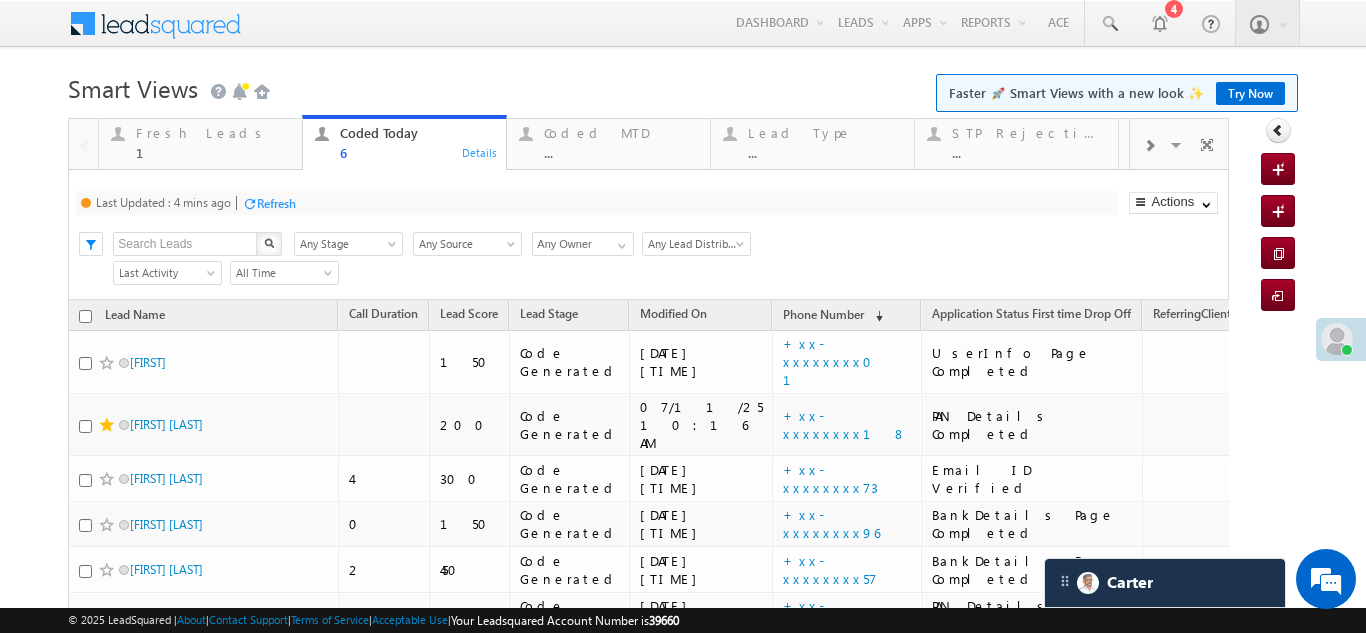 click on "Refresh" at bounding box center (276, 203) 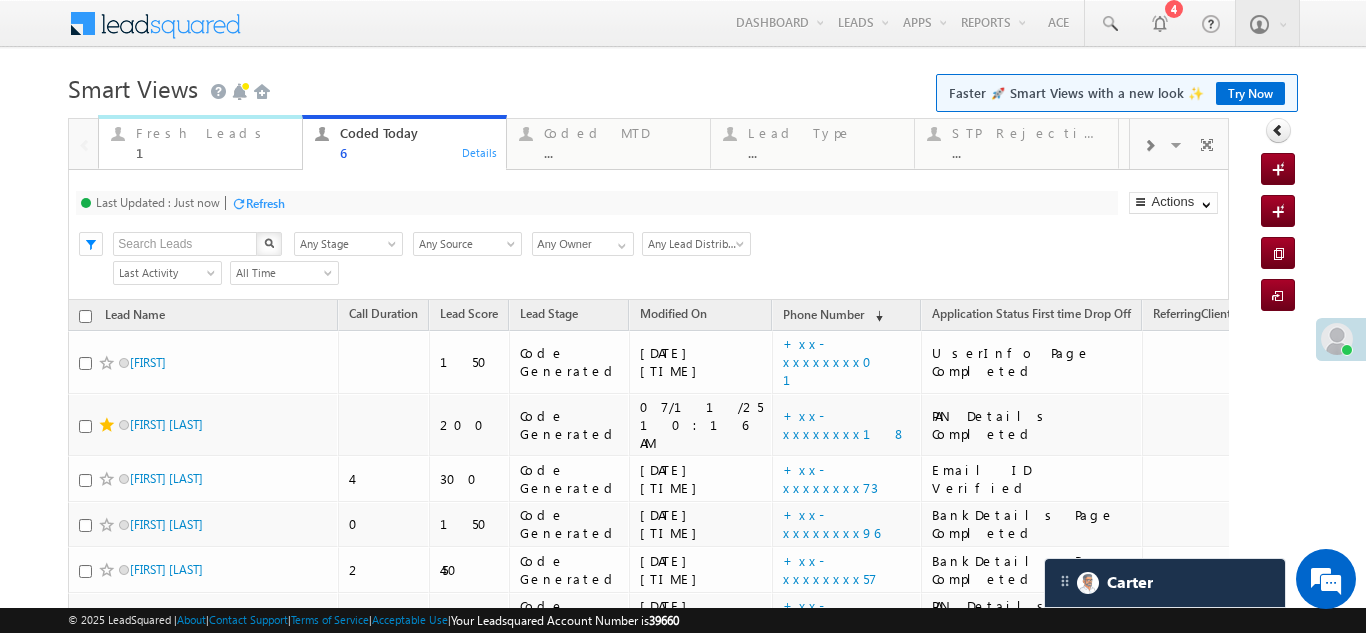 click on "Fresh Leads" at bounding box center (213, 133) 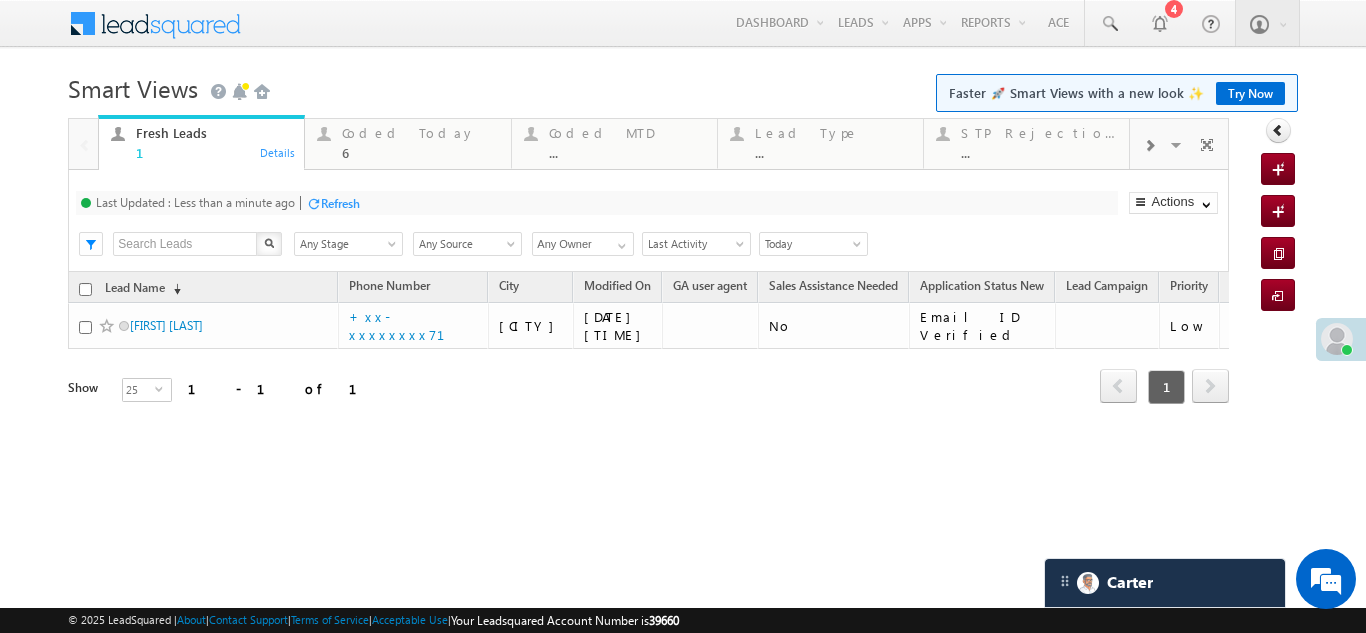 click on "Refresh" at bounding box center (340, 203) 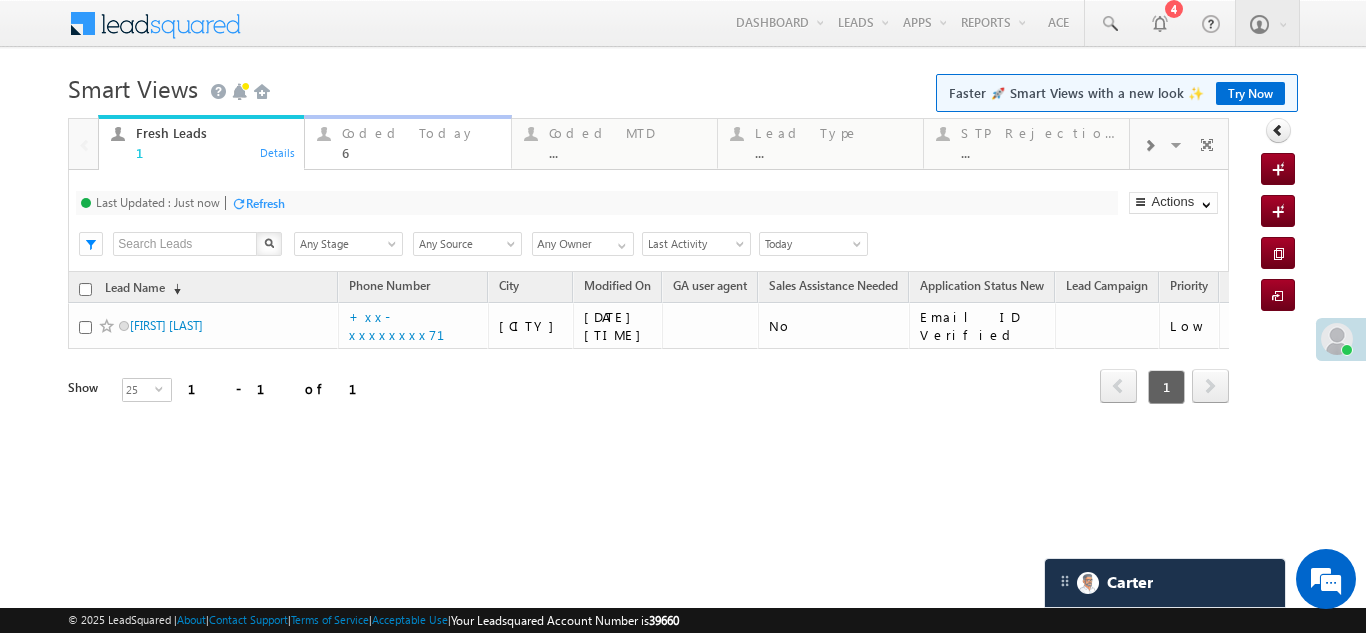 click on "Coded Today" at bounding box center [420, 133] 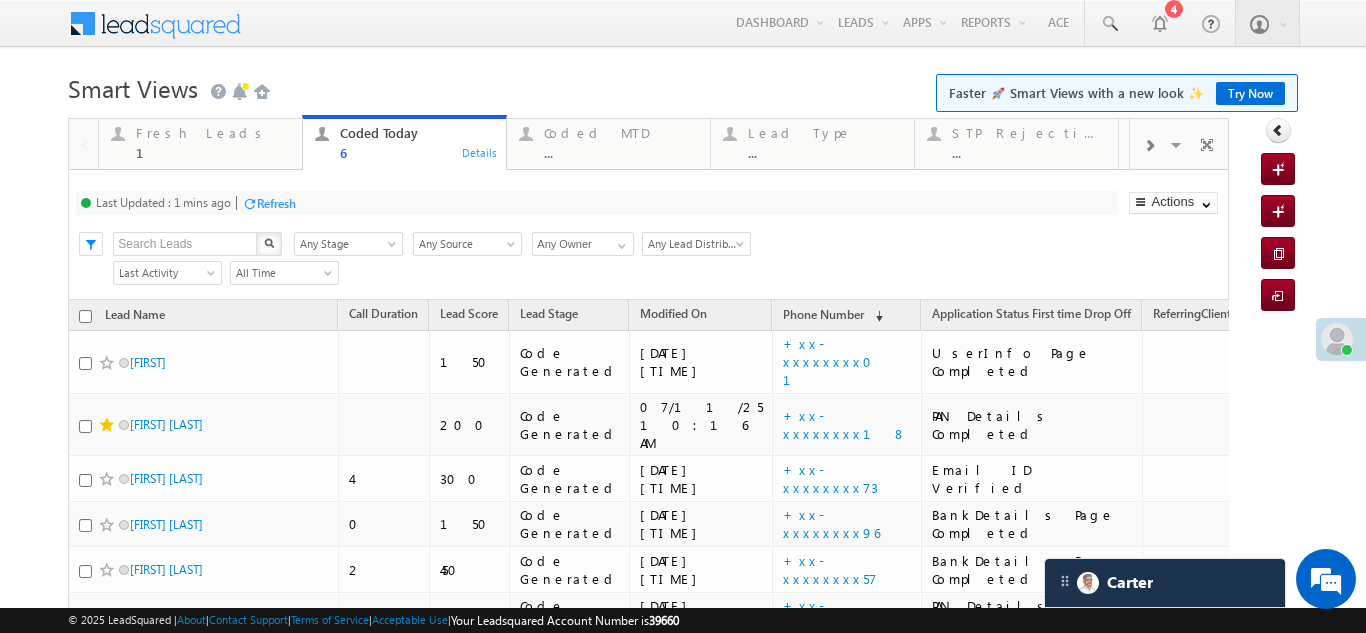 click on "Refresh" at bounding box center [276, 203] 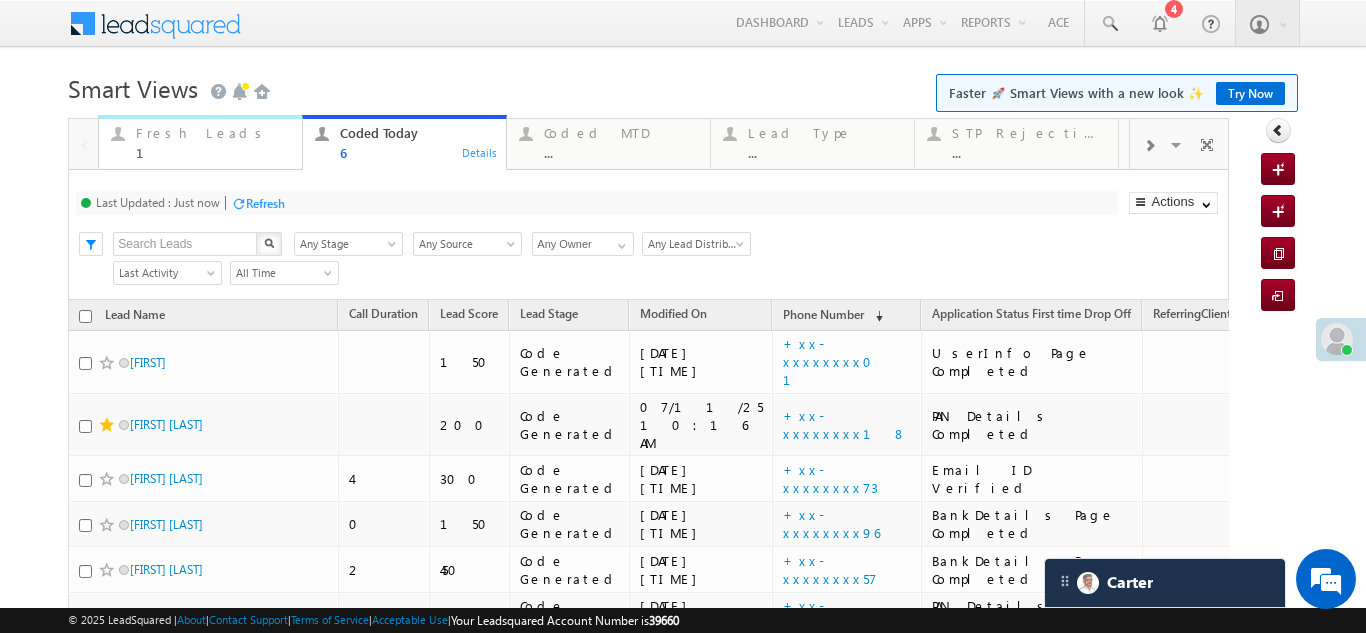 click on "Fresh Leads" at bounding box center [213, 133] 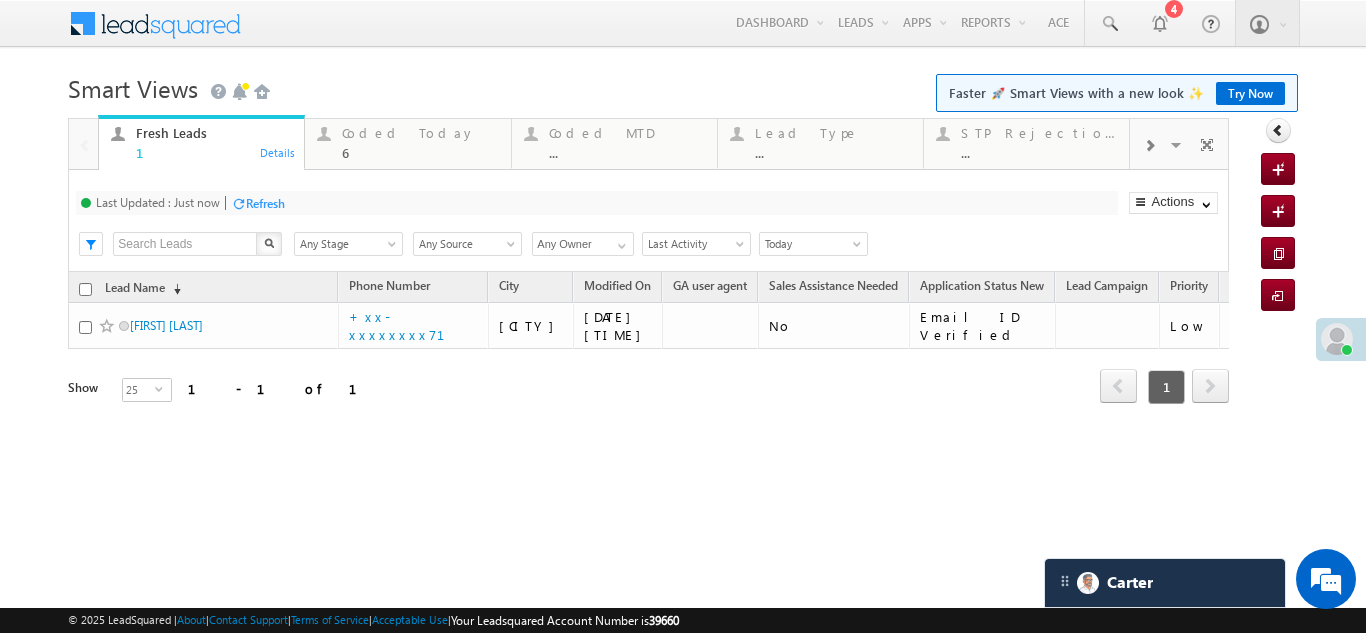 click on "Refresh" at bounding box center (265, 203) 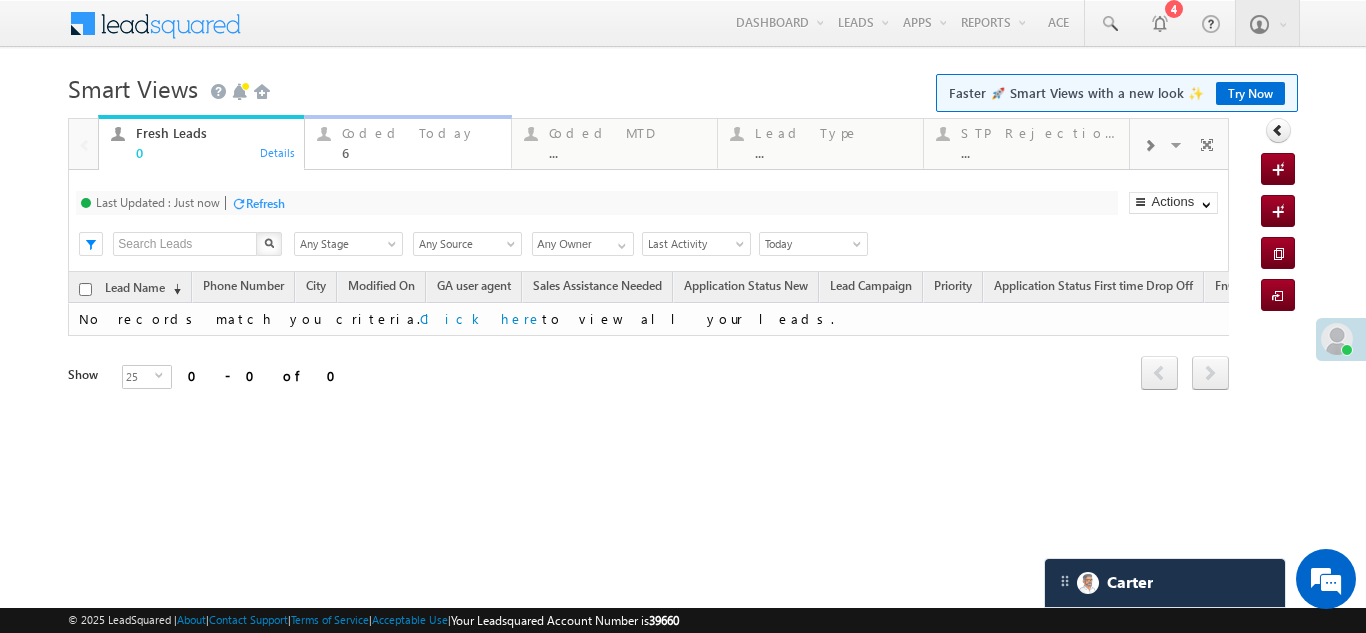 click on "6" at bounding box center (420, 152) 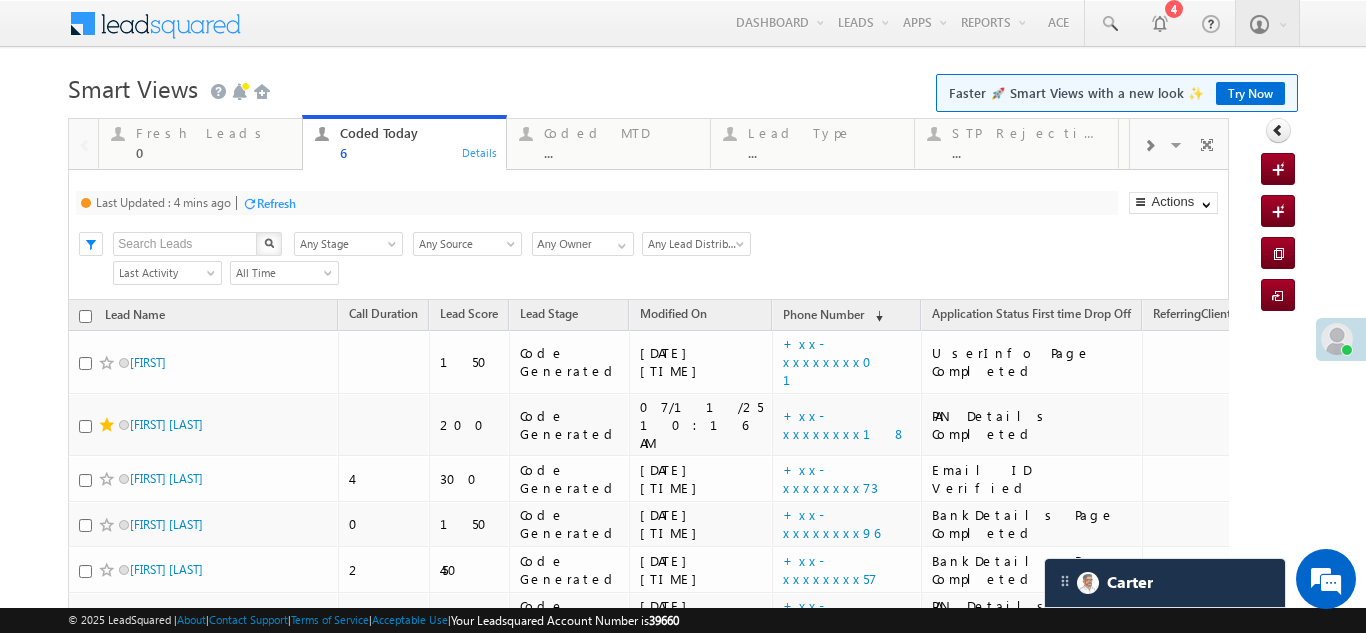 click on "Refresh" at bounding box center [276, 203] 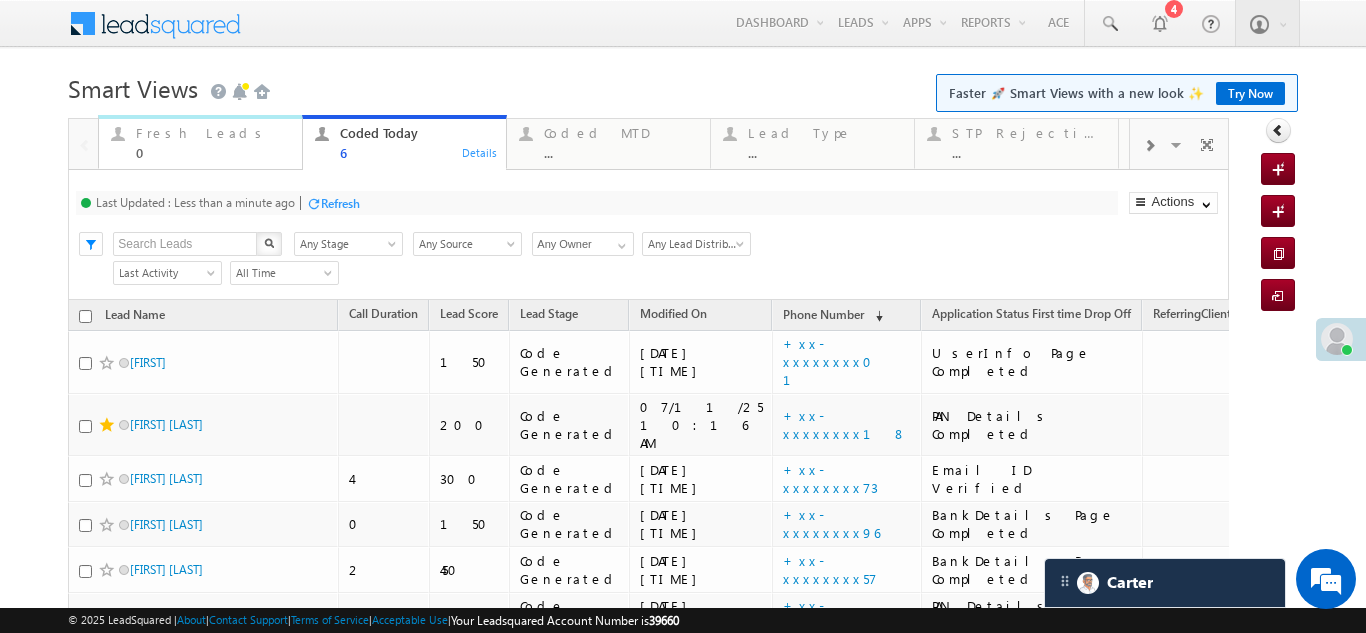 click on "Fresh Leads" at bounding box center [213, 133] 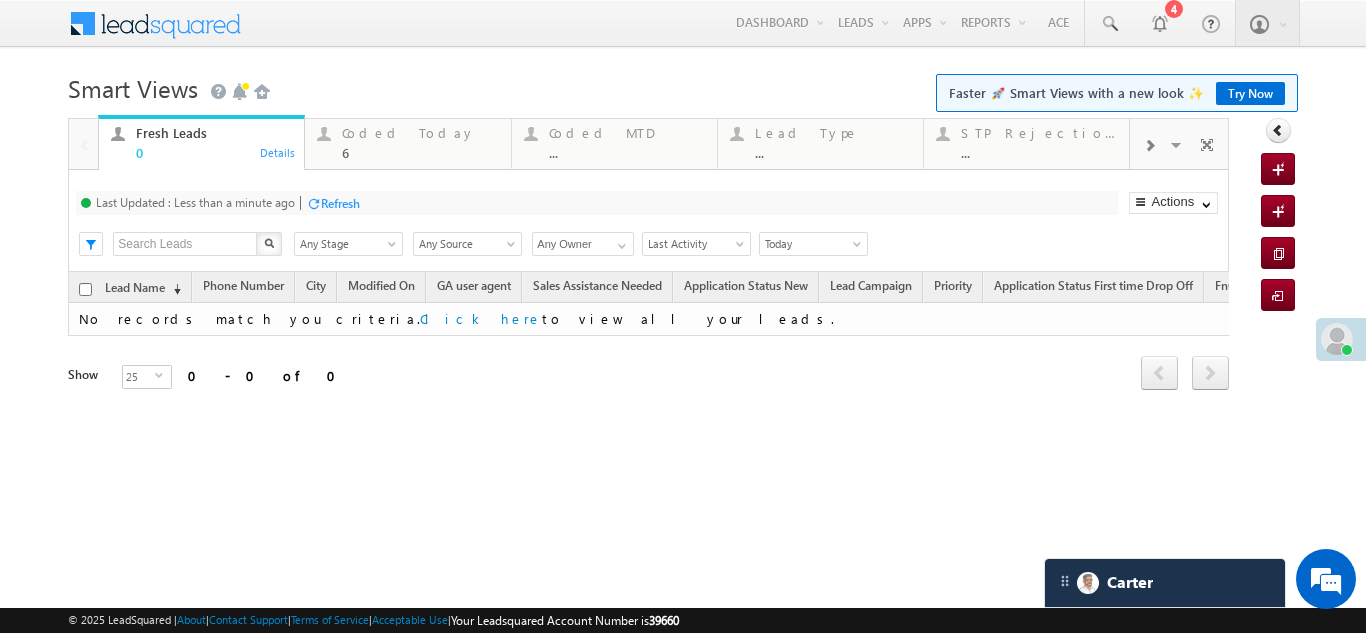 click on "Refresh" at bounding box center [340, 203] 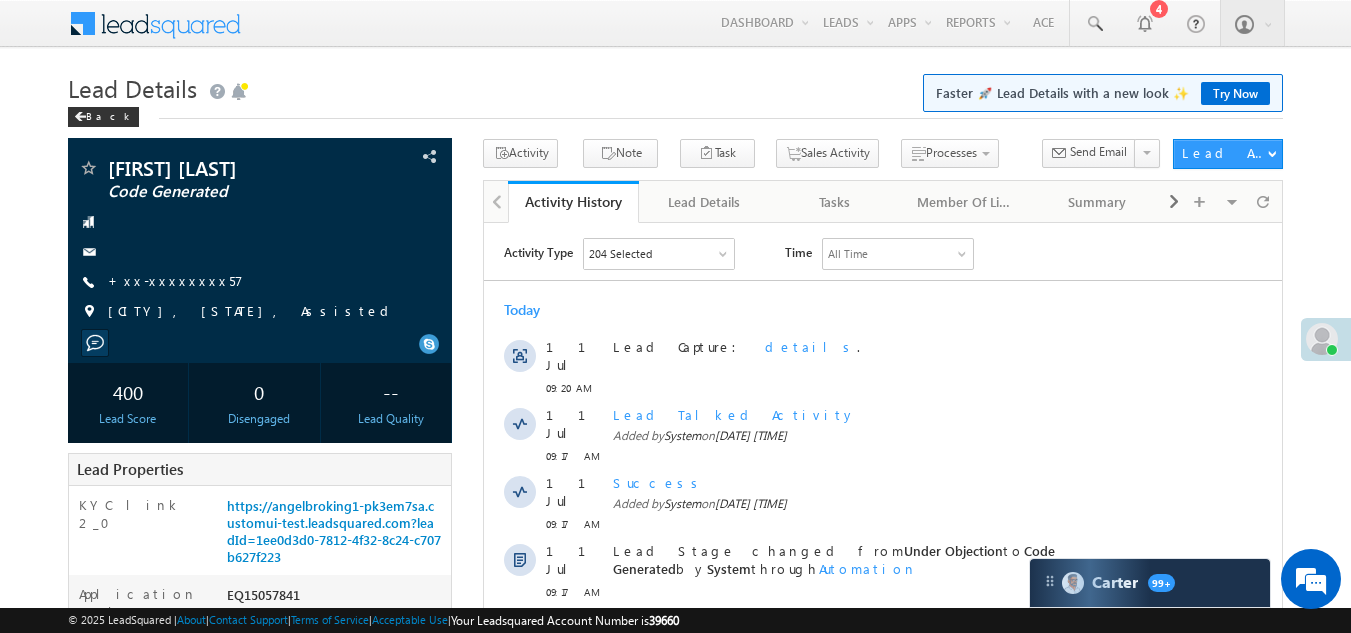 scroll, scrollTop: 0, scrollLeft: 0, axis: both 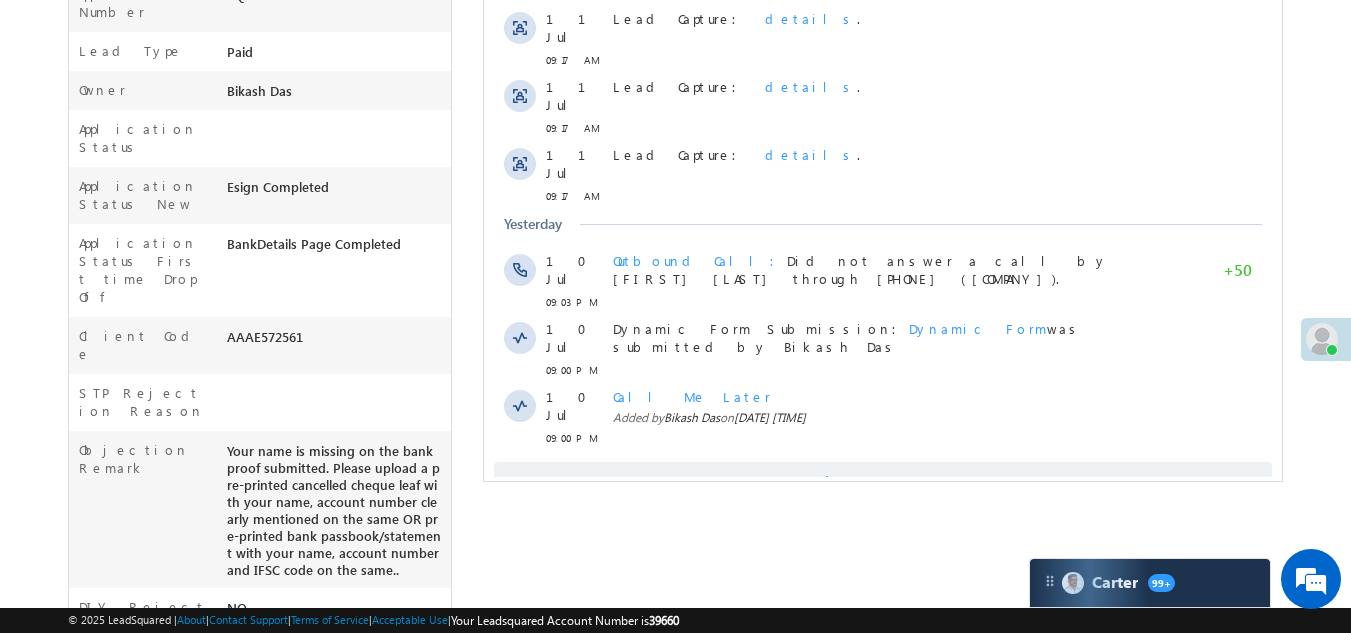 click on "Show More" at bounding box center (883, 482) 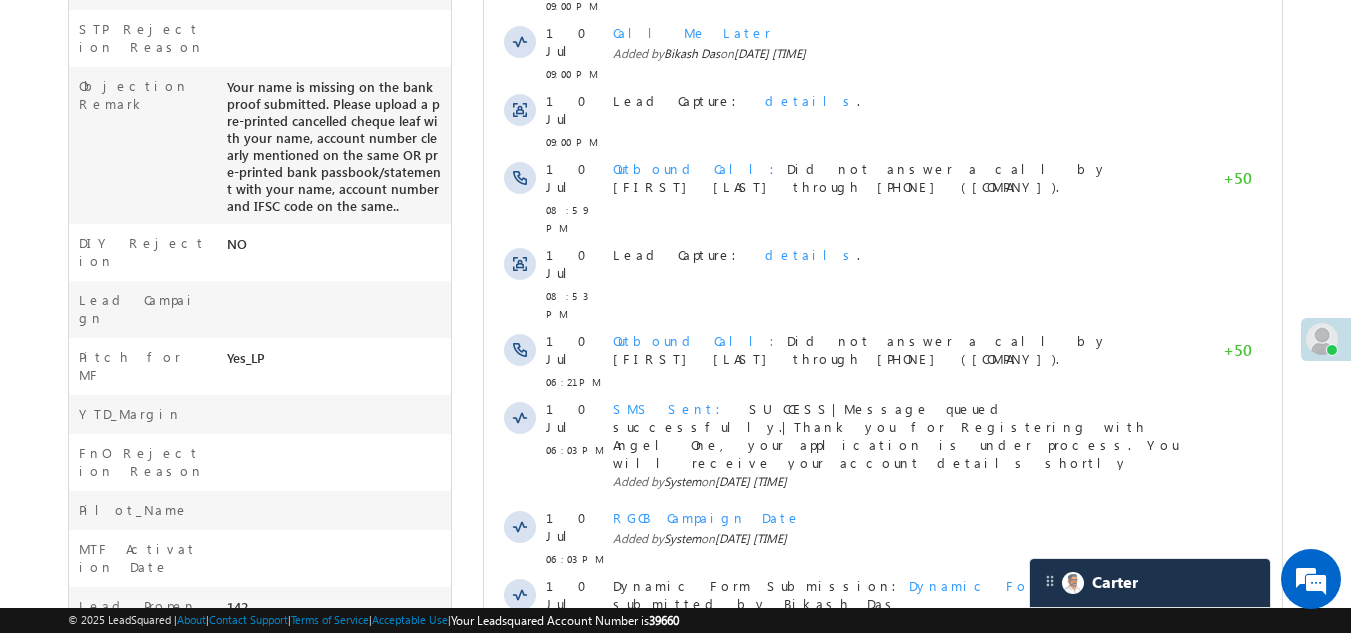 scroll, scrollTop: 1087, scrollLeft: 0, axis: vertical 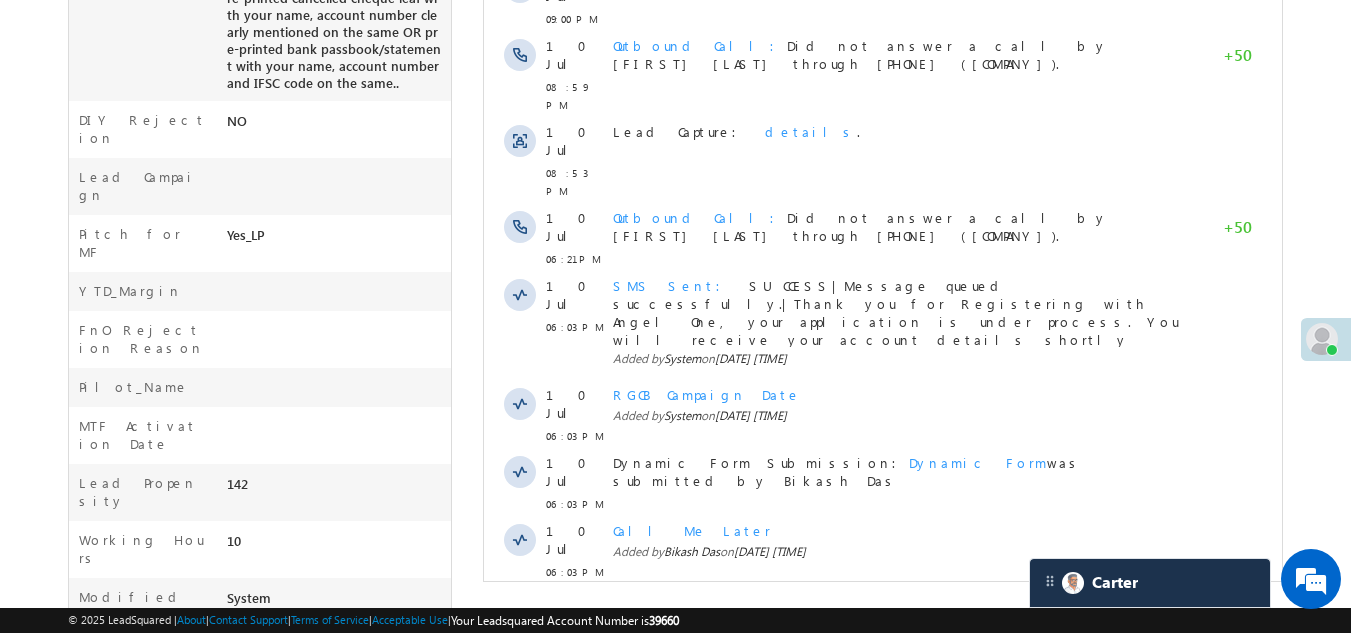 click on "Show More" at bounding box center [883, 752] 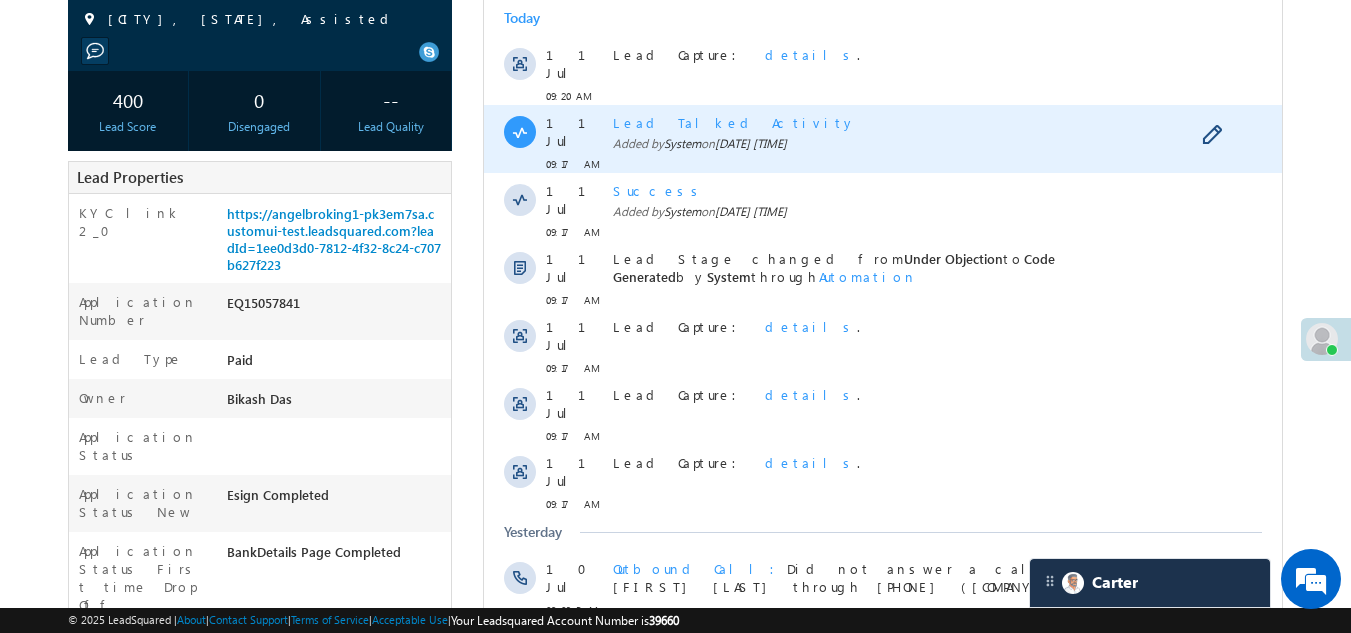scroll, scrollTop: 0, scrollLeft: 0, axis: both 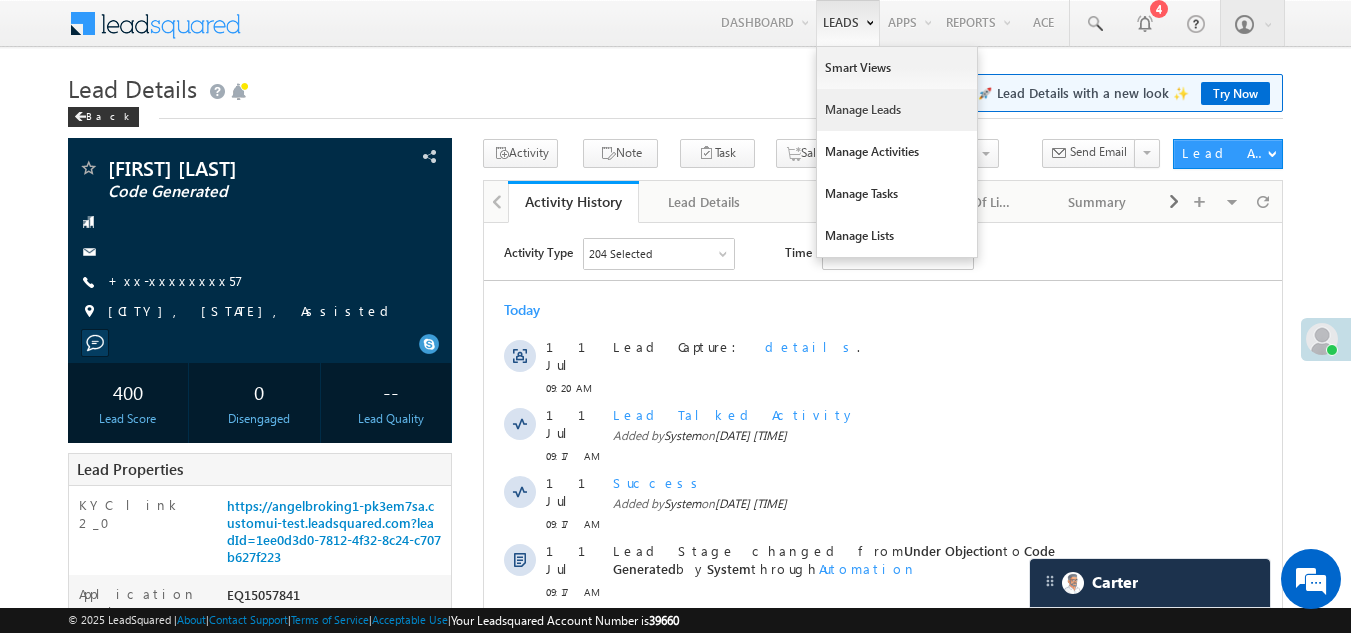click on "Manage Leads" at bounding box center (897, 110) 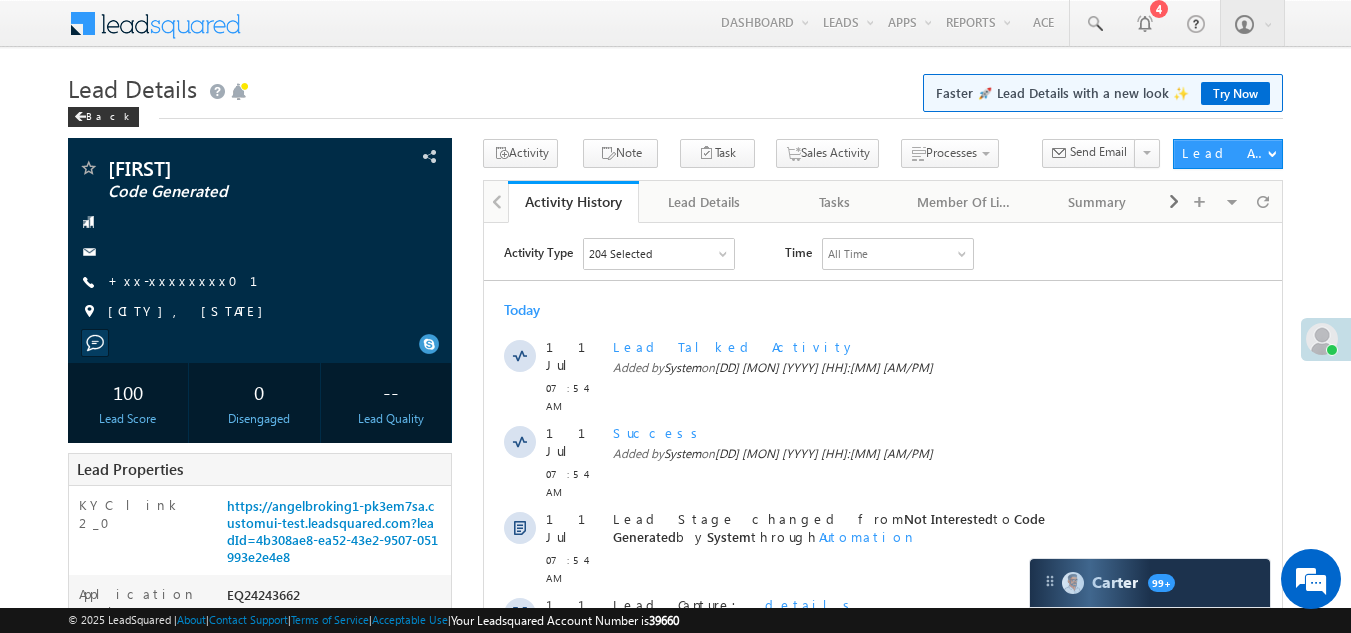 scroll, scrollTop: 0, scrollLeft: 0, axis: both 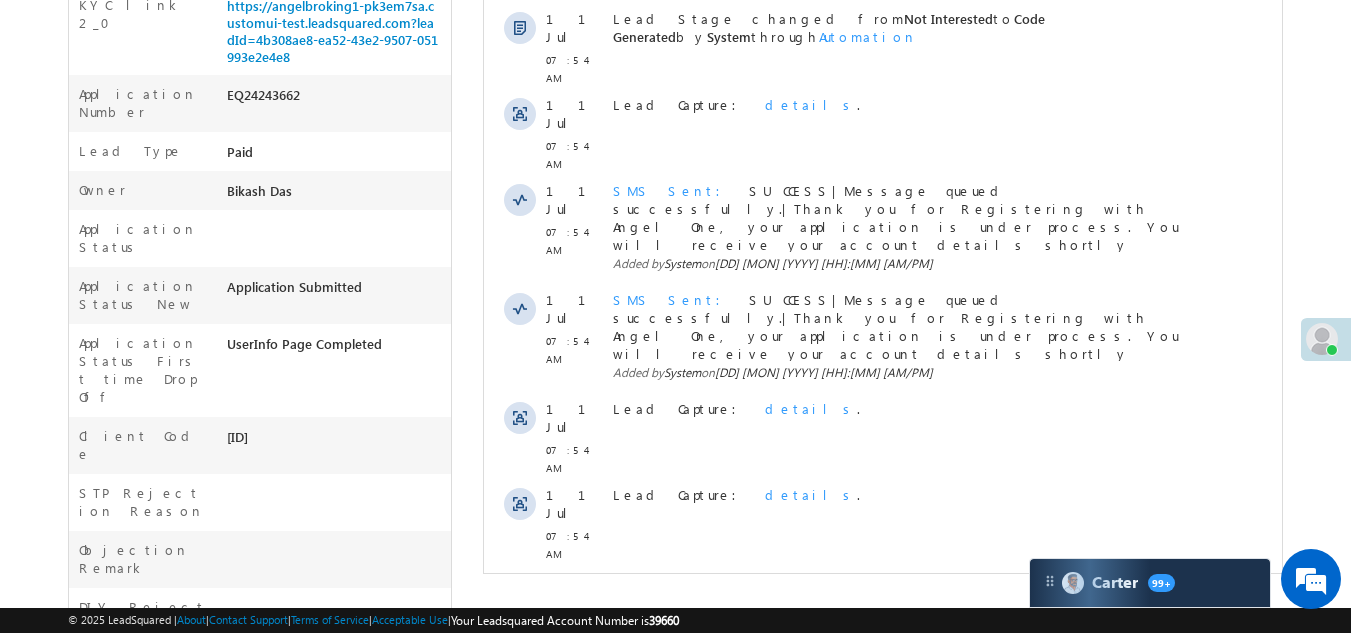 click on "Show More" at bounding box center (883, 752) 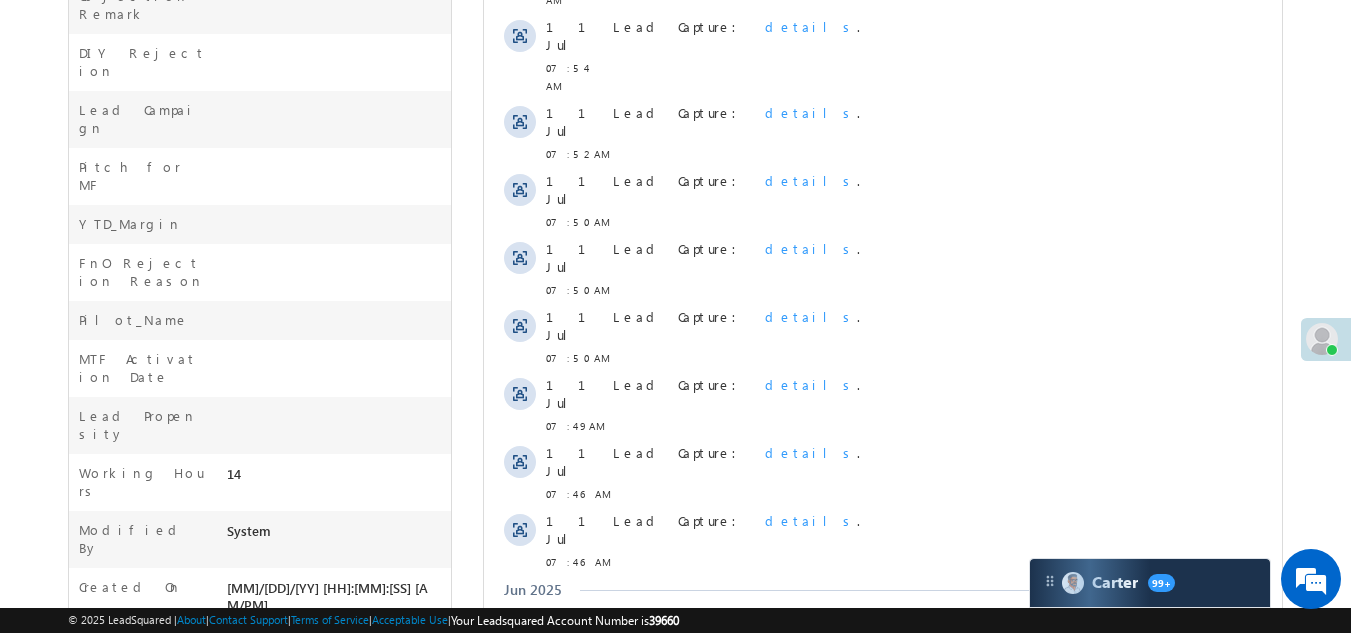 scroll, scrollTop: 1102, scrollLeft: 0, axis: vertical 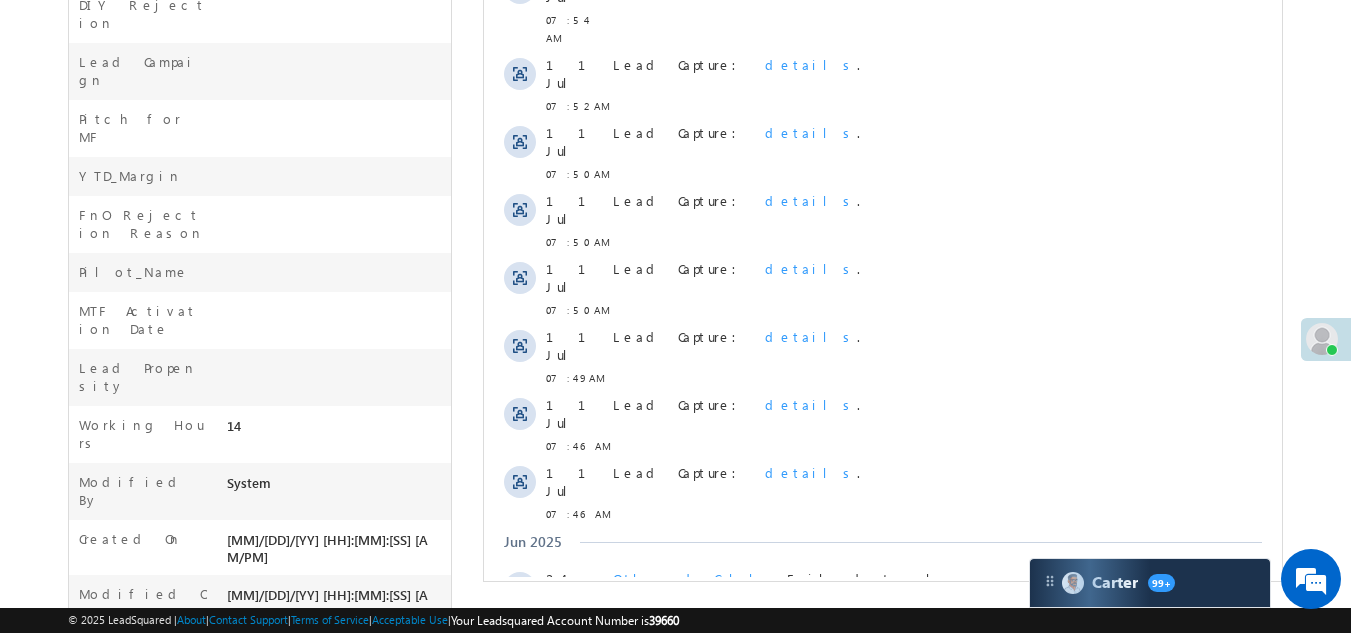 click on "Show More" at bounding box center [883, 868] 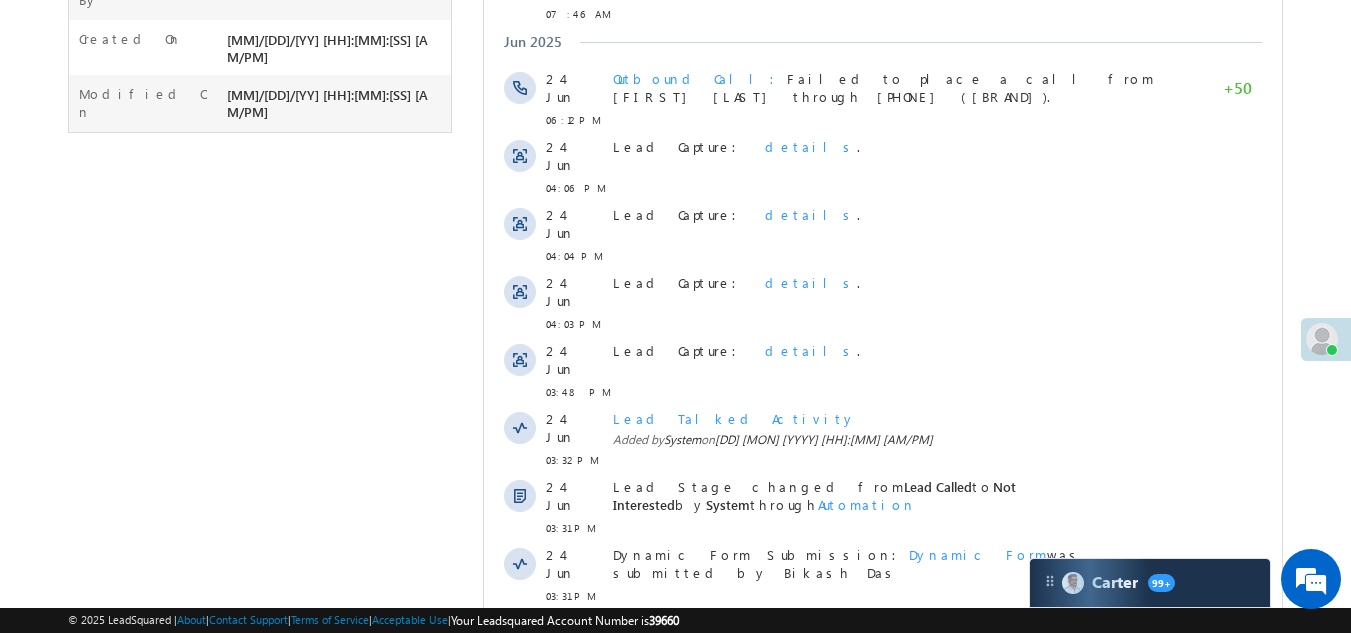 scroll, scrollTop: 1768, scrollLeft: 0, axis: vertical 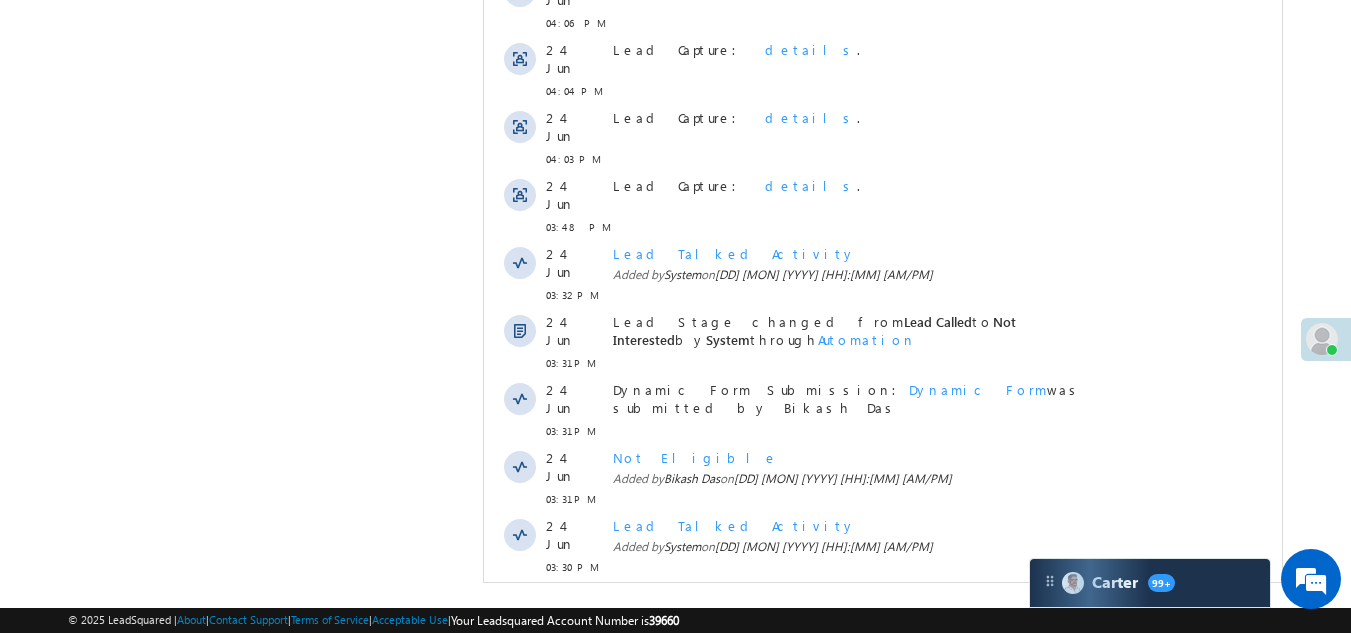 click on "Show More" at bounding box center [883, 965] 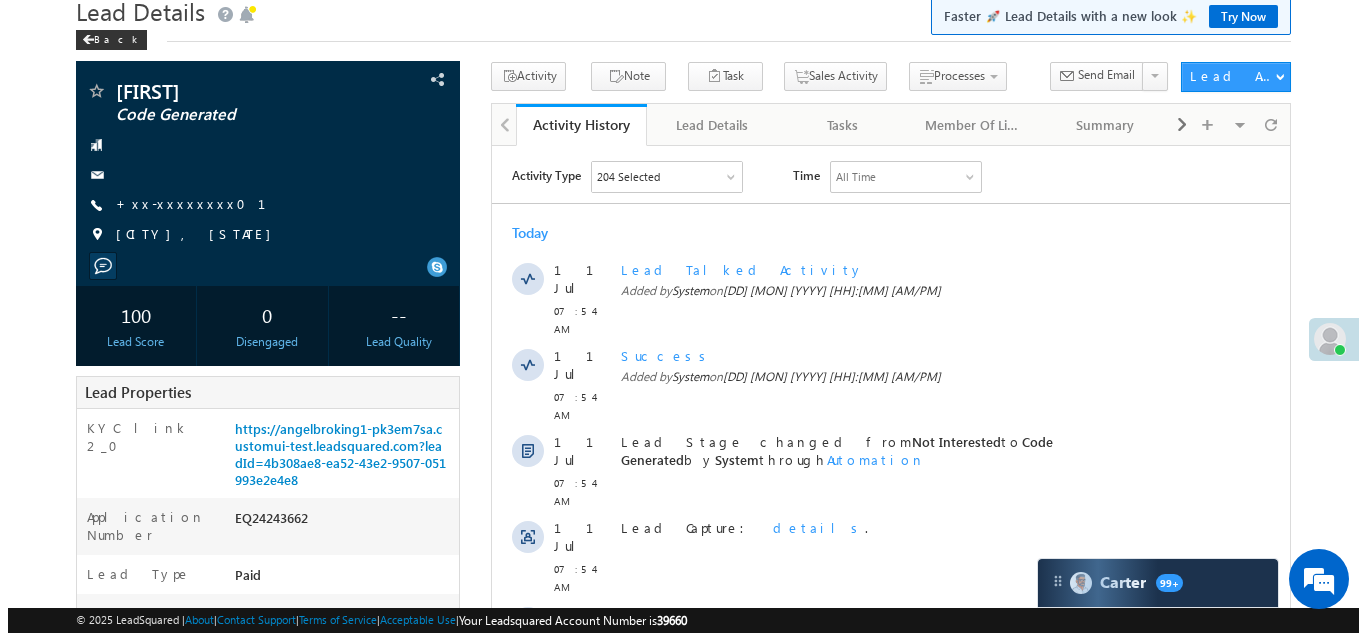 scroll, scrollTop: 0, scrollLeft: 0, axis: both 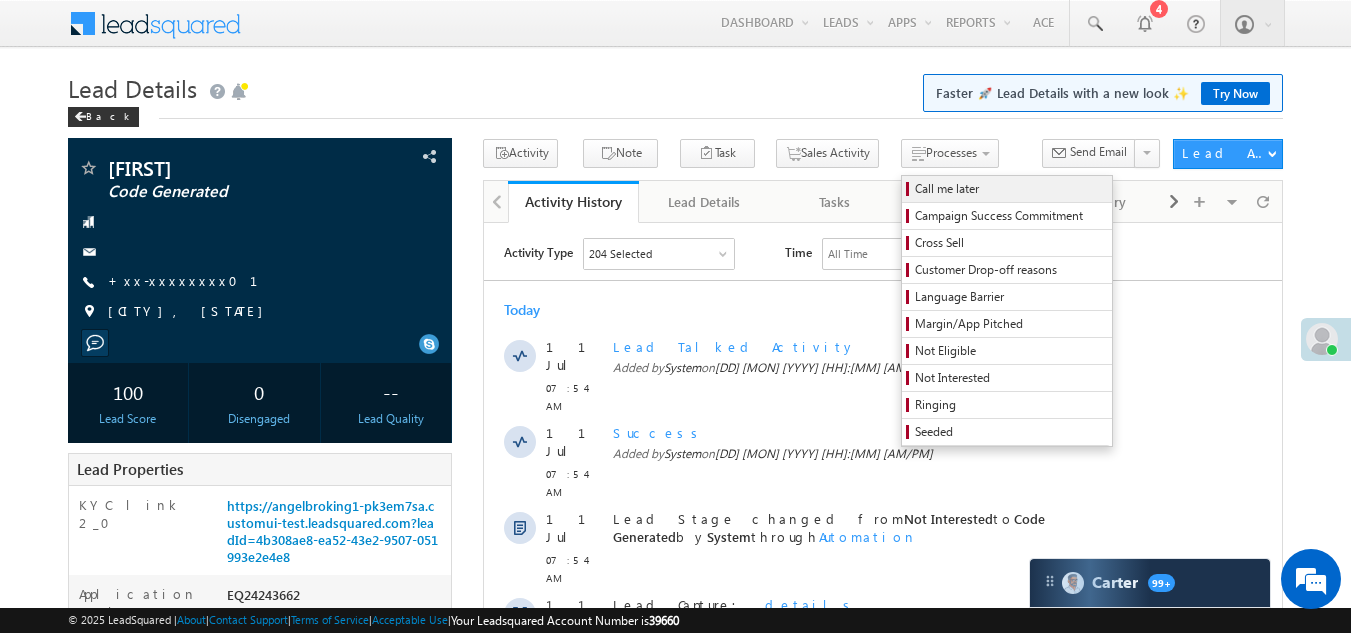 click on "Call me later" at bounding box center (1010, 189) 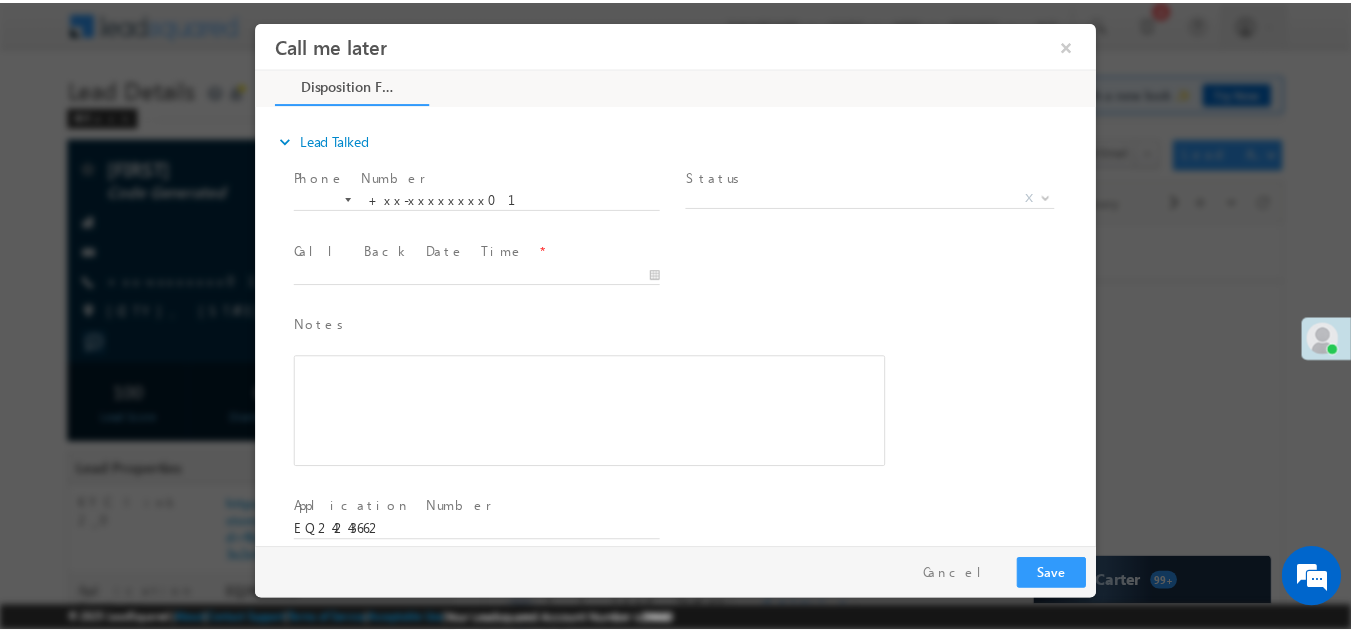 scroll, scrollTop: 0, scrollLeft: 0, axis: both 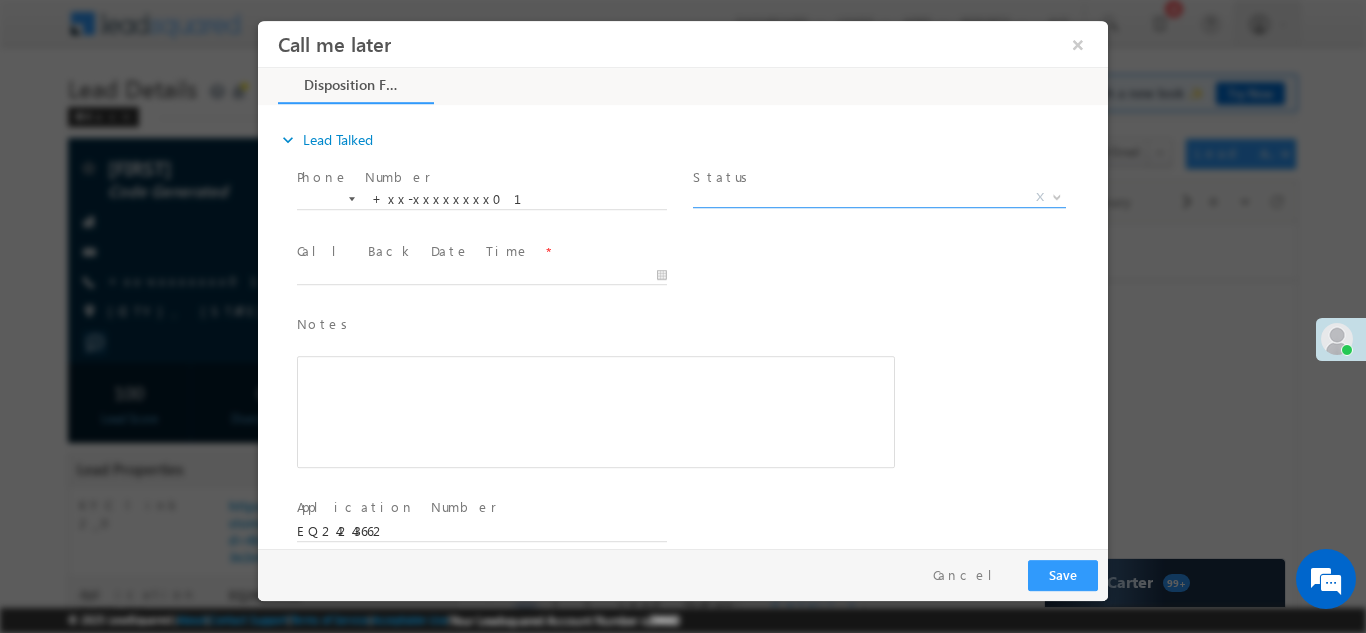 click on "X" at bounding box center (879, 197) 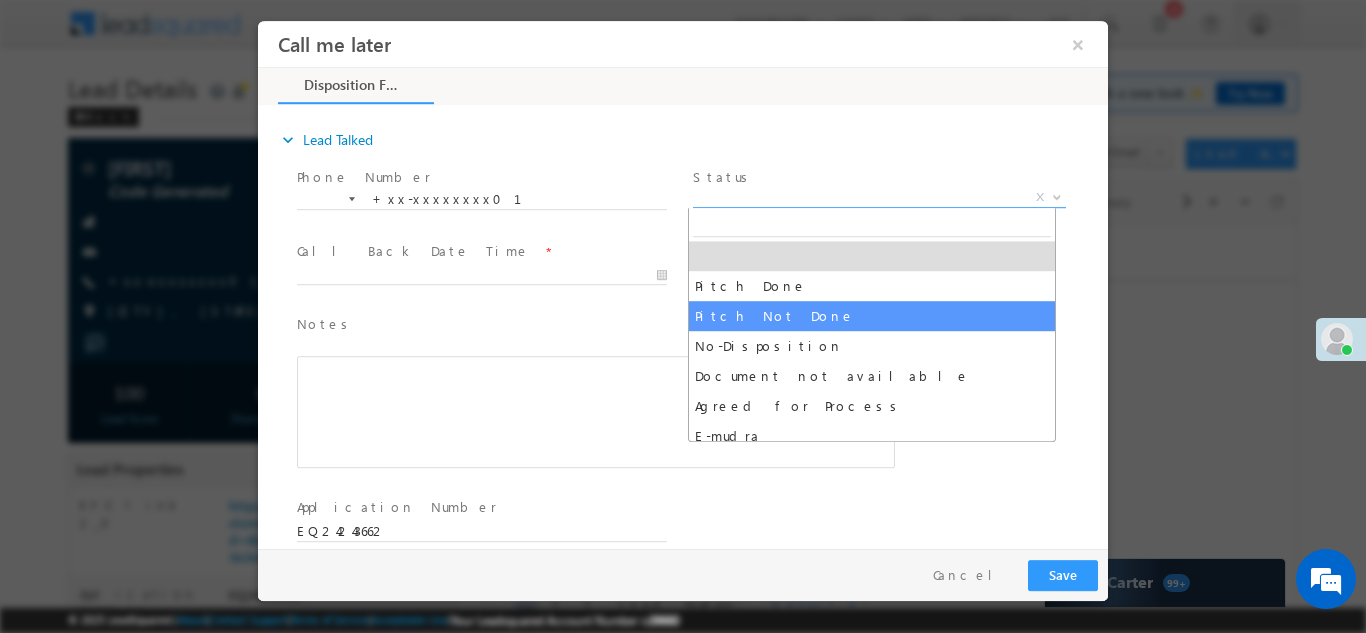 select on "Pitch Not Done" 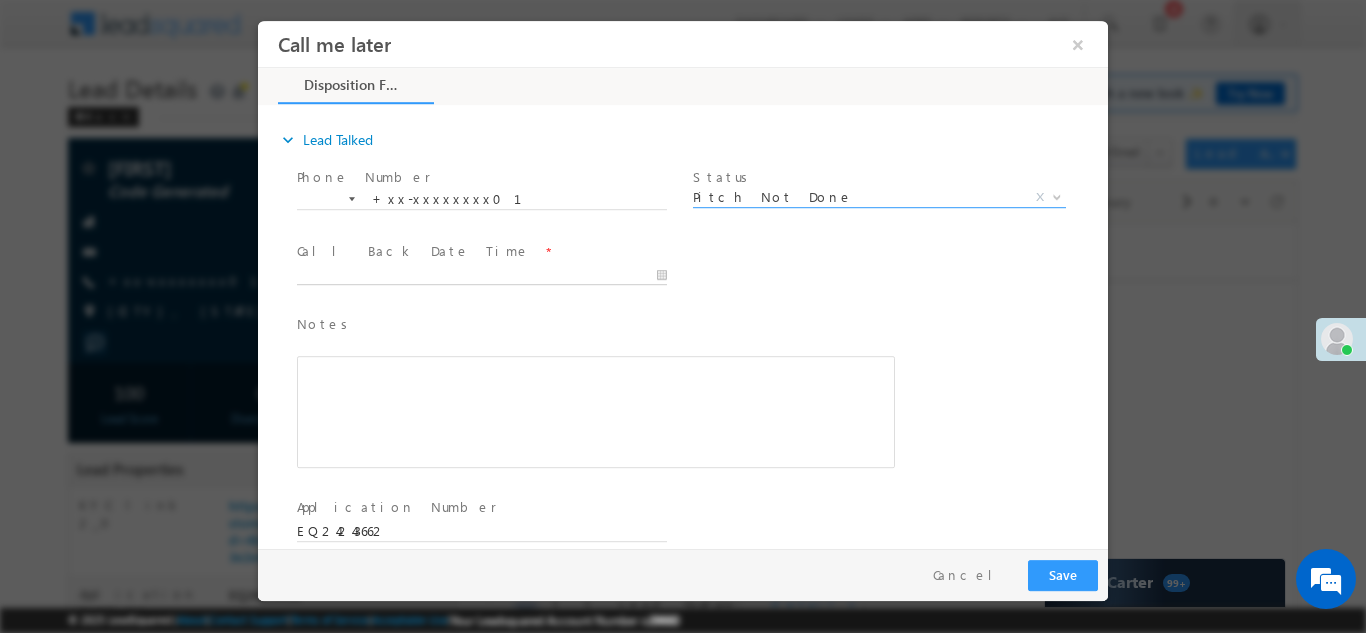 type on "07/11/25 9:35 AM" 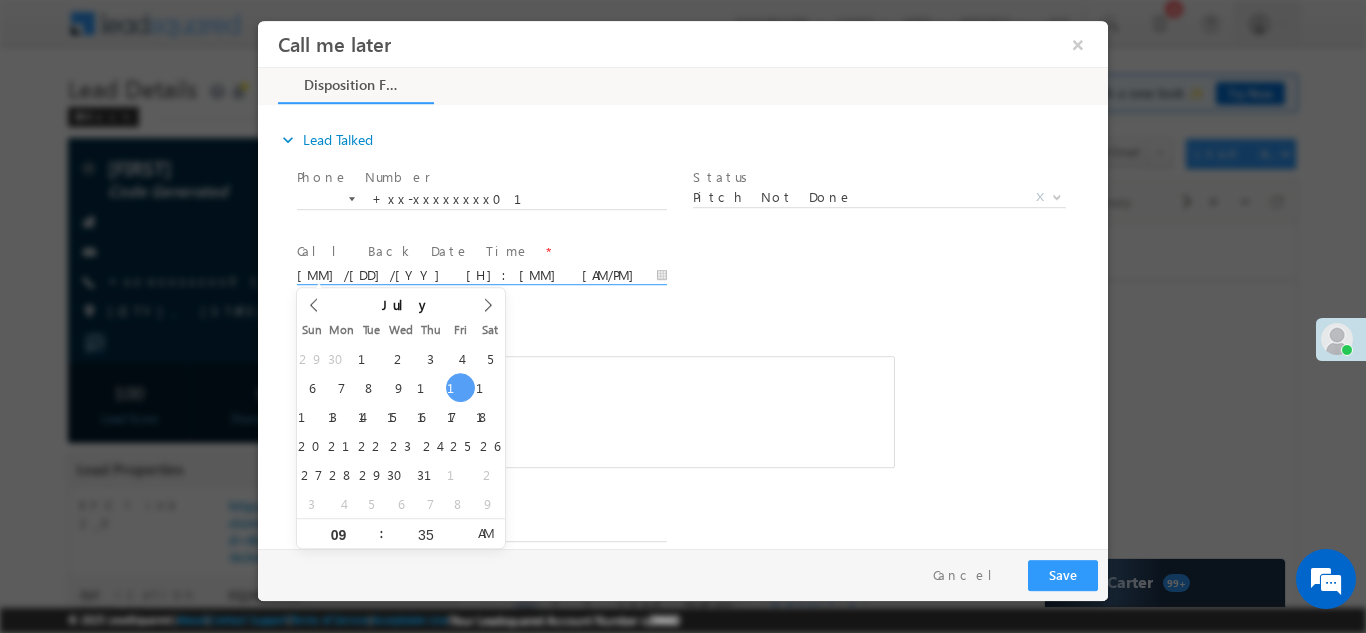 click on "Call me later
×" at bounding box center (683, 284) 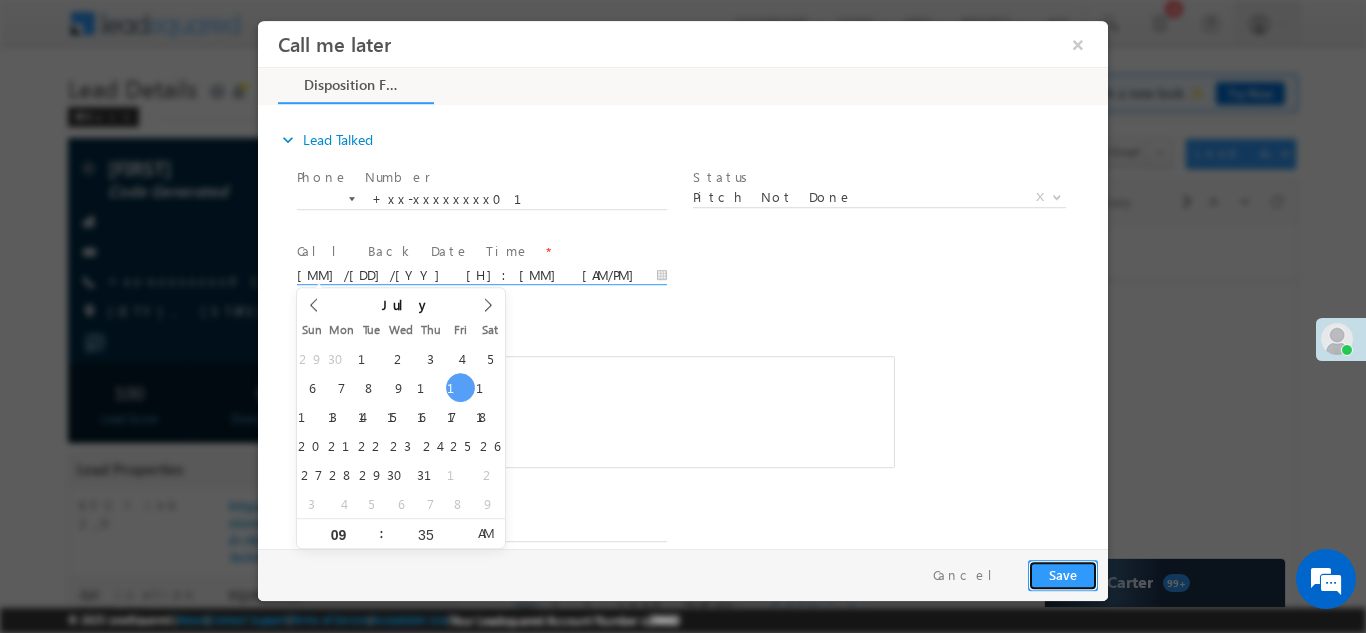 click on "Save" at bounding box center [1063, 574] 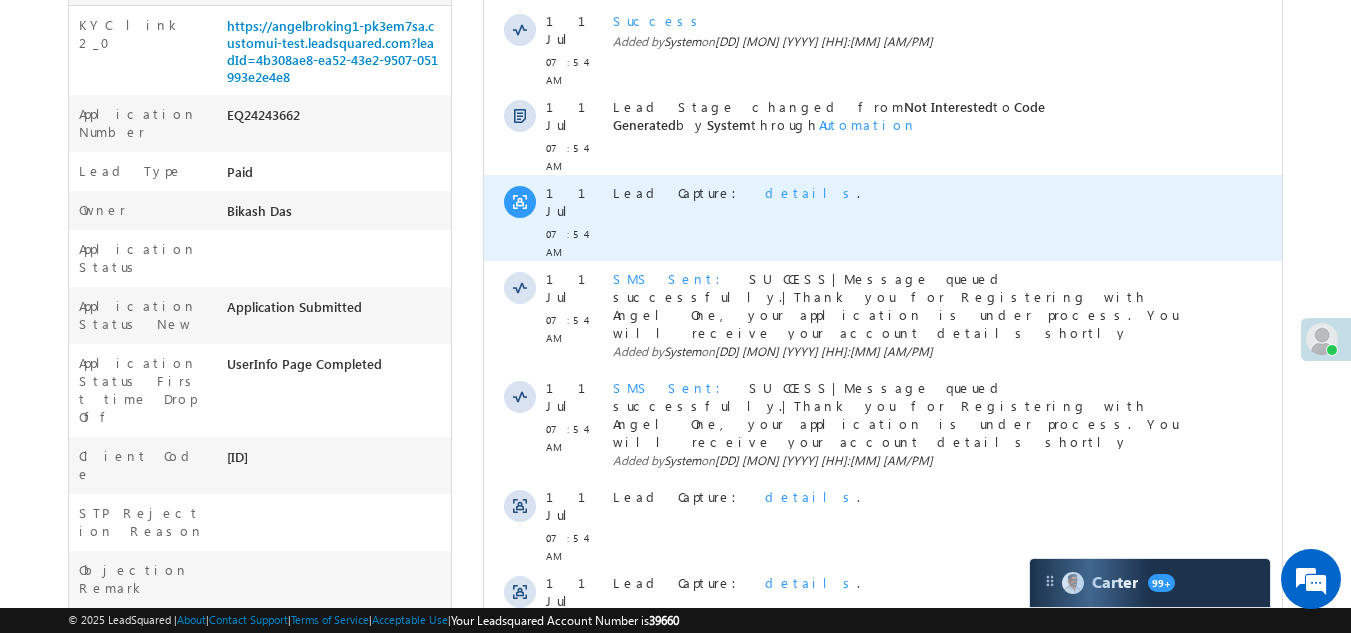 scroll, scrollTop: 700, scrollLeft: 0, axis: vertical 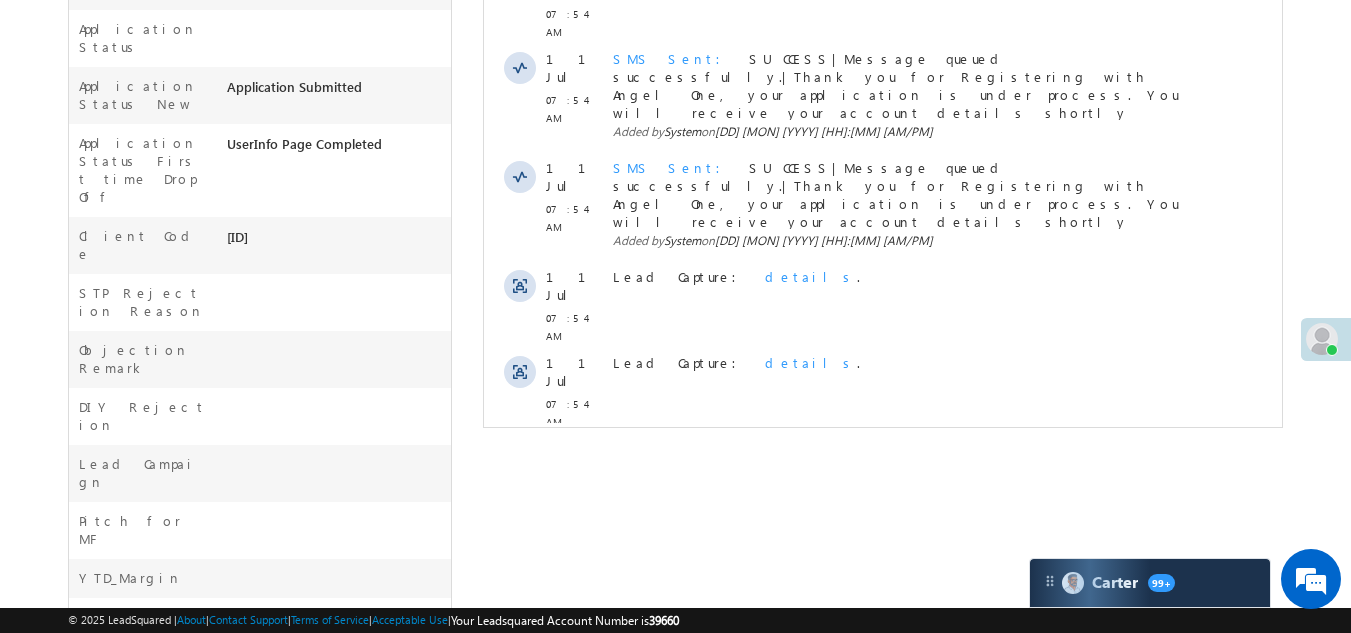 click on "Show More" at bounding box center [883, 552] 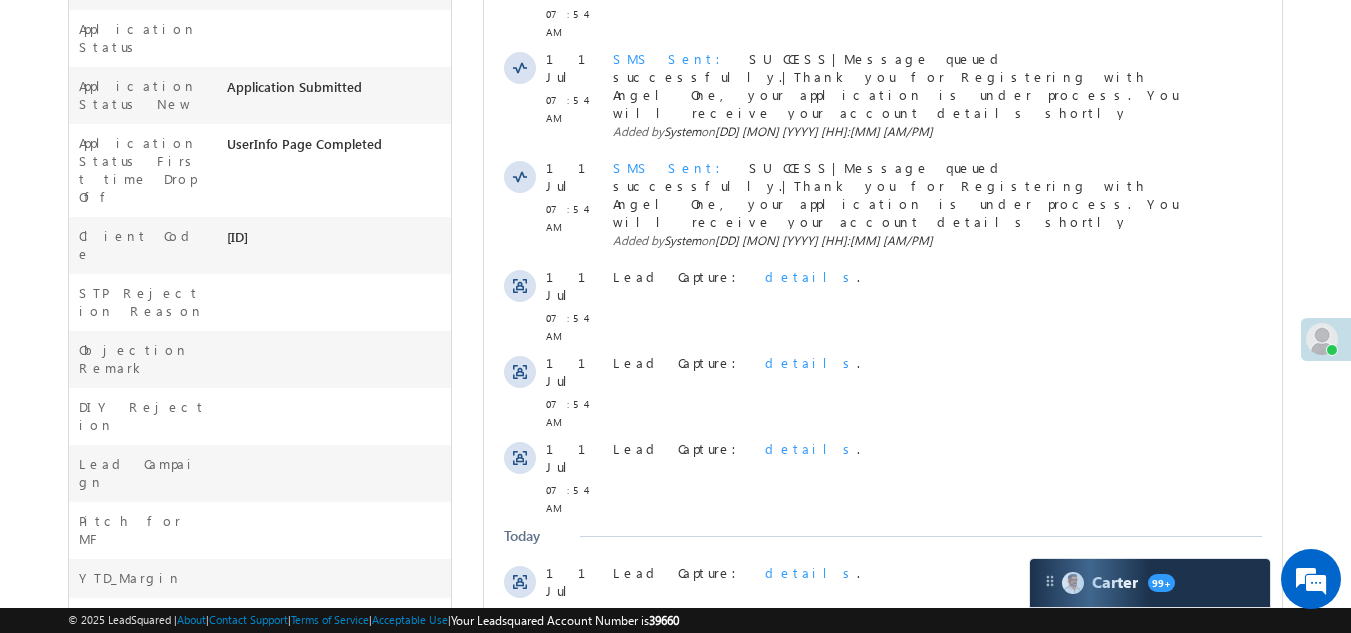 scroll, scrollTop: 1140, scrollLeft: 0, axis: vertical 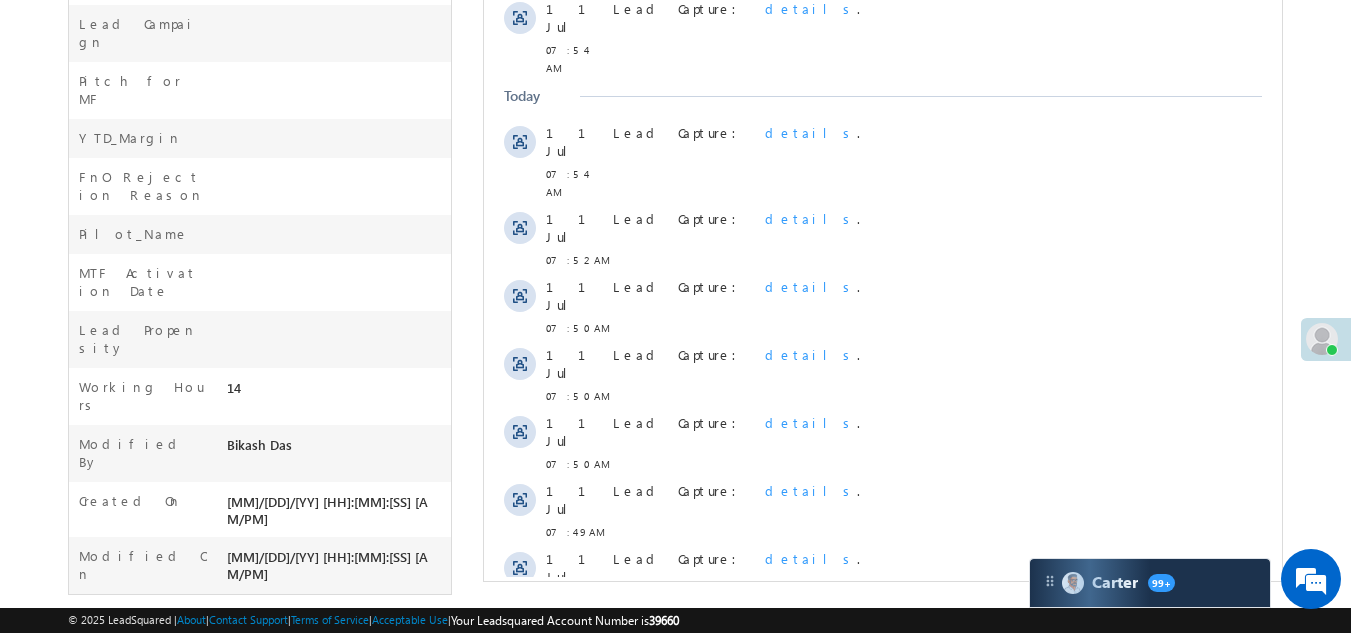 click on "Show More" at bounding box center [883, 886] 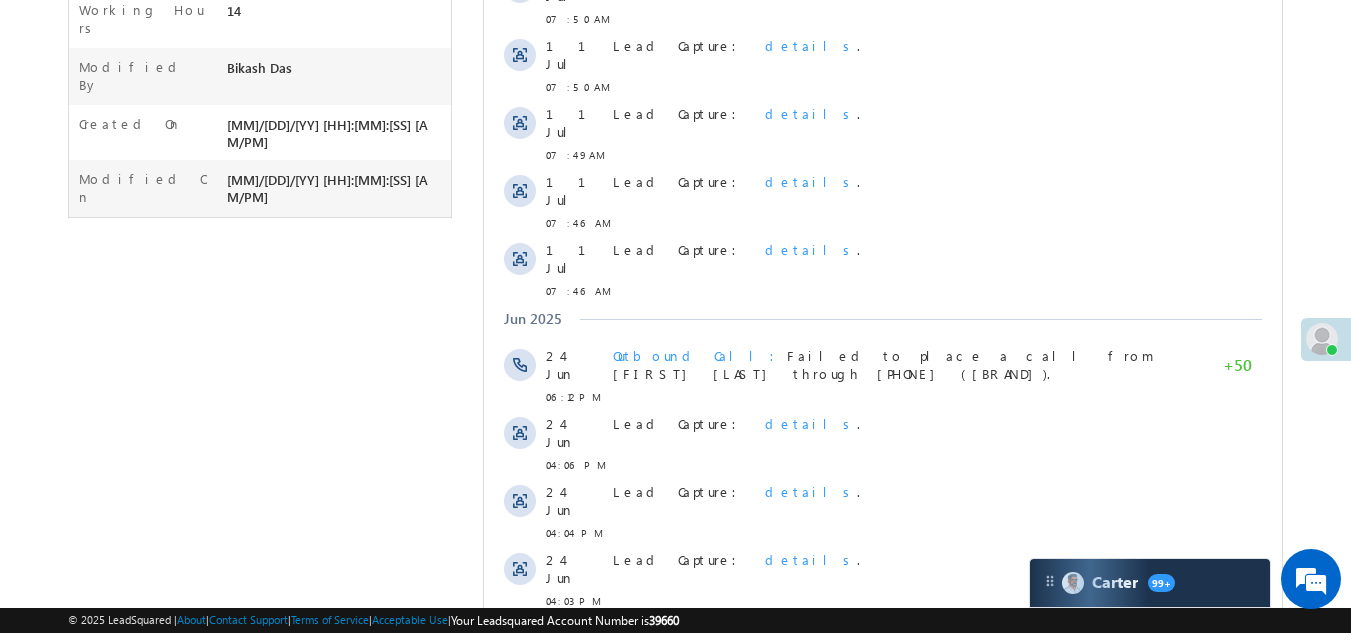 scroll, scrollTop: 1640, scrollLeft: 0, axis: vertical 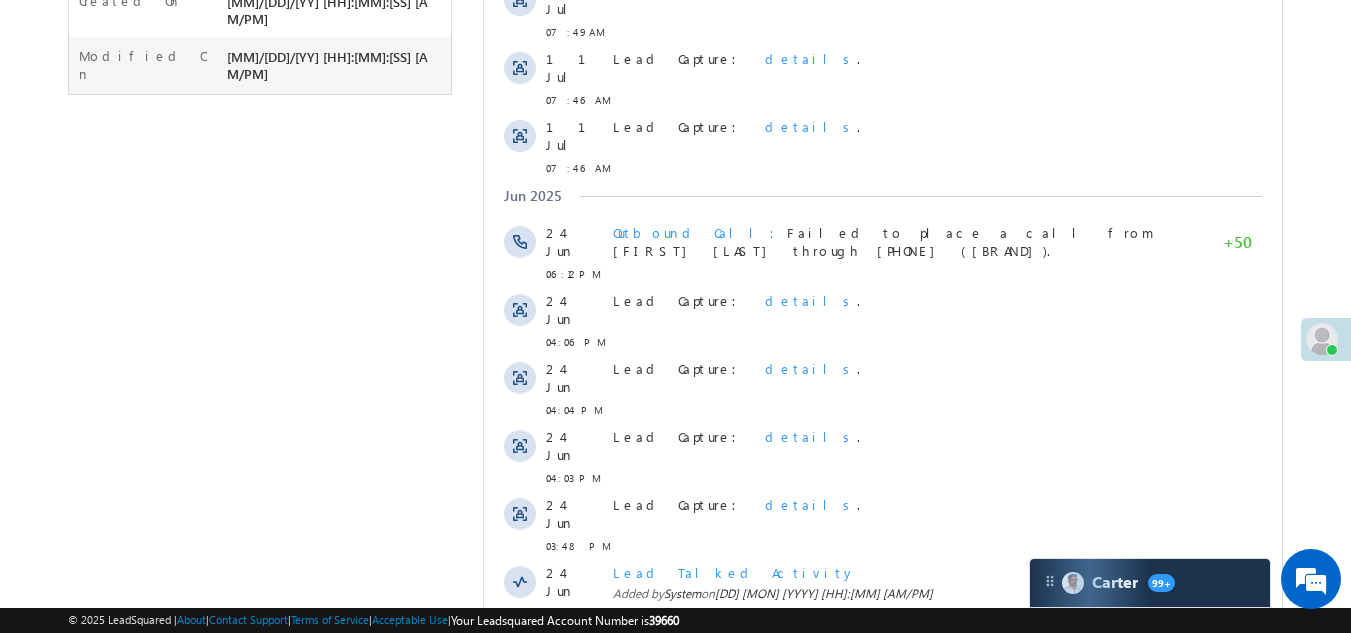 click on "Not Eligible" at bounding box center (695, 776) 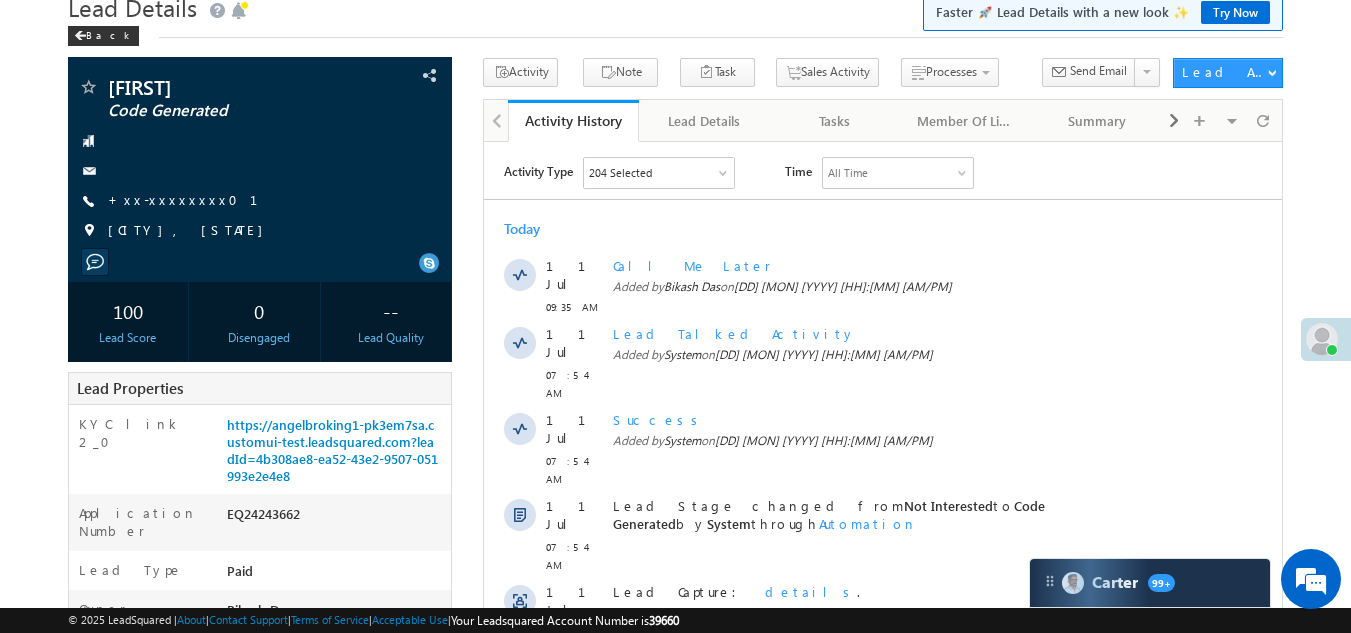 scroll, scrollTop: 0, scrollLeft: 0, axis: both 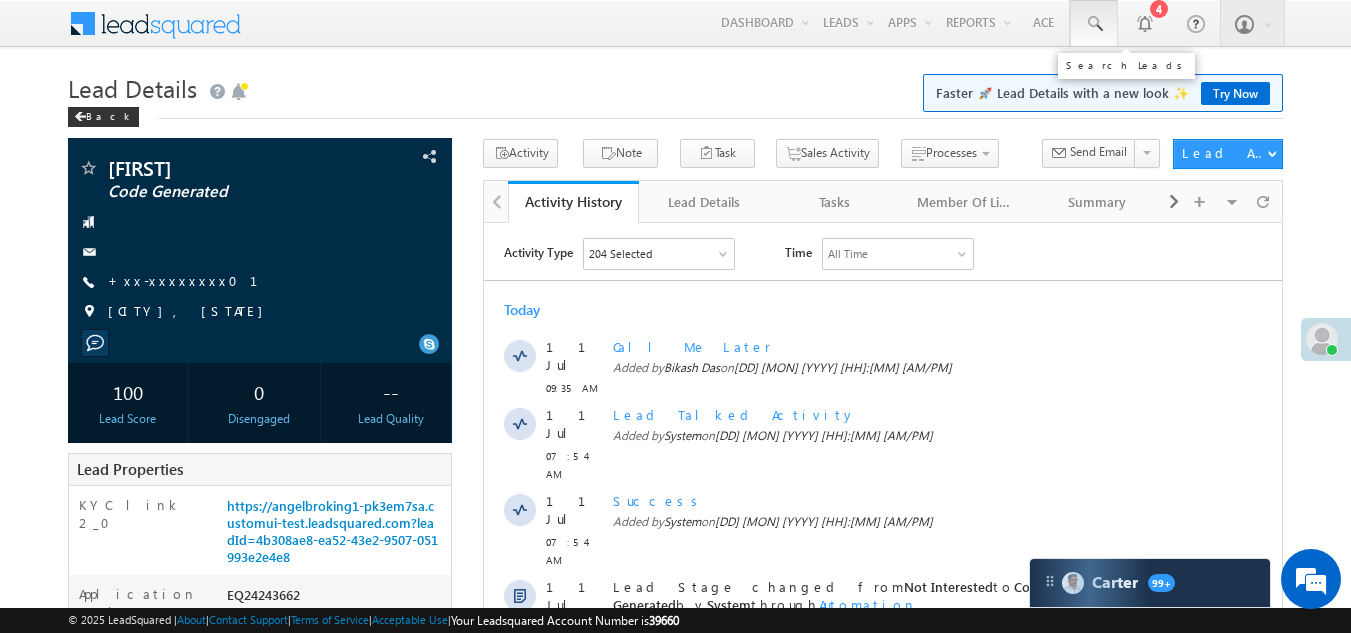 click at bounding box center [1094, 24] 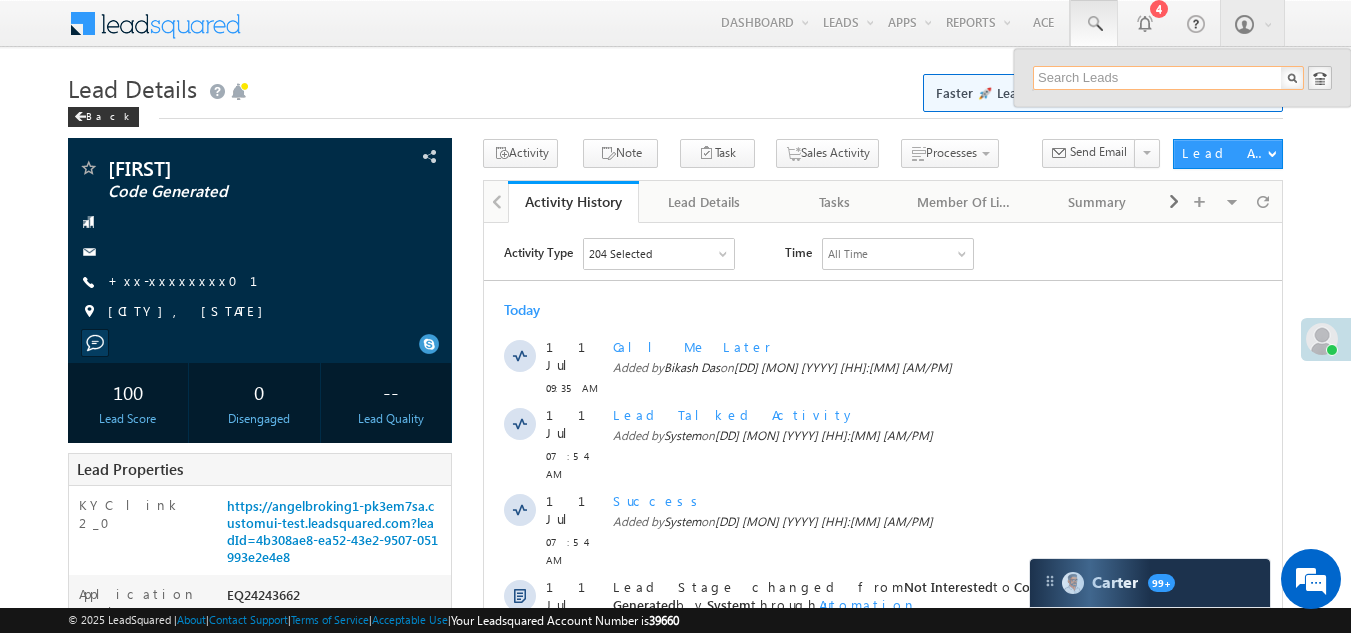paste on "EQ25101855" 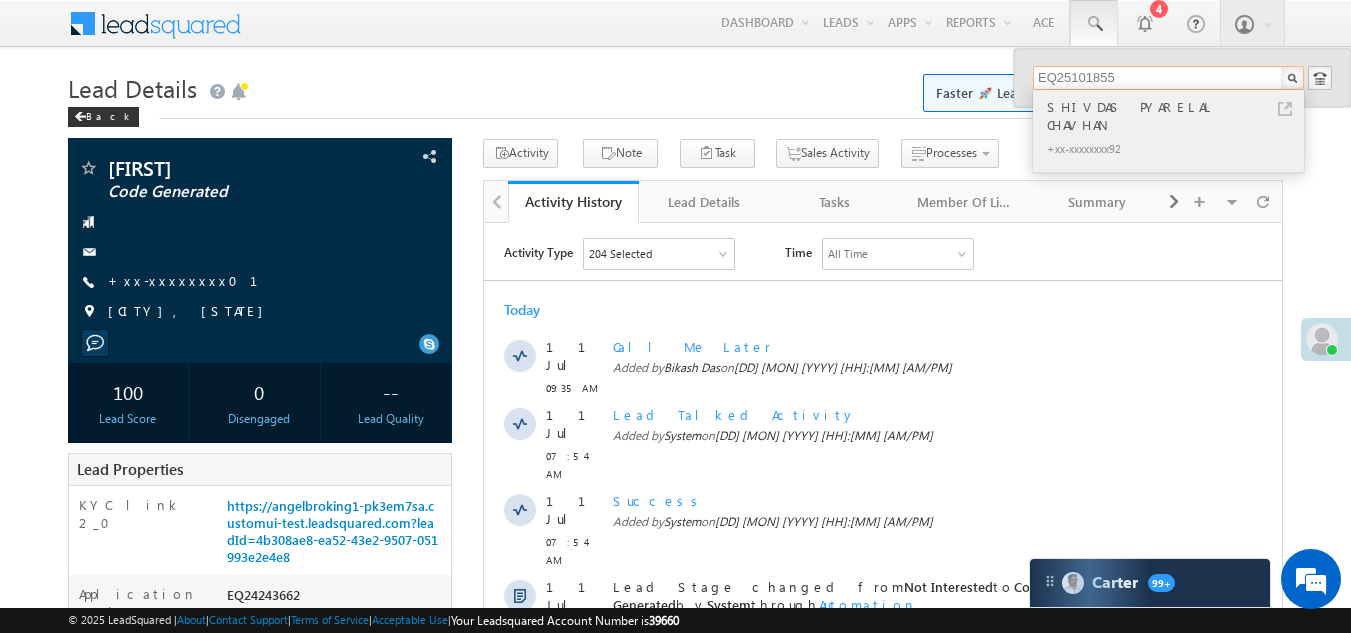 type on "EQ25101855" 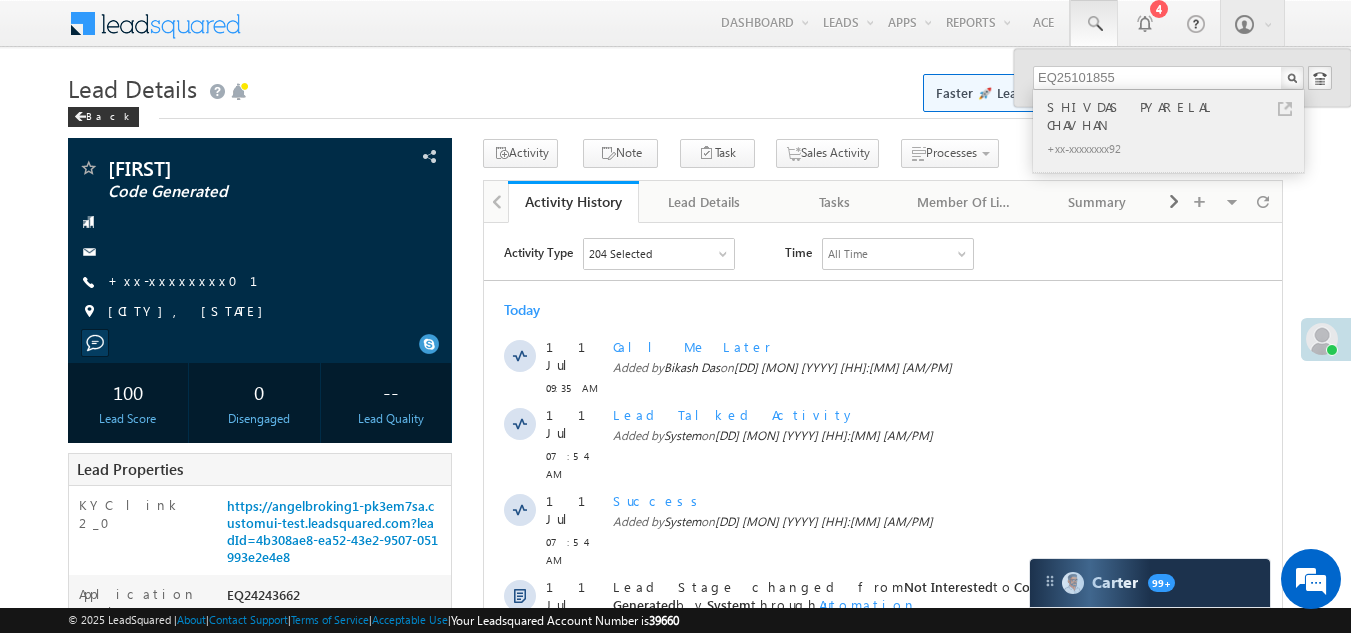 click on "+xx-xxxxxxxx92" at bounding box center (1177, 148) 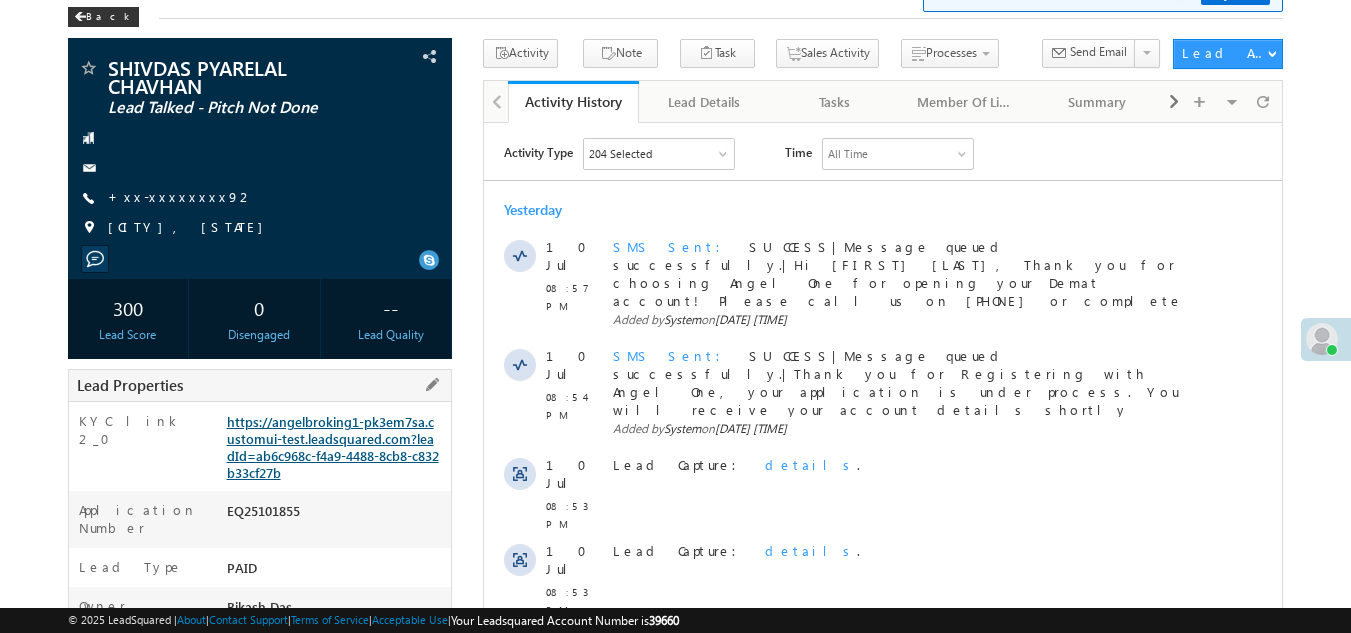 scroll, scrollTop: 0, scrollLeft: 0, axis: both 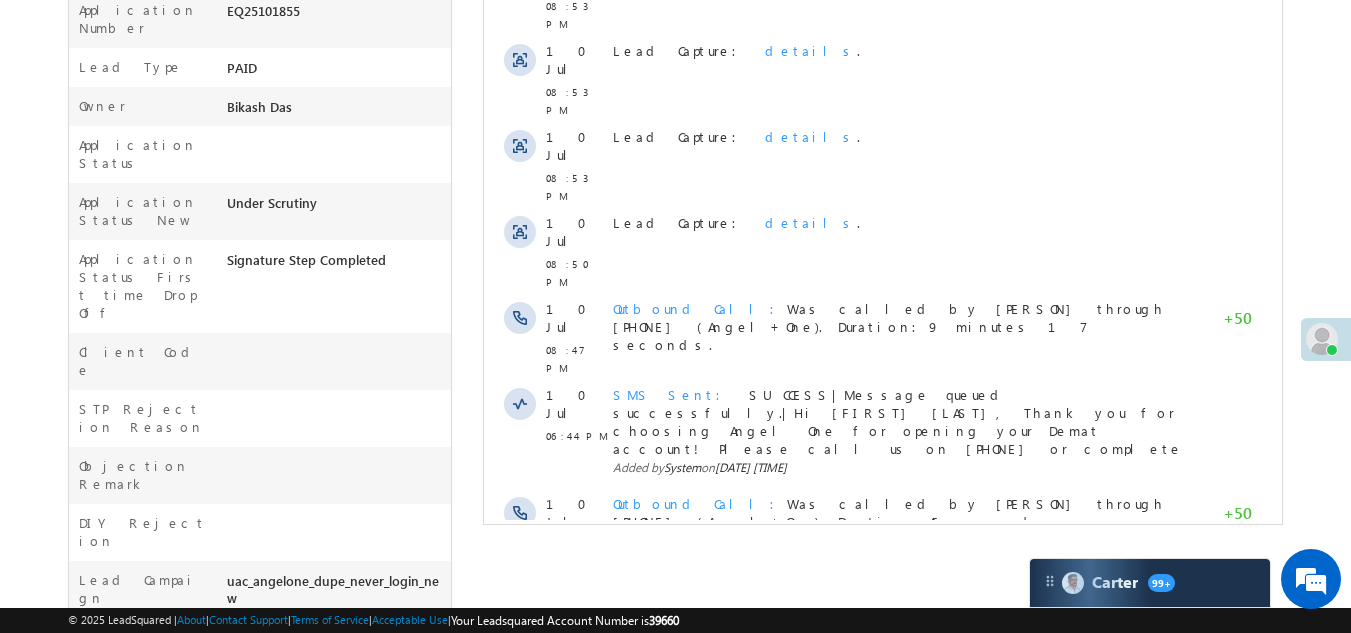 click on "Show More" at bounding box center [883, 657] 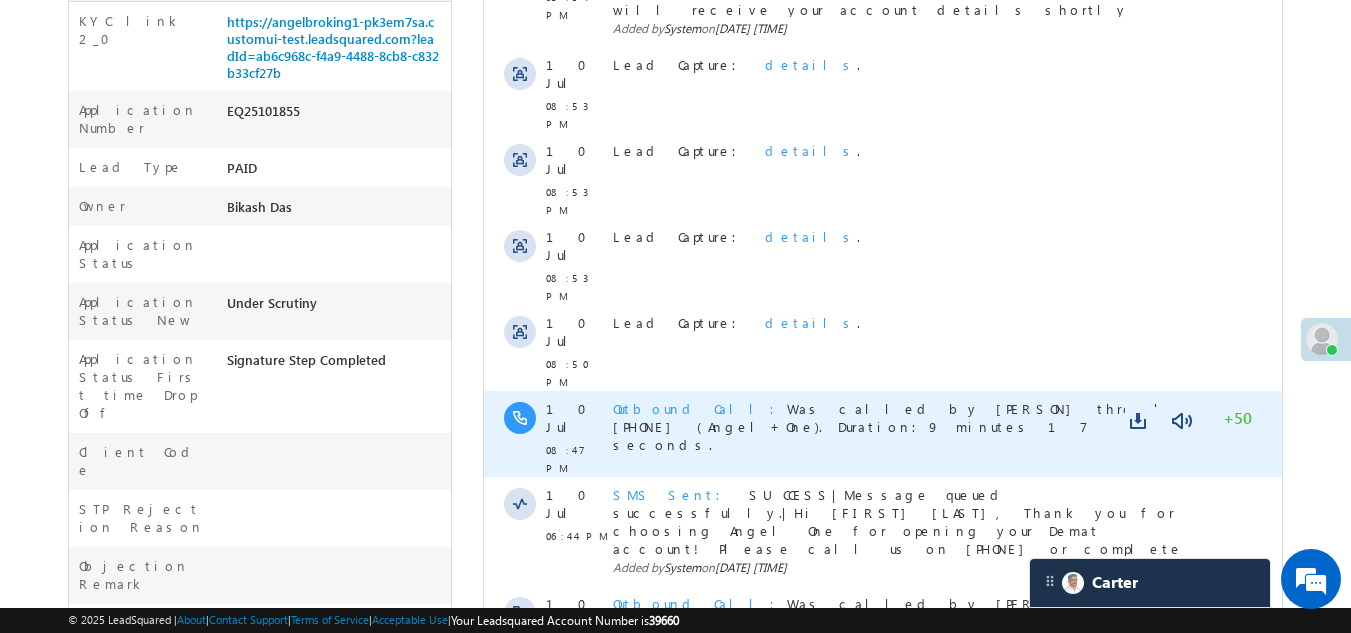 scroll, scrollTop: 0, scrollLeft: 0, axis: both 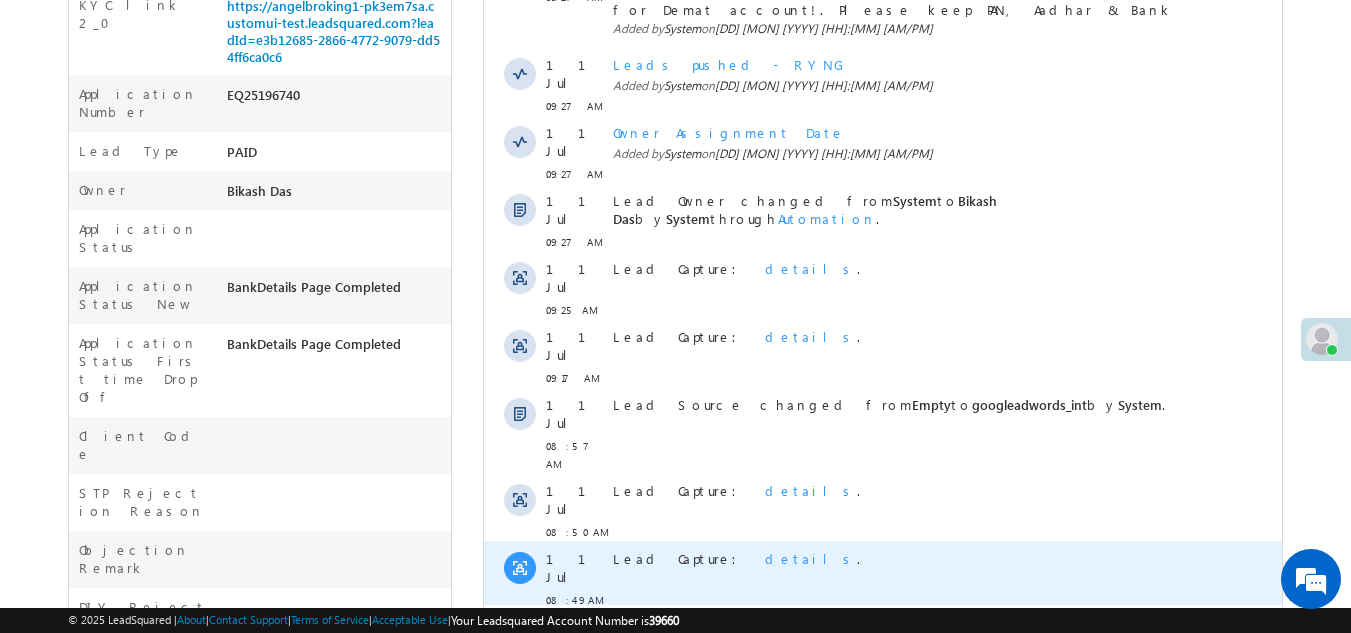 drag, startPoint x: 759, startPoint y: 545, endPoint x: 714, endPoint y: 451, distance: 104.21612 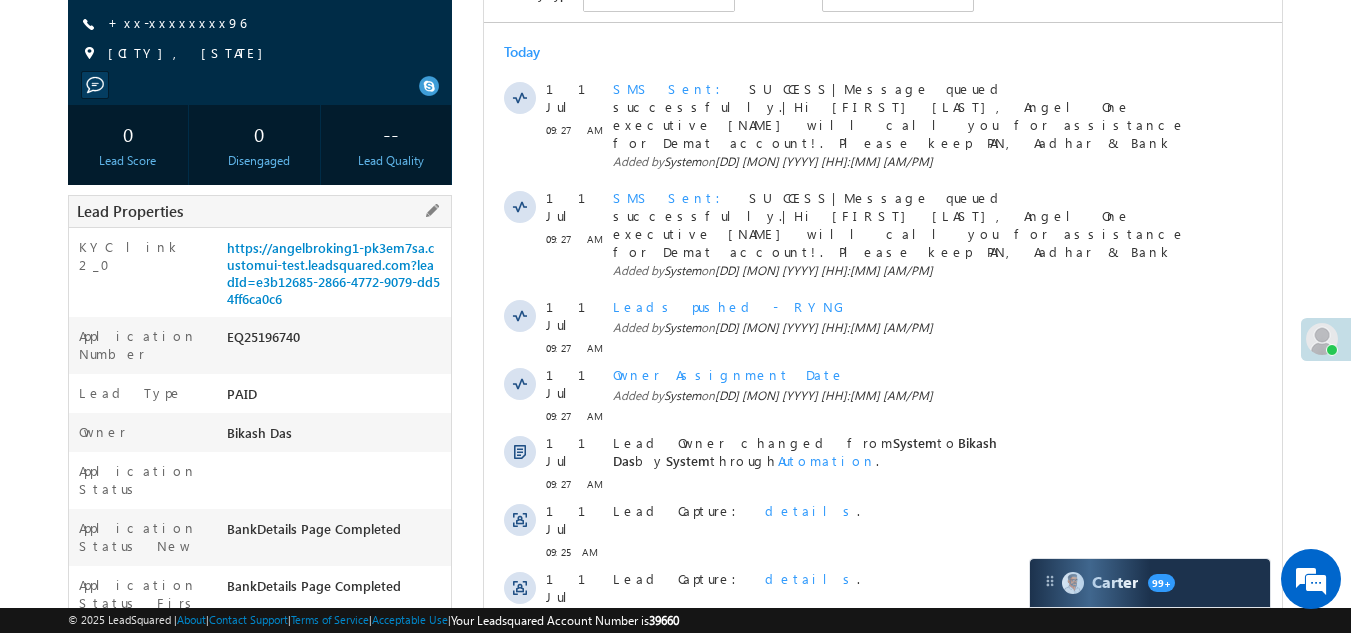 scroll, scrollTop: 0, scrollLeft: 0, axis: both 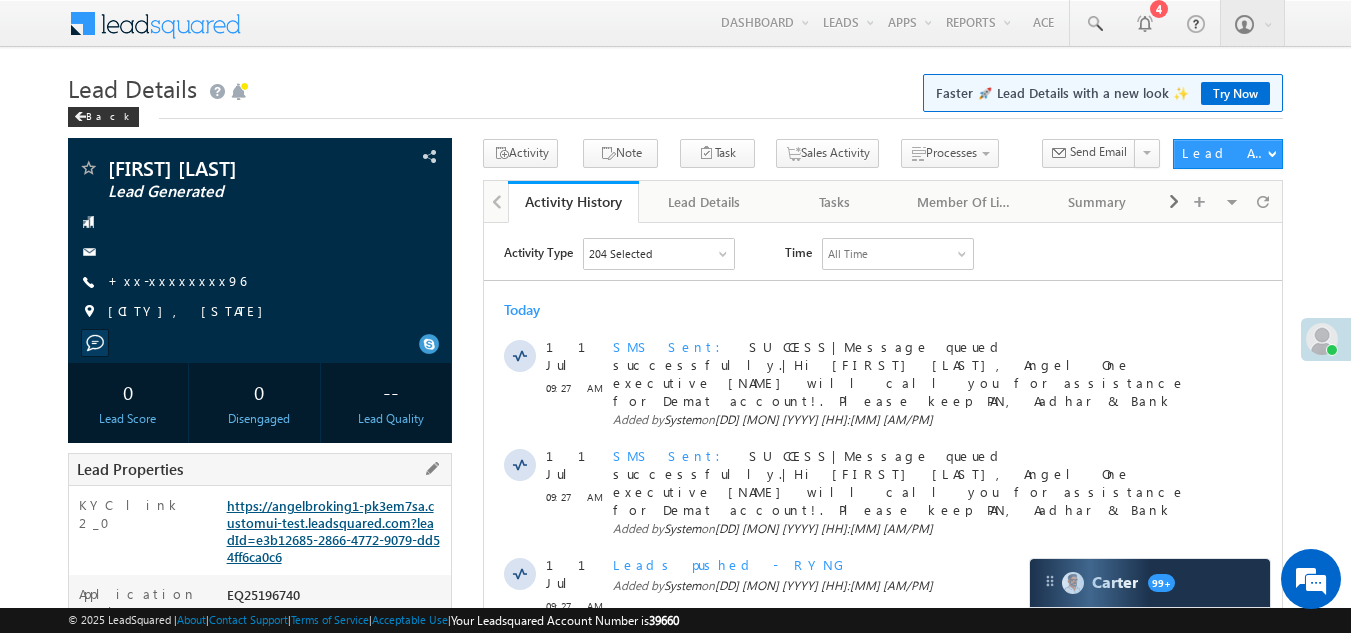click on "https://angelbroking1-pk3em7sa.customui-test.leadsquared.com?leadId=e3b12685-2866-4772-9079-dd54ff6ca0c6" at bounding box center (333, 531) 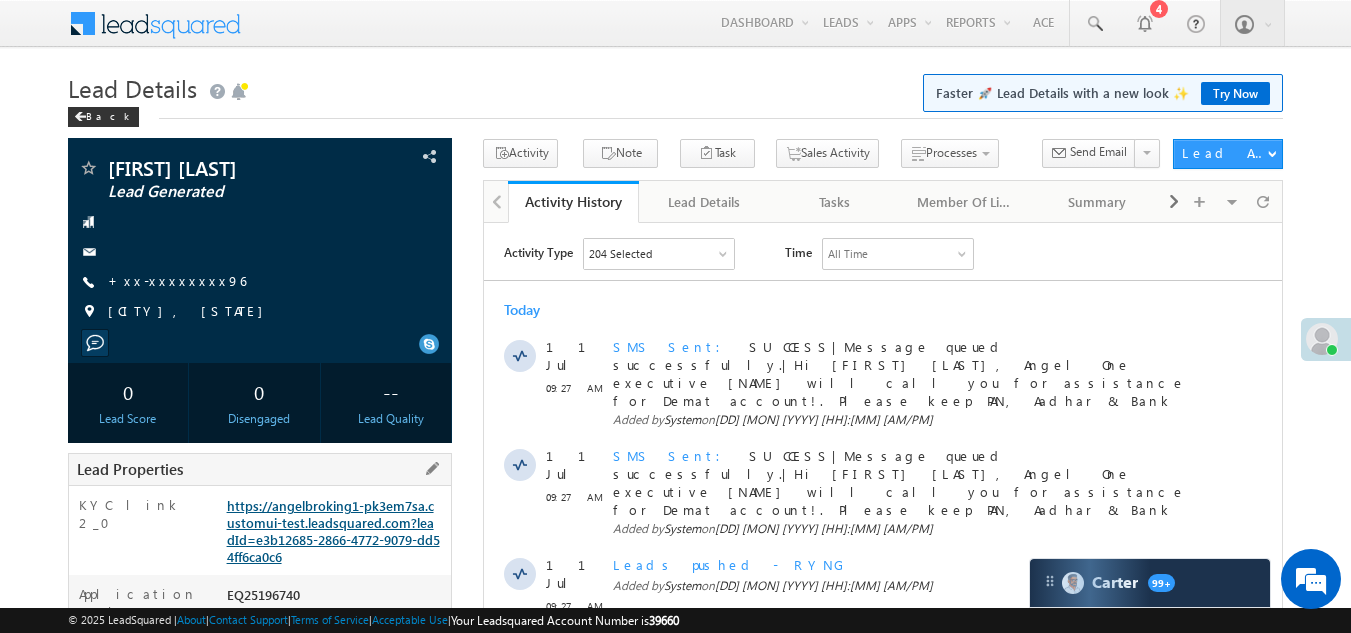 scroll, scrollTop: 0, scrollLeft: 0, axis: both 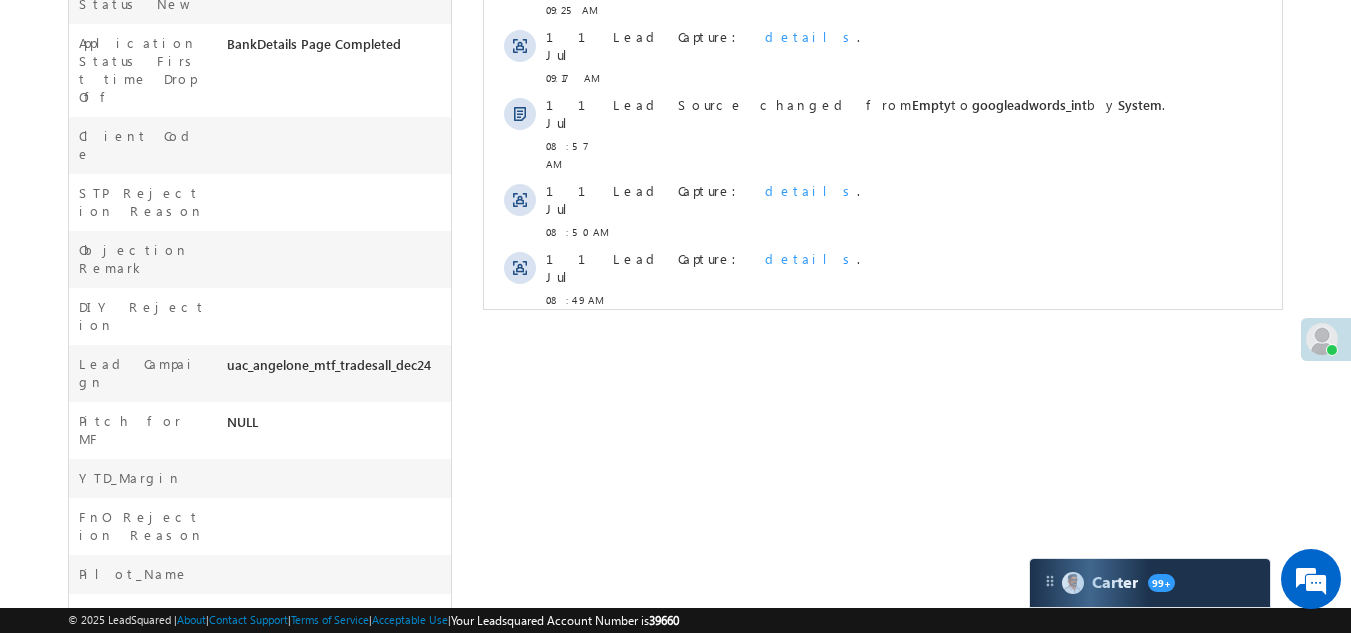 click on "Show More" at bounding box center (883, 344) 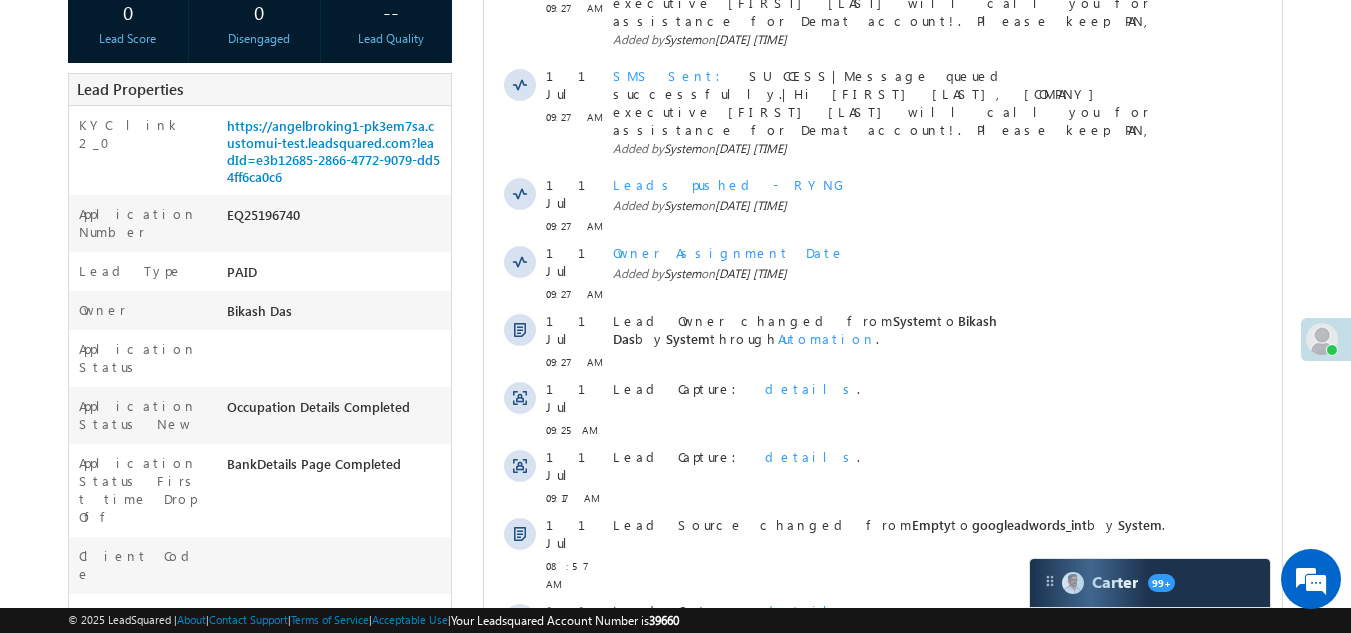 scroll, scrollTop: 0, scrollLeft: 0, axis: both 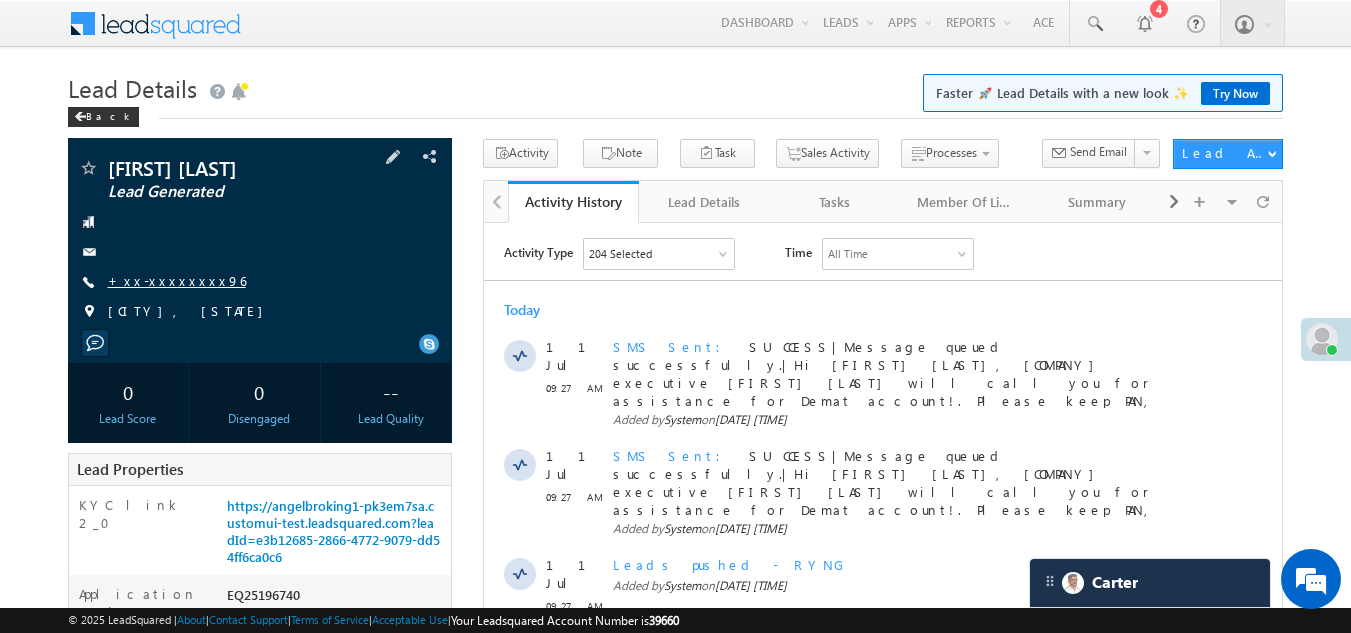 click on "+xx-xxxxxxxx96" at bounding box center (177, 280) 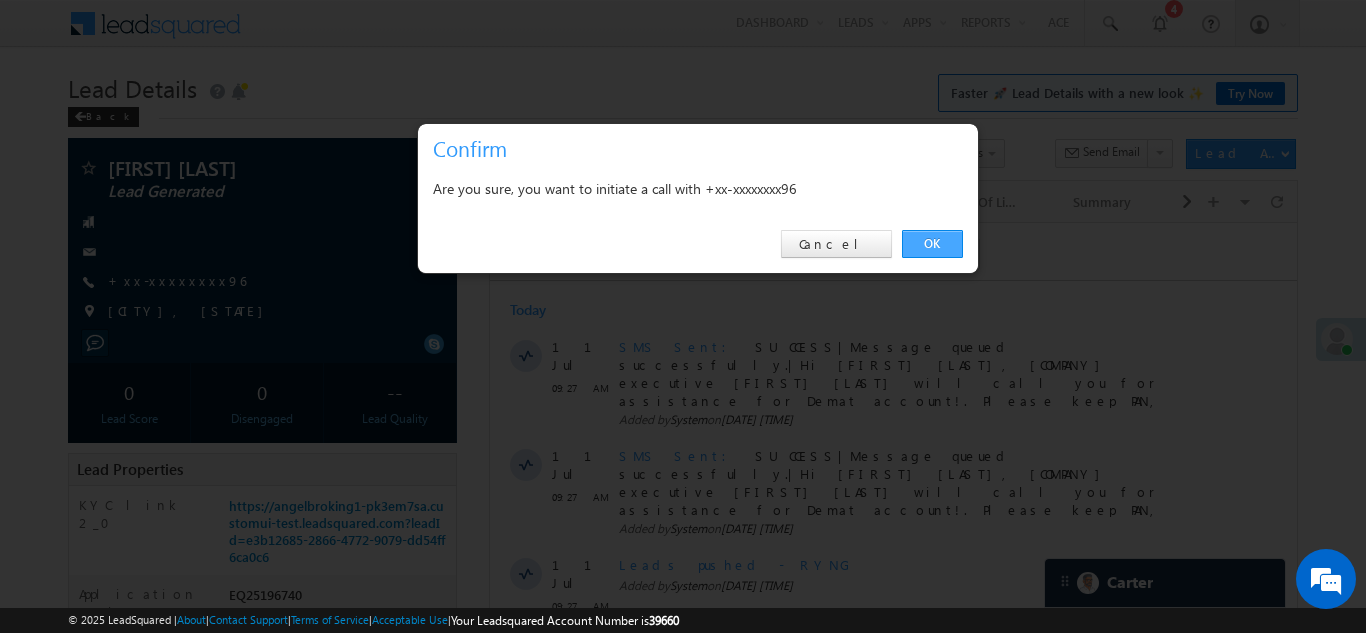 click on "OK" at bounding box center (932, 244) 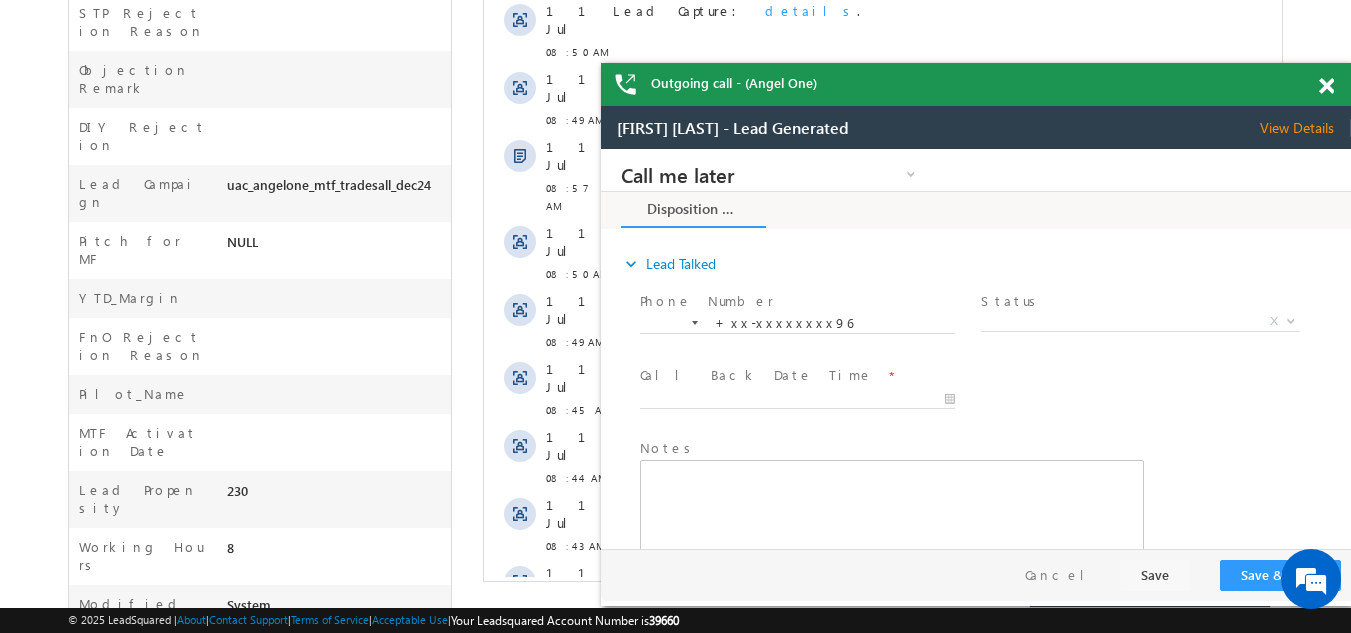 scroll, scrollTop: 0, scrollLeft: 0, axis: both 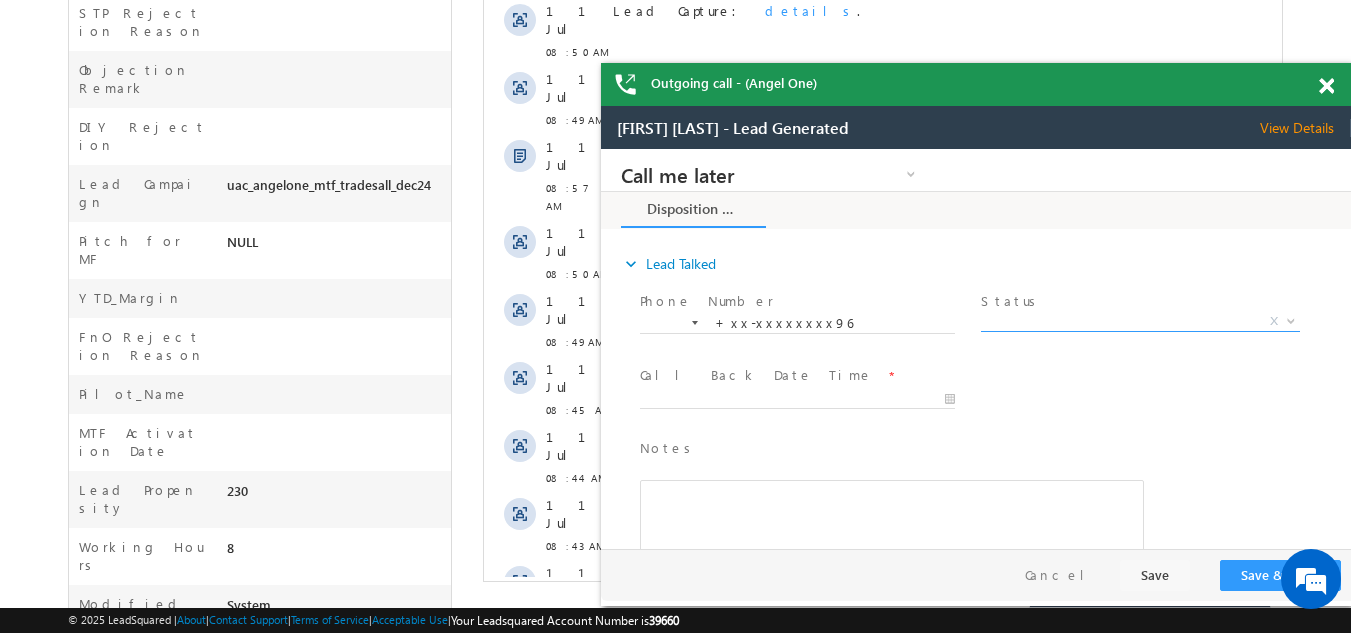 click on "X" at bounding box center (1140, 322) 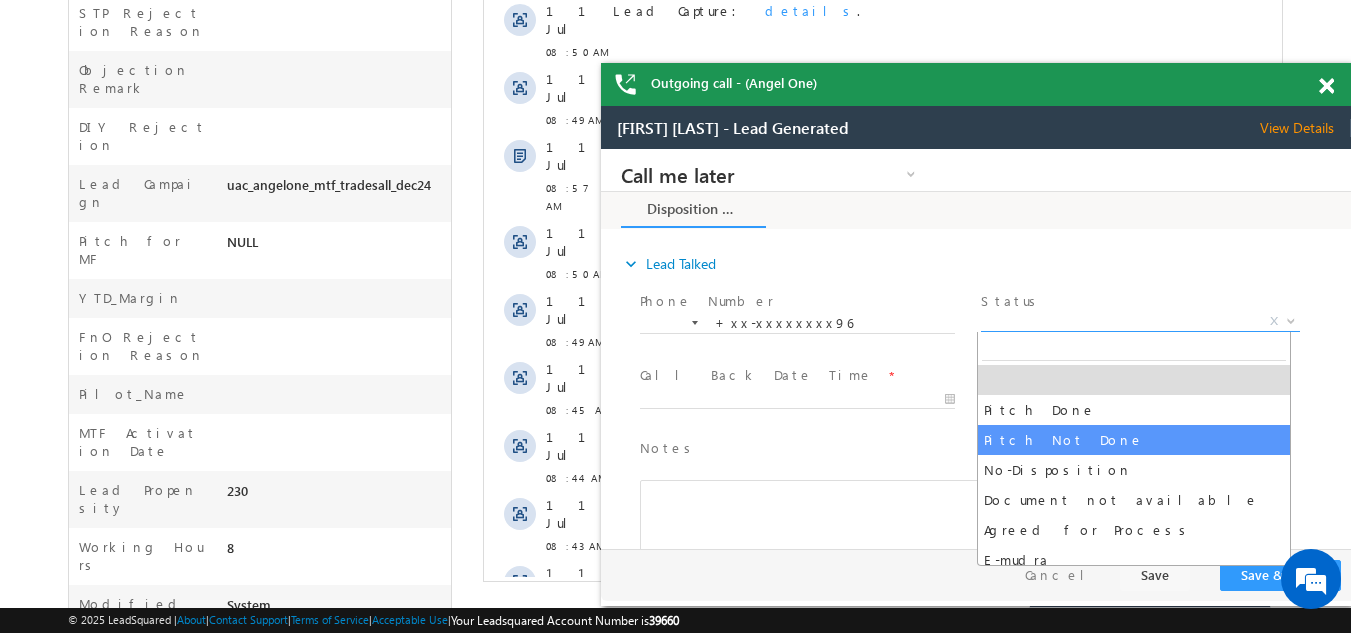 select on "Pitch Not Done" 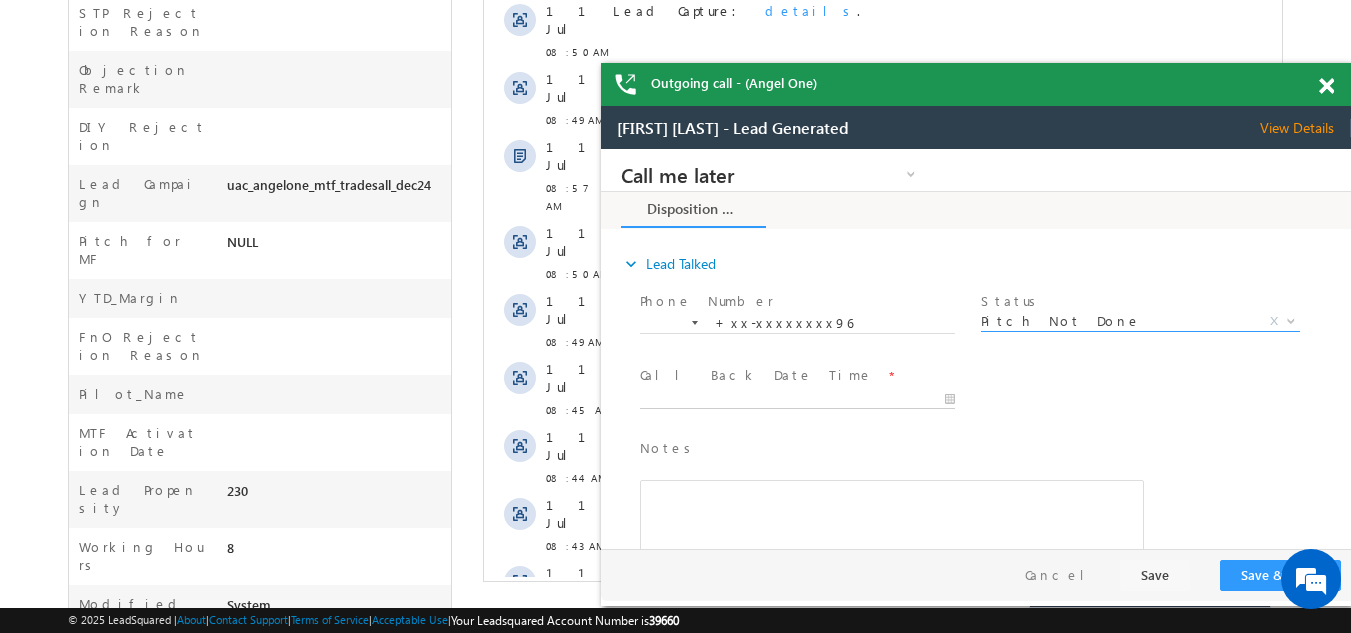 click on "Call me later Campaign Success Commitment Cross Sell Customer Drop-off reasons Language Barrier Not Interested Ringing Call me later
Call me later
× Disposition Form *" at bounding box center (976, 349) 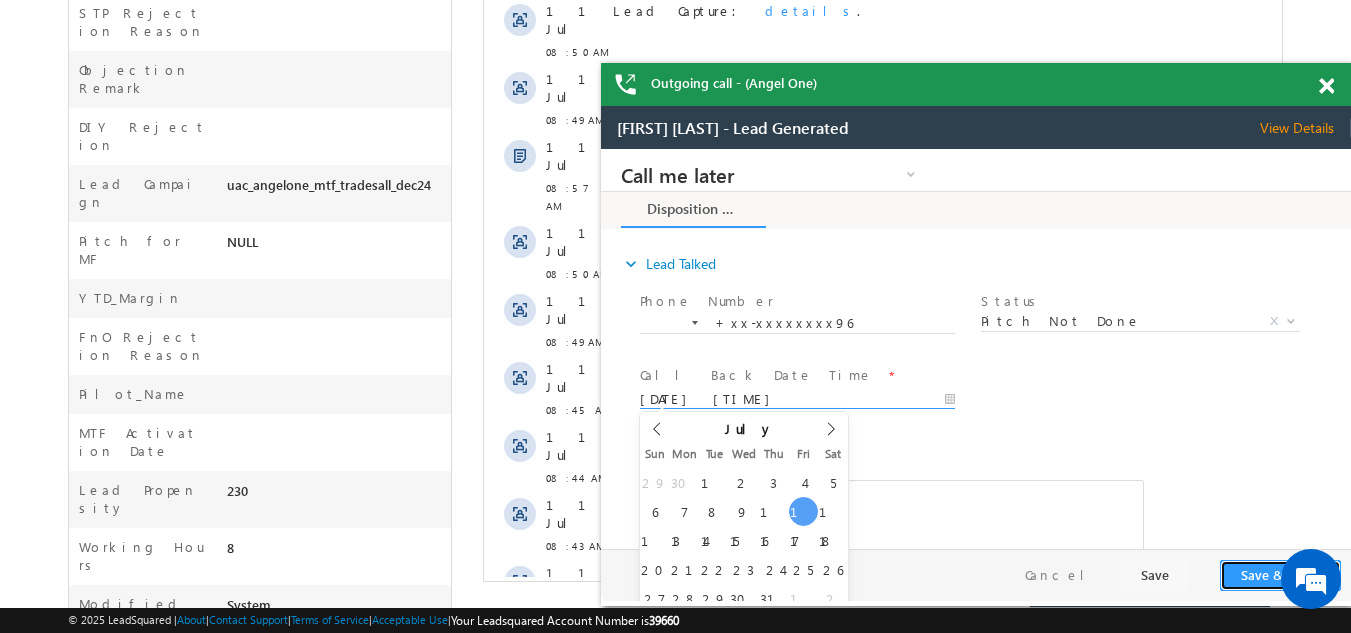 click on "Save & Close" at bounding box center [1280, 575] 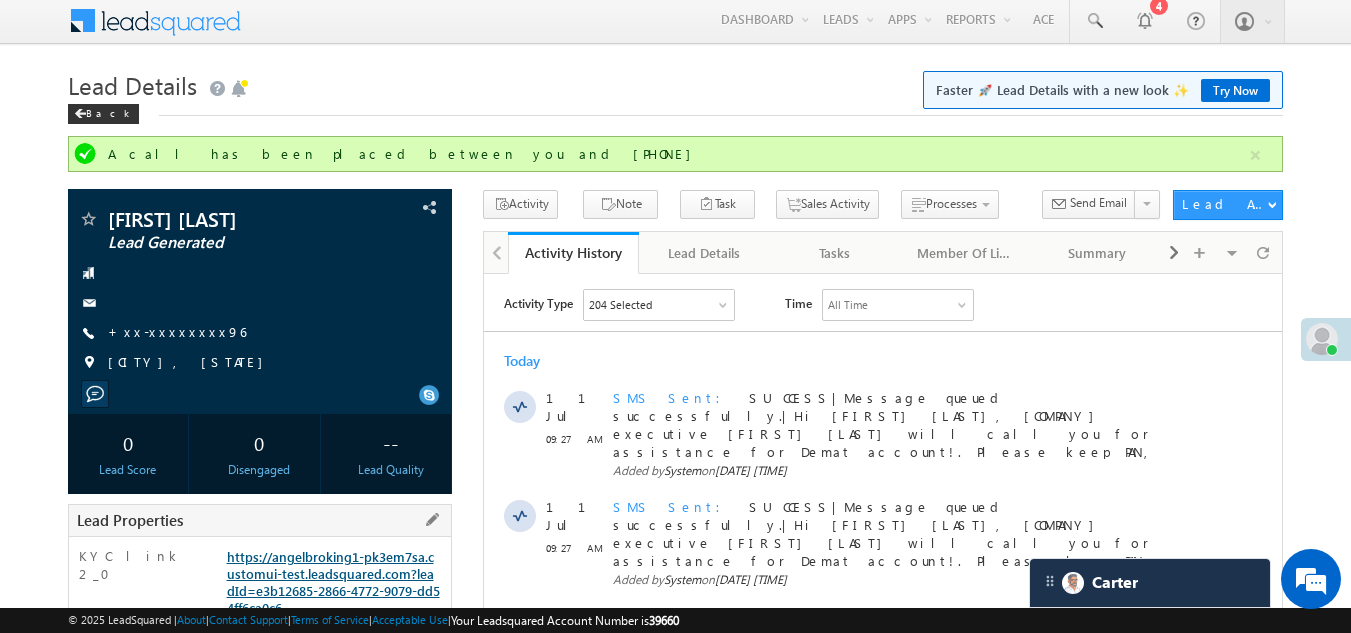 scroll, scrollTop: 0, scrollLeft: 0, axis: both 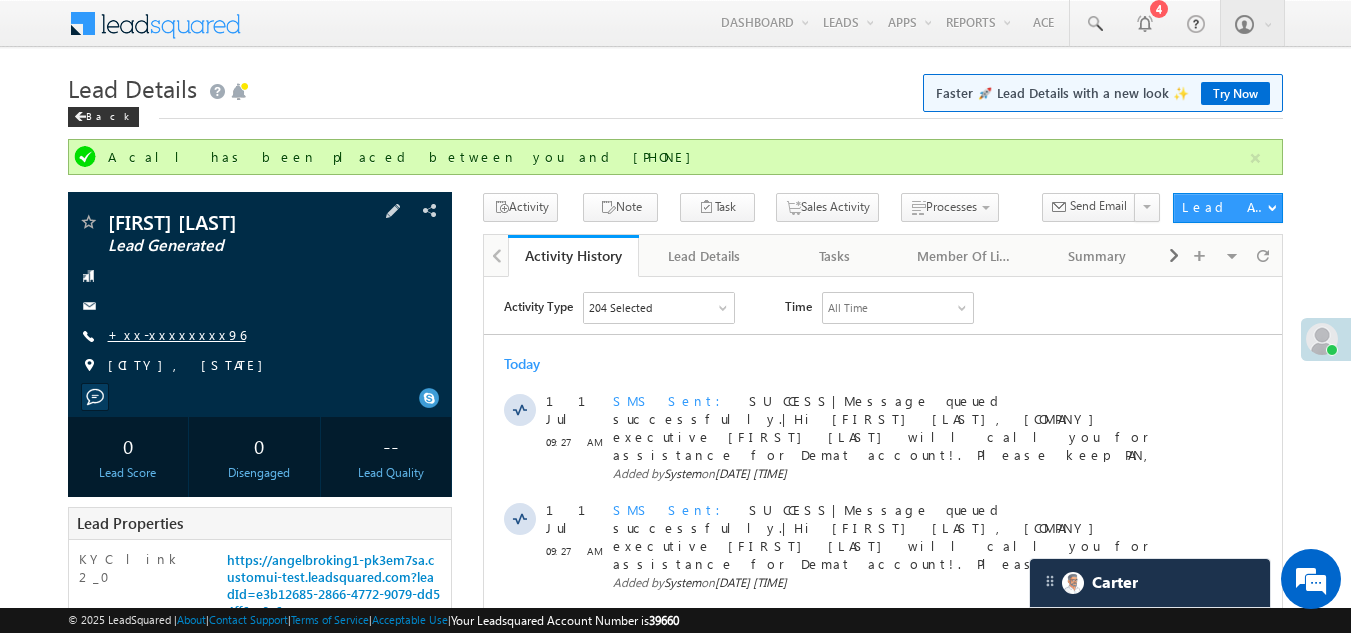 click on "+xx-xxxxxxxx96" at bounding box center [177, 334] 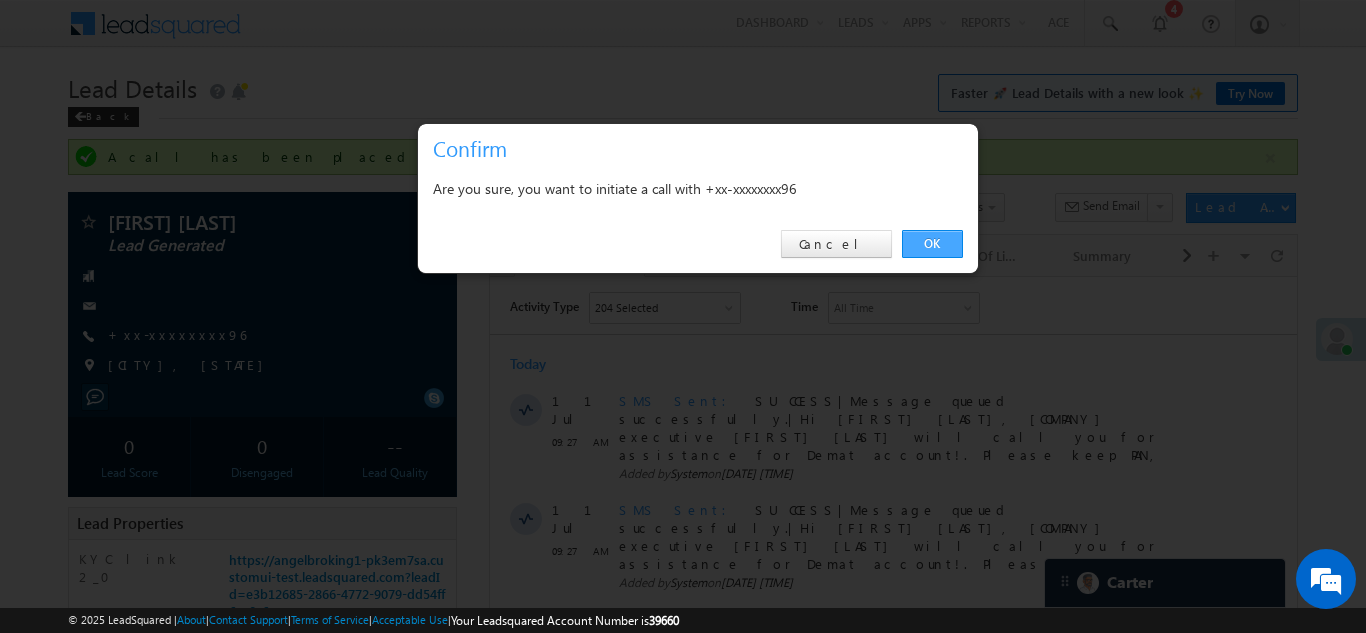 click on "OK" at bounding box center (932, 244) 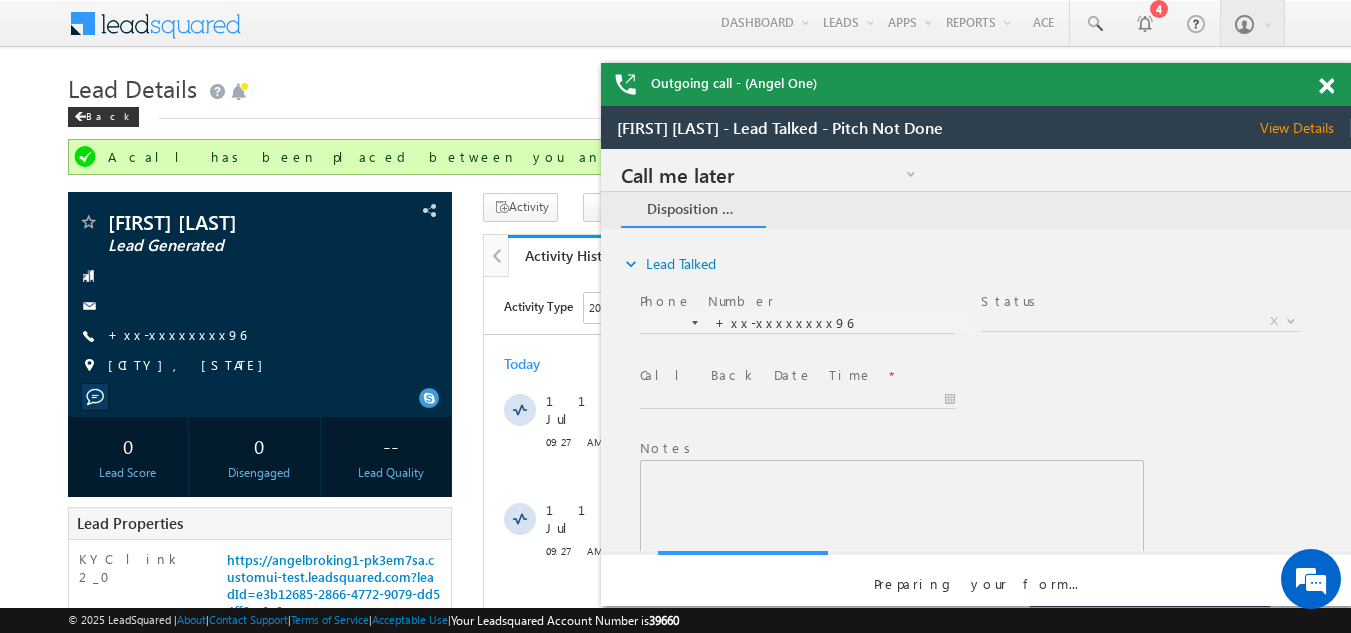 scroll, scrollTop: 0, scrollLeft: 0, axis: both 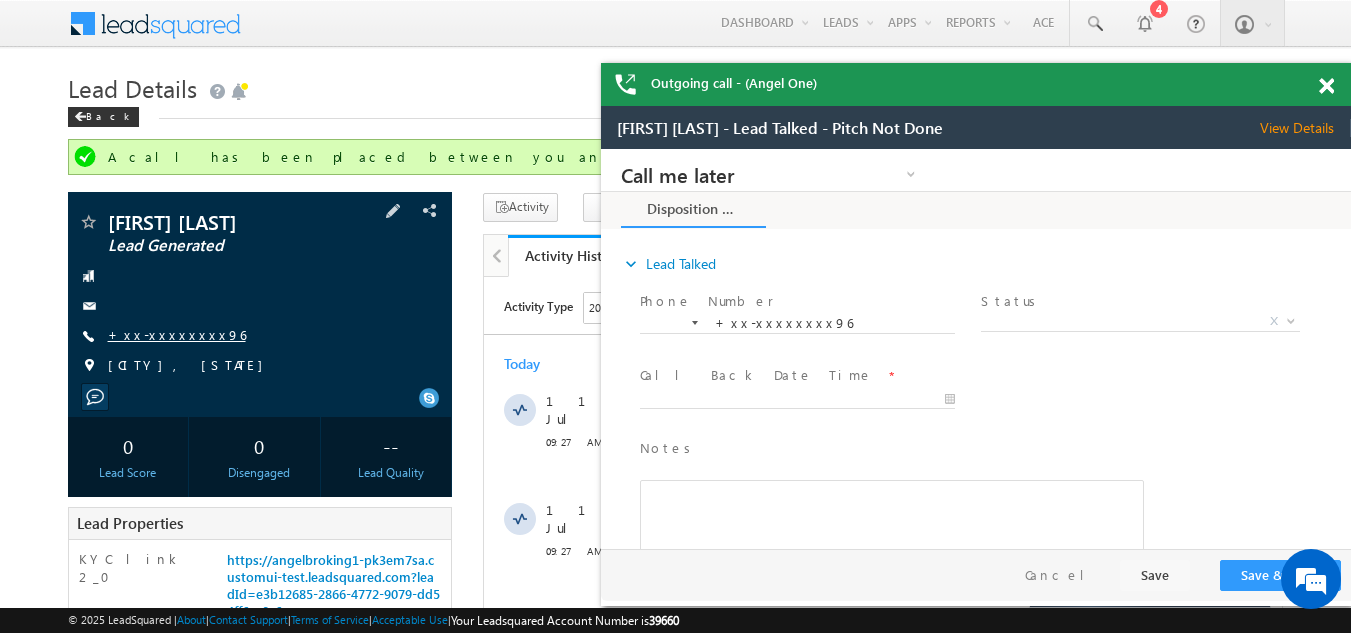 click on "+xx-xxxxxxxx96" at bounding box center [177, 334] 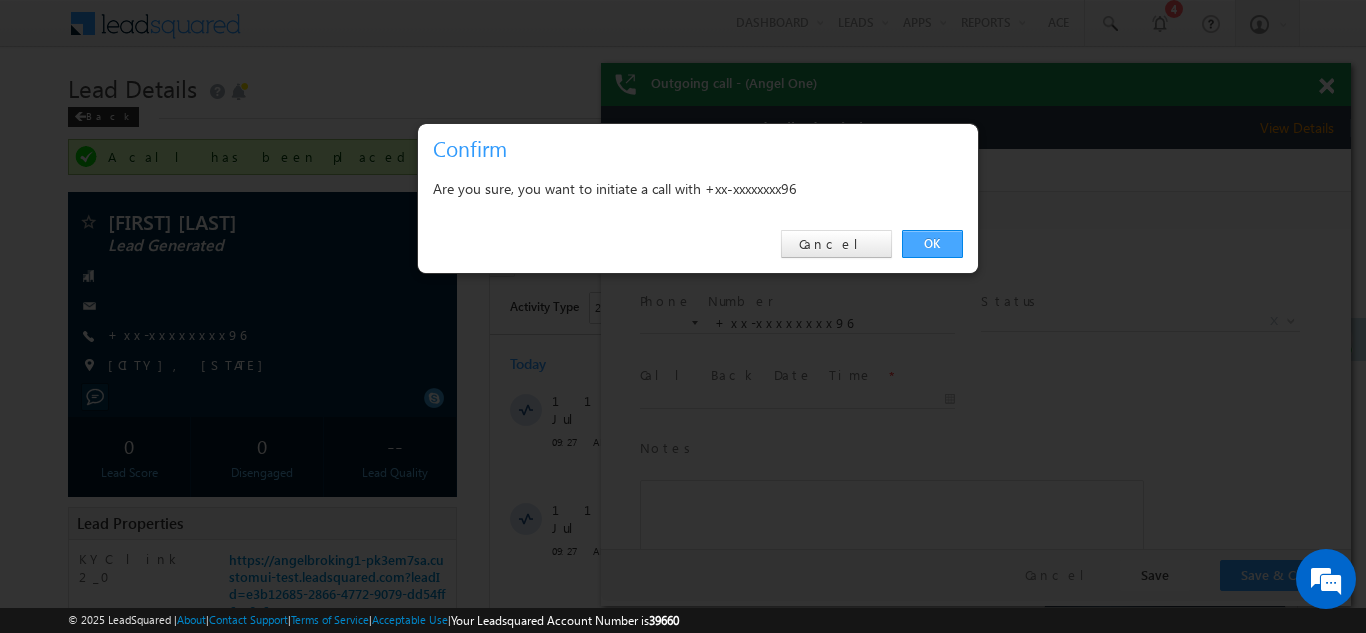 click on "OK" at bounding box center [932, 244] 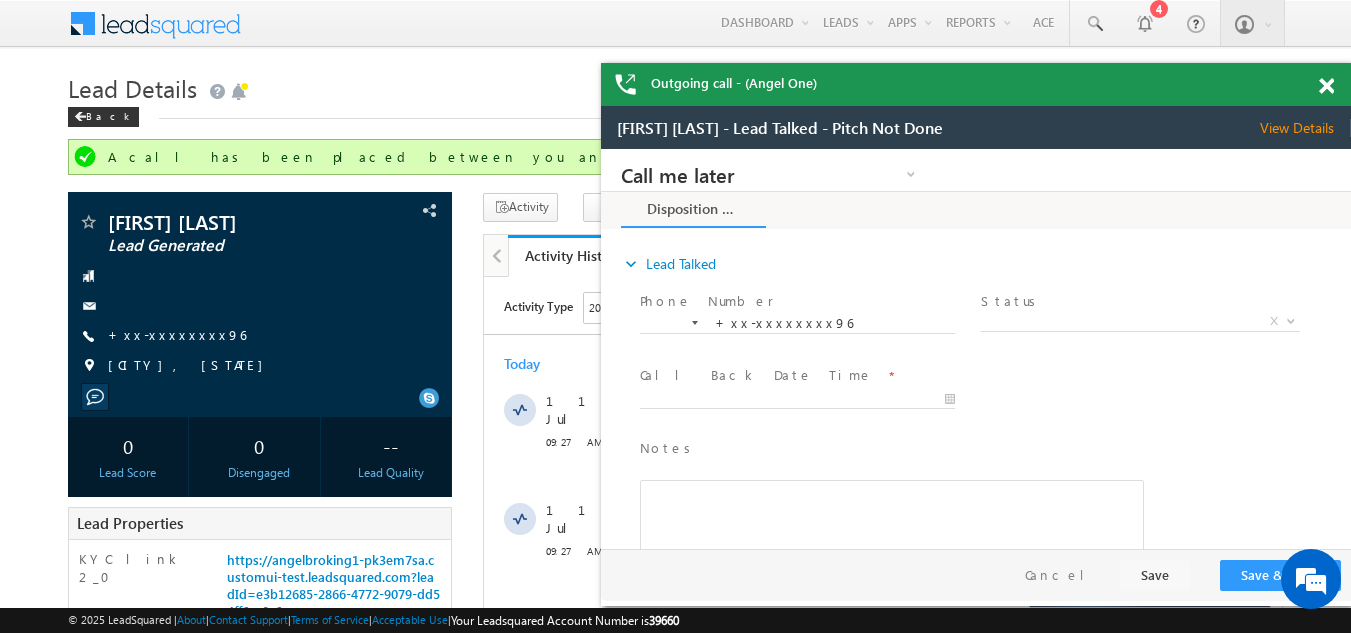 click at bounding box center (1326, 86) 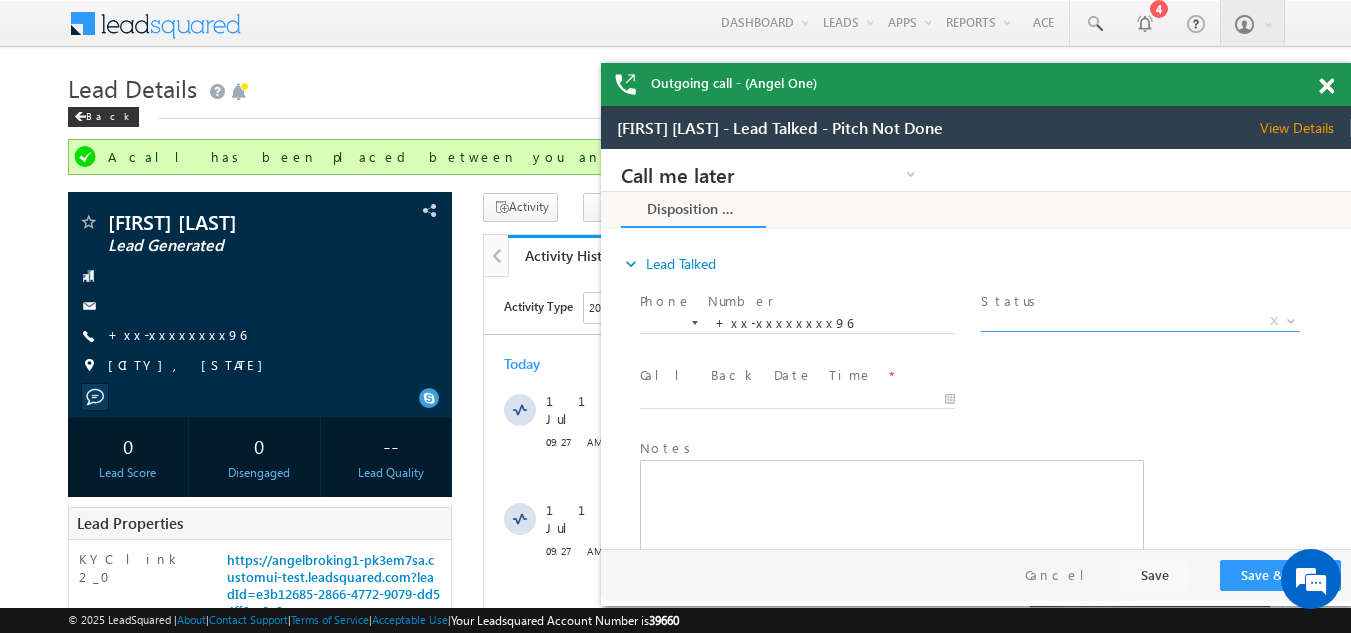 scroll, scrollTop: 0, scrollLeft: 0, axis: both 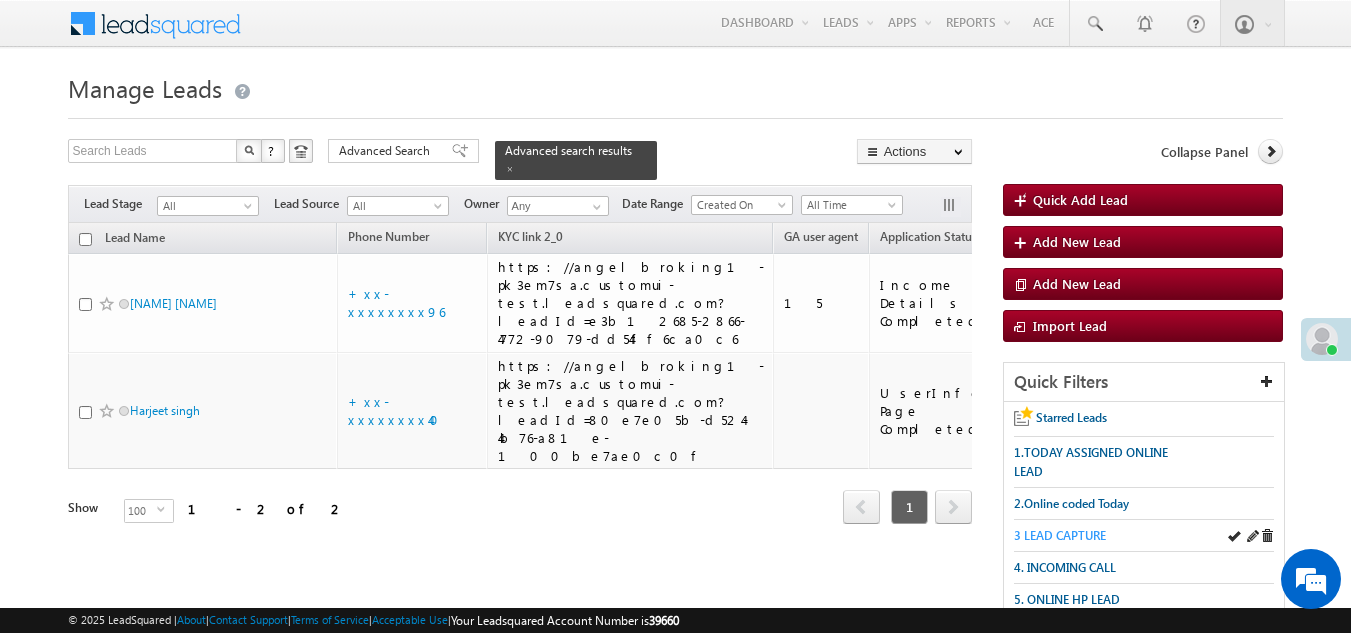 click on "3 LEAD CAPTURE" at bounding box center (1060, 535) 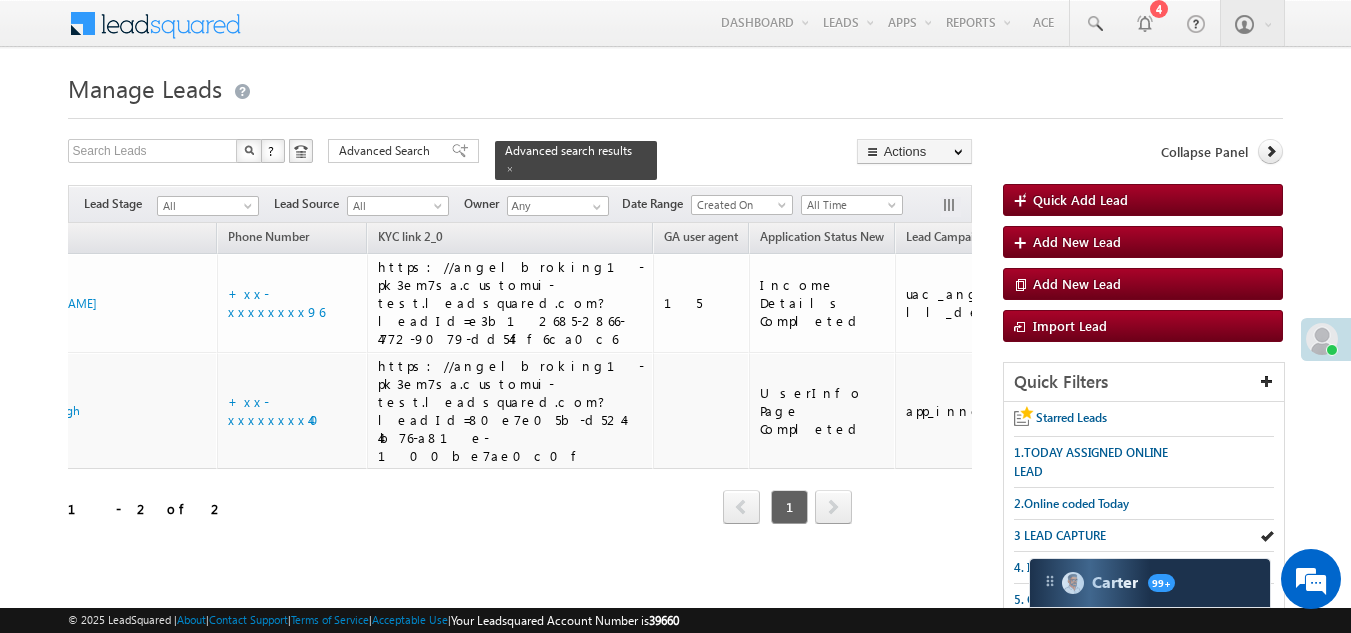 scroll, scrollTop: 0, scrollLeft: 0, axis: both 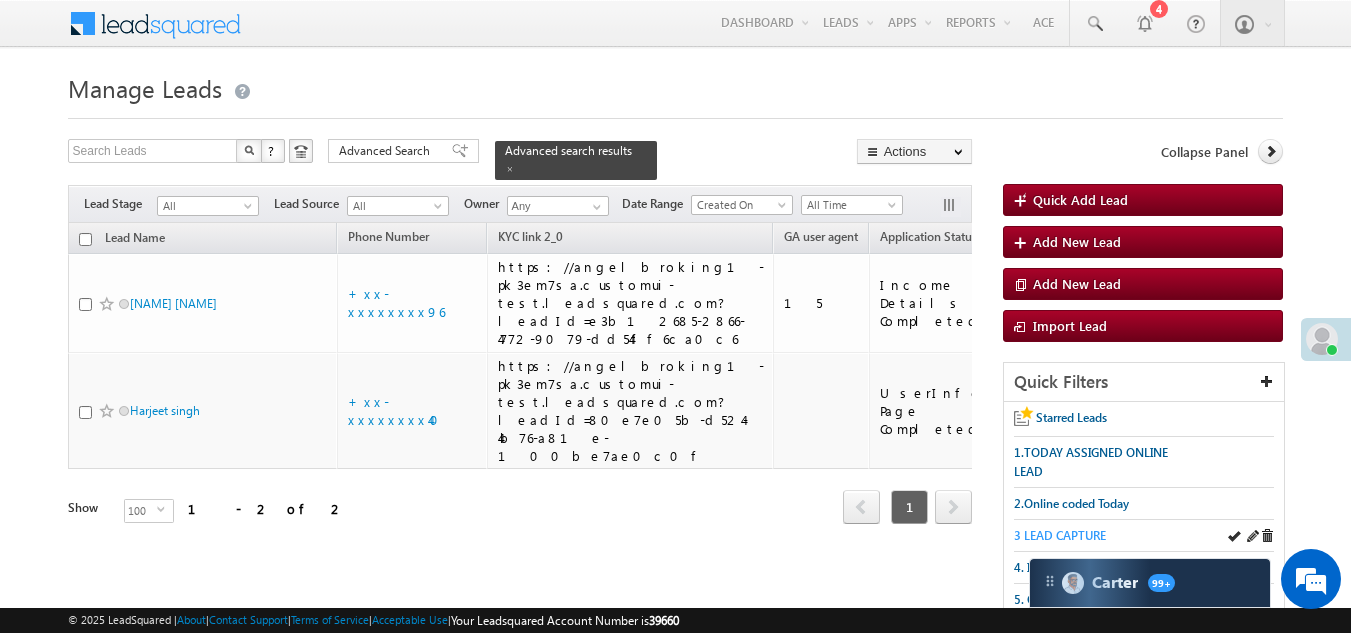 click on "3 LEAD CAPTURE" at bounding box center [1060, 535] 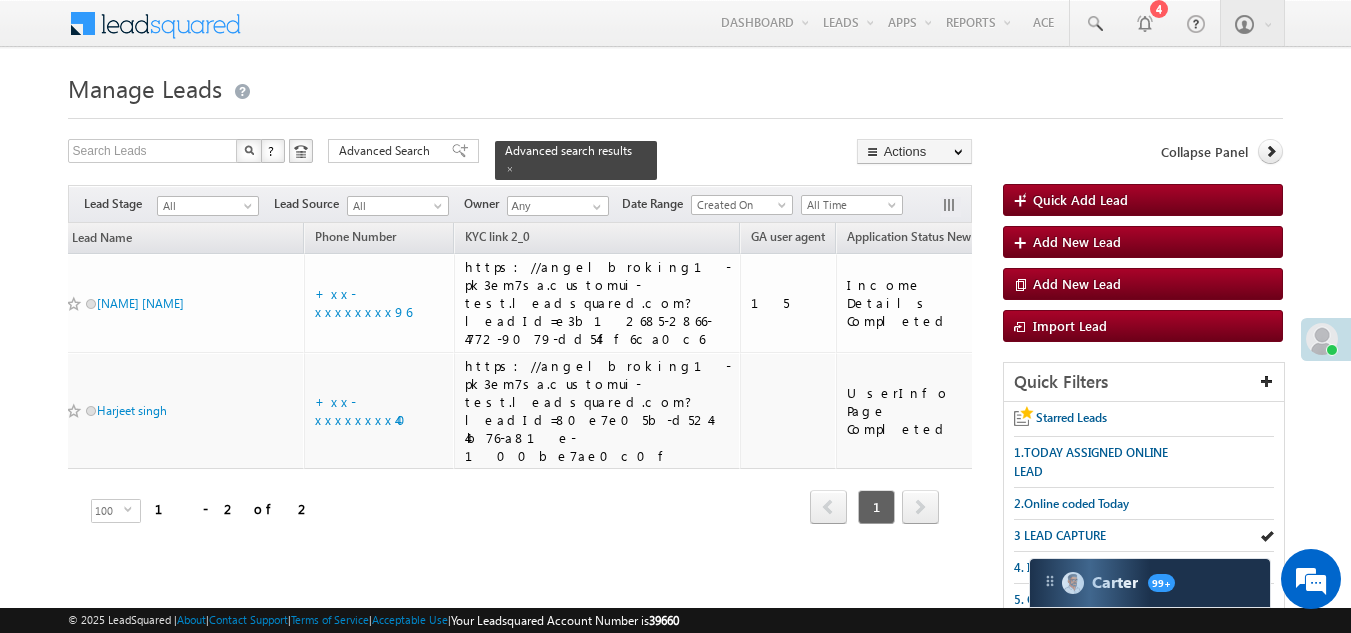 scroll, scrollTop: 0, scrollLeft: 0, axis: both 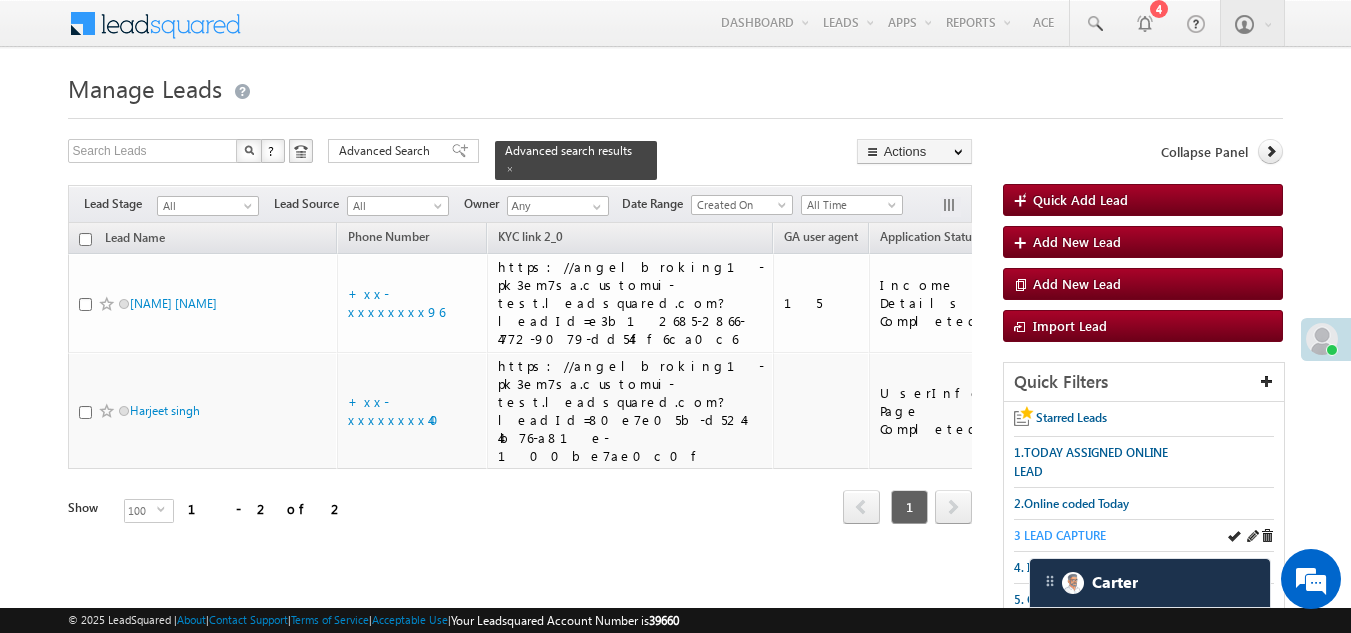 click on "3 LEAD CAPTURE" at bounding box center [1060, 535] 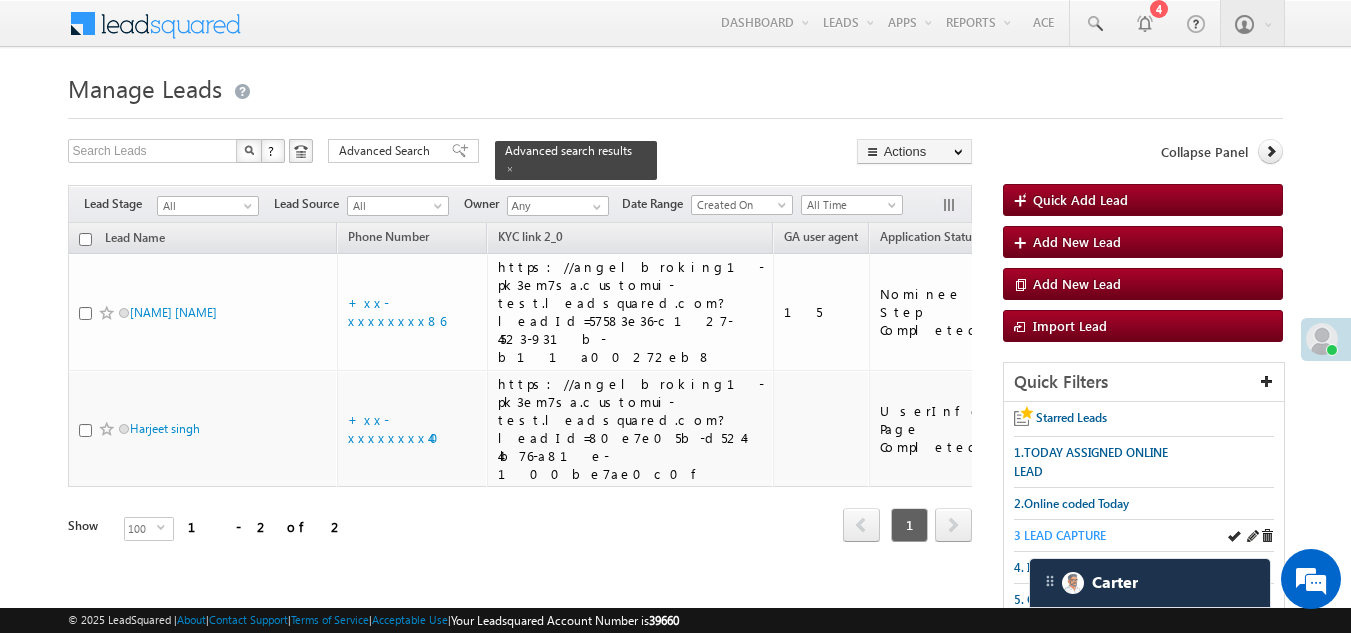 click on "3 LEAD CAPTURE" at bounding box center (1060, 535) 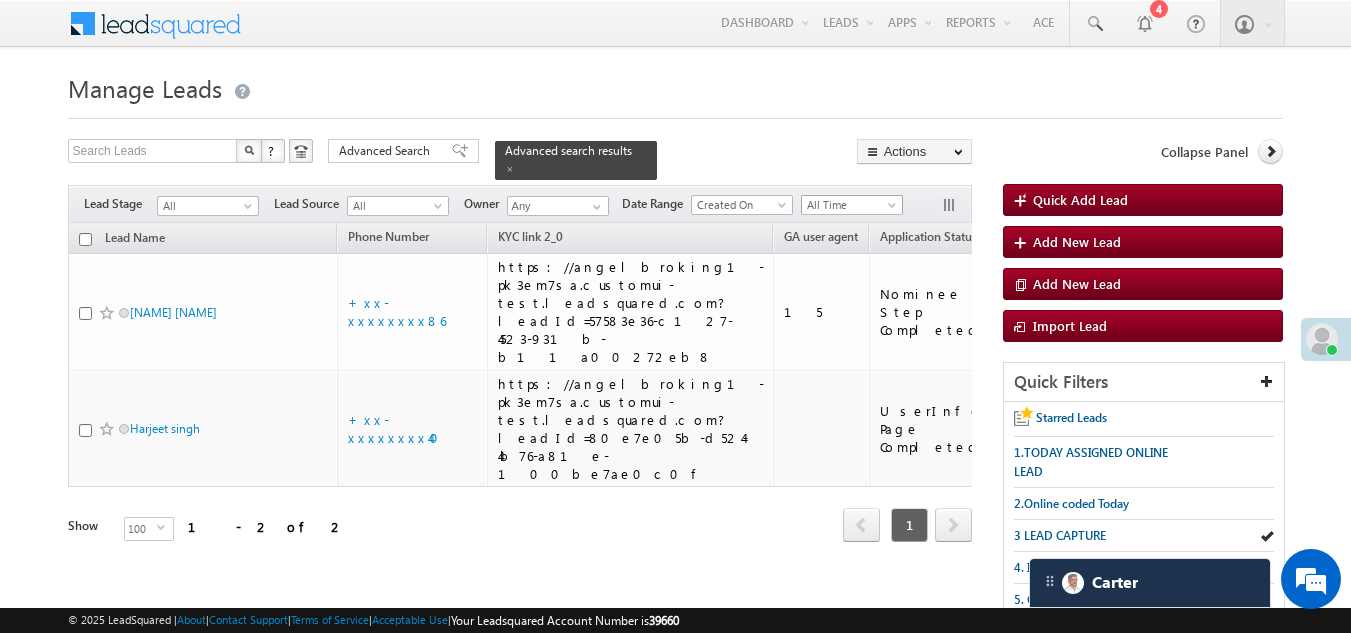 click on "All Time" at bounding box center (849, 205) 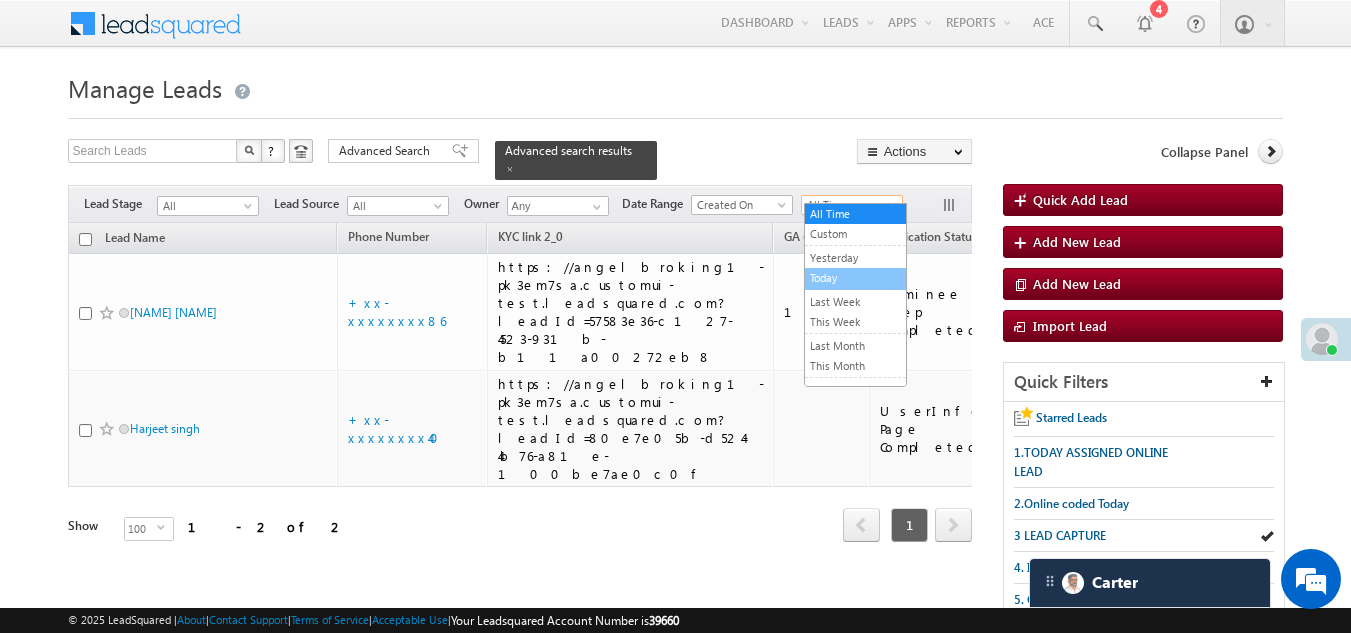 click on "Today" at bounding box center (855, 278) 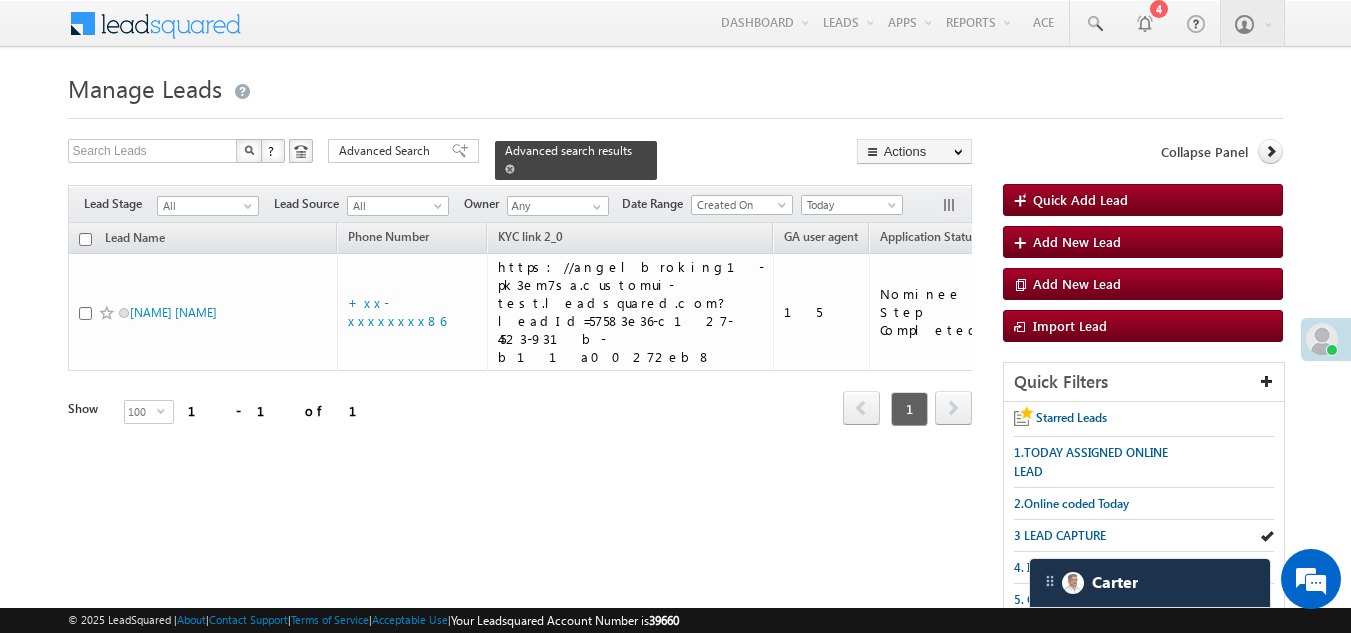click at bounding box center (510, 169) 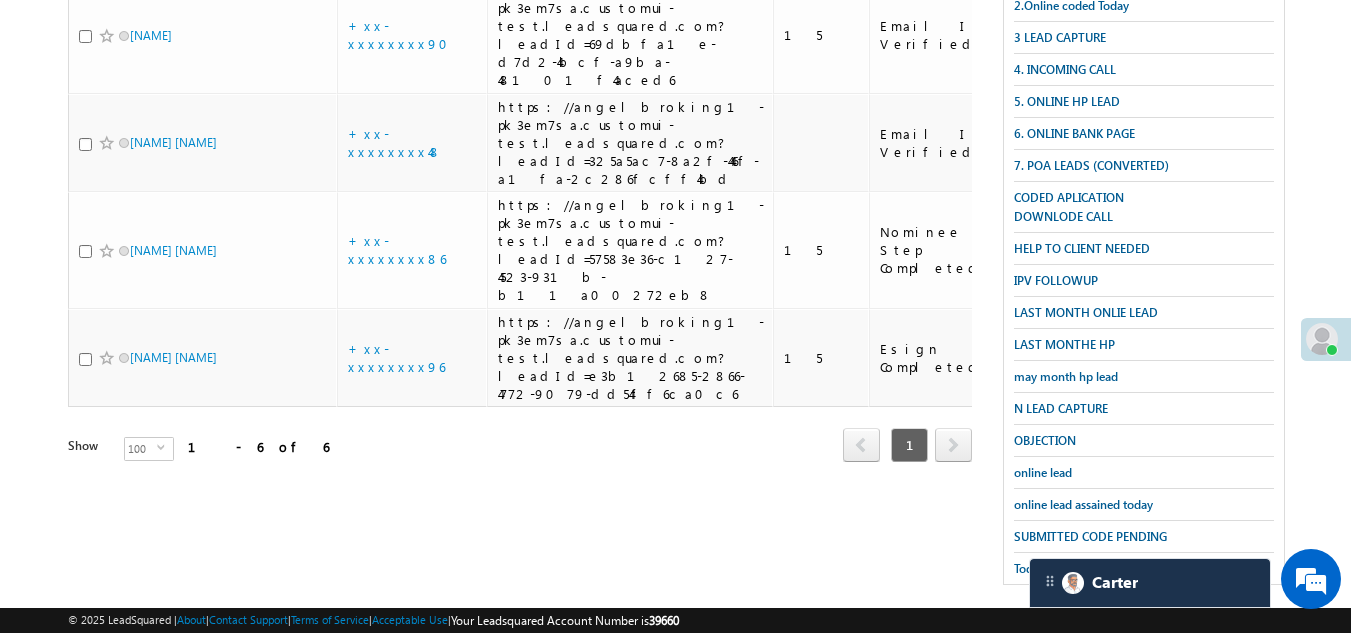 scroll, scrollTop: 499, scrollLeft: 0, axis: vertical 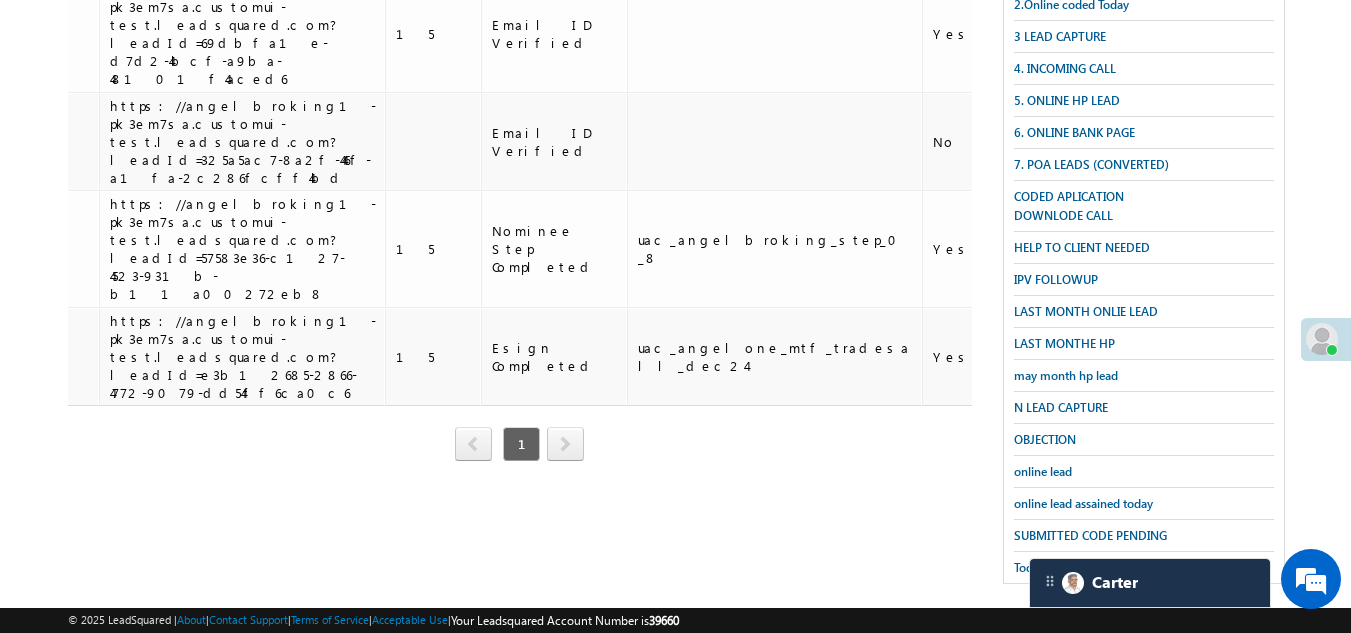 drag, startPoint x: 430, startPoint y: 526, endPoint x: 264, endPoint y: 534, distance: 166.19266 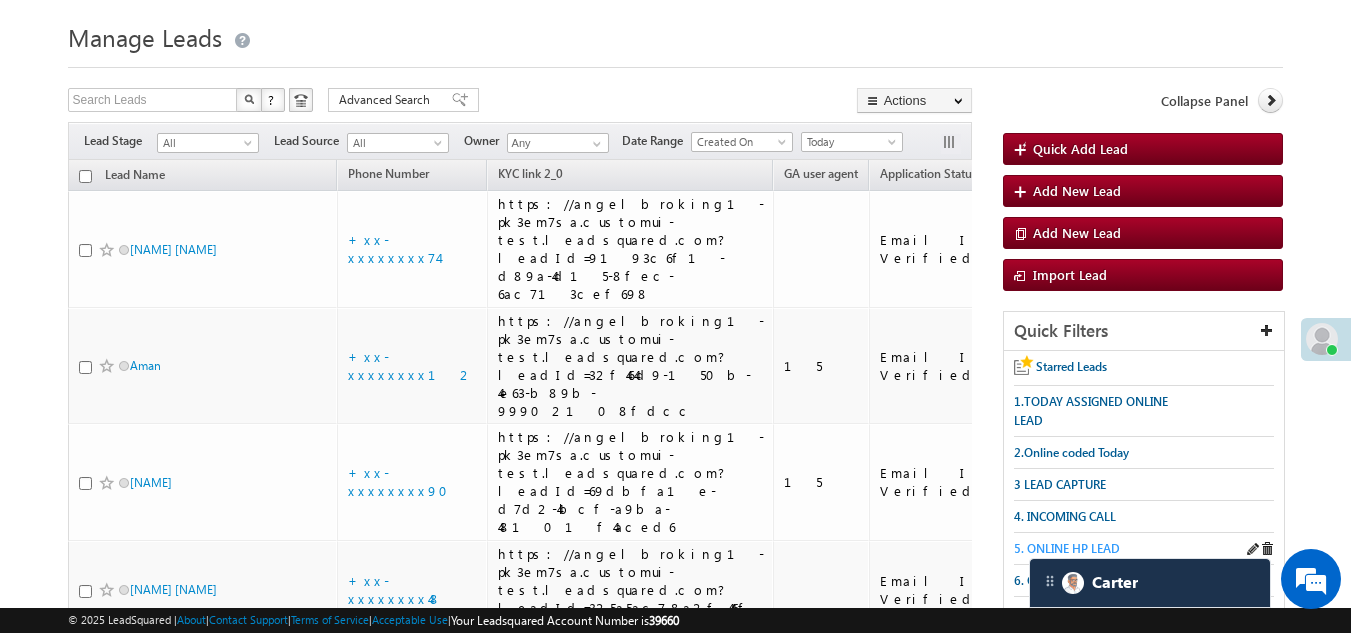 scroll, scrollTop: 100, scrollLeft: 0, axis: vertical 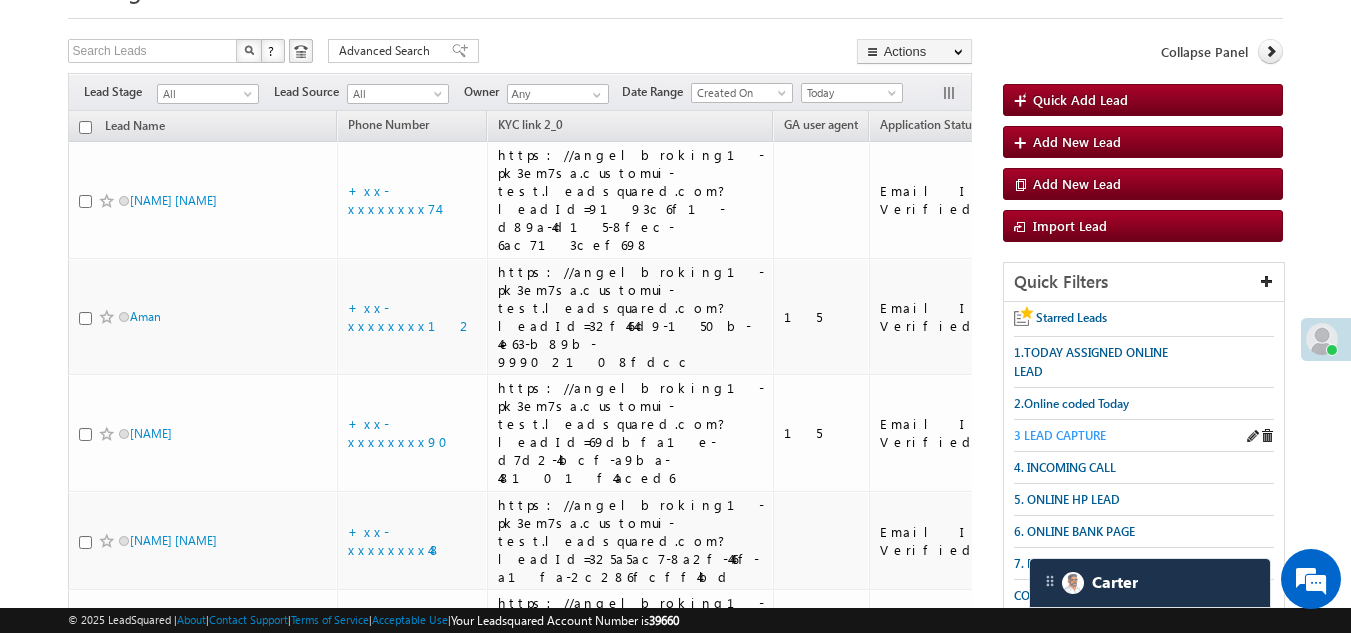 click on "3 LEAD CAPTURE" at bounding box center [1060, 435] 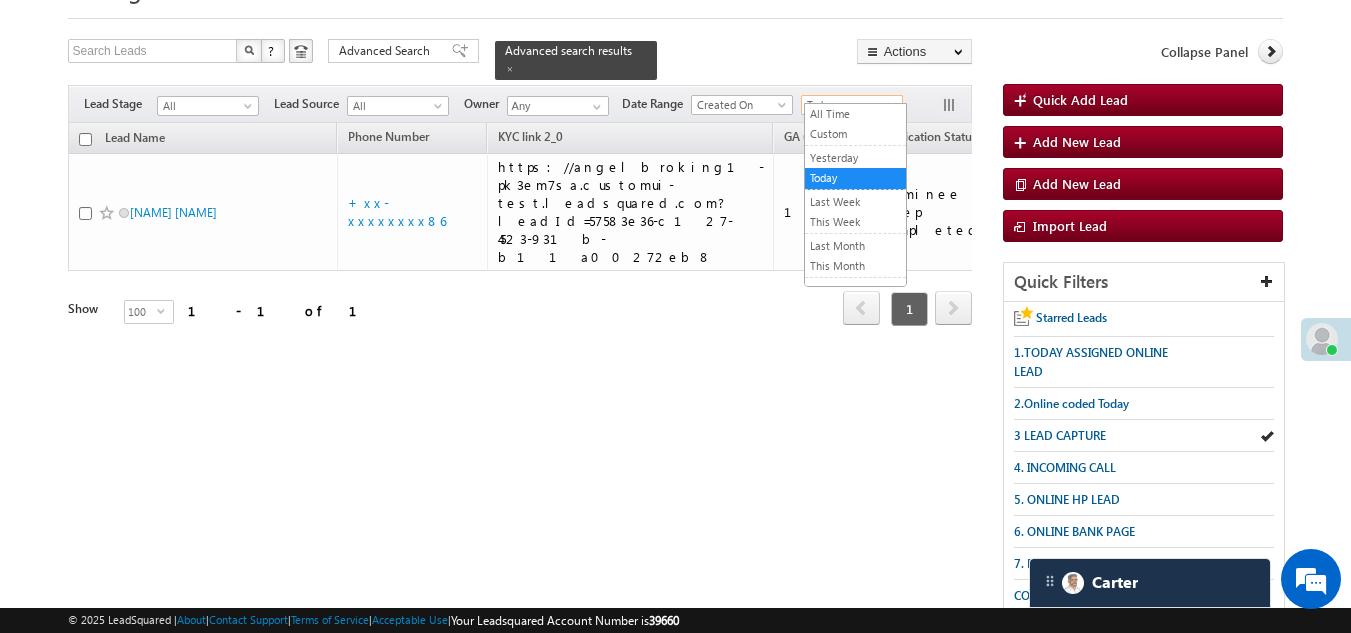 click on "Today" at bounding box center [849, 105] 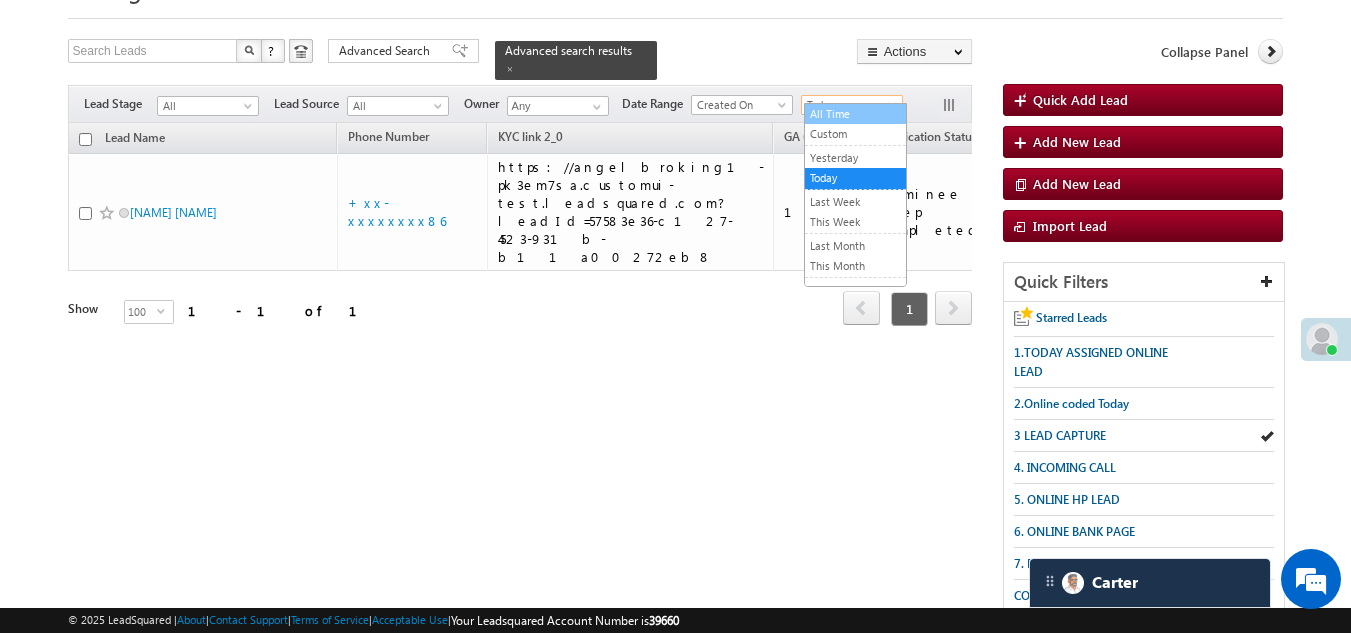 click on "All Time" at bounding box center [855, 114] 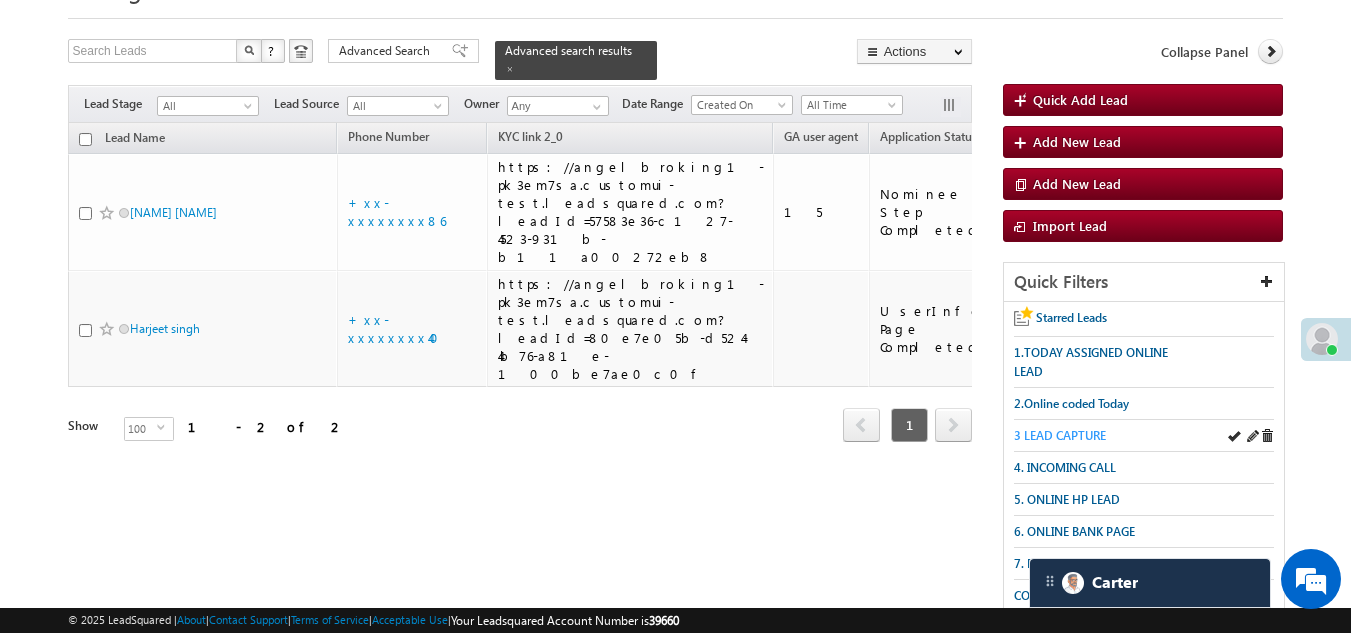click on "3 LEAD CAPTURE" at bounding box center (1060, 435) 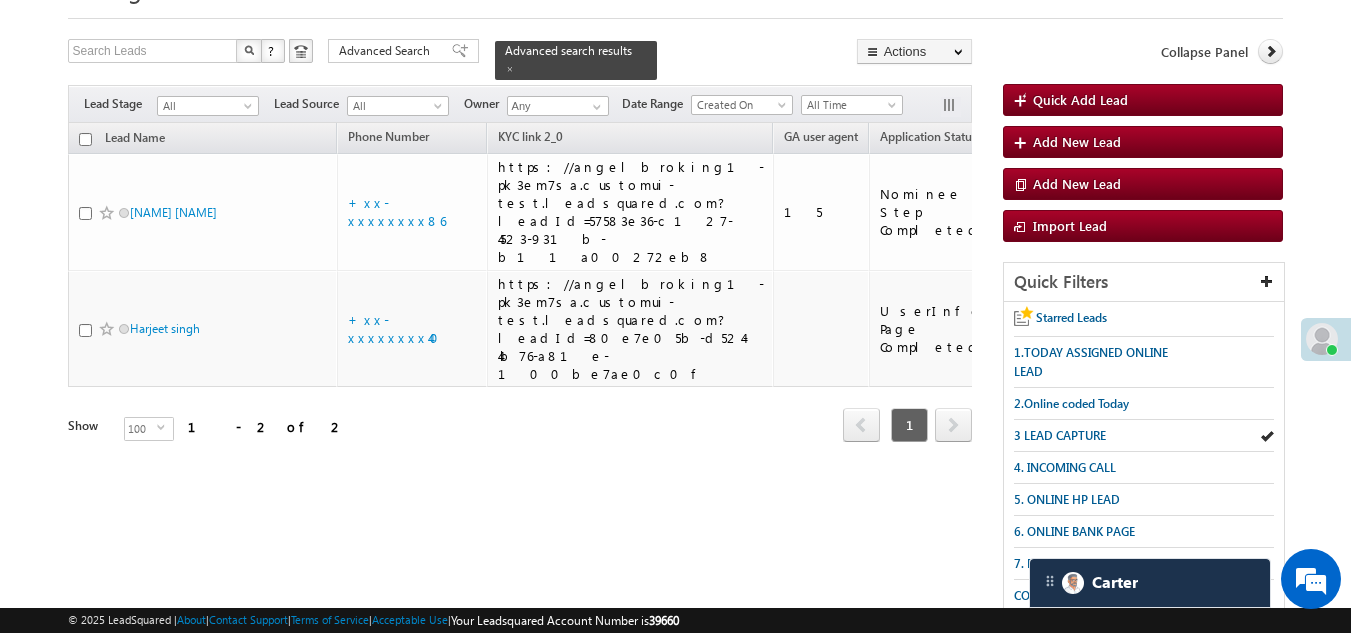 scroll, scrollTop: 0, scrollLeft: 0, axis: both 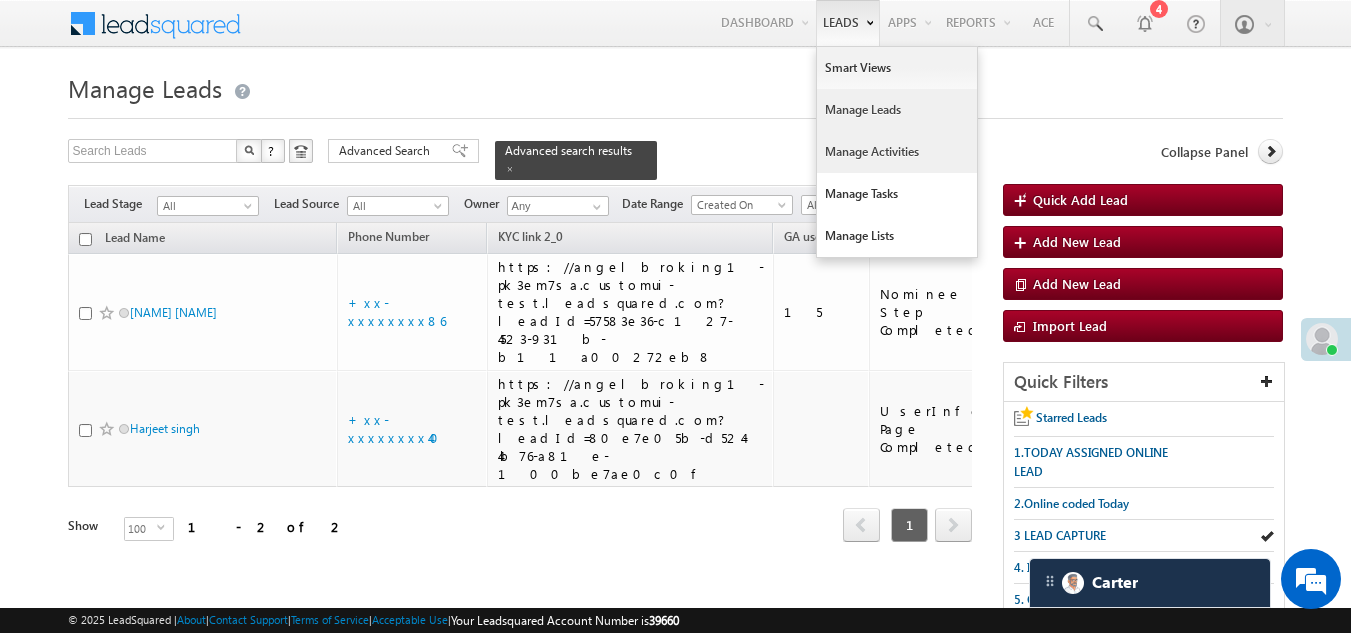 click on "Manage Activities" at bounding box center [897, 152] 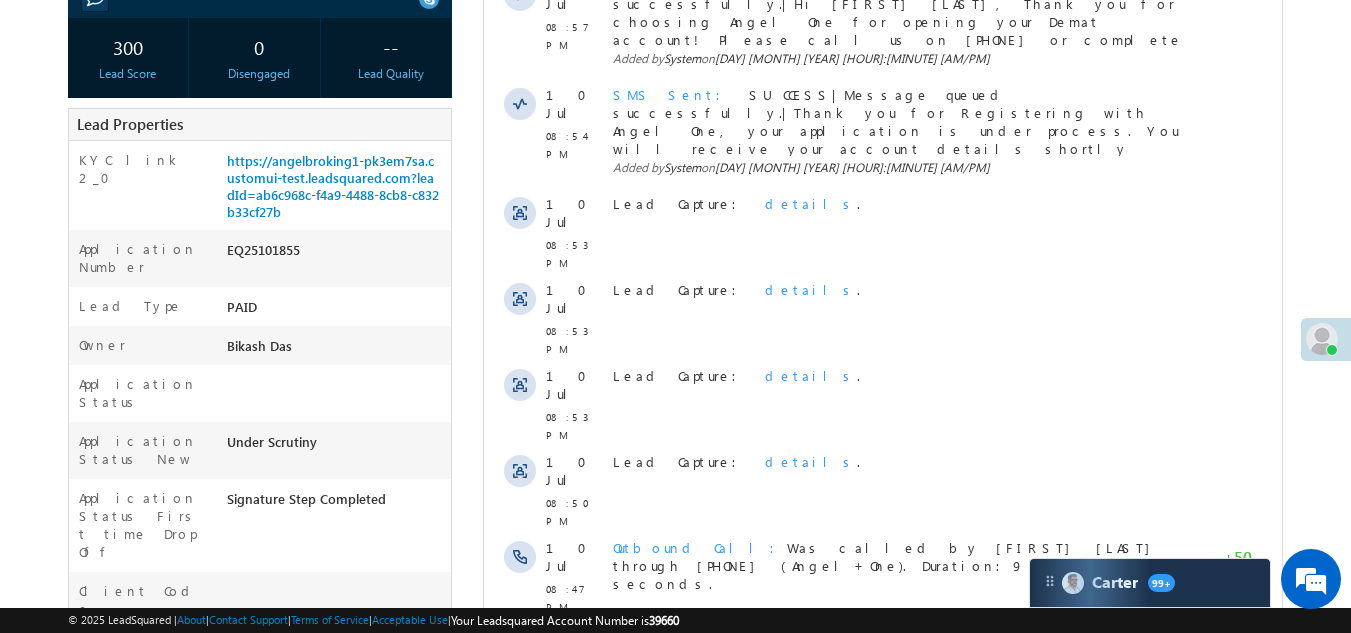 scroll, scrollTop: 400, scrollLeft: 0, axis: vertical 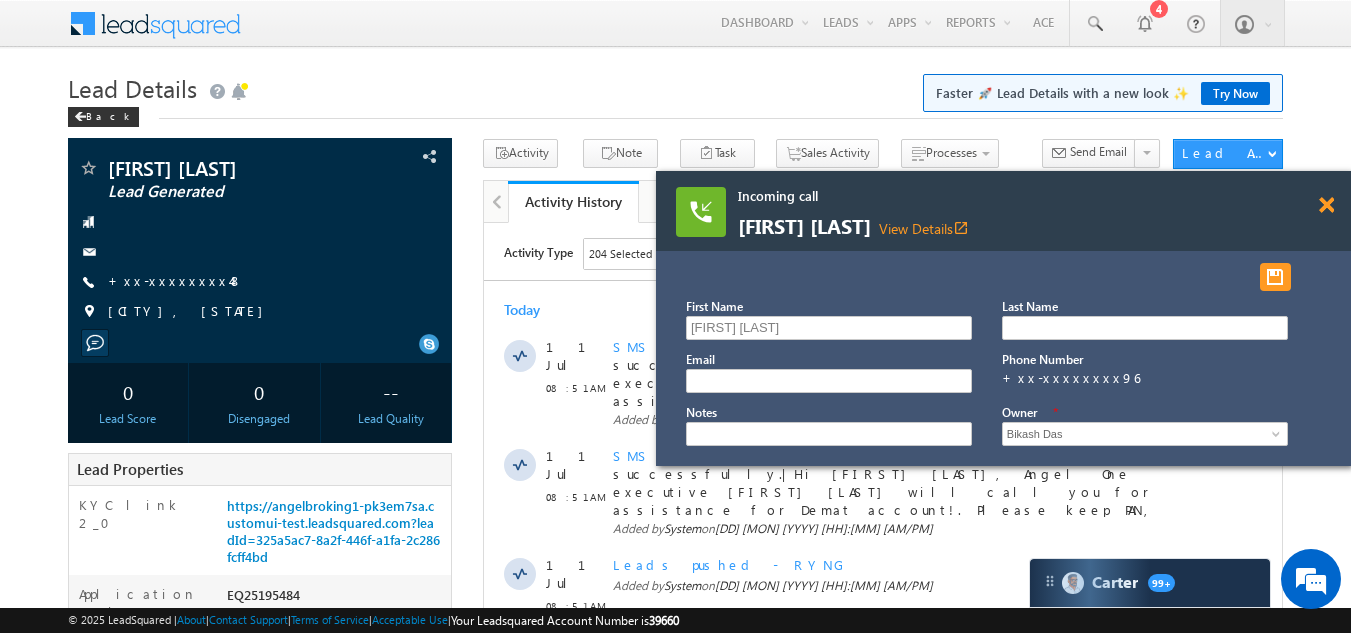 click at bounding box center [1326, 205] 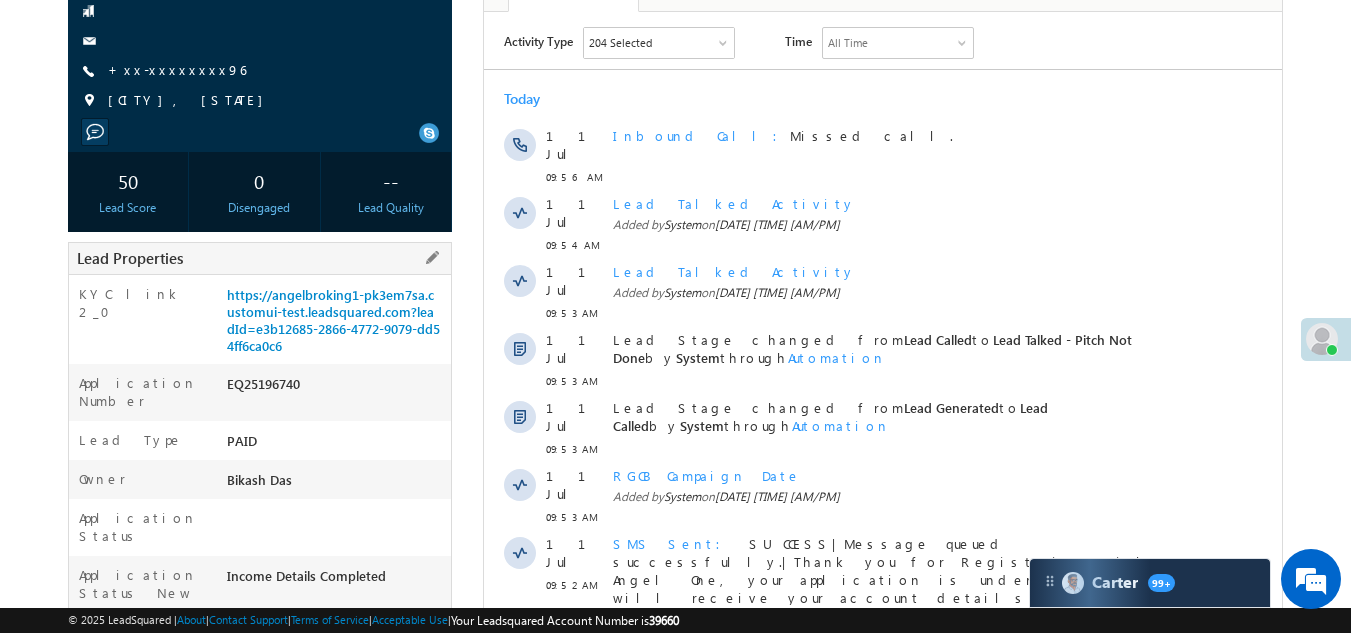 scroll, scrollTop: 200, scrollLeft: 0, axis: vertical 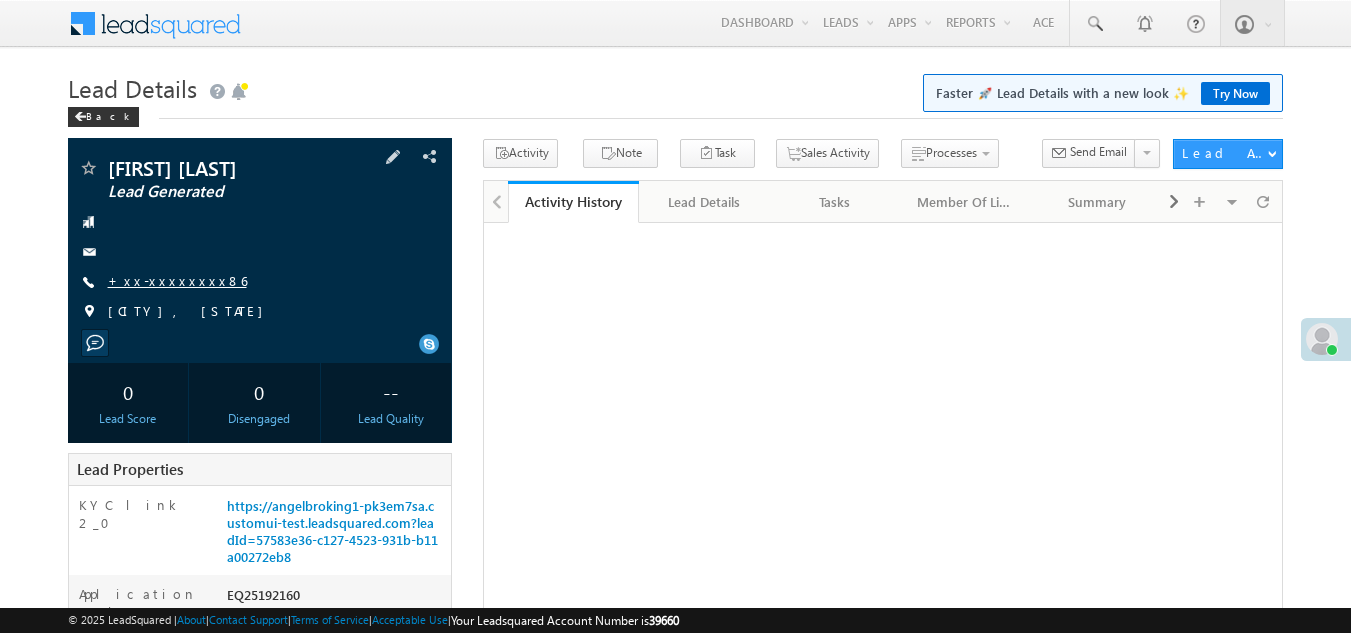 click on "+xx-xxxxxxxx86" at bounding box center (177, 280) 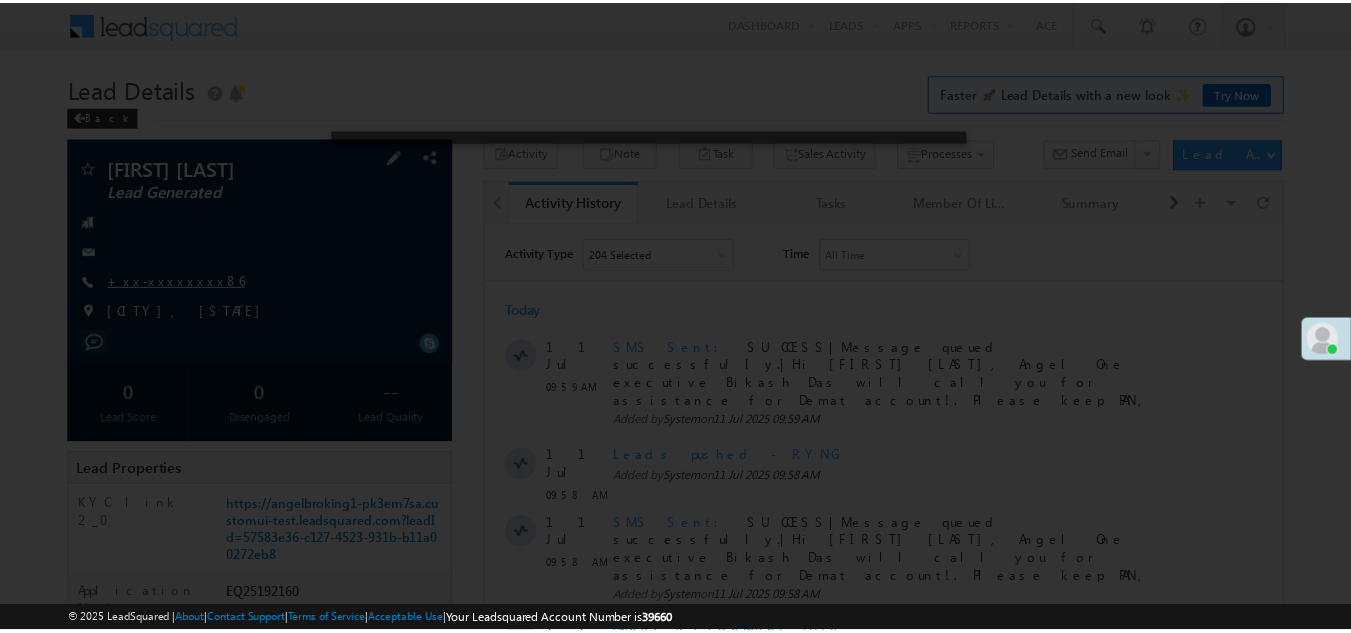 scroll, scrollTop: 0, scrollLeft: 0, axis: both 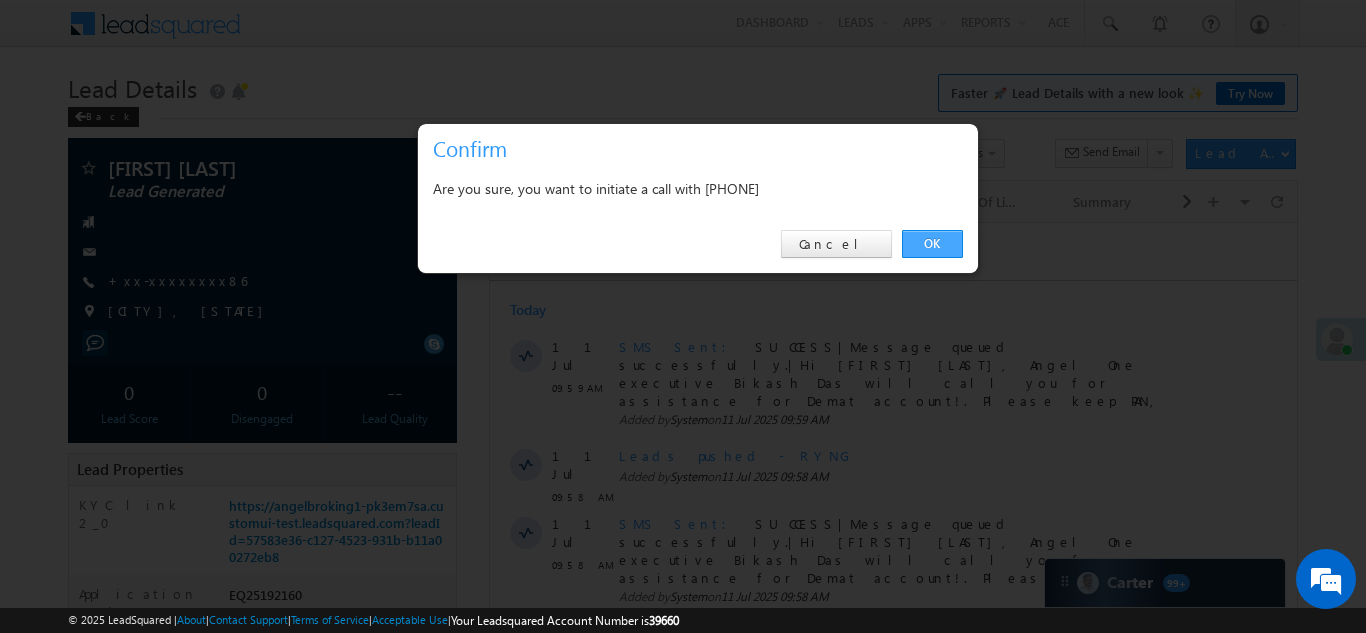 click on "OK" at bounding box center [932, 244] 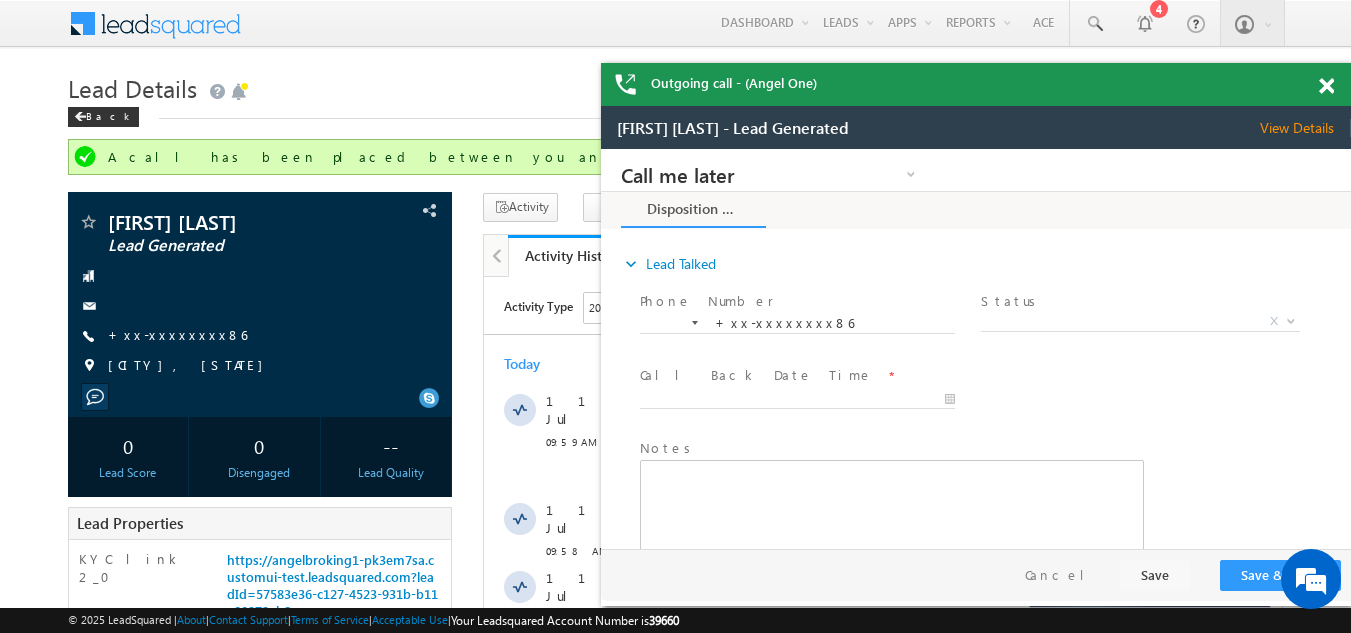 scroll, scrollTop: 0, scrollLeft: 0, axis: both 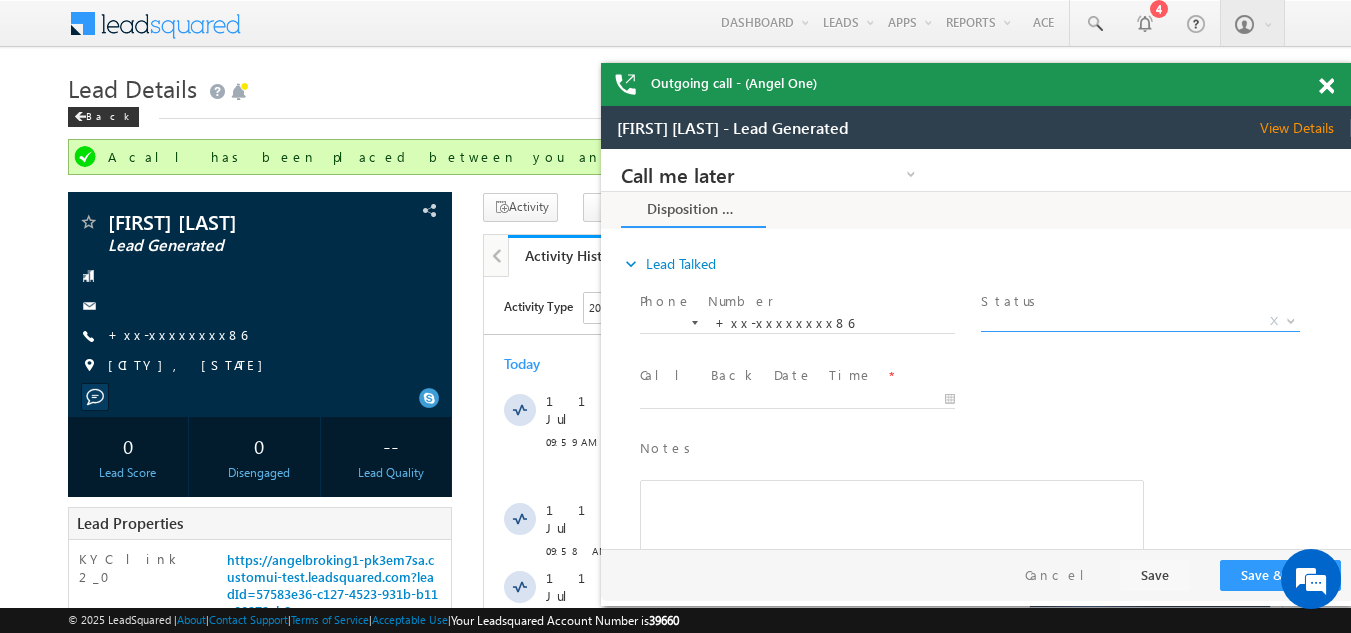click on "X" at bounding box center (1140, 322) 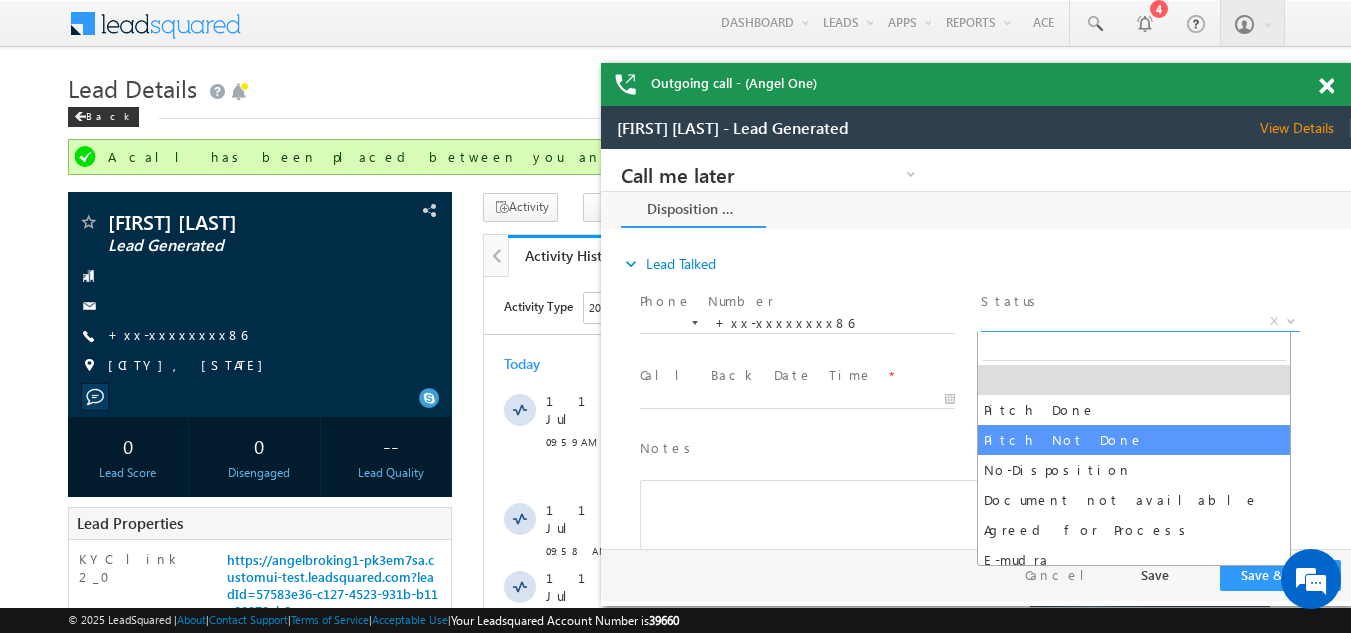 select on "Pitch Not Done" 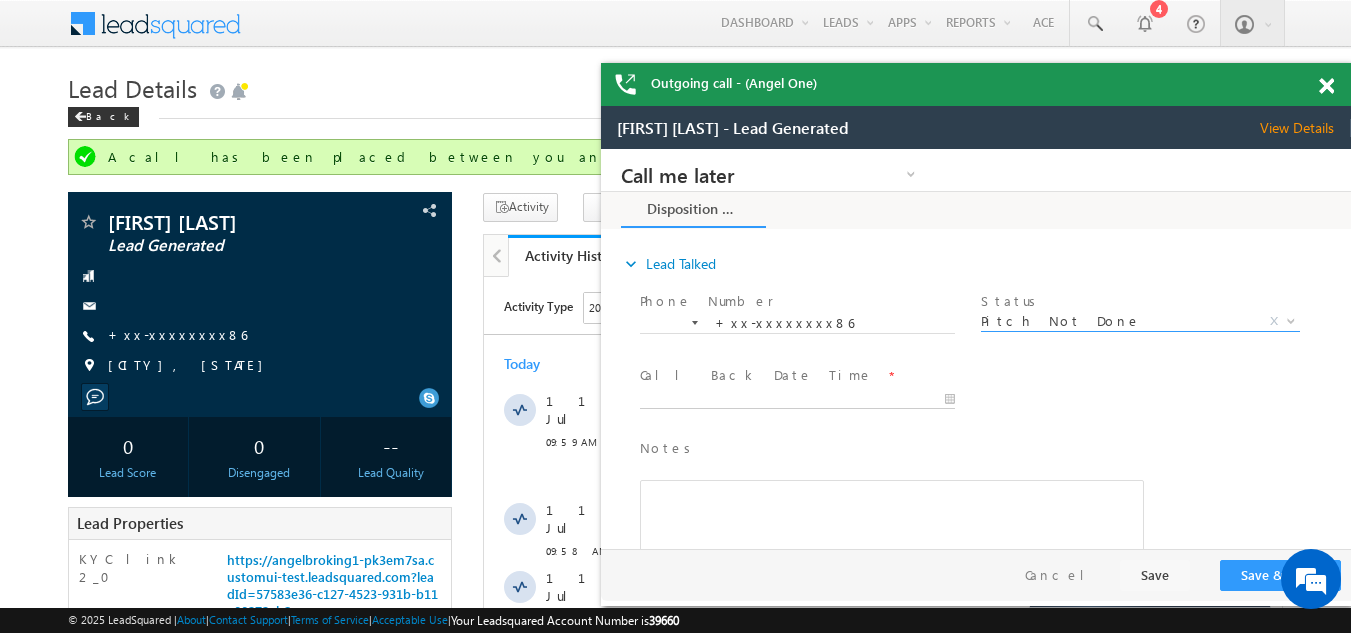 click on "Call me later Campaign Success Commitment Cross Sell Customer Drop-off reasons Language Barrier Not Interested Ringing Call me later
Call me later
× Disposition Form *" at bounding box center (976, 349) 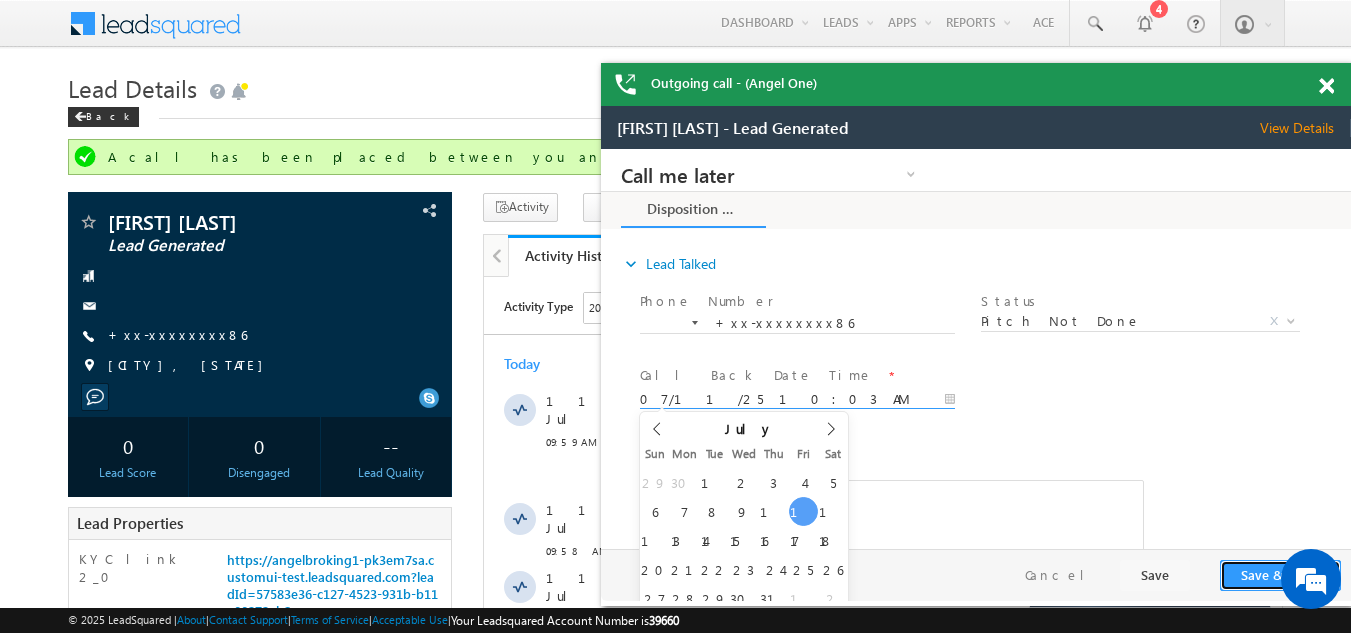 click on "Save & Close" at bounding box center [1280, 575] 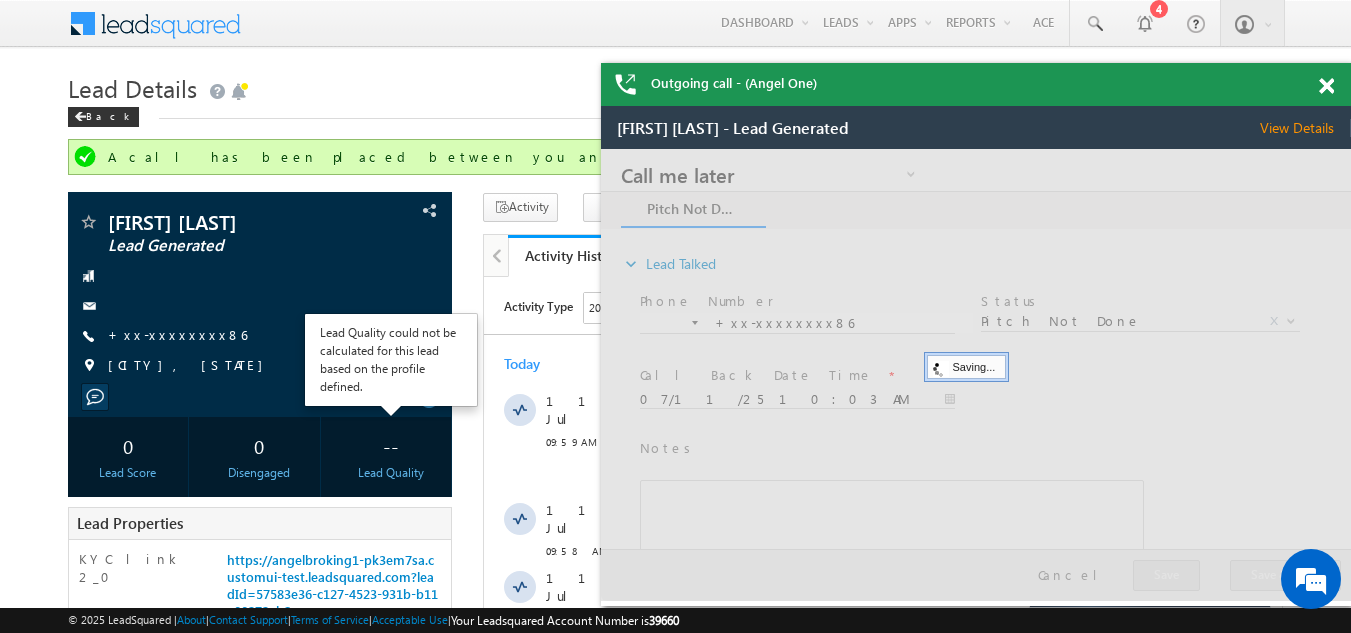 scroll, scrollTop: 200, scrollLeft: 0, axis: vertical 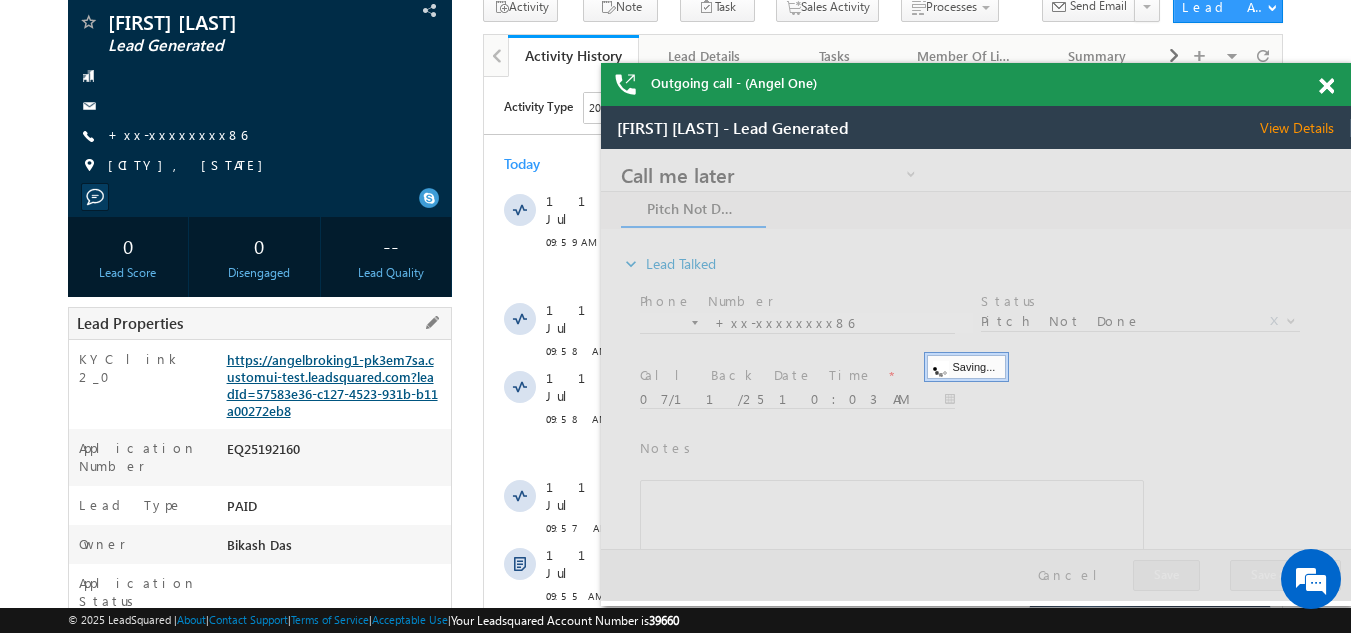 click on "https://angelbroking1-pk3em7sa.customui-test.leadsquared.com?leadId=57583e36-c127-4523-931b-b11a00272eb8" at bounding box center [332, 385] 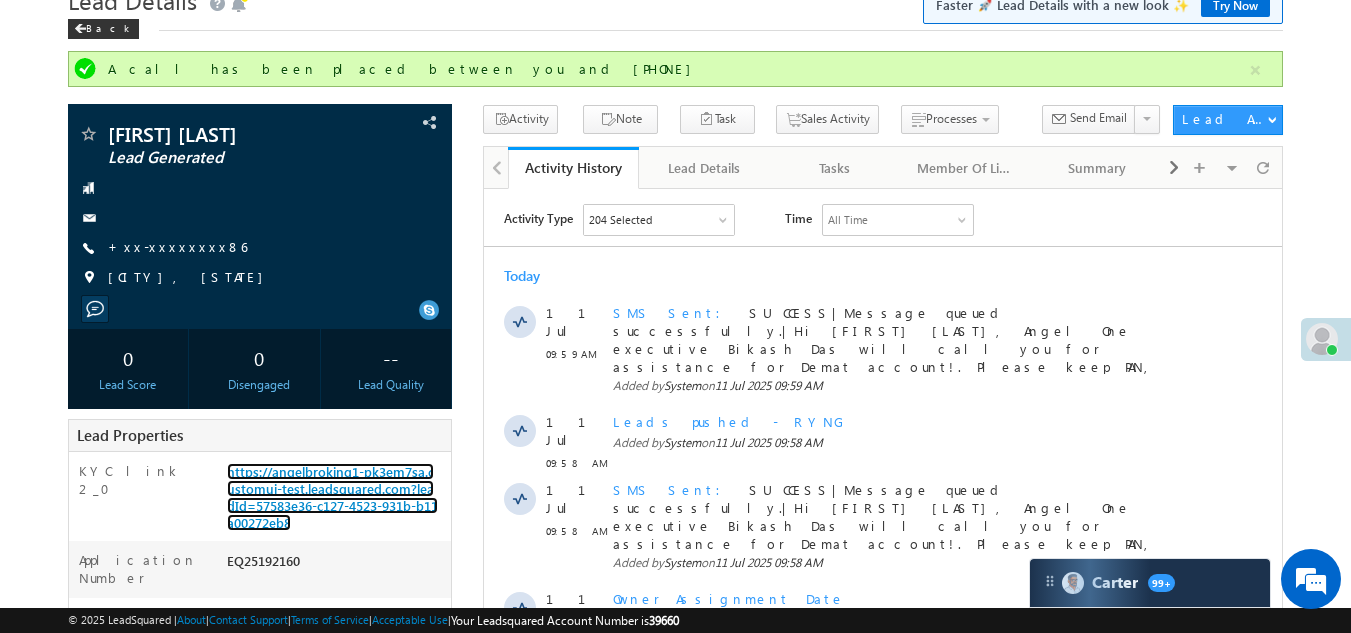 scroll, scrollTop: 0, scrollLeft: 0, axis: both 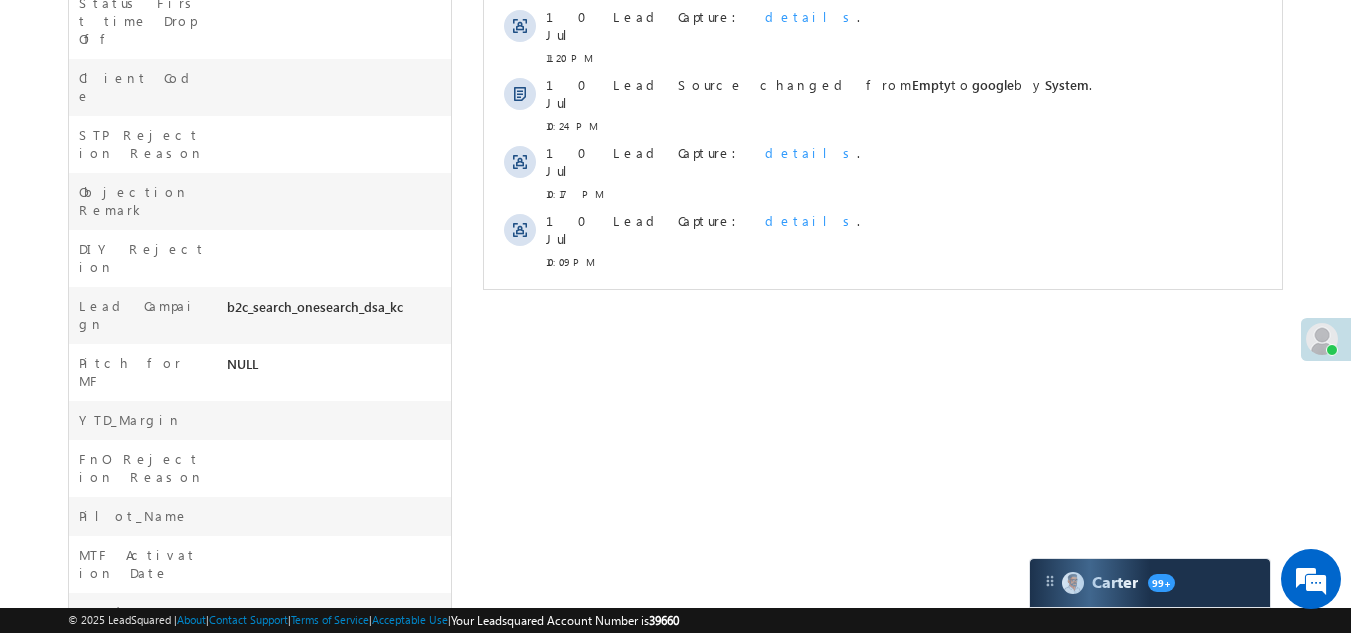 click on "Show More" at bounding box center (883, 306) 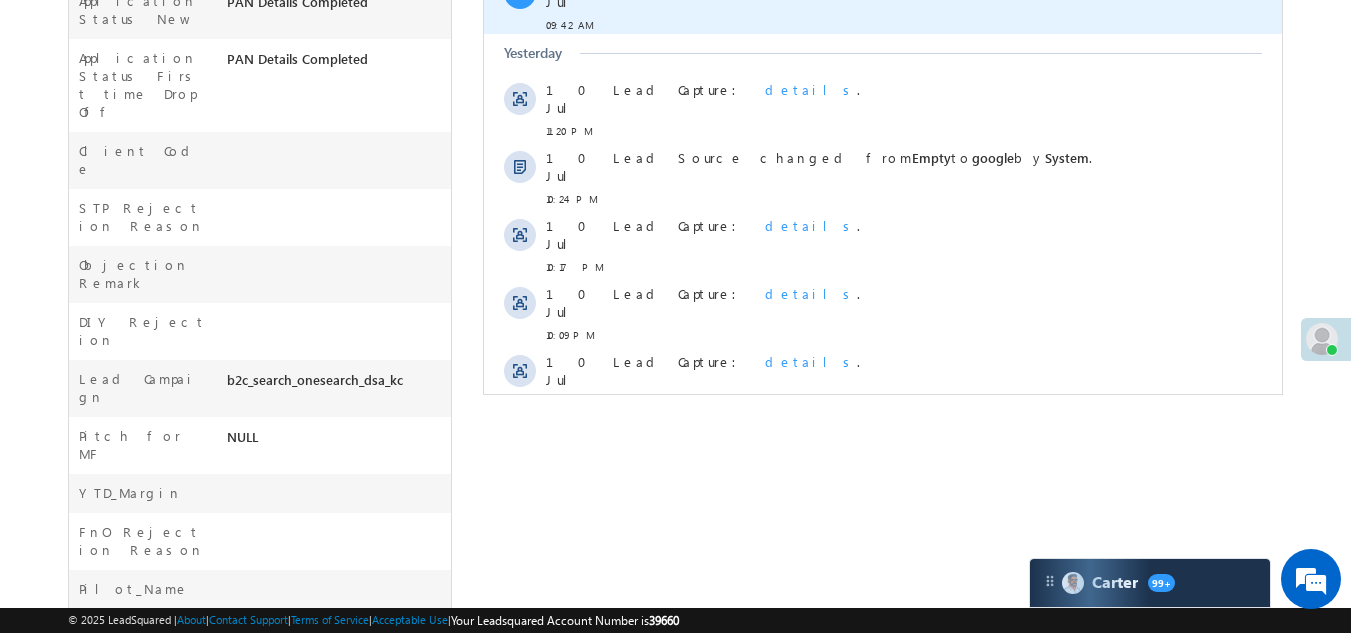 scroll, scrollTop: 458, scrollLeft: 0, axis: vertical 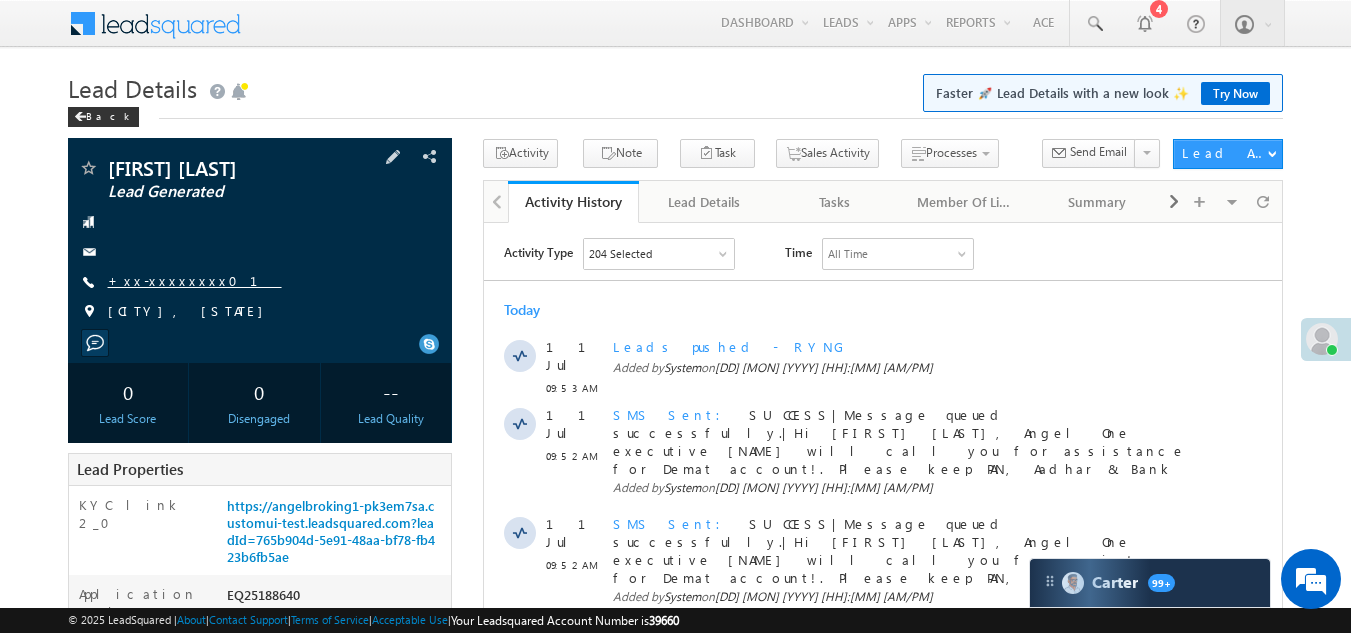 click on "+xx-xxxxxxxx01" at bounding box center [195, 280] 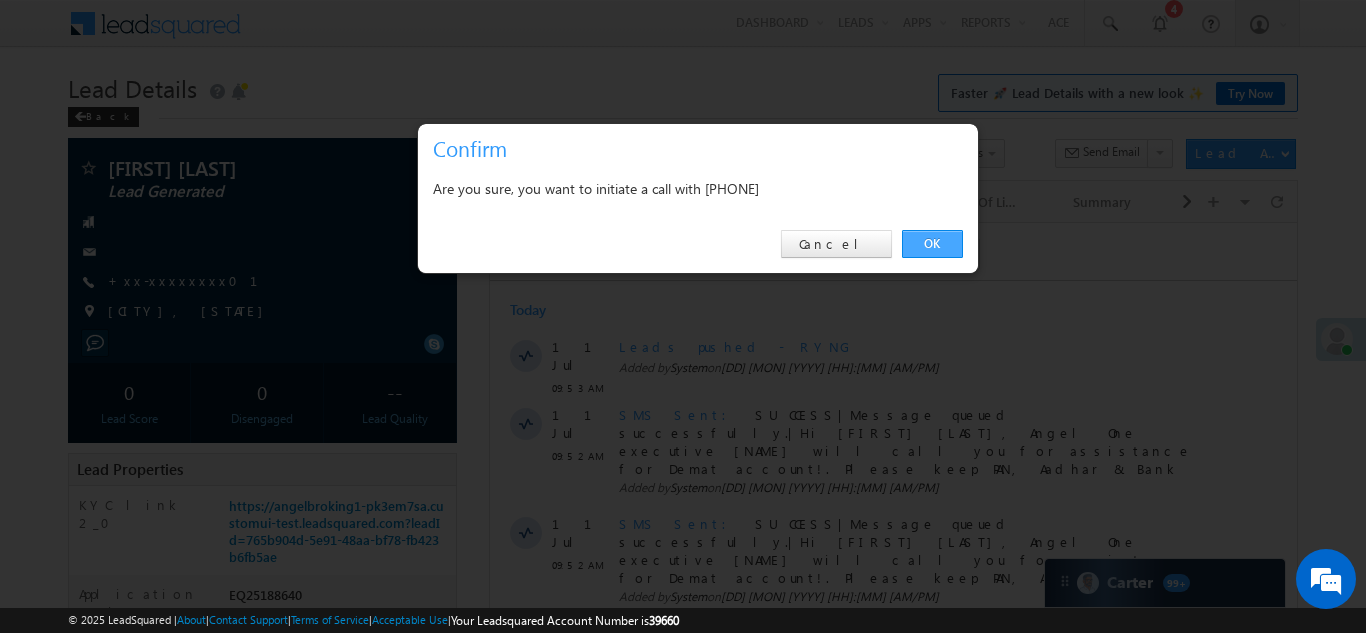 click on "OK" at bounding box center (932, 244) 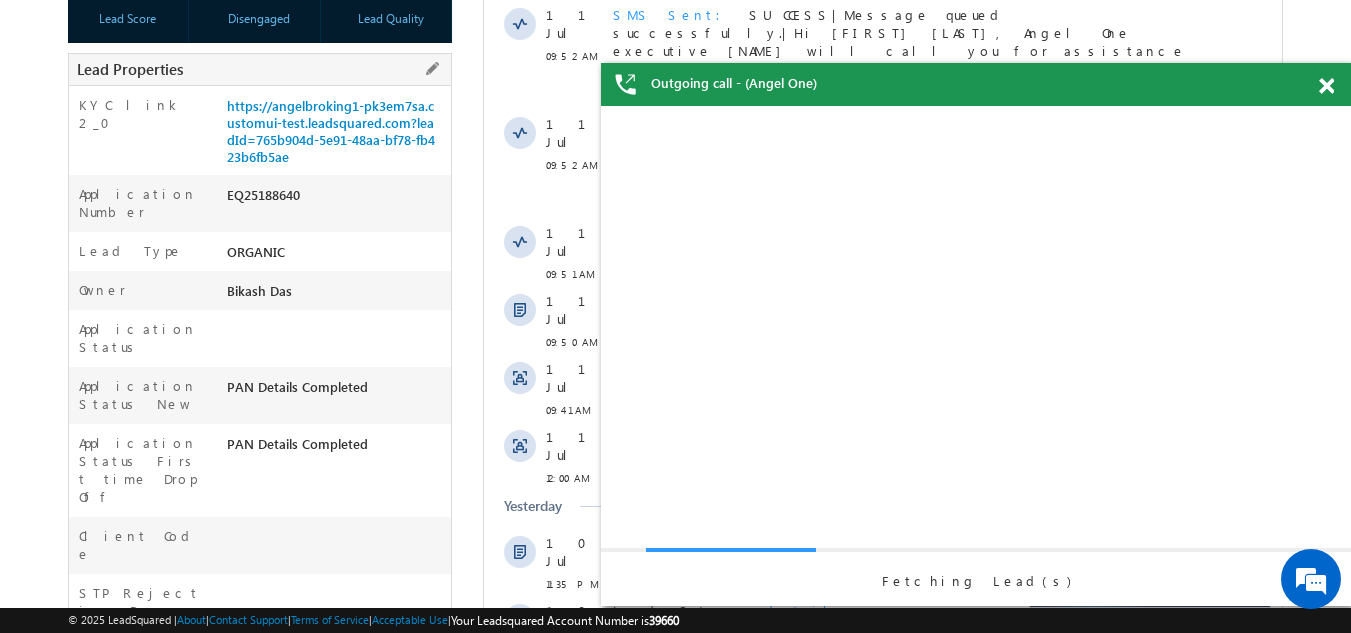 scroll, scrollTop: 0, scrollLeft: 0, axis: both 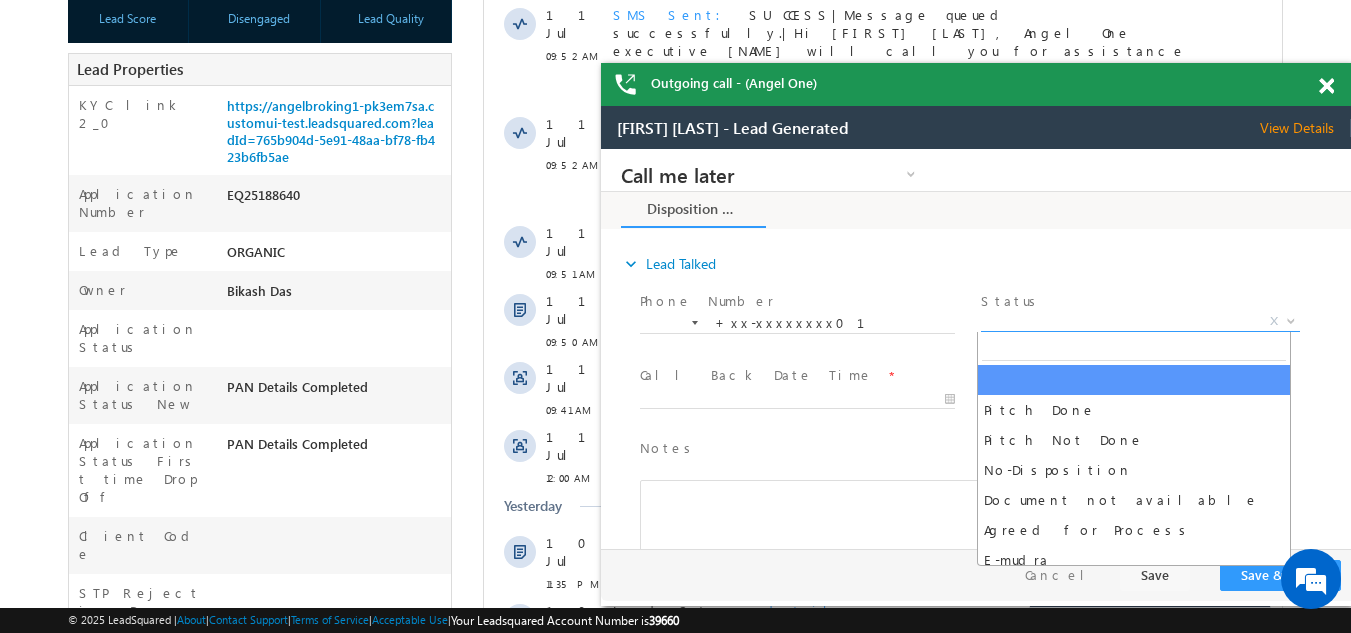 click on "X" at bounding box center [1140, 322] 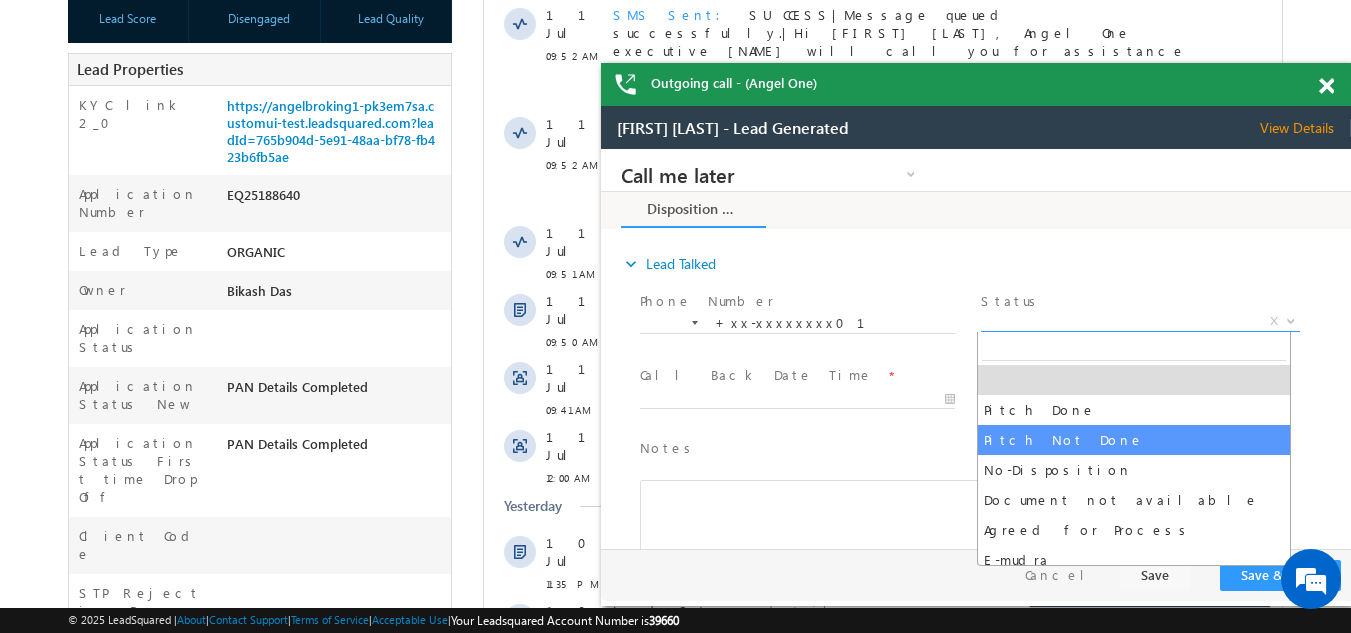 select on "Pitch Not Done" 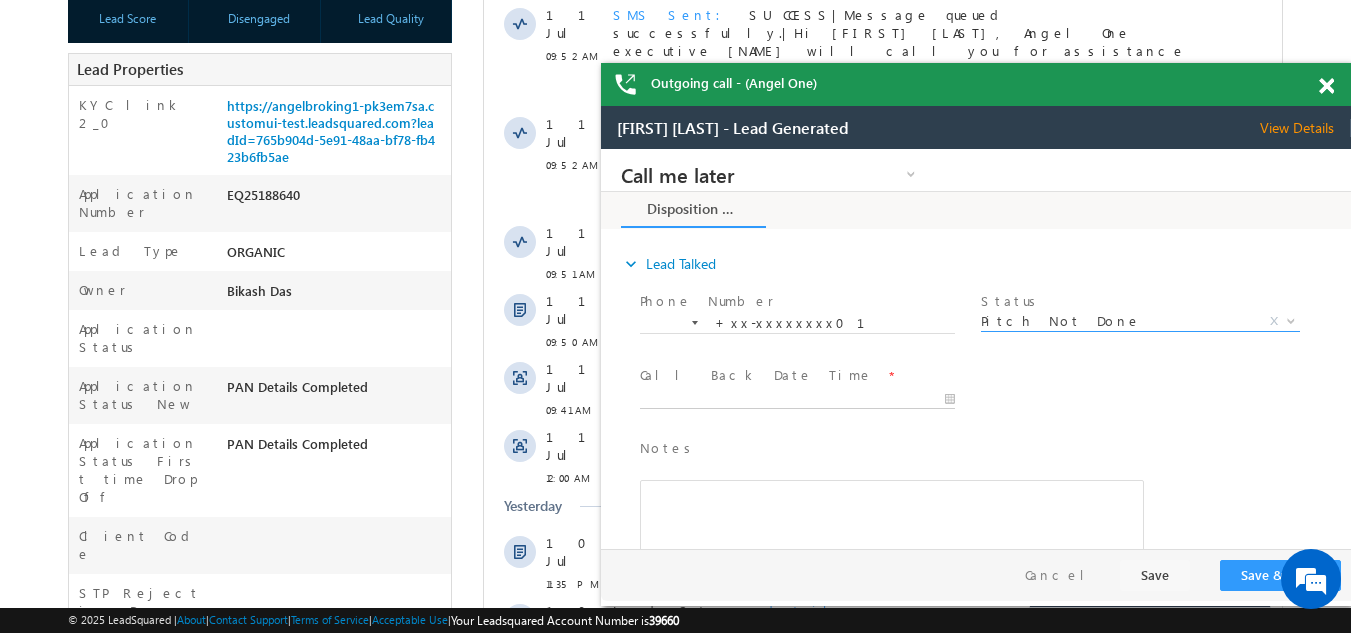 type on "[MM]/[DD]/[YY] [HH]:[MM] [AM/PM]" 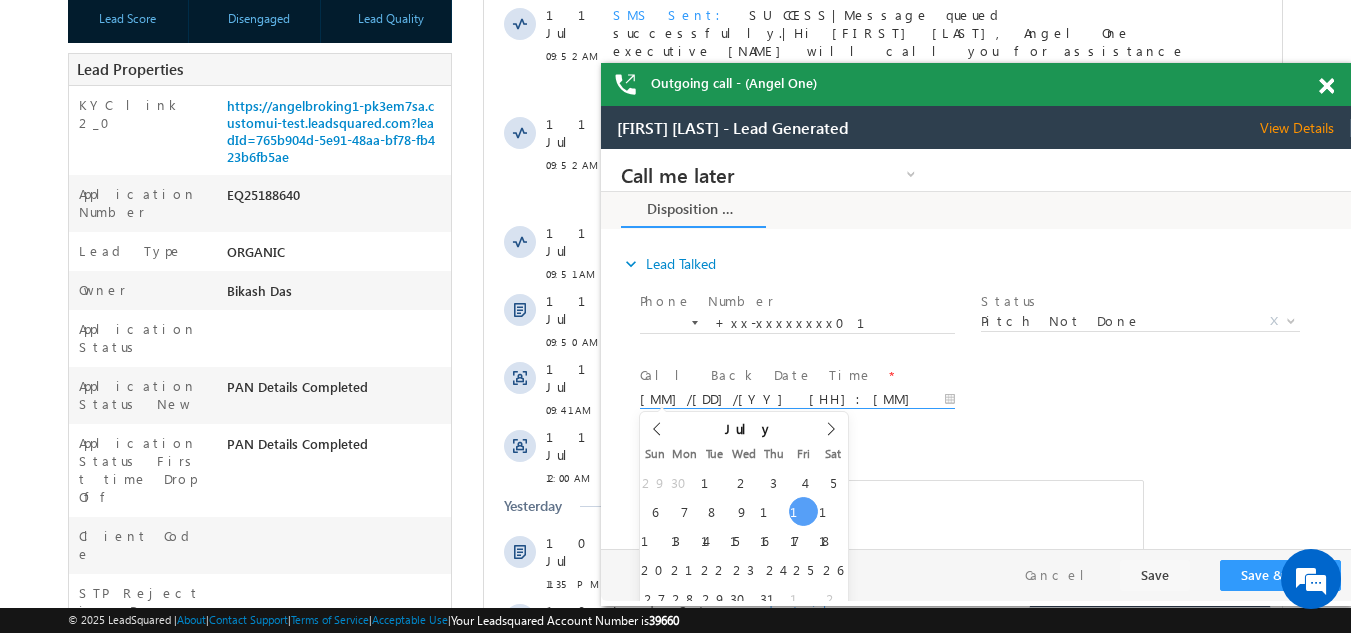 click on "[MM]/[DD]/[YY] [HH]:[MM] [AM/PM]" at bounding box center (797, 400) 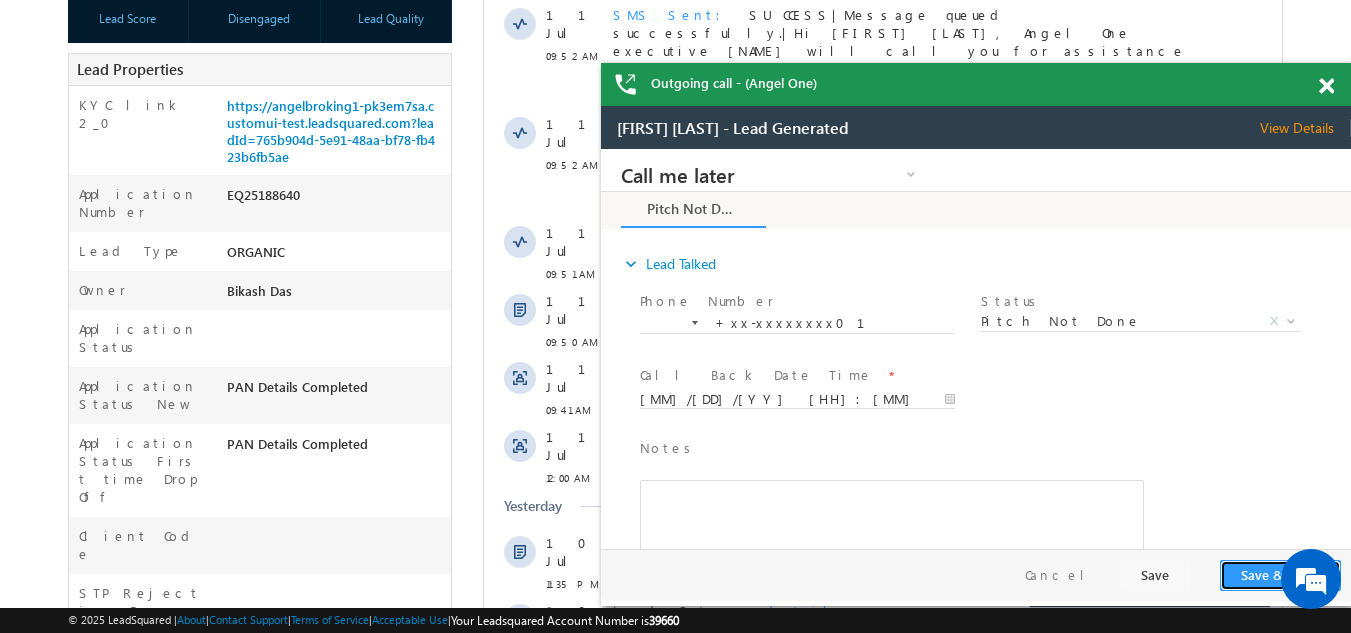 click on "Save & Close" at bounding box center [1280, 575] 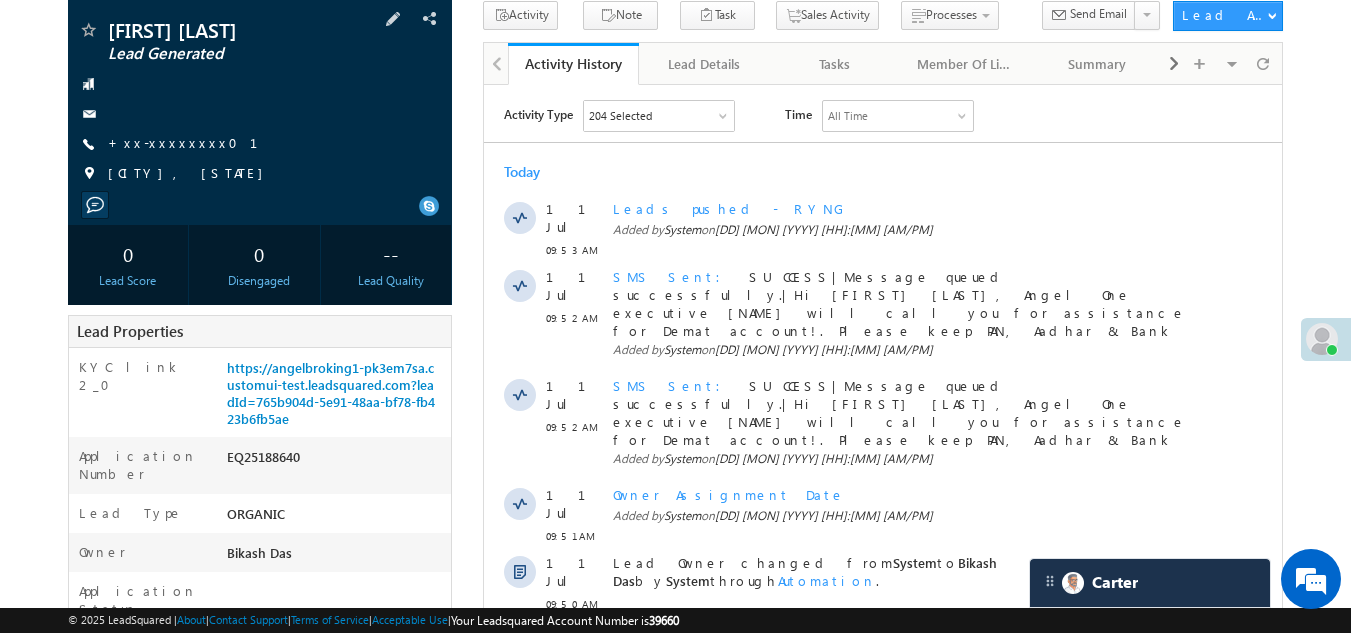 scroll, scrollTop: 0, scrollLeft: 0, axis: both 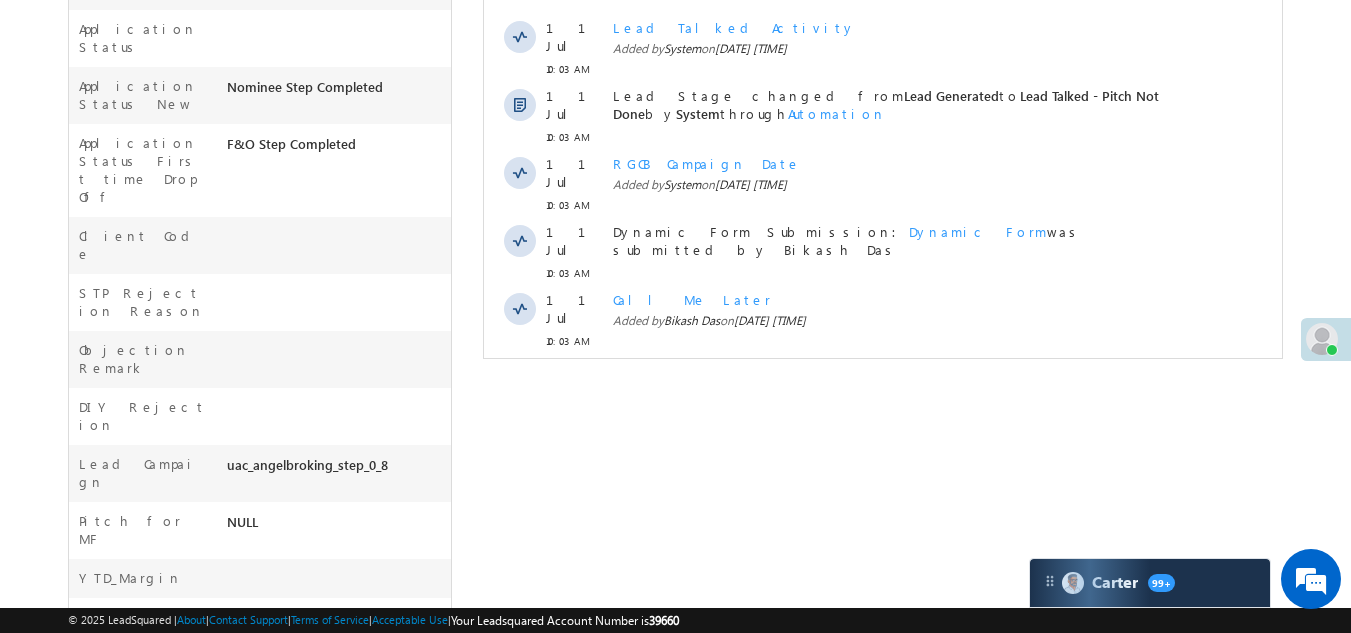 click on "Show More" at bounding box center (883, 385) 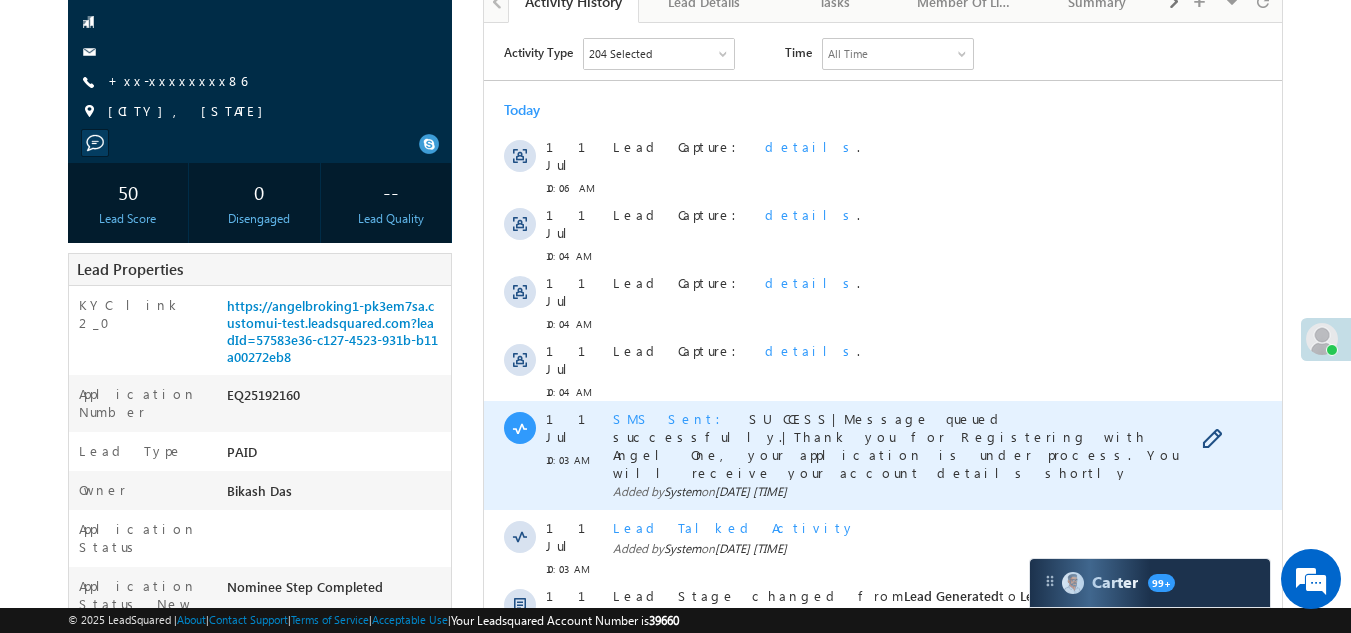 scroll, scrollTop: 0, scrollLeft: 0, axis: both 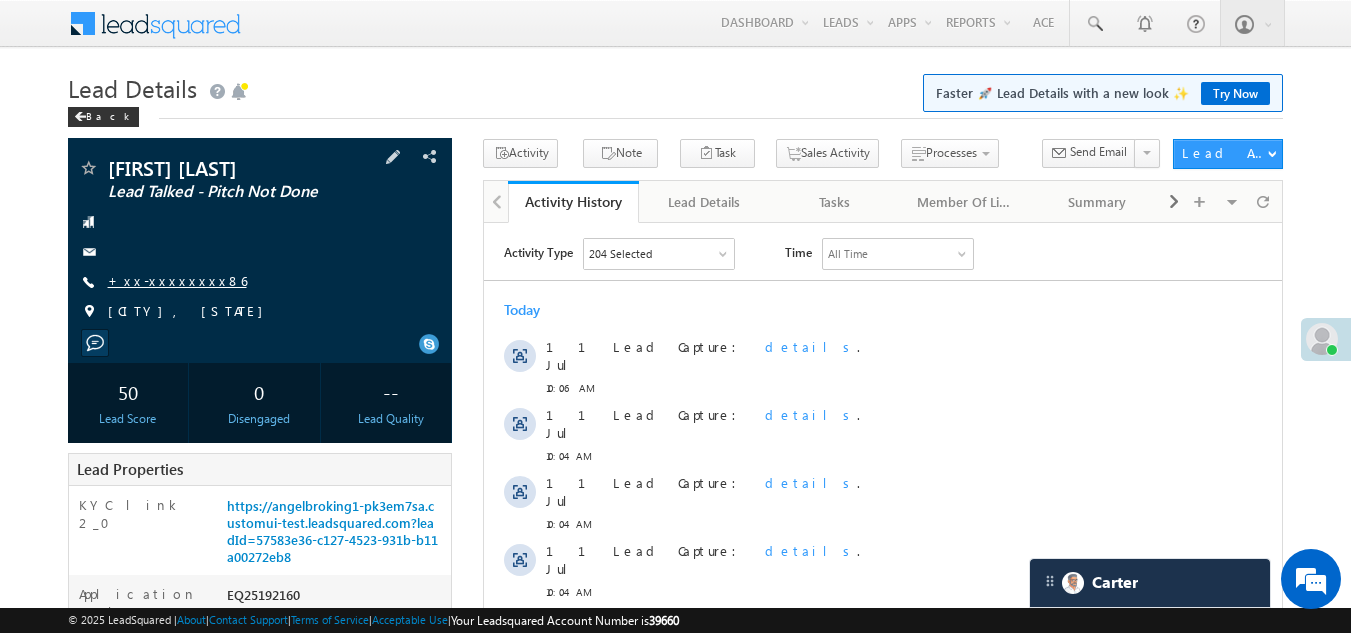 click on "+xx-xxxxxxxx86" at bounding box center [177, 280] 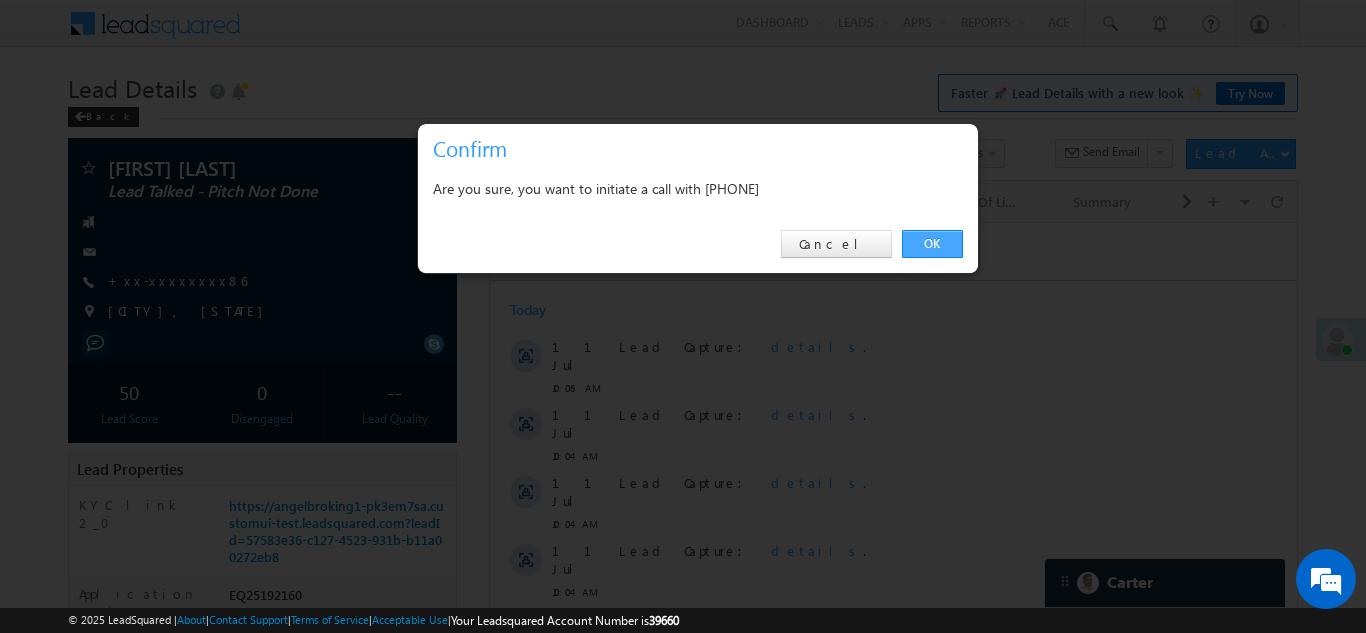 click on "OK" at bounding box center [932, 244] 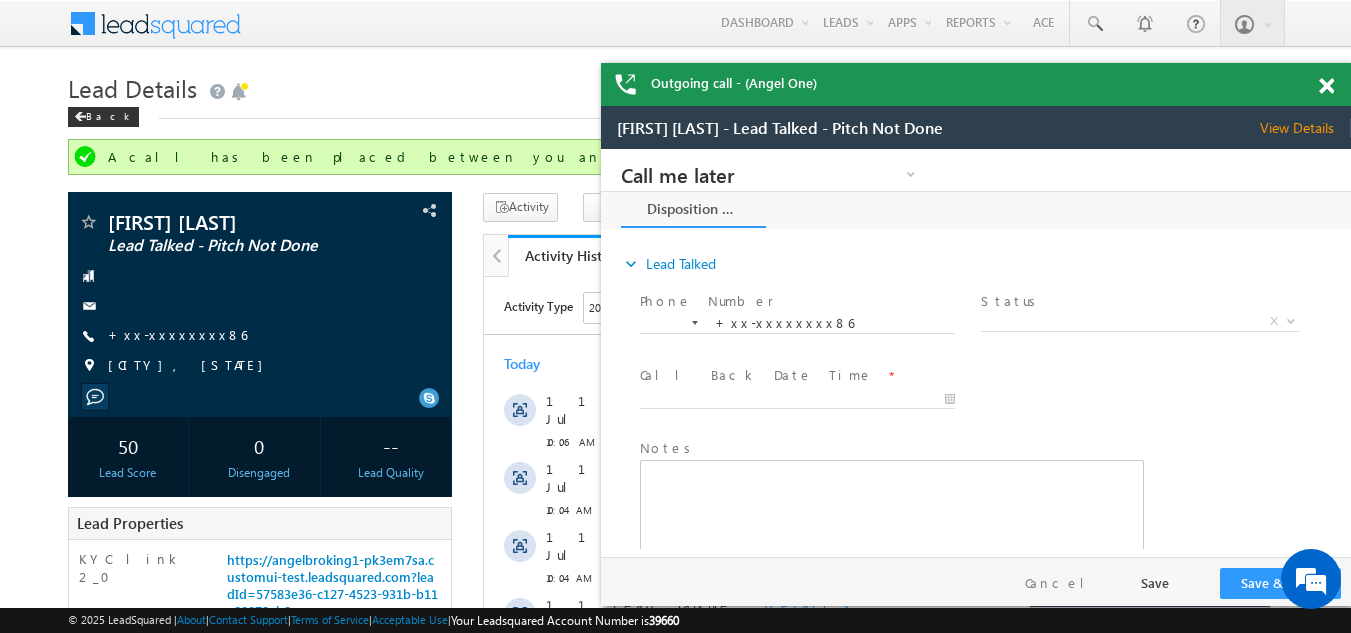 scroll, scrollTop: 0, scrollLeft: 0, axis: both 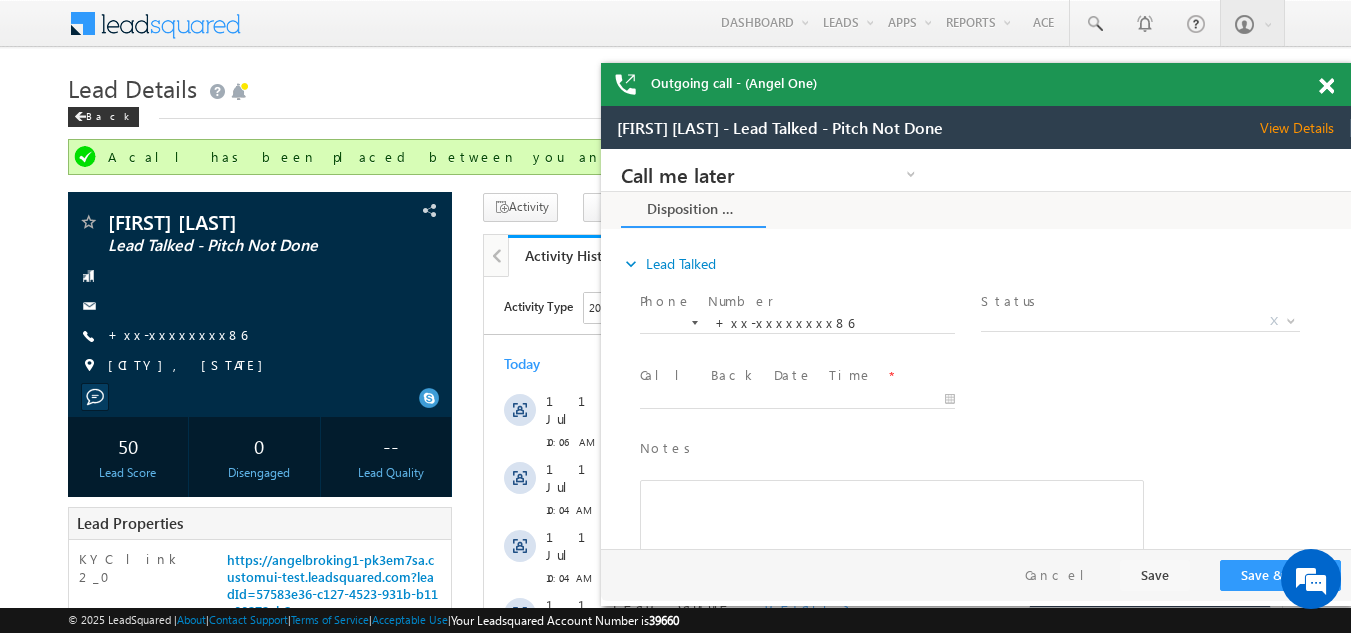 click at bounding box center [1326, 86] 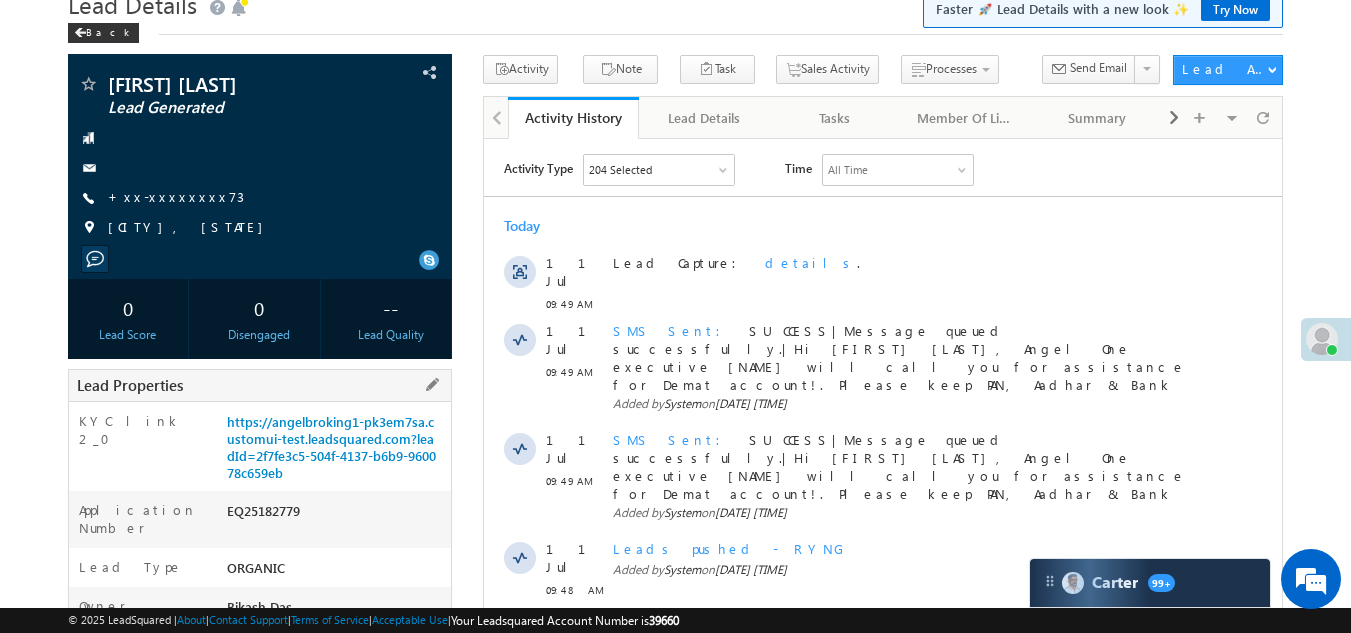 scroll, scrollTop: 0, scrollLeft: 0, axis: both 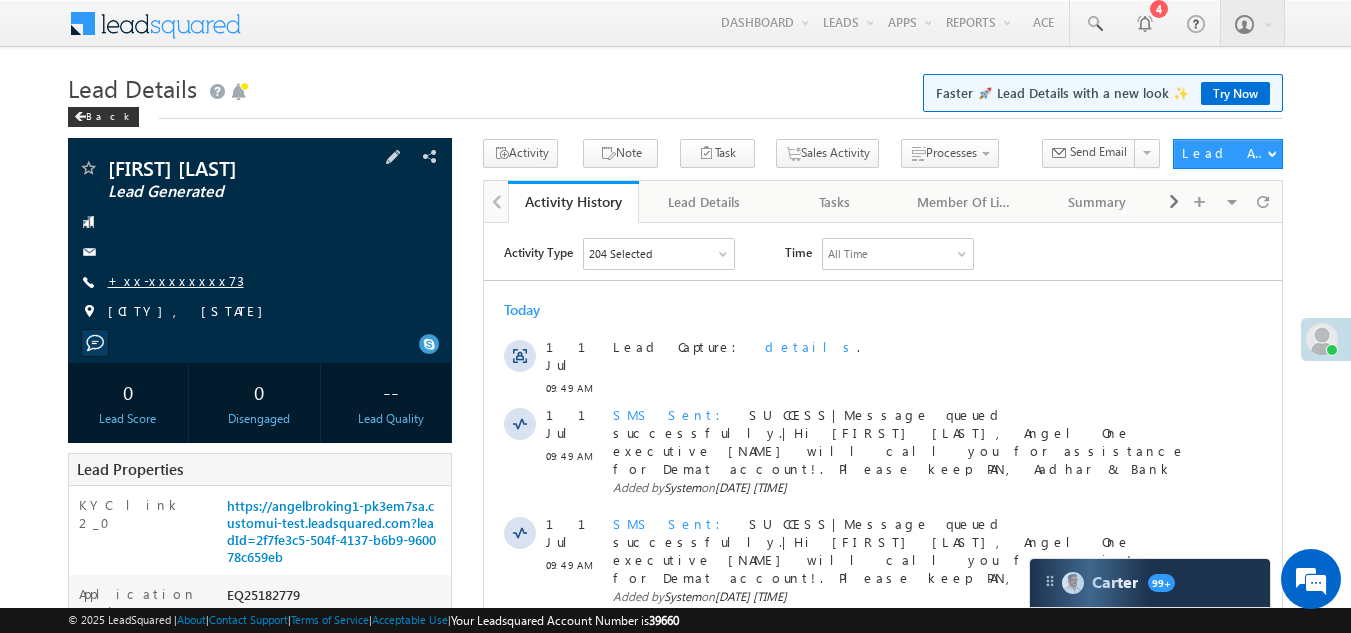 click on "+xx-xxxxxxxx73" at bounding box center [176, 280] 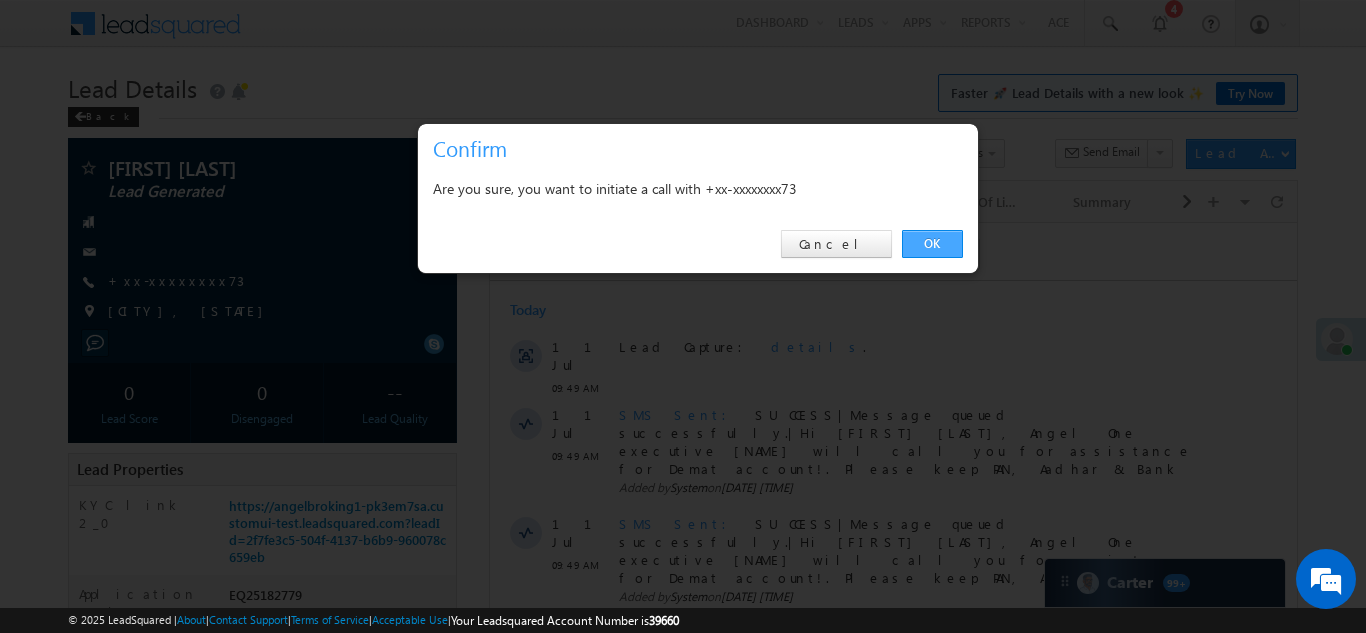 click on "OK" at bounding box center (932, 244) 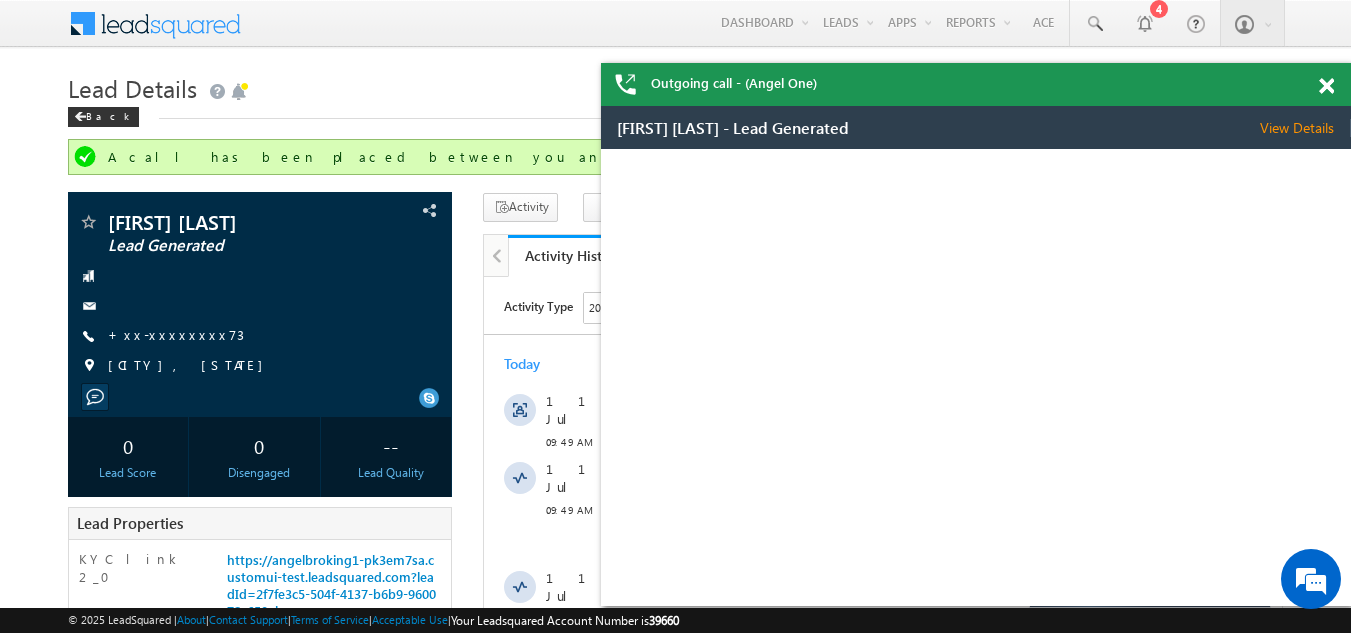 scroll, scrollTop: 0, scrollLeft: 0, axis: both 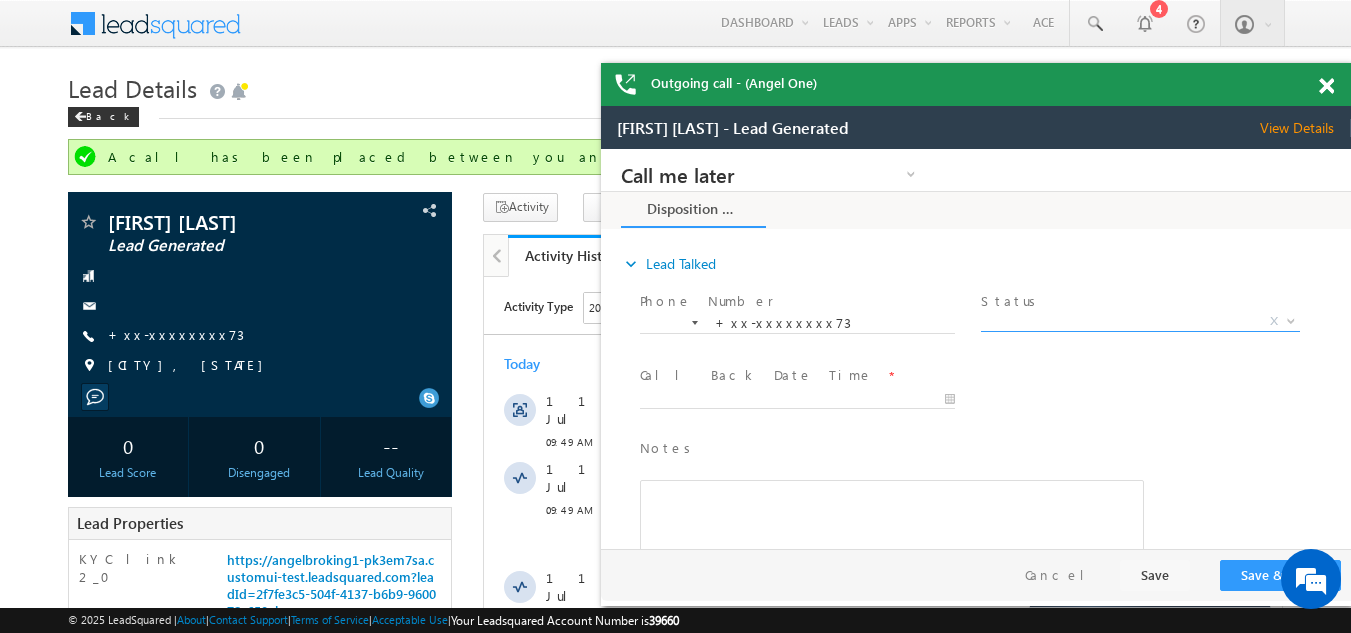 click on "X" at bounding box center (1140, 322) 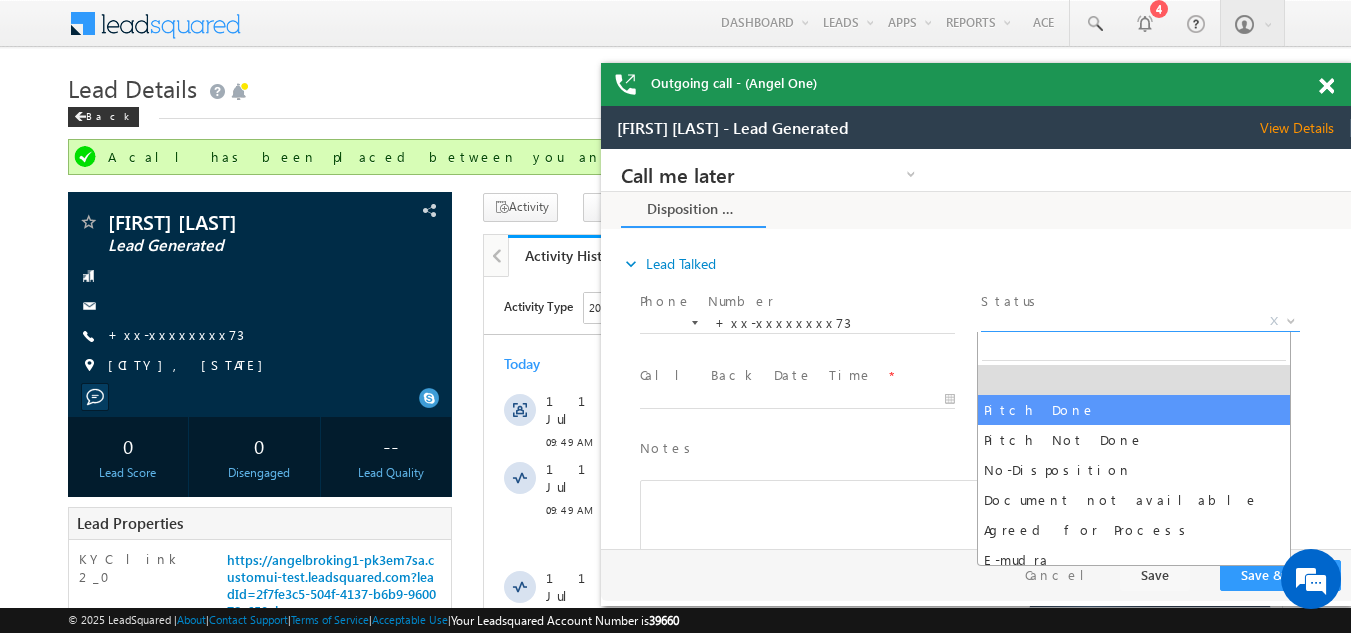 select on "Pitch Done" 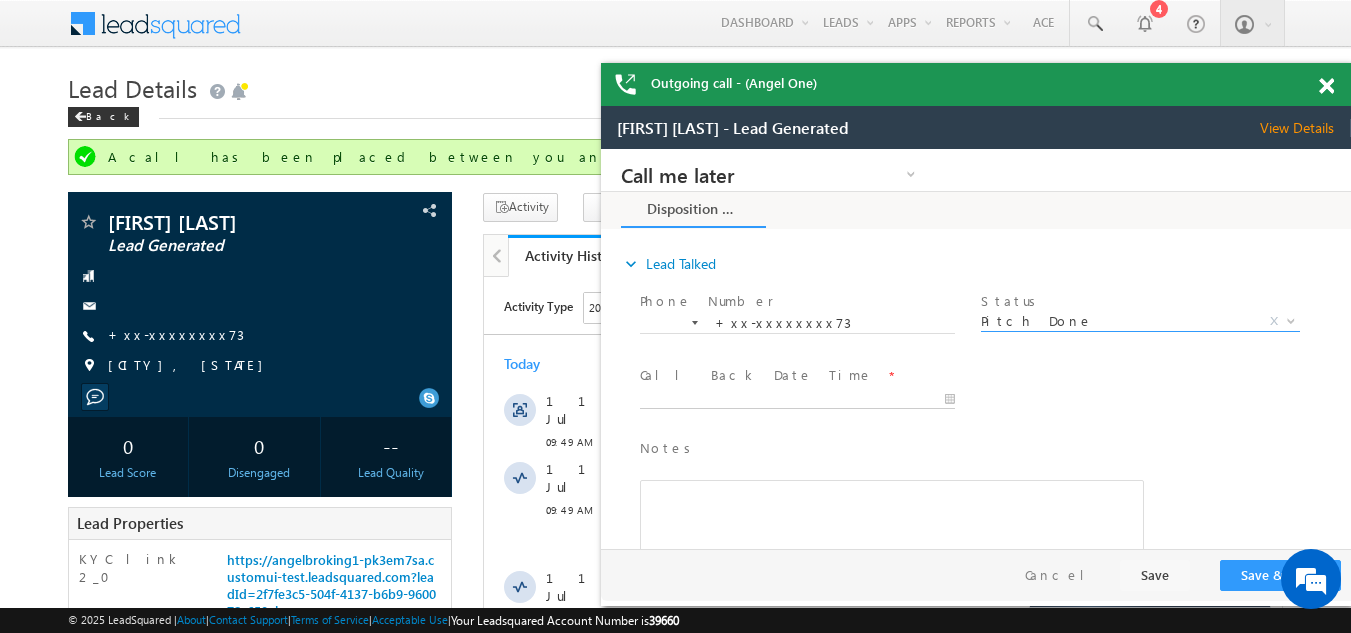 type on "[DATE] [TIME]" 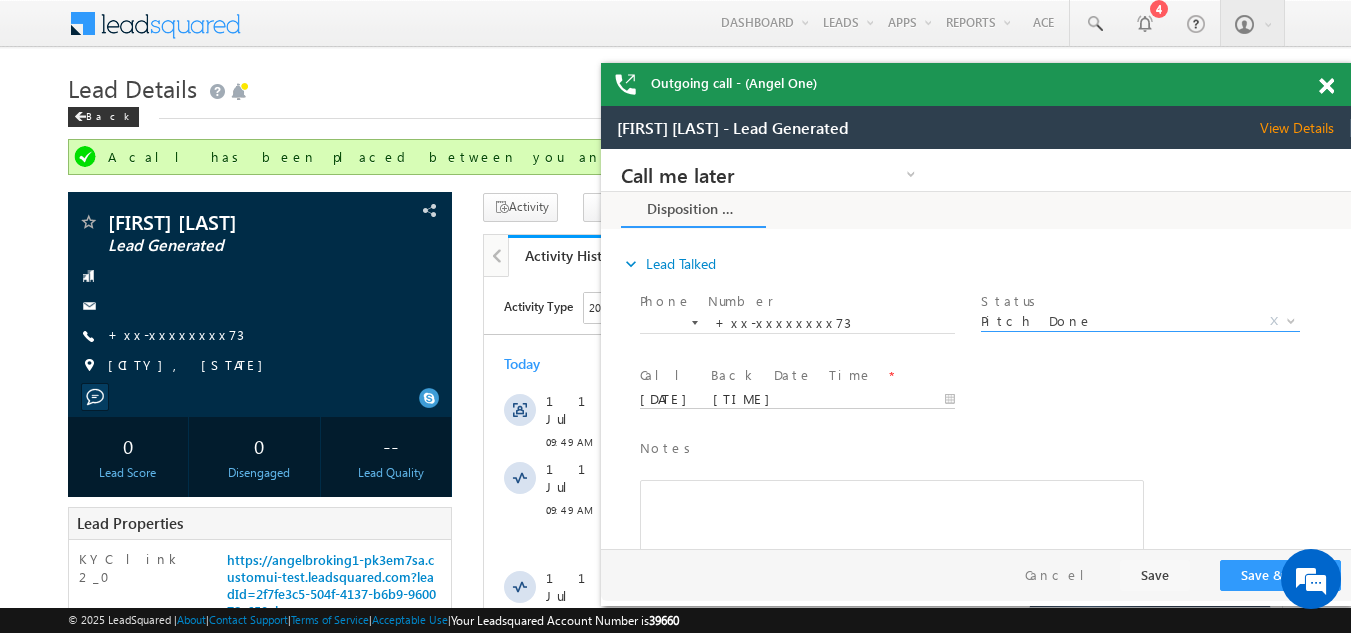 click on "[DATE] [TIME]" at bounding box center (797, 400) 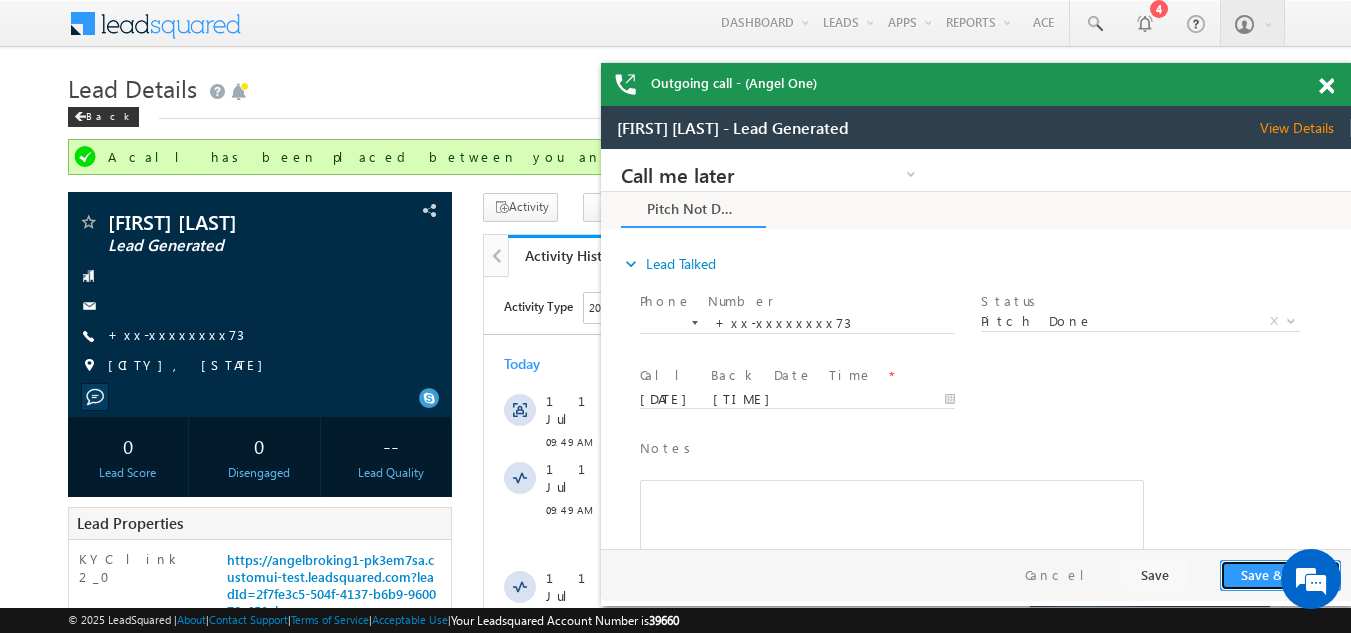click on "Save & Close" at bounding box center (1280, 575) 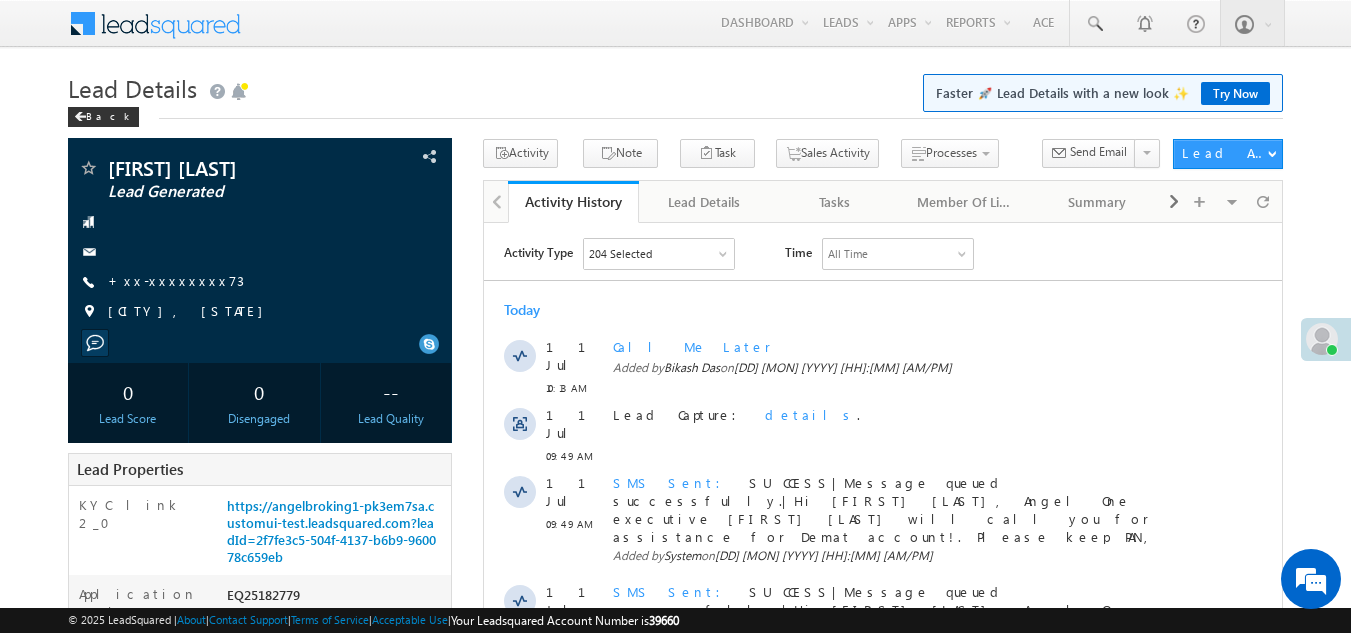 scroll, scrollTop: 0, scrollLeft: 0, axis: both 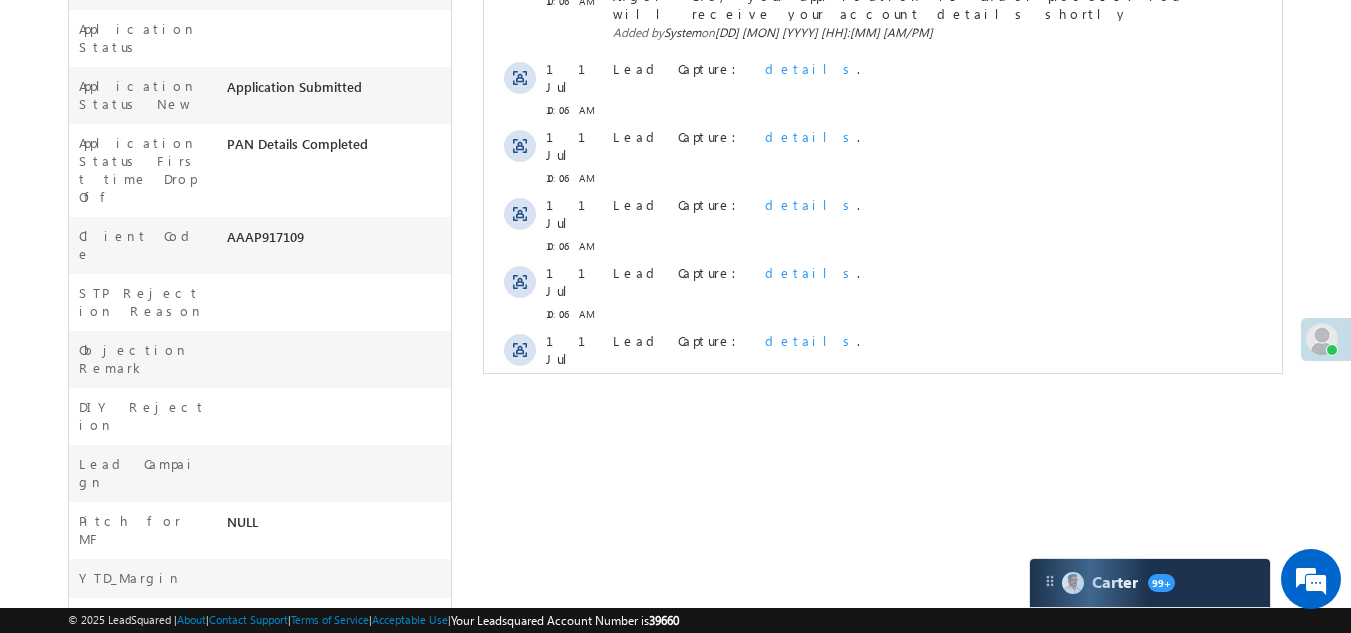 click on "Show More" at bounding box center [883, 426] 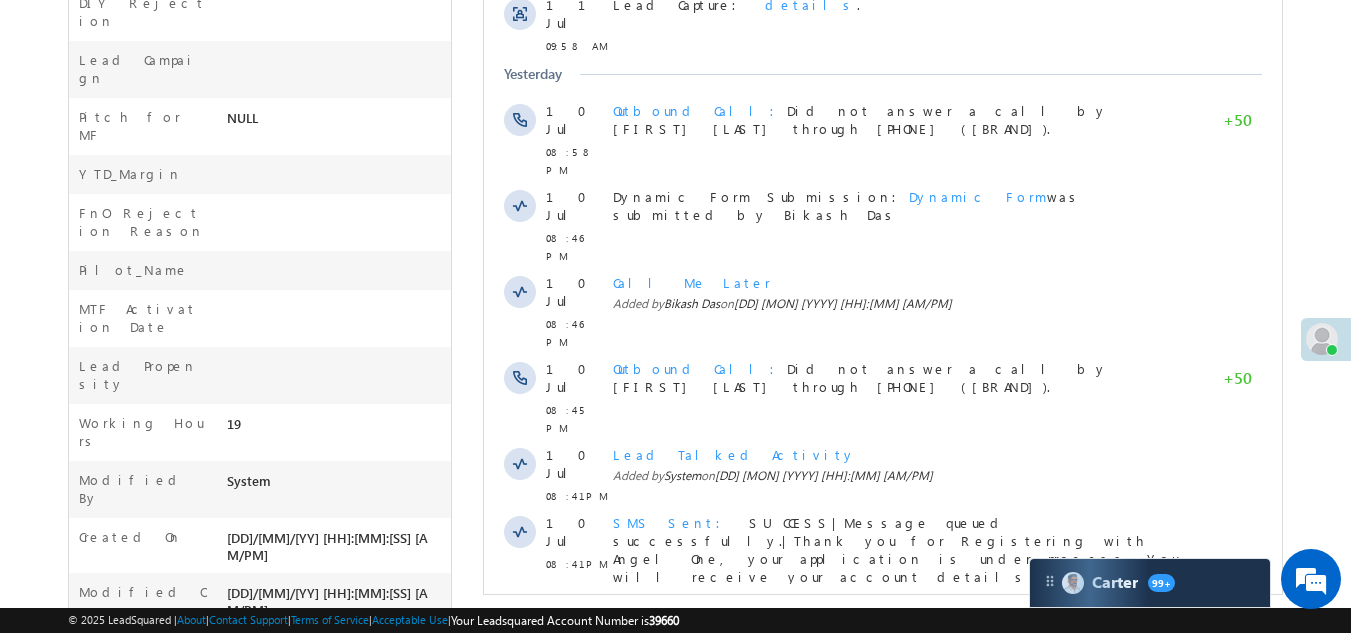 scroll, scrollTop: 1117, scrollLeft: 0, axis: vertical 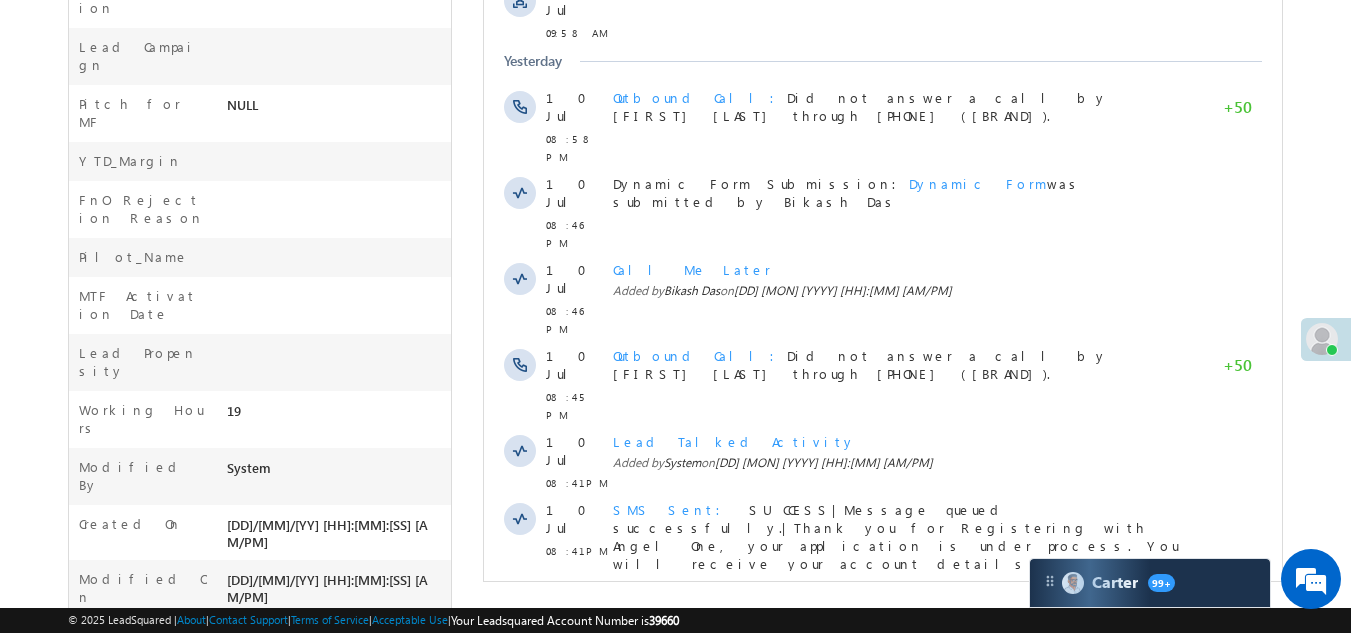 click on "Show More" at bounding box center [883, 840] 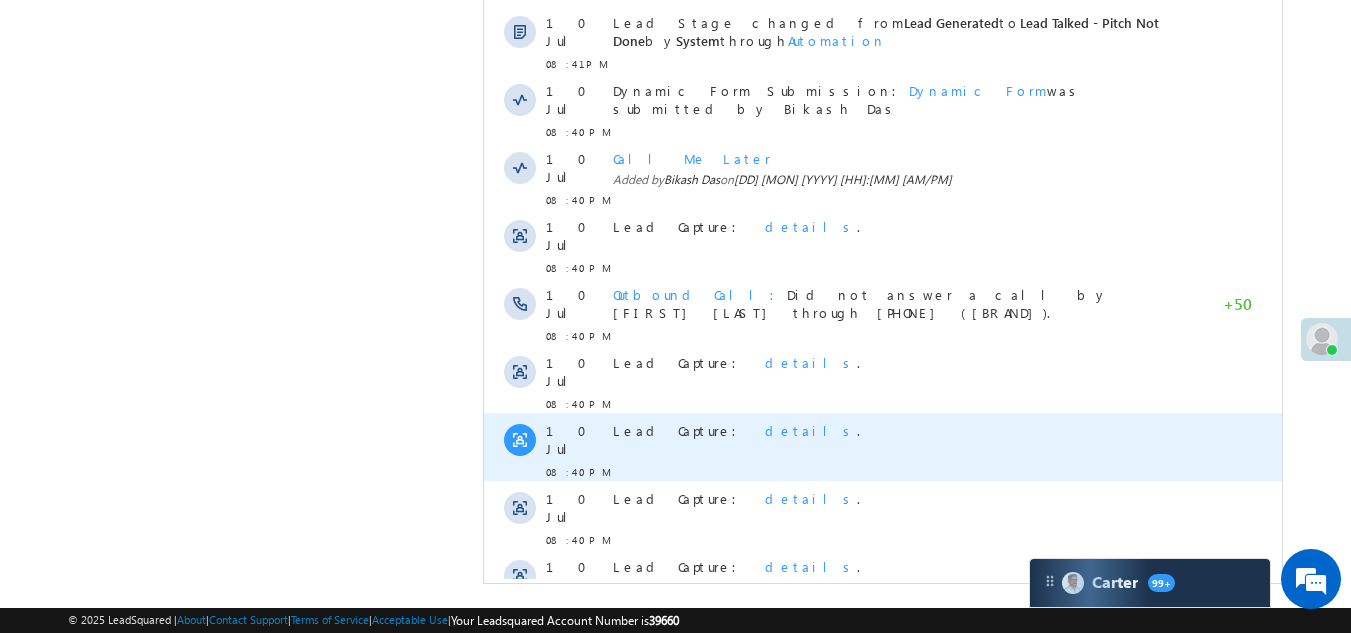 scroll, scrollTop: 1783, scrollLeft: 0, axis: vertical 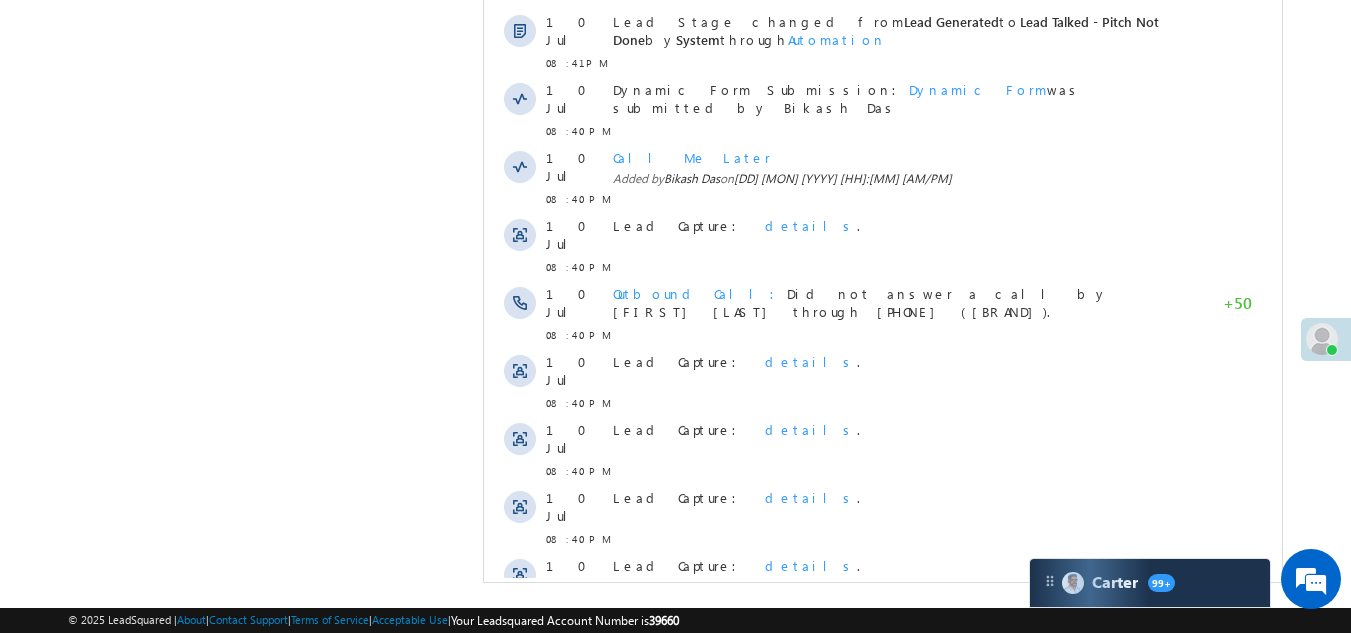 click on "Show More" at bounding box center (883, 955) 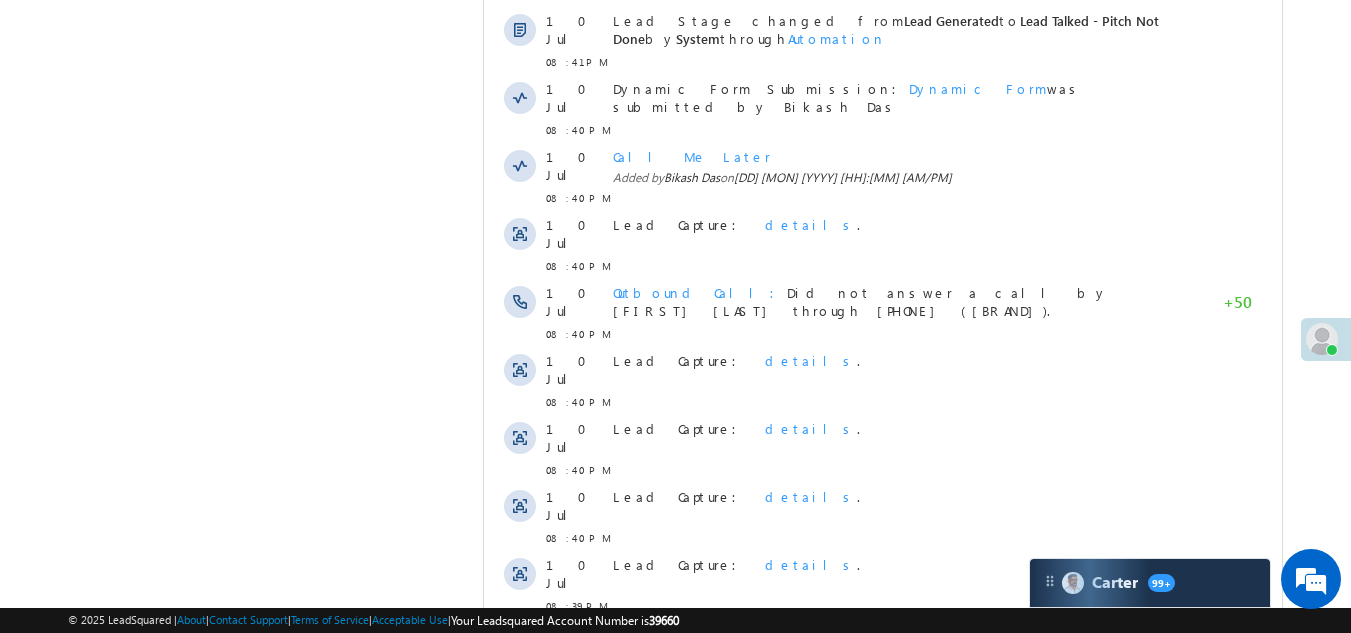 scroll, scrollTop: 0, scrollLeft: 0, axis: both 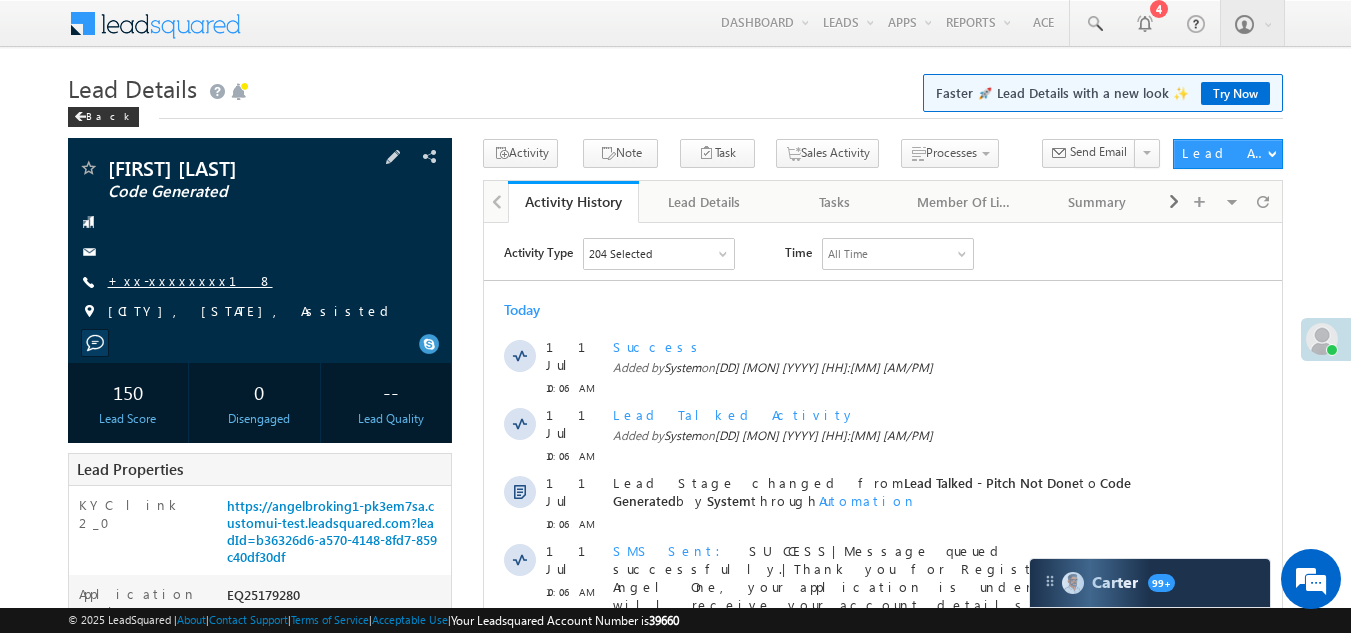click on "+xx-xxxxxxxx18" at bounding box center [190, 280] 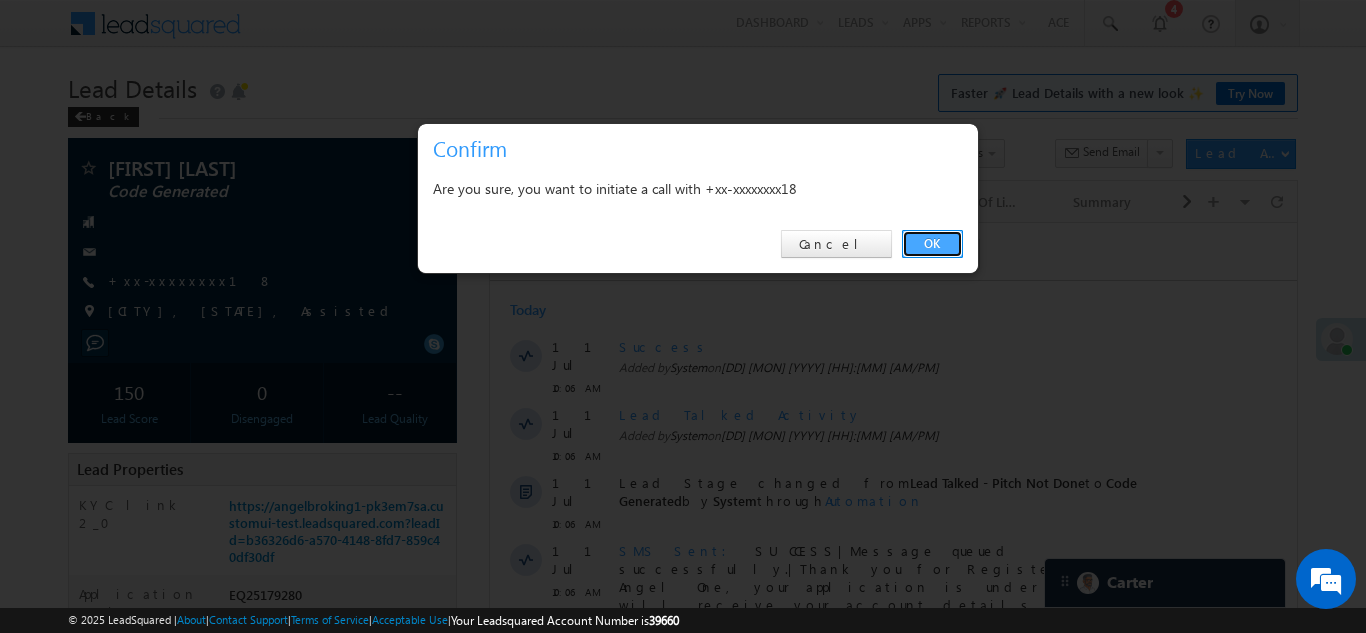 click on "OK" at bounding box center (932, 244) 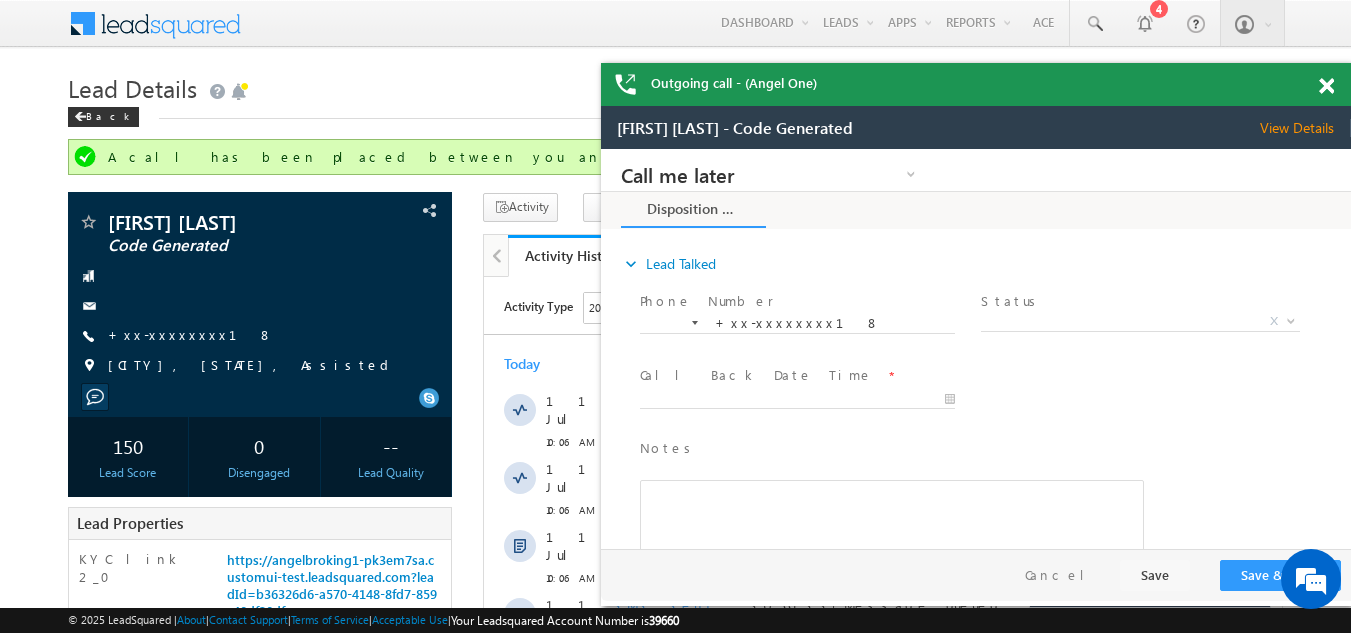 scroll, scrollTop: 0, scrollLeft: 0, axis: both 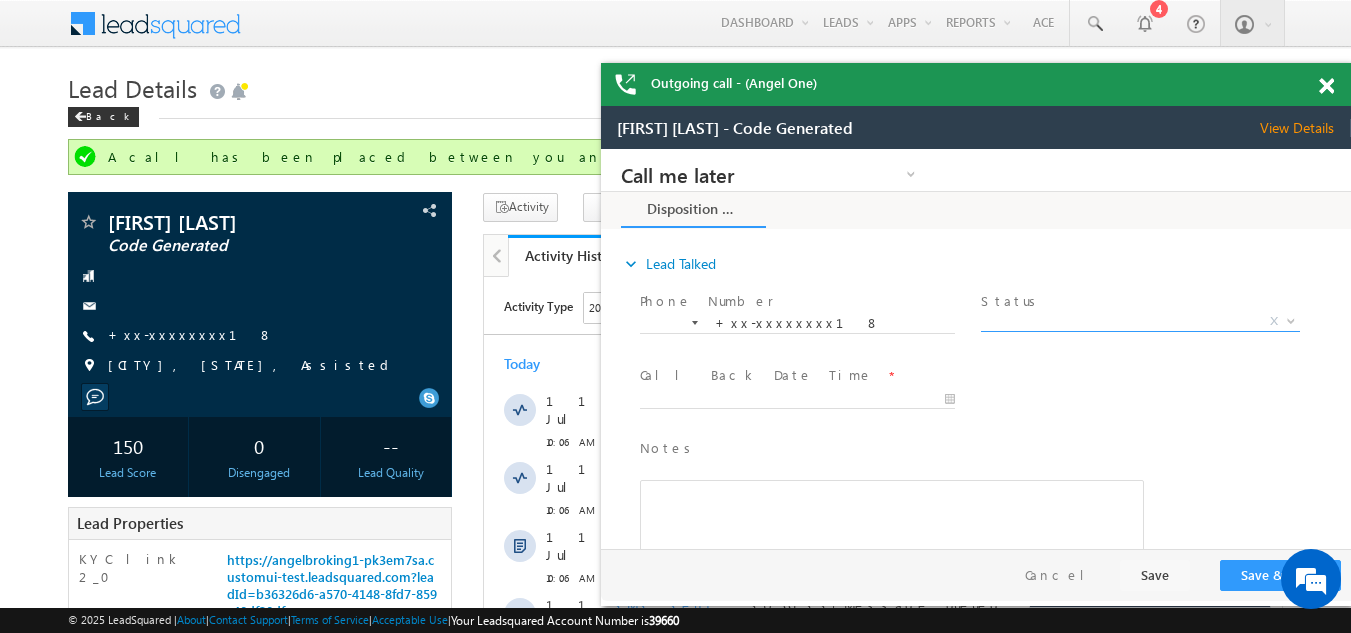 click on "X" at bounding box center [1140, 322] 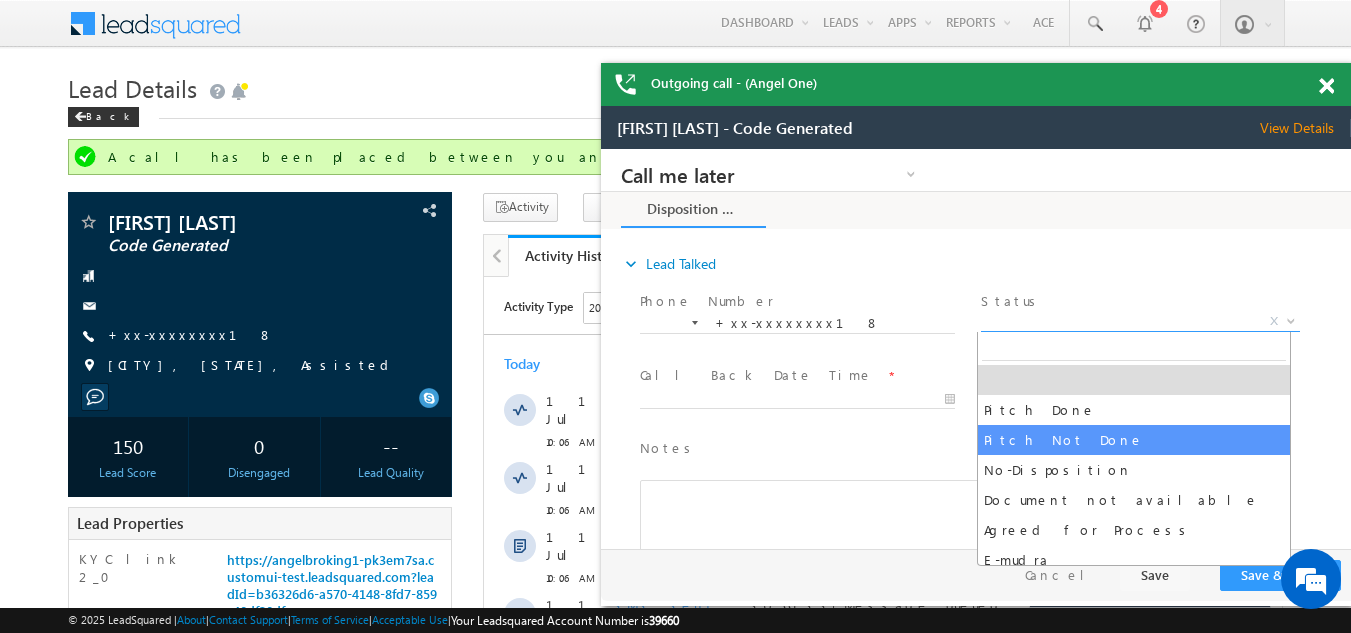 select on "Pitch Not Done" 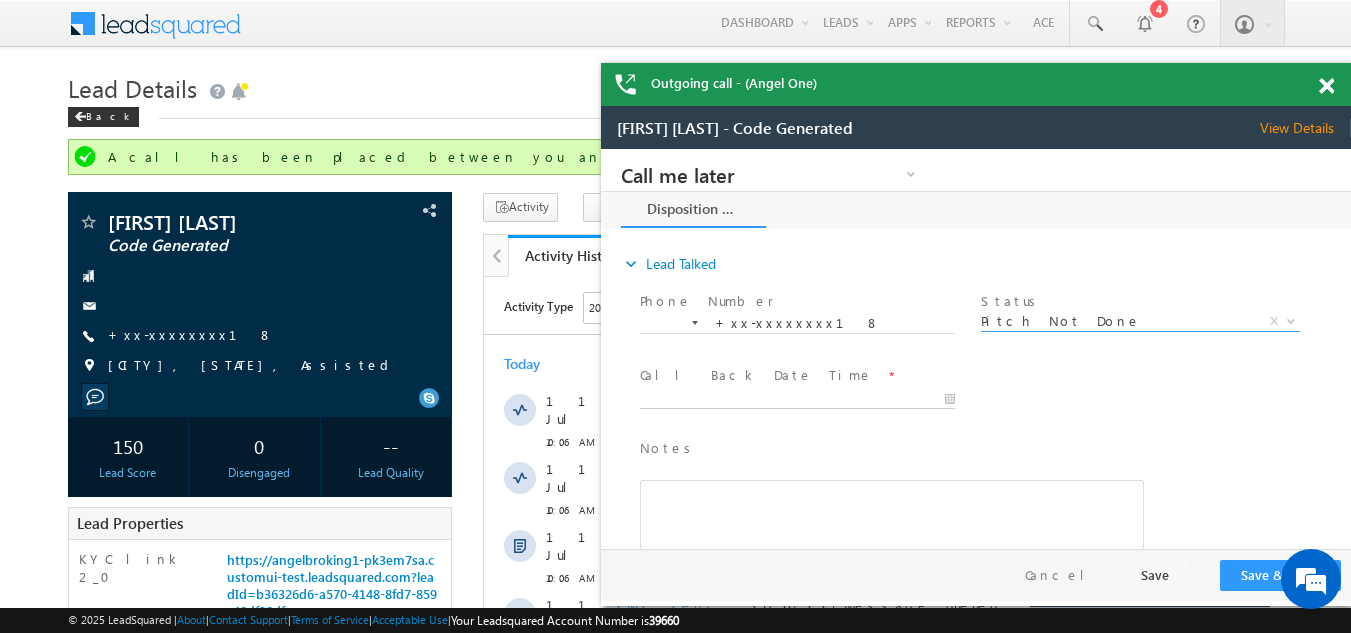 type on "[DD]/[MM]/[YY] [HH]:[MM] [AM/PM]" 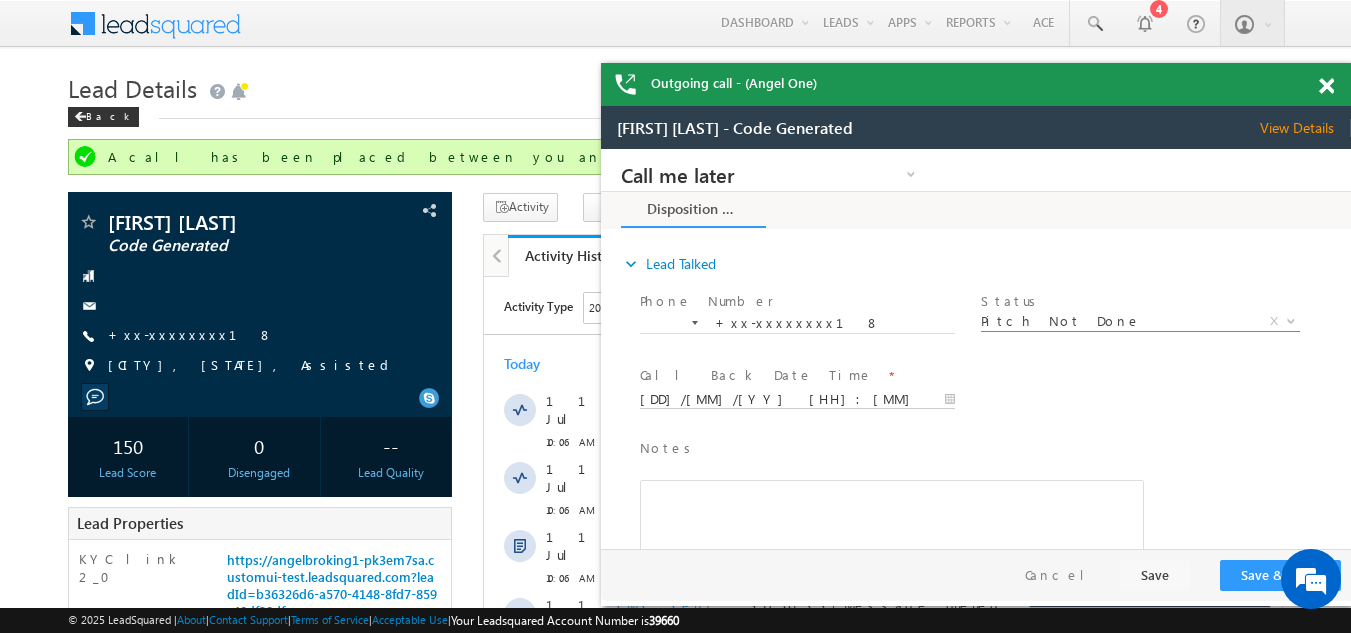 click on "[DD]/[MM]/[YY] [HH]:[MM] [AM/PM]" at bounding box center (797, 400) 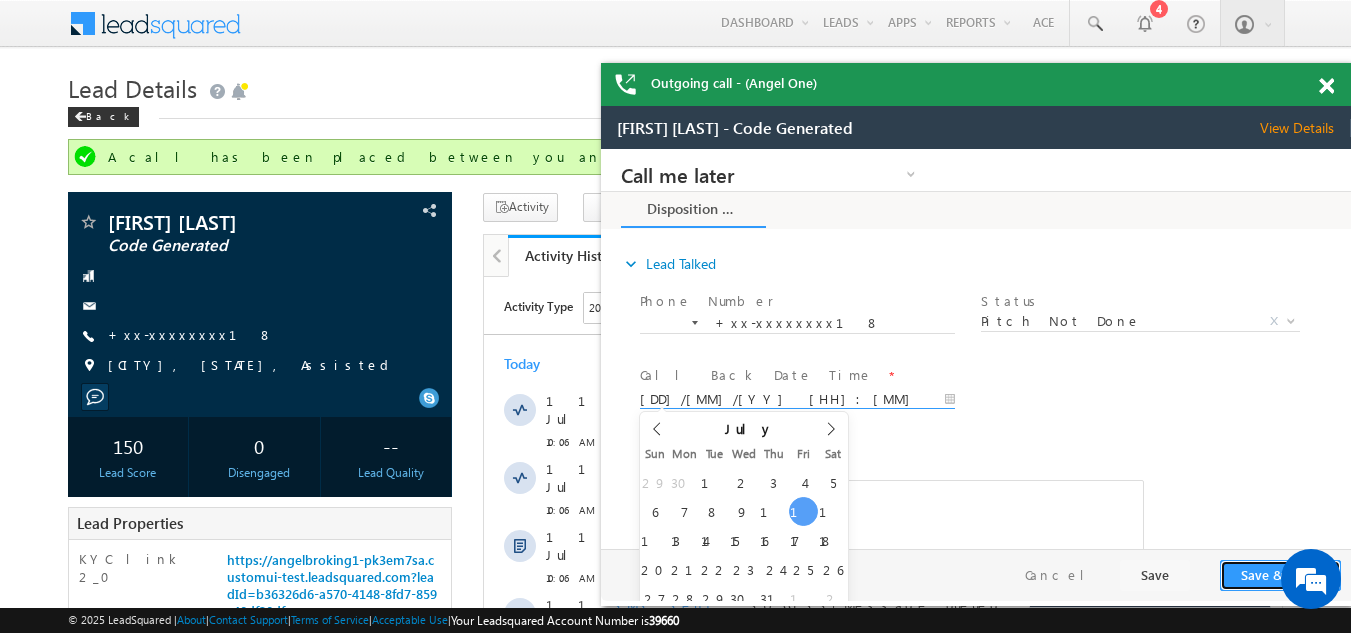 click on "Save & Close" at bounding box center (1280, 575) 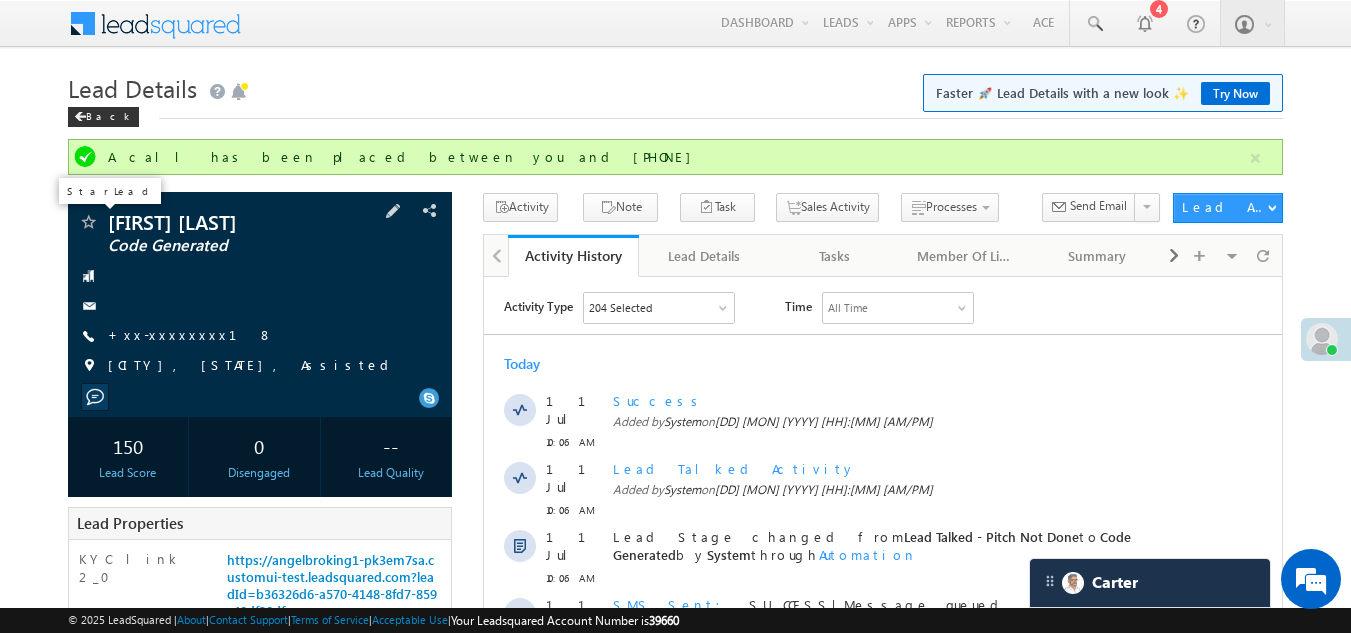 click at bounding box center [88, 224] 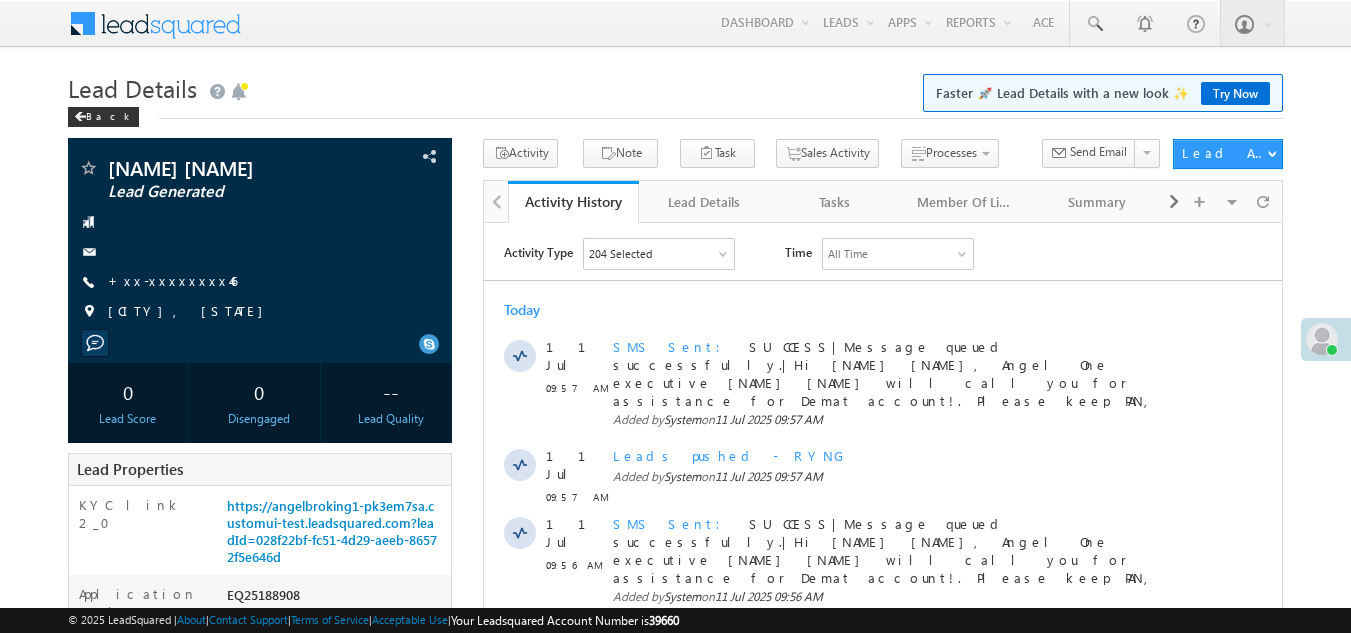scroll, scrollTop: 0, scrollLeft: 0, axis: both 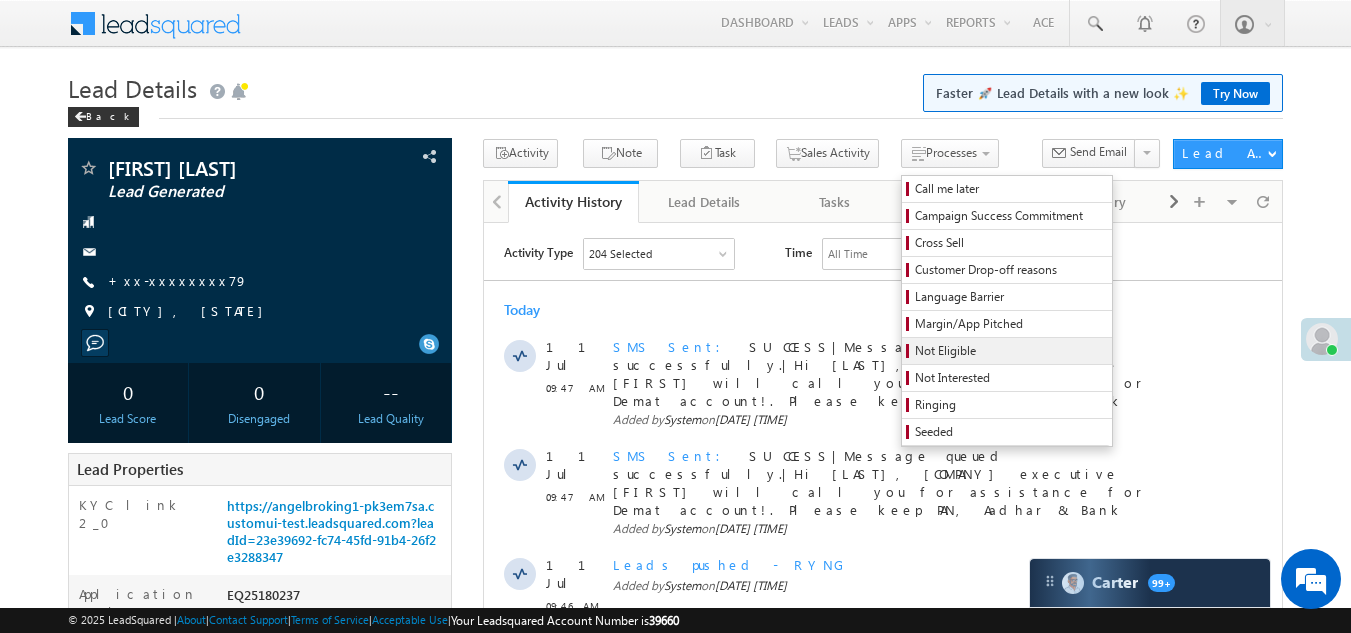 click on "Not Eligible" at bounding box center [1010, 351] 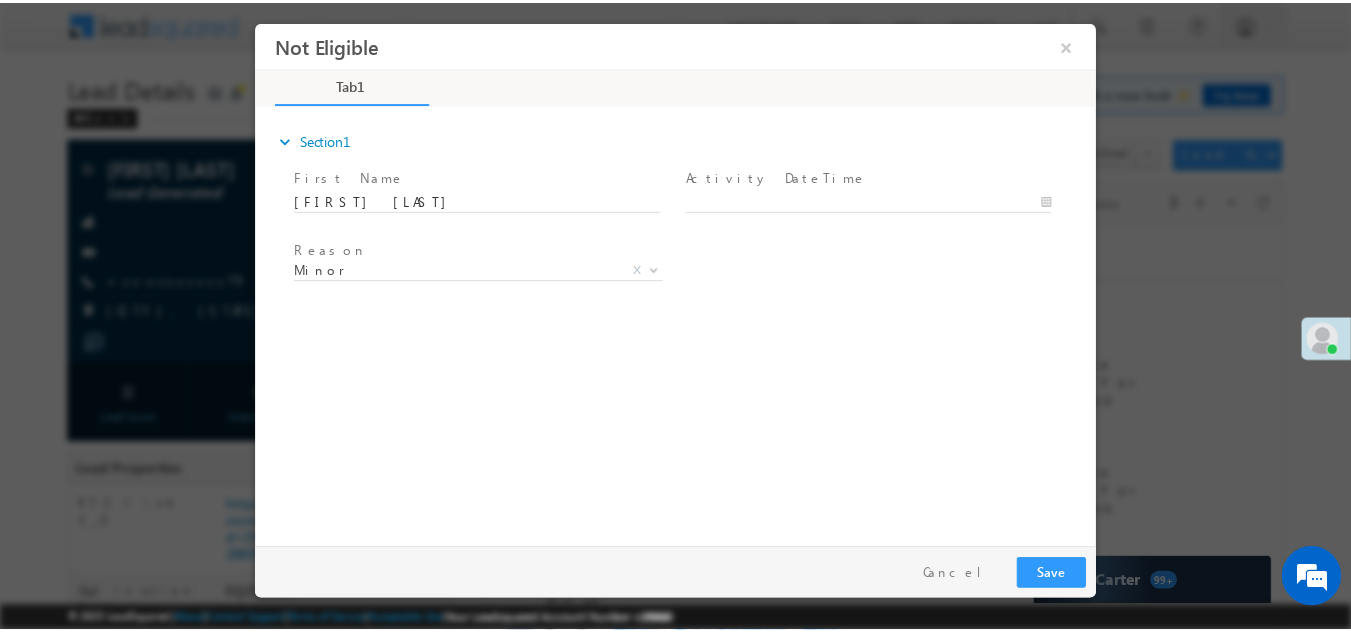 scroll, scrollTop: 0, scrollLeft: 0, axis: both 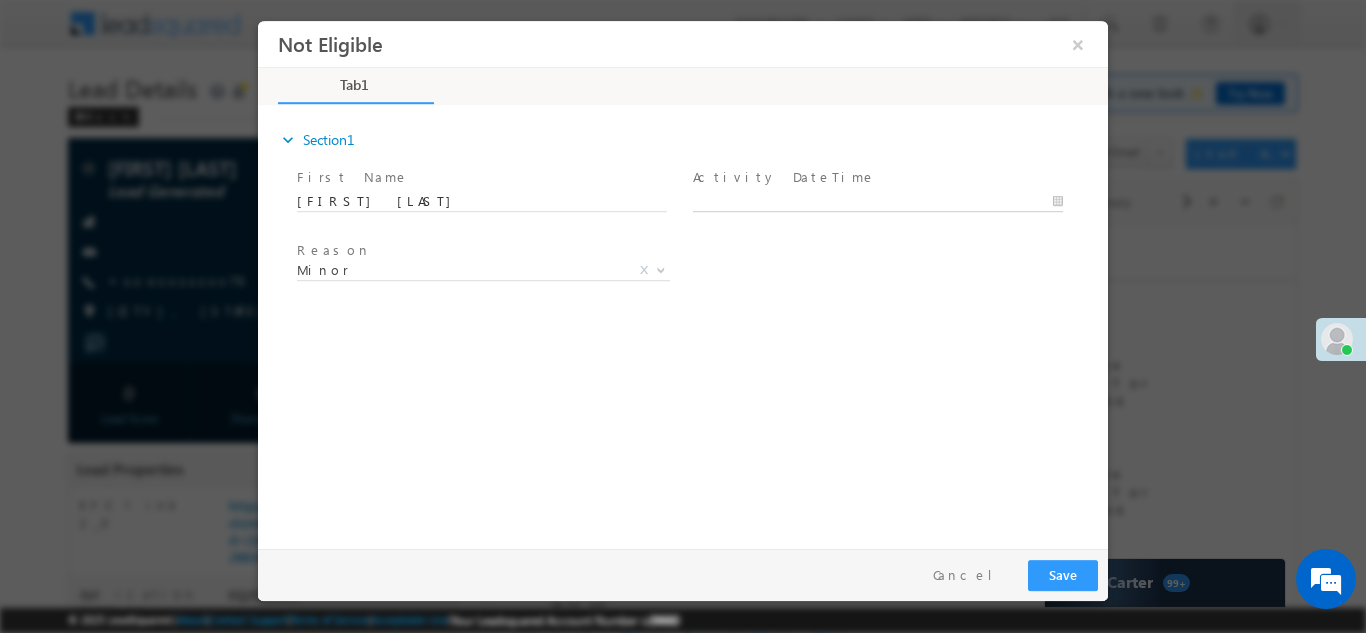 type on "07/11/25 10:19 AM" 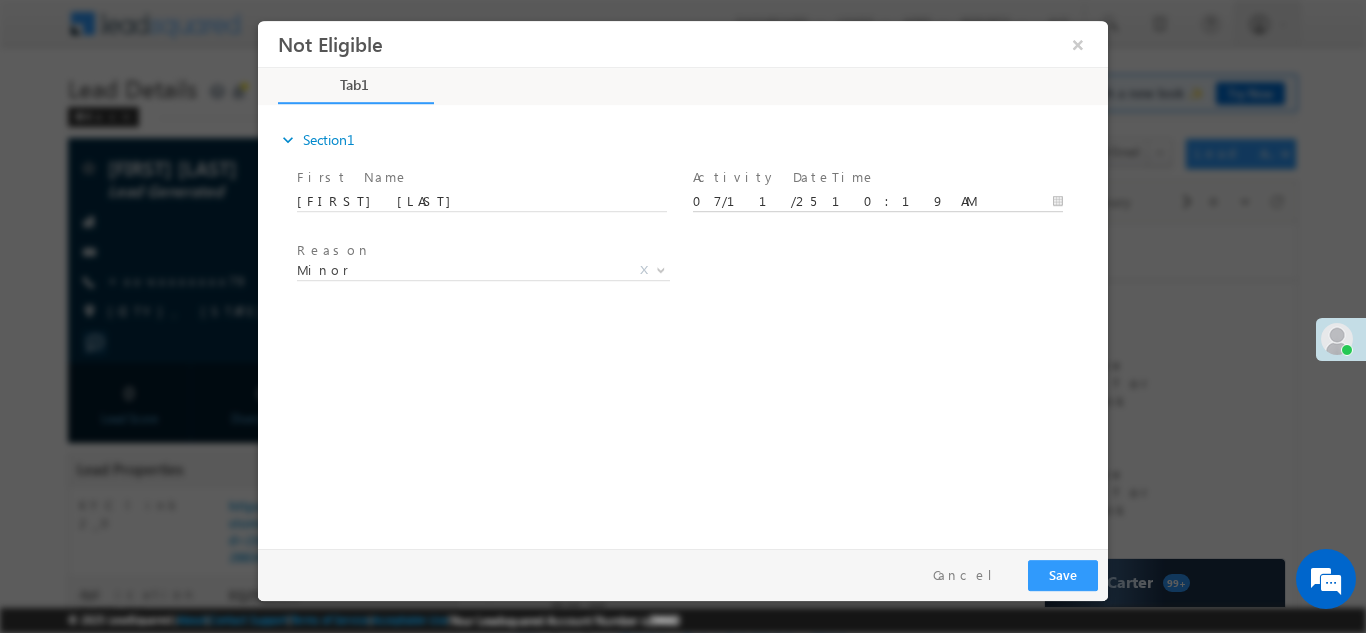click on "07/11/25 10:19 AM" at bounding box center [878, 201] 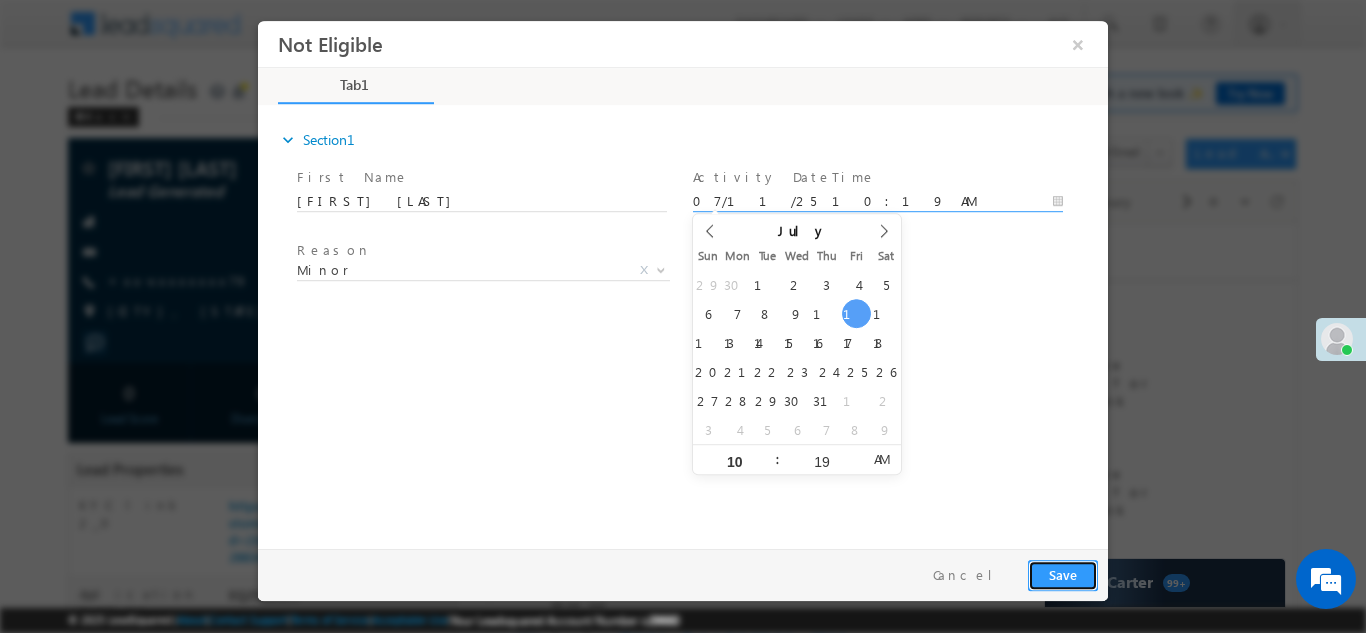 click on "Save" at bounding box center [1063, 574] 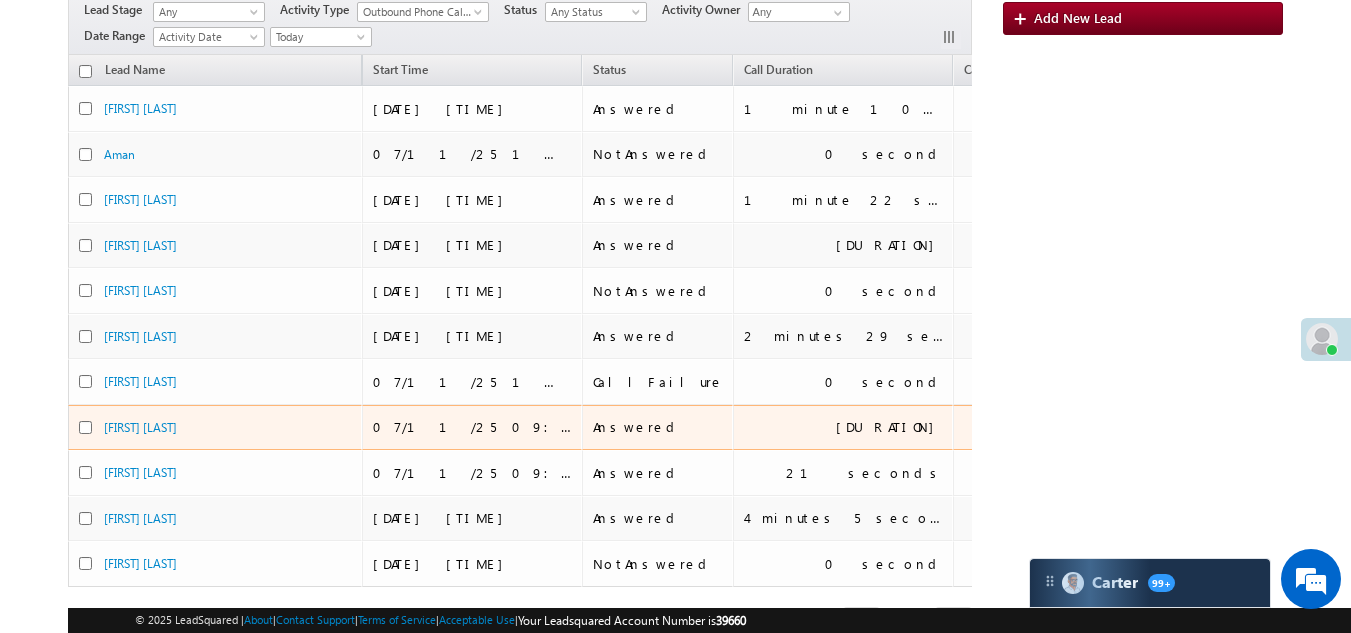 scroll, scrollTop: 211, scrollLeft: 0, axis: vertical 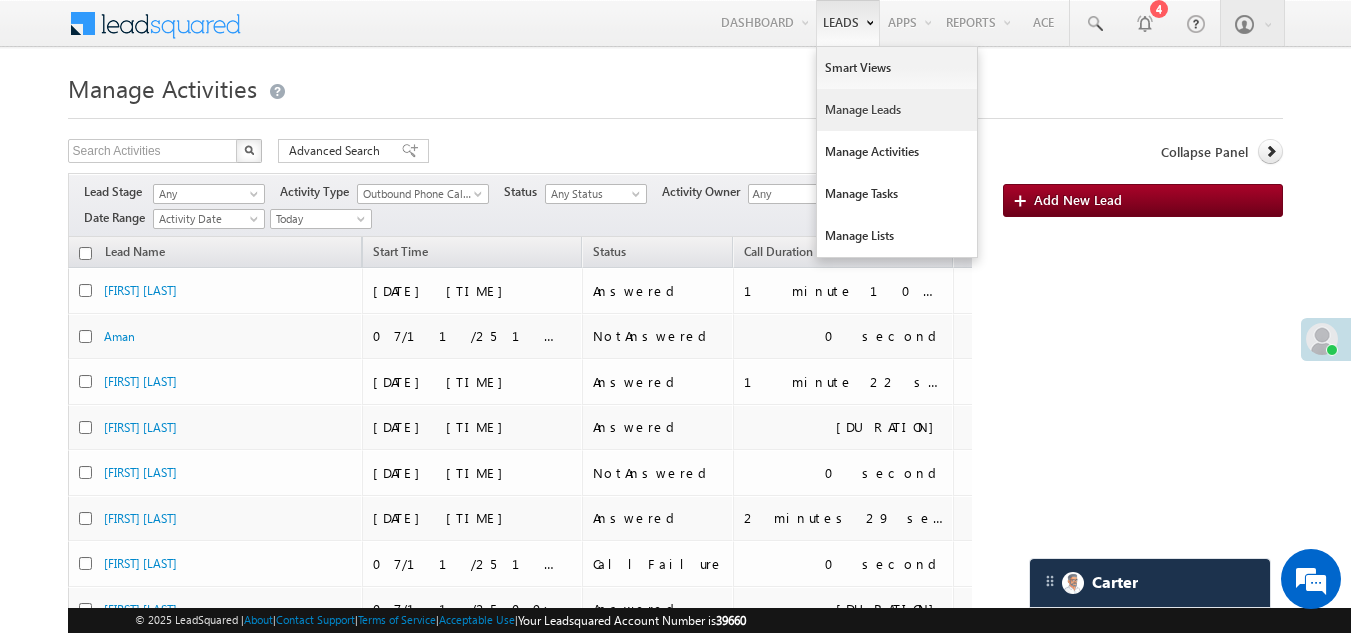 click on "Manage Leads" at bounding box center (897, 110) 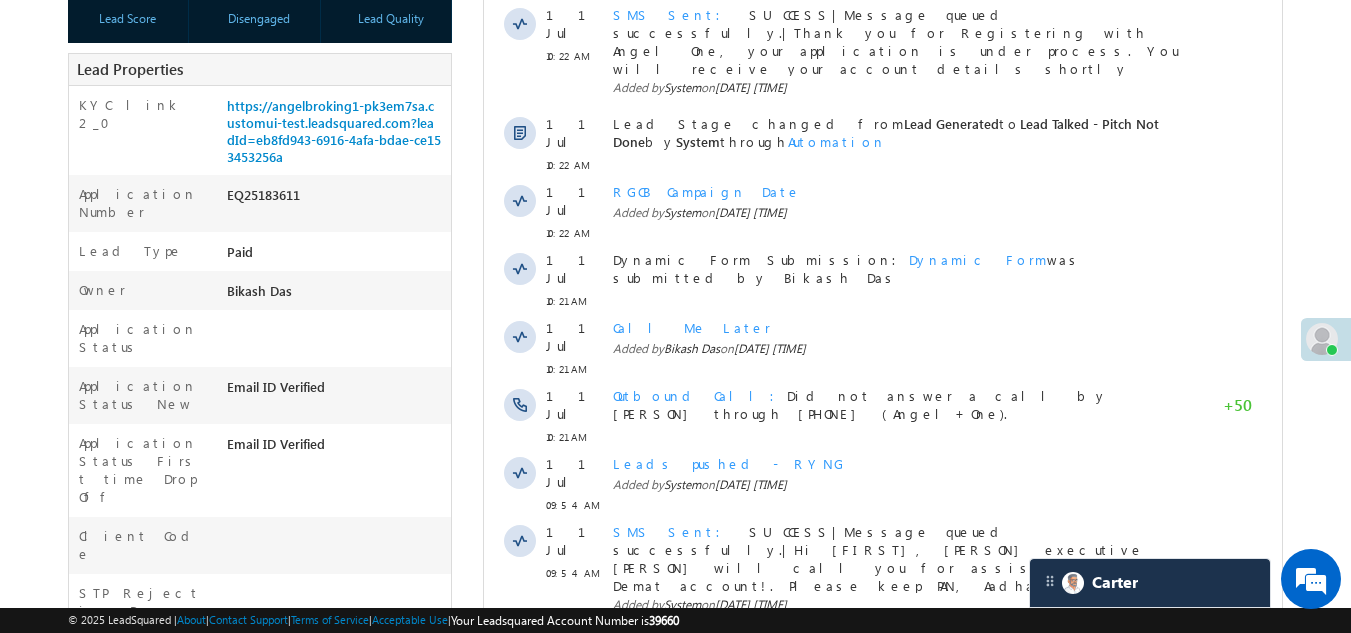 scroll, scrollTop: 0, scrollLeft: 0, axis: both 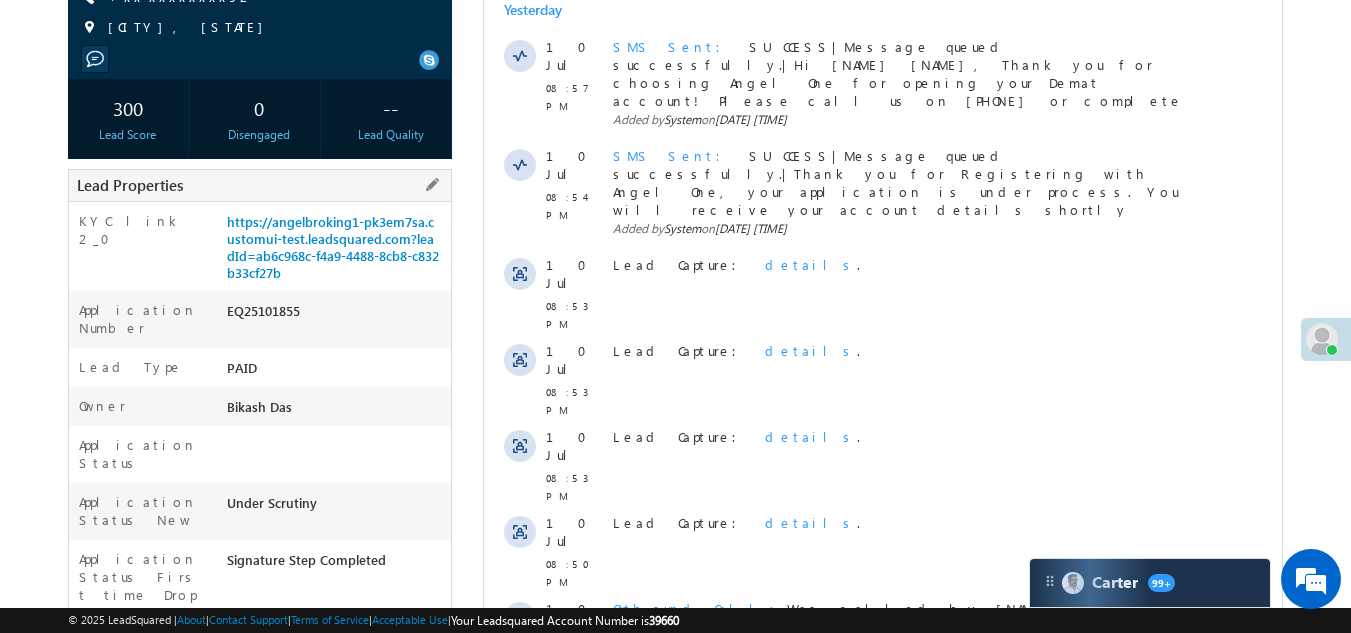 drag, startPoint x: 227, startPoint y: 311, endPoint x: 306, endPoint y: 310, distance: 79.00633 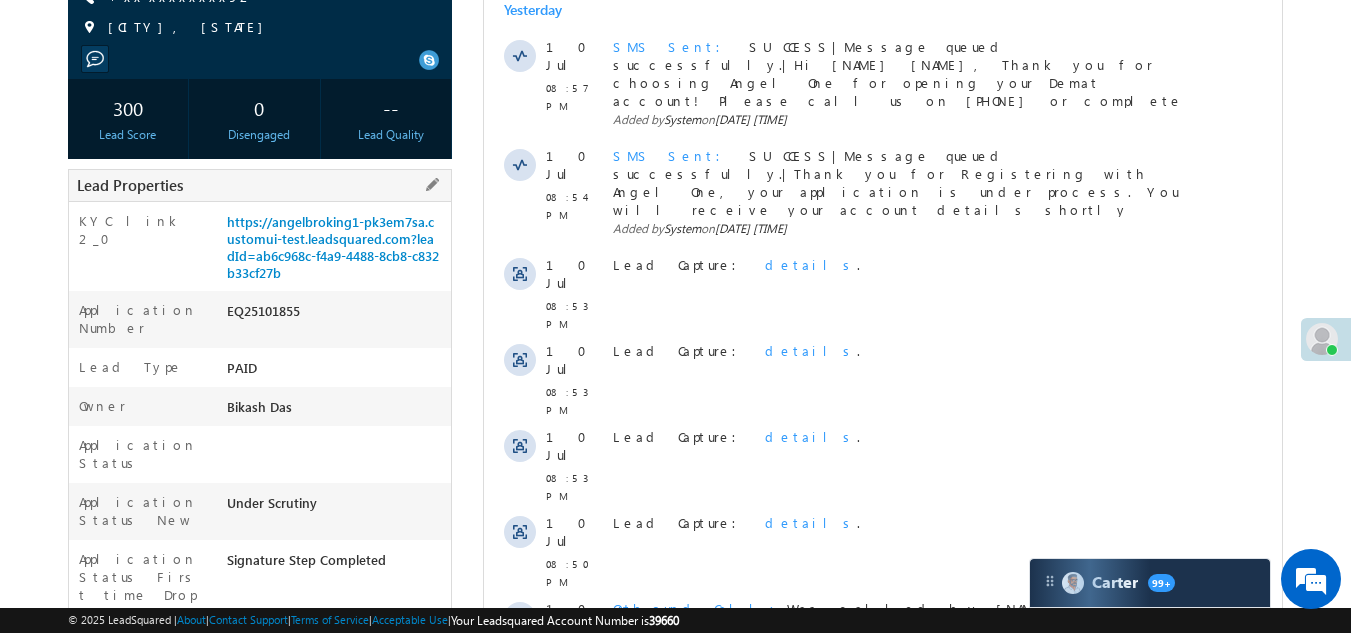 click on "EQ25101855" at bounding box center [337, 315] 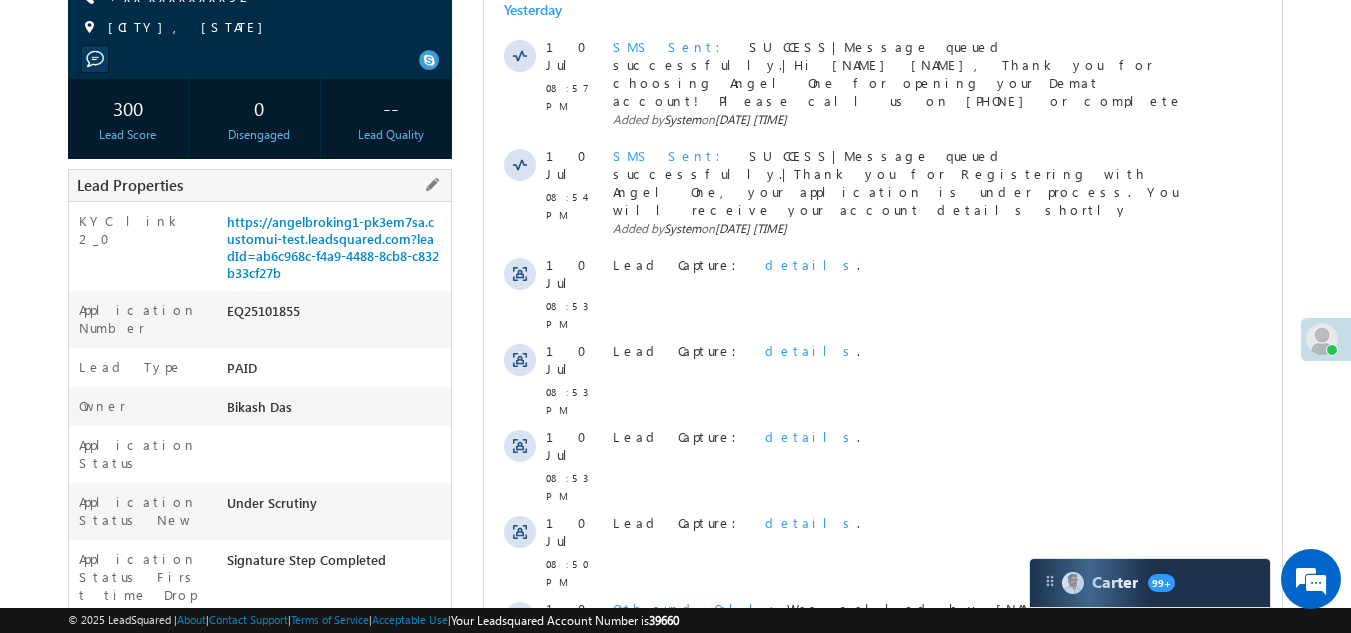 scroll, scrollTop: 0, scrollLeft: 0, axis: both 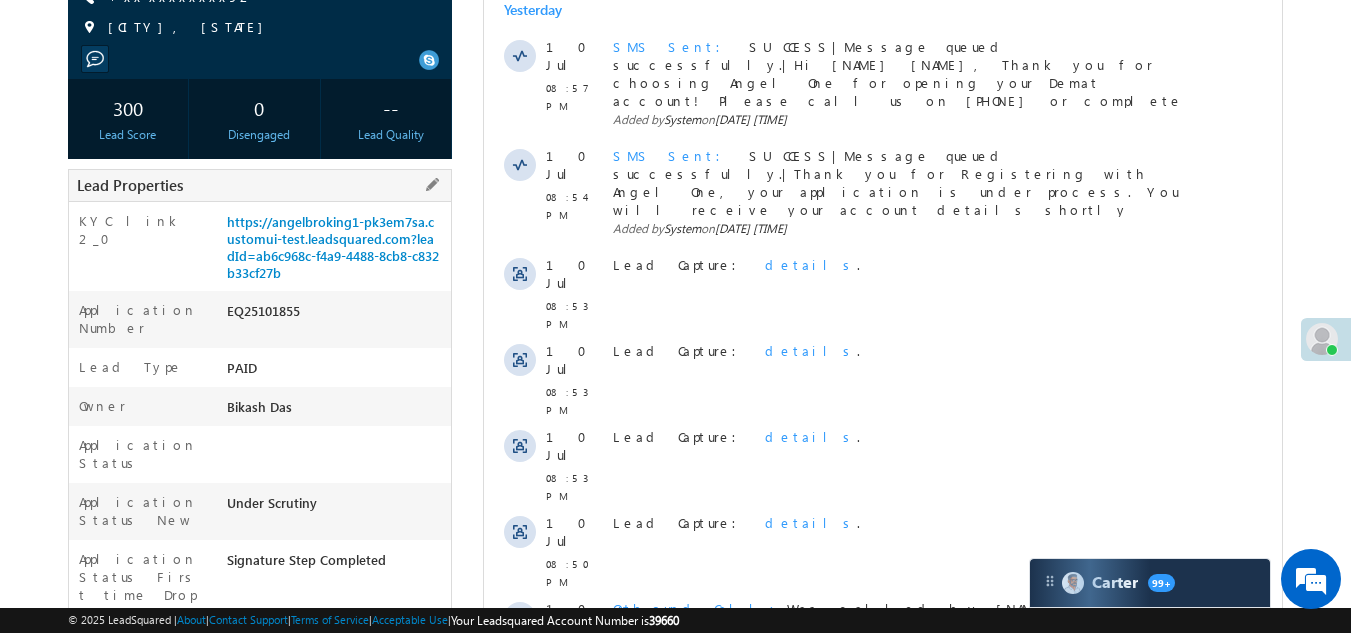 copy on "EQ25101855" 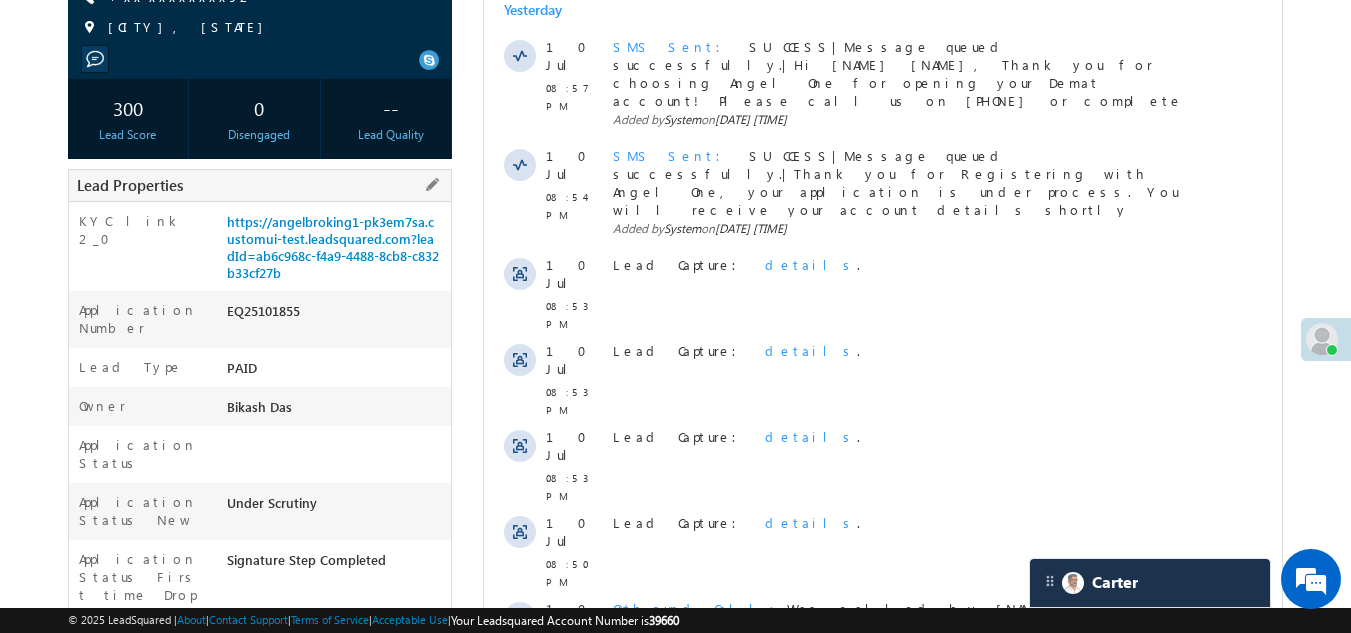 copy on "EQ25101855" 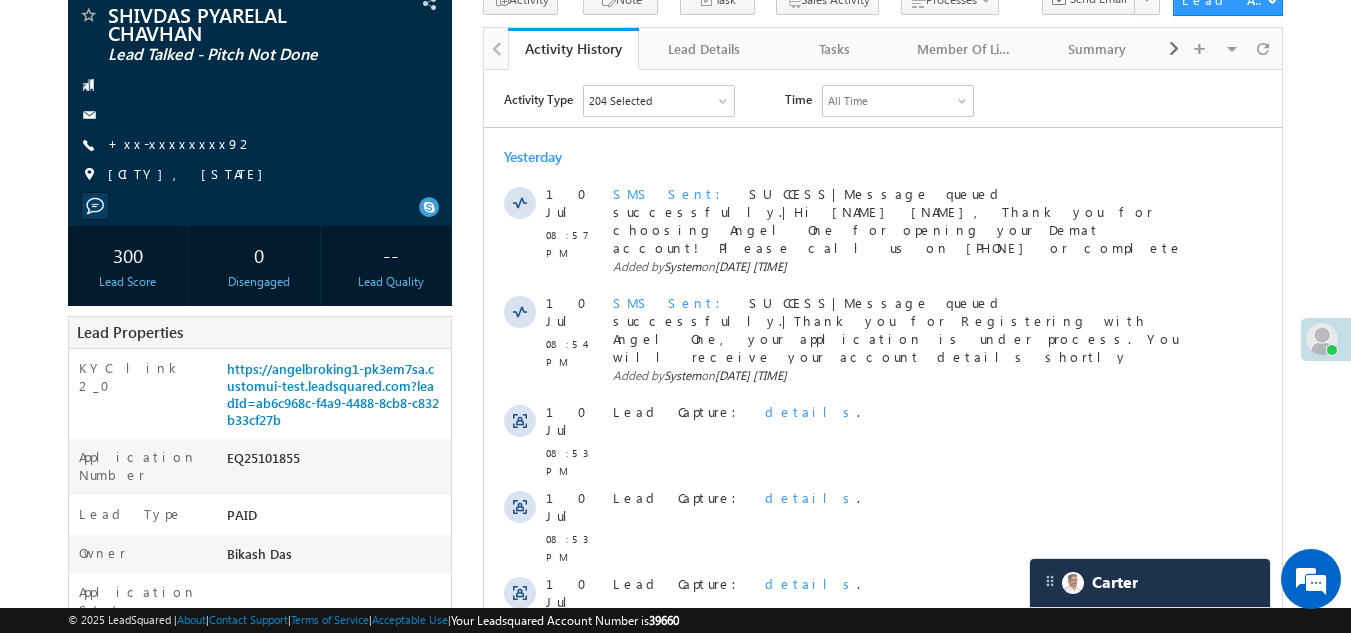 scroll, scrollTop: 0, scrollLeft: 0, axis: both 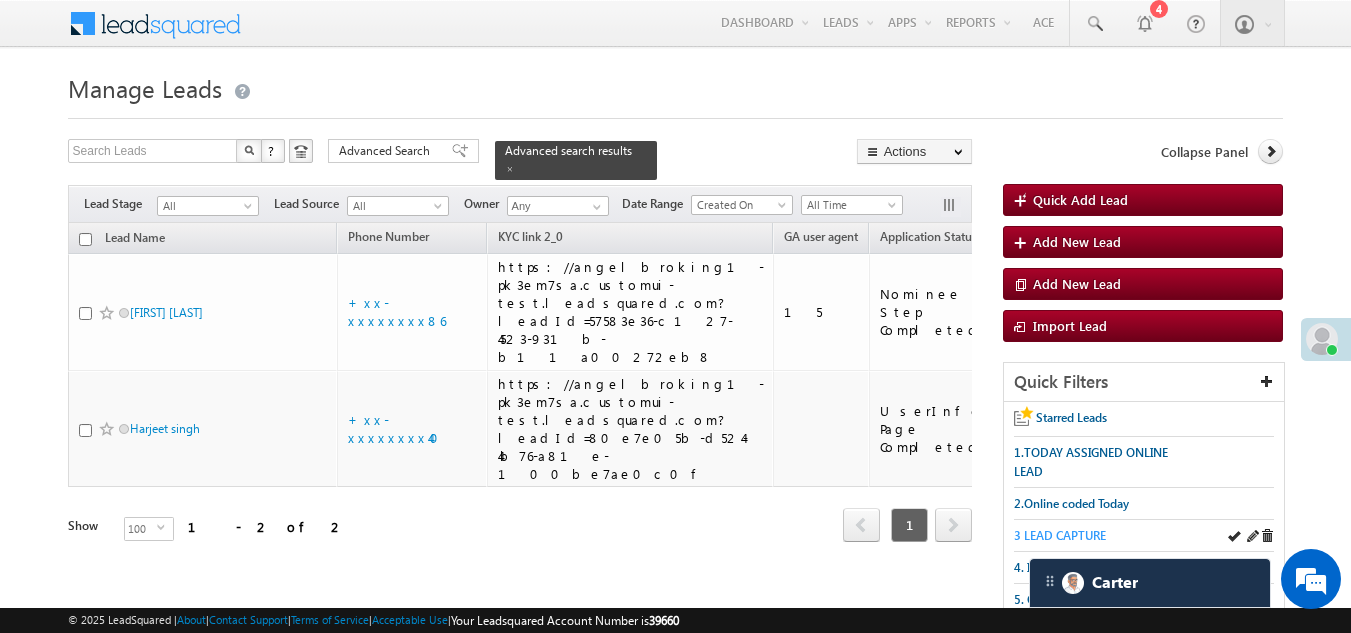 click on "3 LEAD CAPTURE" at bounding box center (1060, 535) 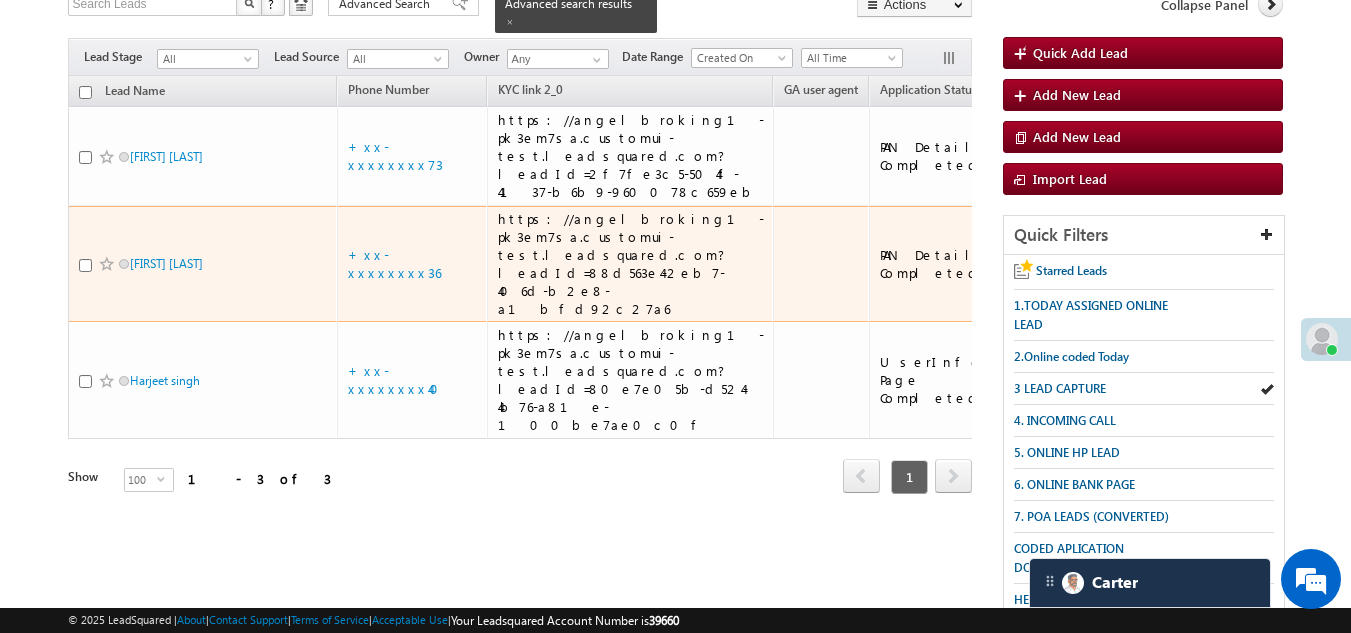 scroll, scrollTop: 200, scrollLeft: 0, axis: vertical 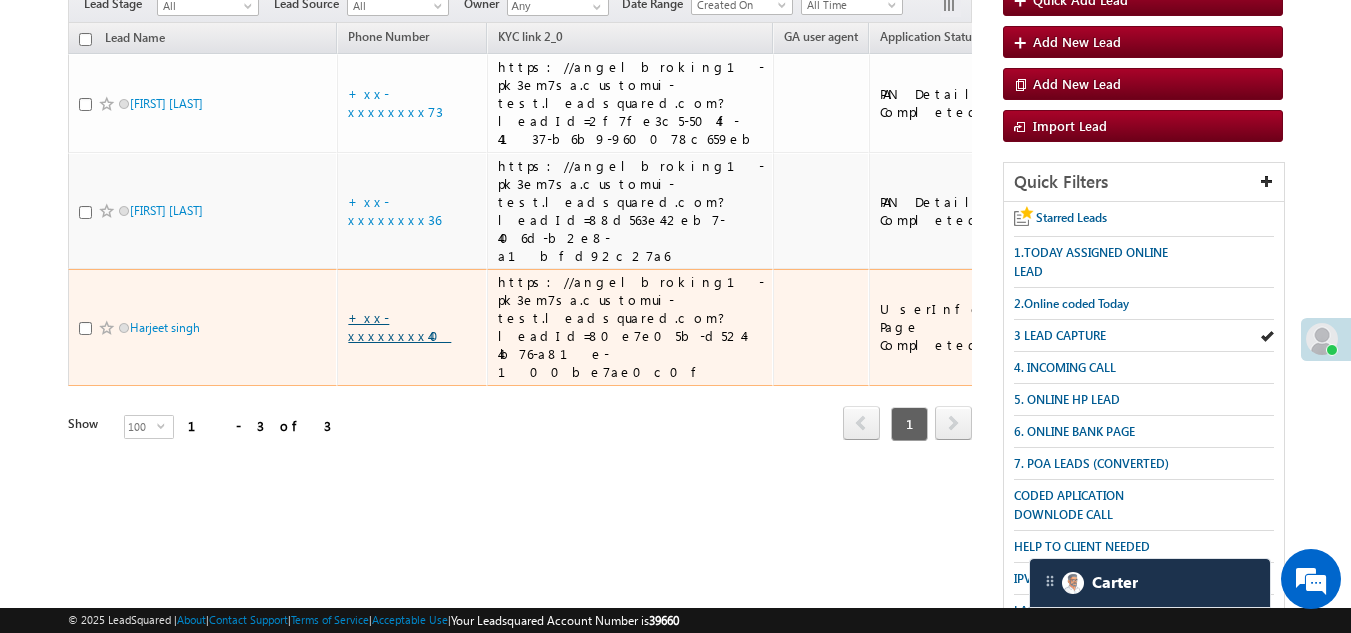 click on "+xx-xxxxxxxx40" at bounding box center [399, 326] 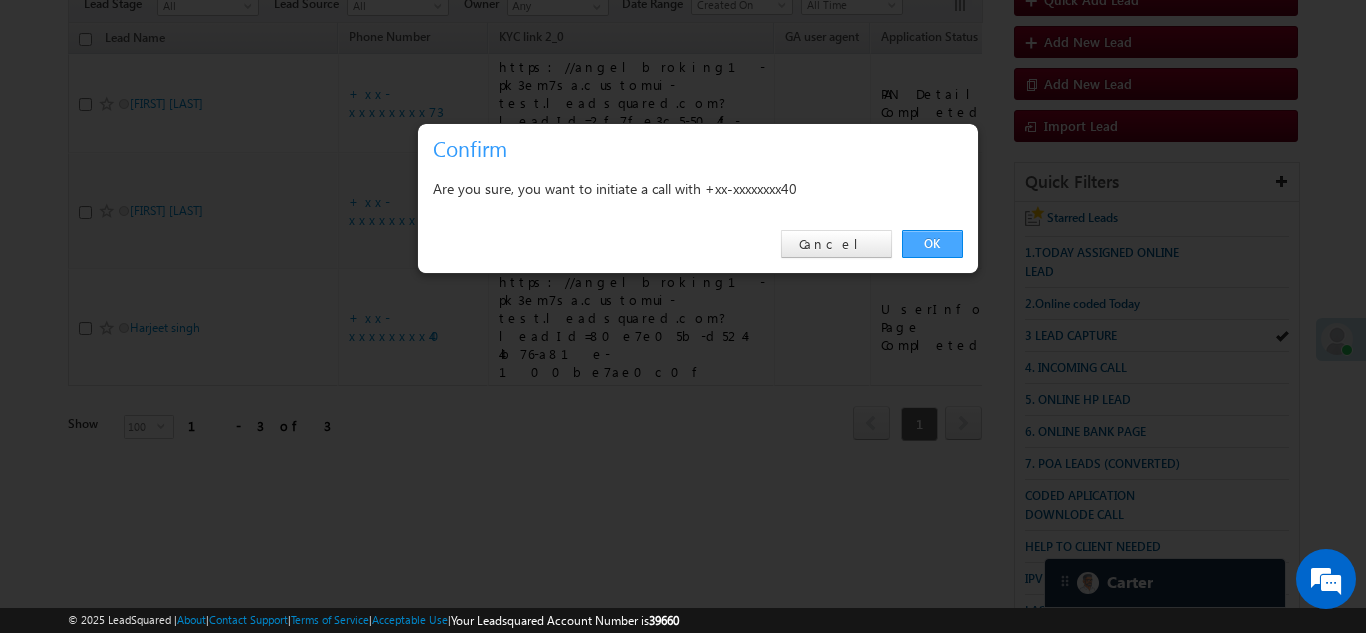 click on "OK" at bounding box center [932, 244] 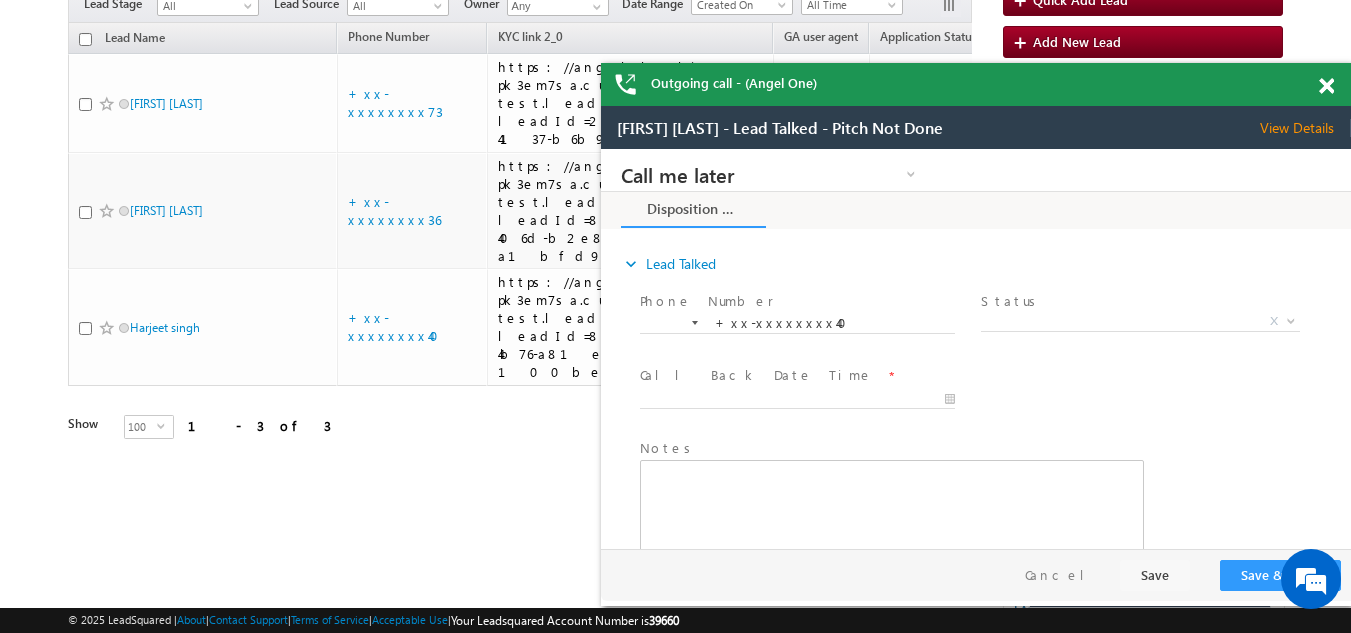 scroll, scrollTop: 0, scrollLeft: 0, axis: both 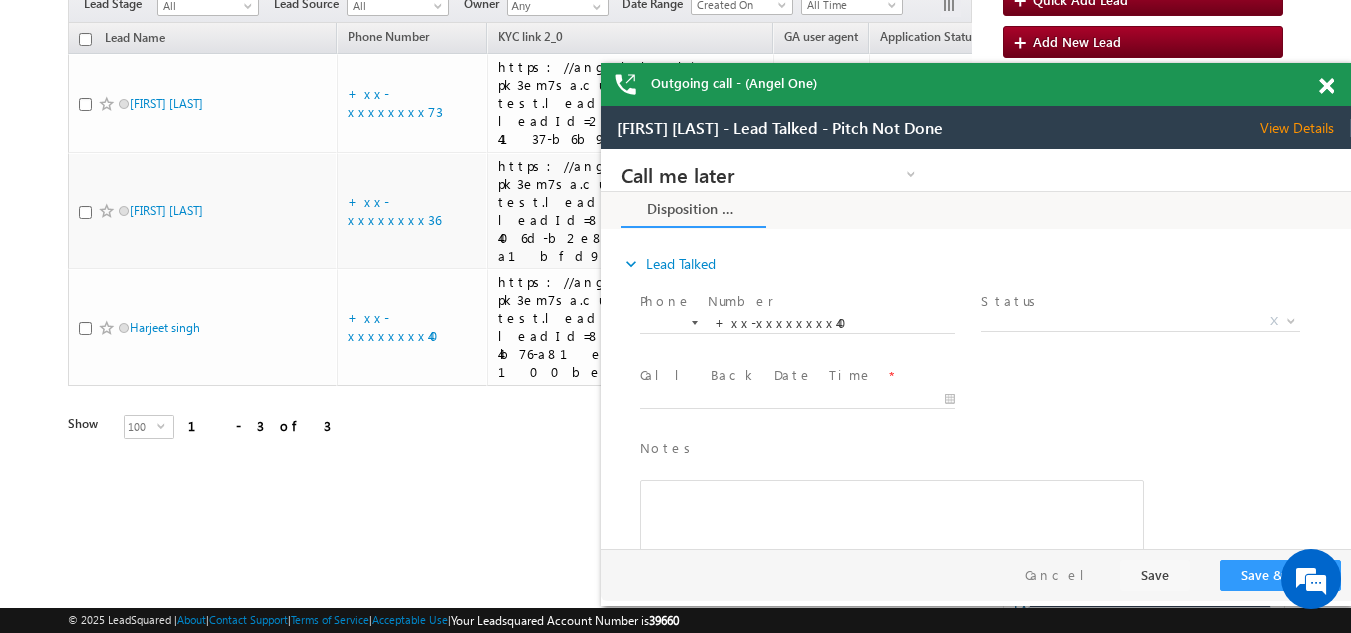 click at bounding box center (1326, 86) 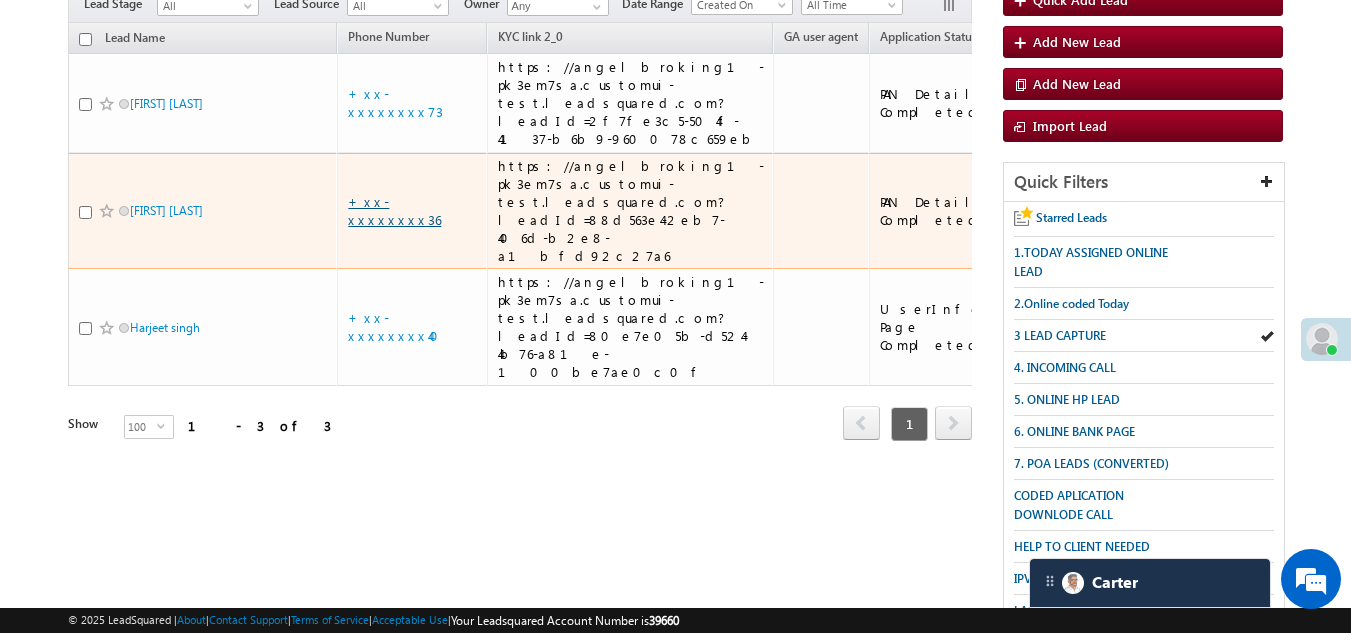 click on "+xx-xxxxxxxx36" at bounding box center [394, 210] 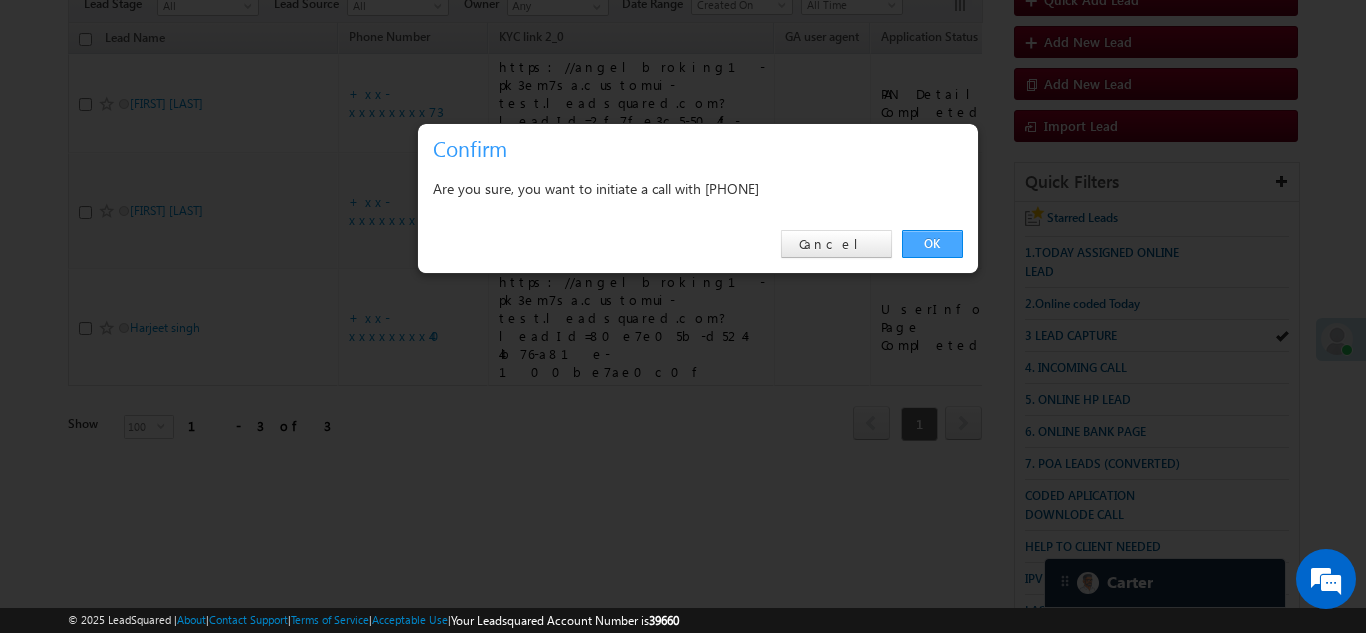 click on "OK" at bounding box center (932, 244) 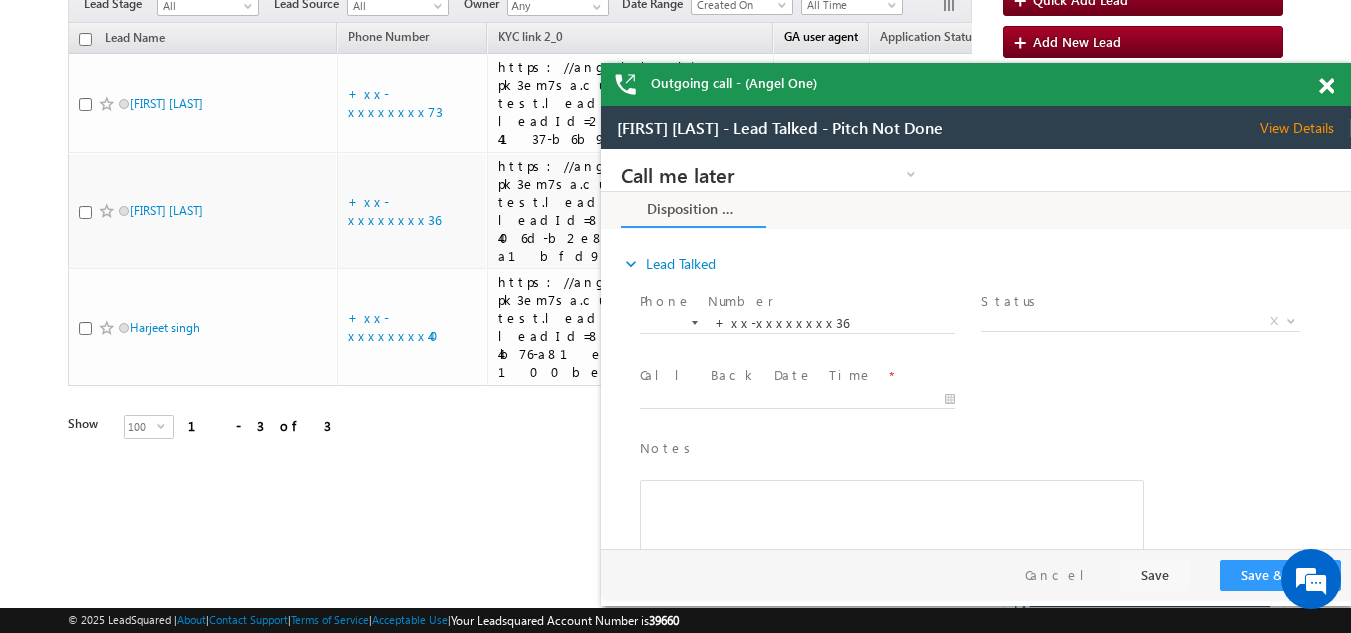 scroll, scrollTop: 0, scrollLeft: 0, axis: both 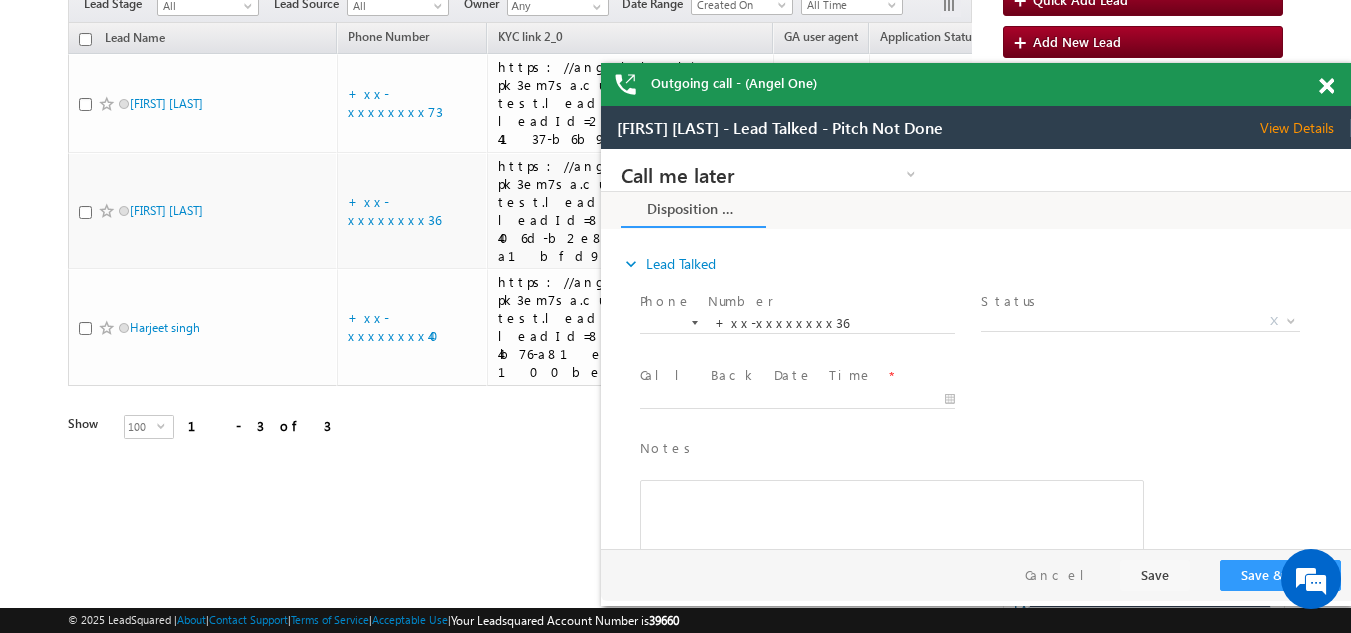 click on "Outgoing call -  (Angel One)" at bounding box center [976, 84] 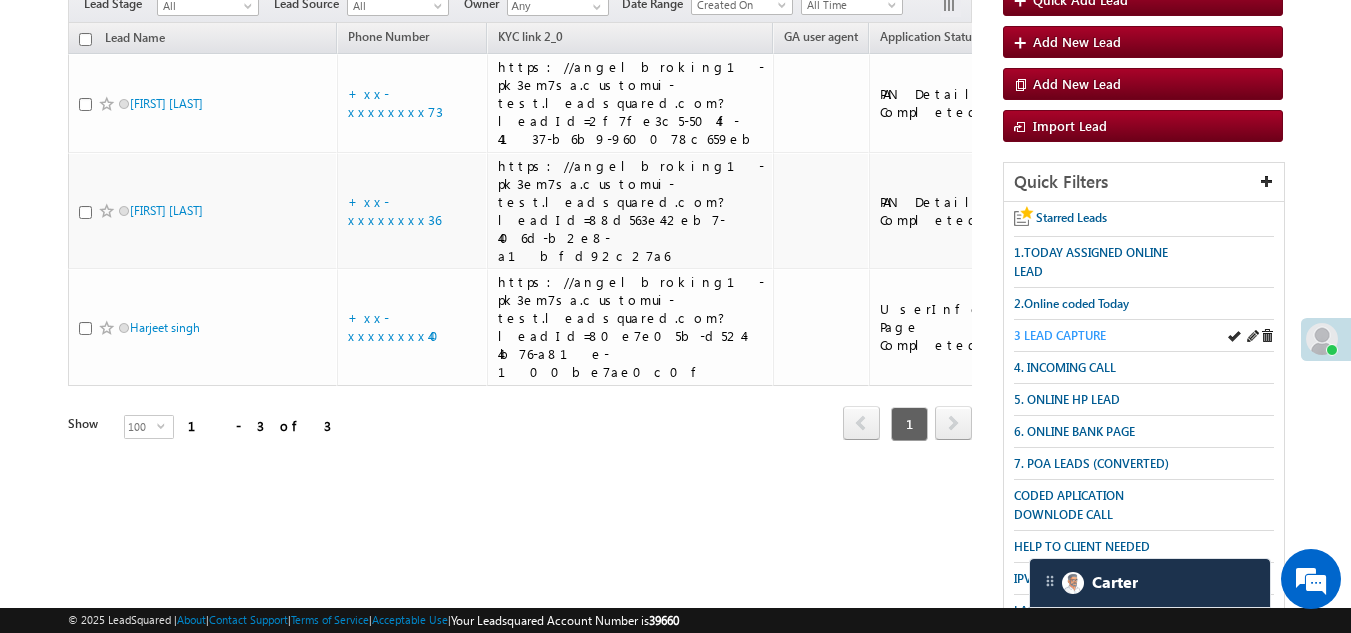 click on "3 LEAD CAPTURE" at bounding box center [1060, 335] 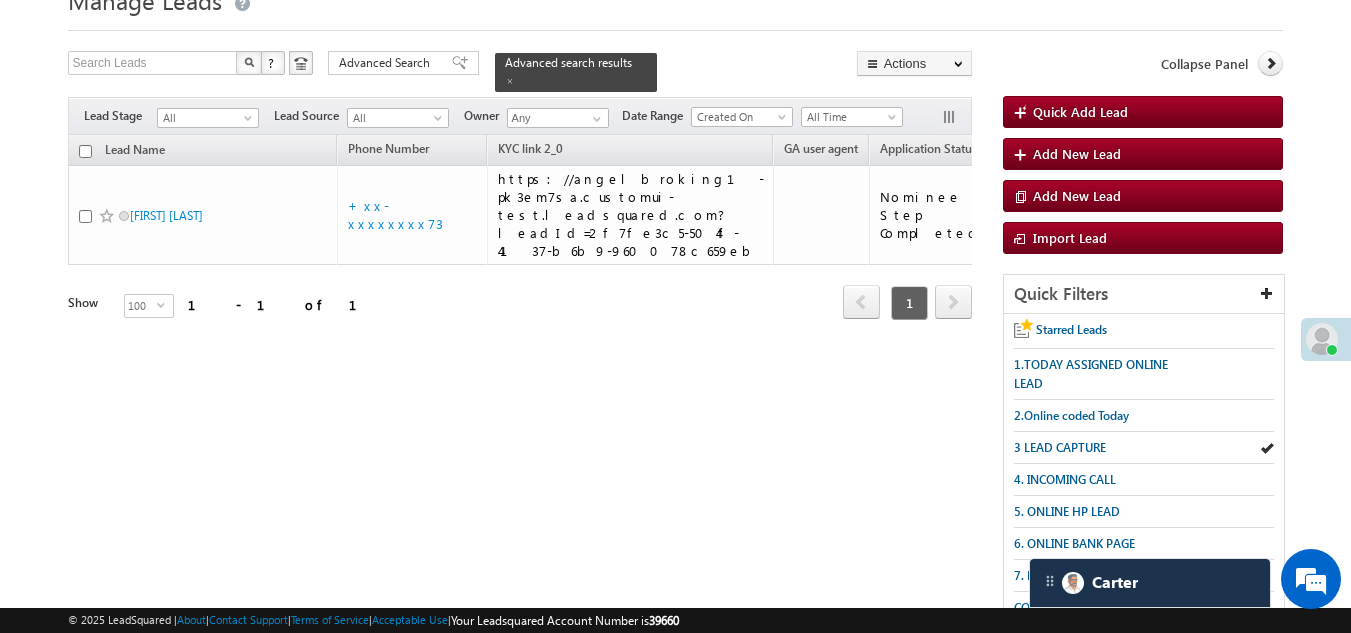scroll, scrollTop: 0, scrollLeft: 0, axis: both 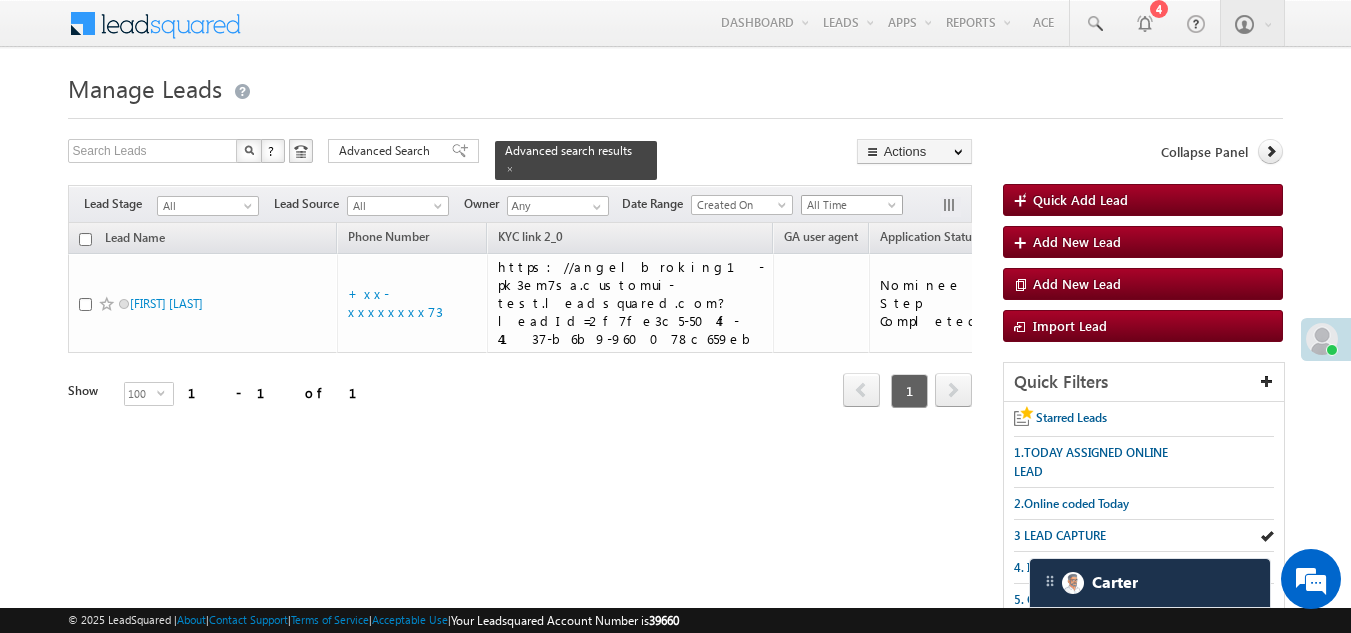 click on "All Time" at bounding box center [849, 205] 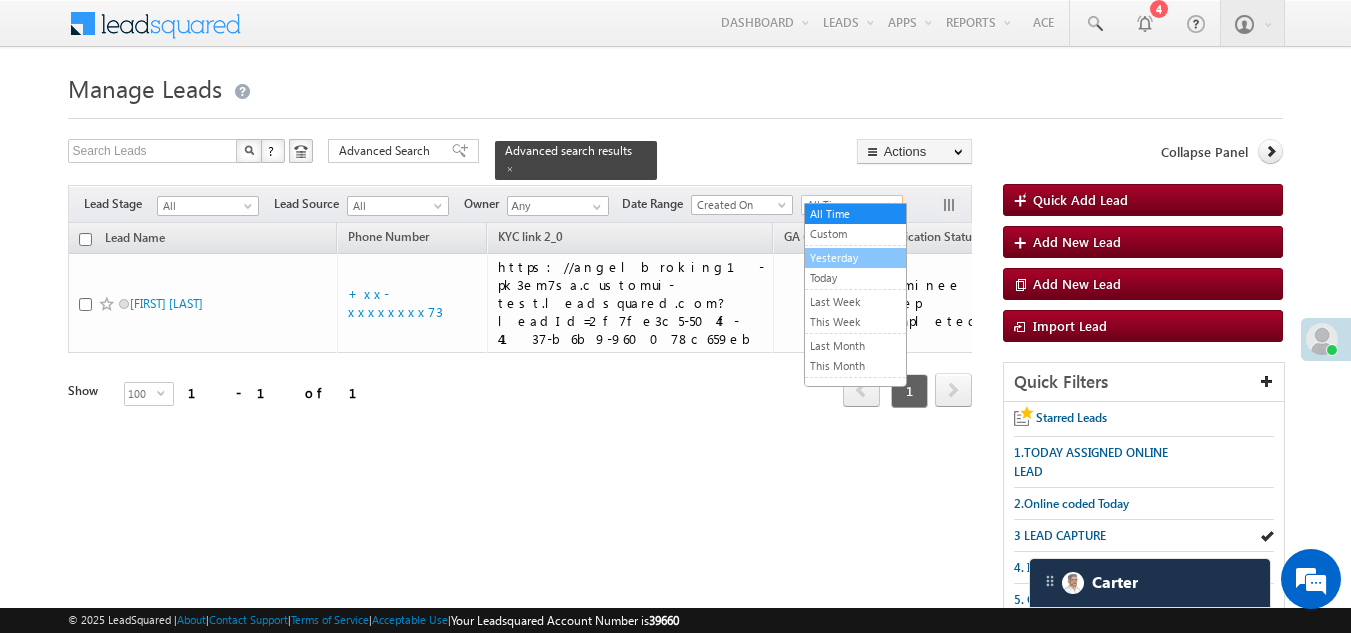 click on "Yesterday" at bounding box center [855, 258] 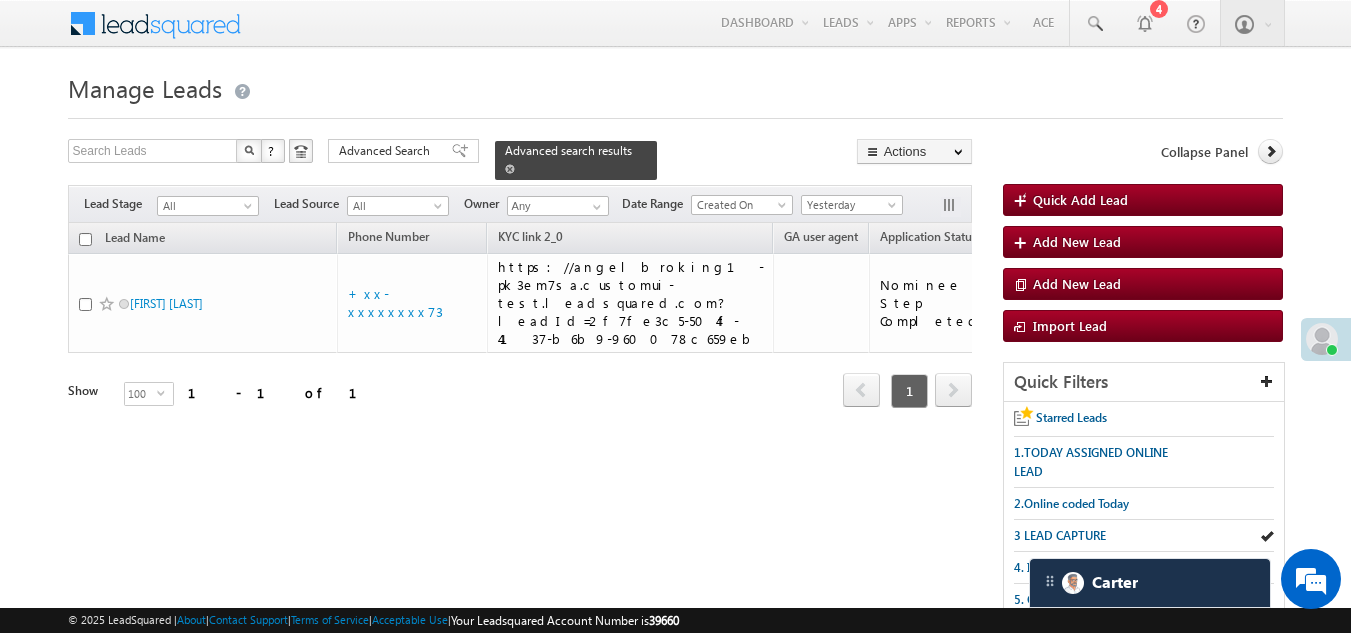 click at bounding box center [510, 168] 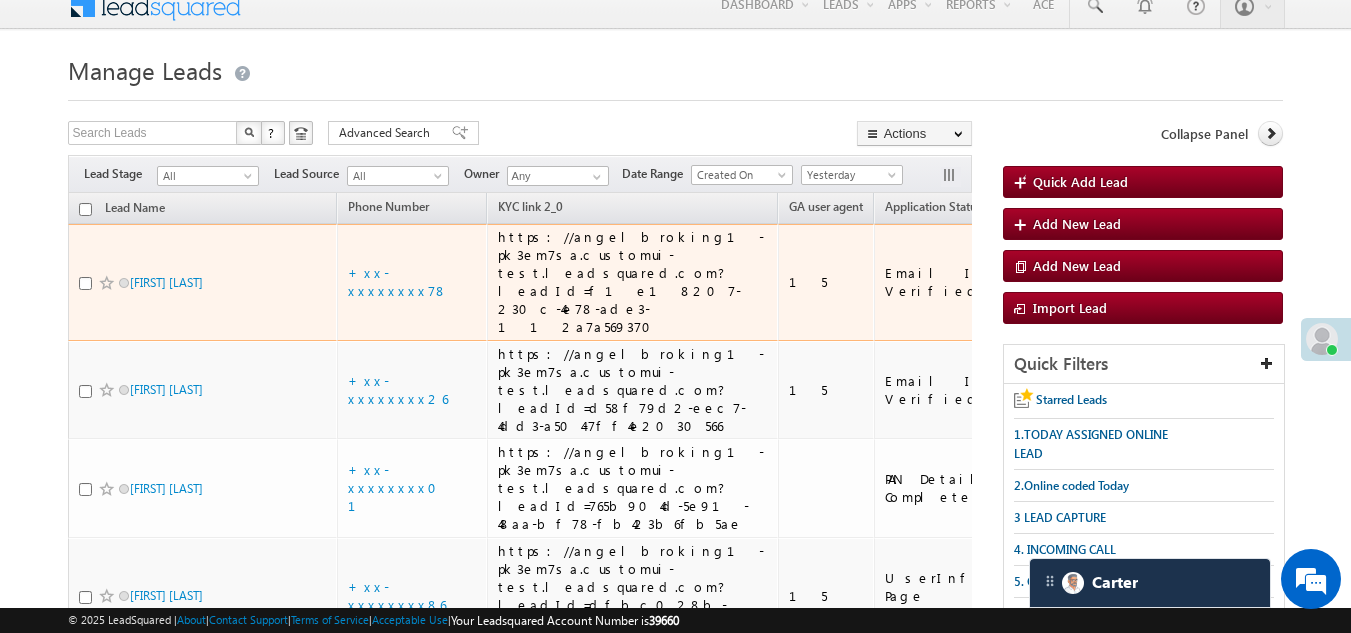 scroll, scrollTop: 0, scrollLeft: 0, axis: both 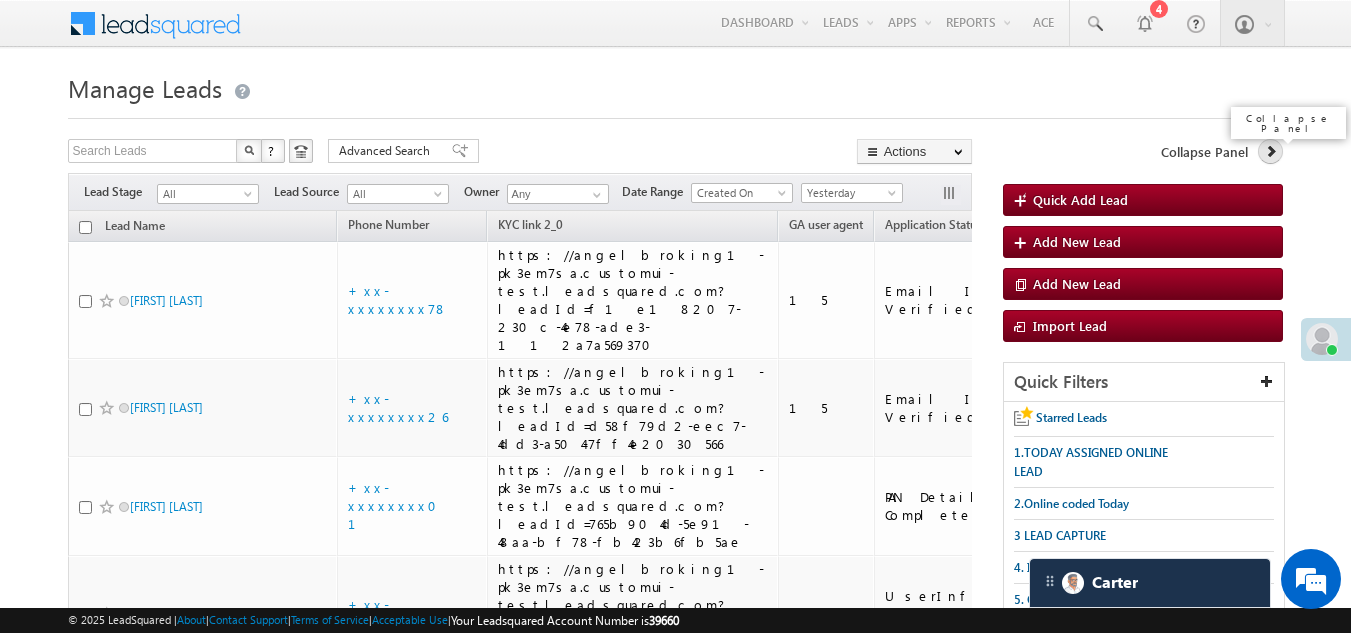 click at bounding box center [1271, 151] 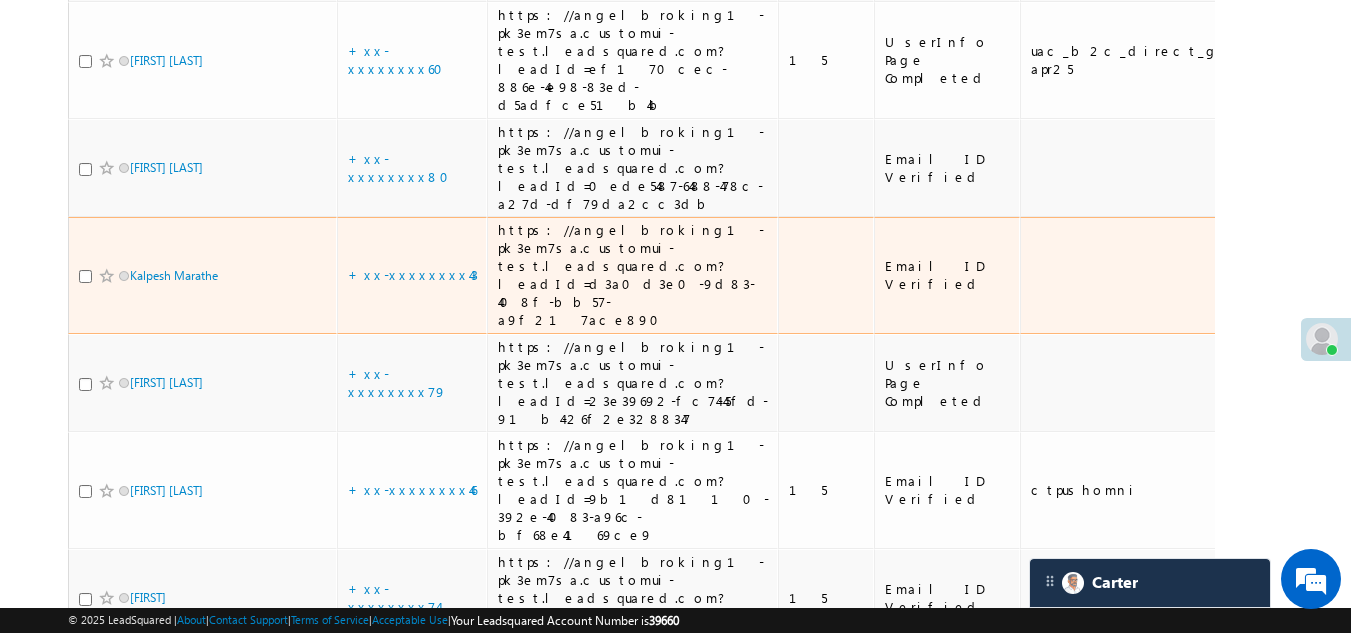 scroll, scrollTop: 1000, scrollLeft: 0, axis: vertical 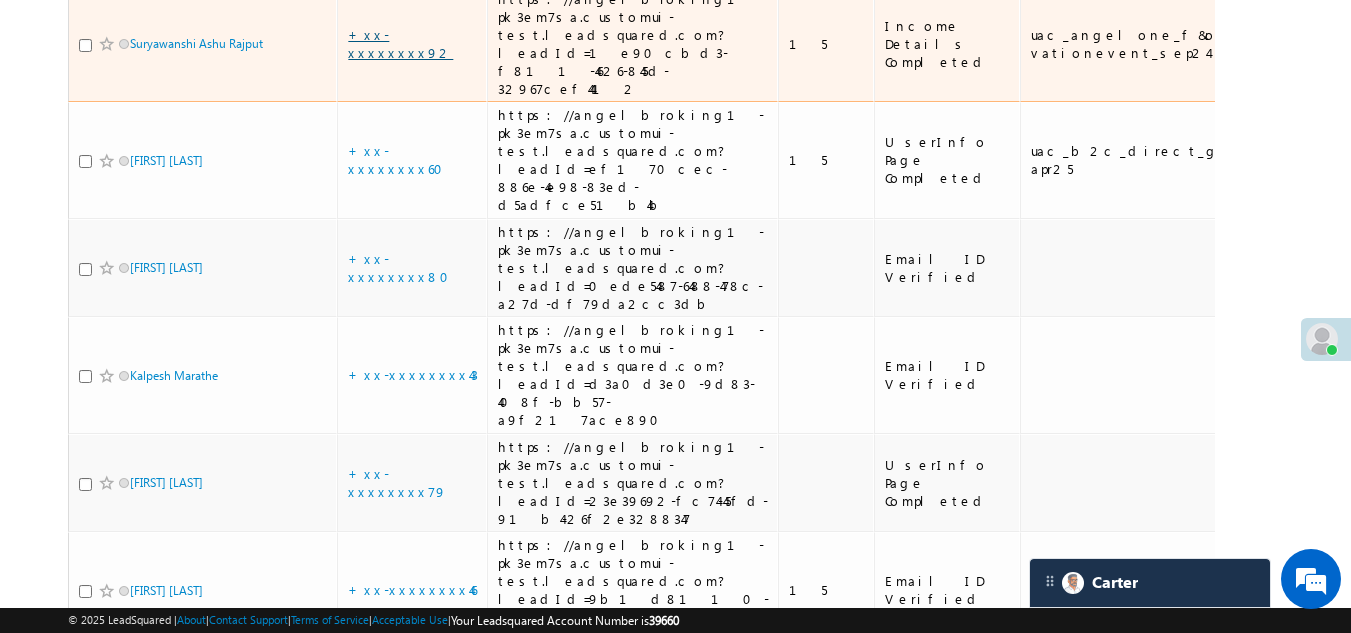 click on "+xx-xxxxxxxx92" at bounding box center [400, 43] 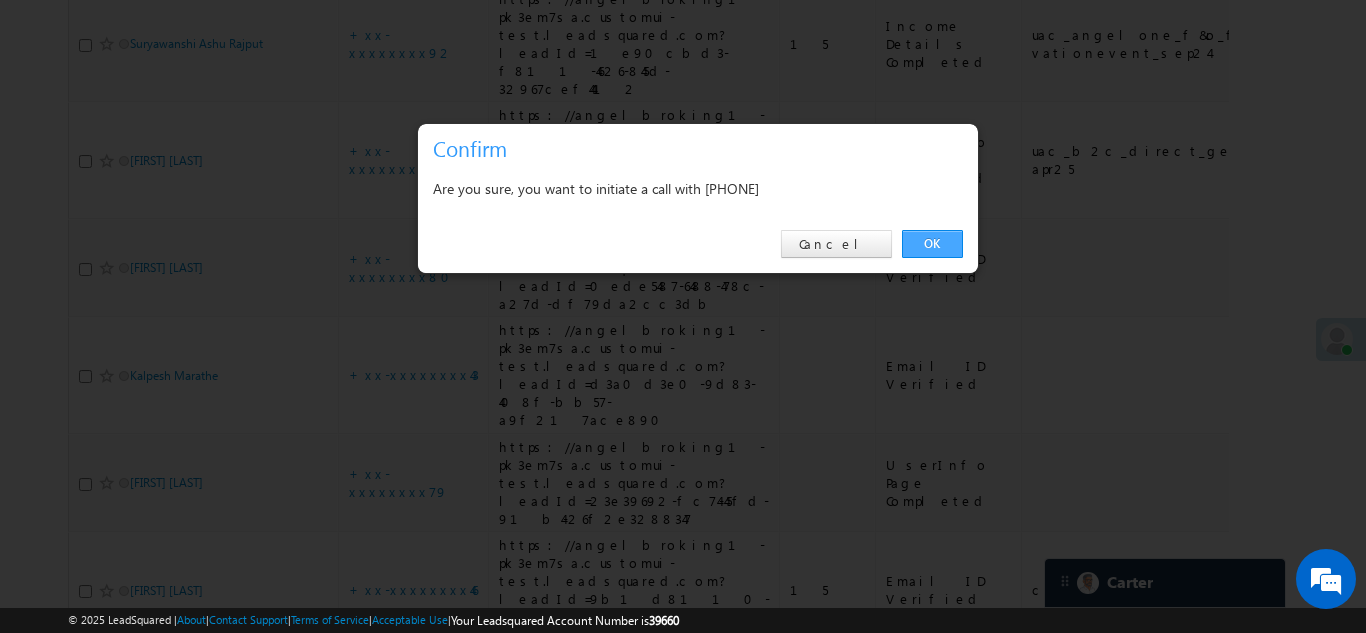 click on "OK" at bounding box center [932, 244] 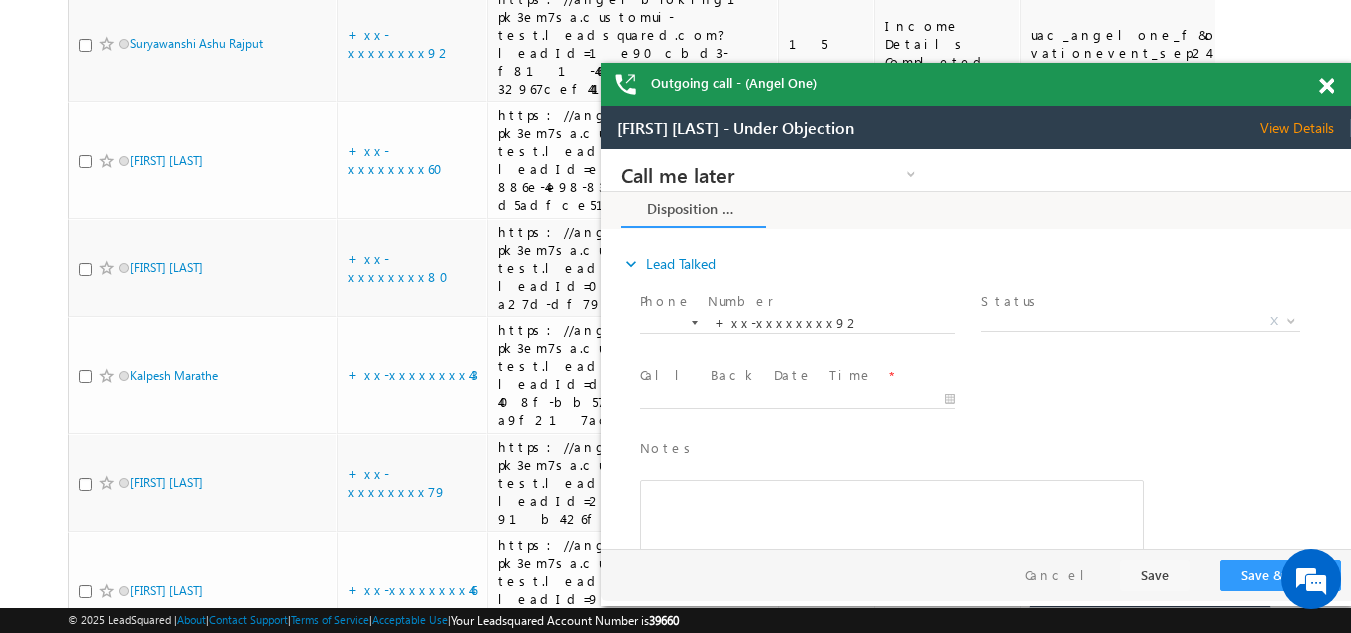 scroll, scrollTop: 0, scrollLeft: 0, axis: both 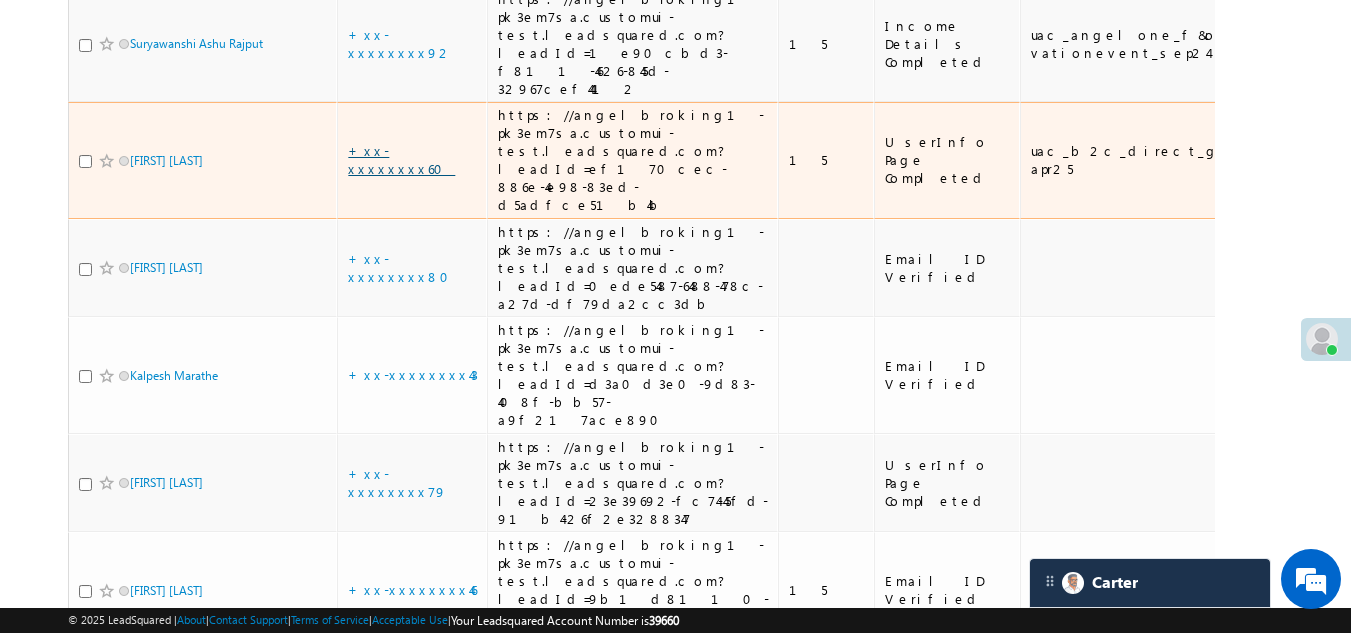 click on "+xx-xxxxxxxx60" at bounding box center (401, 159) 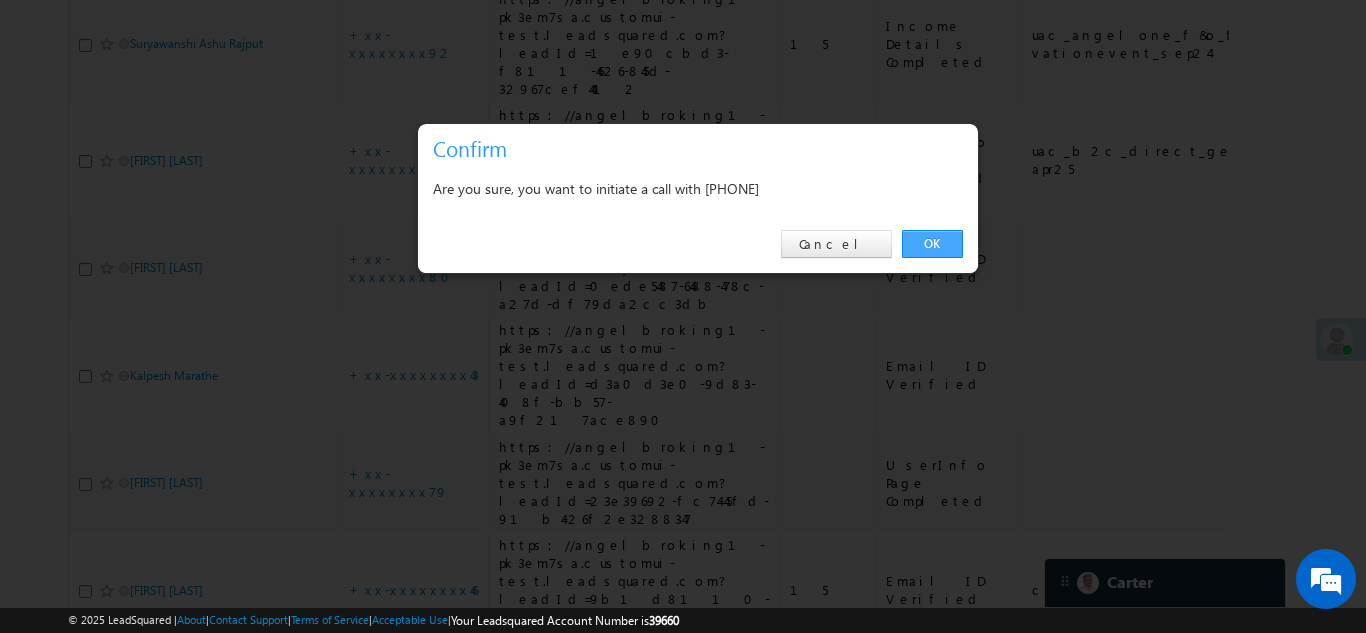 click on "OK" at bounding box center [932, 244] 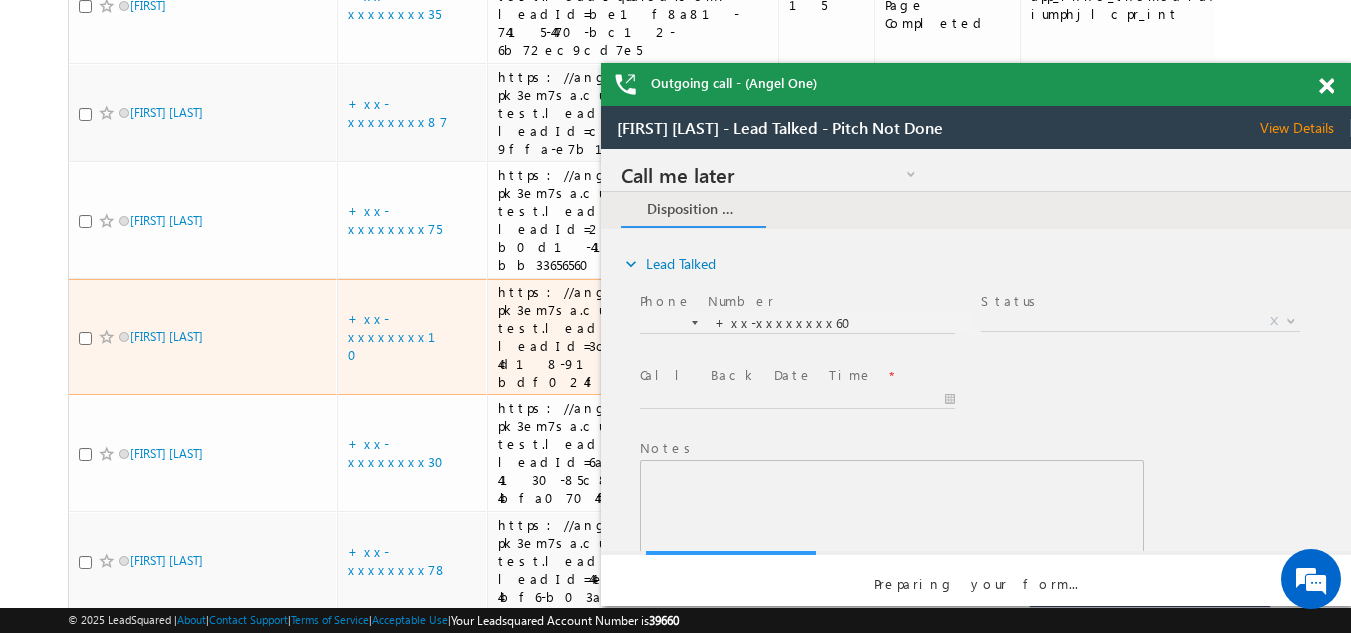 scroll, scrollTop: 0, scrollLeft: 0, axis: both 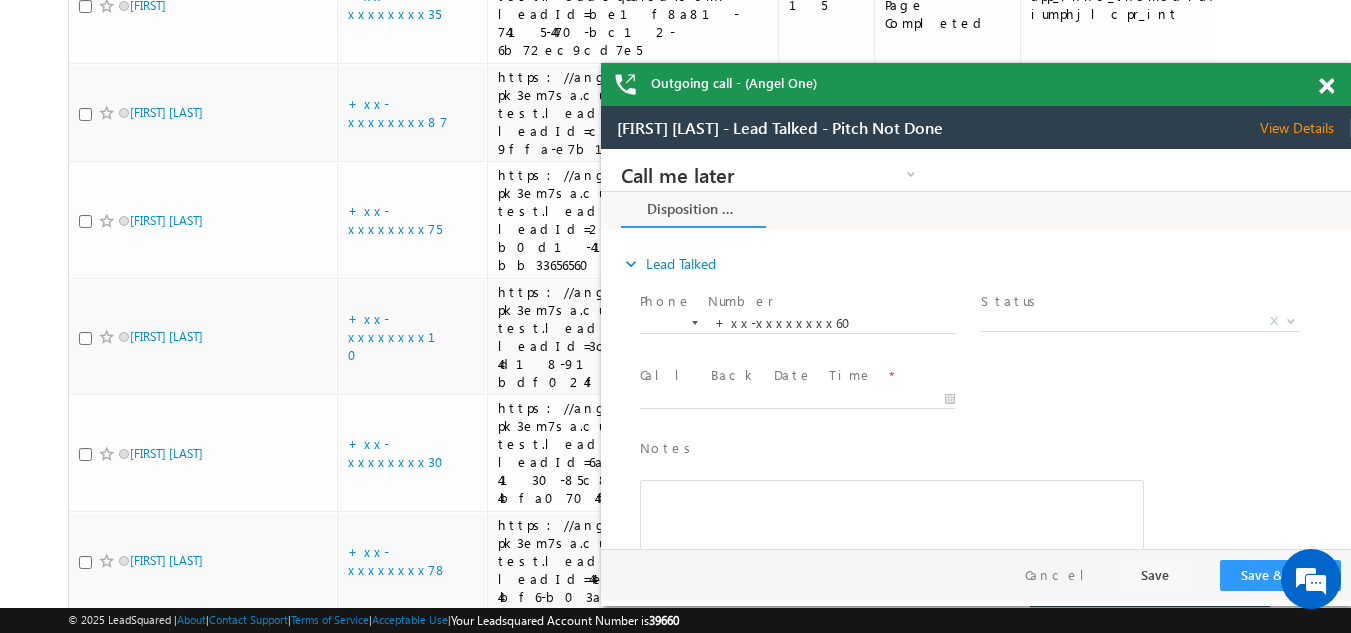 click at bounding box center (1326, 86) 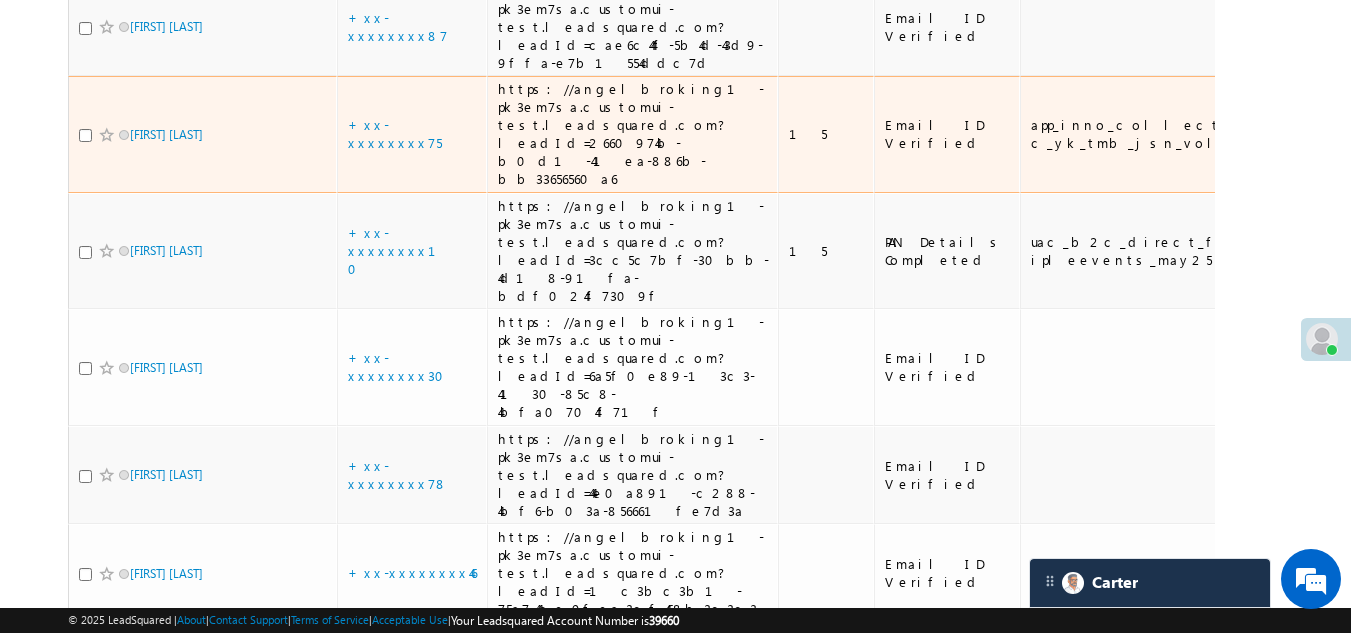 scroll, scrollTop: 2054, scrollLeft: 0, axis: vertical 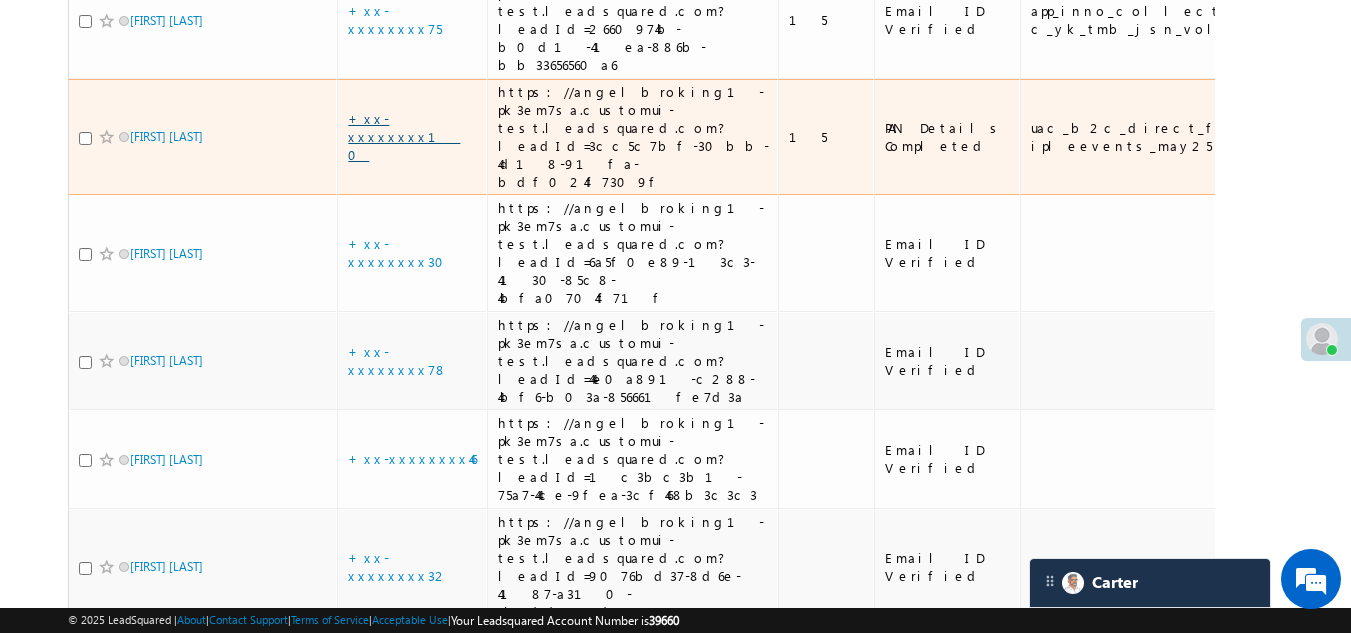 click on "+xx-xxxxxxxx10" at bounding box center (404, 136) 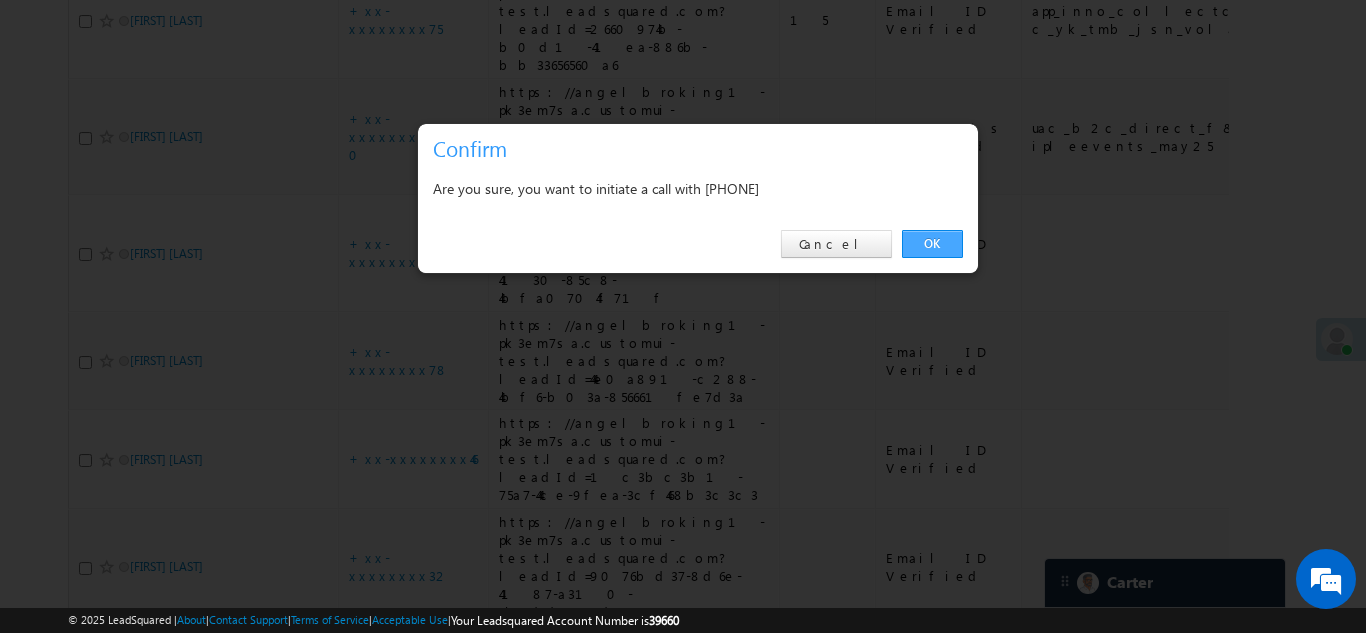 click on "OK" at bounding box center [932, 244] 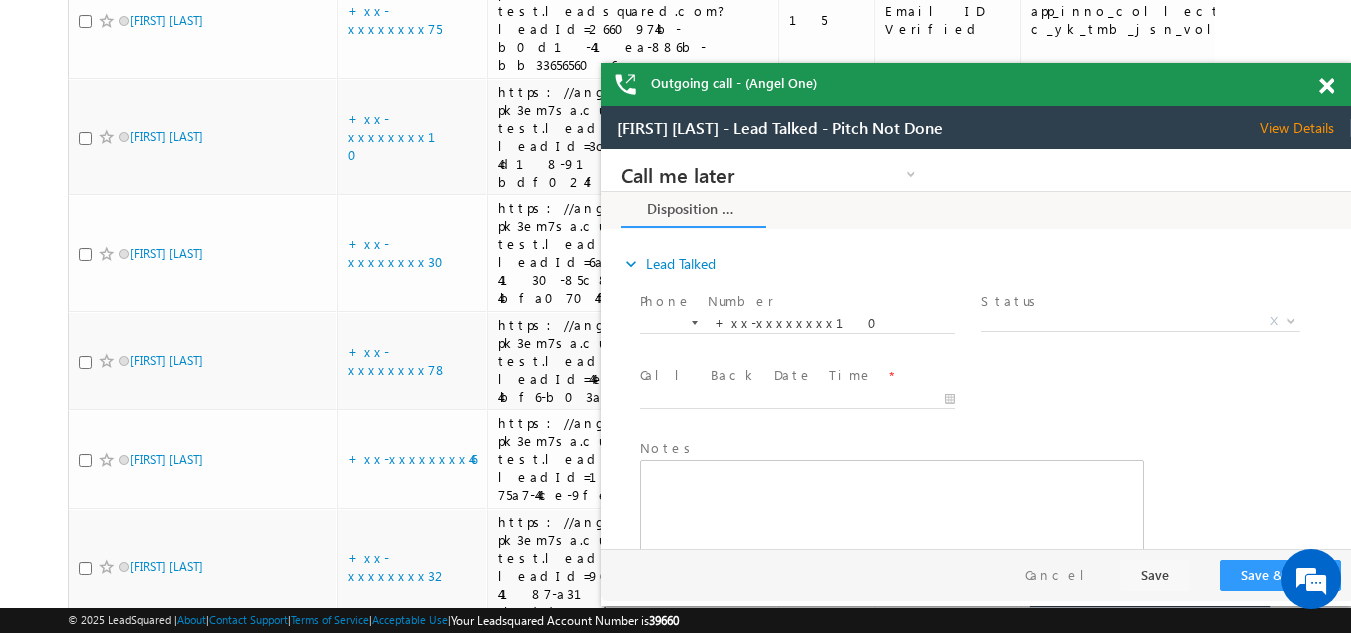 scroll, scrollTop: 0, scrollLeft: 0, axis: both 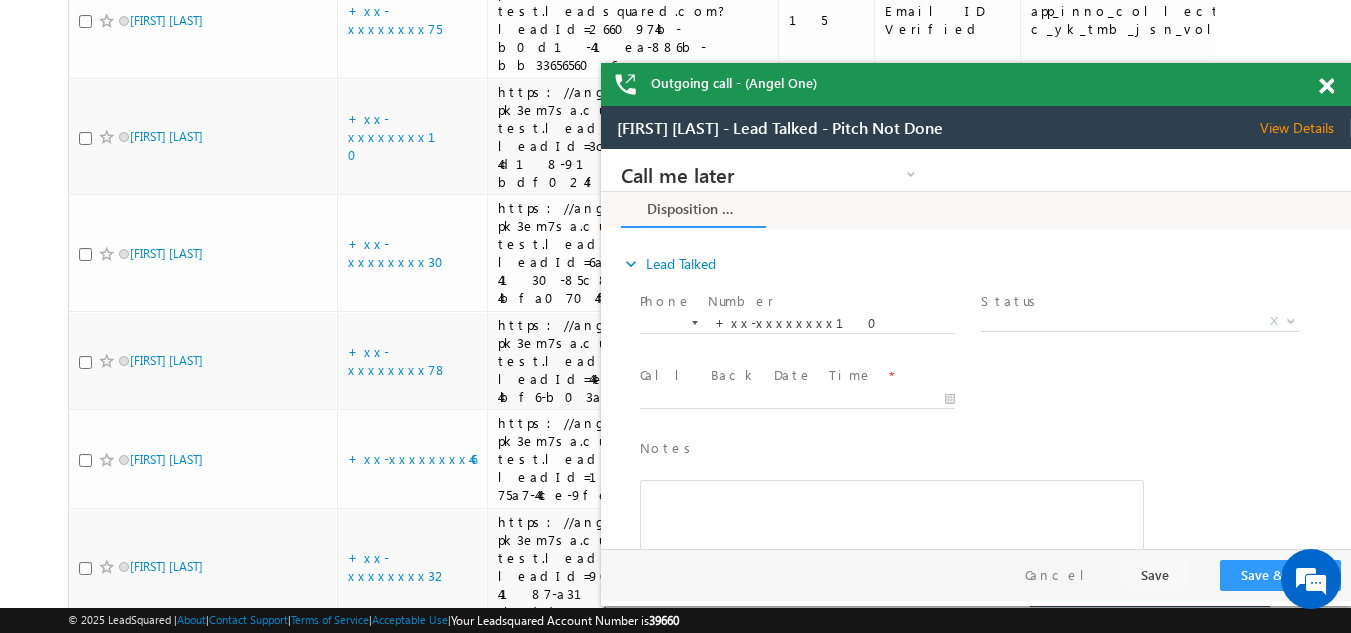 click on "View Details" at bounding box center [1305, 128] 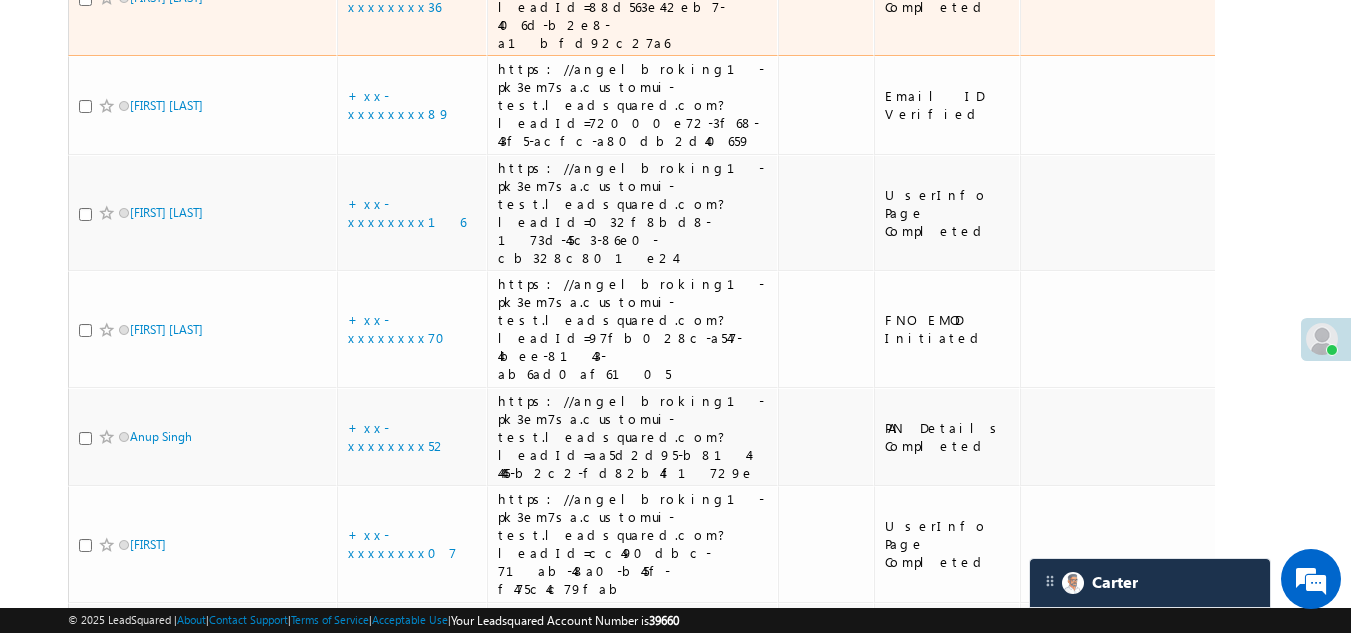 scroll, scrollTop: 3254, scrollLeft: 0, axis: vertical 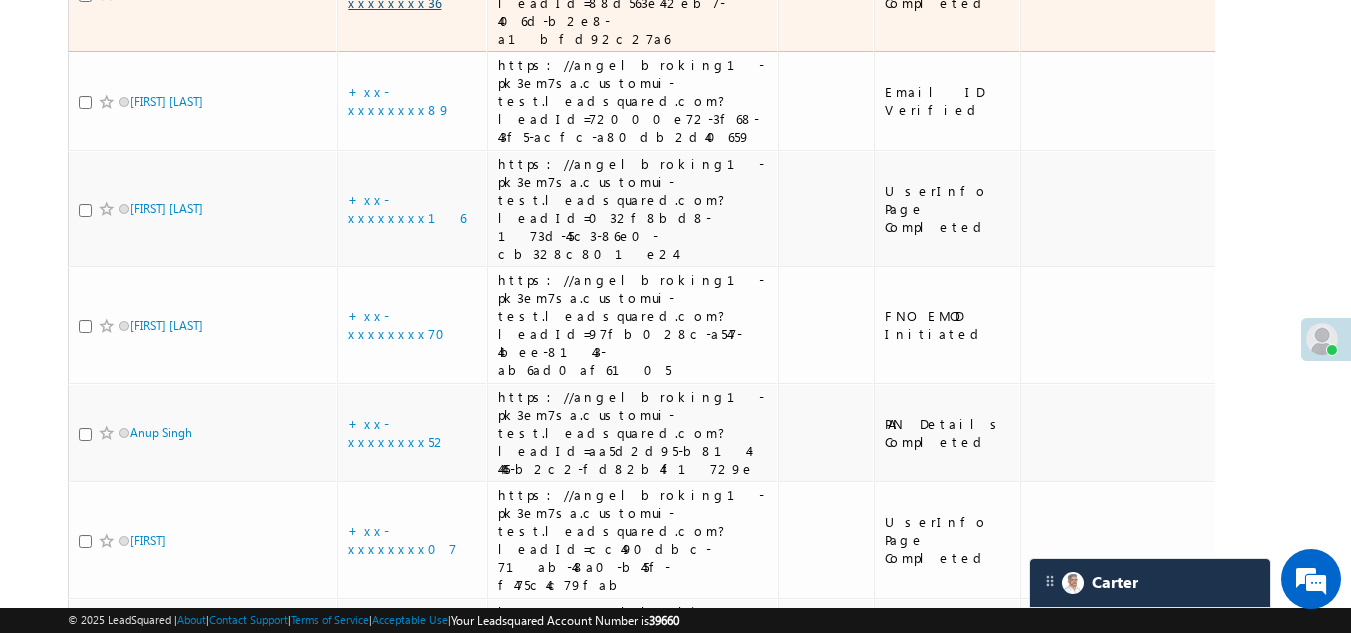 click on "+xx-xxxxxxxx36" at bounding box center [394, -7] 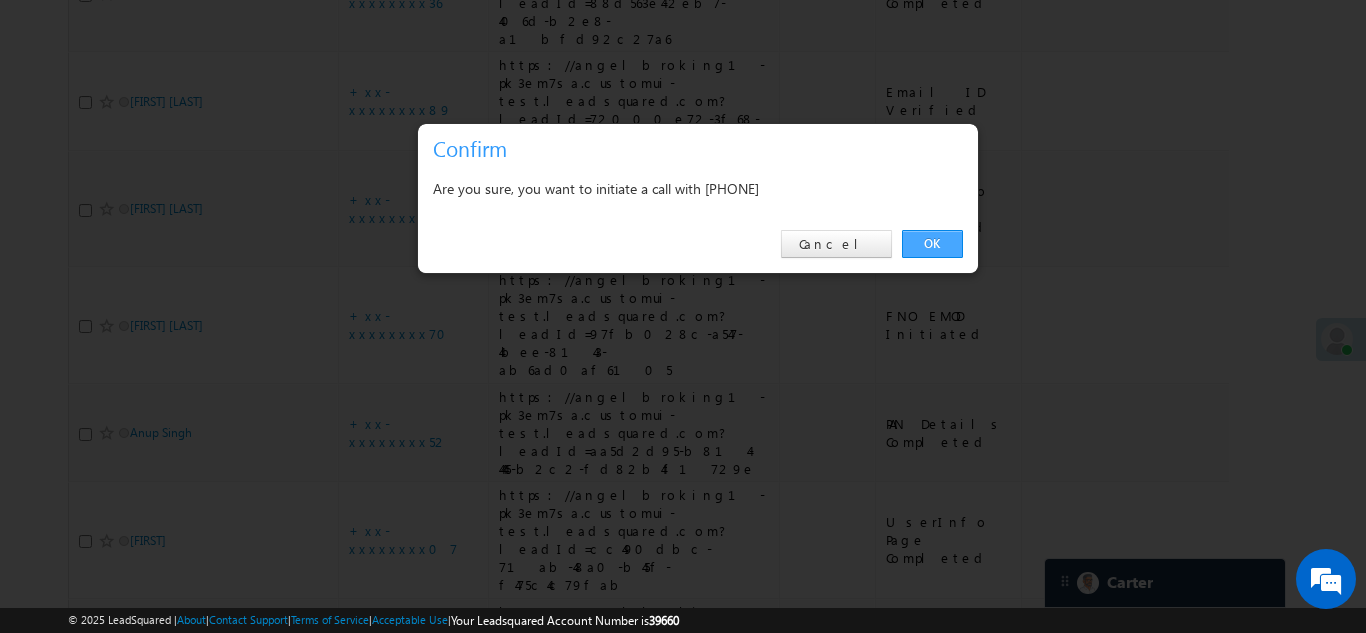 click on "OK" at bounding box center [932, 244] 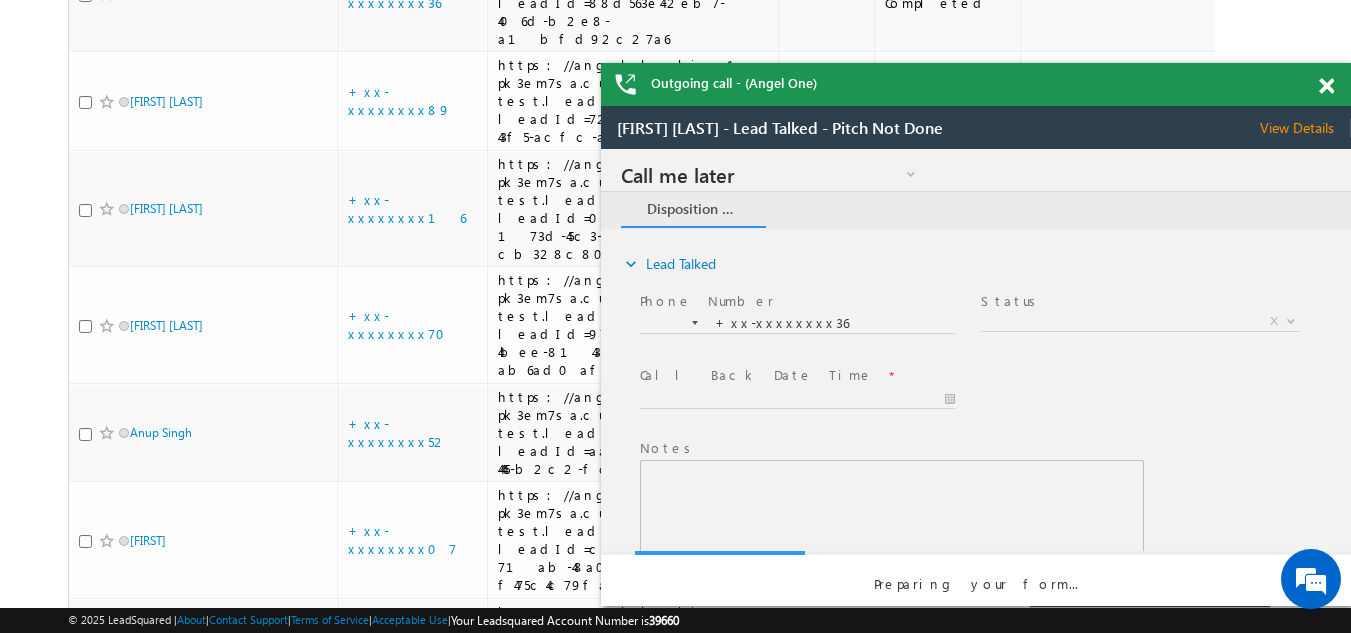 scroll, scrollTop: 0, scrollLeft: 0, axis: both 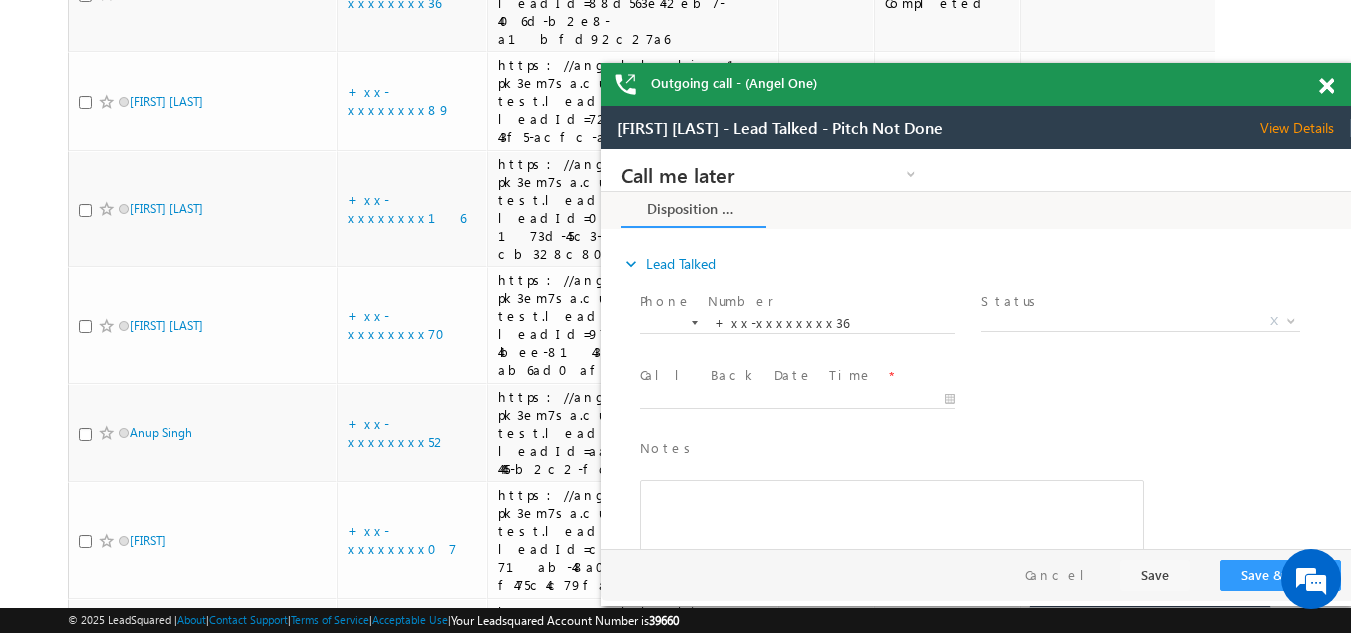 click on "View Details" at bounding box center [1305, 128] 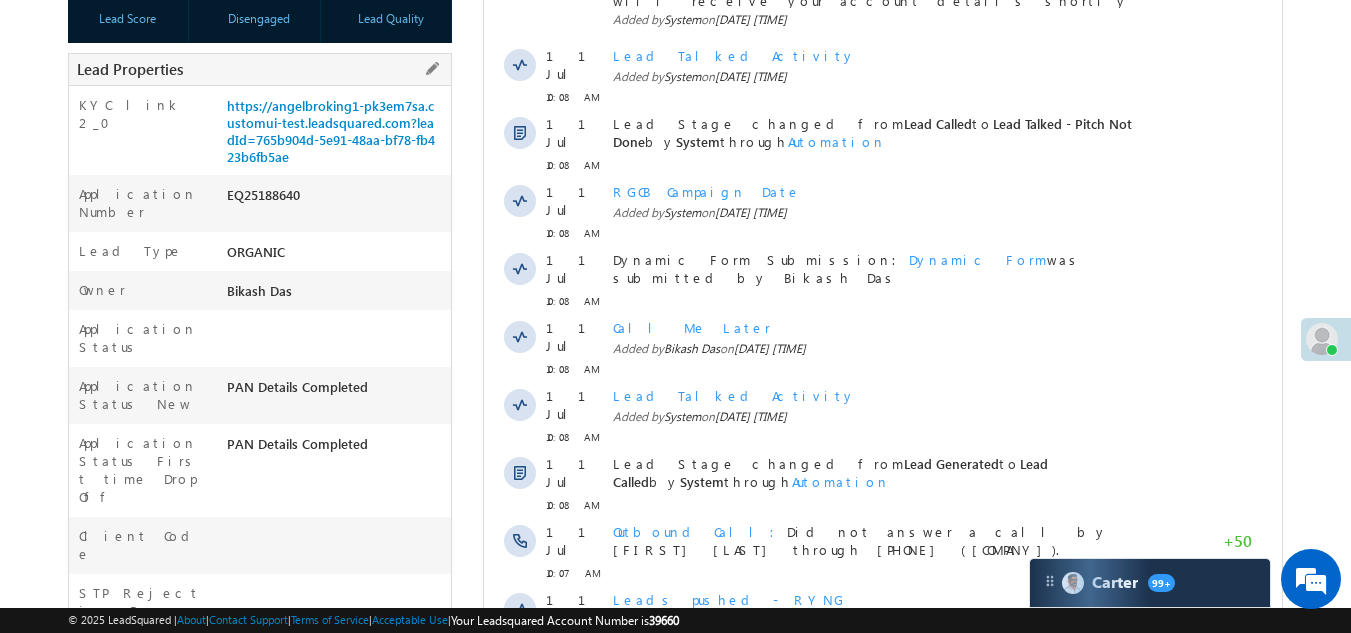 scroll, scrollTop: 0, scrollLeft: 0, axis: both 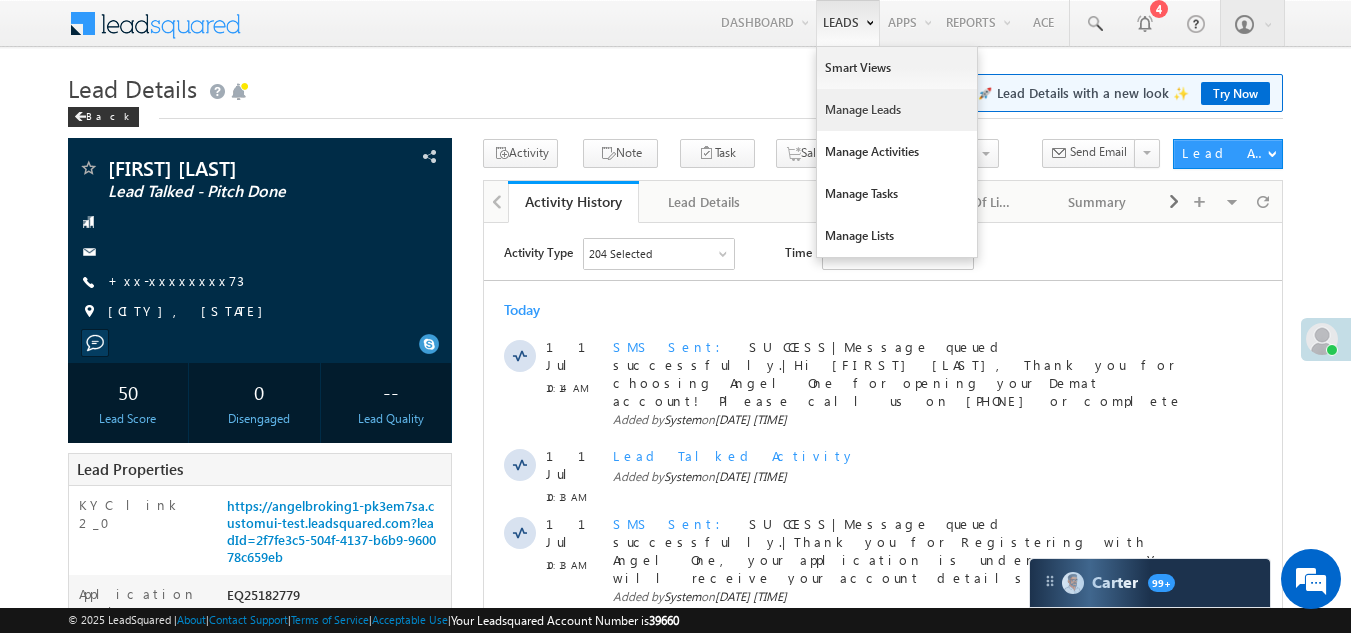 click on "Manage Leads" at bounding box center [897, 110] 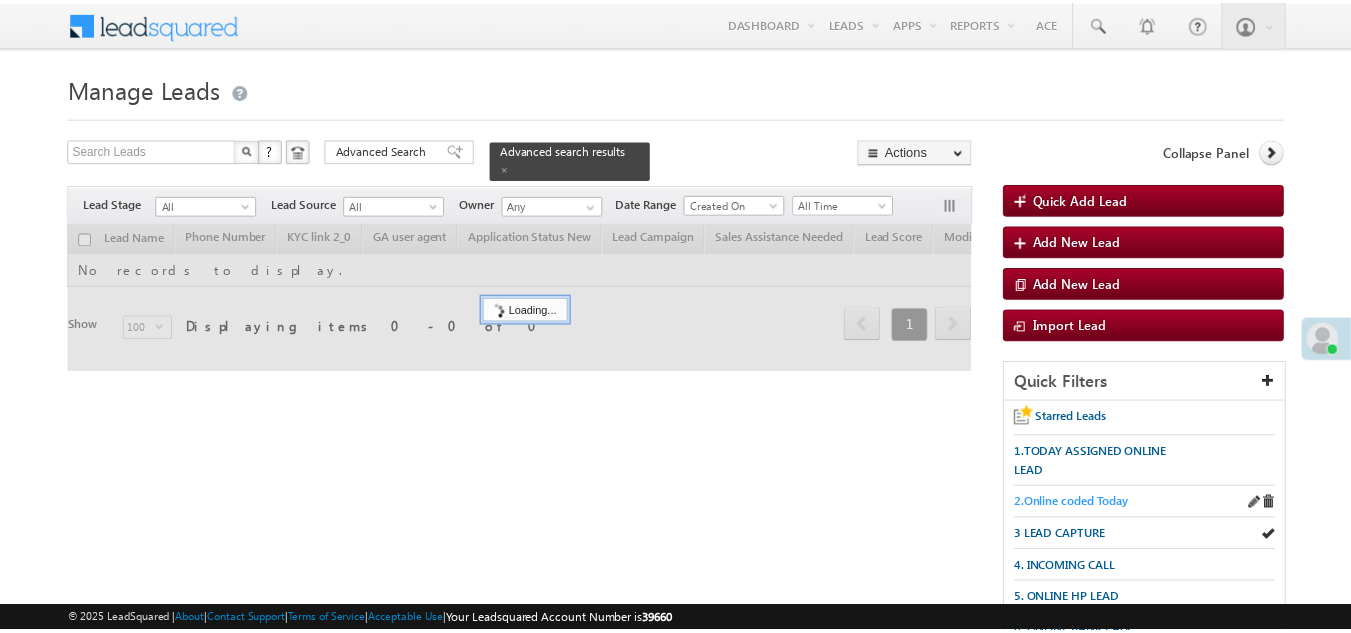 scroll, scrollTop: 0, scrollLeft: 0, axis: both 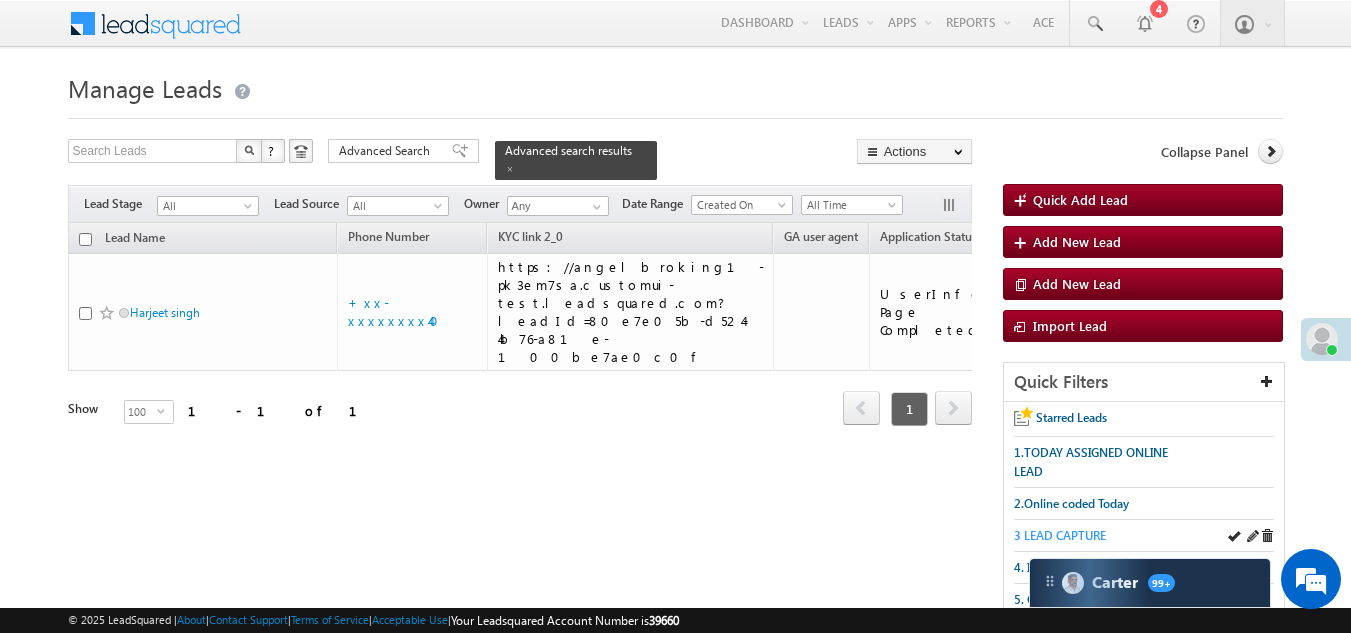 click on "3 LEAD CAPTURE" at bounding box center [1060, 535] 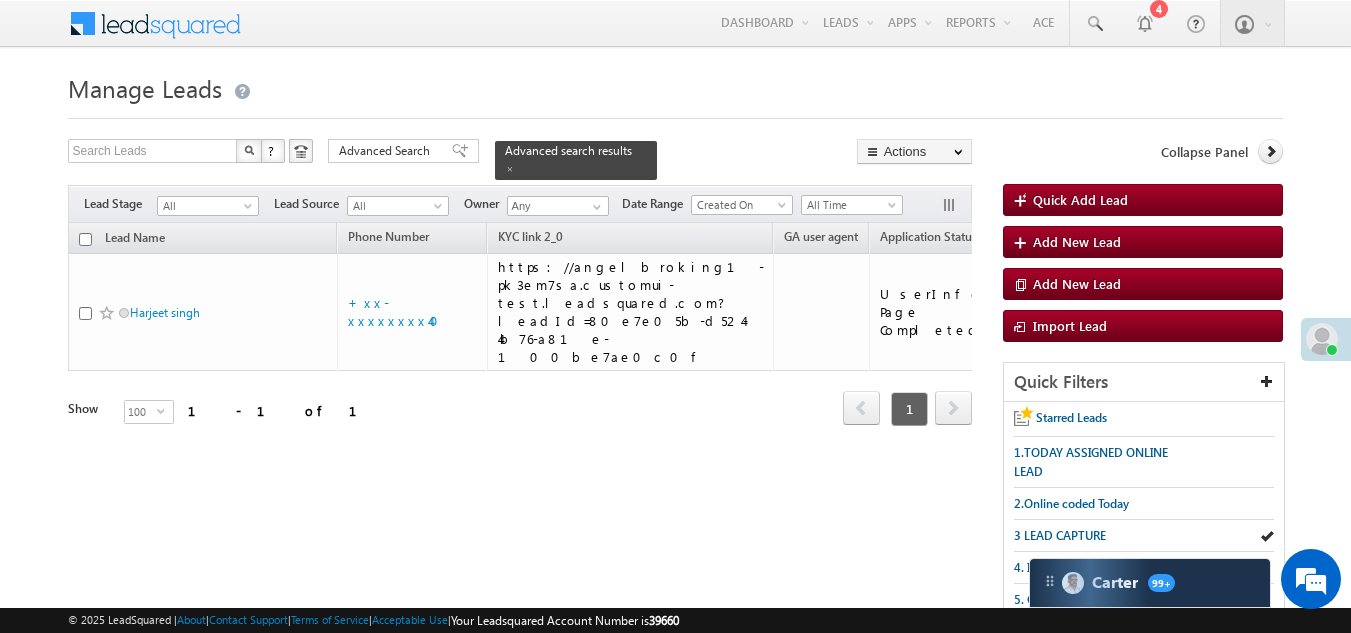 scroll, scrollTop: 0, scrollLeft: 0, axis: both 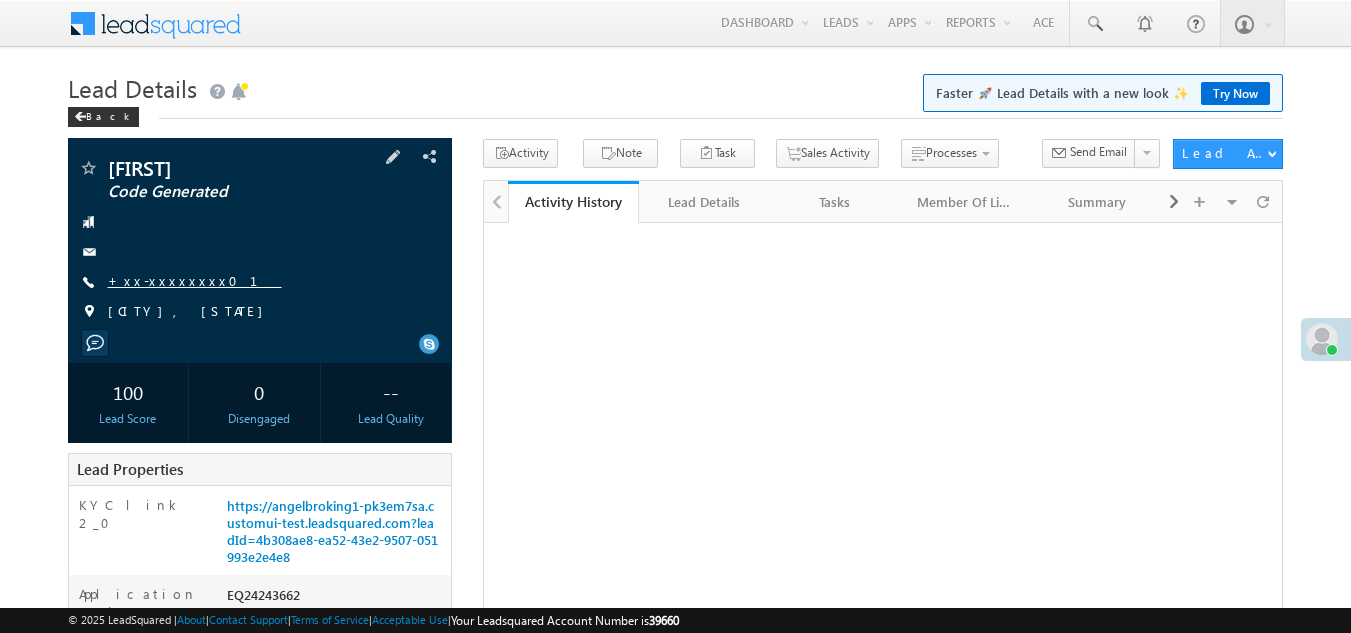 click on "+xx-xxxxxxxx01" at bounding box center (195, 280) 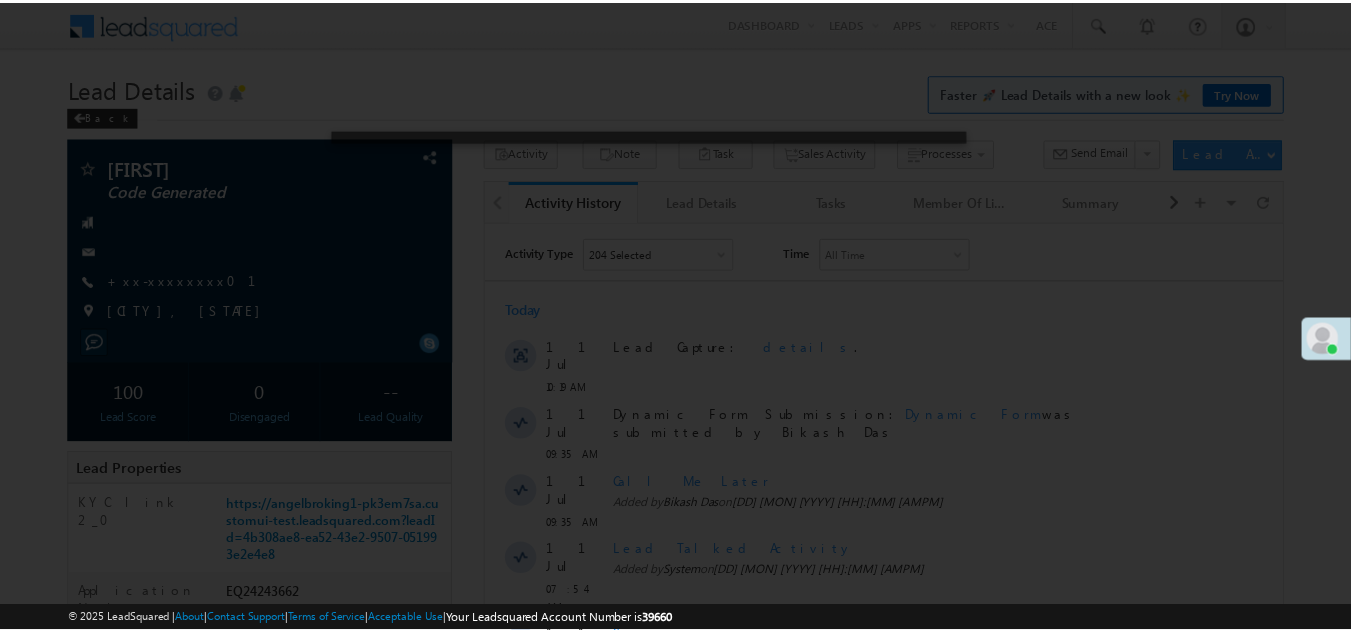 scroll, scrollTop: 0, scrollLeft: 0, axis: both 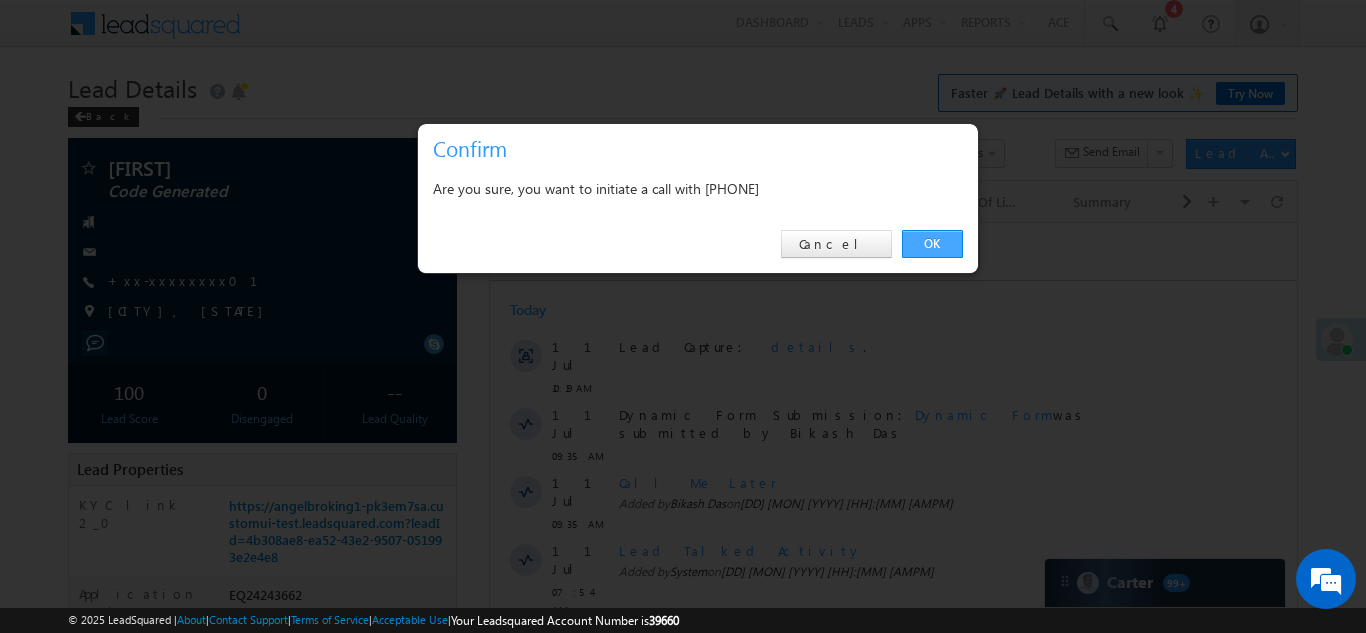 click on "OK" at bounding box center (932, 244) 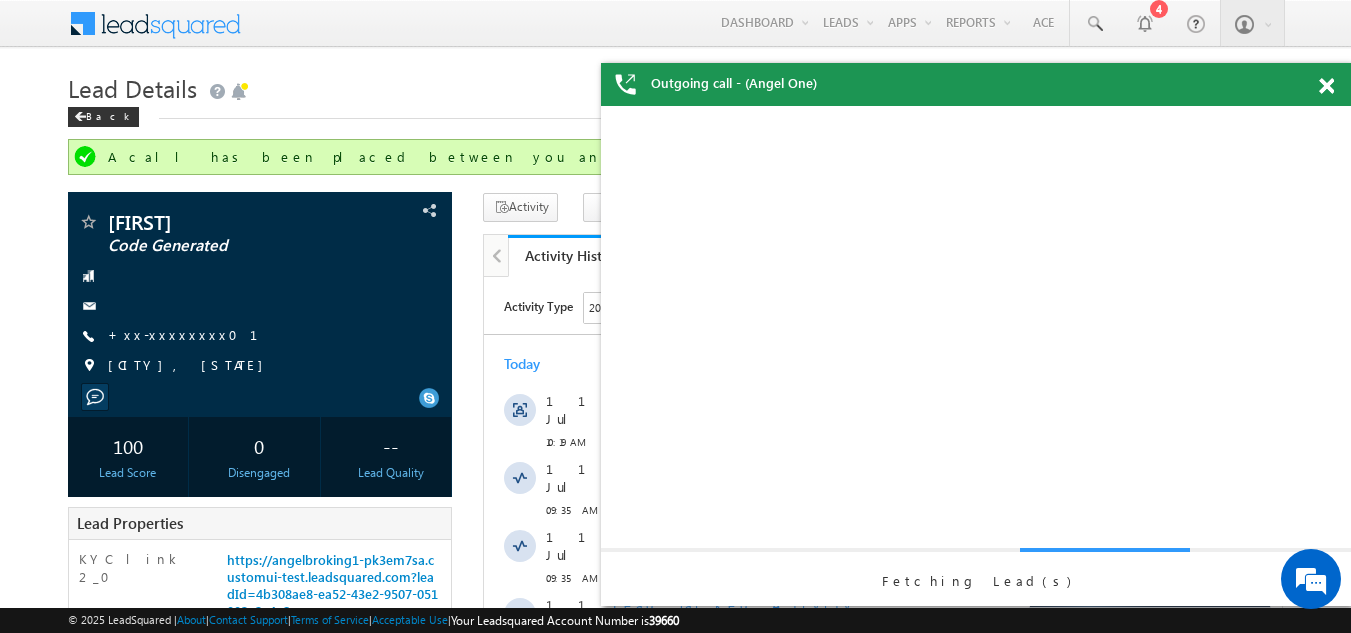 scroll, scrollTop: 0, scrollLeft: 0, axis: both 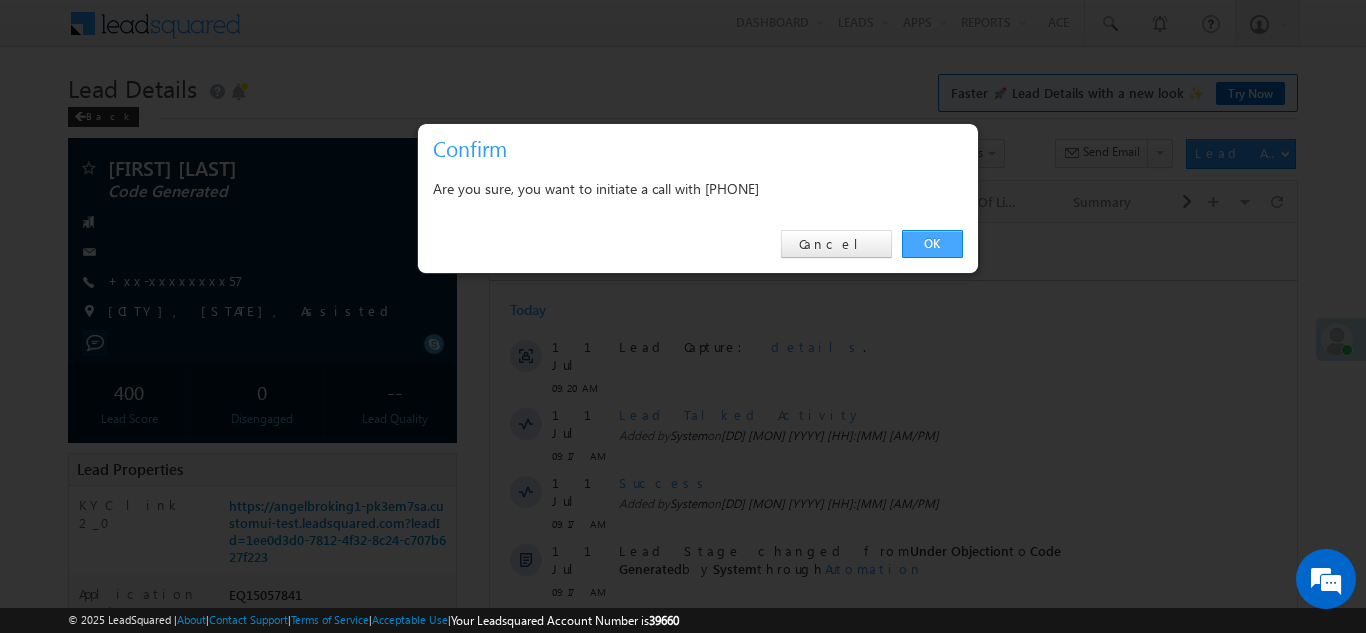 click on "OK" at bounding box center [932, 244] 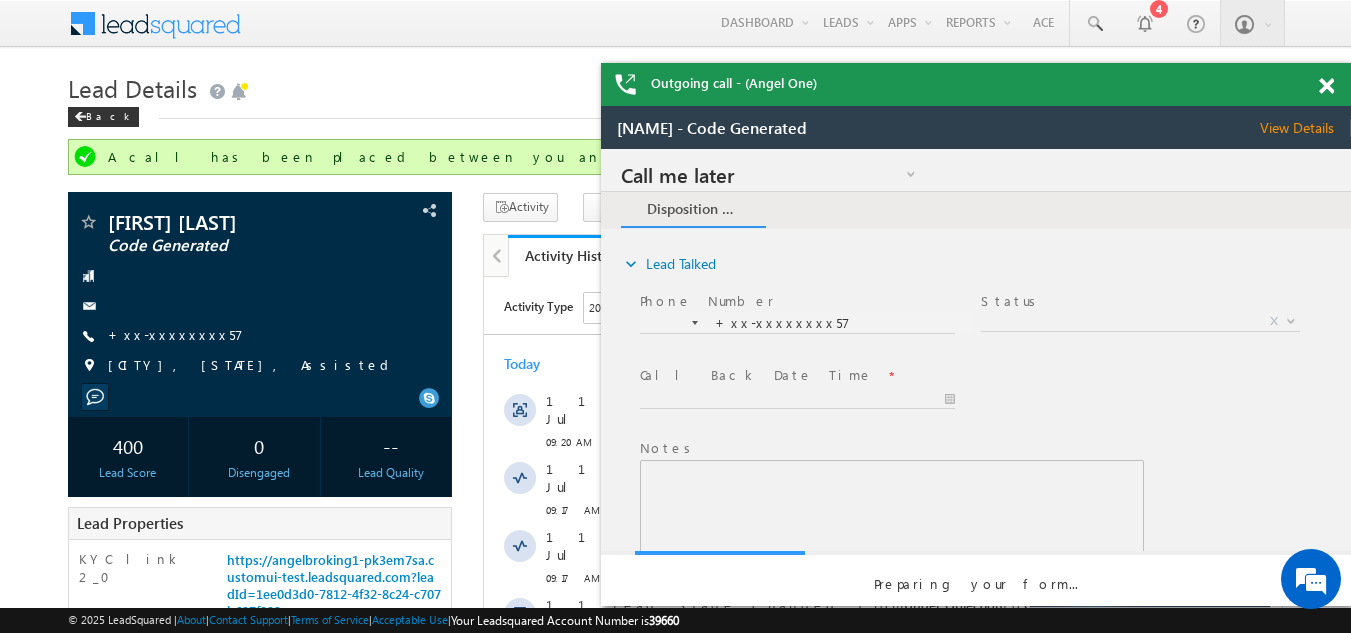 scroll, scrollTop: 0, scrollLeft: 0, axis: both 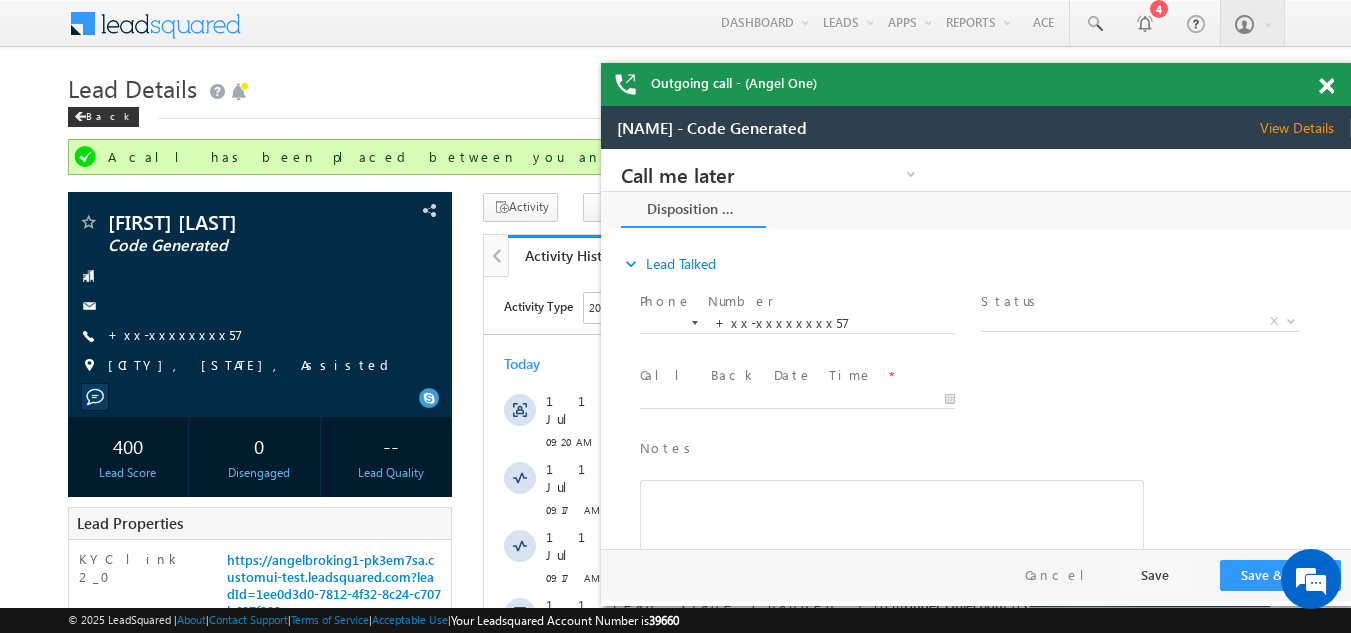click at bounding box center (1326, 86) 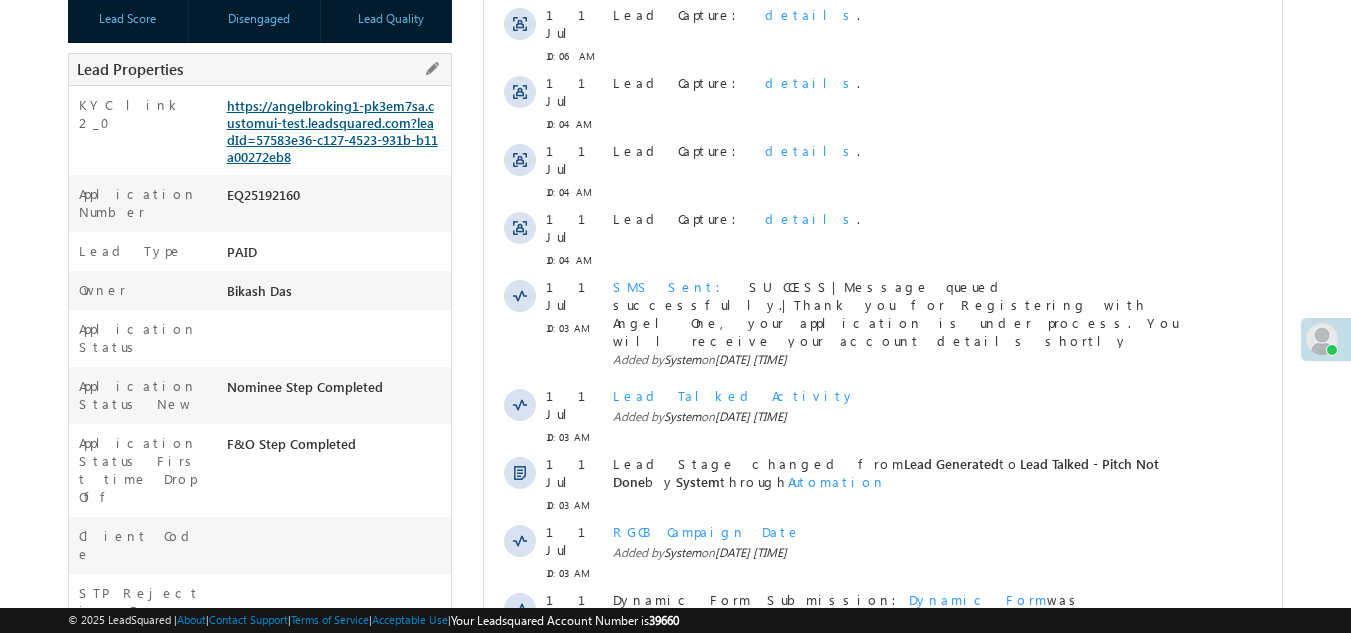 scroll, scrollTop: 0, scrollLeft: 0, axis: both 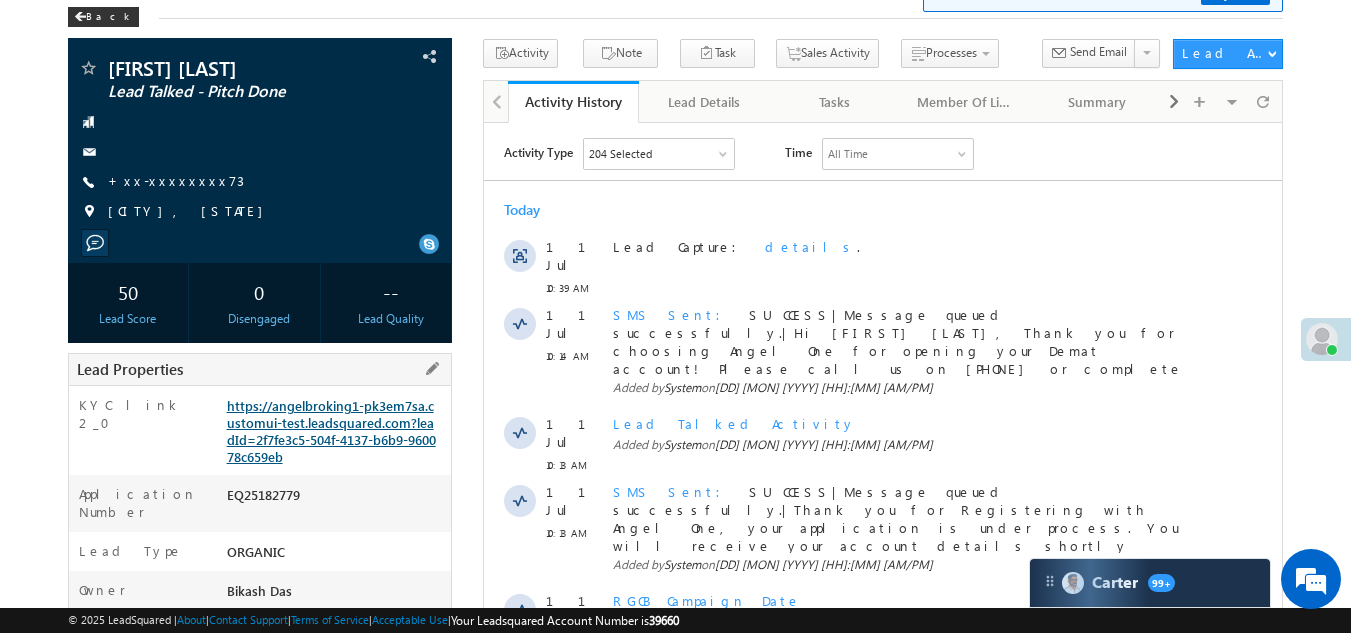 click on "https://angelbroking1-pk3em7sa.customui-test.leadsquared.com?leadId=2f7fe3c5-504f-4137-b6b9-960078c659eb" at bounding box center [331, 431] 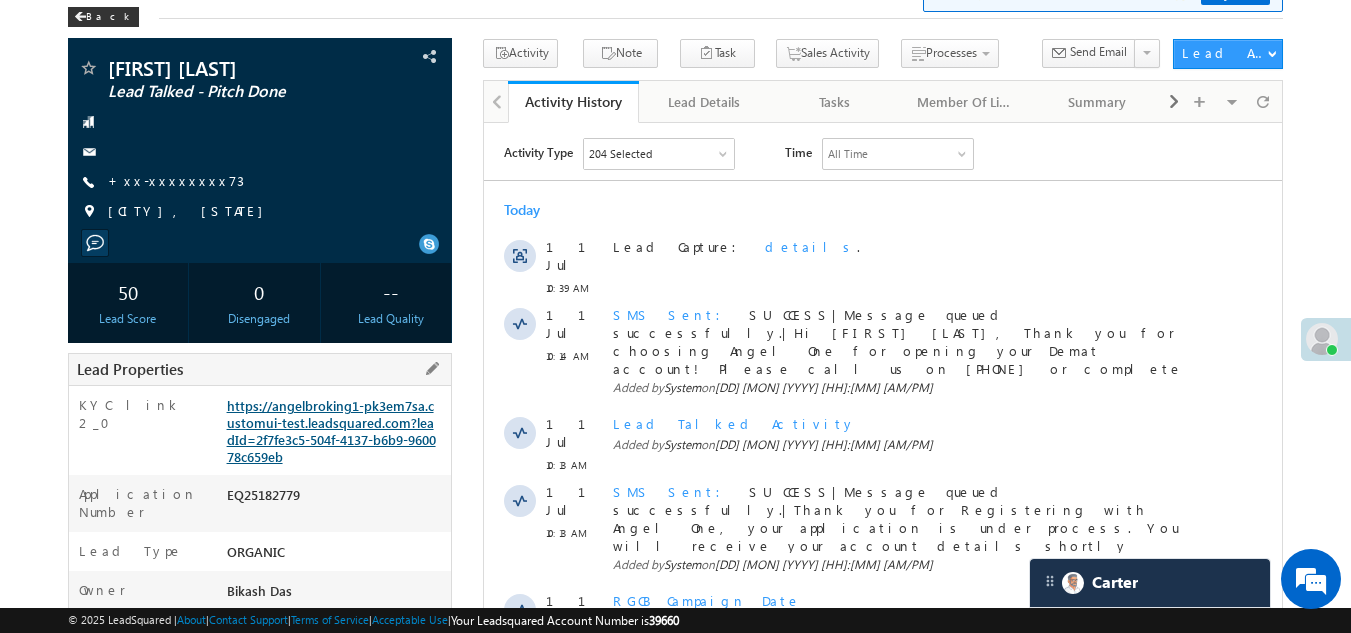 scroll, scrollTop: 0, scrollLeft: 0, axis: both 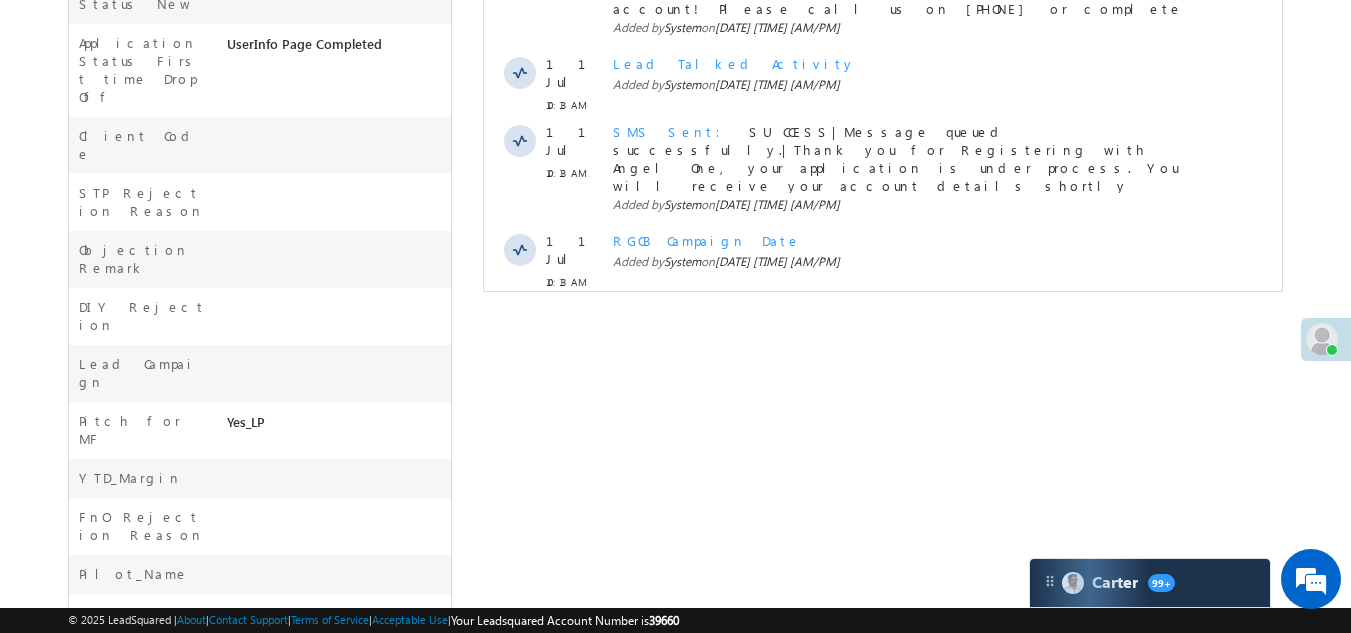 click on "Show More" at bounding box center (883, 326) 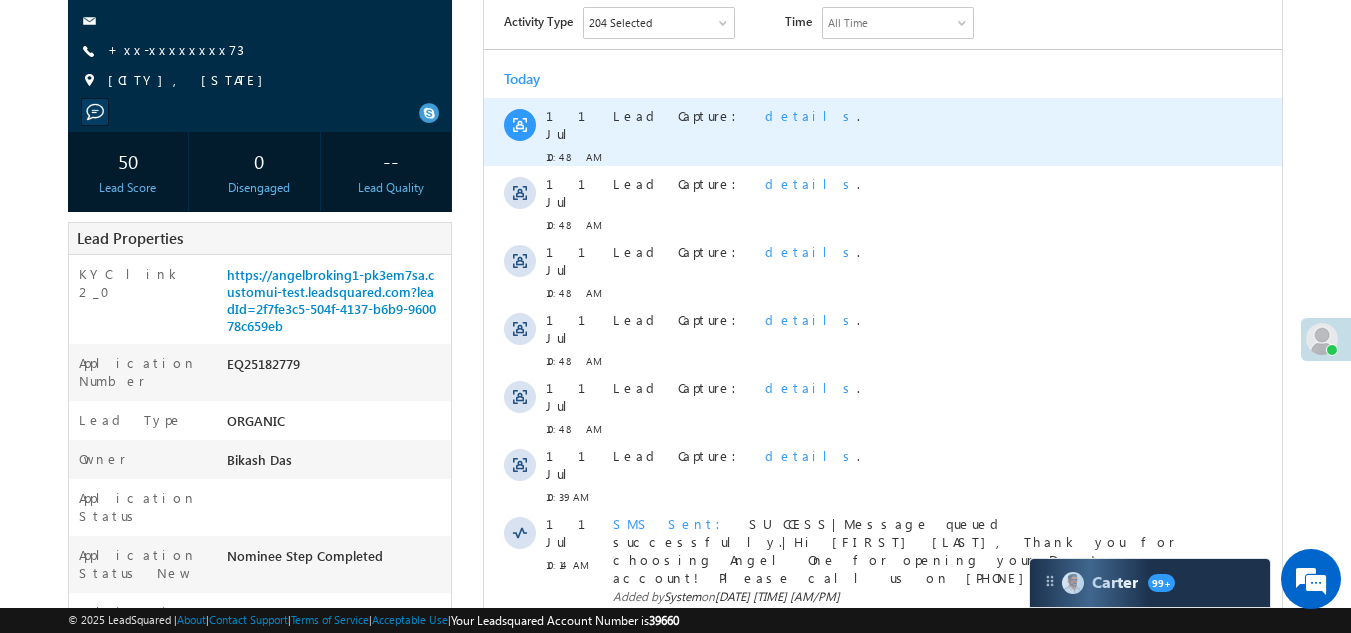 scroll, scrollTop: 0, scrollLeft: 0, axis: both 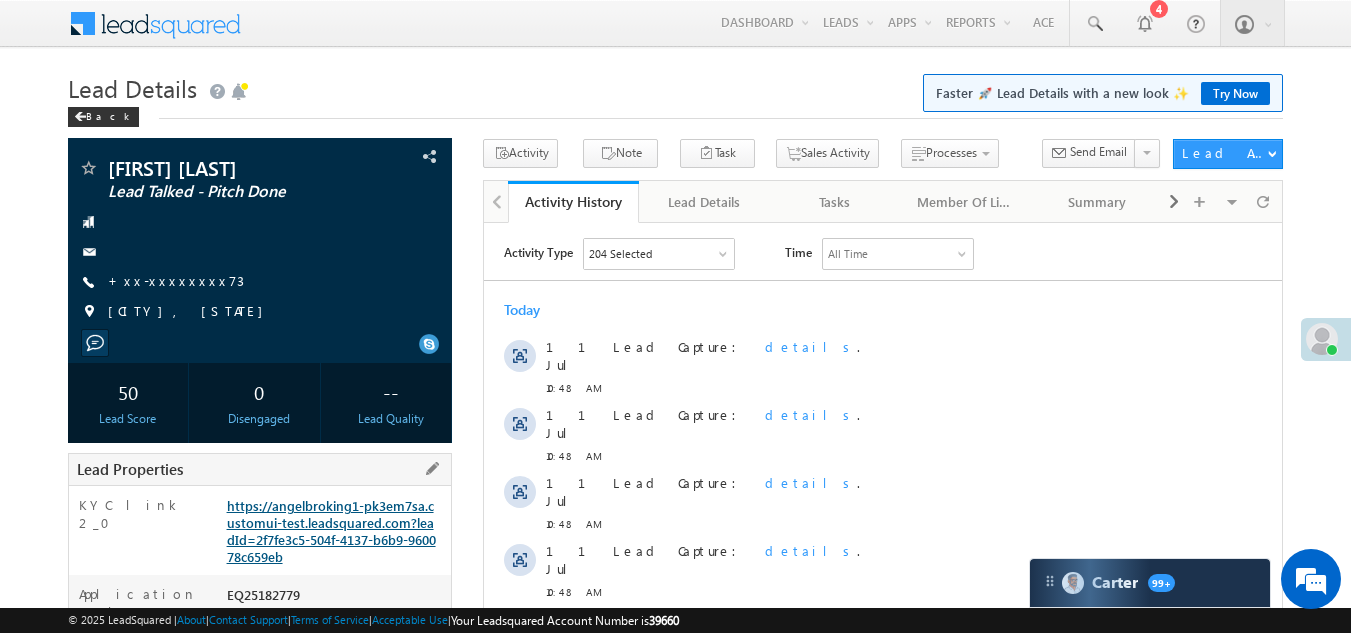click on "https://angelbroking1-pk3em7sa.customui-test.leadsquared.com?leadId=2f7fe3c5-504f-4137-b6b9-960078c659eb" at bounding box center [331, 531] 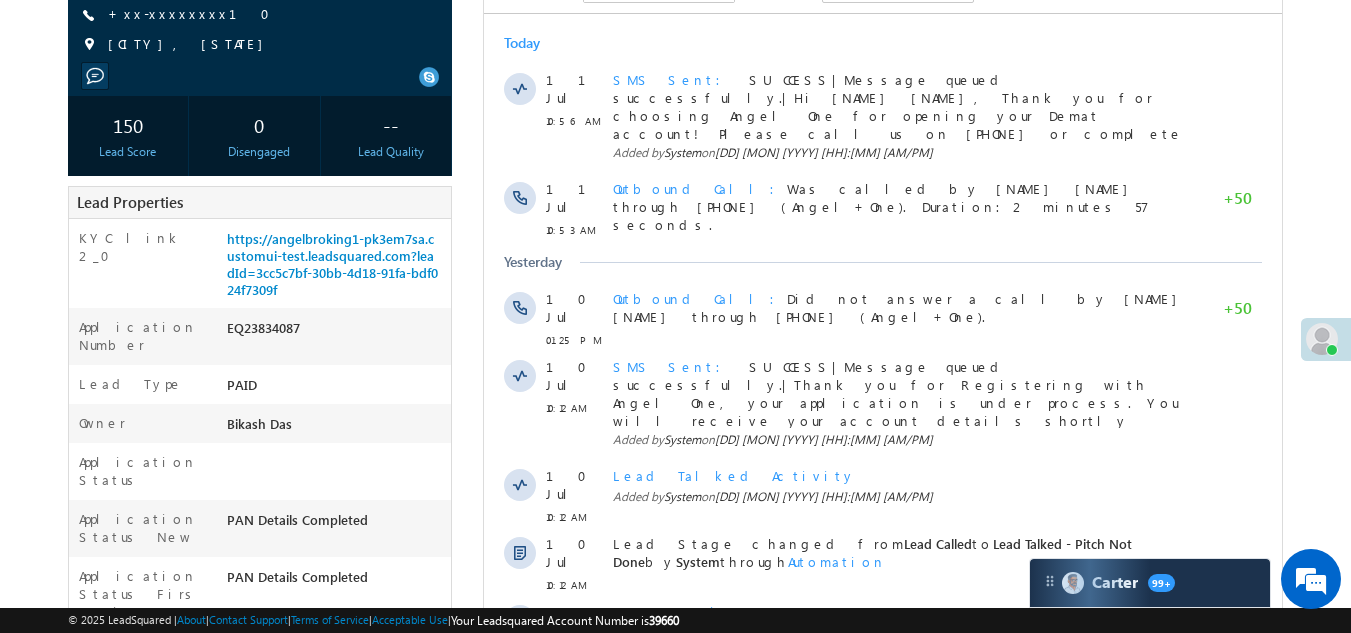 scroll, scrollTop: 0, scrollLeft: 0, axis: both 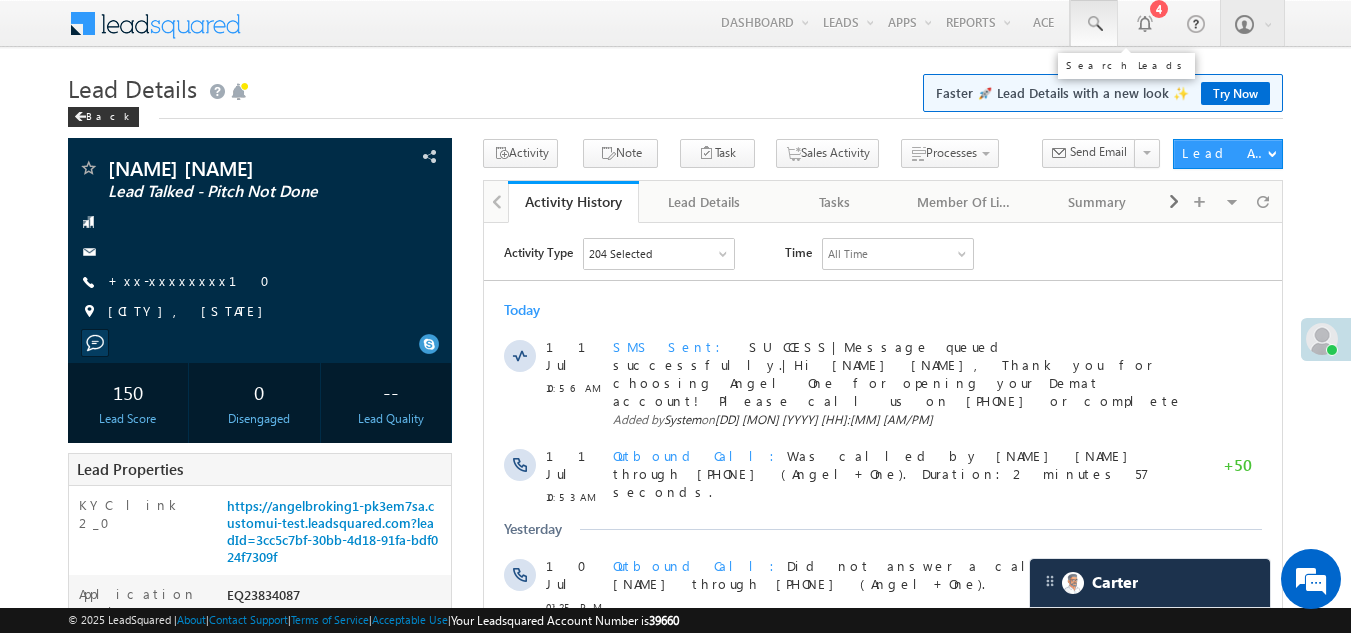 click at bounding box center [1094, 24] 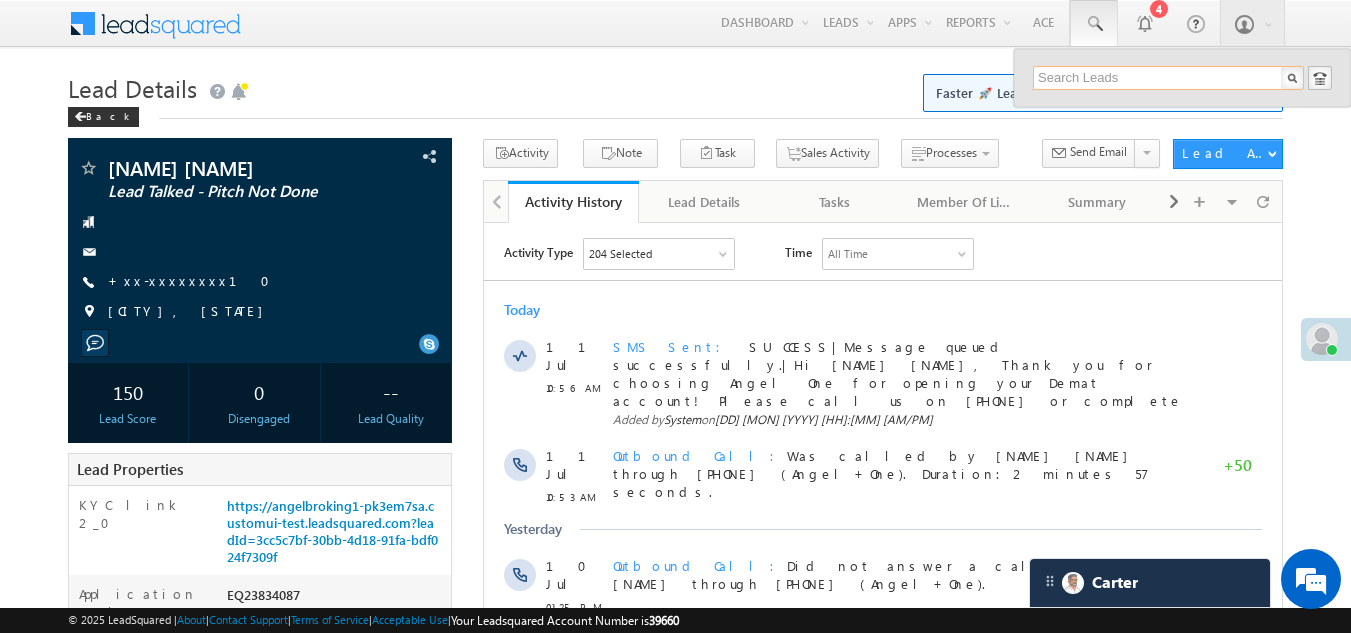 paste on "EQ25137627" 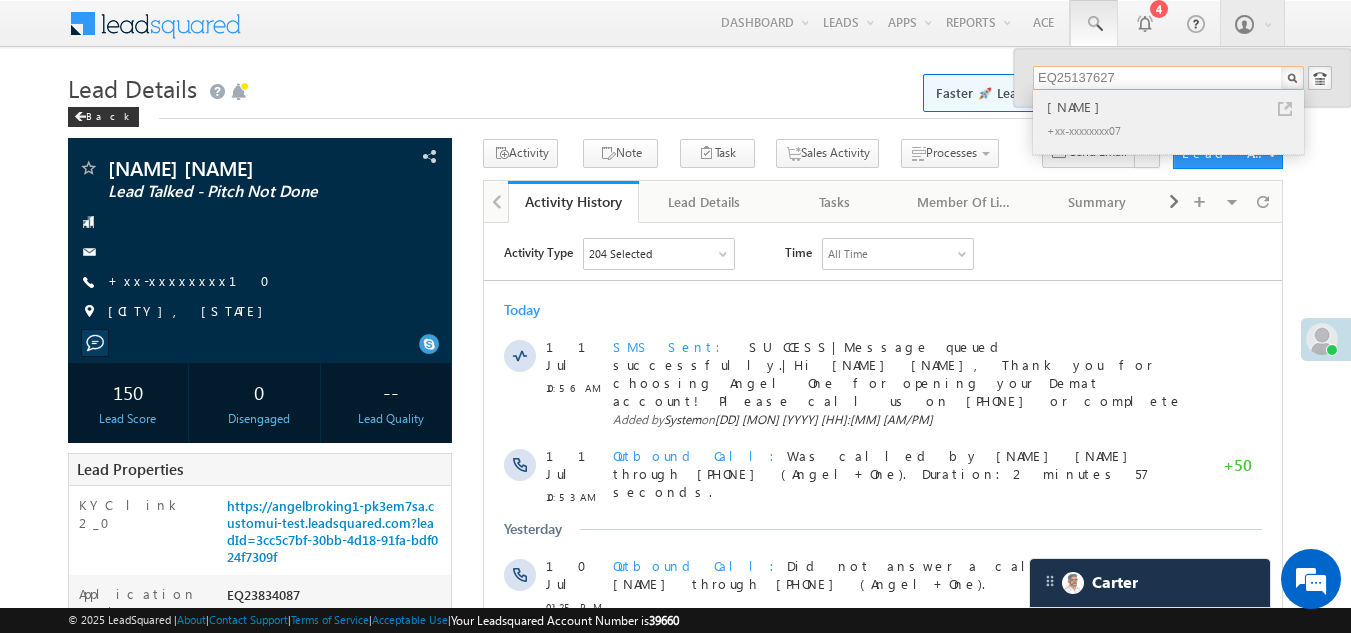type on "EQ25137627" 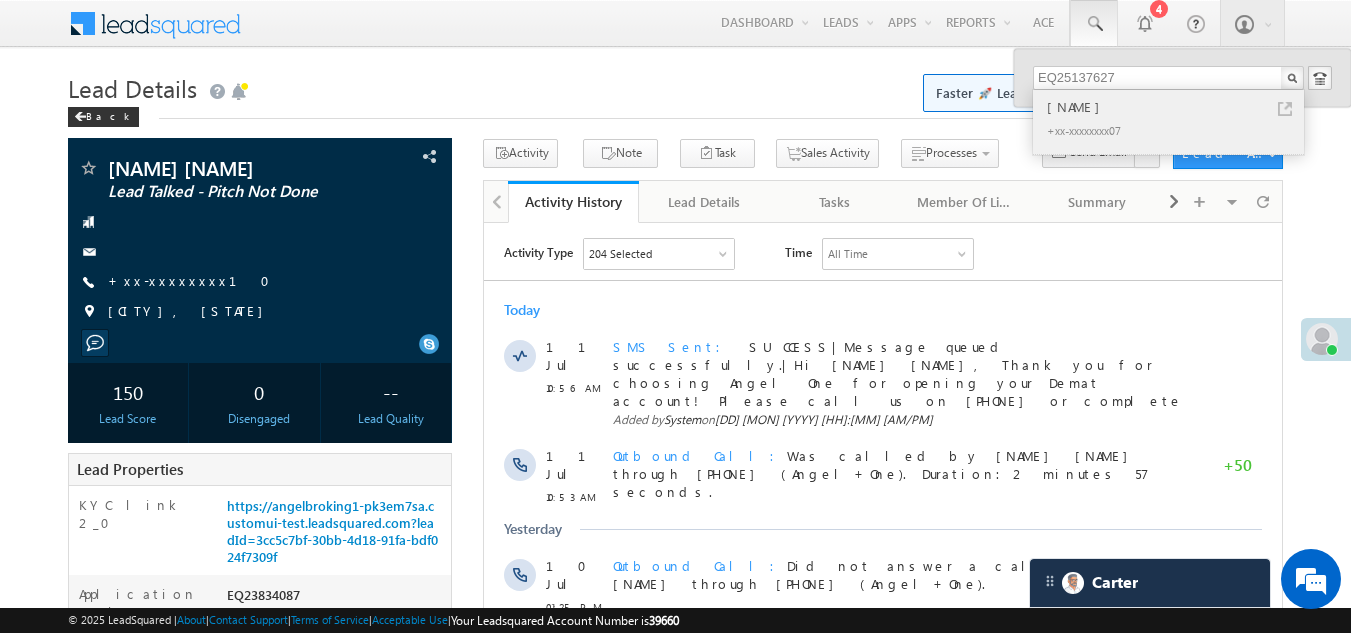 click on "[NAME]" at bounding box center [1177, 107] 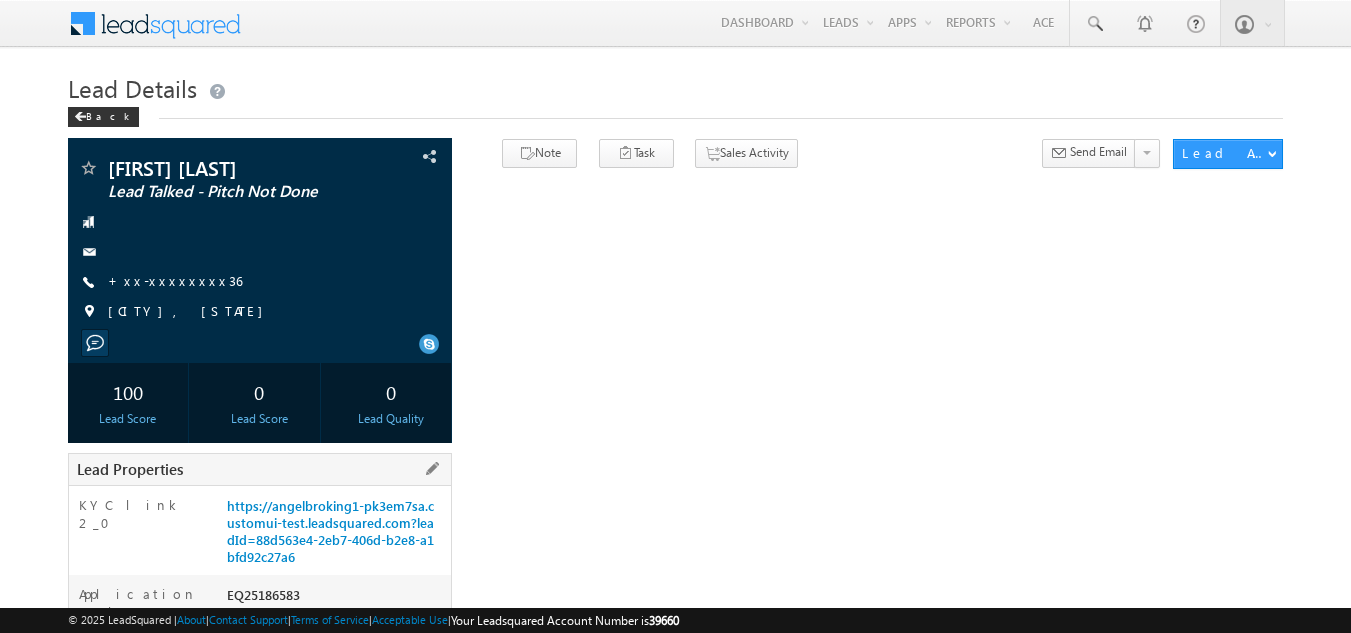 scroll, scrollTop: 0, scrollLeft: 0, axis: both 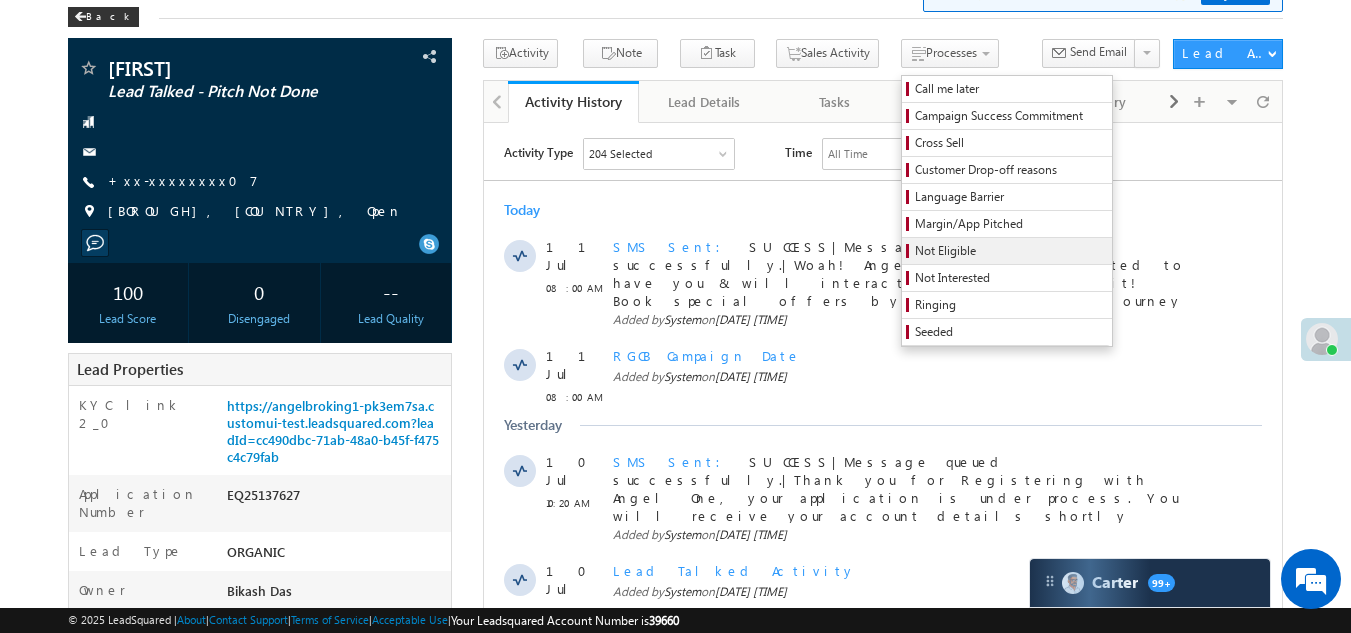 click on "Not Eligible" at bounding box center (1010, 251) 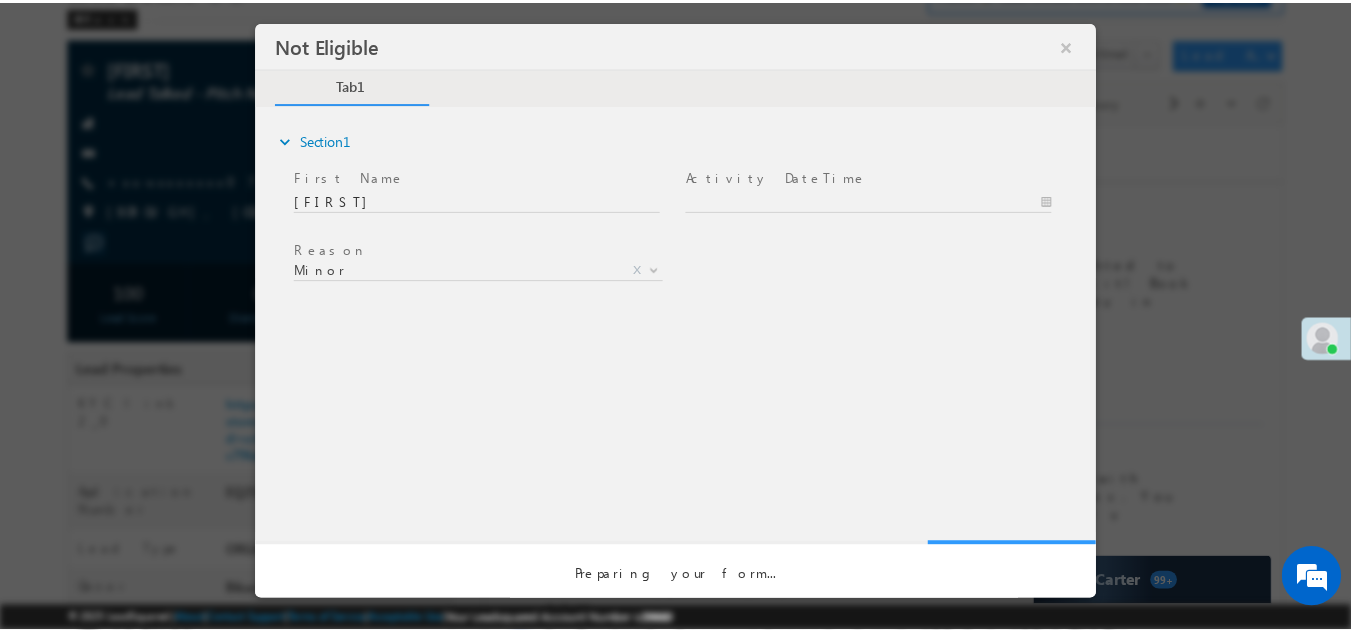 scroll, scrollTop: 0, scrollLeft: 0, axis: both 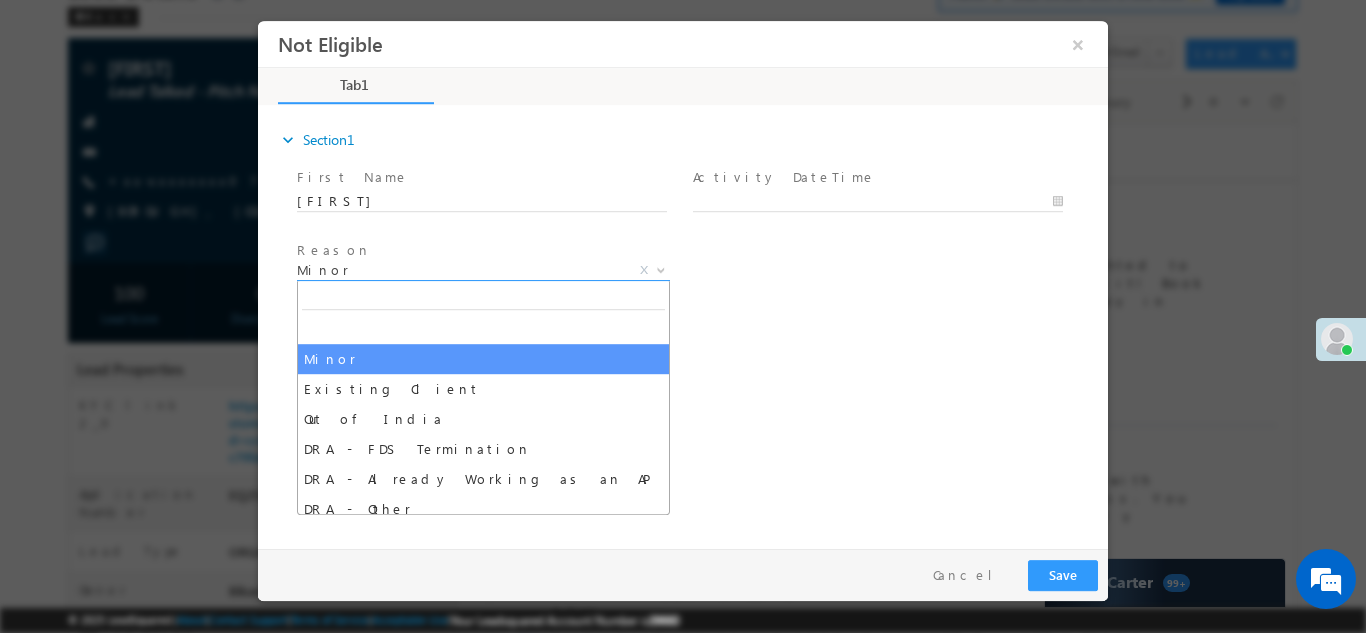 click on "Minor" at bounding box center (459, 269) 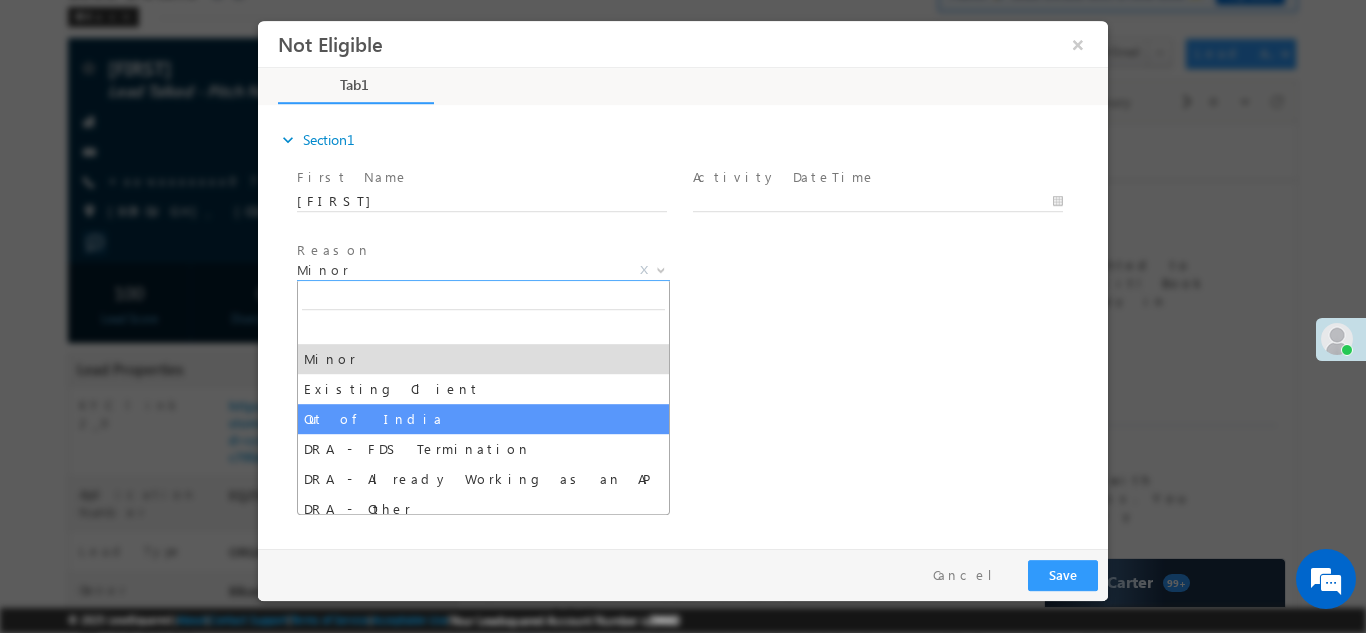 select on "Out of India" 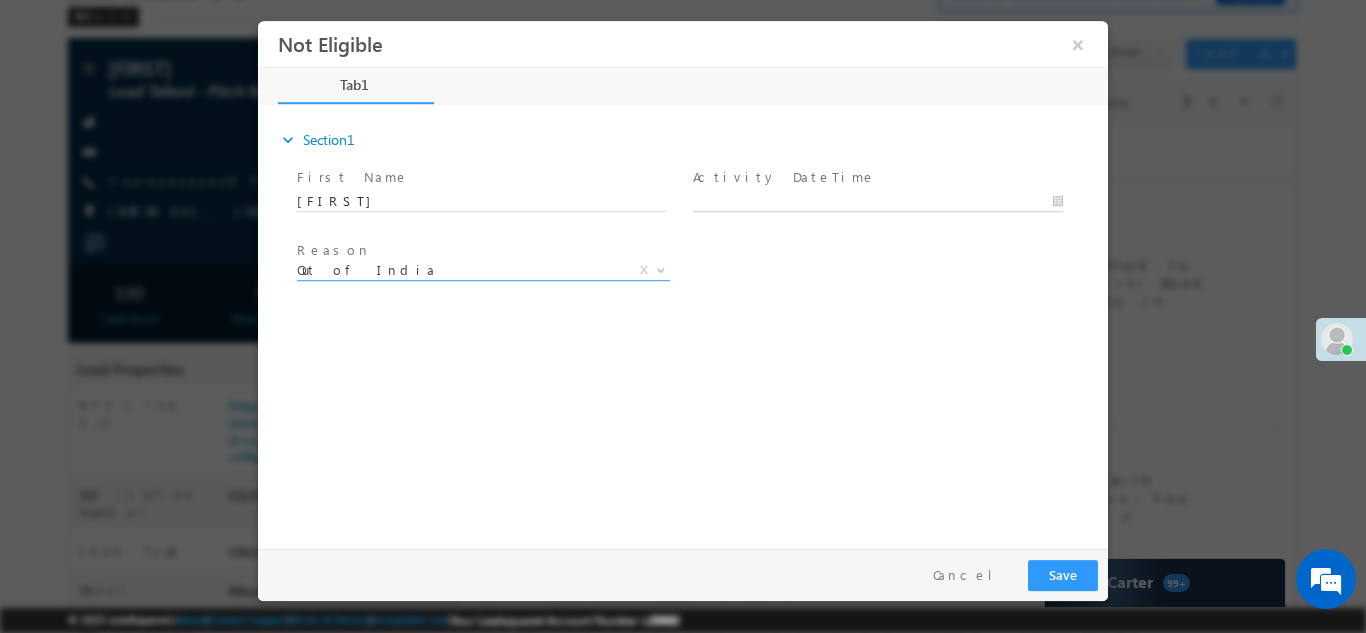 type on "07/11/25 11:06 AM" 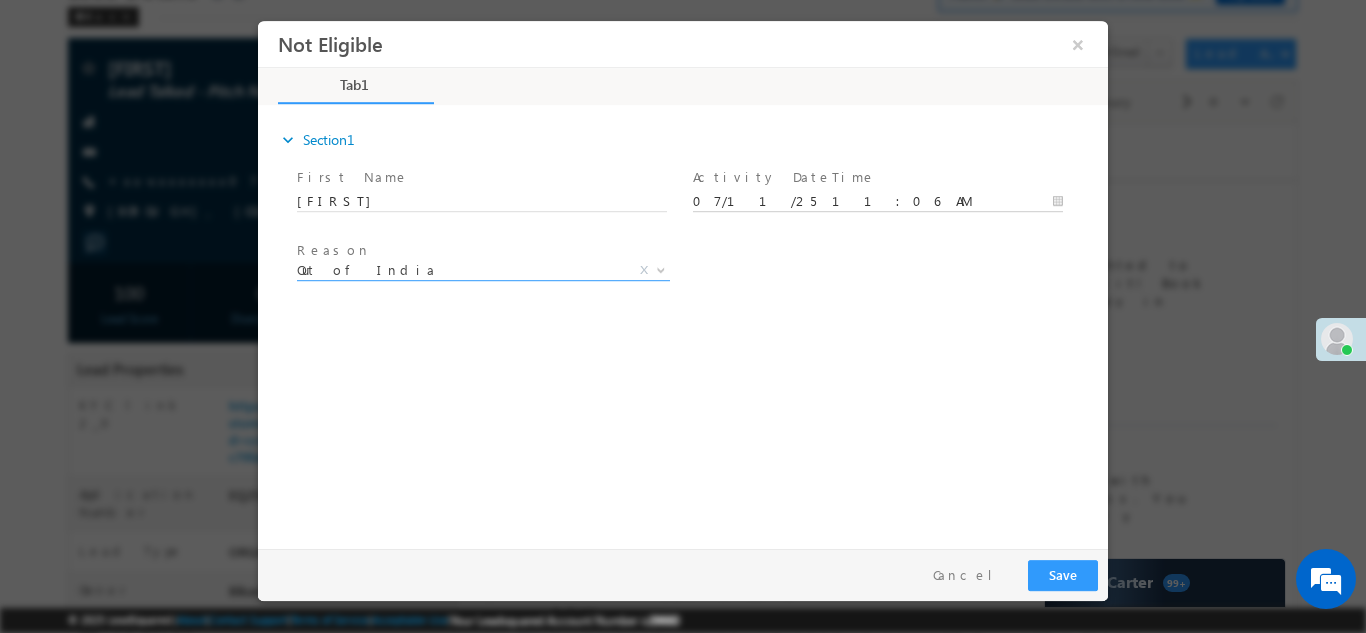 click on "07/11/25 11:06 AM" at bounding box center [878, 201] 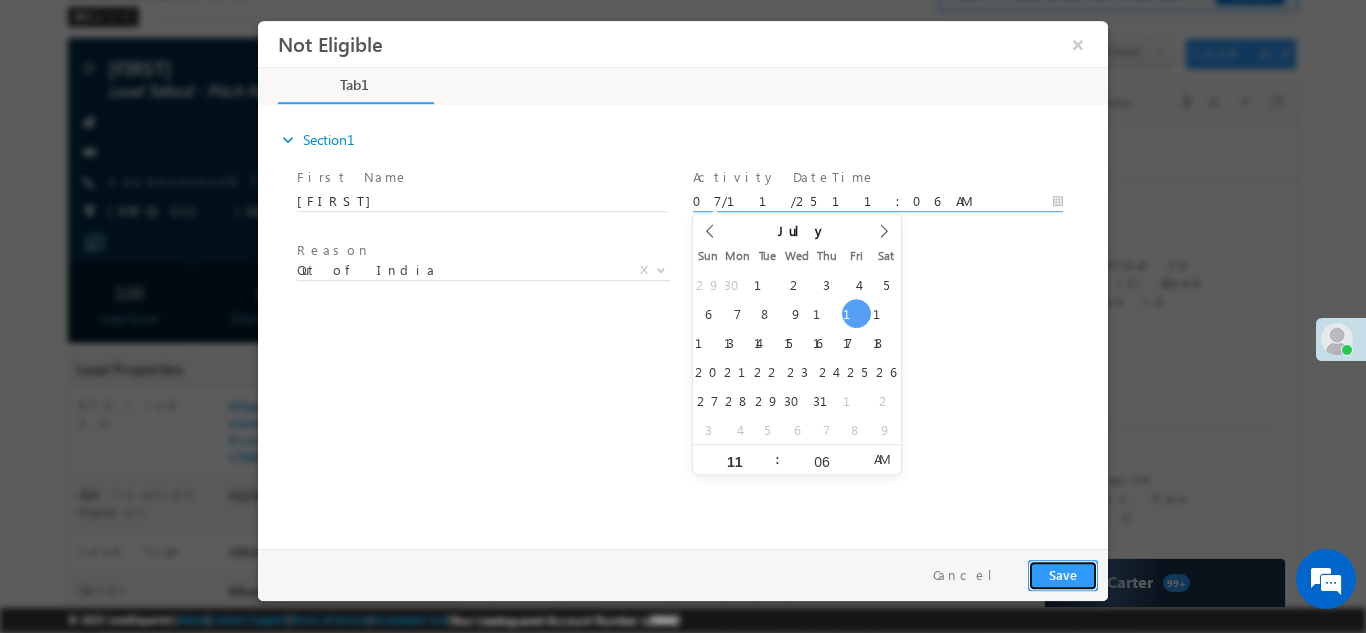 click on "Save" at bounding box center [1063, 574] 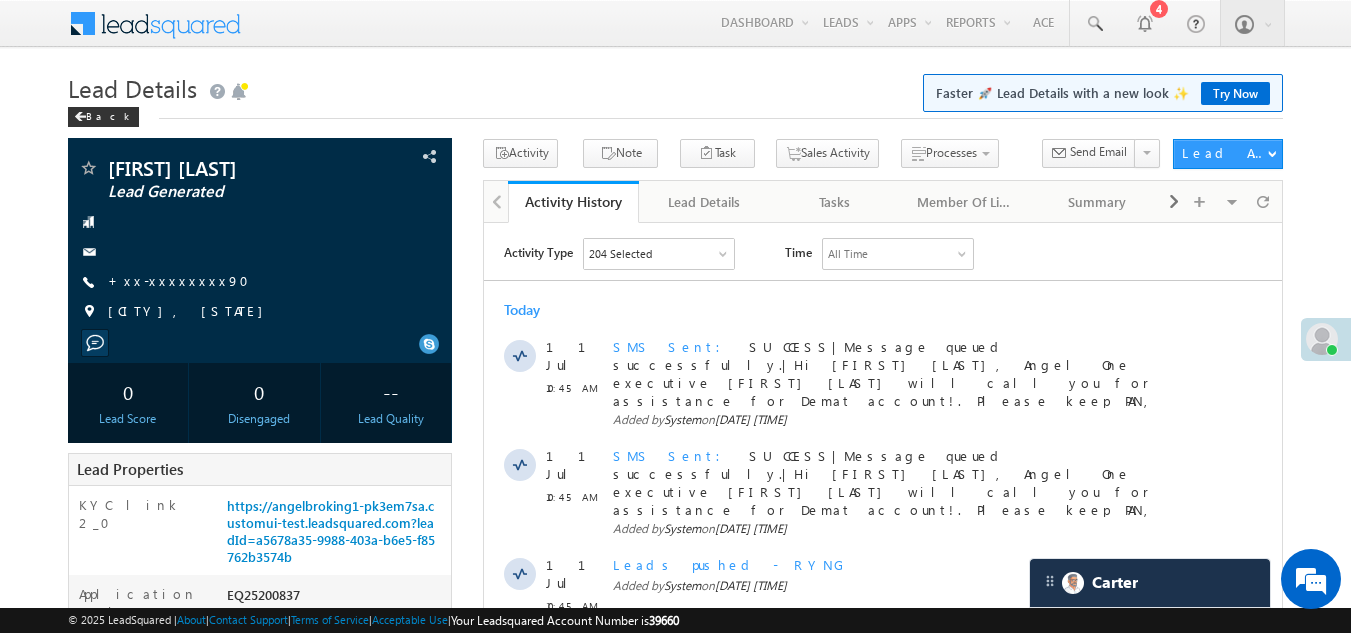 scroll, scrollTop: 0, scrollLeft: 0, axis: both 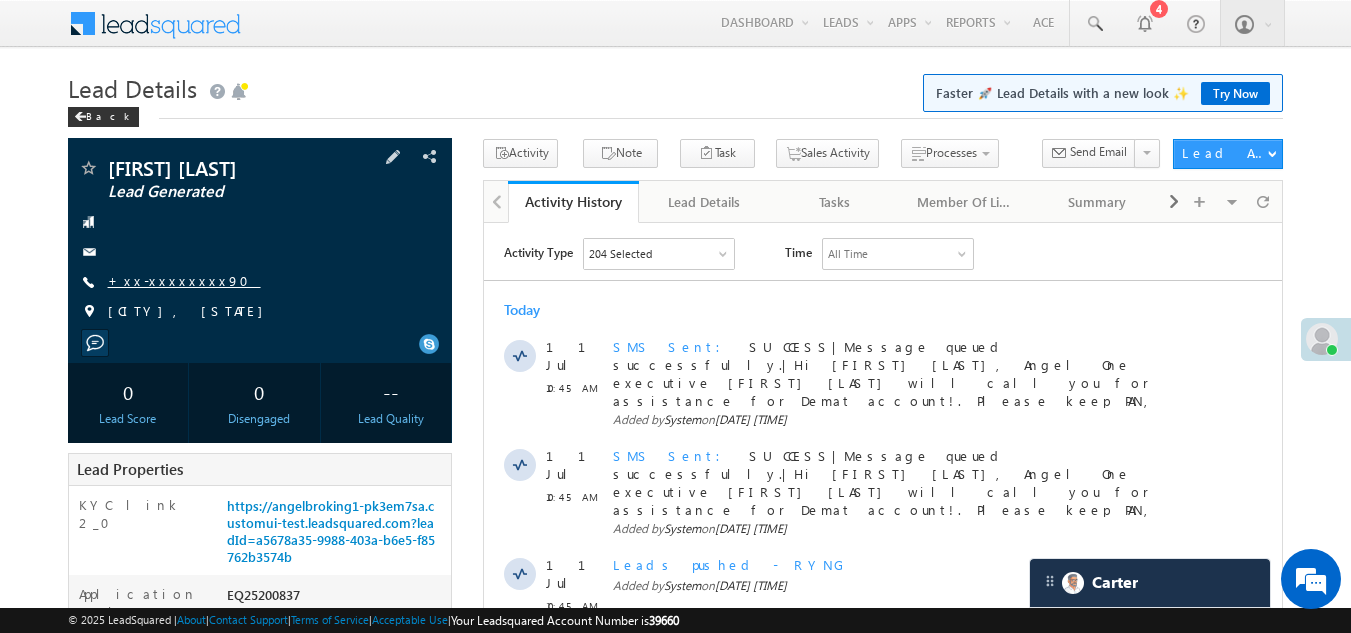click on "+xx-xxxxxxxx90" at bounding box center [184, 280] 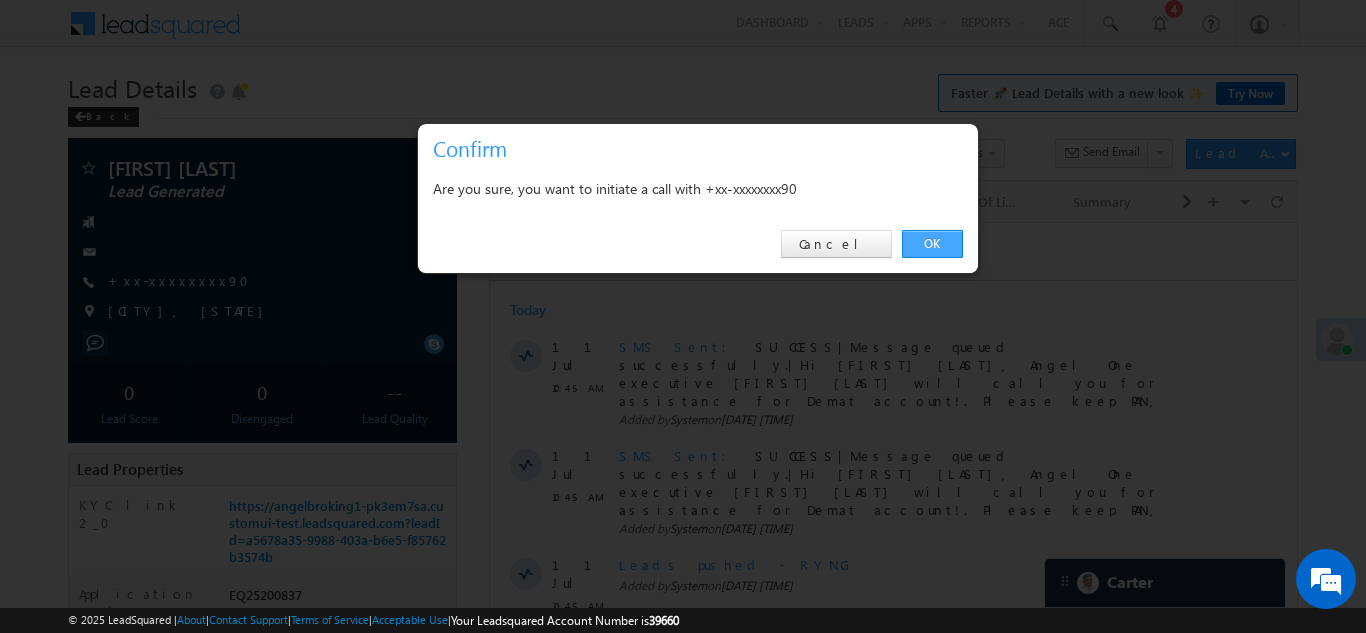 click on "OK" at bounding box center [932, 244] 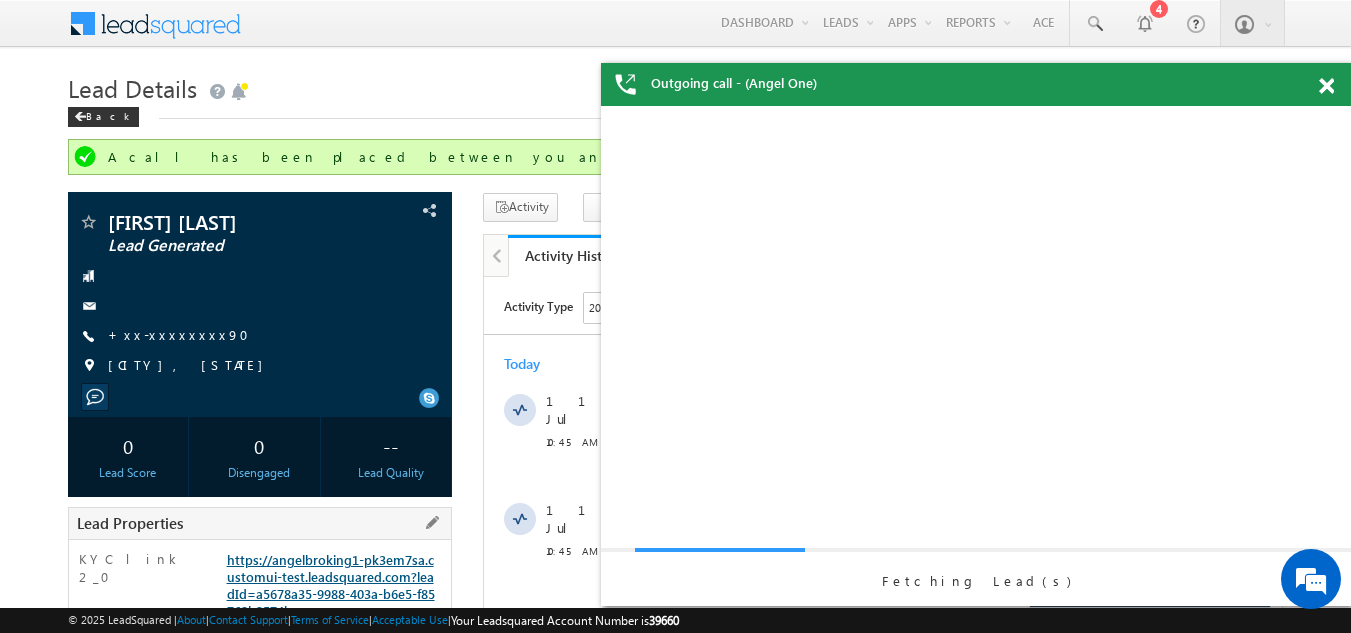 scroll, scrollTop: 0, scrollLeft: 0, axis: both 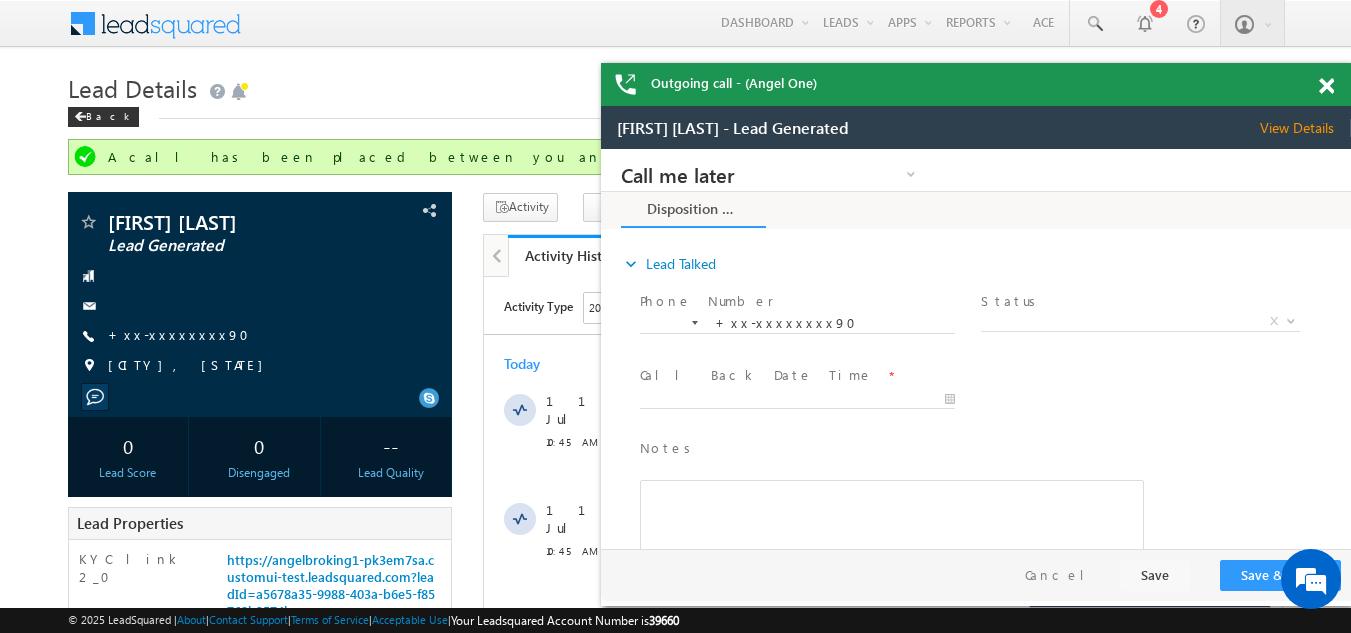 click on "Status
*" at bounding box center [1139, 302] 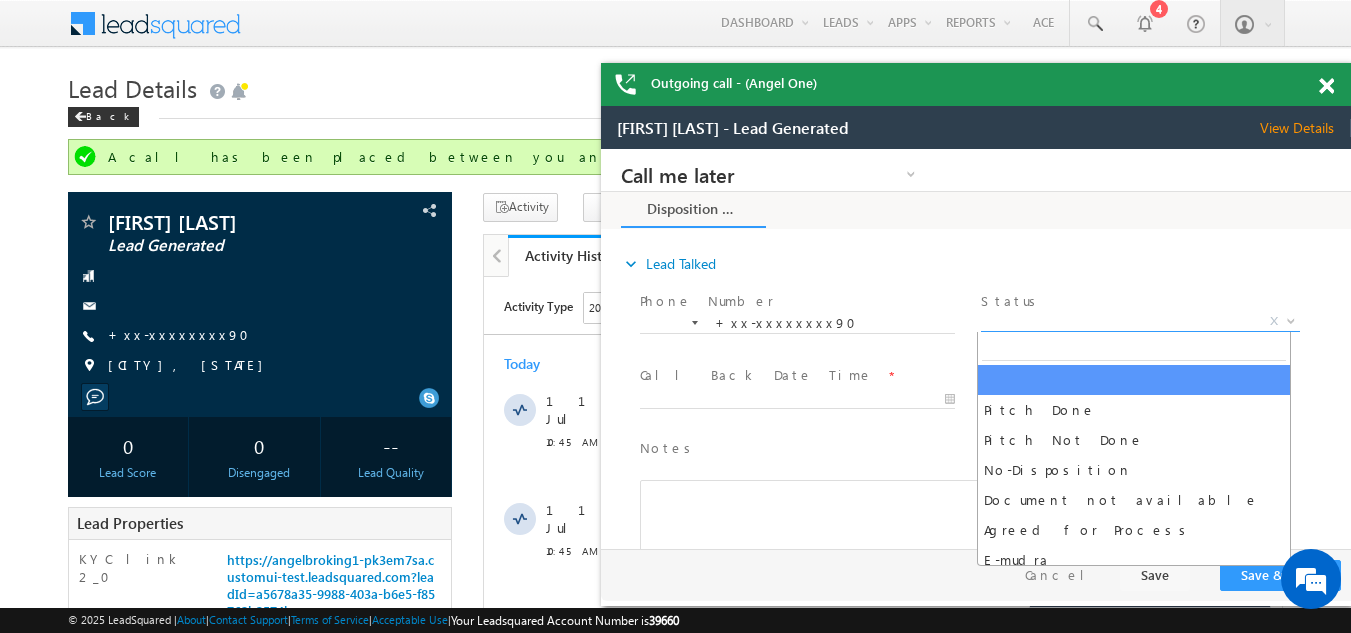 click on "X" at bounding box center [1140, 322] 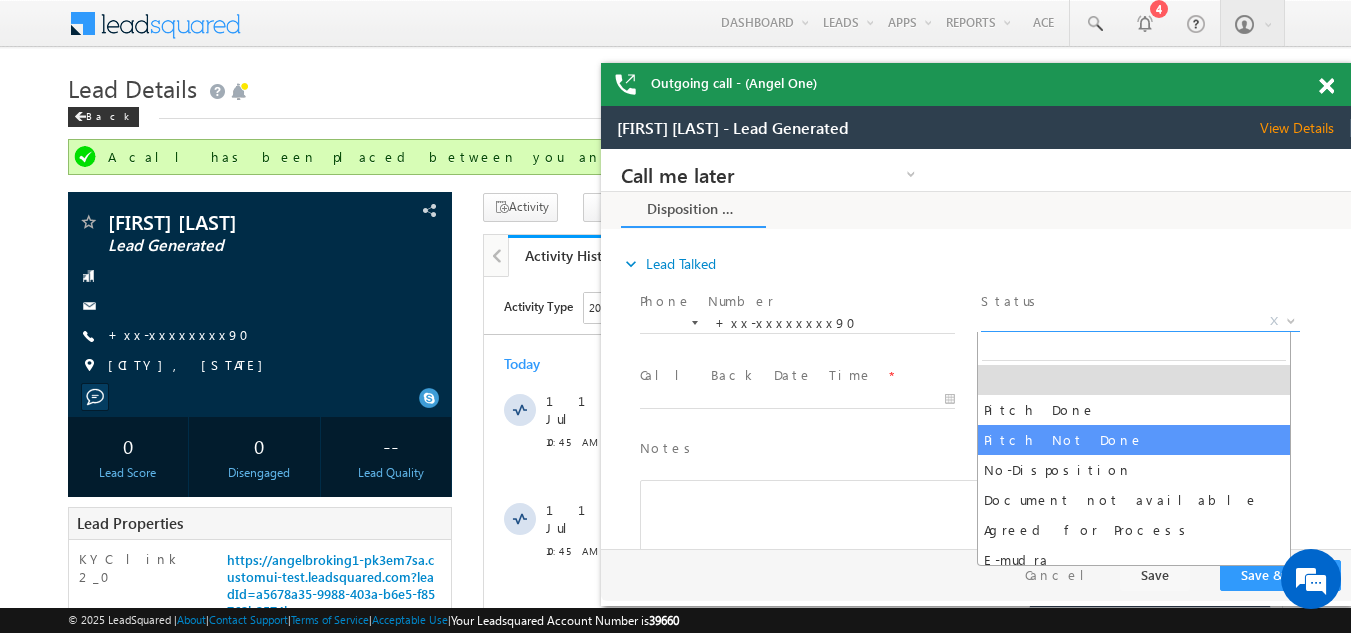 select on "Pitch Not Done" 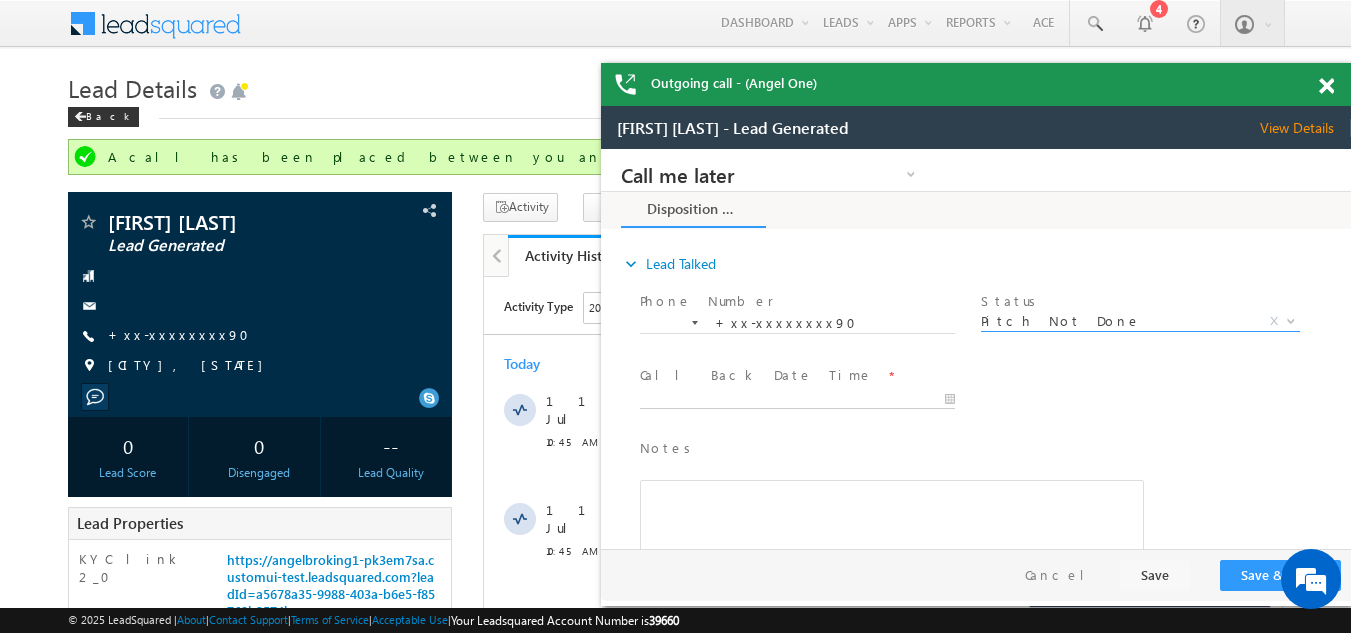 type on "07/11/25 11:09 AM" 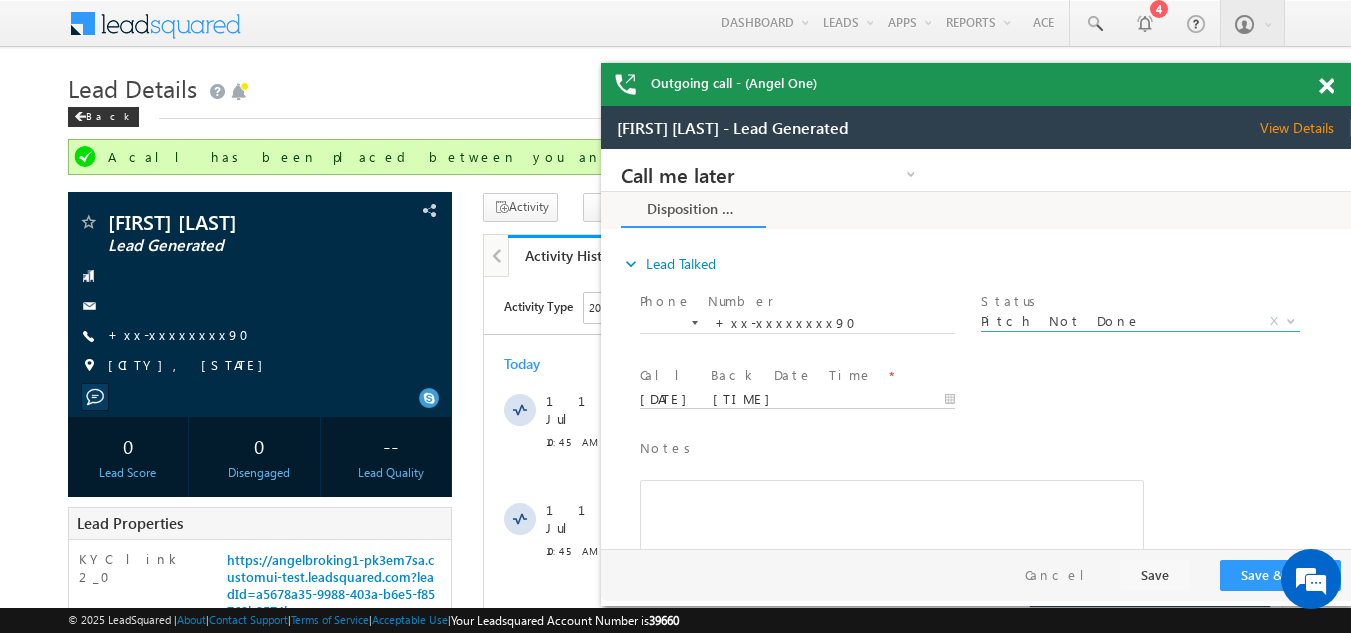 click on "07/11/25 11:09 AM" at bounding box center (797, 400) 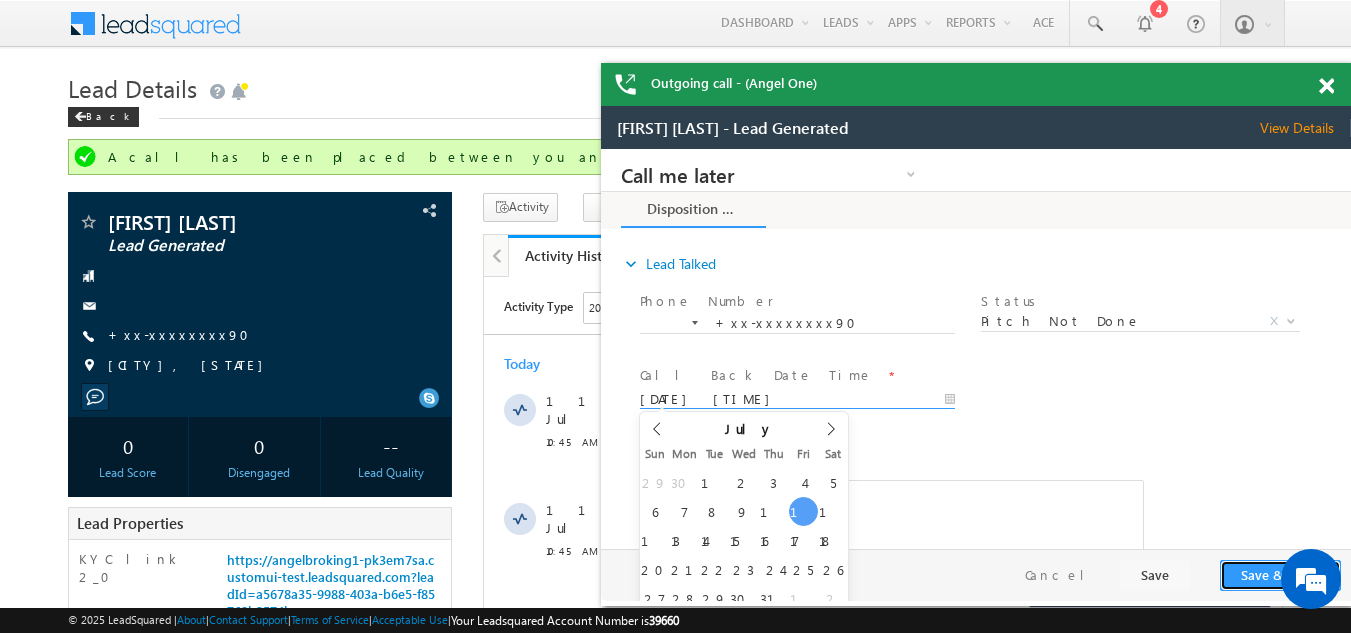 click on "Save & Close" at bounding box center [1280, 575] 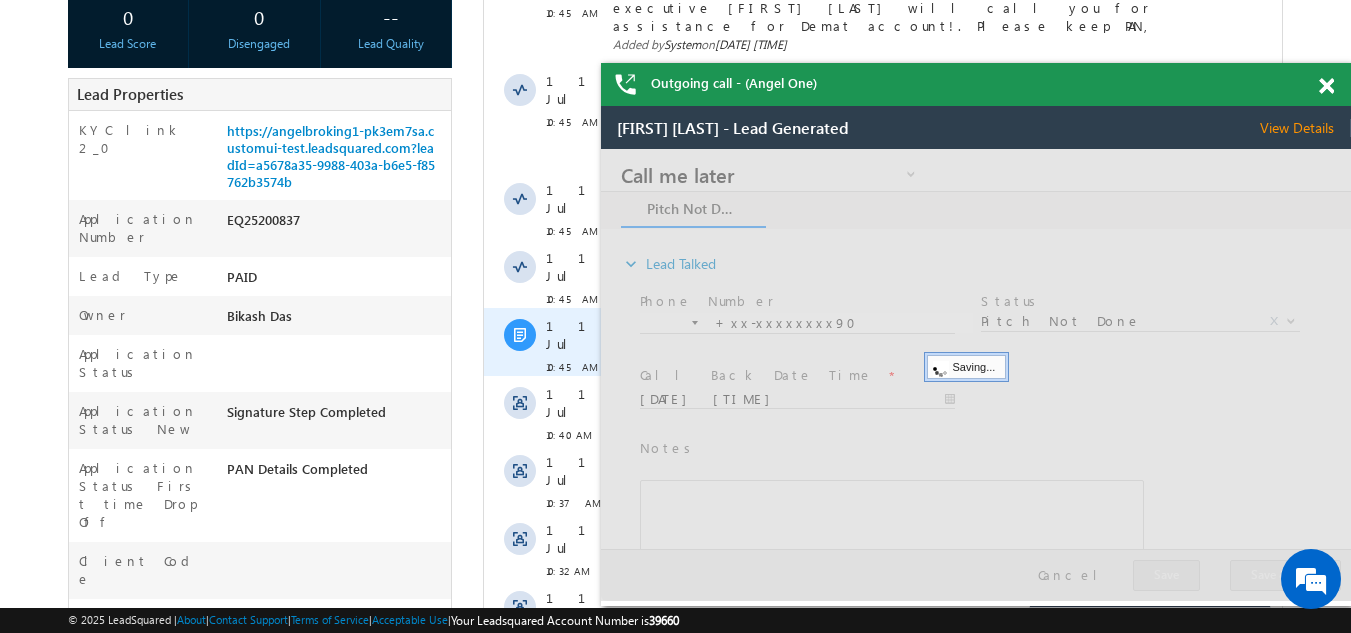 scroll, scrollTop: 600, scrollLeft: 0, axis: vertical 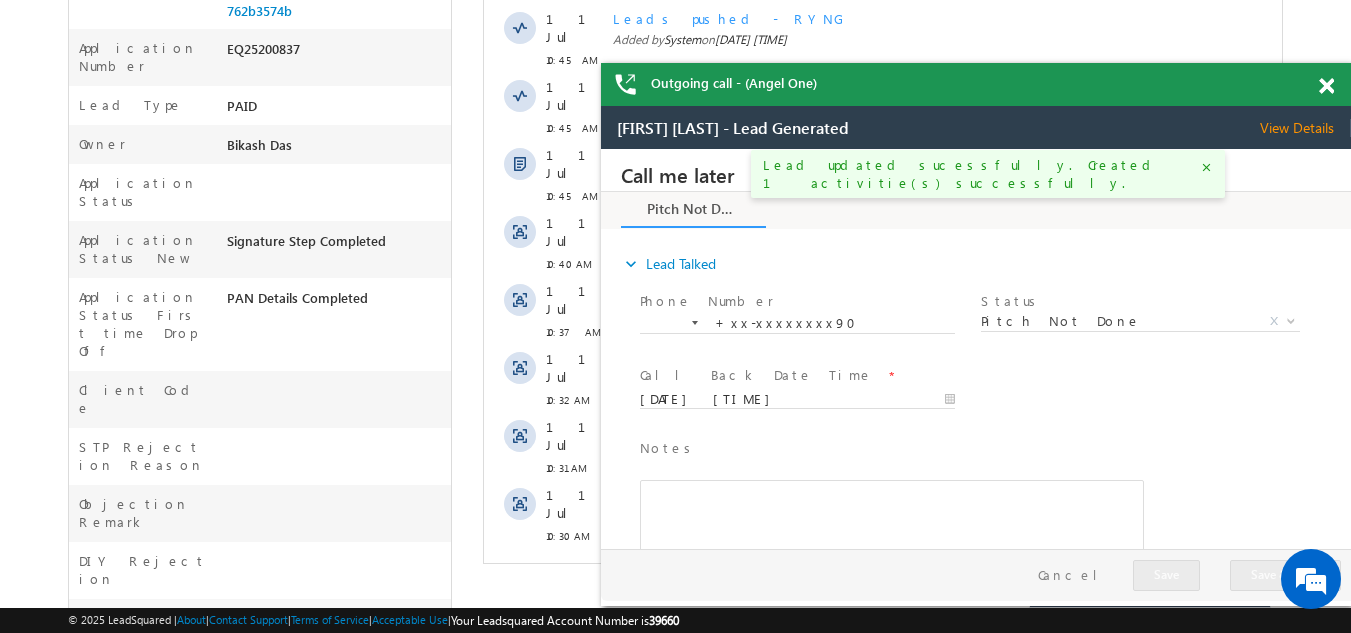 click on "Show More" at bounding box center [883, 580] 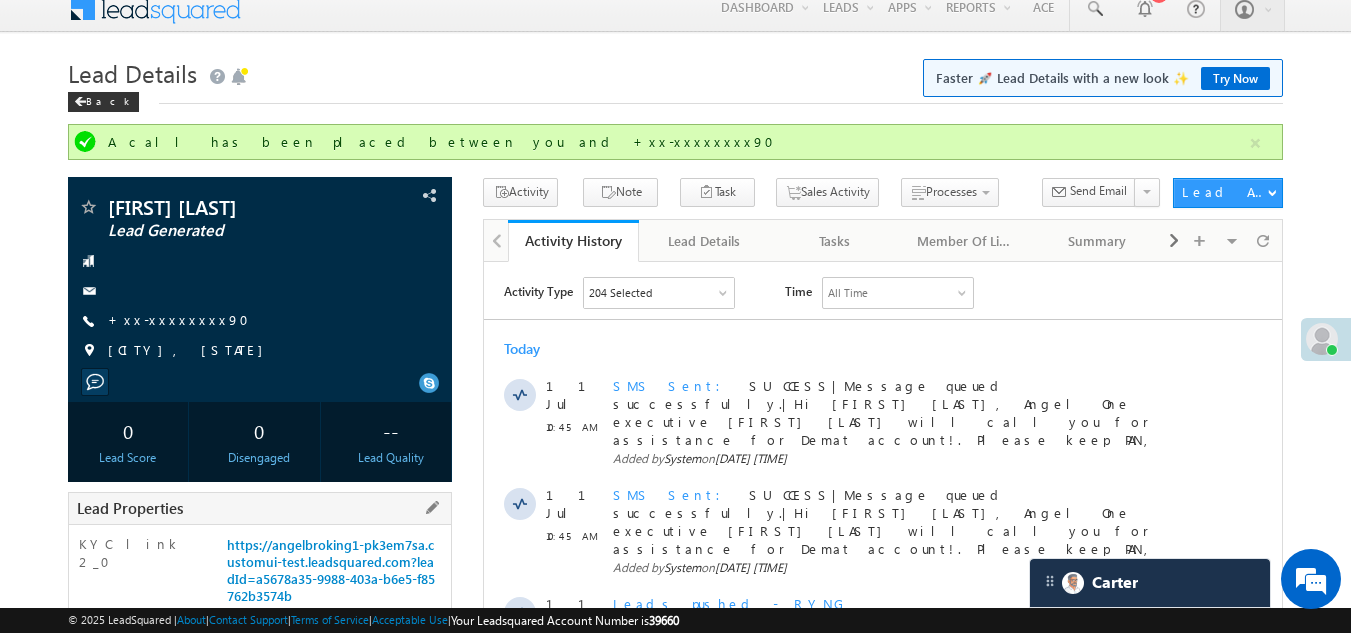 scroll, scrollTop: 0, scrollLeft: 0, axis: both 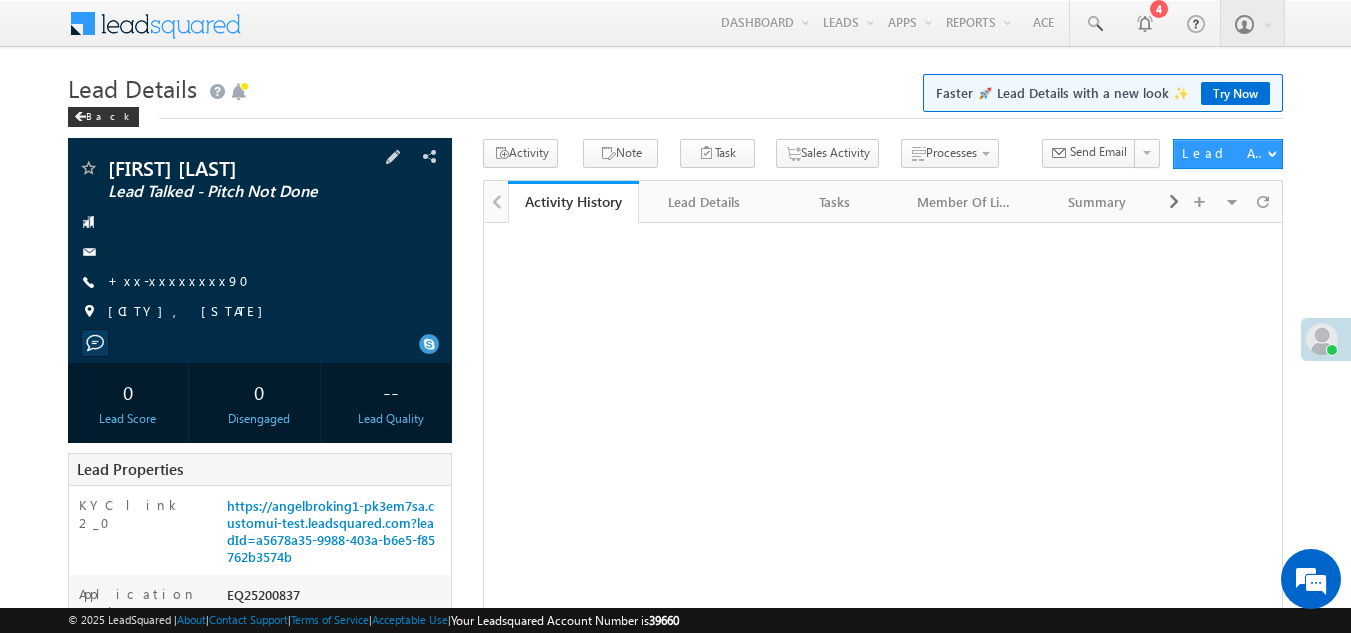 click on "Mayank sharma
Lead Talked - Pitch Not Done
+xx-xxxxxxxx90" at bounding box center [260, 245] 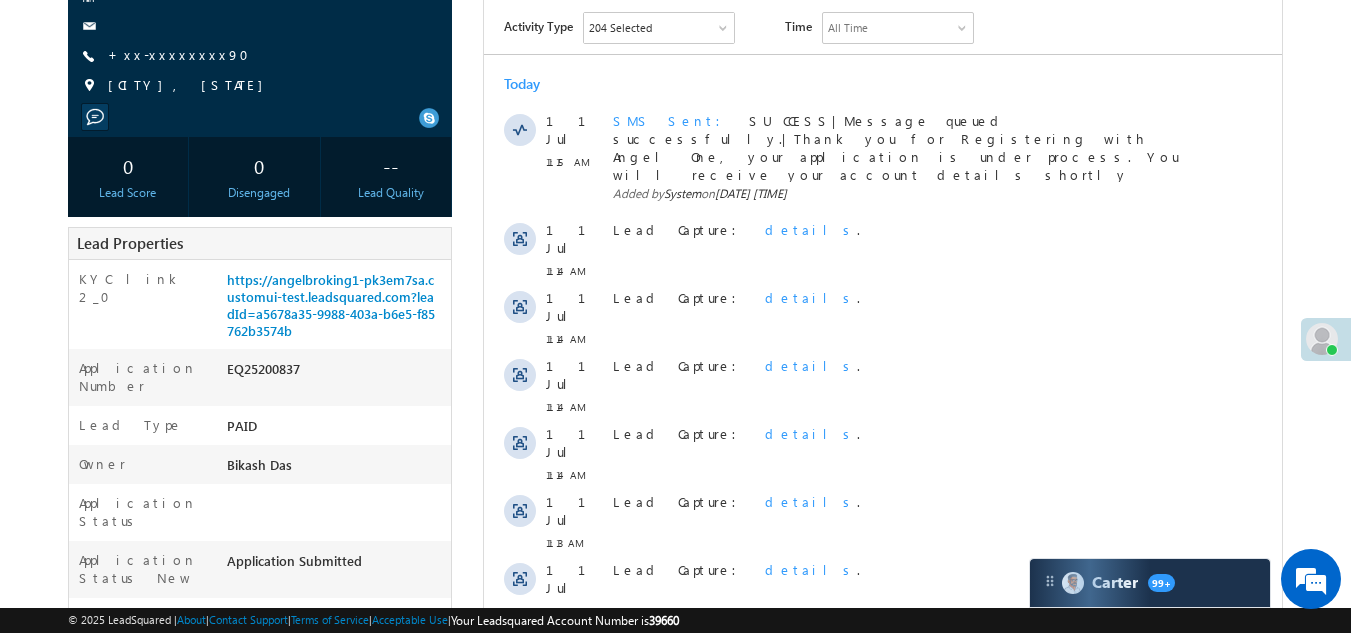 scroll, scrollTop: 0, scrollLeft: 0, axis: both 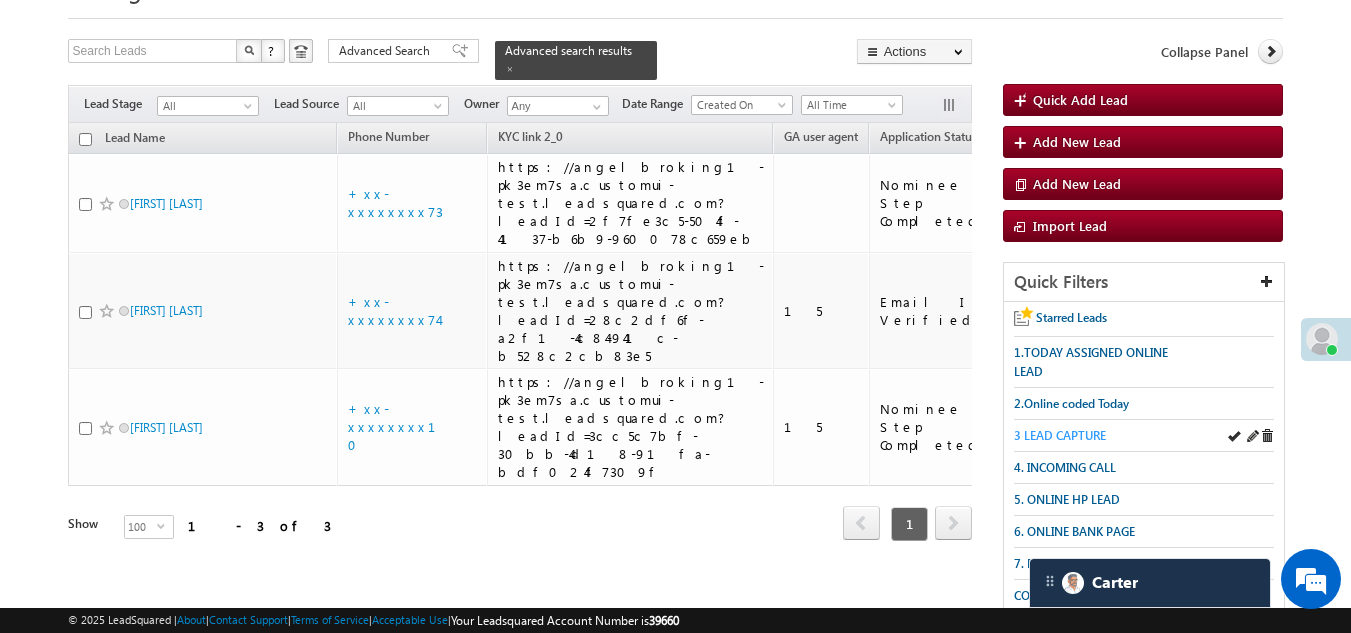 click on "3 LEAD CAPTURE" at bounding box center [1060, 435] 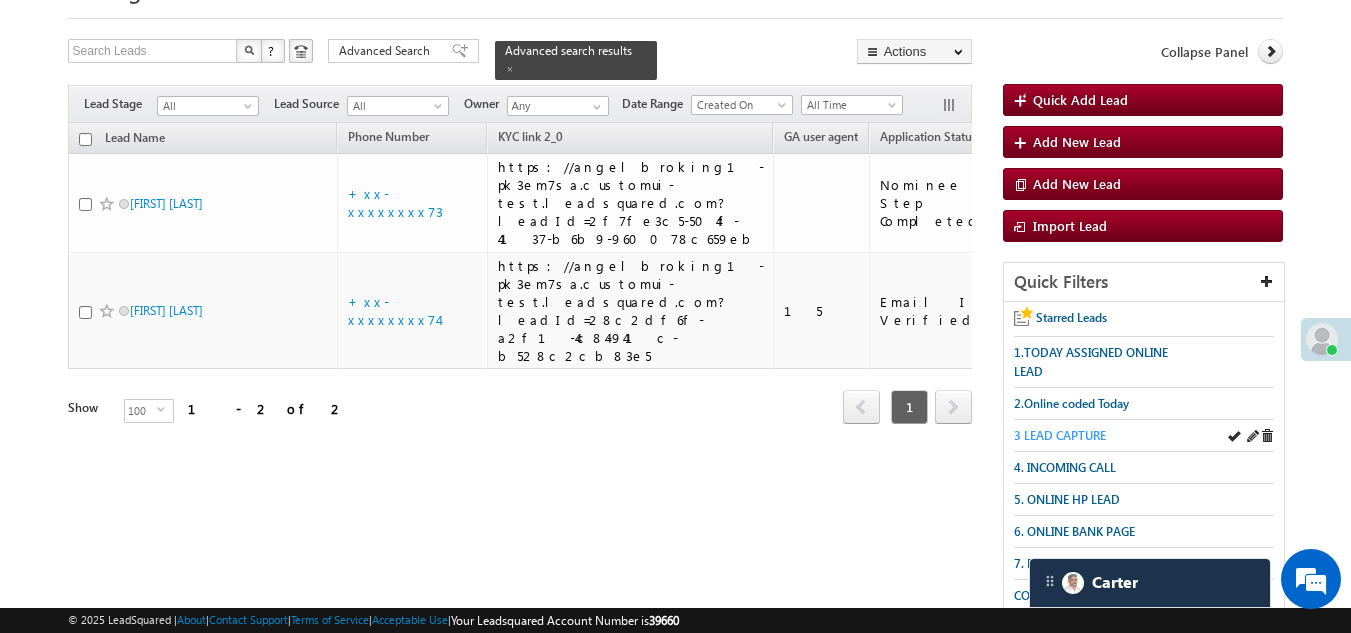 click on "3 LEAD CAPTURE" at bounding box center [1060, 435] 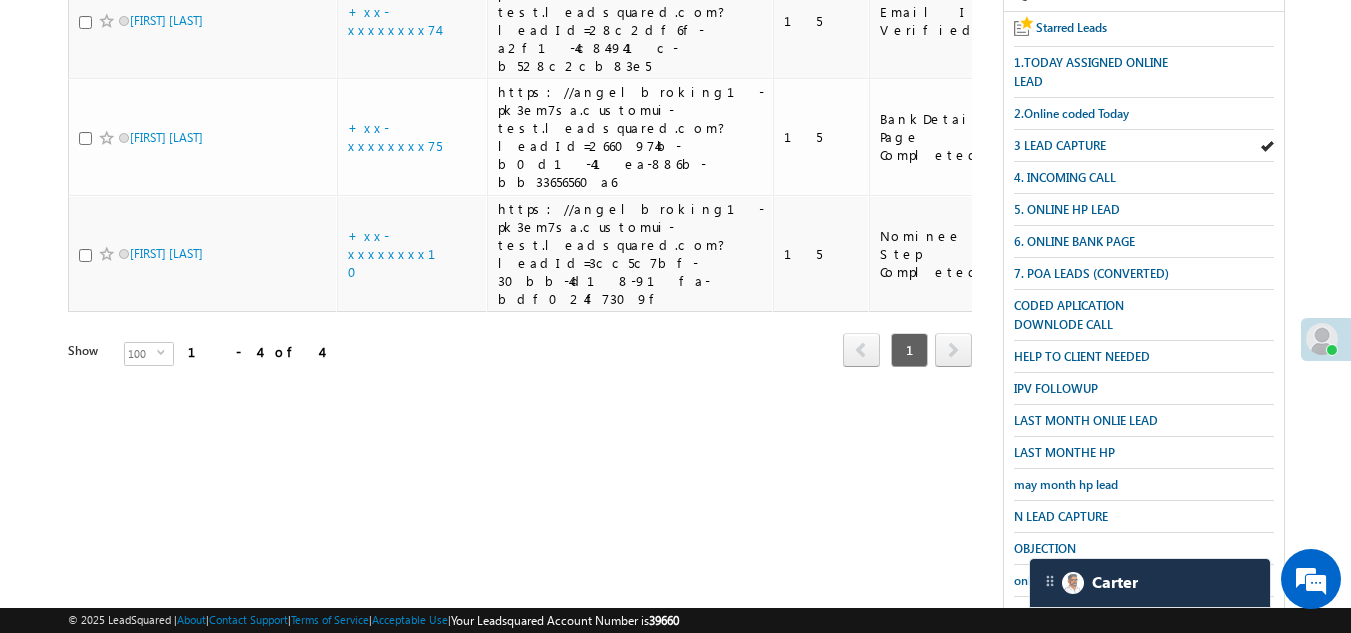 scroll, scrollTop: 400, scrollLeft: 0, axis: vertical 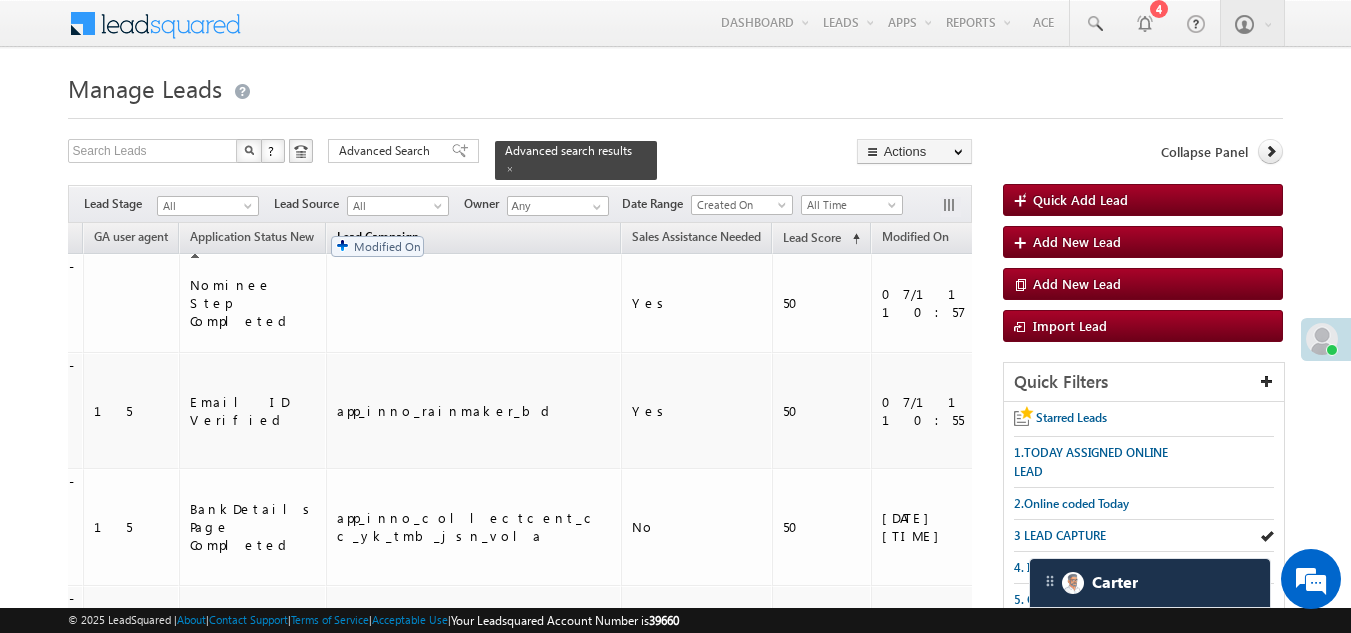 drag, startPoint x: 754, startPoint y: 226, endPoint x: 318, endPoint y: 224, distance: 436.00458 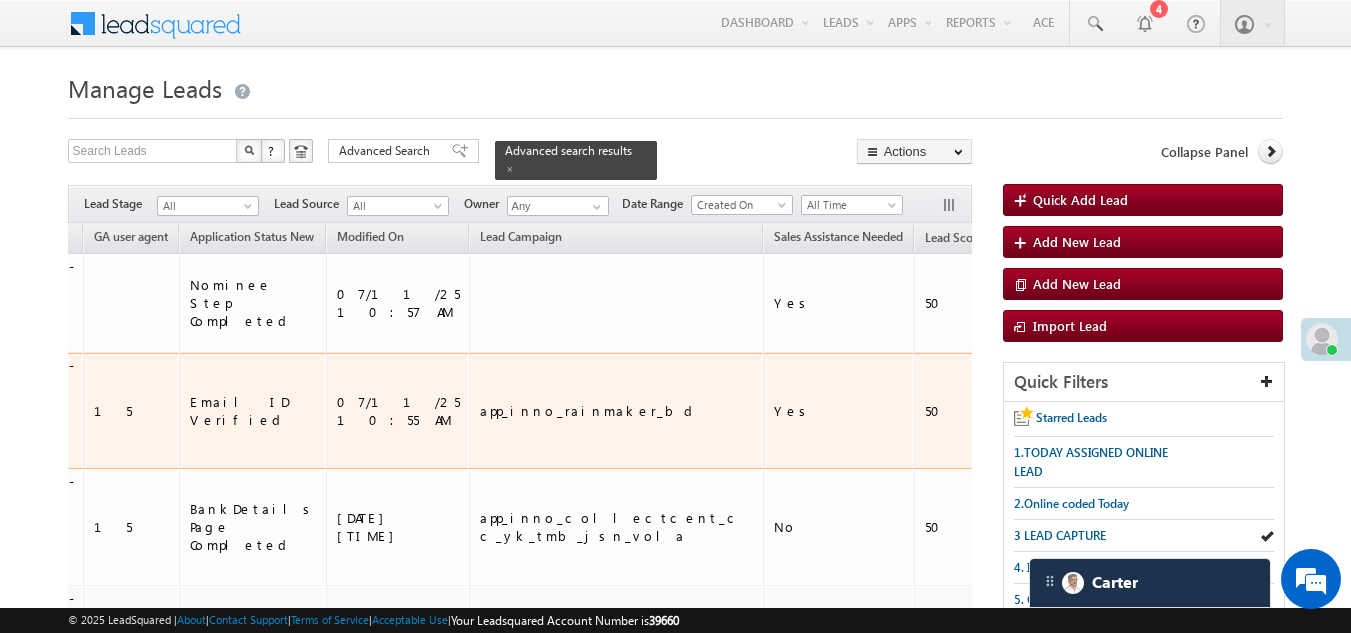 scroll, scrollTop: 400, scrollLeft: 0, axis: vertical 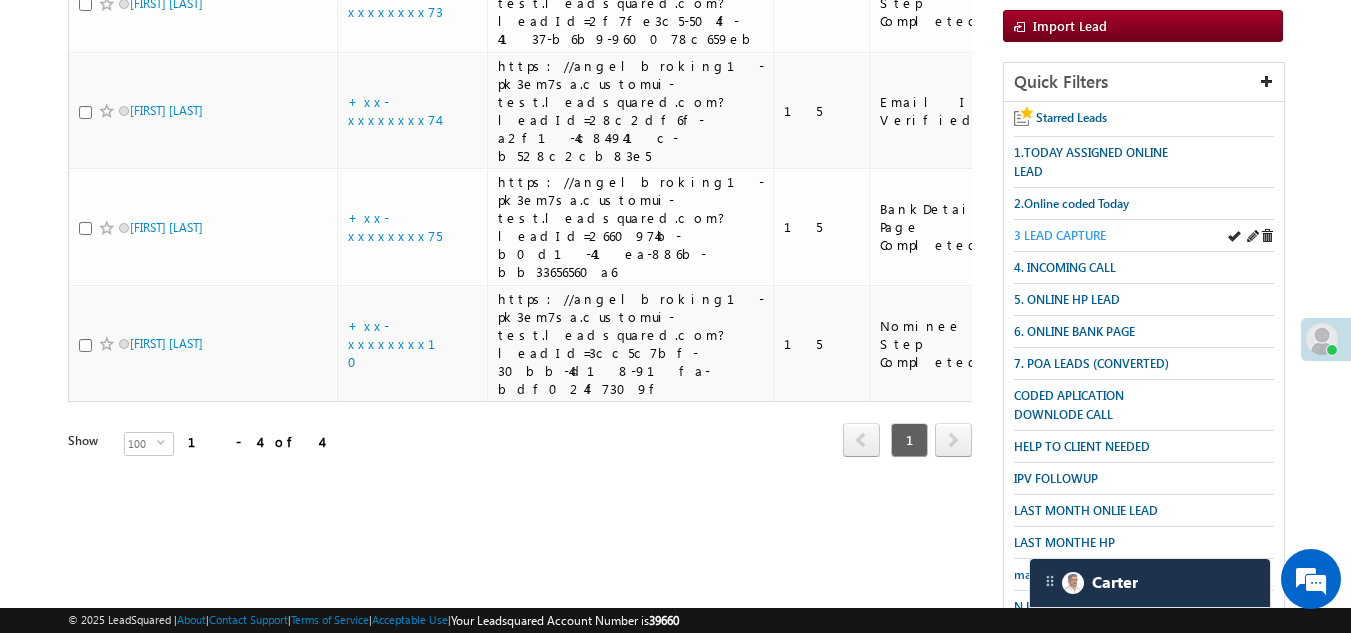 click on "3 LEAD CAPTURE" at bounding box center (1060, 235) 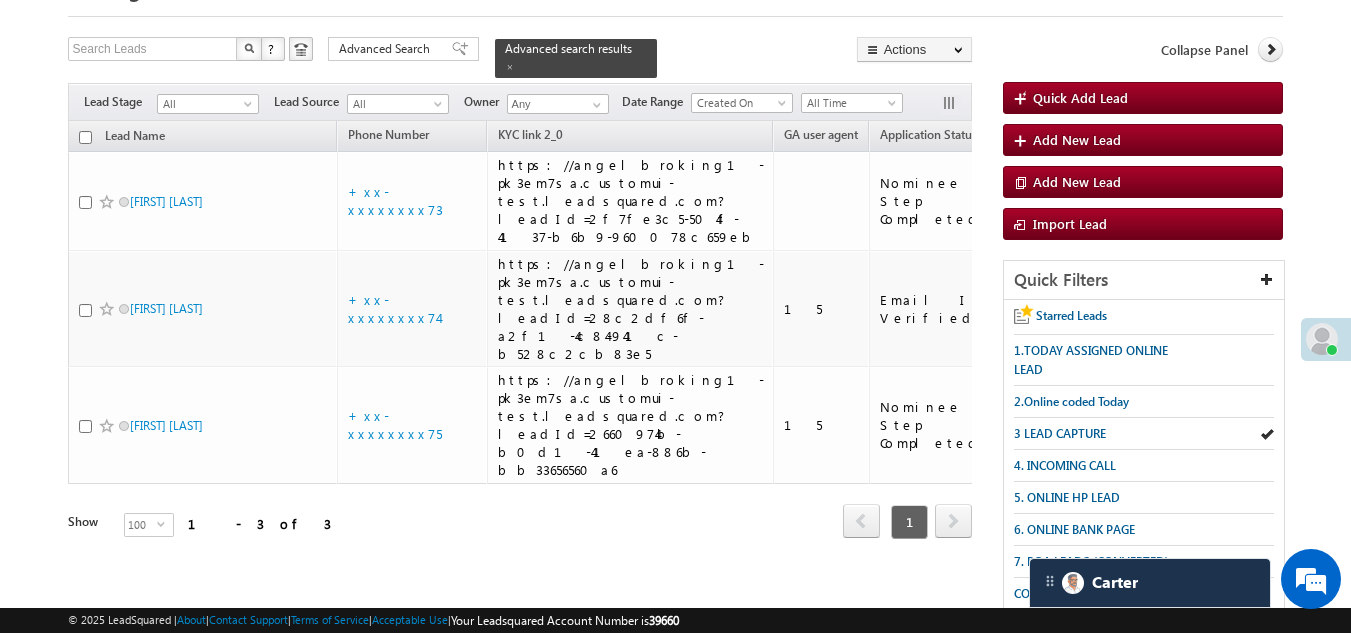 scroll, scrollTop: 100, scrollLeft: 0, axis: vertical 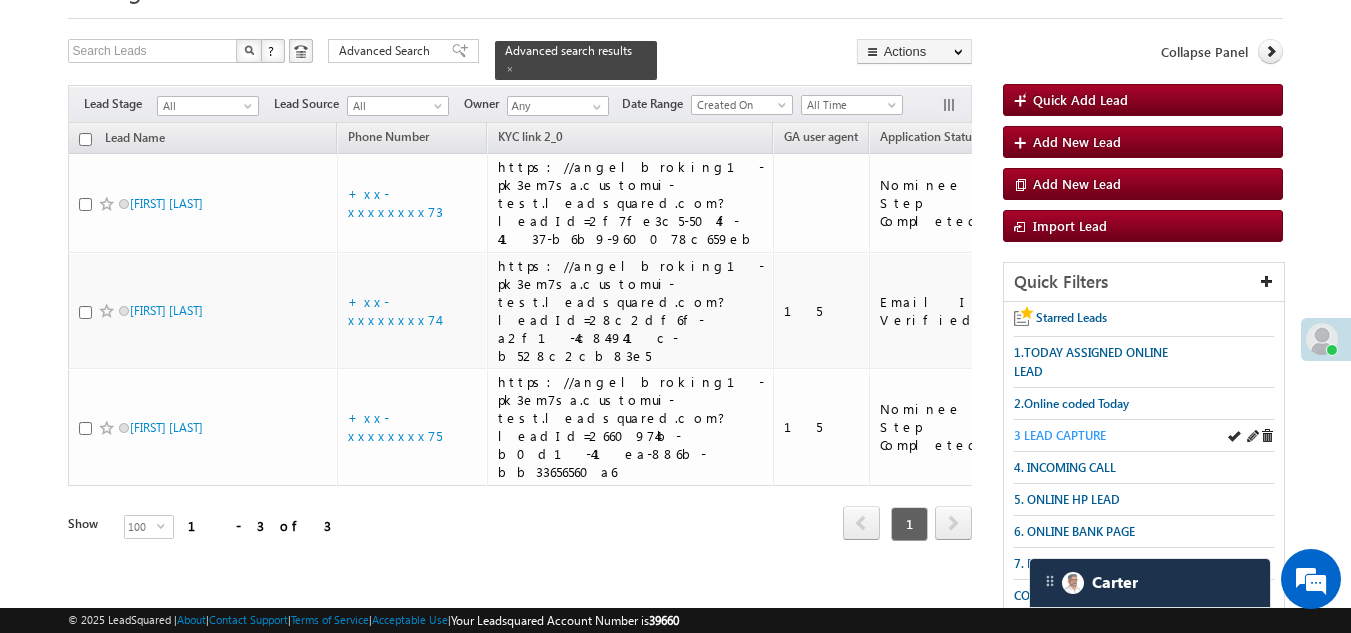 click on "3 LEAD CAPTURE" at bounding box center [1060, 435] 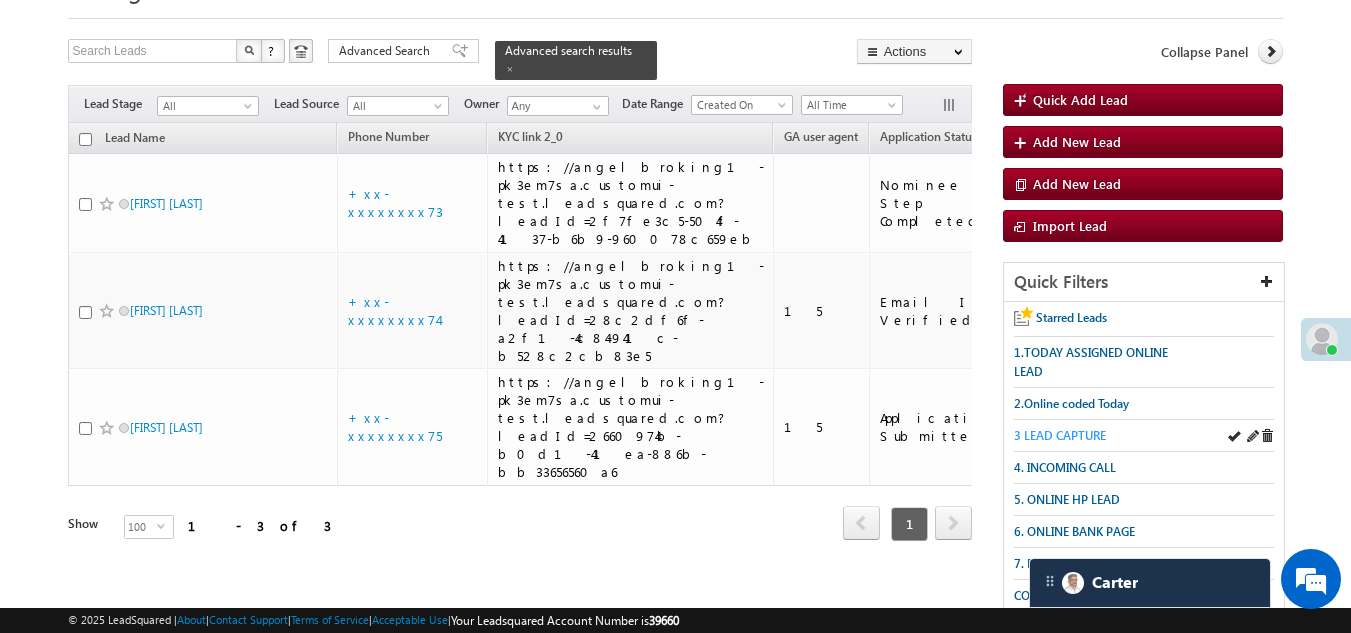 click on "3 LEAD CAPTURE" at bounding box center (1060, 435) 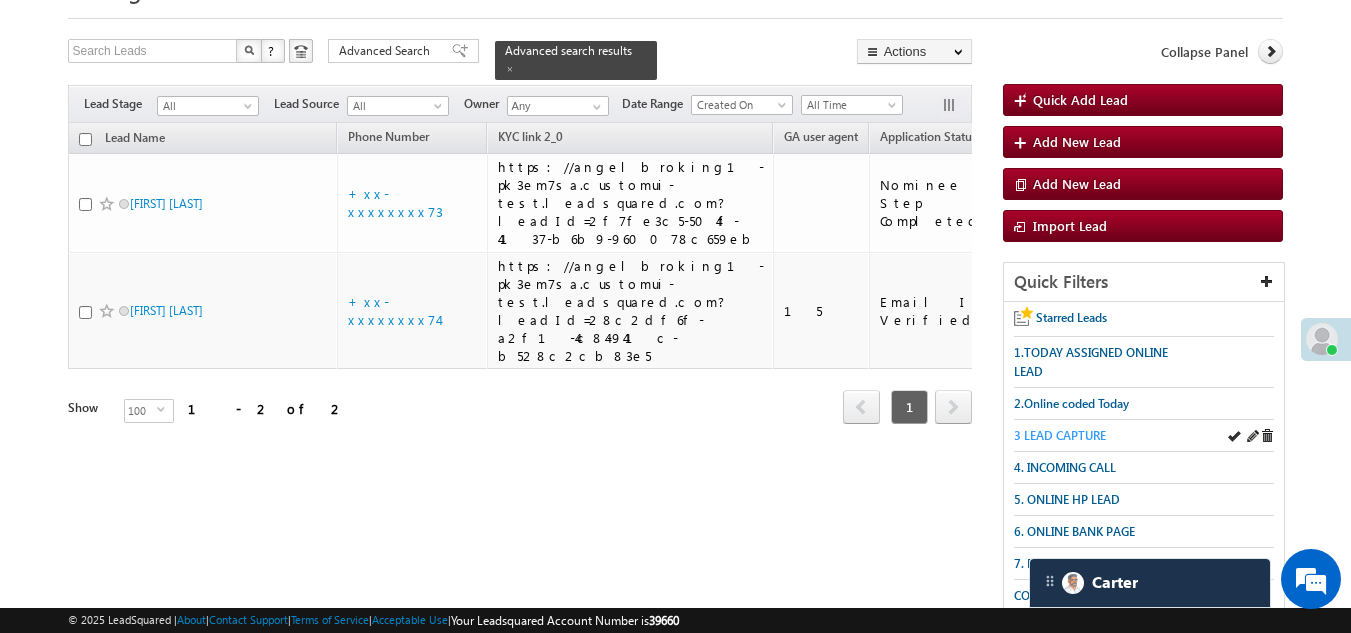 click on "3 LEAD CAPTURE" at bounding box center (1060, 435) 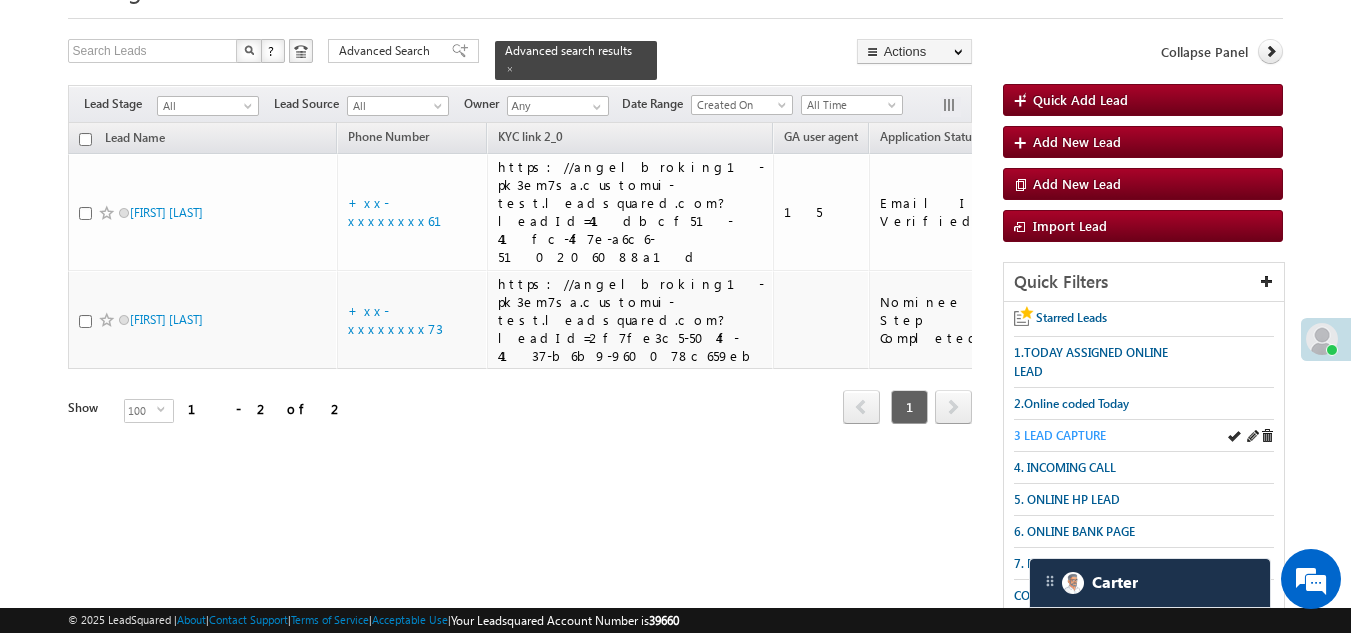 click on "3 LEAD CAPTURE" at bounding box center (1060, 435) 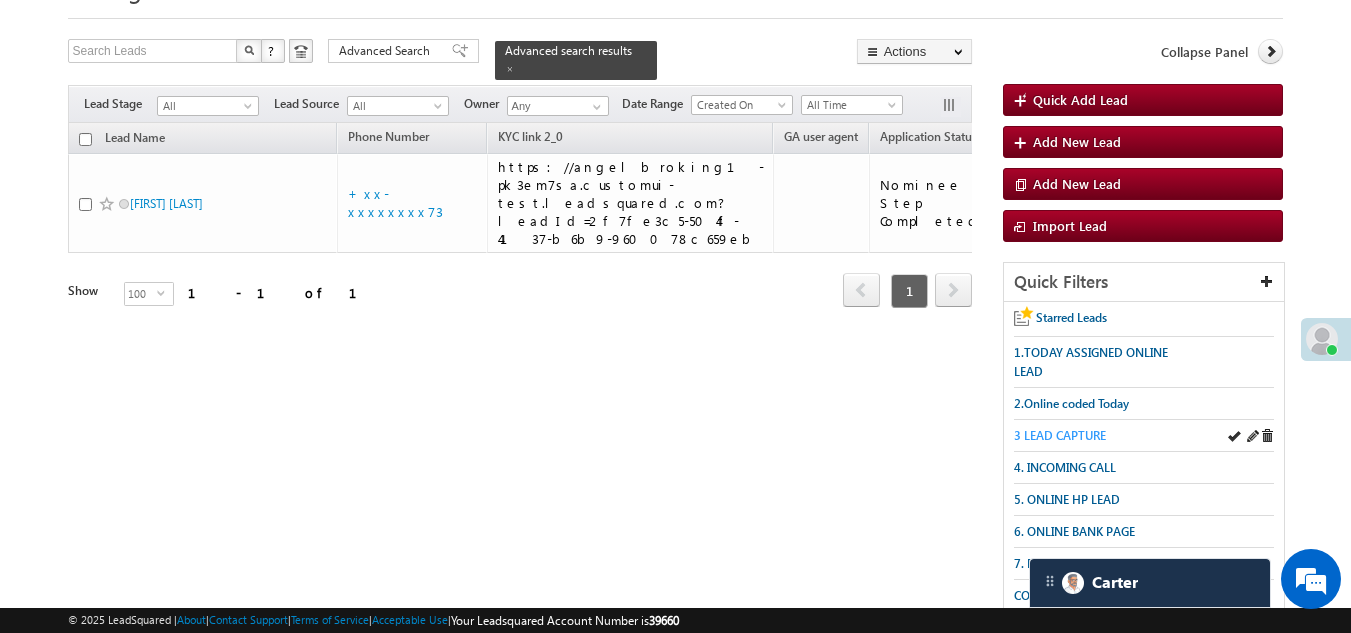 click on "3 LEAD CAPTURE" at bounding box center [1060, 435] 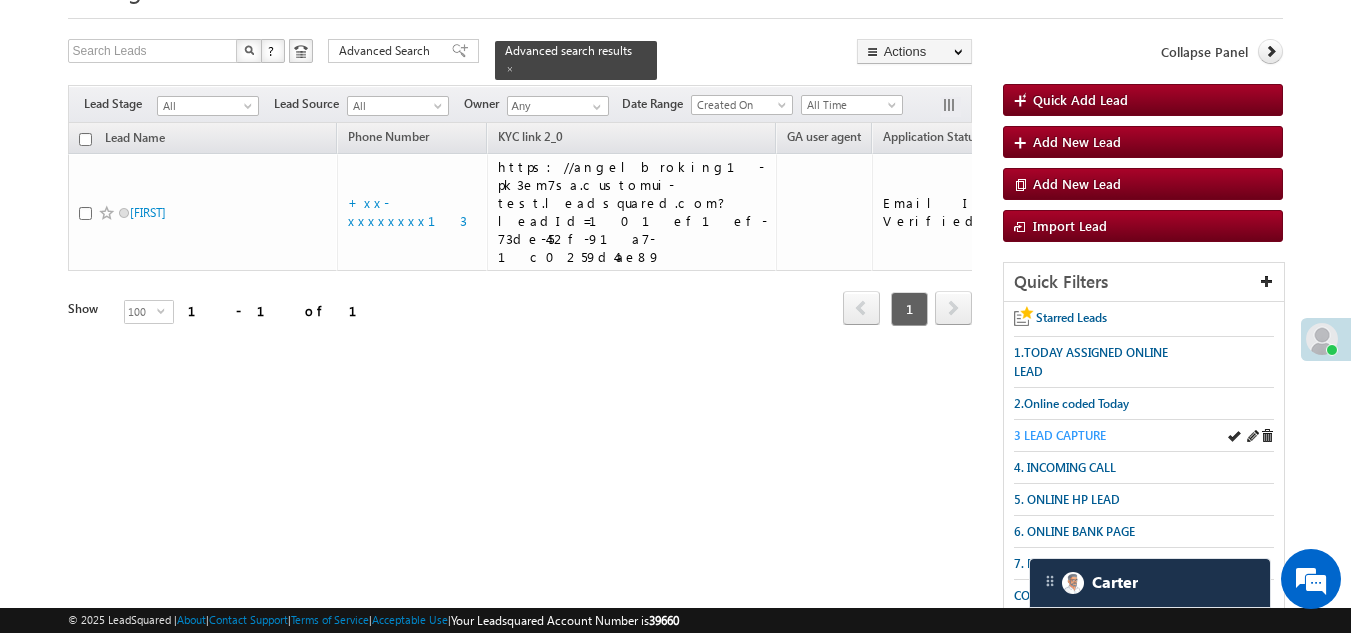 click on "3 LEAD CAPTURE" at bounding box center [1060, 435] 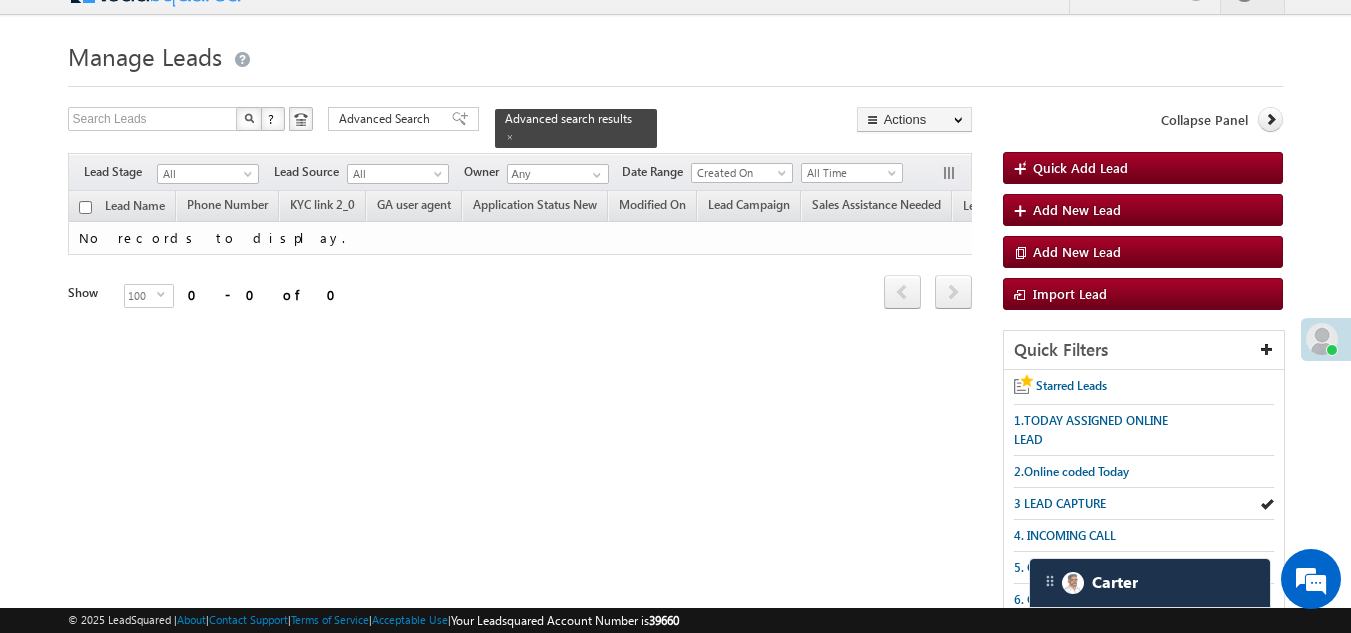 scroll, scrollTop: 0, scrollLeft: 0, axis: both 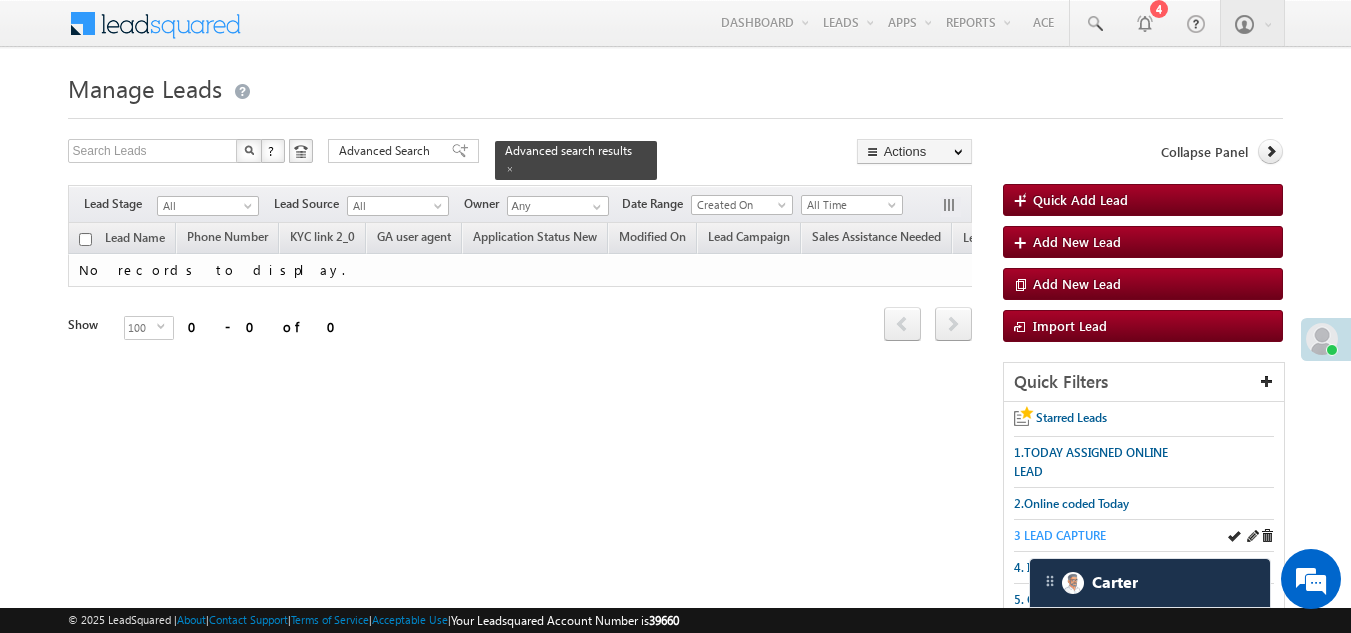click on "3 LEAD CAPTURE" at bounding box center [1060, 535] 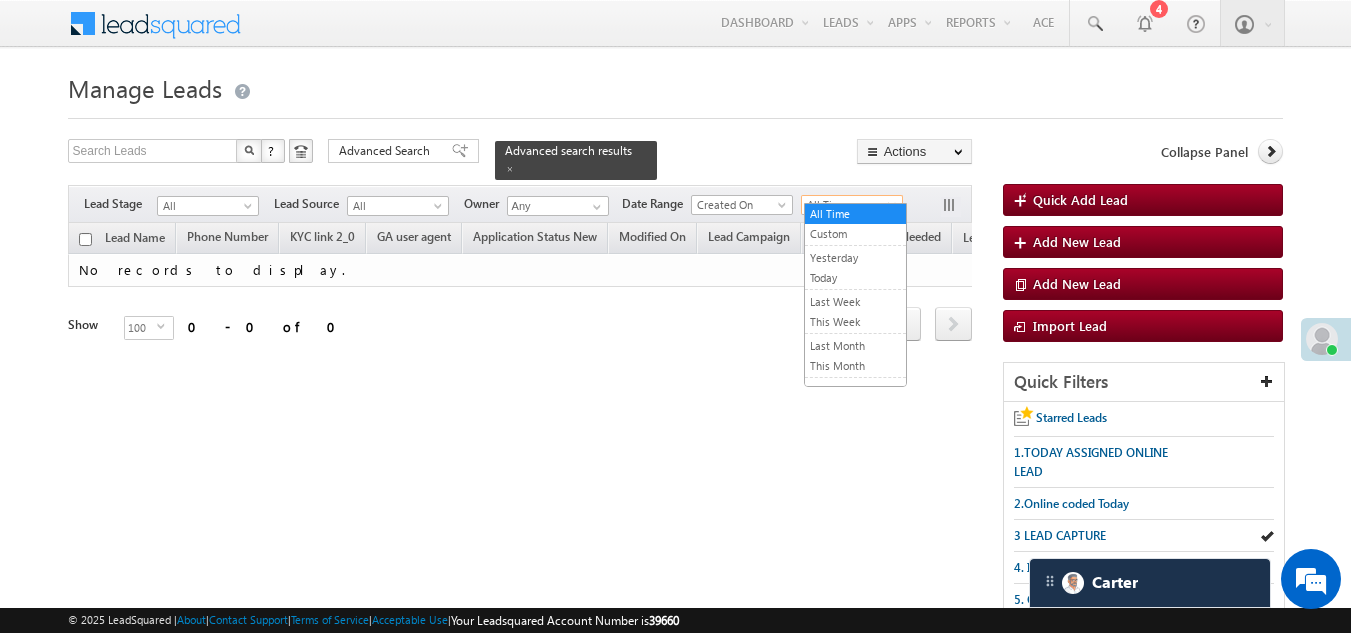 click on "All Time" at bounding box center (849, 205) 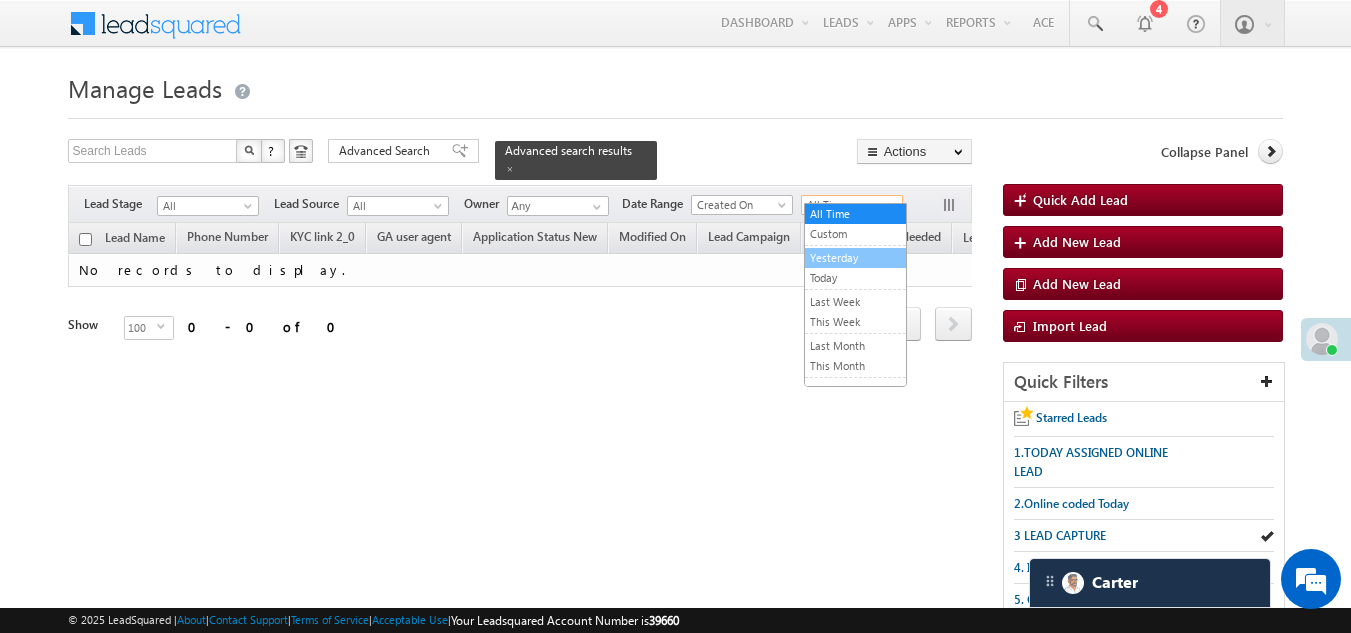 click on "Yesterday" at bounding box center (855, 258) 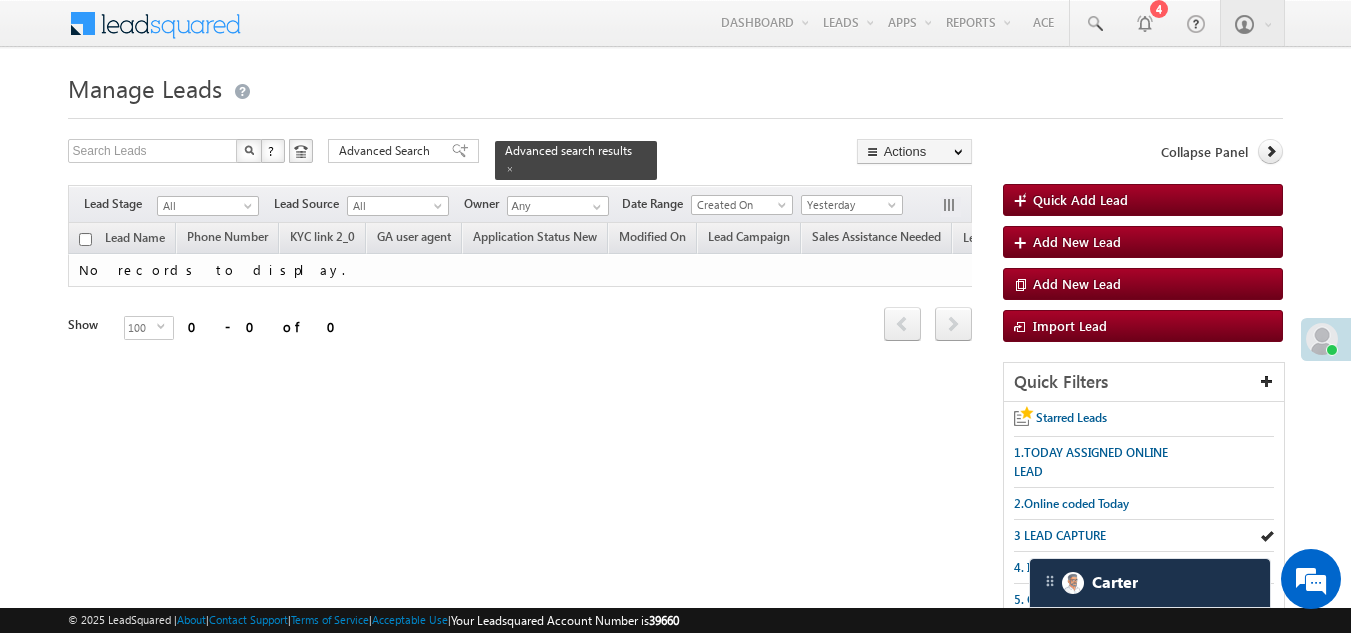 click at bounding box center (510, 169) 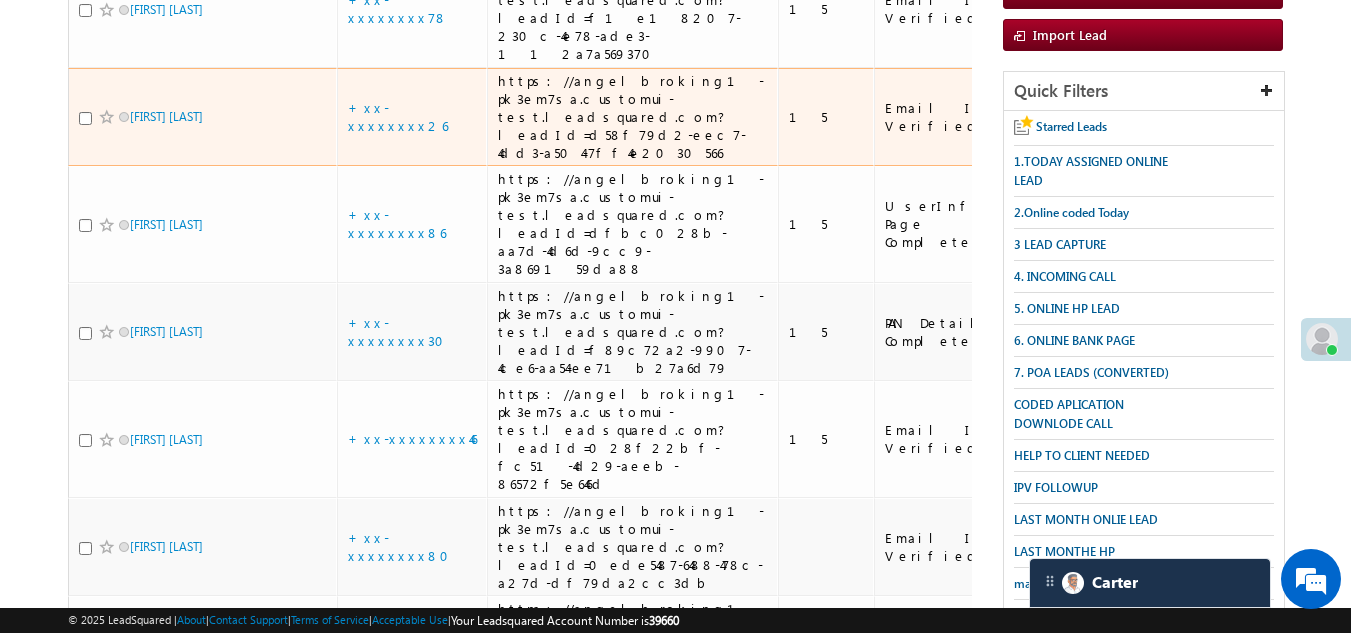 scroll, scrollTop: 300, scrollLeft: 0, axis: vertical 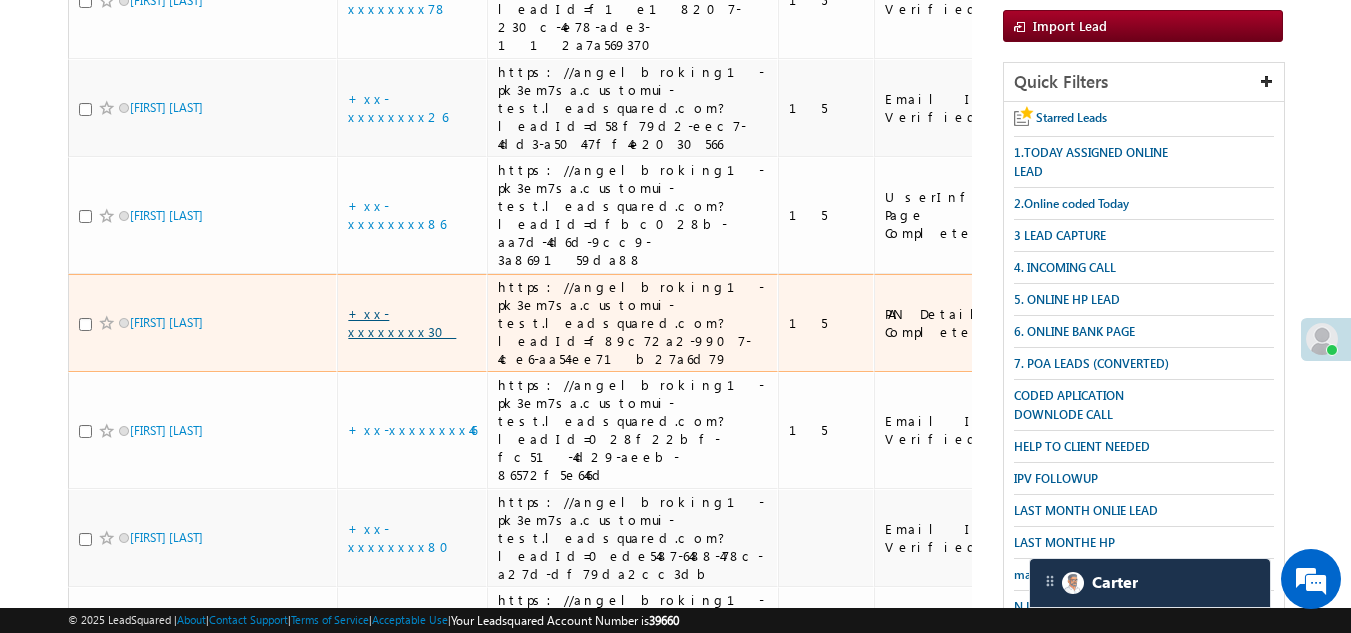 click on "+xx-xxxxxxxx30" at bounding box center [402, 322] 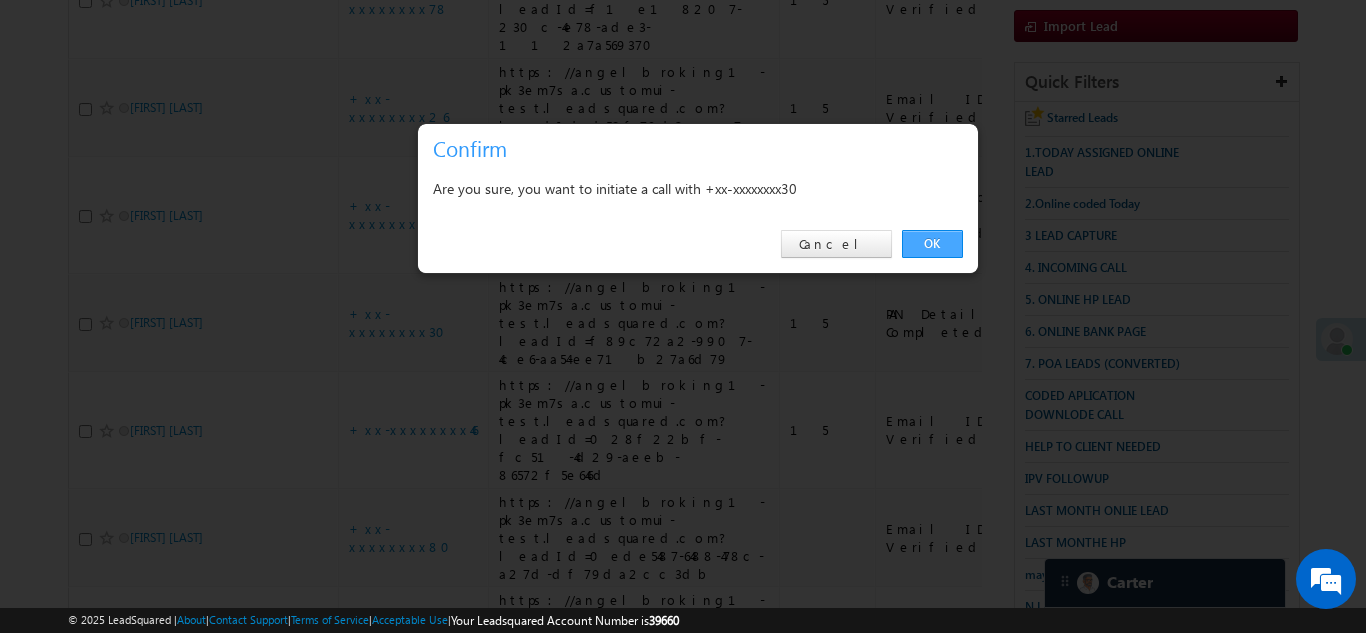 click on "OK" at bounding box center (932, 244) 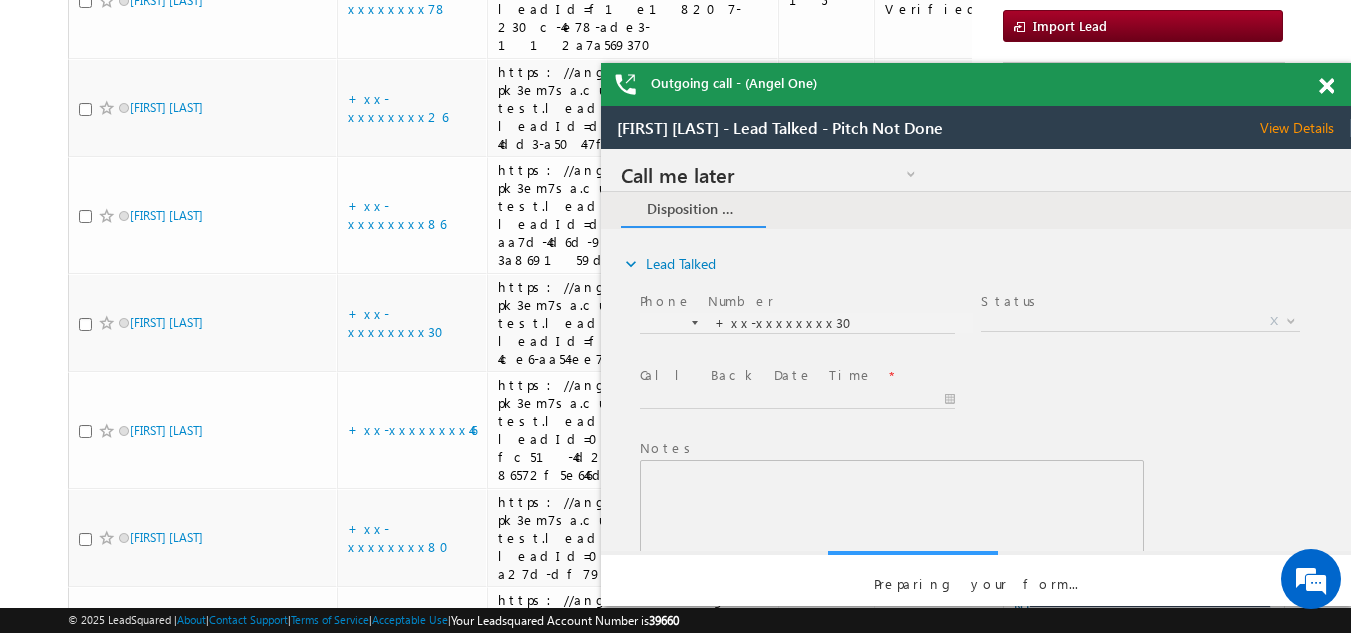 scroll, scrollTop: 0, scrollLeft: 0, axis: both 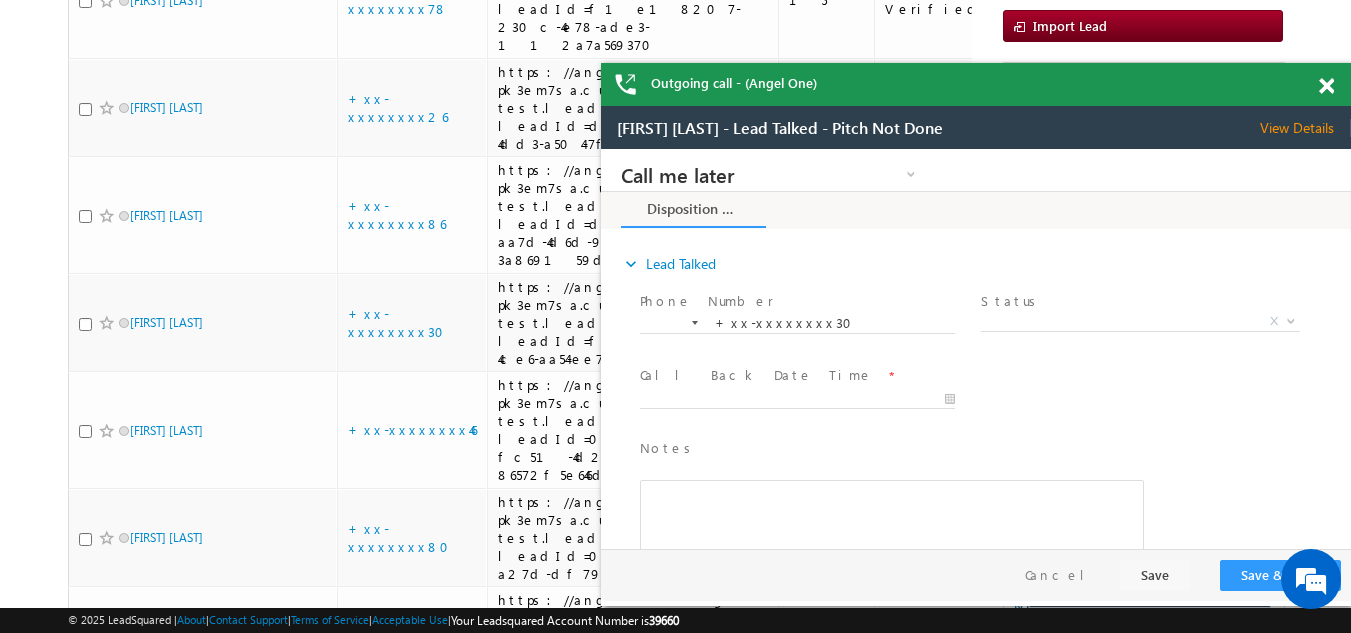 click on "View Details" at bounding box center (1305, 128) 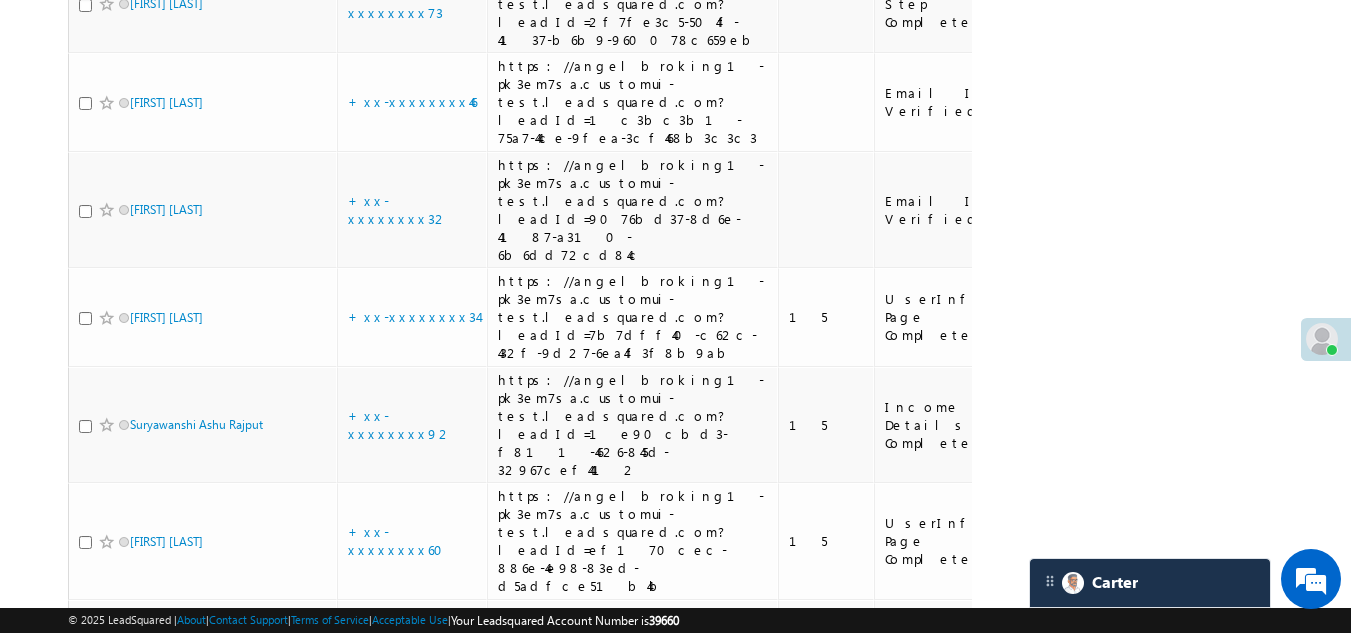 scroll, scrollTop: 1954, scrollLeft: 0, axis: vertical 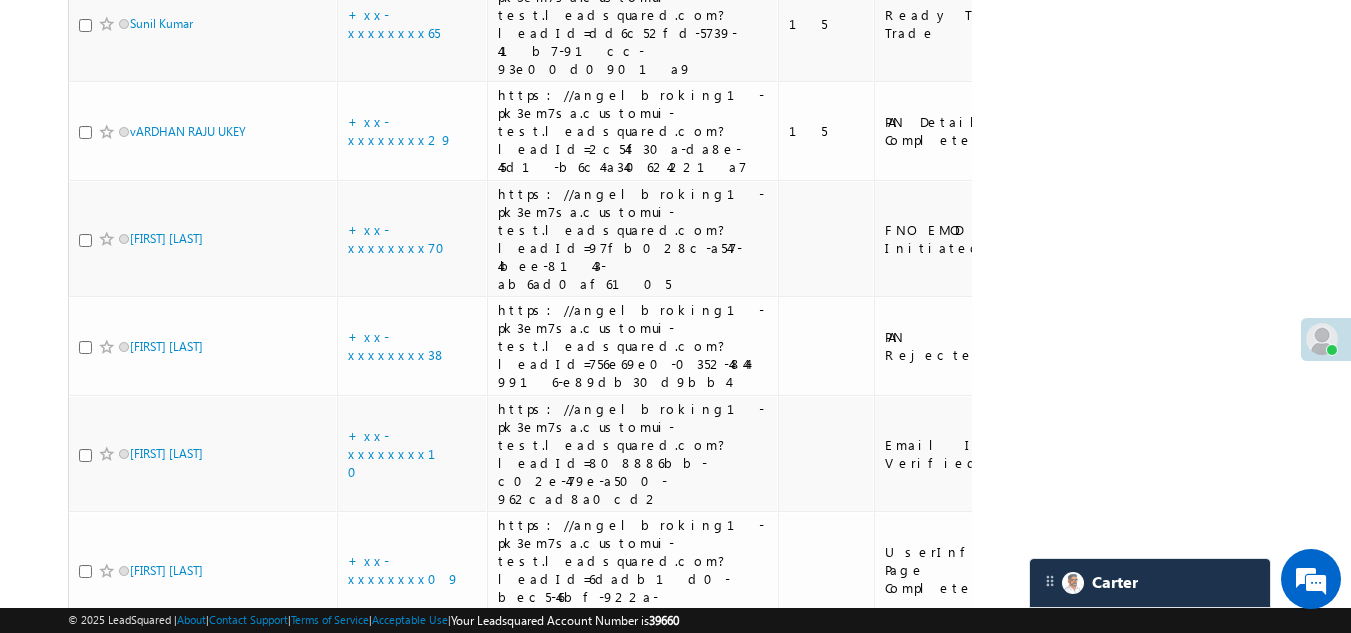 click on "+xx-xxxxxxxx23" at bounding box center [398, -94] 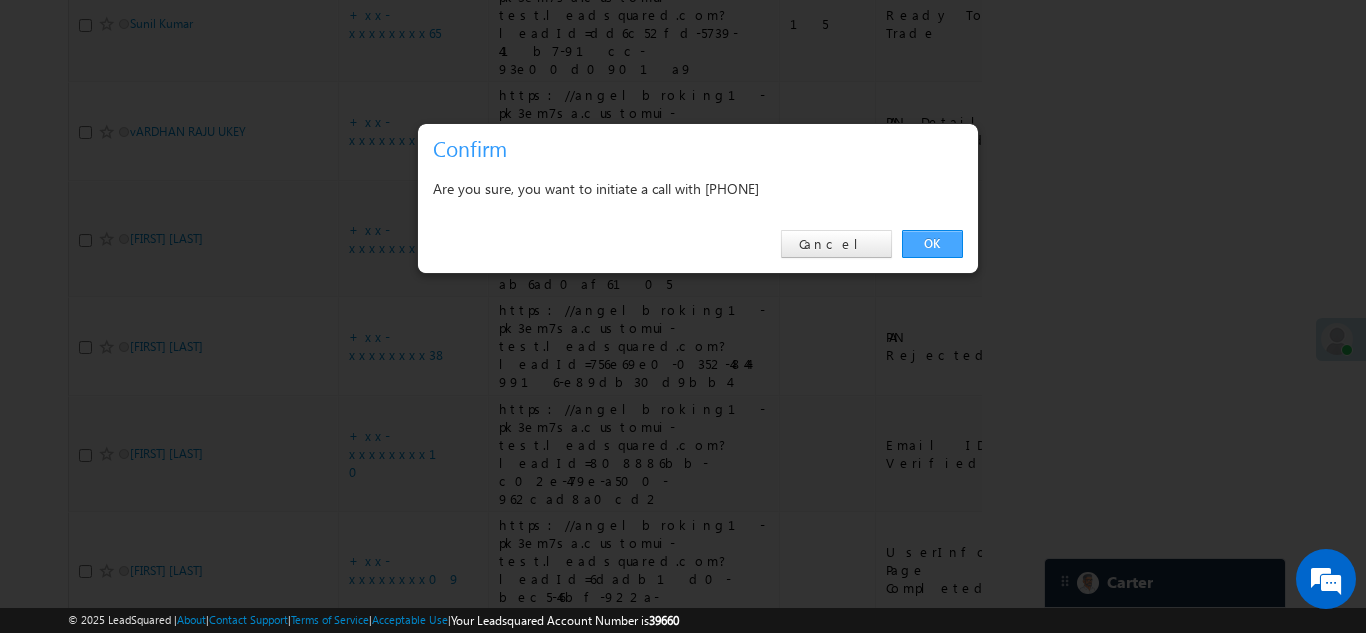 click on "OK" at bounding box center [932, 244] 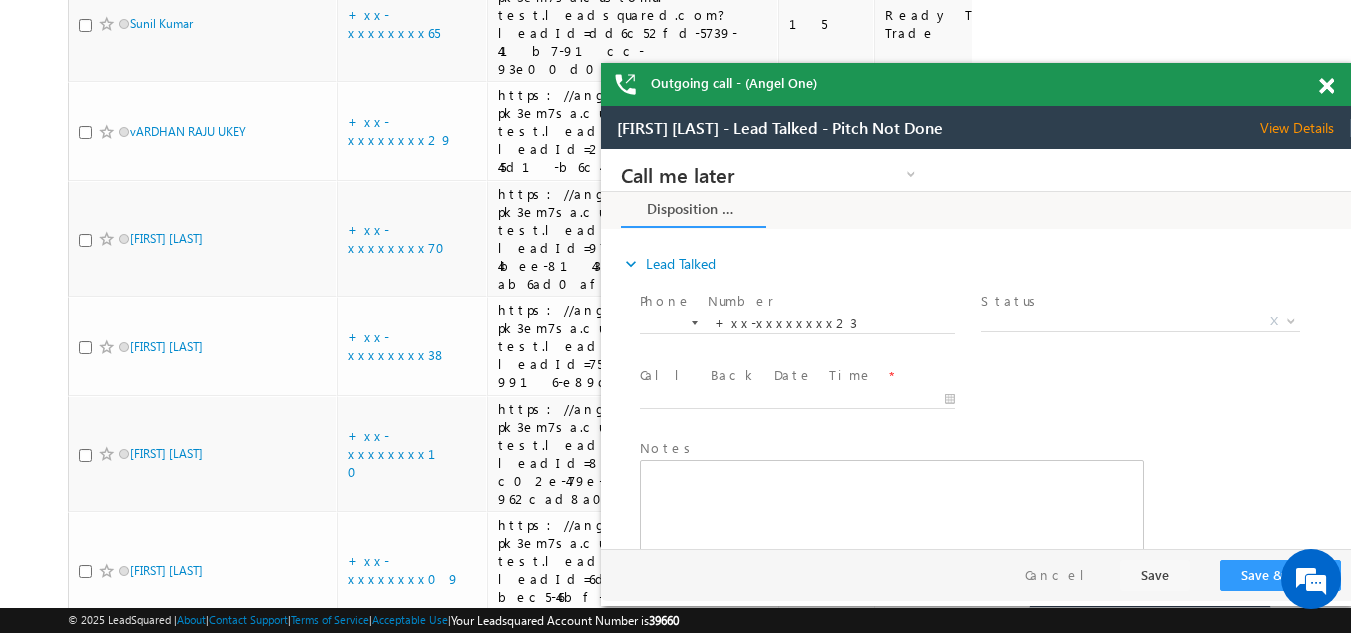 scroll, scrollTop: 0, scrollLeft: 0, axis: both 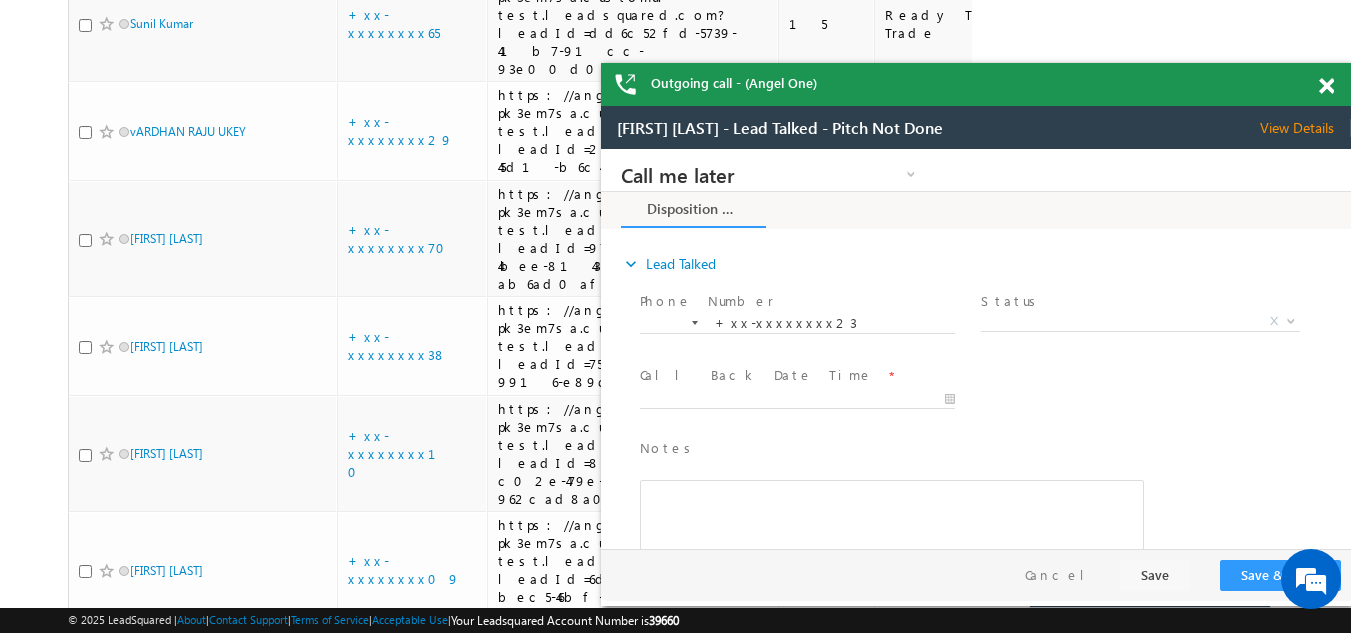 click at bounding box center (1326, 86) 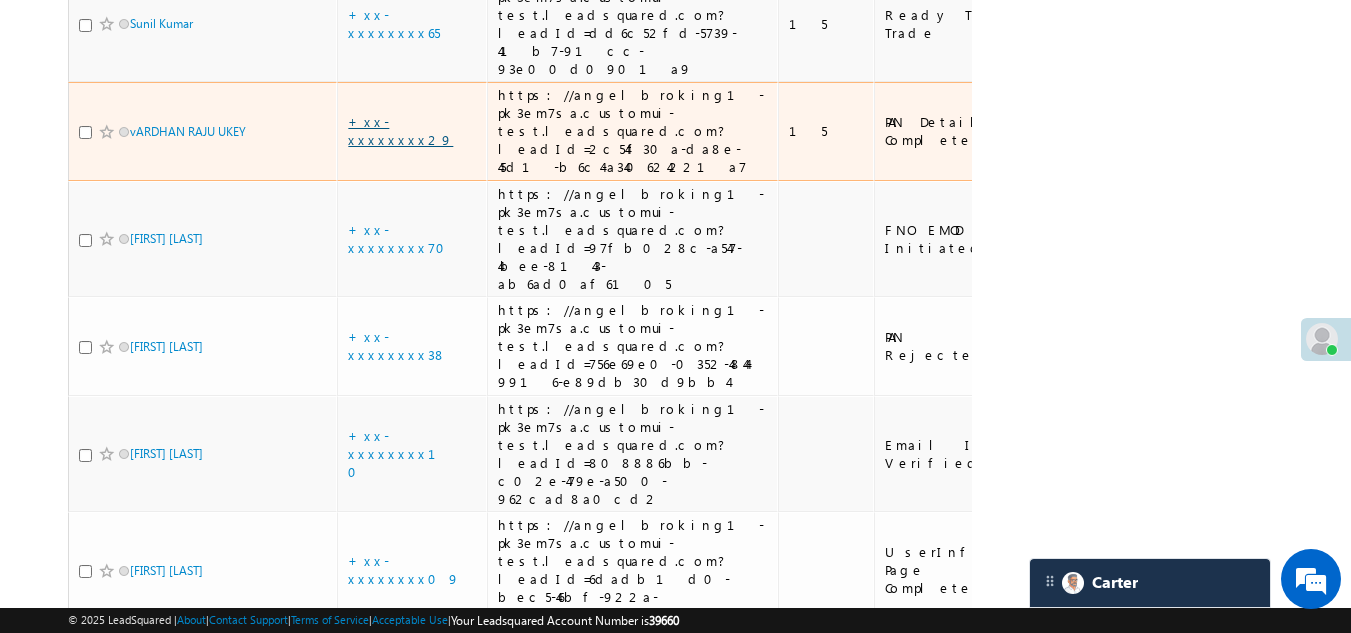 click on "+xx-xxxxxxxx29" at bounding box center (400, 130) 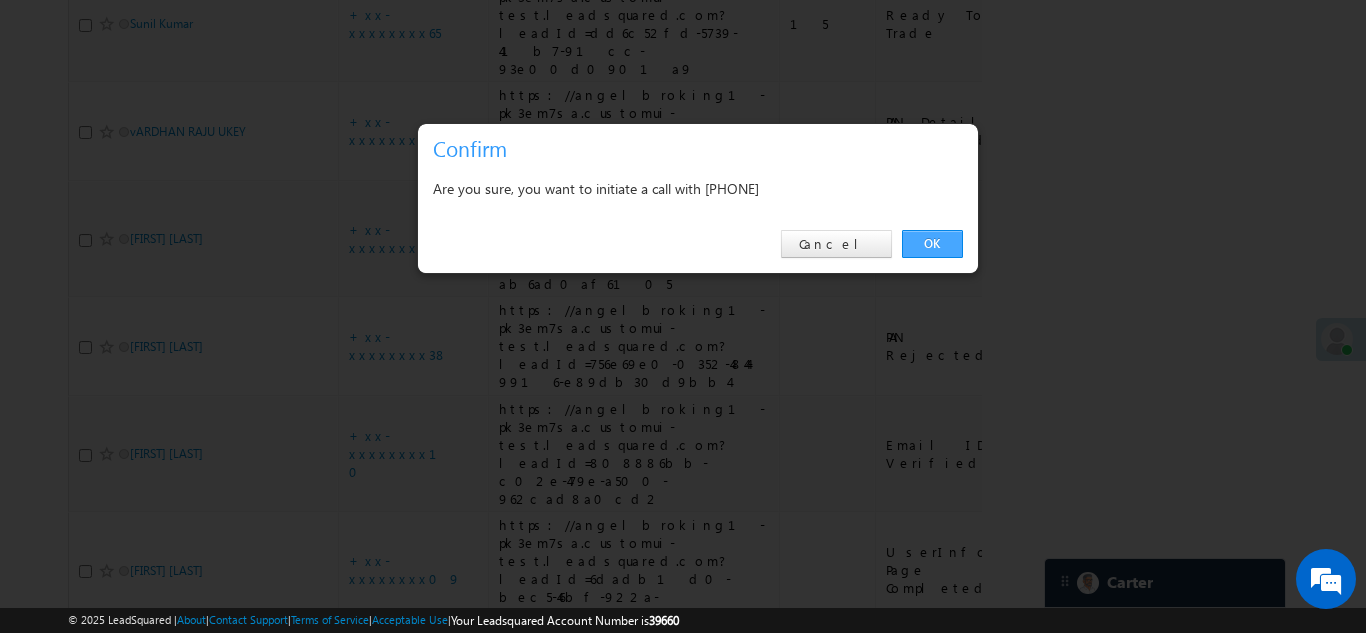 click on "OK" at bounding box center [932, 244] 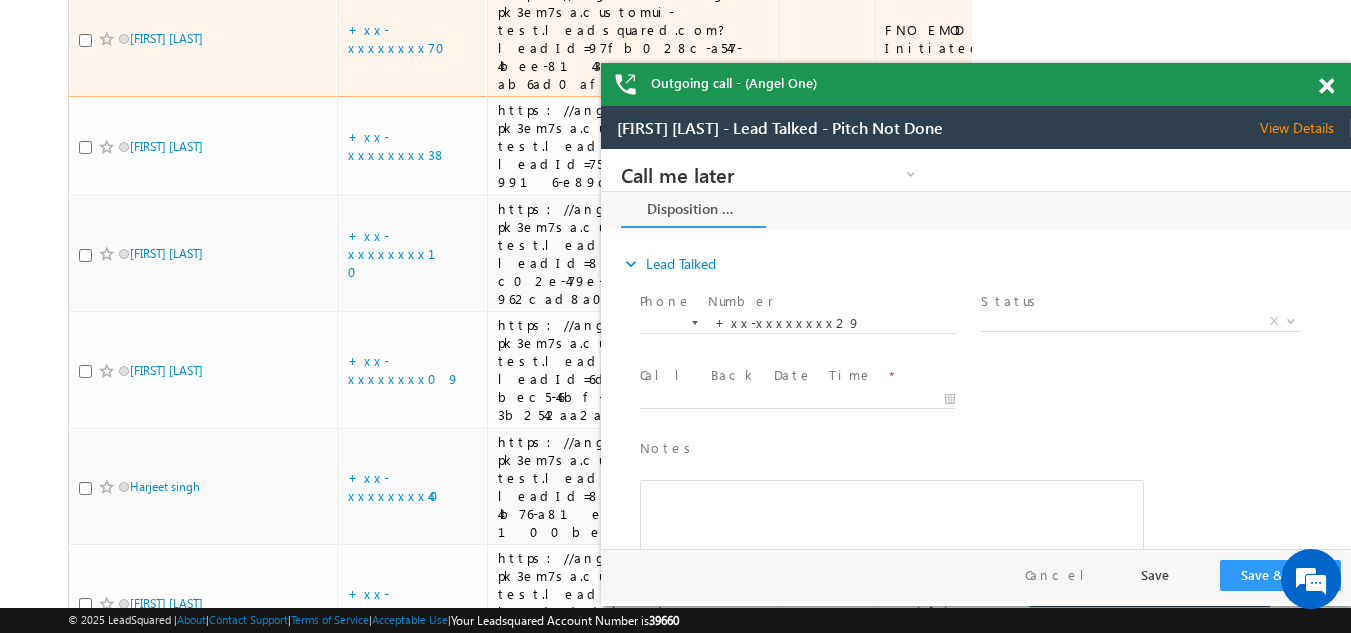 scroll, scrollTop: 0, scrollLeft: 0, axis: both 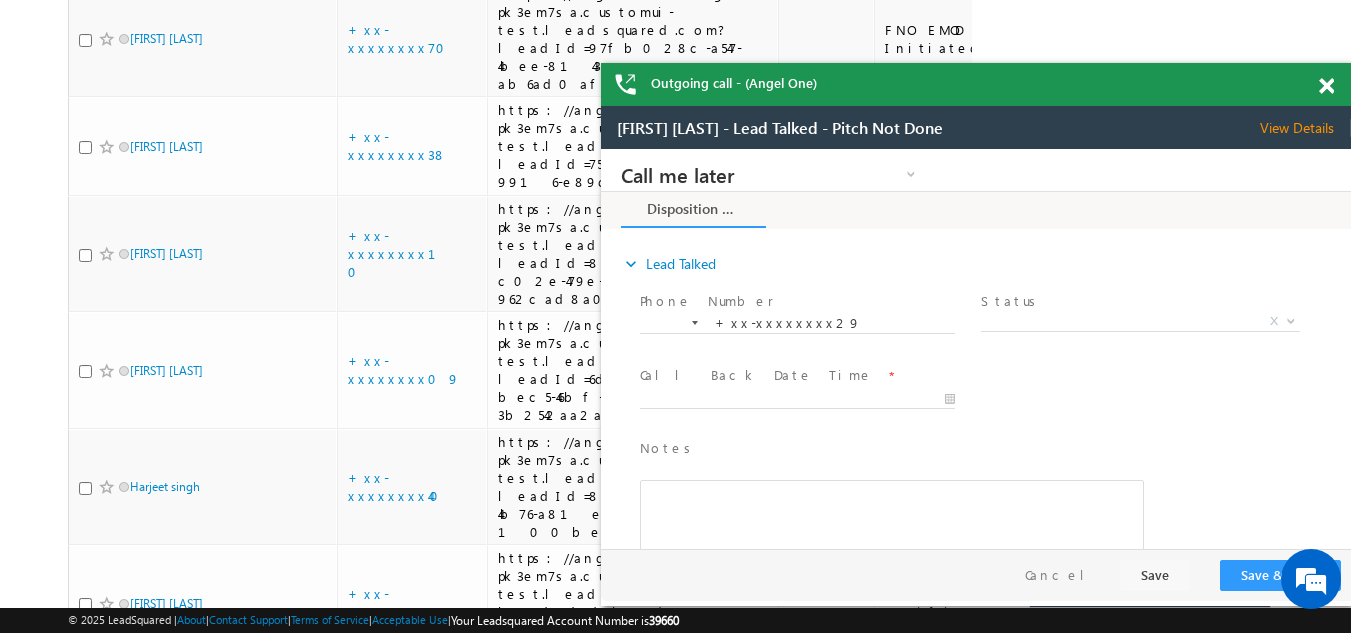 click at bounding box center (1326, 86) 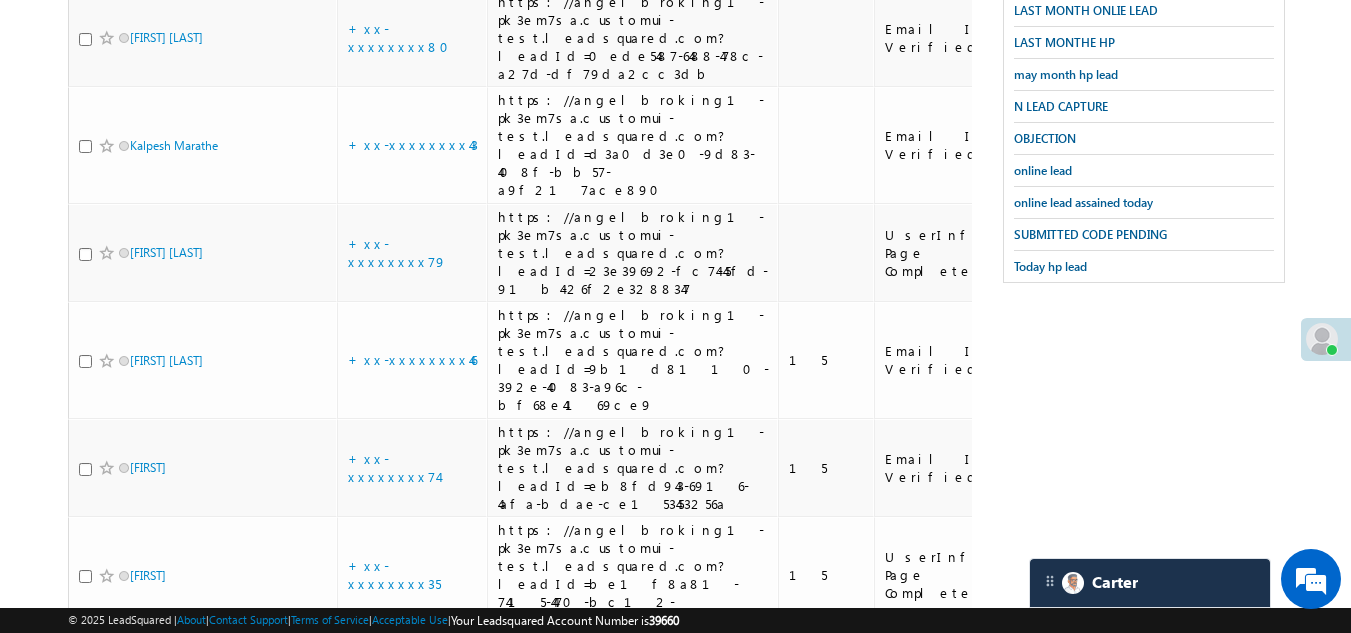 scroll, scrollTop: 454, scrollLeft: 0, axis: vertical 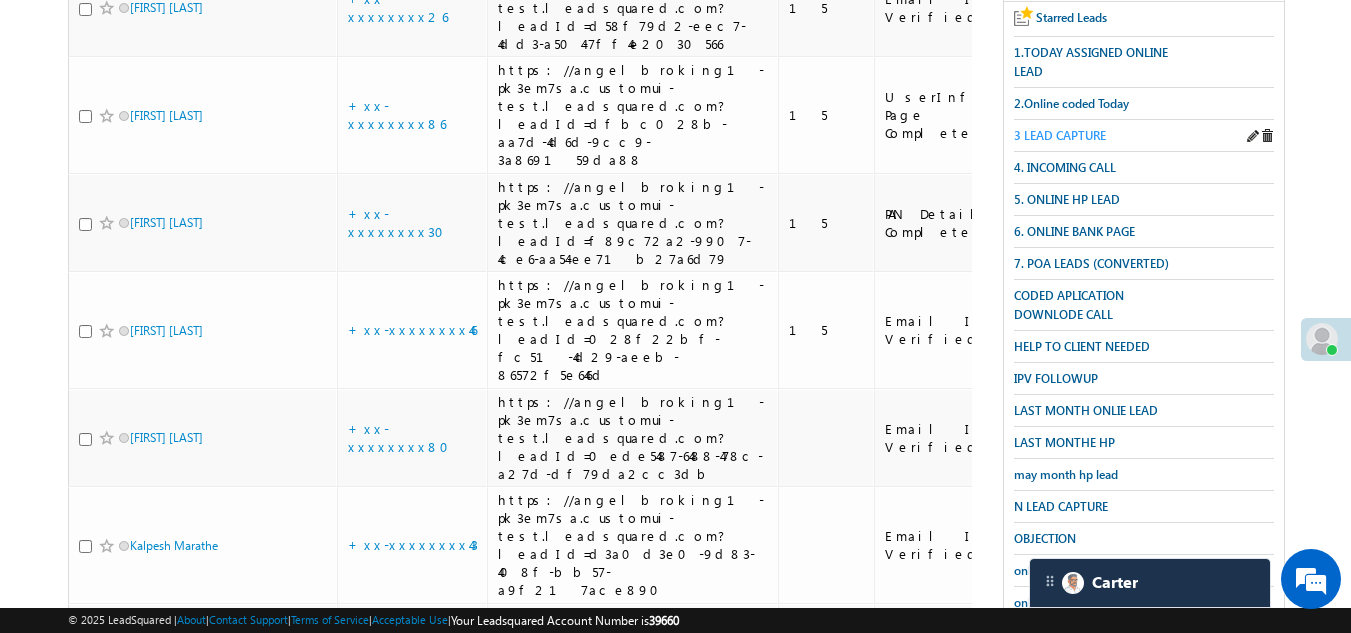 click on "3 LEAD CAPTURE" at bounding box center (1060, 135) 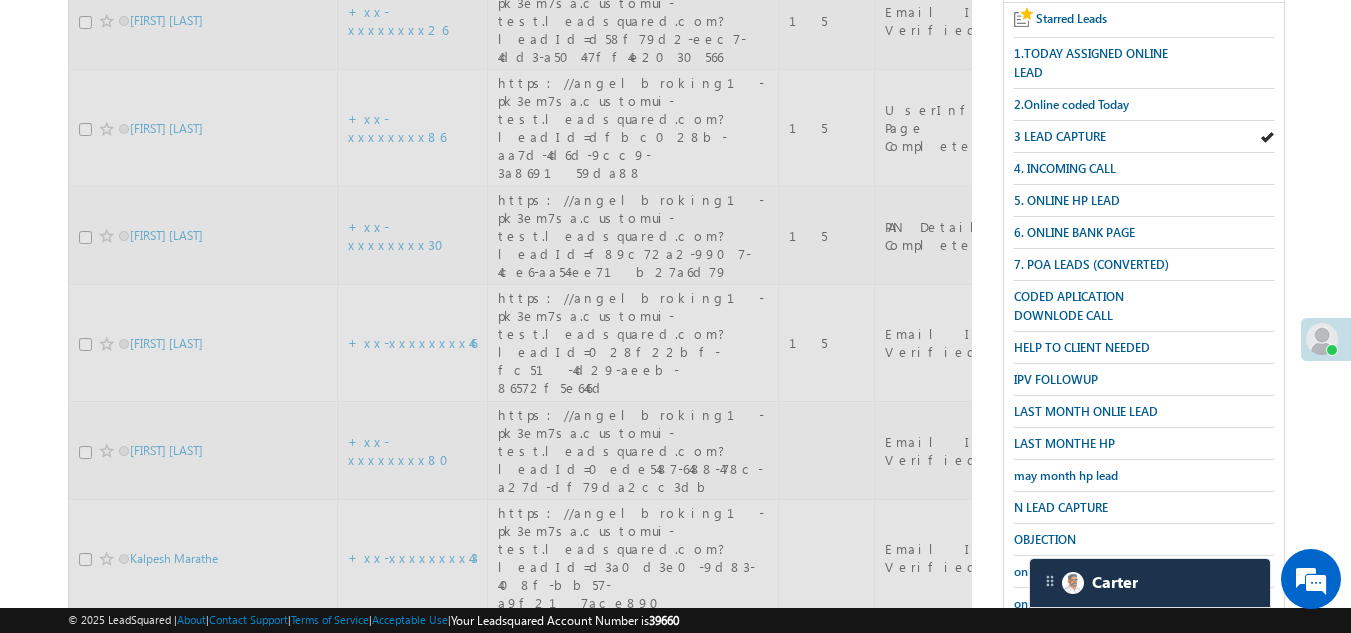 scroll, scrollTop: 154, scrollLeft: 0, axis: vertical 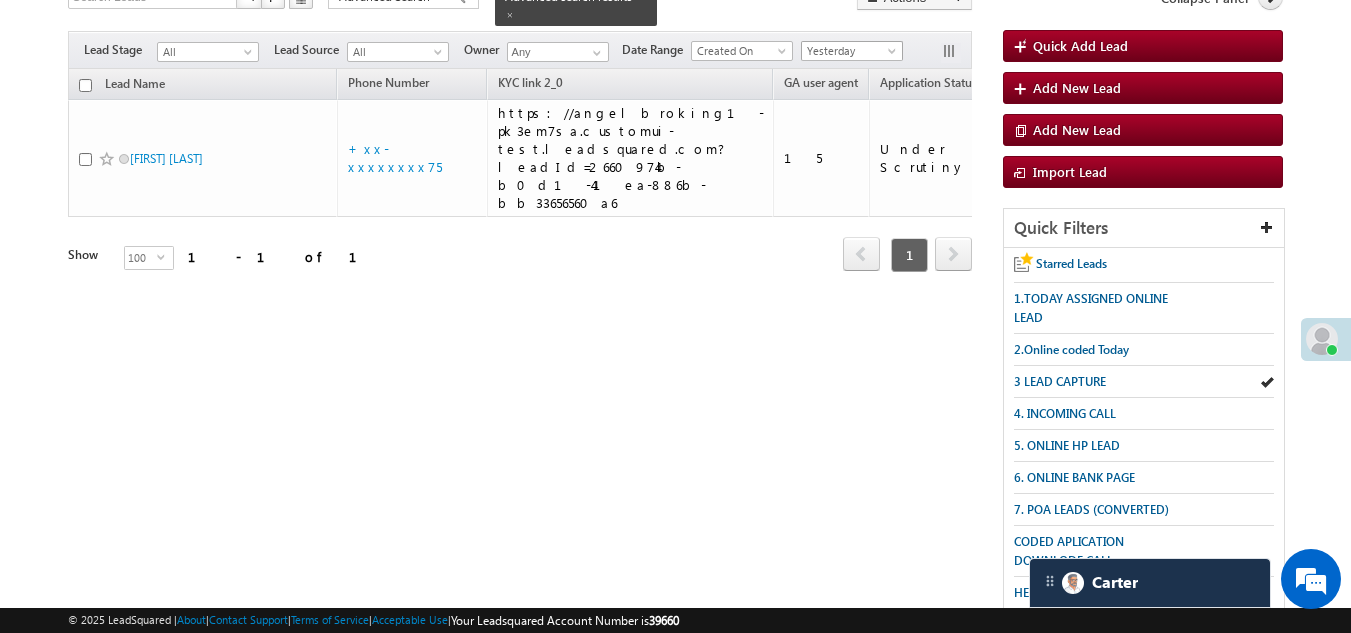 click on "Yesterday" at bounding box center [849, 51] 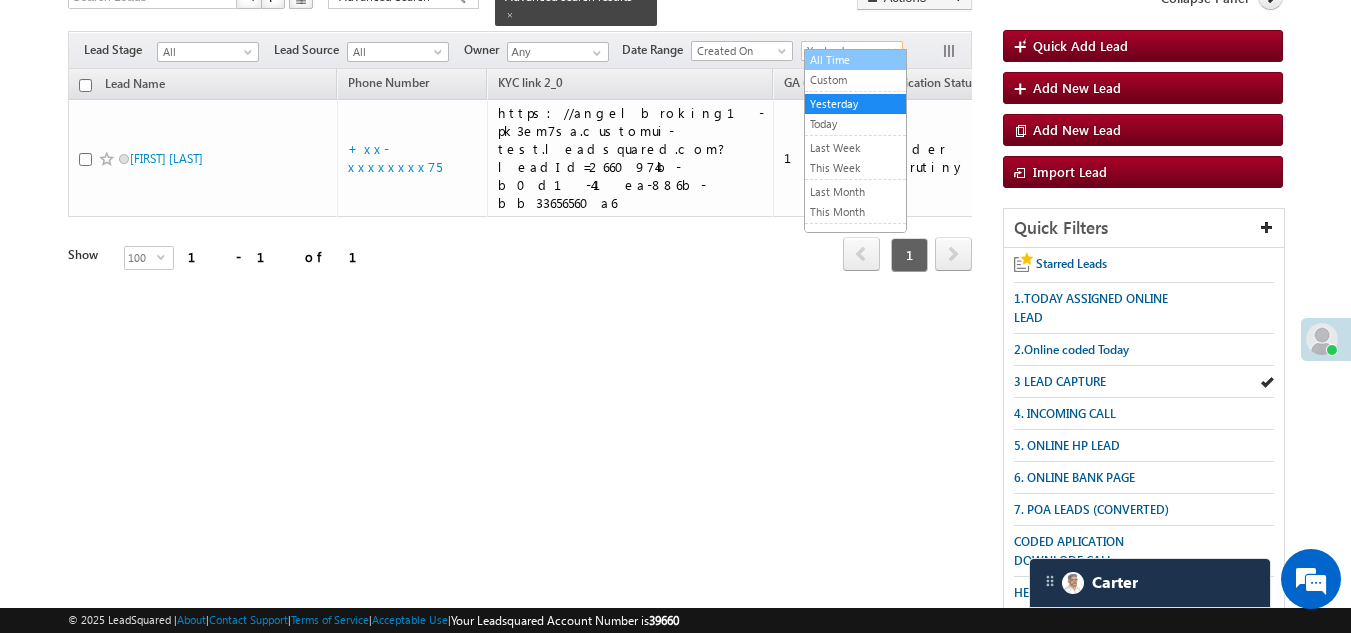 click on "All Time" at bounding box center (855, 60) 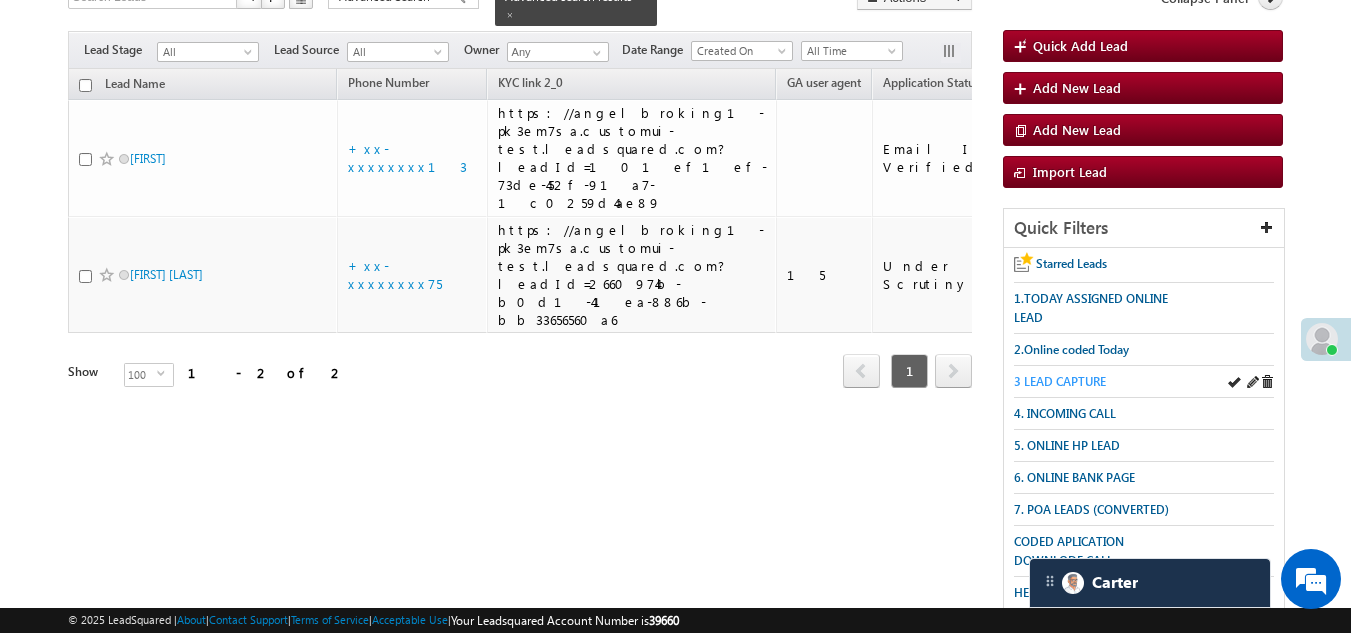 click on "3 LEAD CAPTURE" at bounding box center (1060, 381) 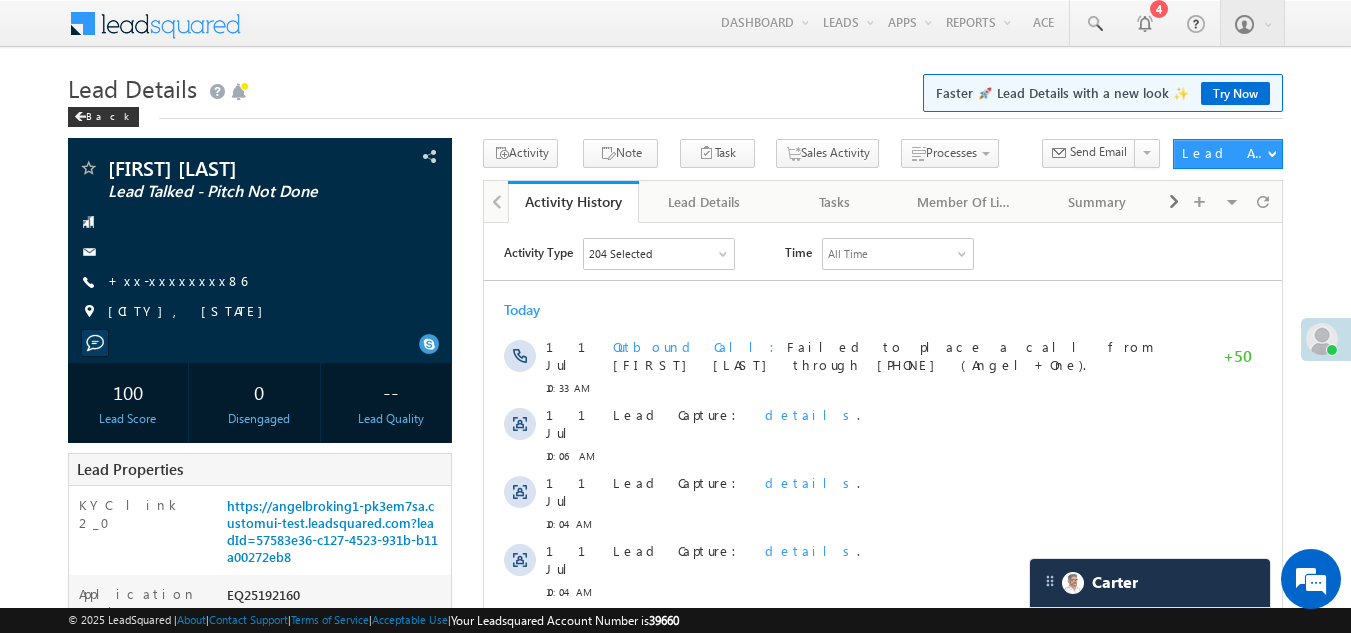 scroll, scrollTop: 0, scrollLeft: 0, axis: both 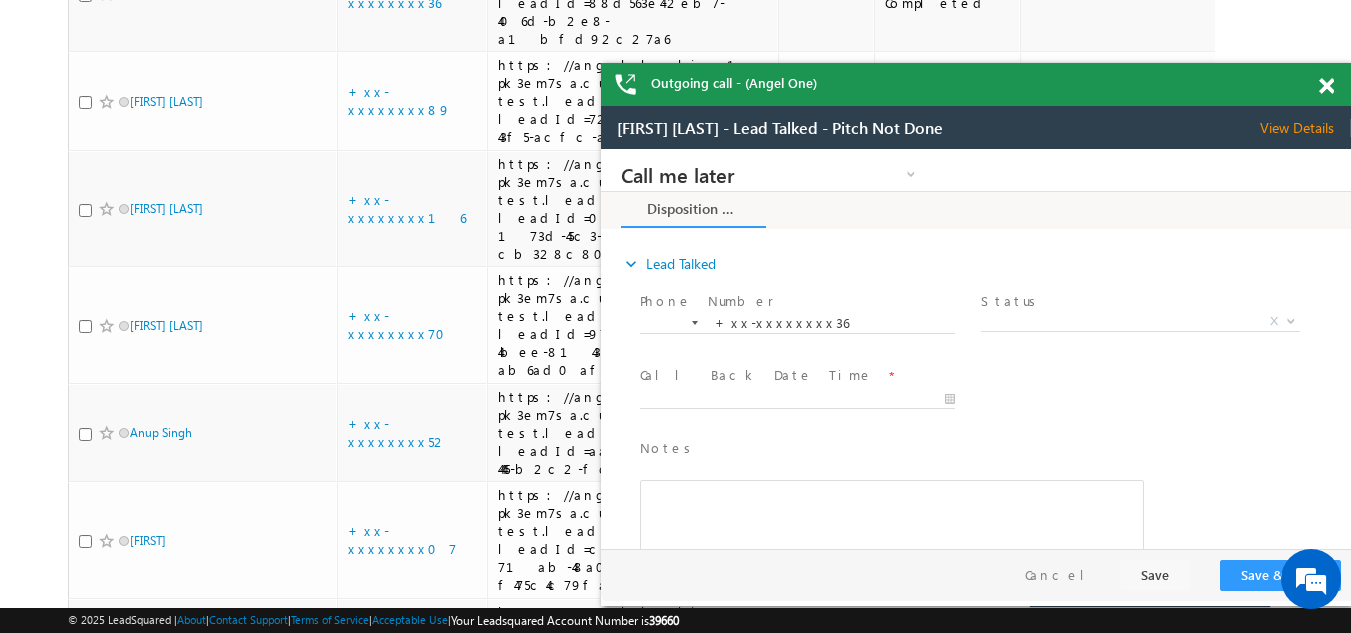 click at bounding box center [1326, 86] 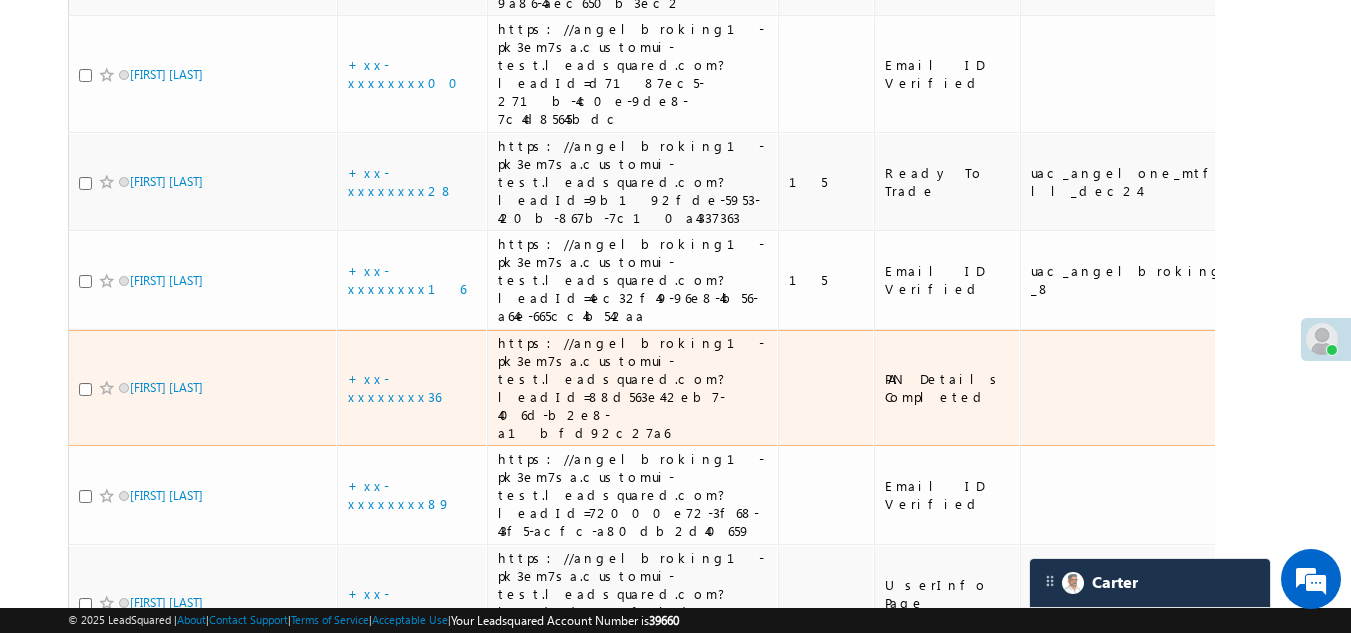 scroll, scrollTop: 2854, scrollLeft: 0, axis: vertical 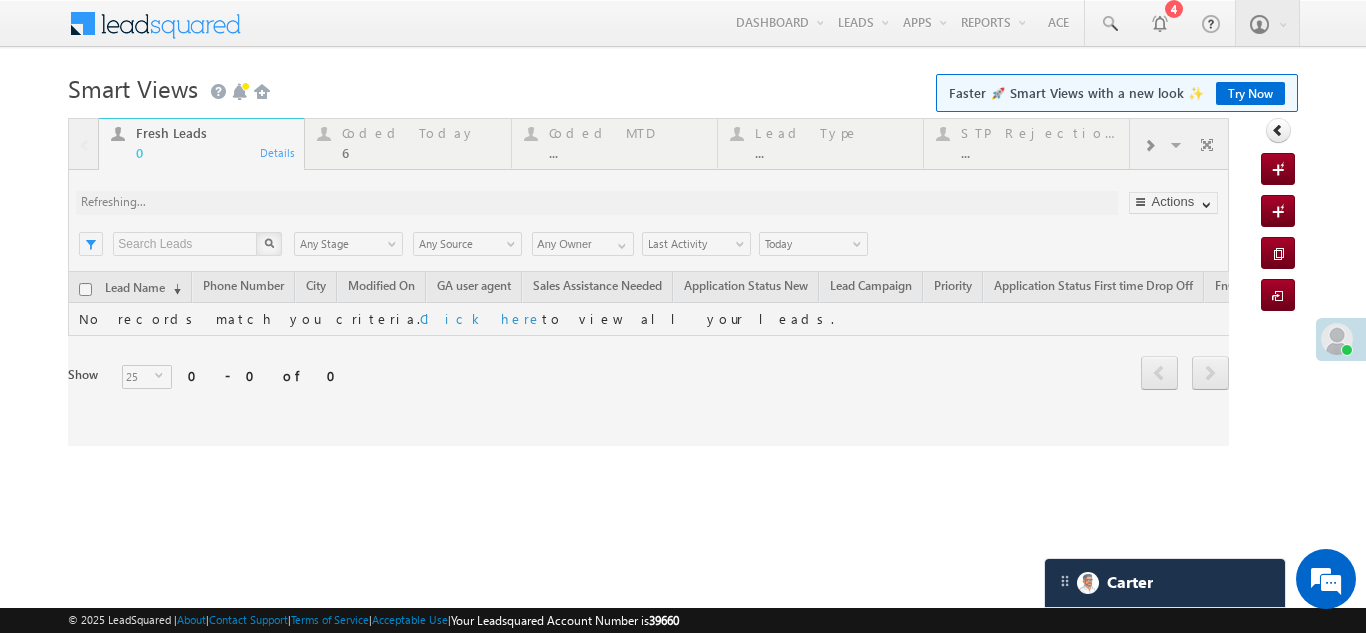 click at bounding box center [648, 282] 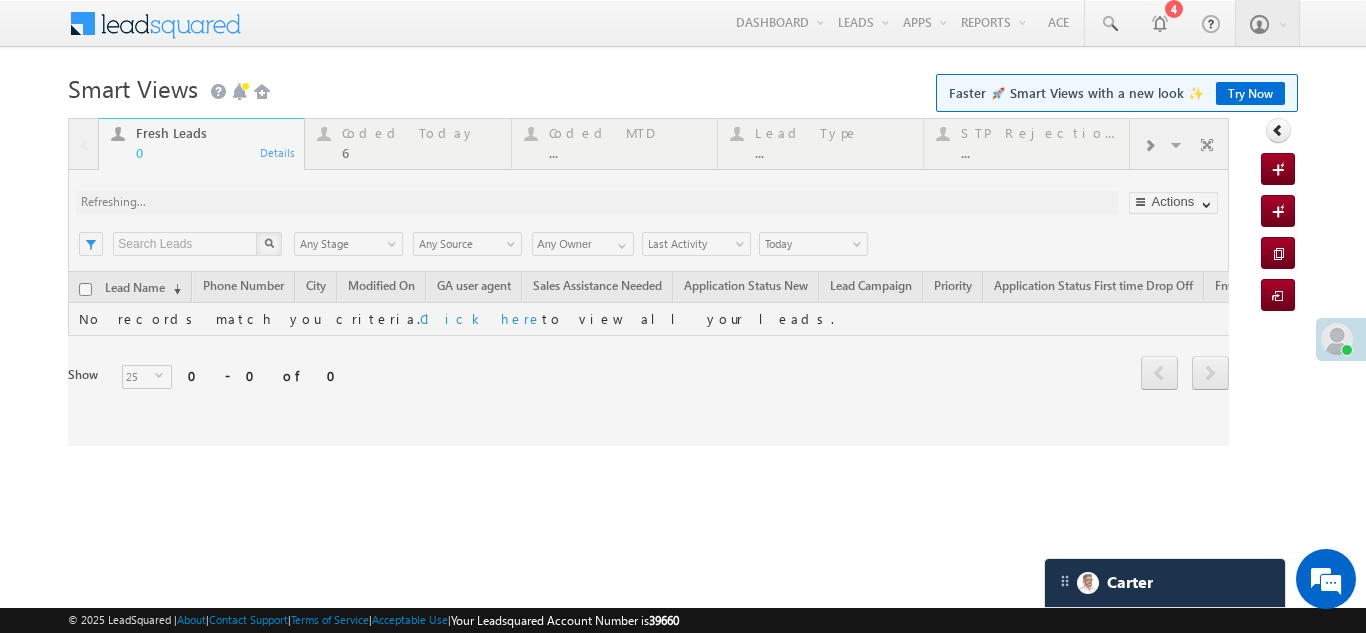scroll, scrollTop: 0, scrollLeft: 0, axis: both 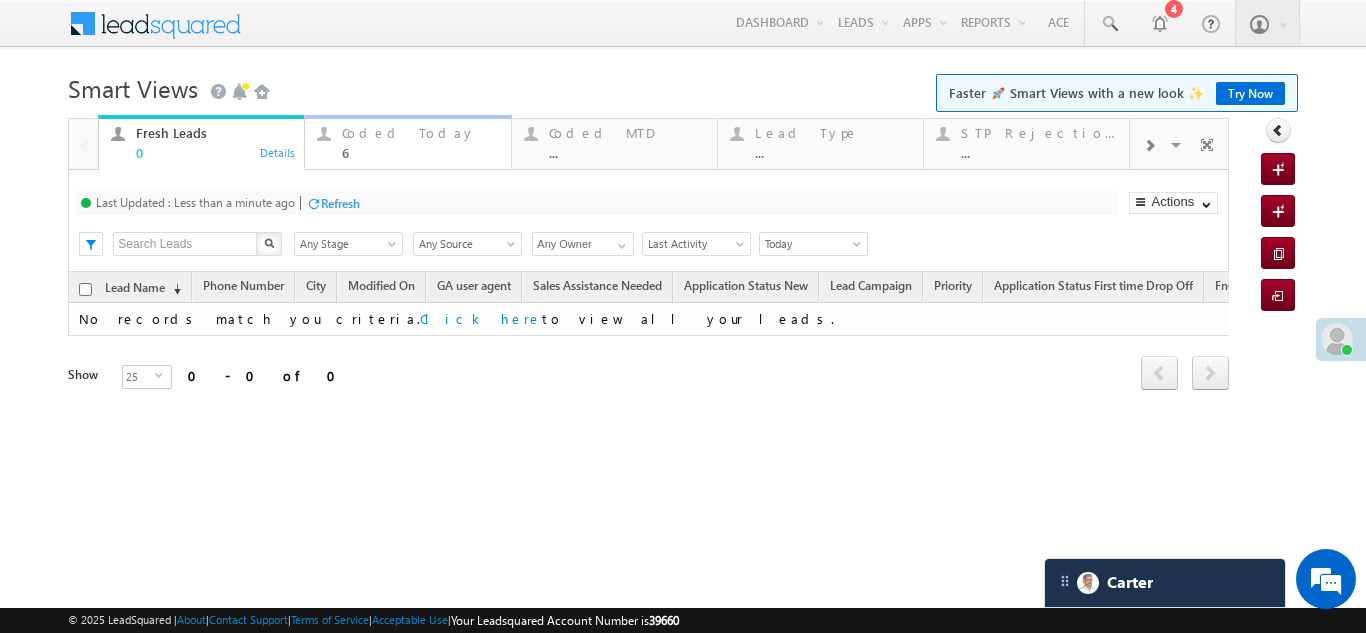 click on "Coded Today" at bounding box center [420, 133] 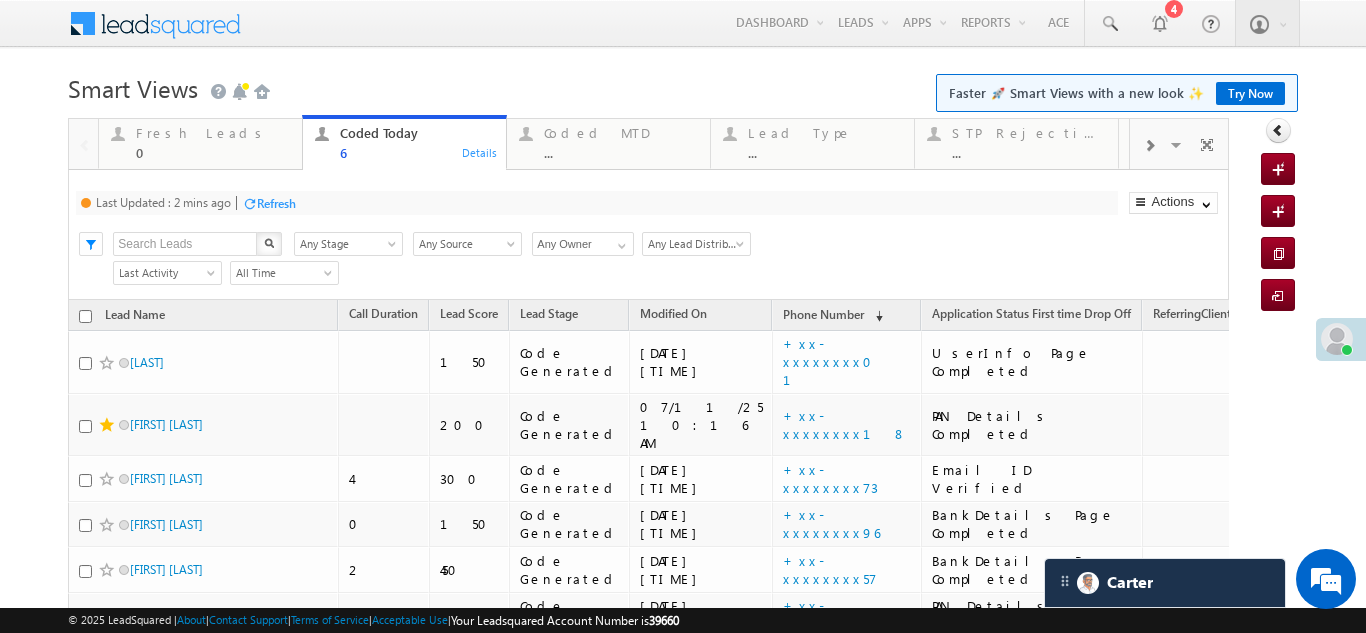 click on "Refresh" at bounding box center (276, 203) 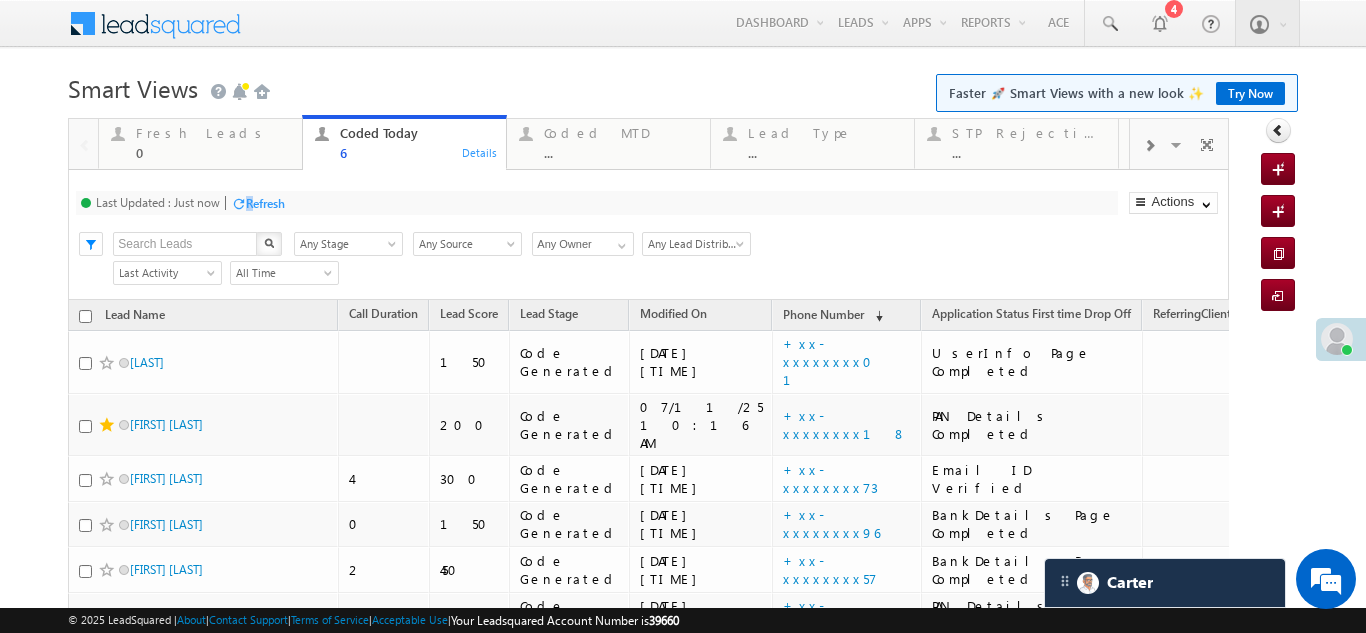 click on "Refresh" at bounding box center [265, 203] 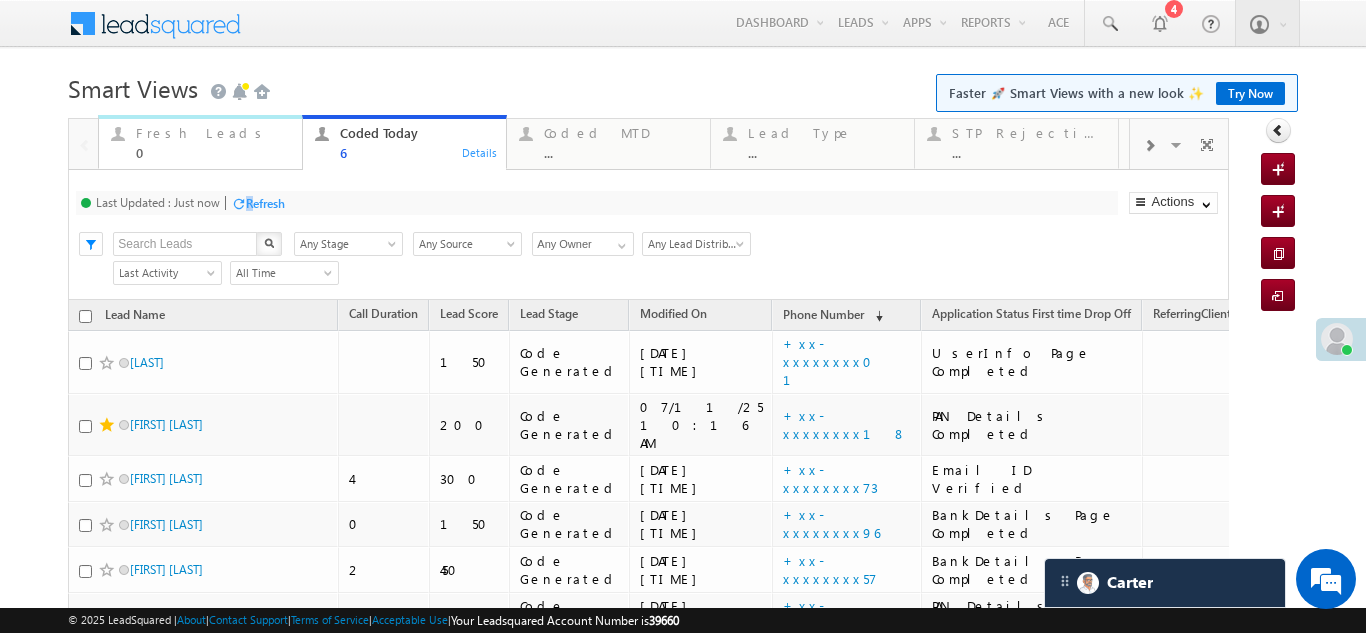 click on "Fresh Leads" at bounding box center (213, 133) 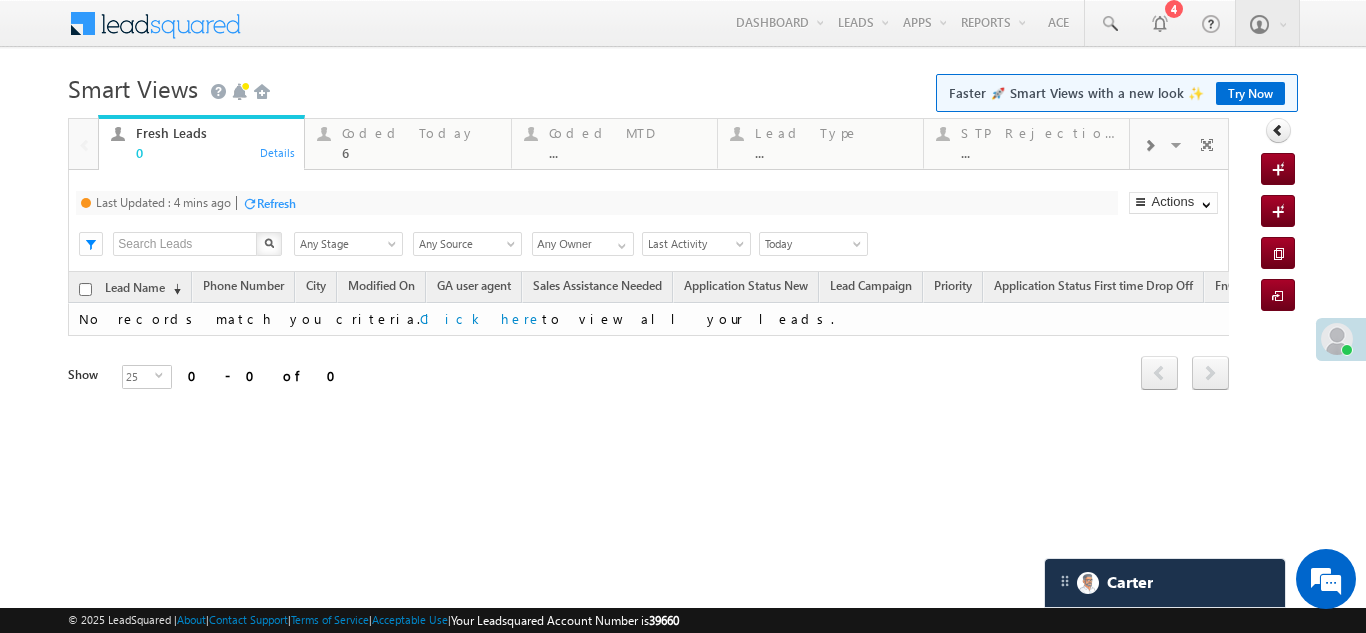 click on "Refresh" at bounding box center (276, 203) 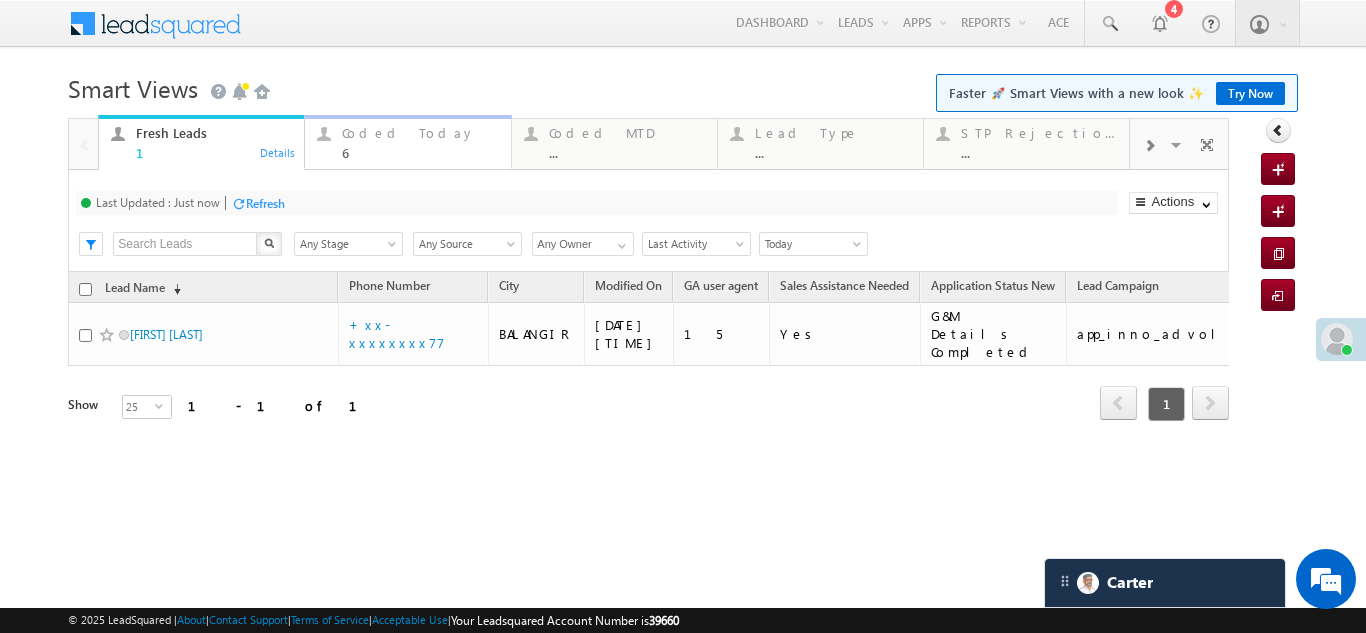 click on "Coded Today" at bounding box center (420, 133) 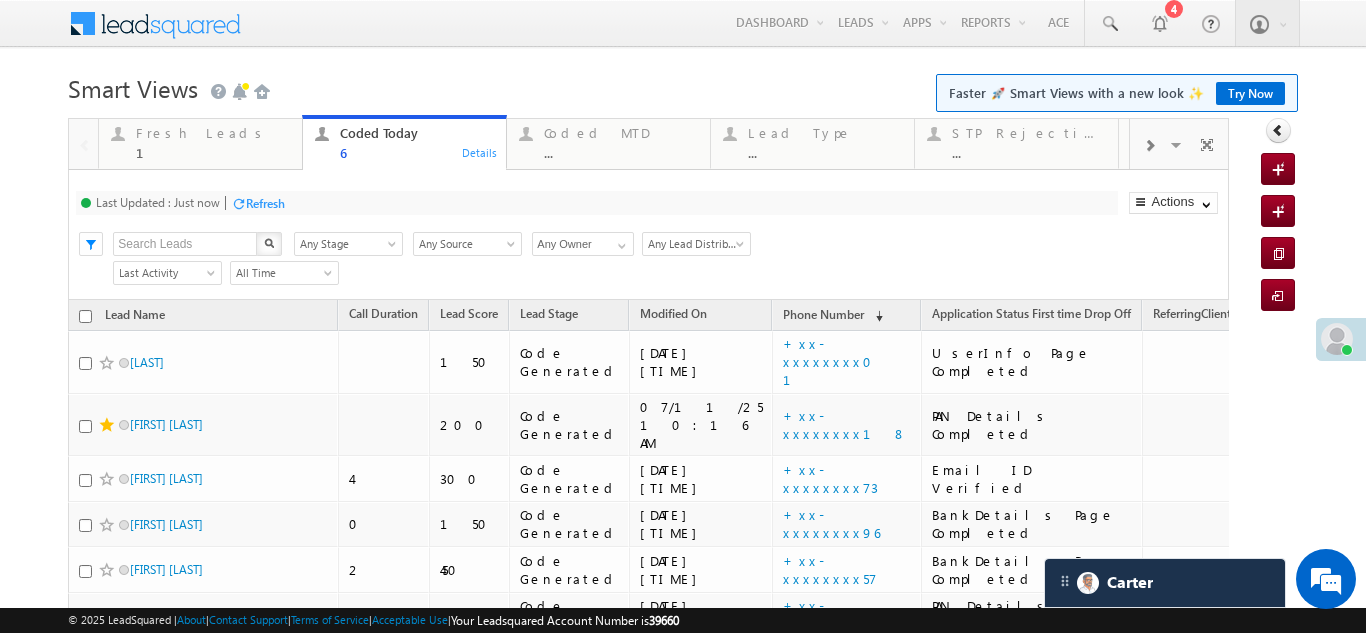 click on "Refresh" at bounding box center (265, 203) 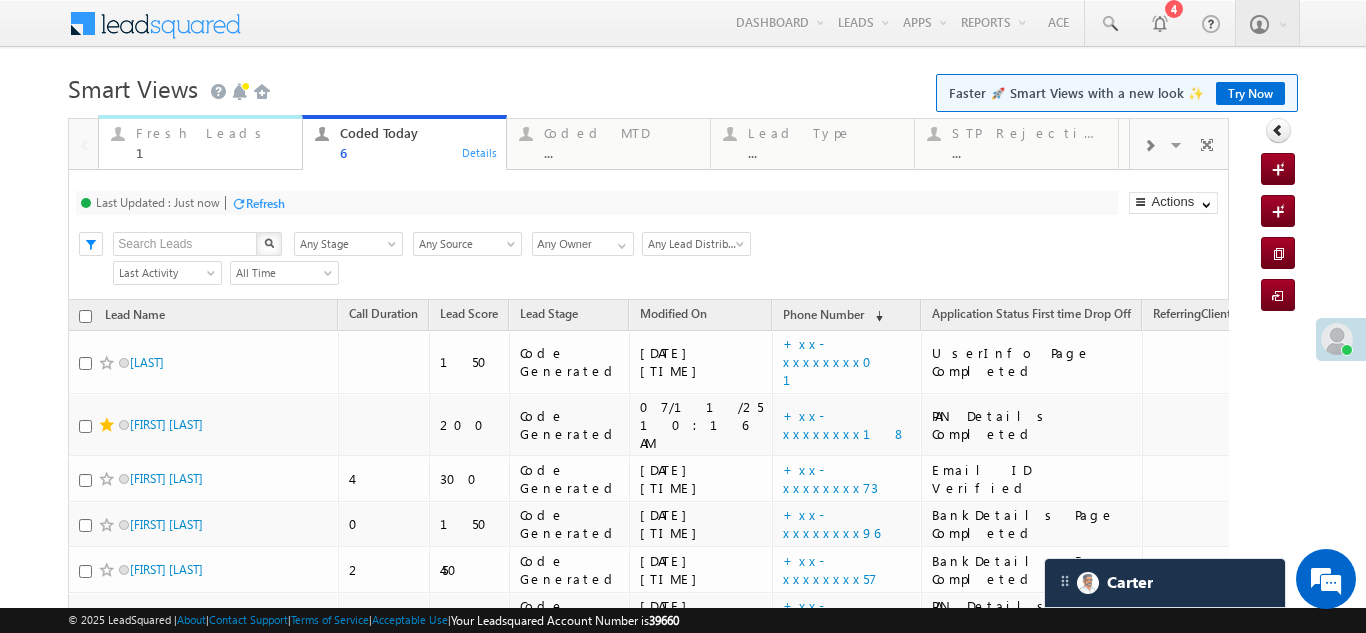 click on "Fresh Leads" at bounding box center [213, 133] 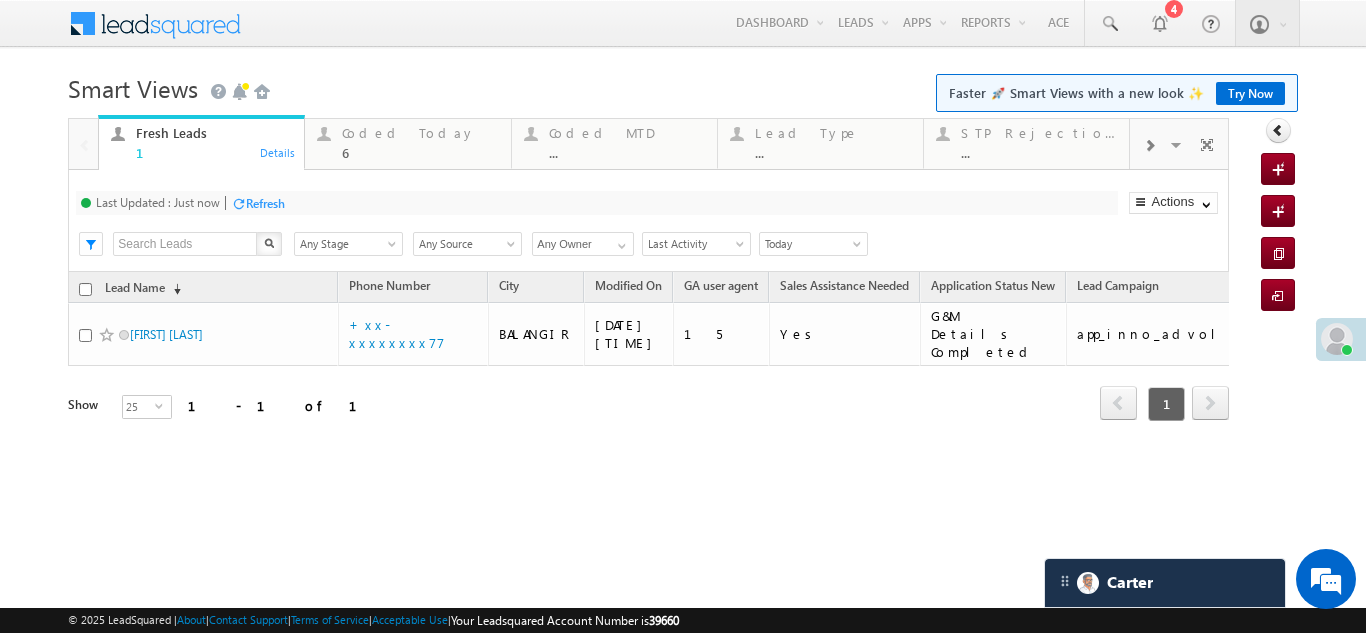 click on "Refresh" at bounding box center [265, 203] 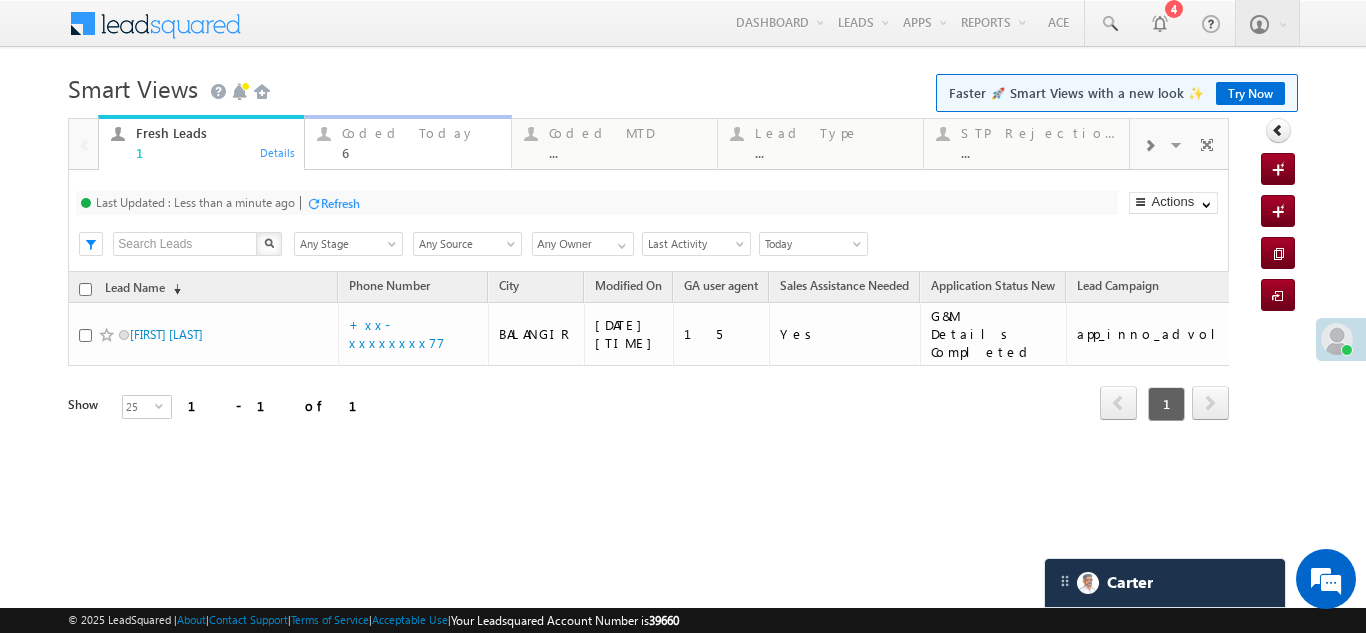 click on "Coded Today" at bounding box center [420, 133] 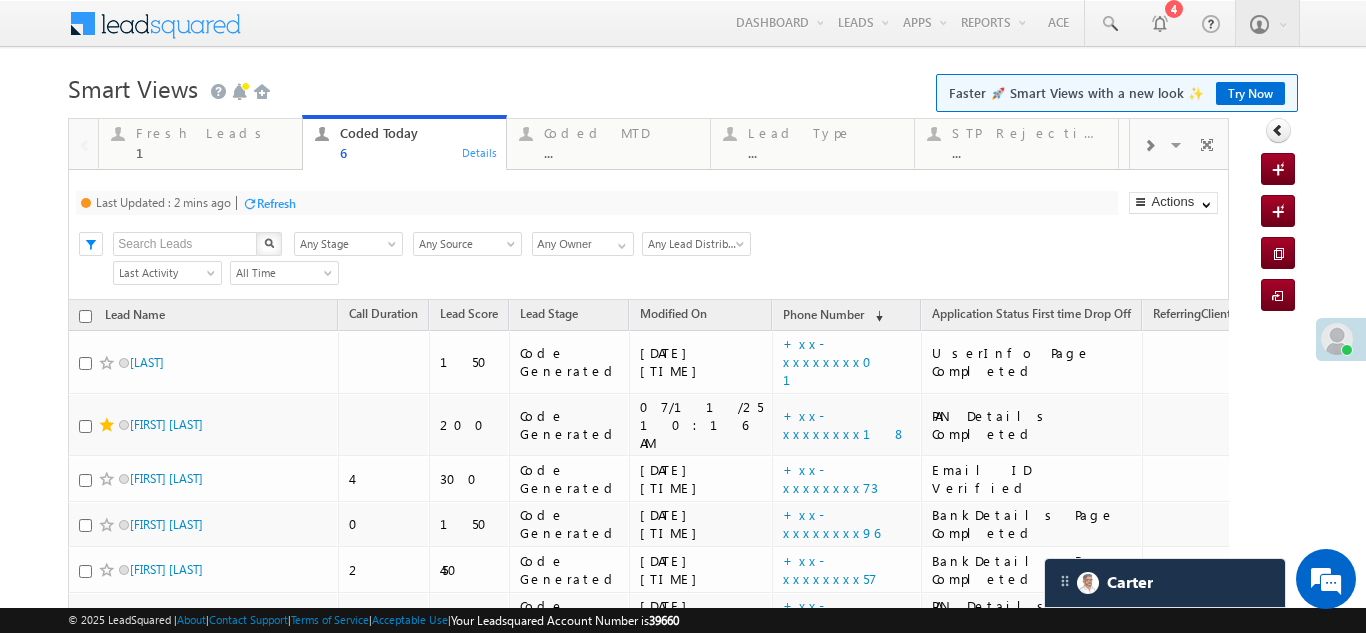 click on "Refresh" at bounding box center (276, 203) 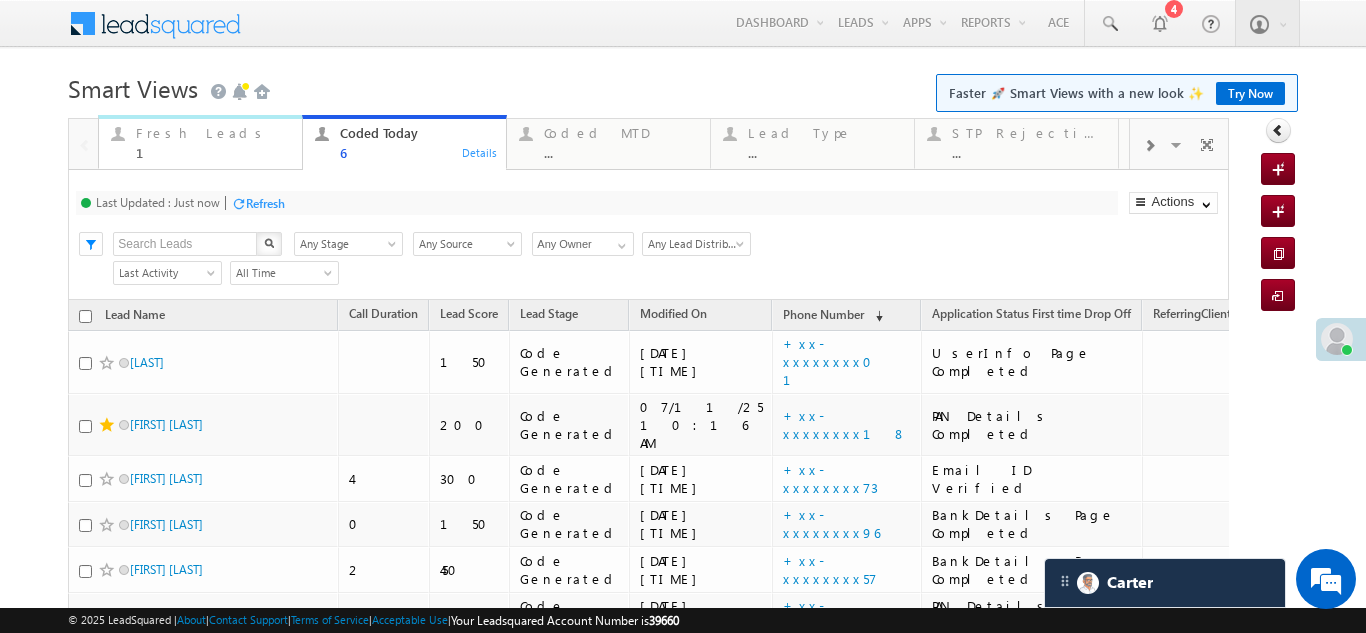 click on "Fresh Leads" at bounding box center (213, 133) 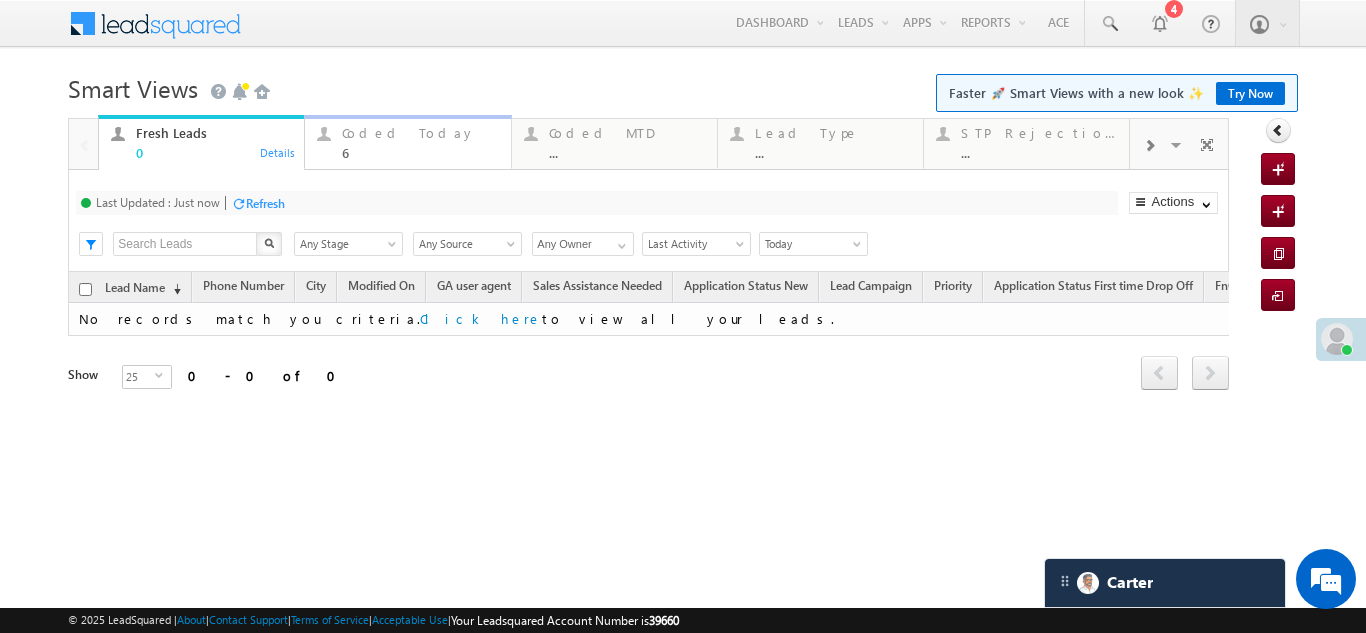 click on "Coded Today" at bounding box center [420, 133] 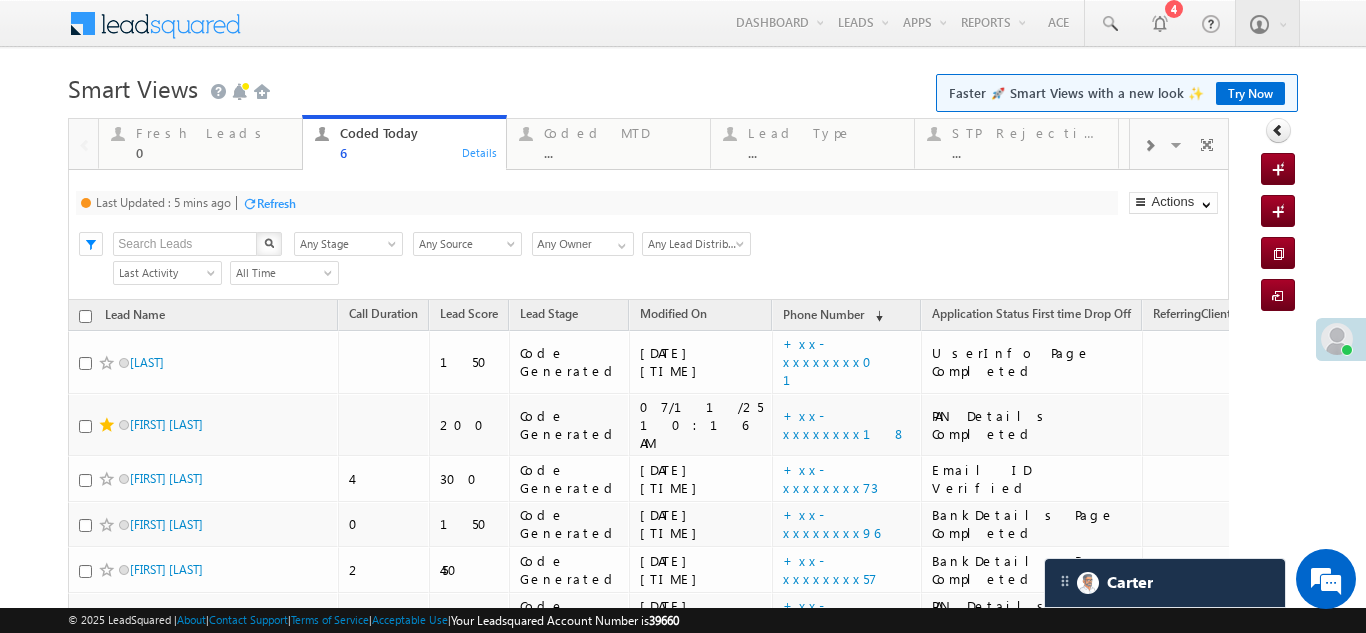 click on "Refresh" at bounding box center (276, 203) 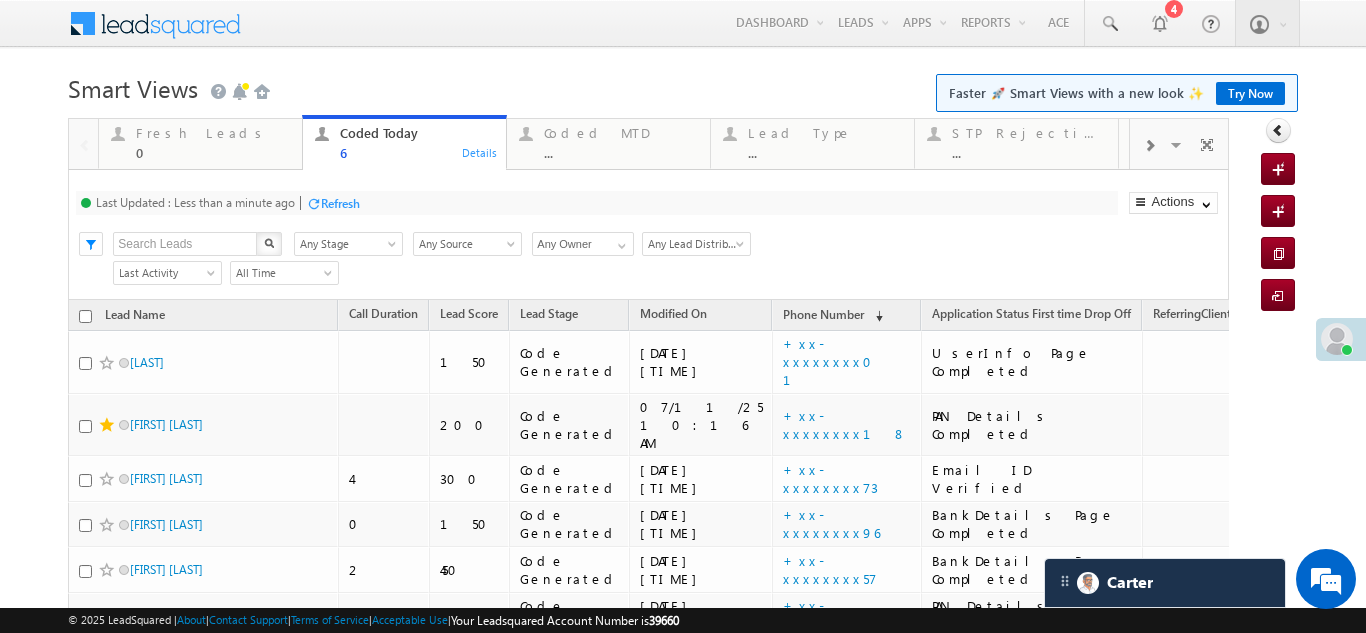 click on "Refresh" at bounding box center (340, 203) 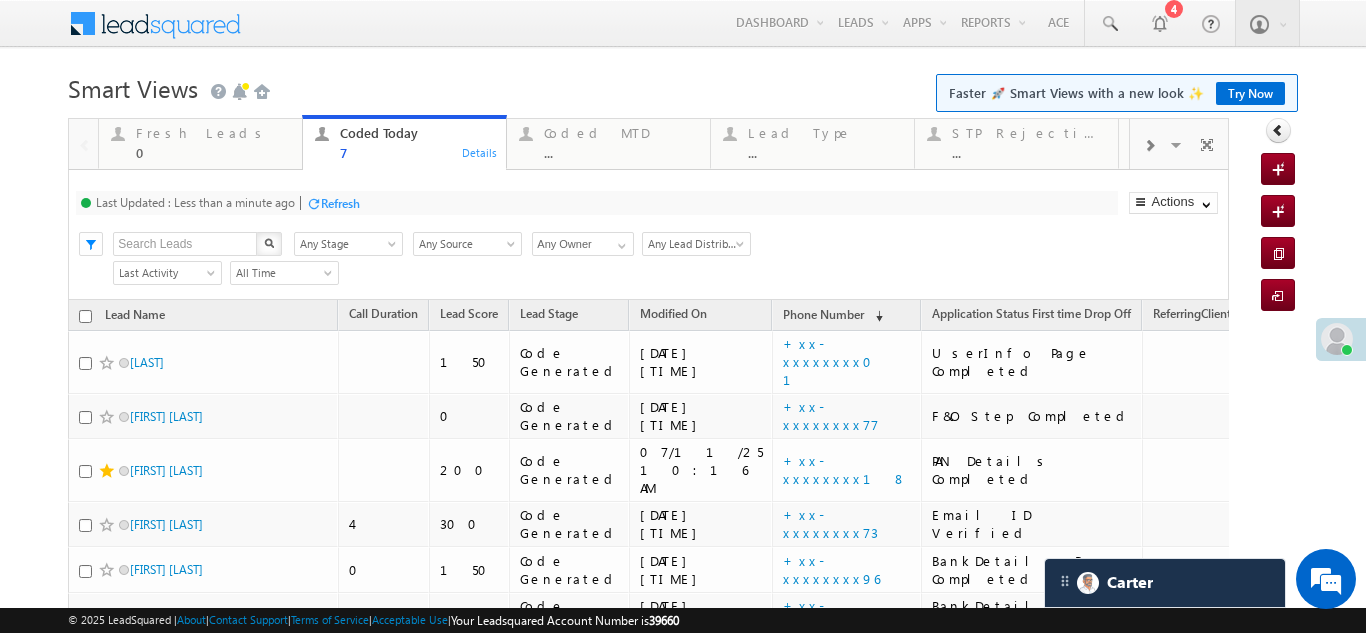 click on "Refresh" at bounding box center [340, 203] 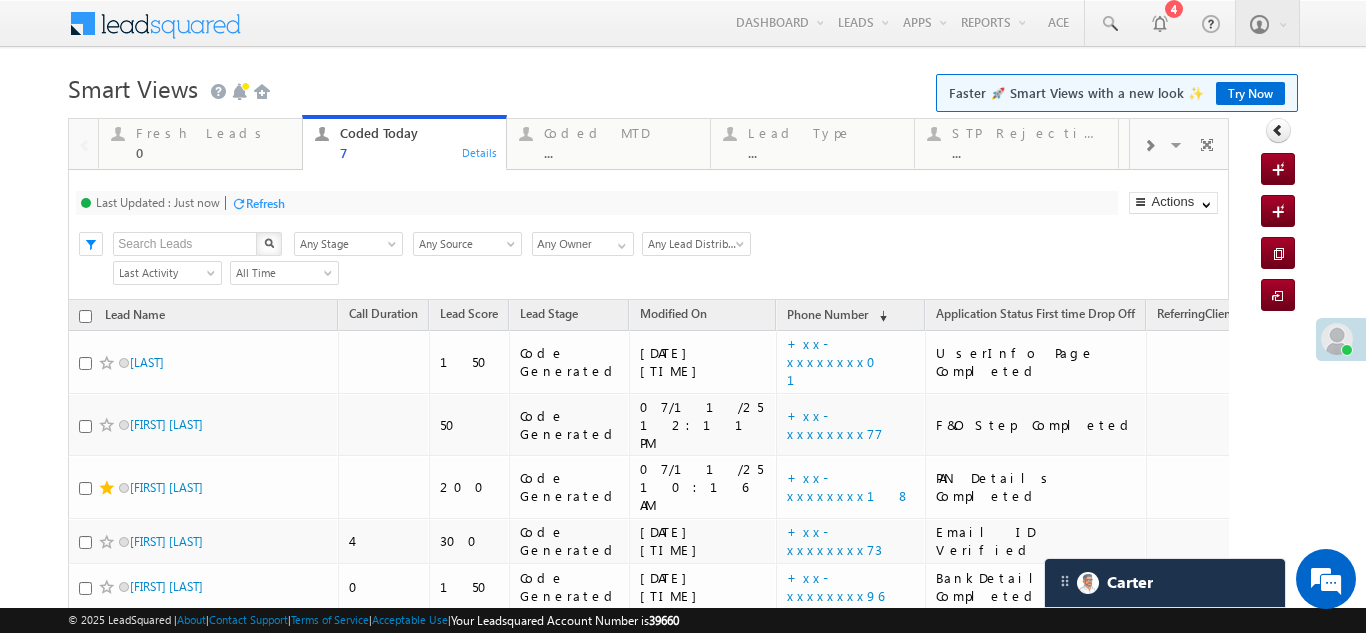 click on "Refresh" at bounding box center [265, 203] 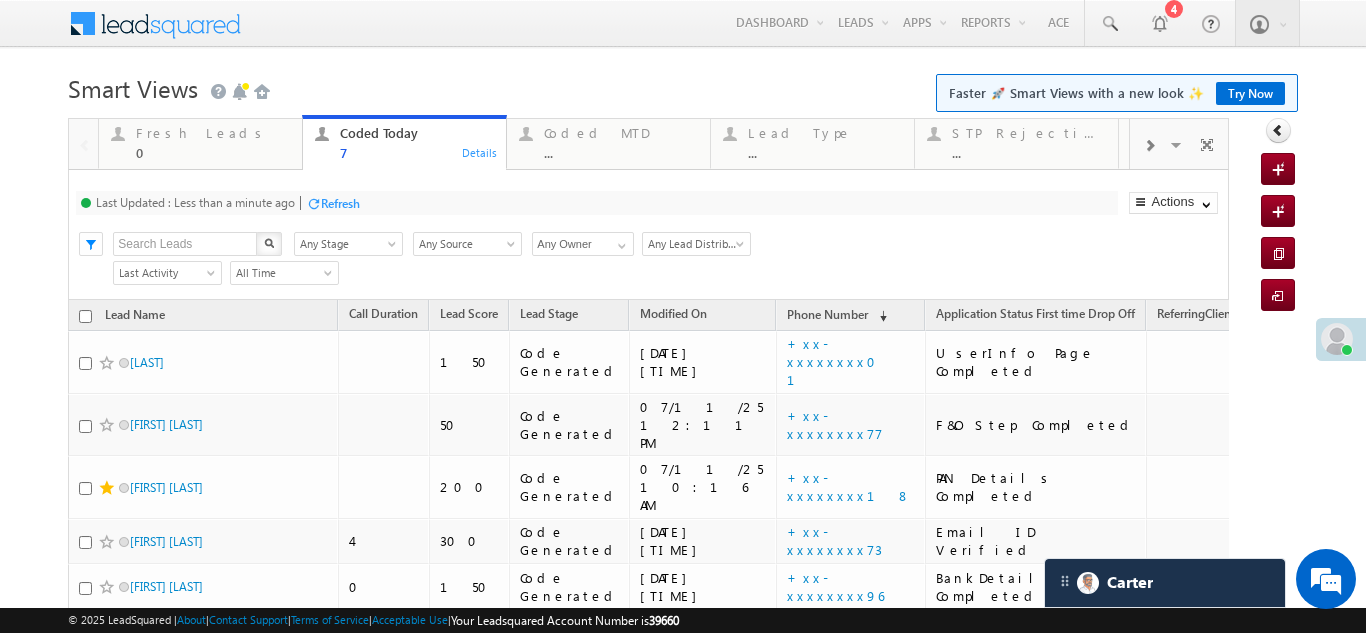 click on "Refresh" at bounding box center (340, 203) 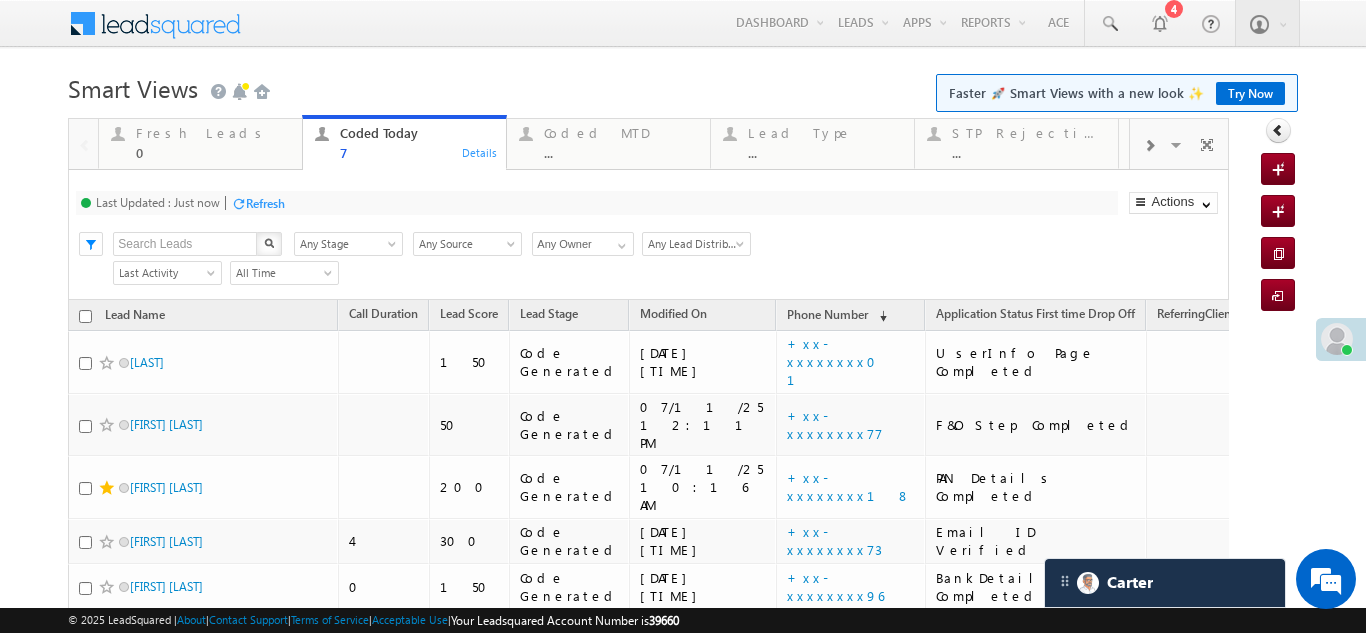 click on "Fresh Leads" at bounding box center (213, 133) 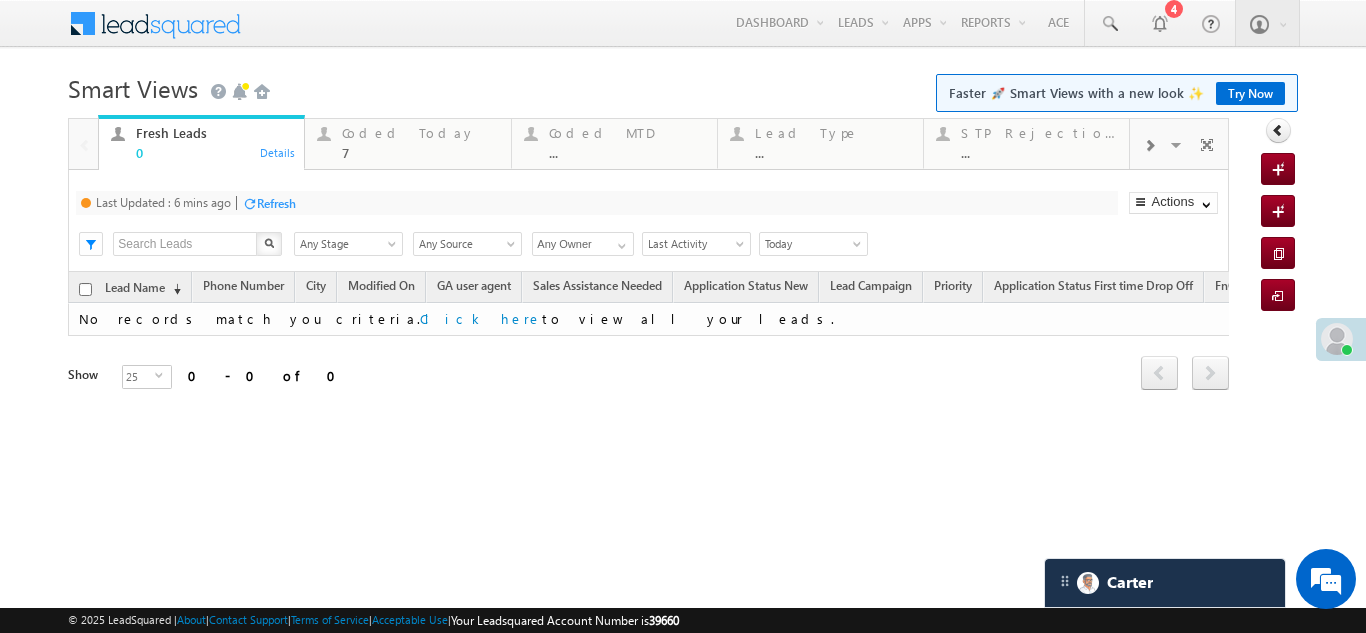 click on "Refresh" at bounding box center [276, 203] 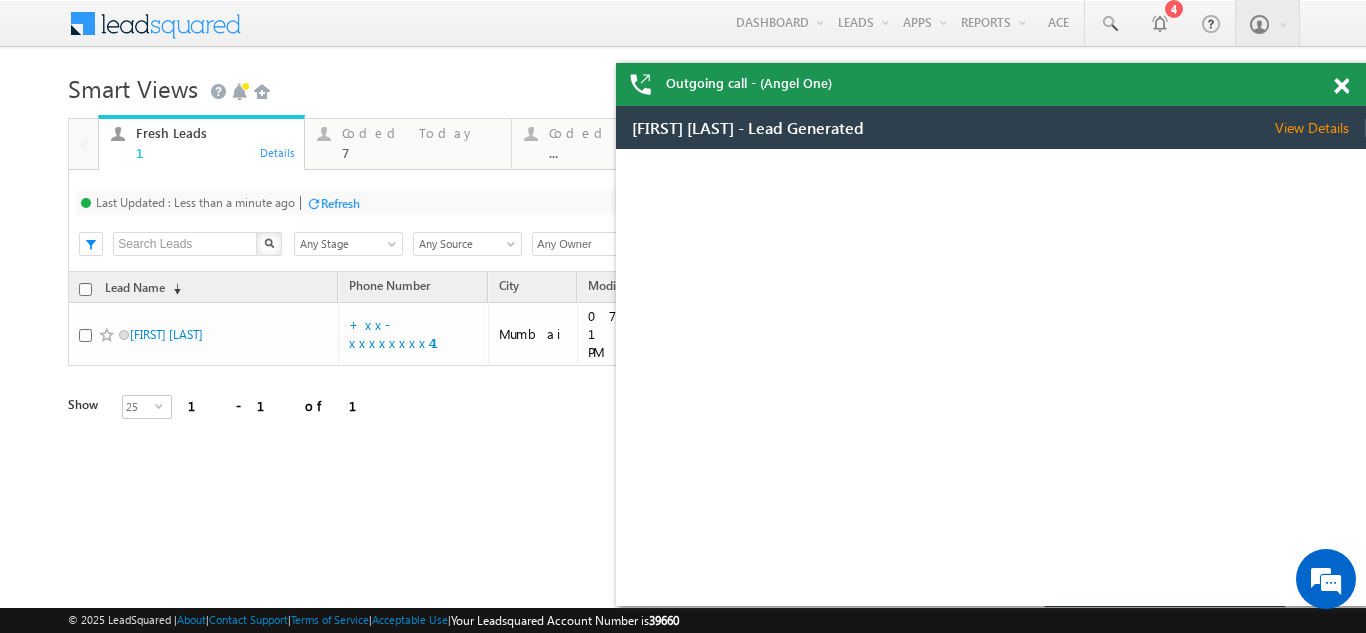 scroll, scrollTop: 0, scrollLeft: 0, axis: both 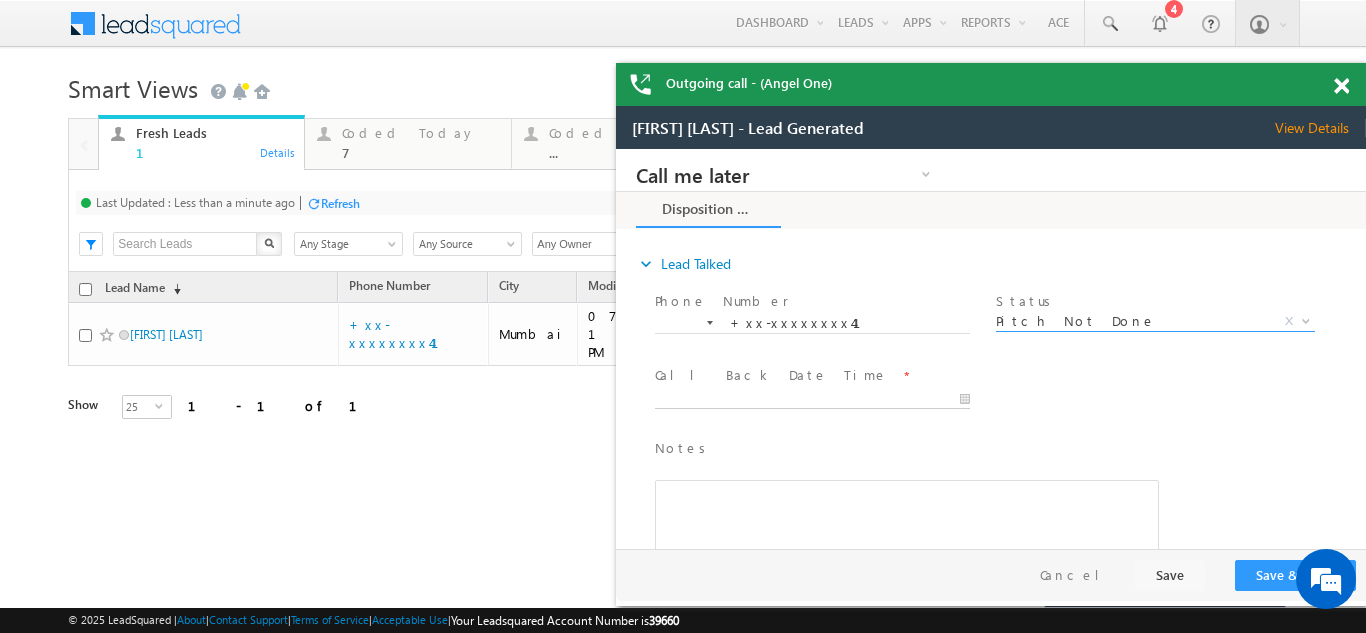 click on "Call me later Campaign Success Commitment Cross Sell Customer Drop-off reasons Language Barrier Not Interested Ringing Call me later
Call me later
× Disposition Form *" at bounding box center [991, 349] 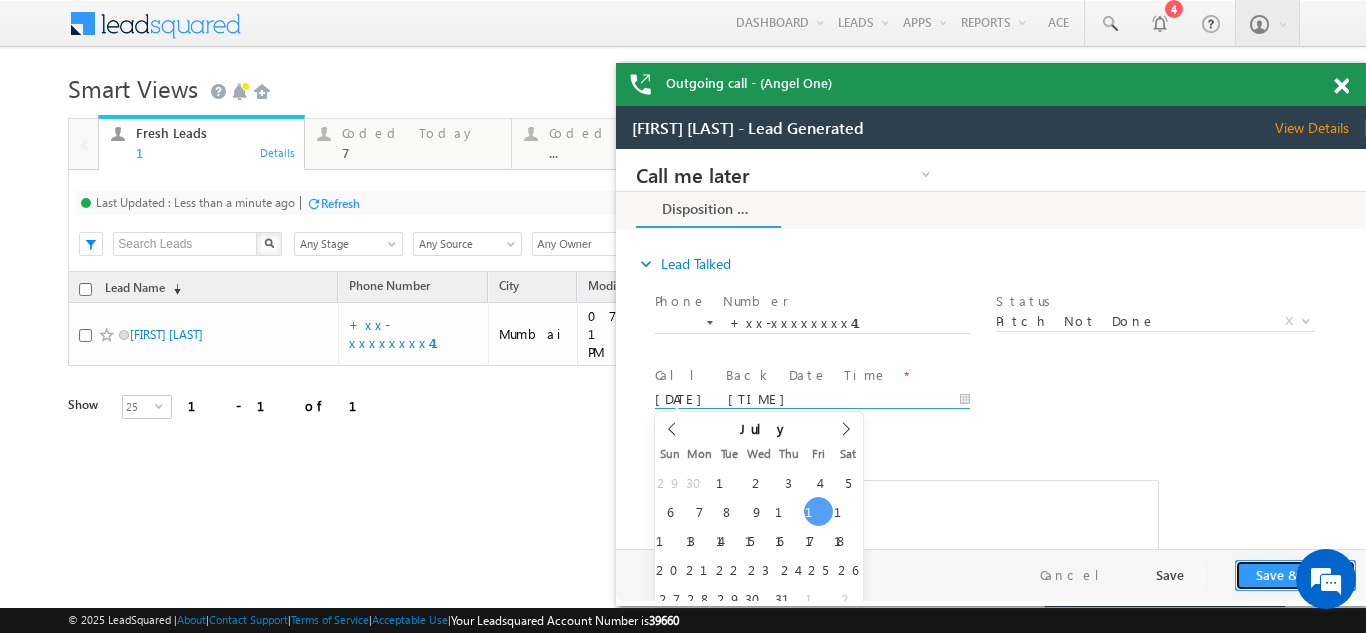 click on "Save & Close" at bounding box center (1295, 575) 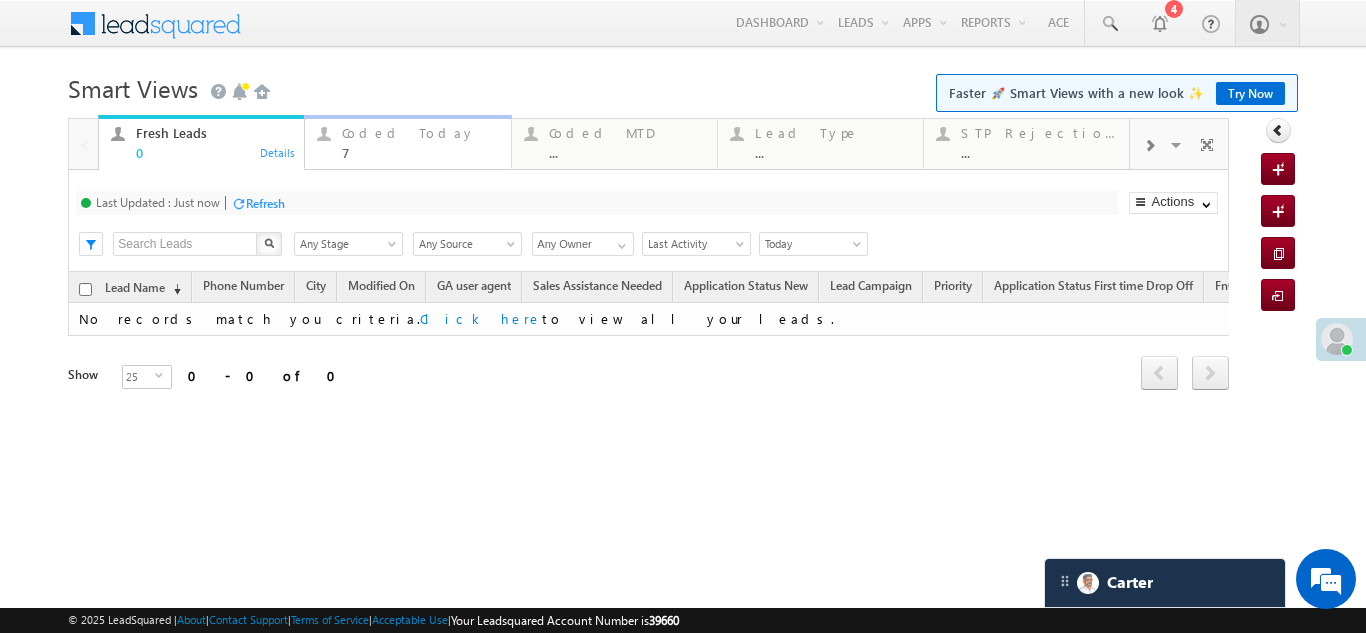 click on "Coded Today" at bounding box center (420, 133) 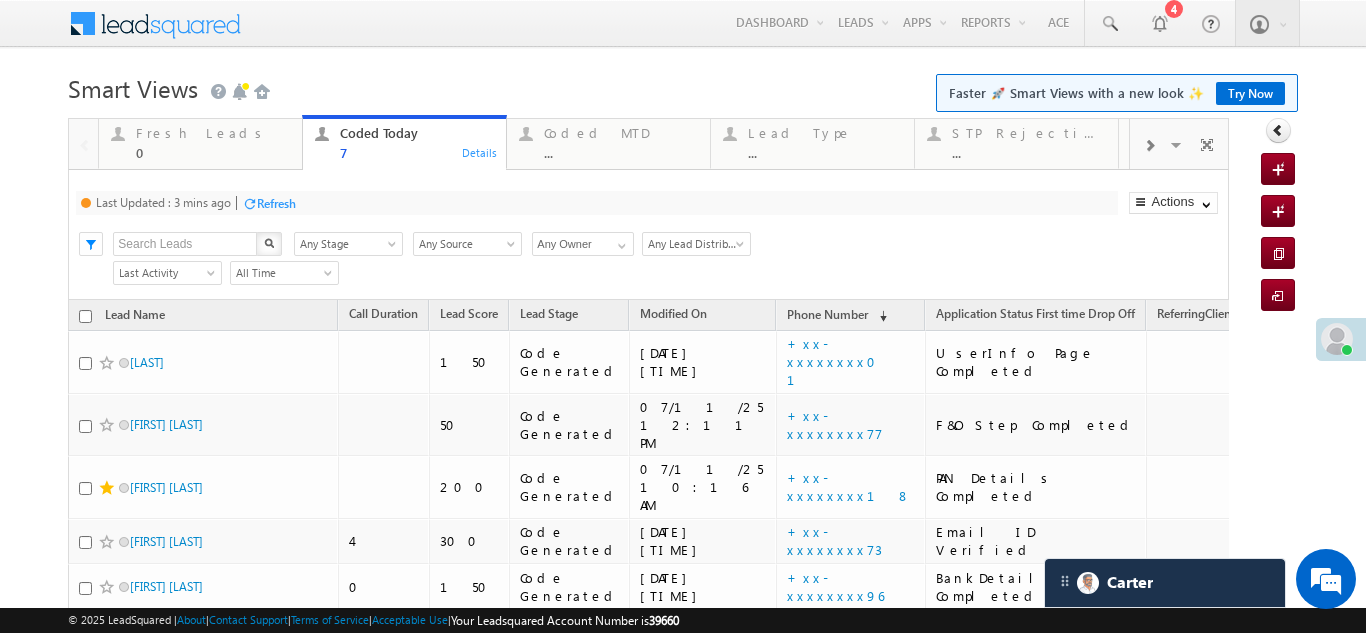 click on "Refresh" at bounding box center [276, 203] 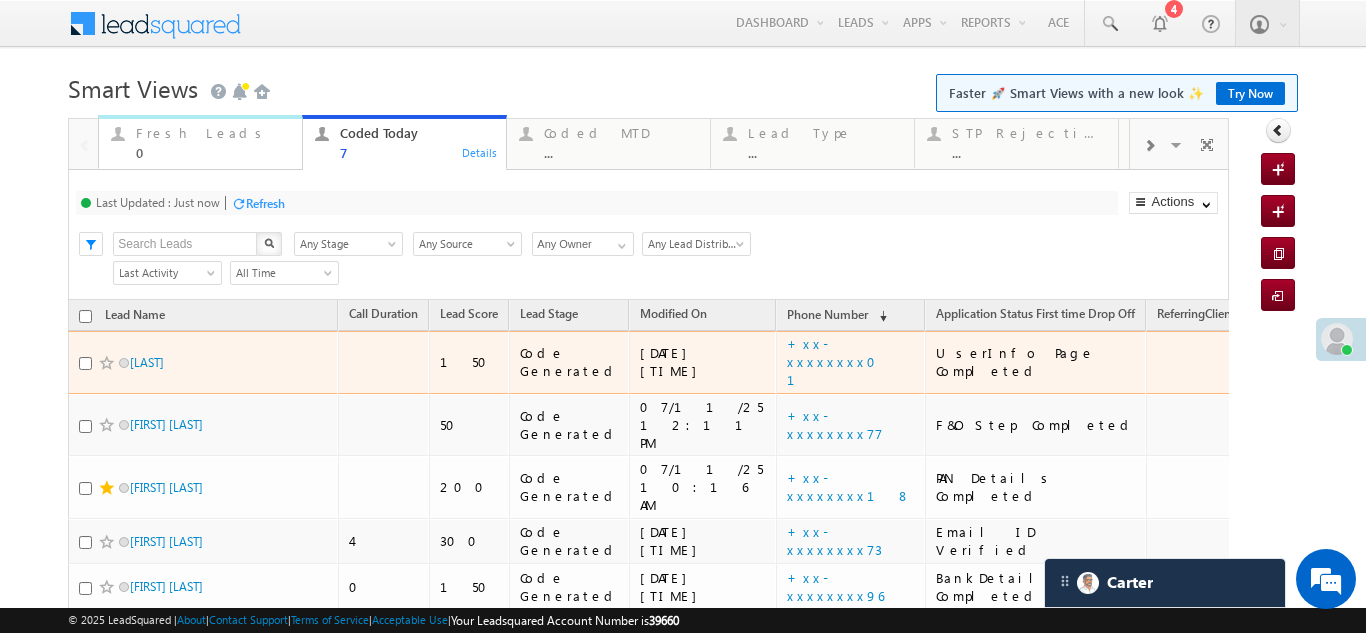 click on "Fresh Leads" at bounding box center [213, 133] 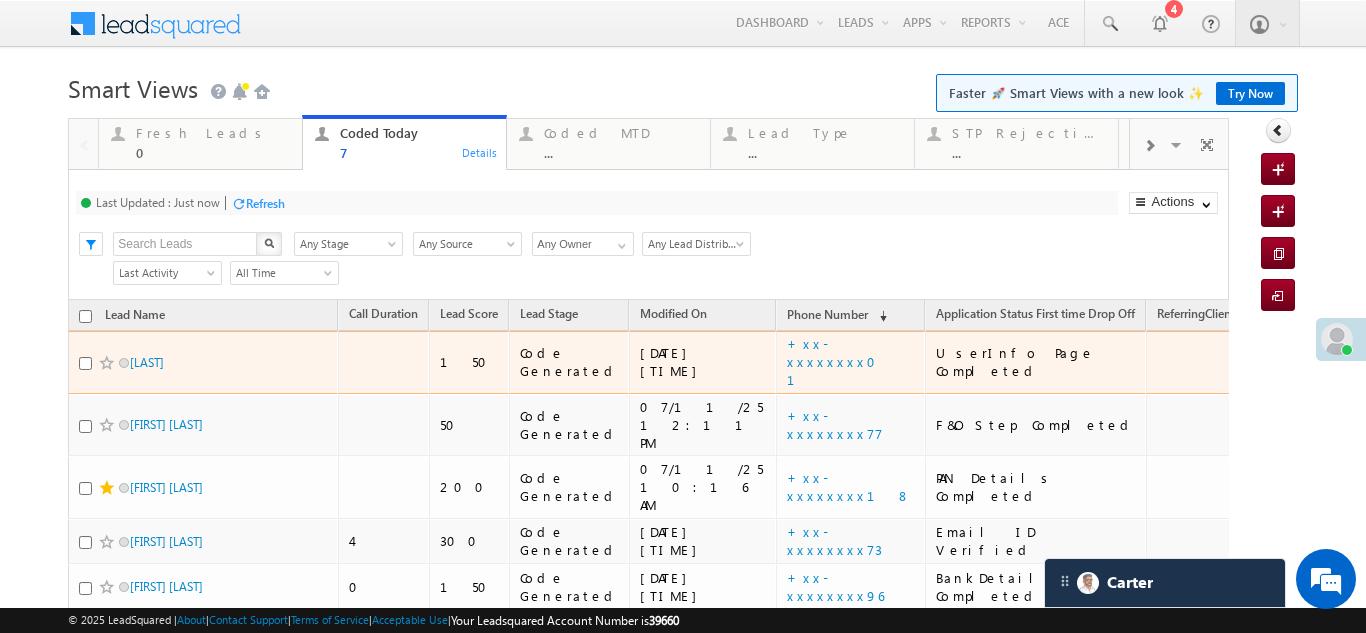 click on "Fresh Leads" at bounding box center [-33554216, -33554297] 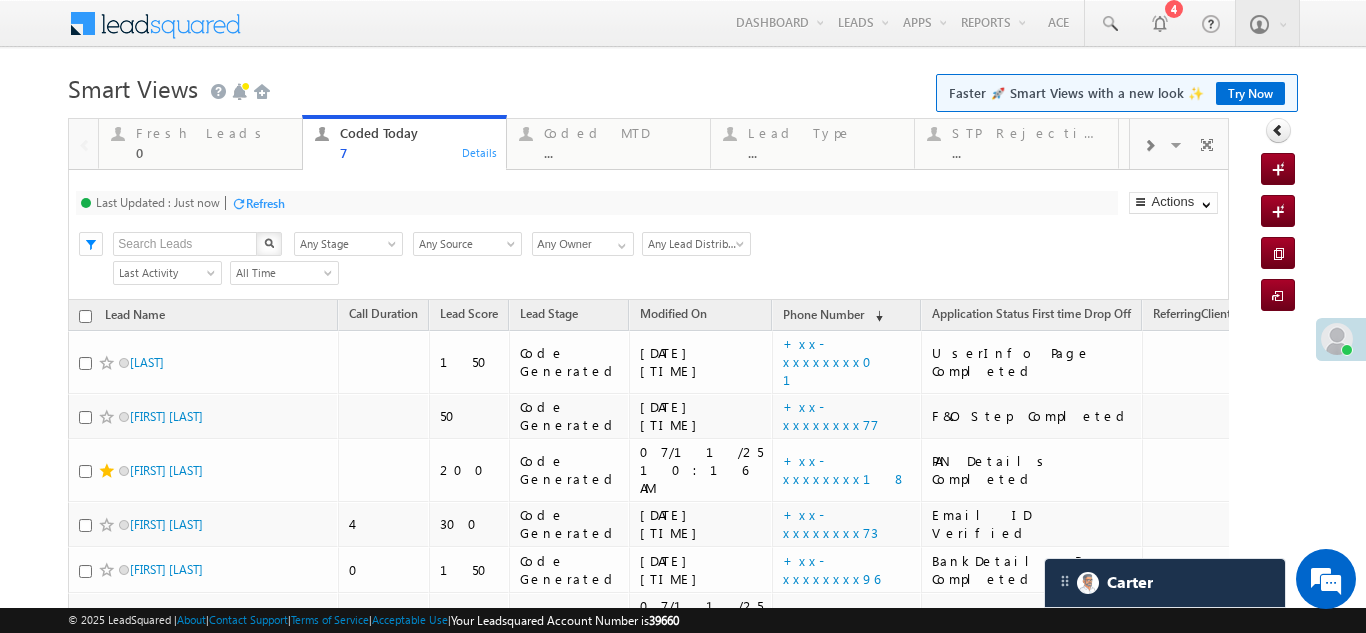 click on "Refresh" at bounding box center (-33554165, -33554227) 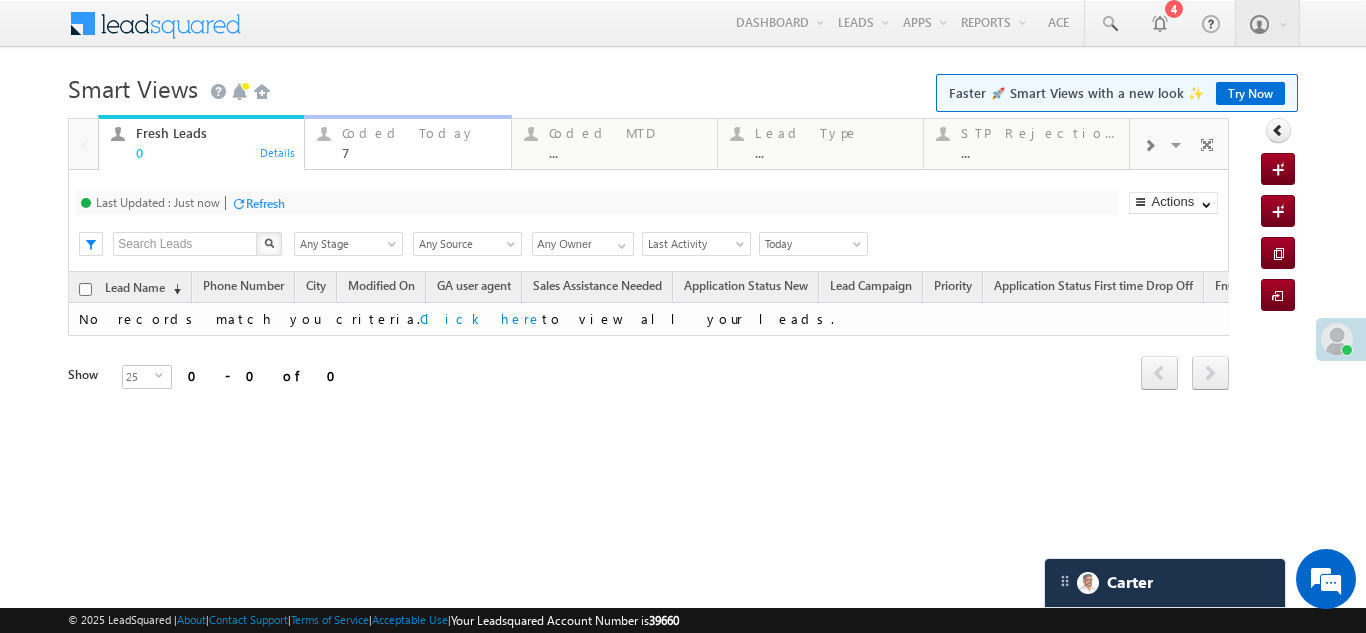click on "Coded Today" at bounding box center [420, 133] 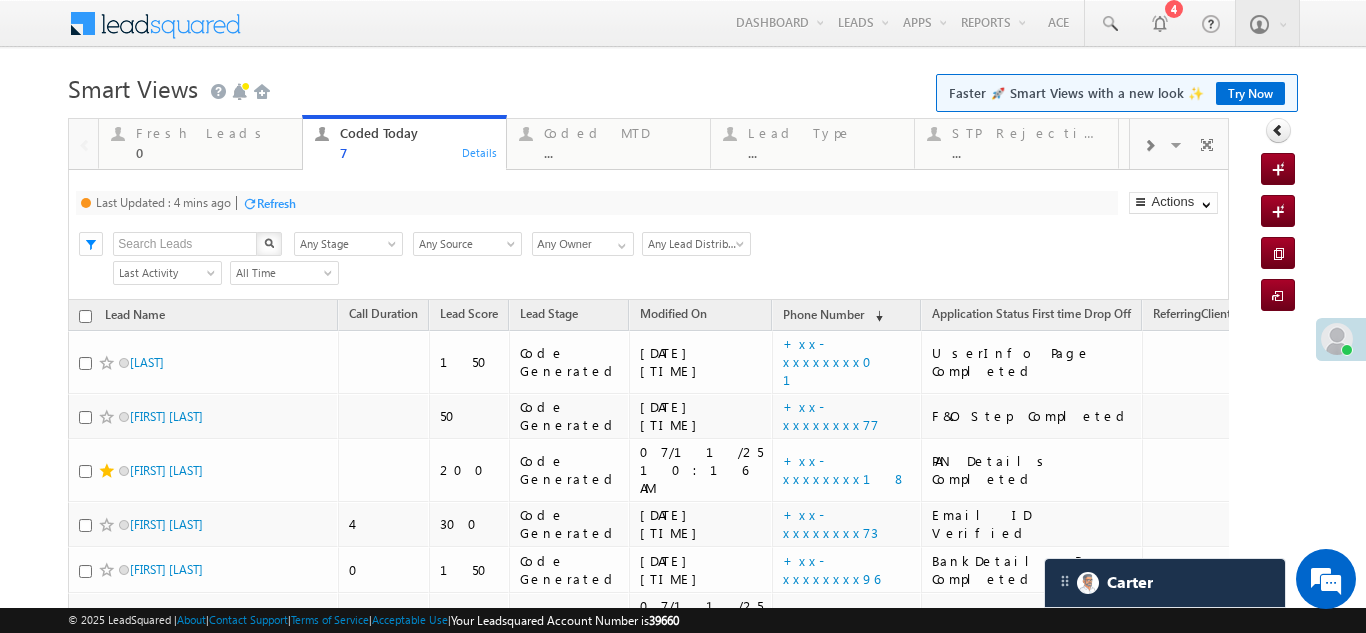 click on "Refresh" at bounding box center (276, 203) 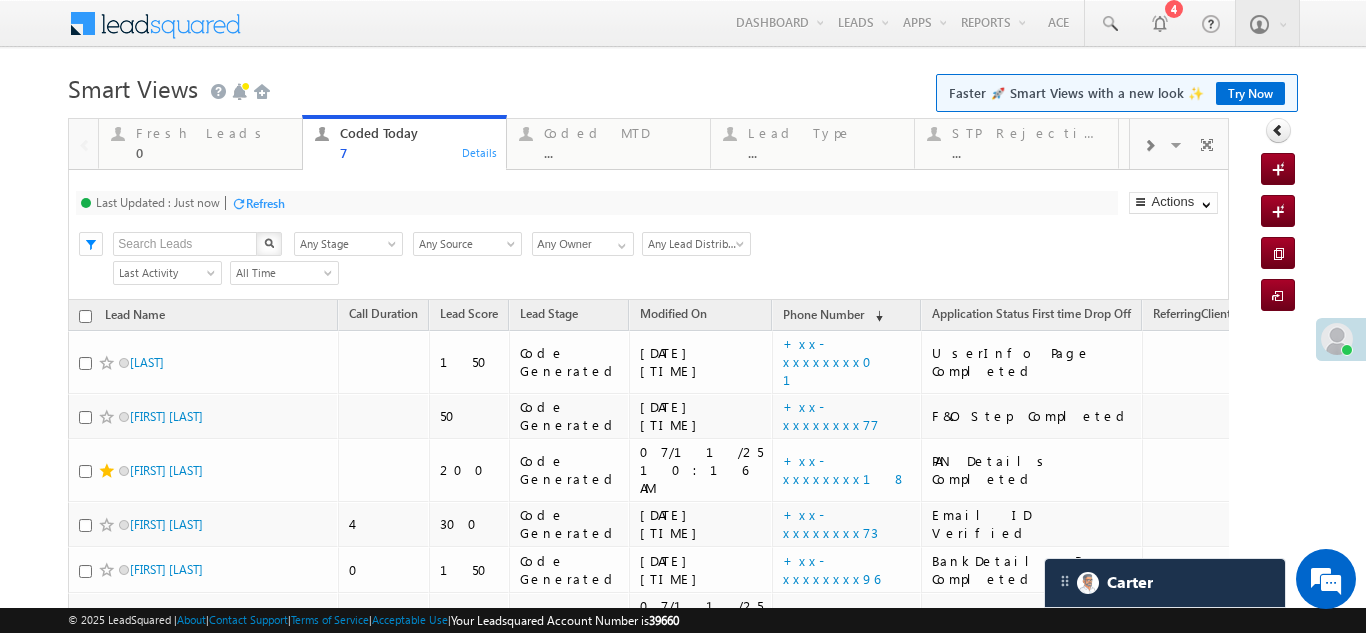 click on "Refresh" at bounding box center (265, 203) 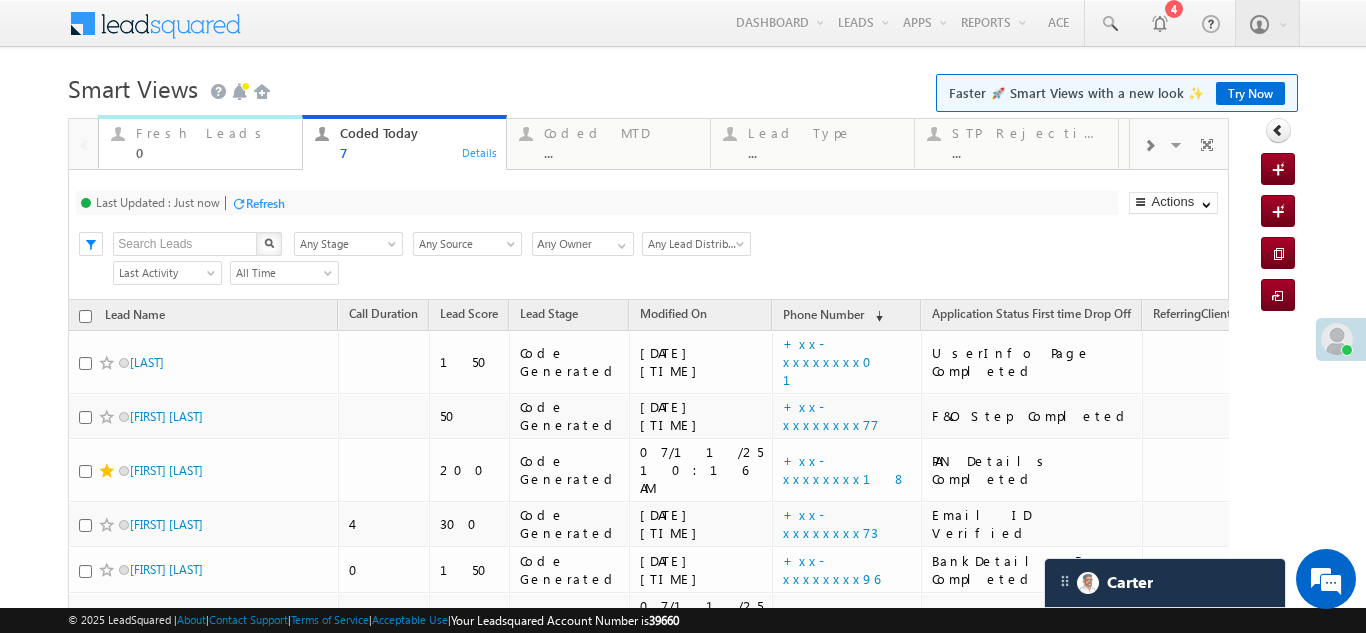 click on "Fresh Leads" at bounding box center [213, 133] 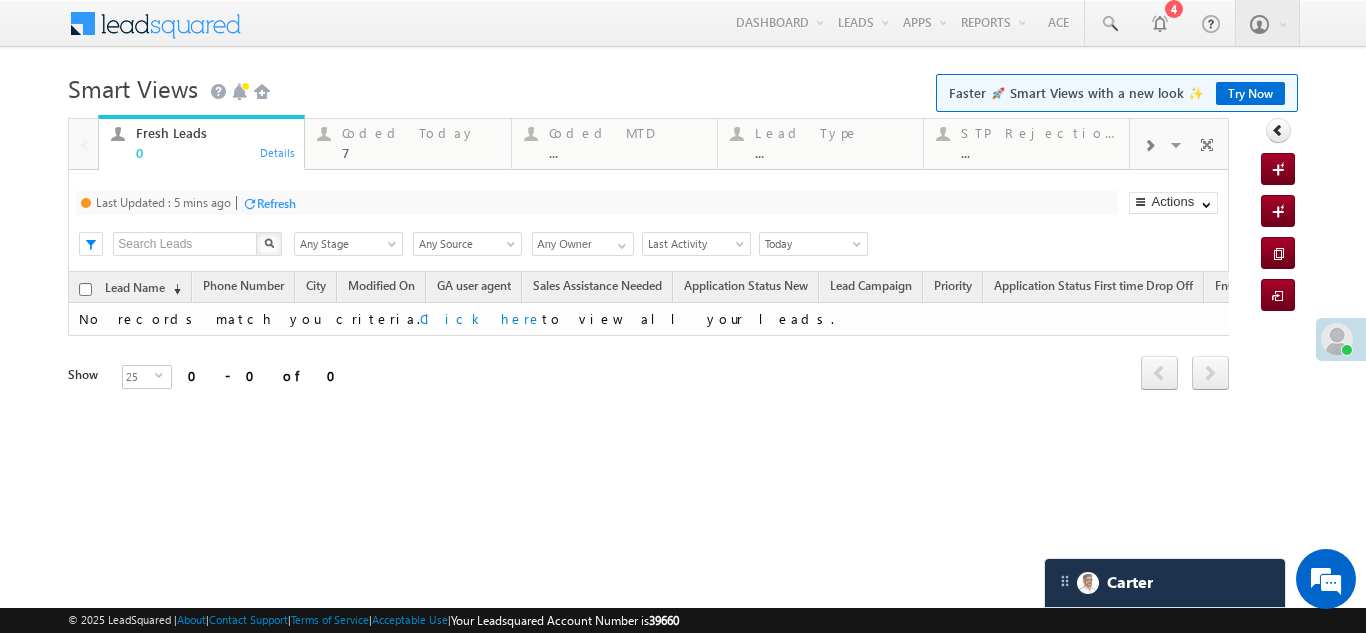 click on "Refresh" at bounding box center [276, 203] 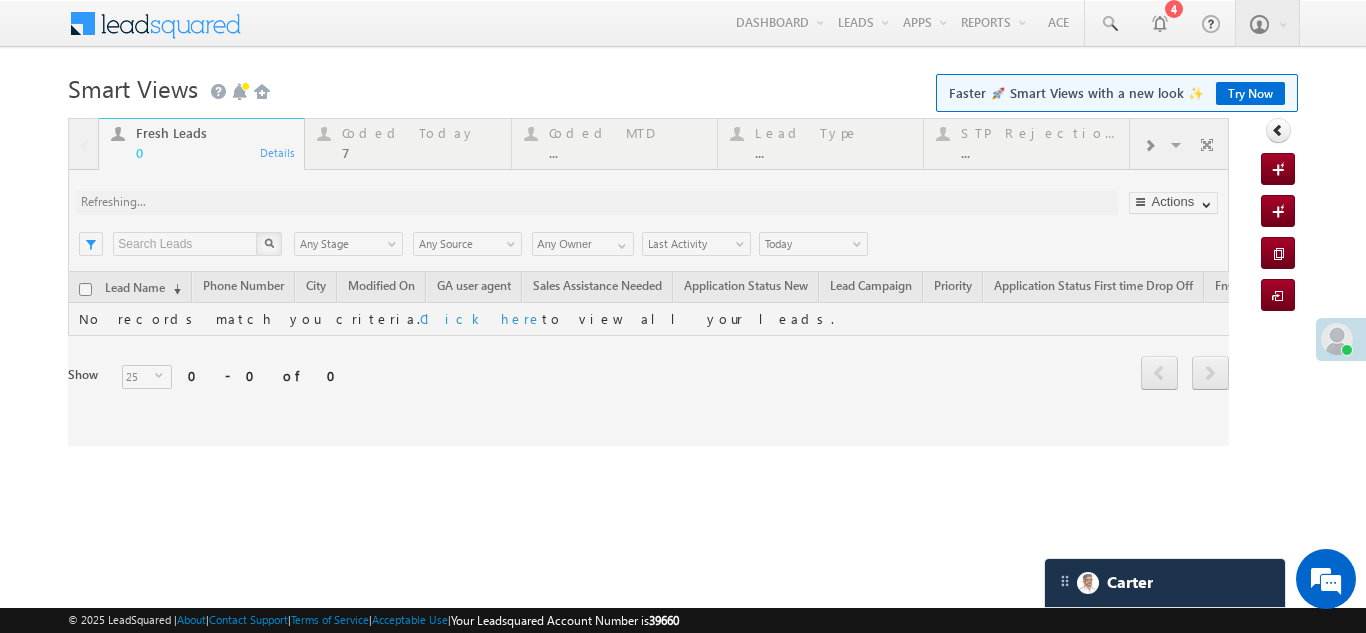 click on "Coded Today" at bounding box center (420, 133) 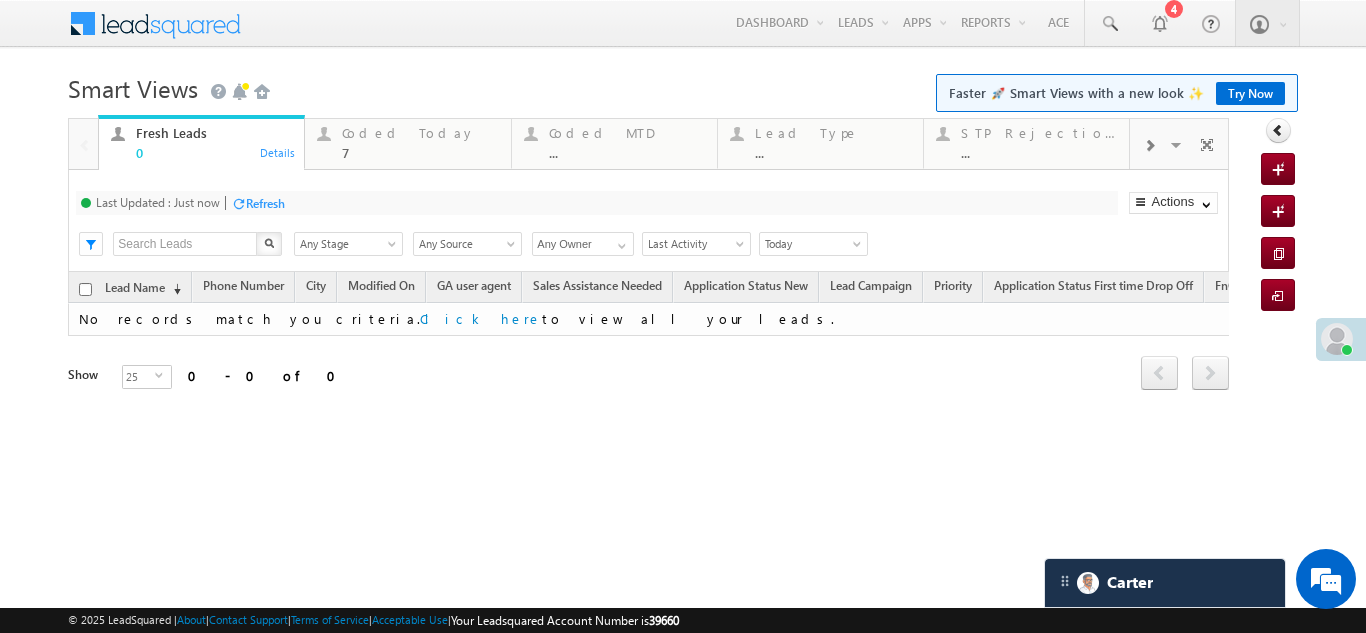 click on "Coded Today" at bounding box center (-33554013, -33554297) 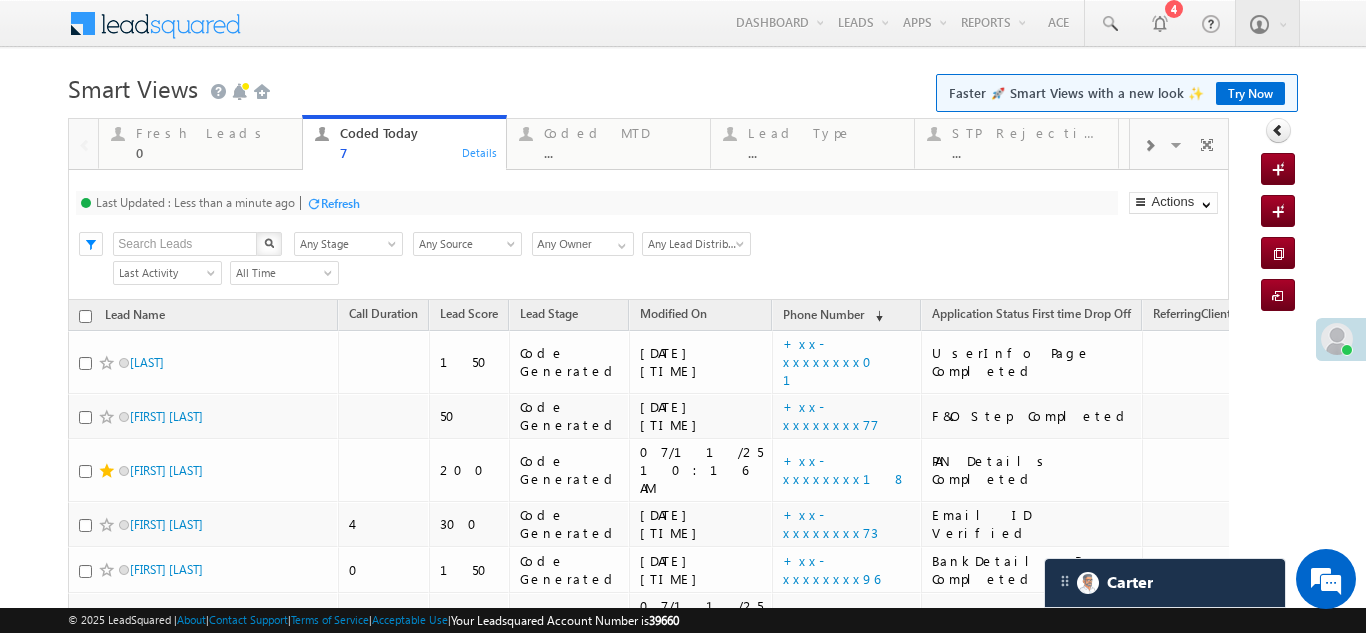 click on "Refresh" at bounding box center [340, 203] 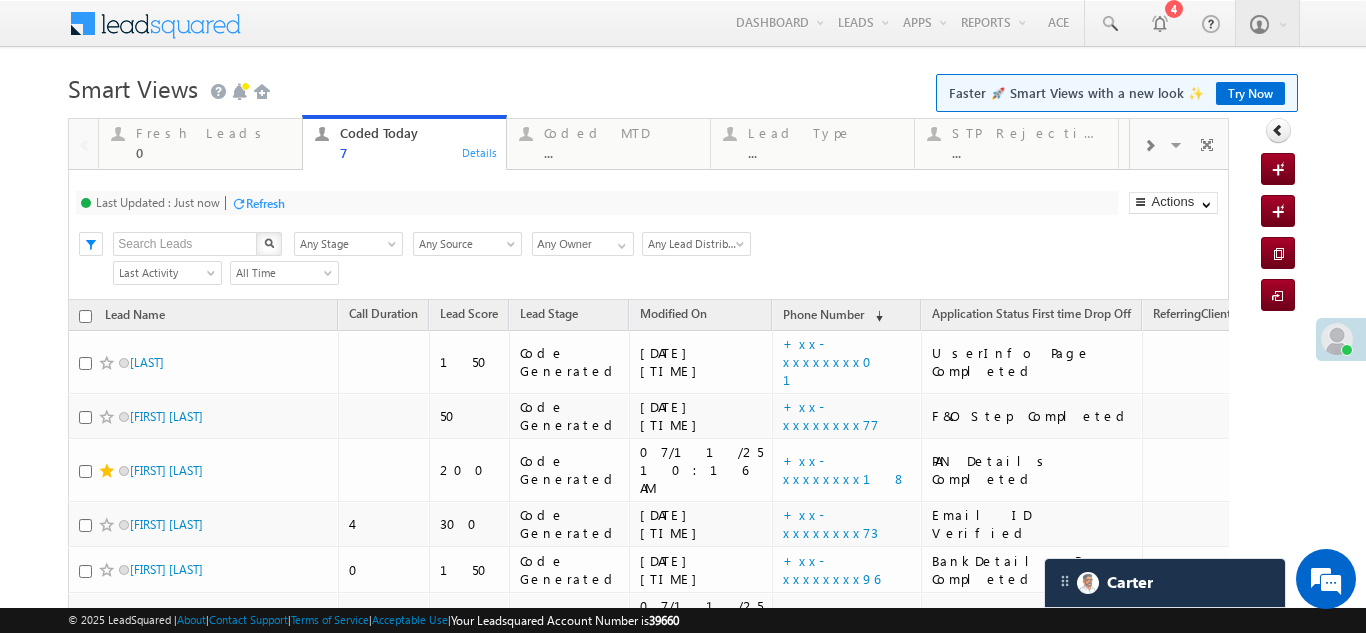 click on "Refresh" at bounding box center (265, 203) 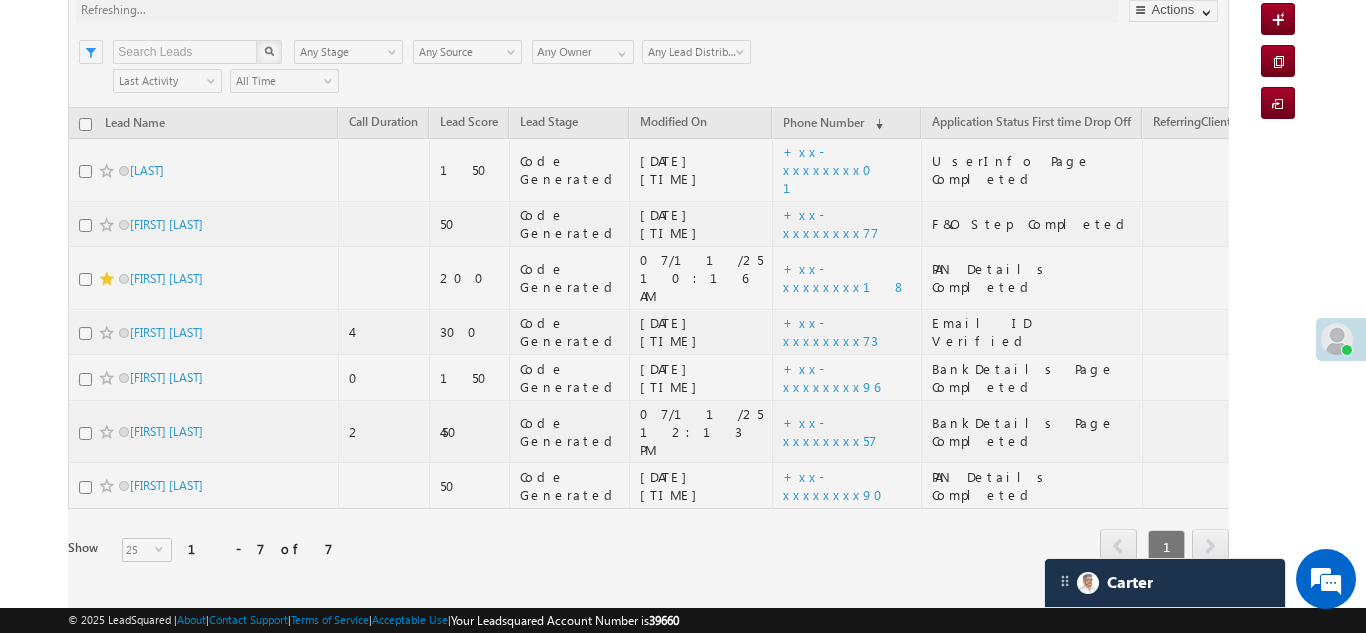 scroll, scrollTop: 0, scrollLeft: 0, axis: both 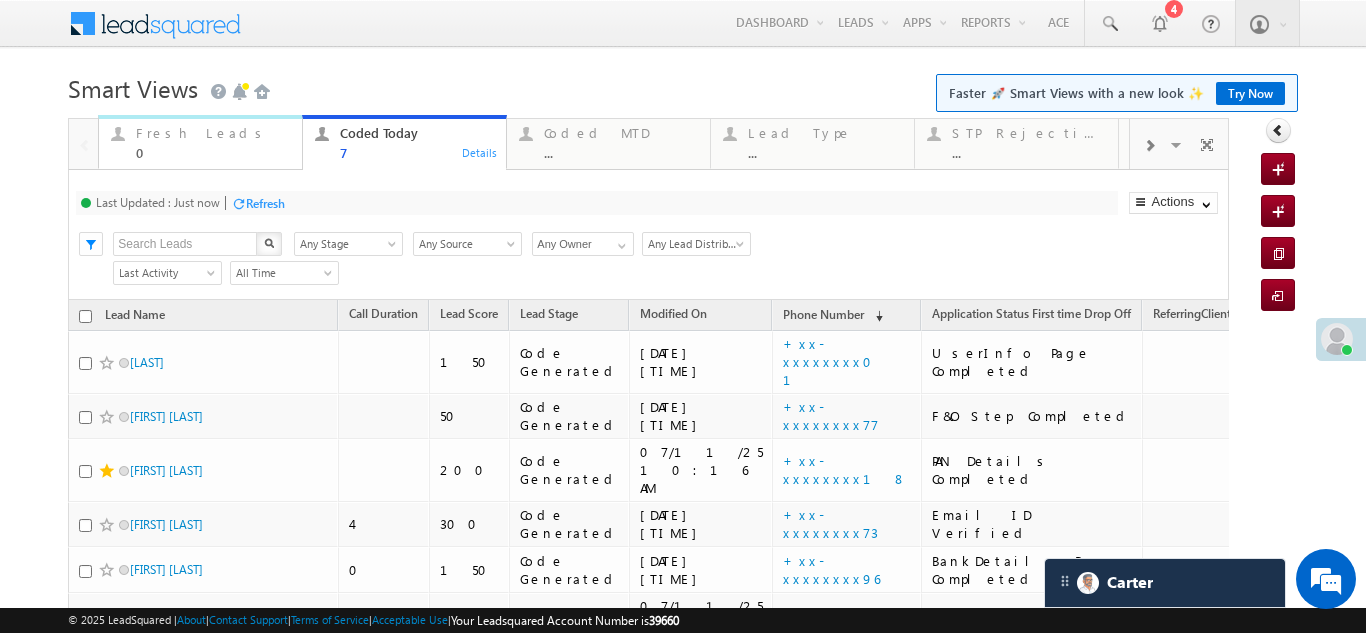 click on "Fresh Leads" at bounding box center (213, 133) 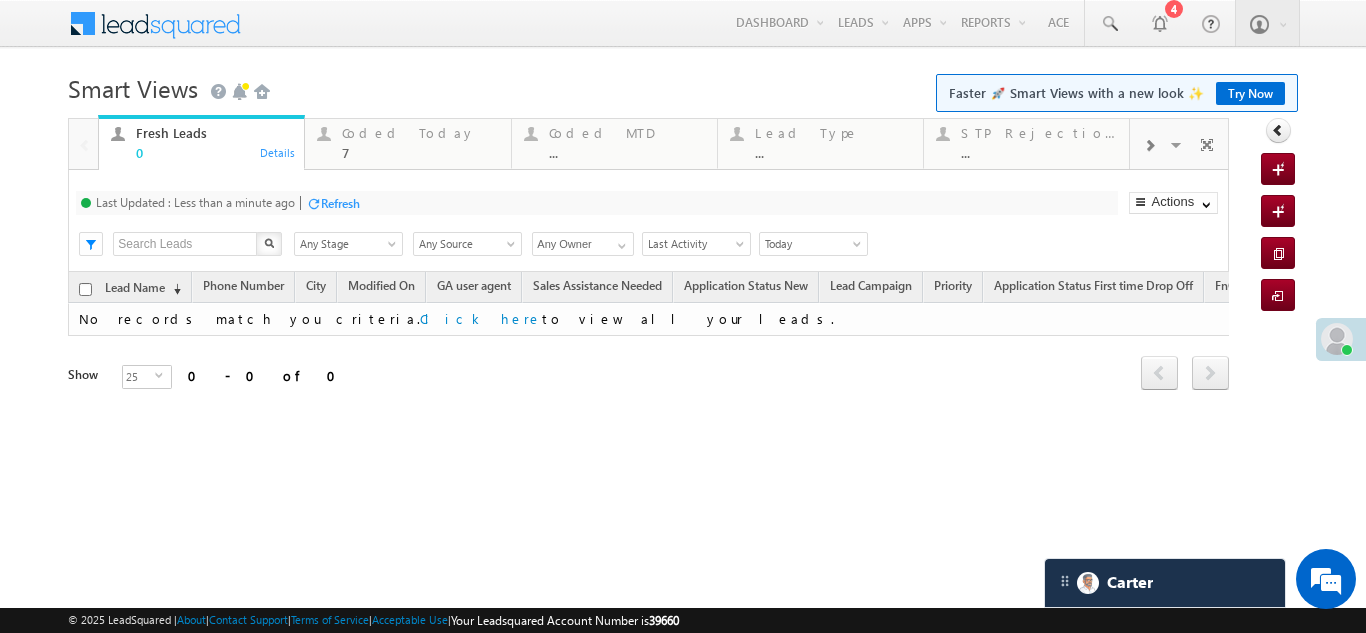 click on "Refresh" at bounding box center (340, 203) 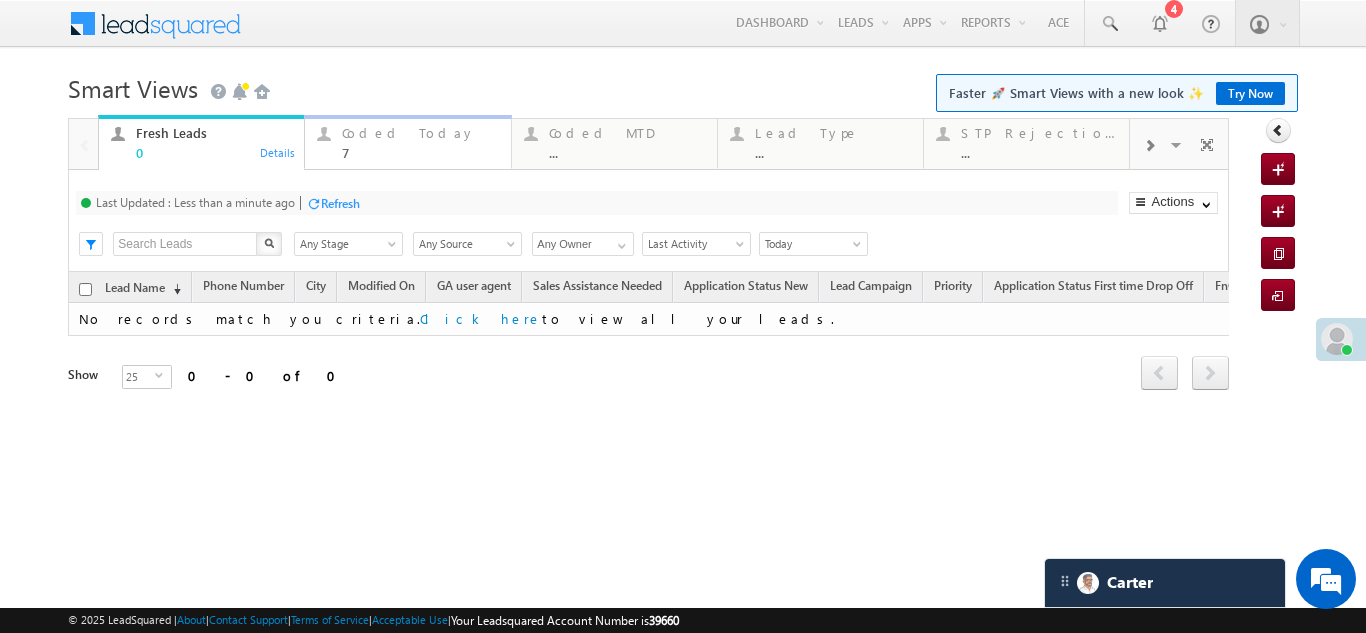 click on "Coded Today" at bounding box center (420, 133) 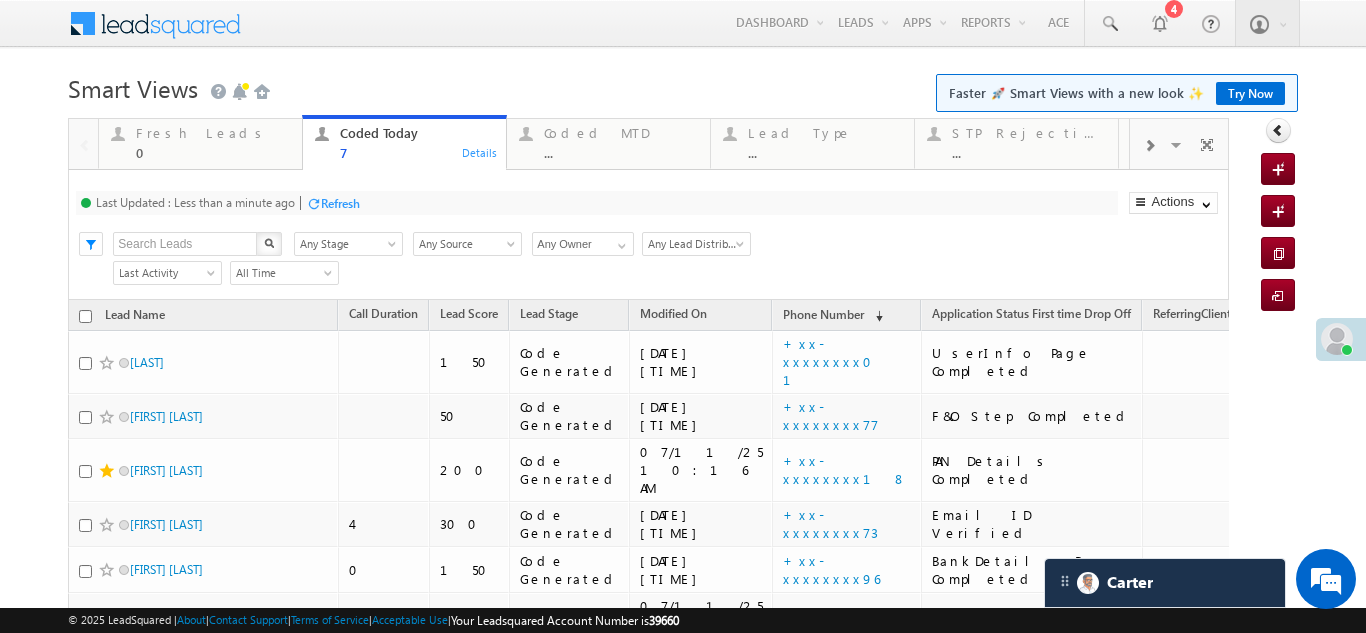 click on "Refresh" at bounding box center [340, 203] 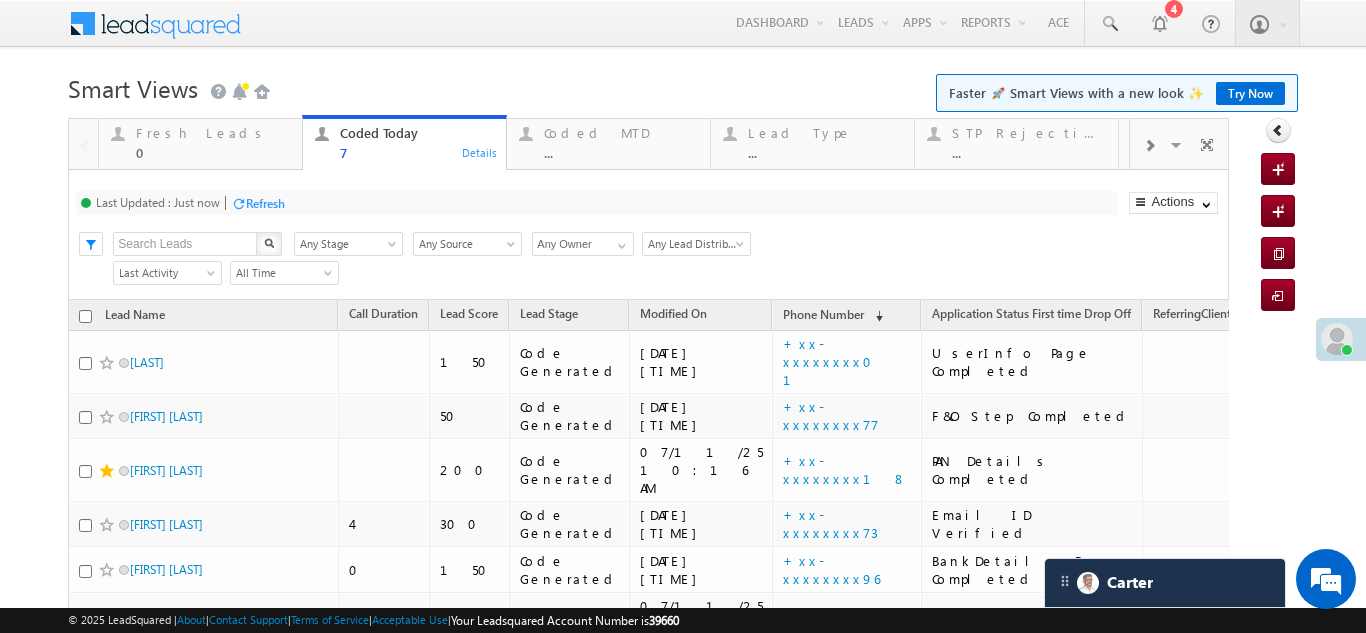 click on "Refresh" at bounding box center [265, 203] 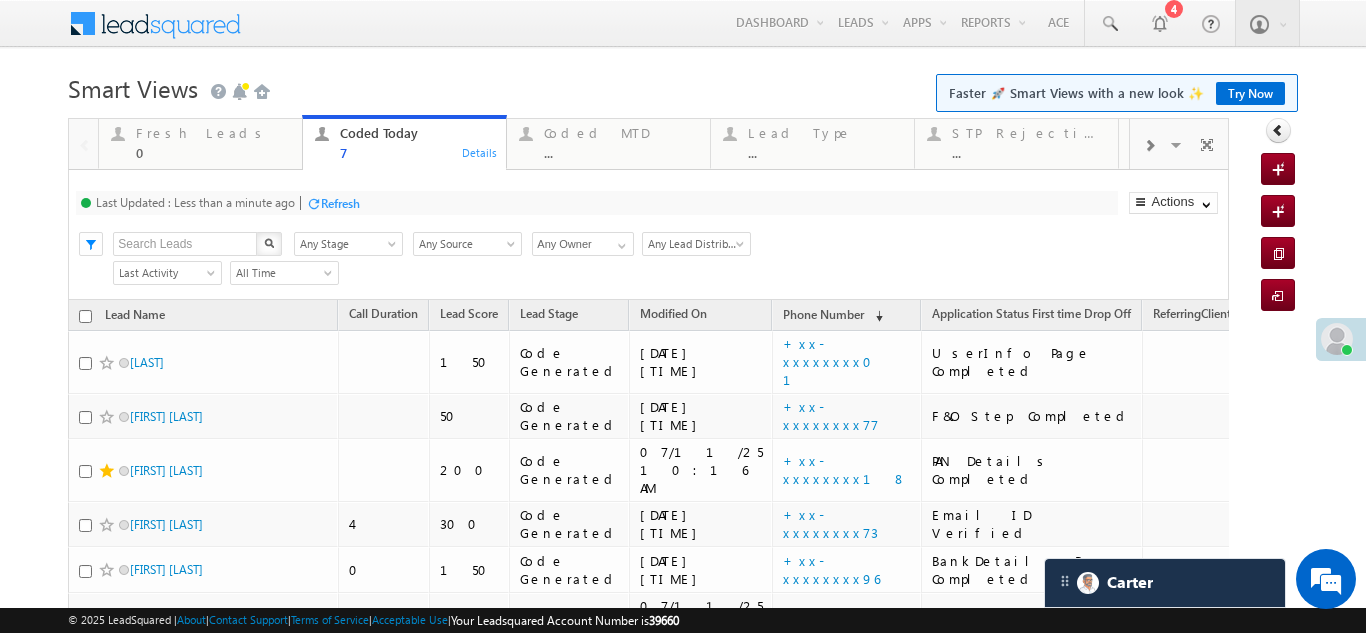click on "Refresh" at bounding box center (340, 203) 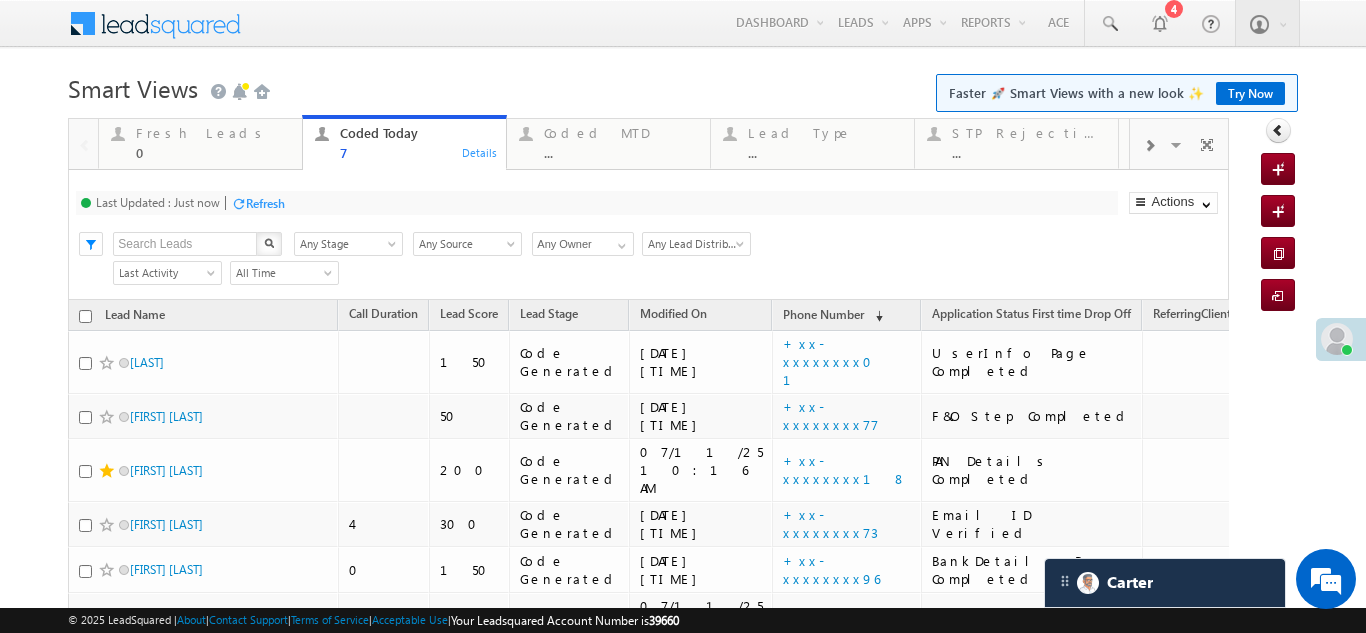 click on "Refresh" at bounding box center [265, 203] 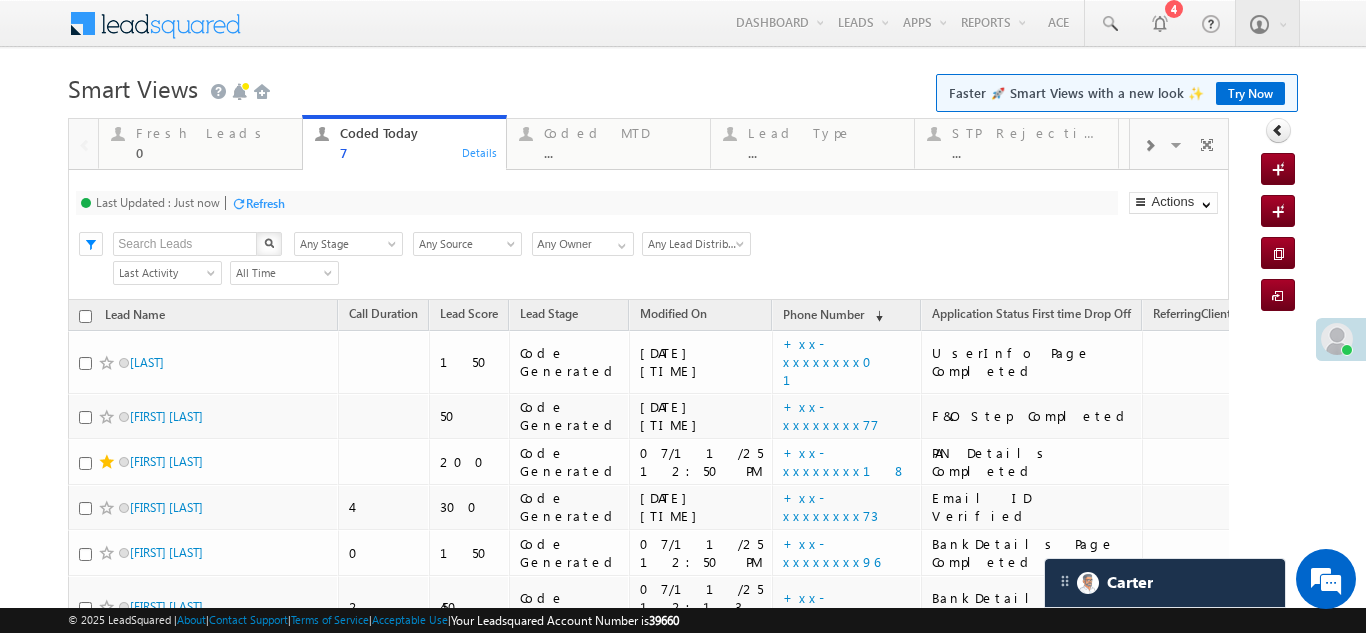 click on "Refresh" at bounding box center (265, 203) 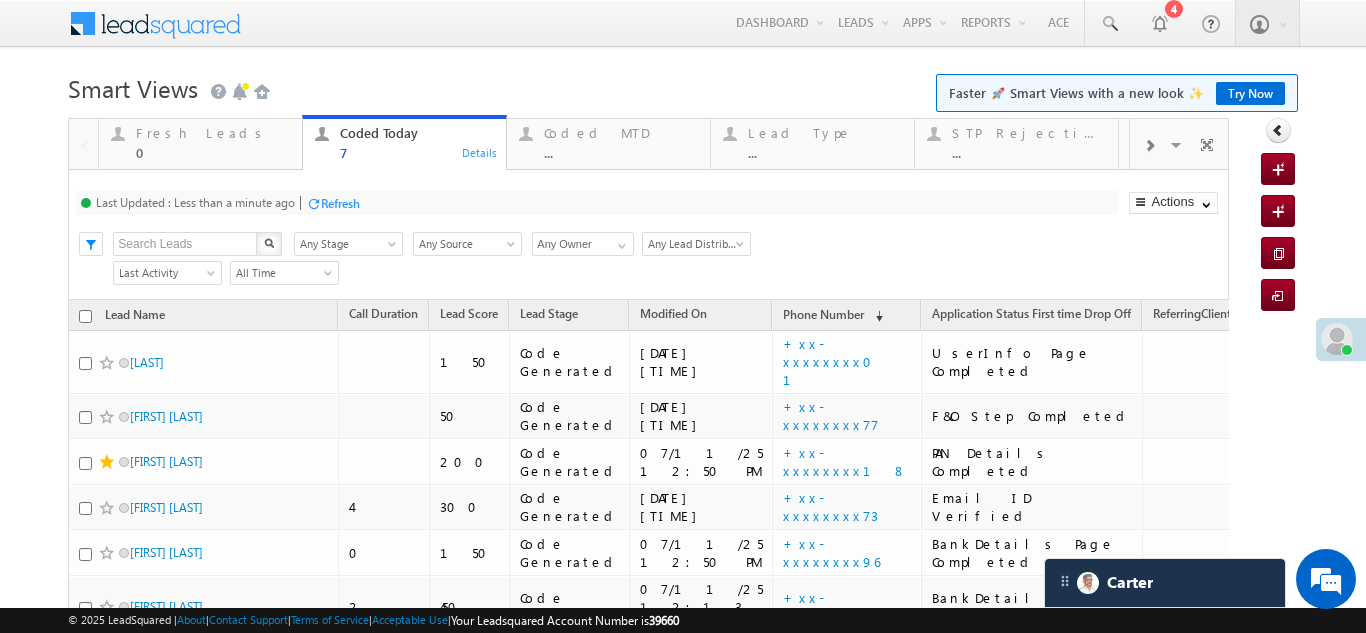 click on "Refresh" at bounding box center (340, 203) 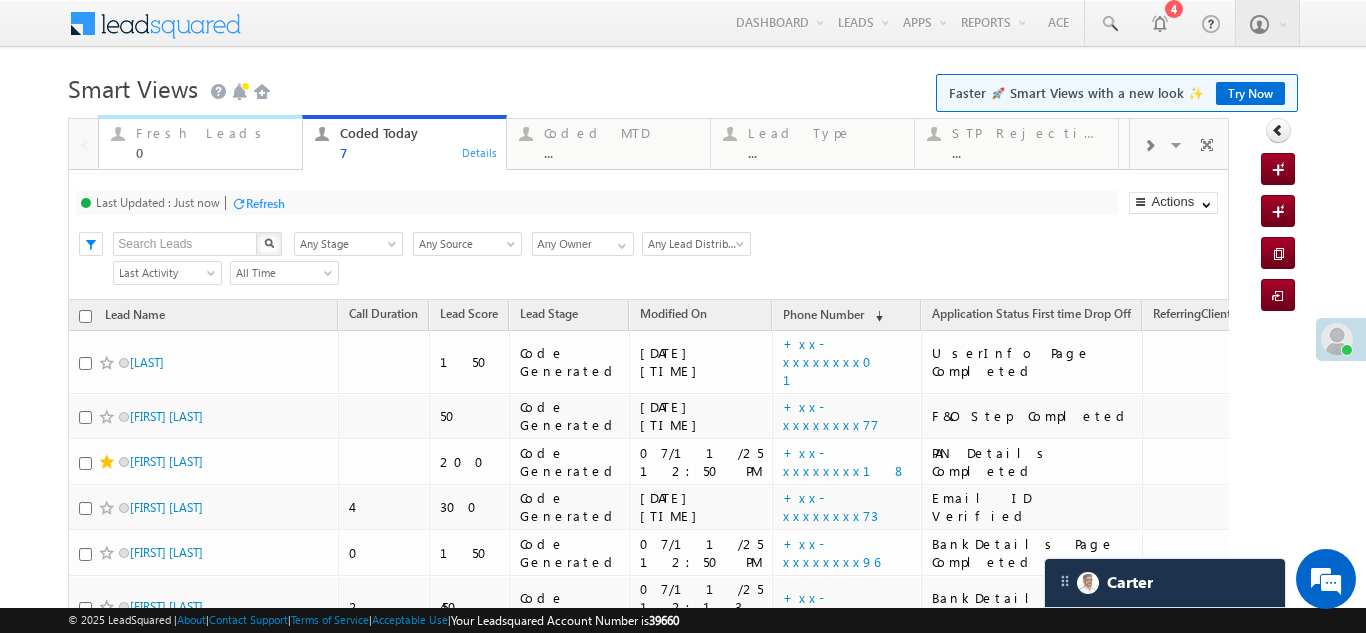 click on "Fresh Leads" at bounding box center [213, 133] 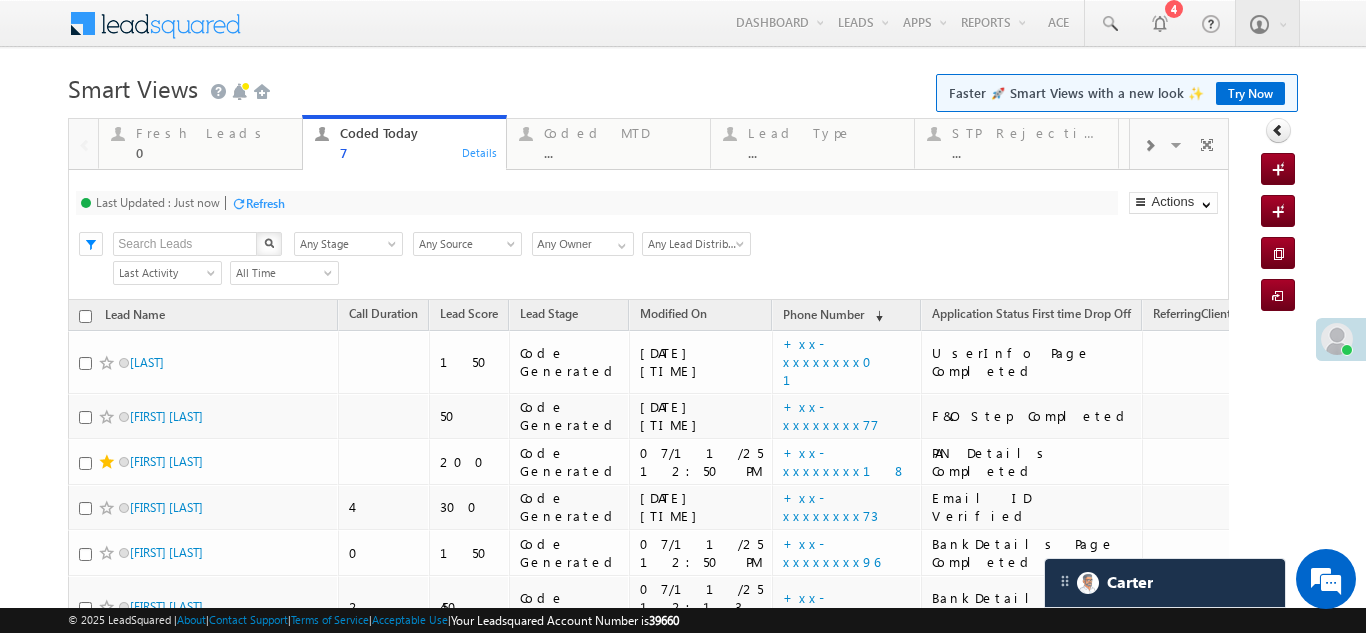 click on "Fresh Leads" at bounding box center [-33554216, -33554297] 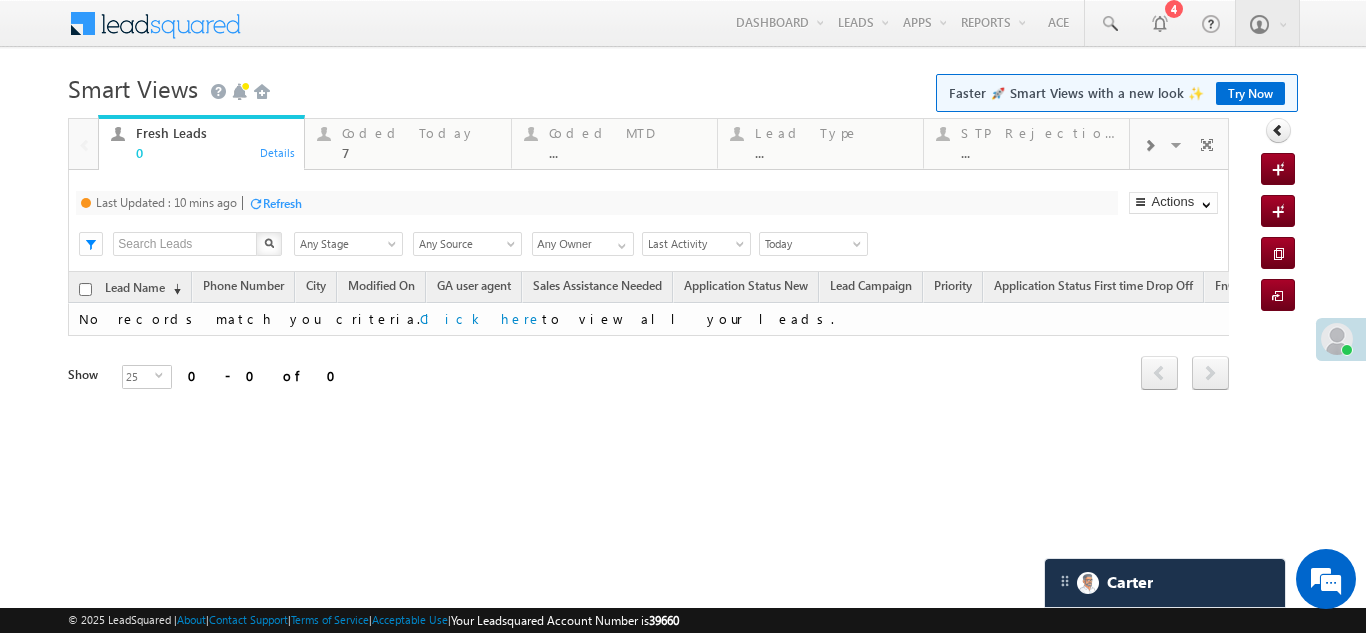 click on "Refresh" at bounding box center (282, 203) 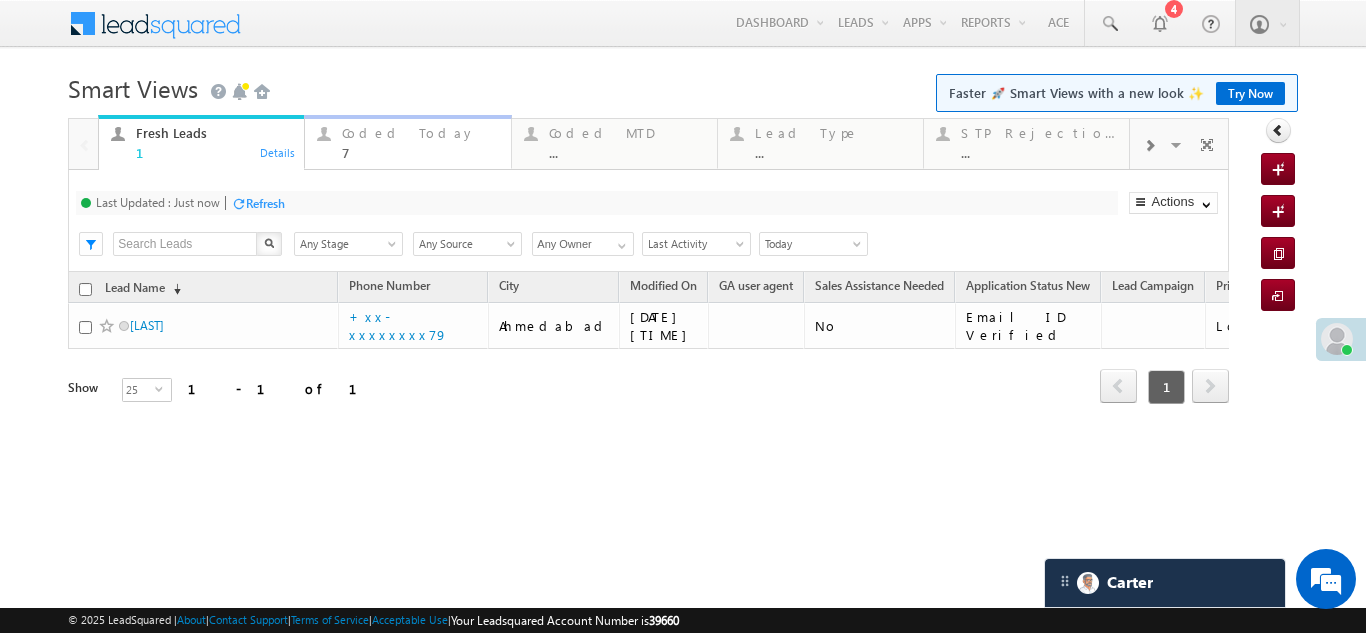 click on "7" at bounding box center (420, 152) 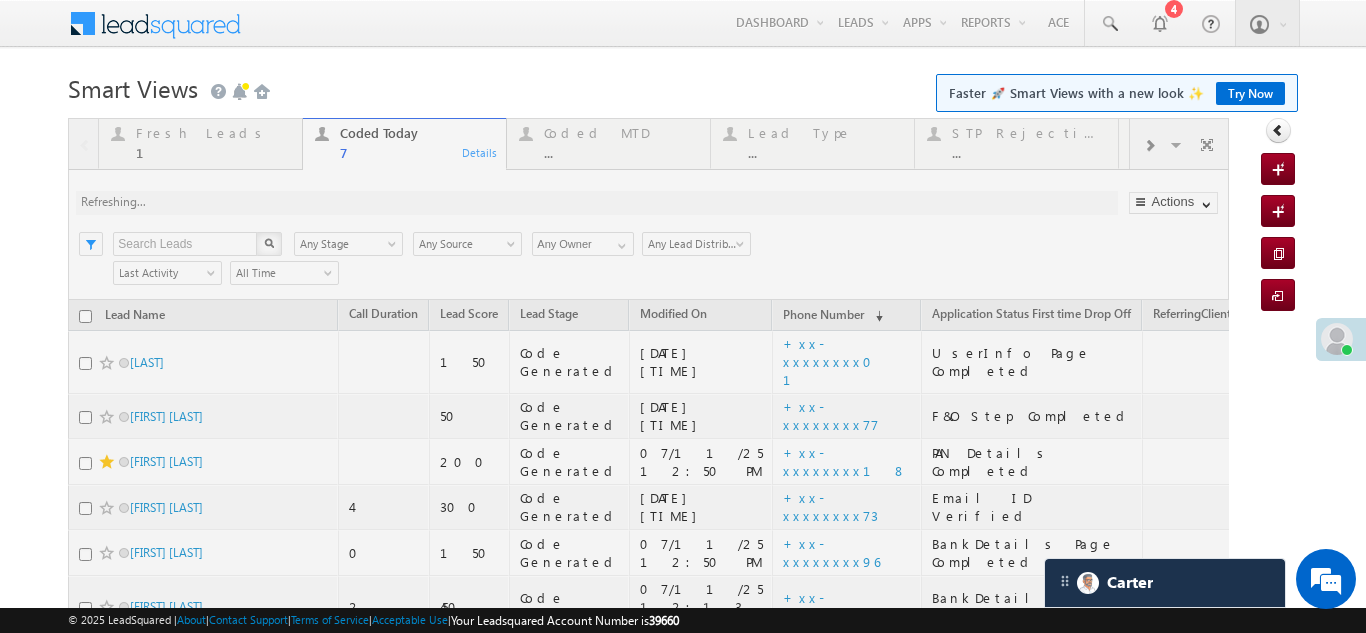click at bounding box center (648, 456) 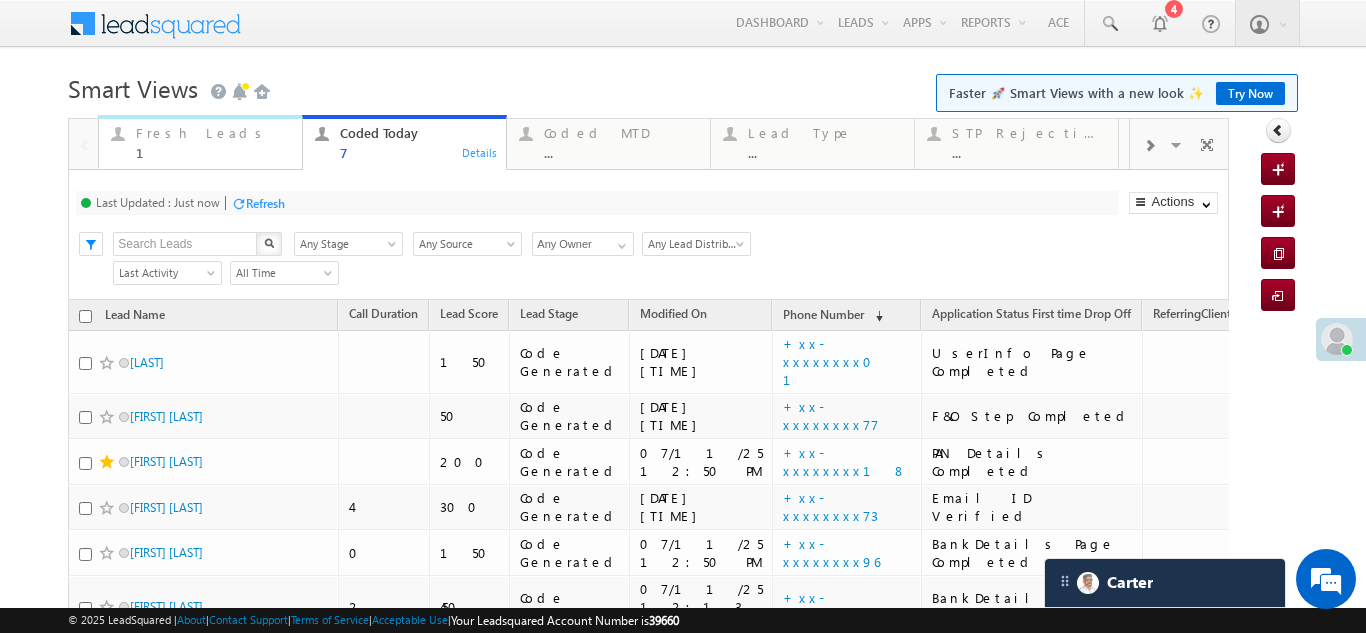 click on "Fresh Leads" at bounding box center (213, 133) 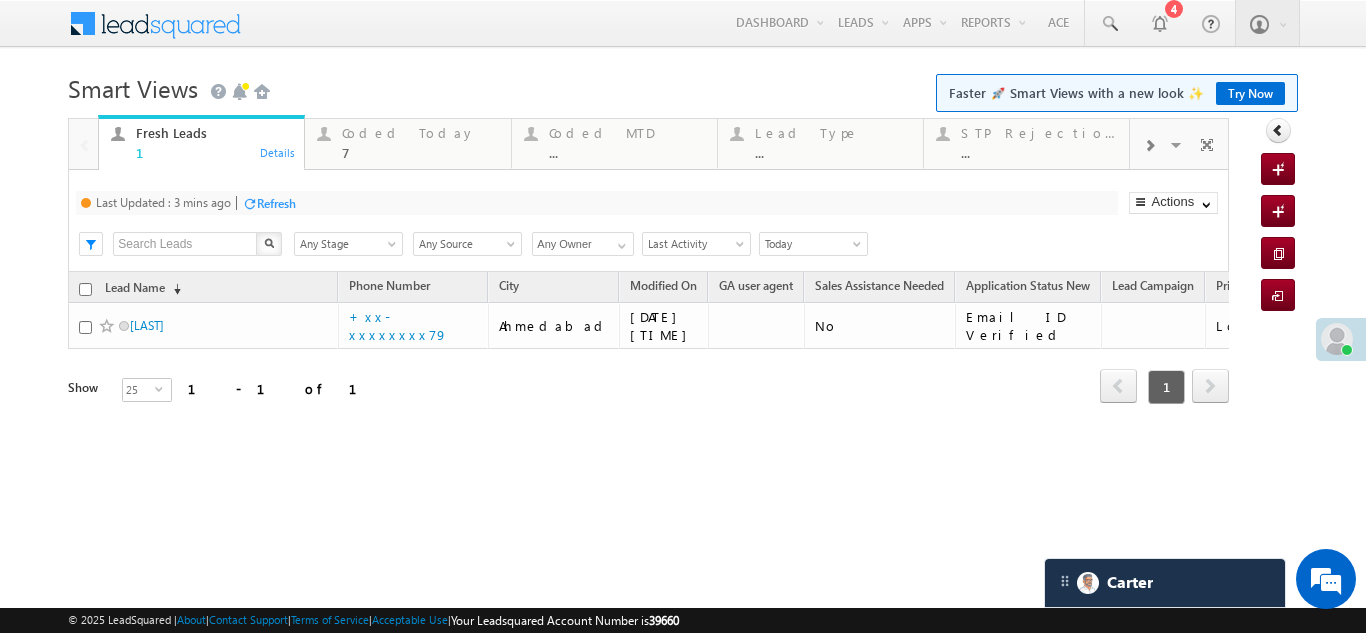 click on "Refresh" at bounding box center (276, 203) 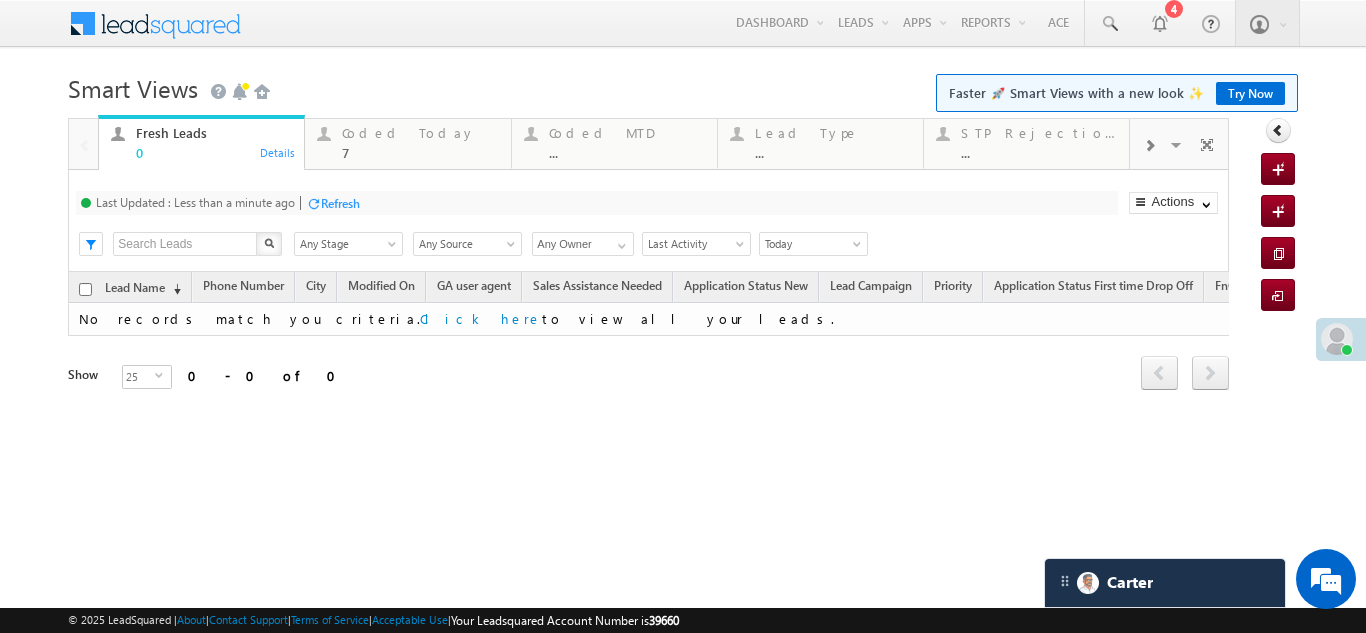 click on "Refresh" at bounding box center (340, 203) 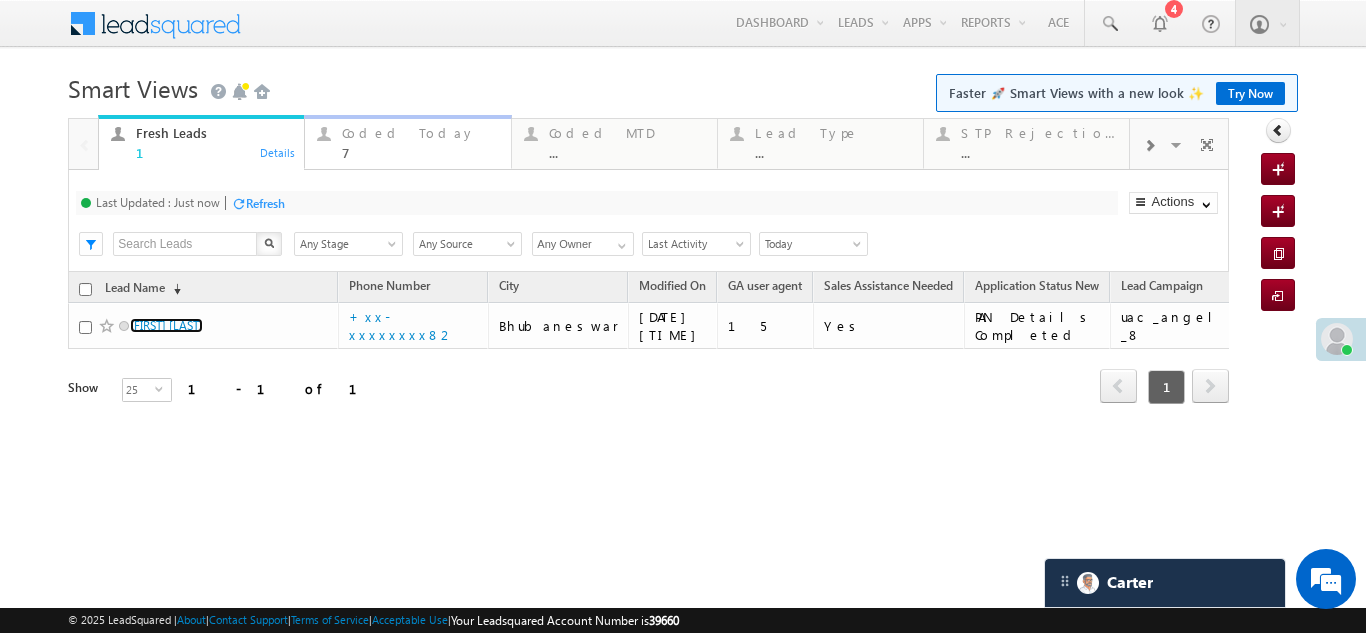 click on "Coded Today 7" at bounding box center (420, 140) 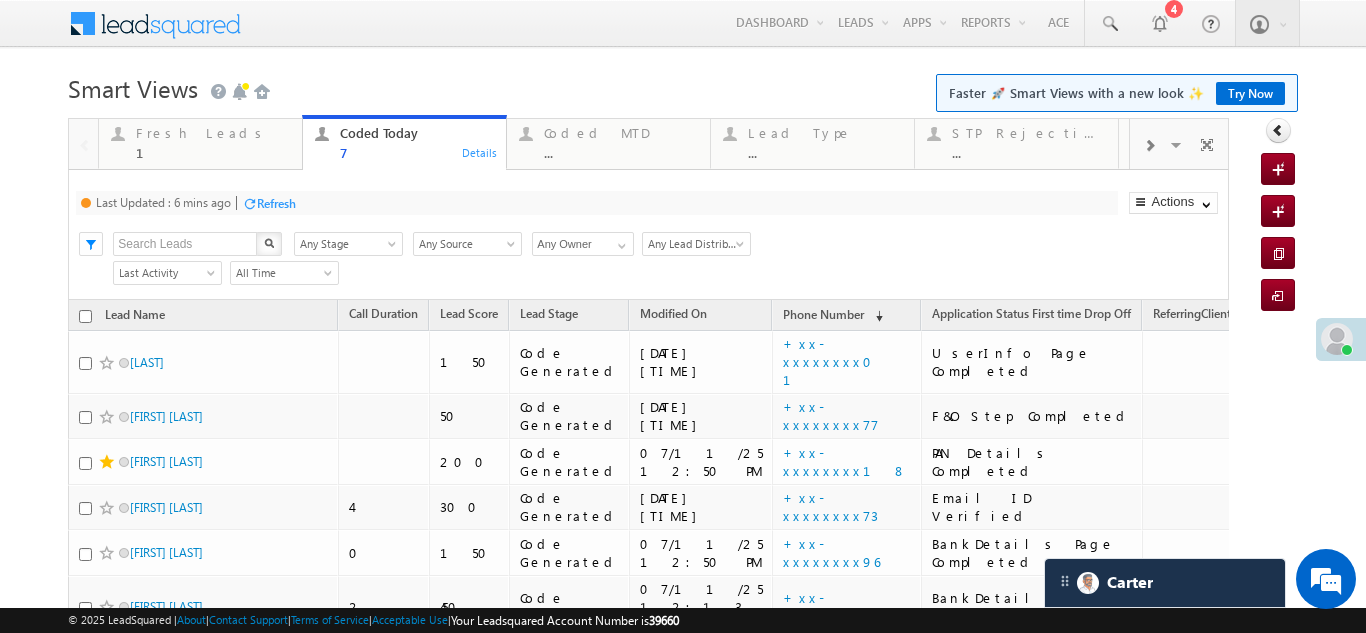 click on "Refresh" at bounding box center [276, 203] 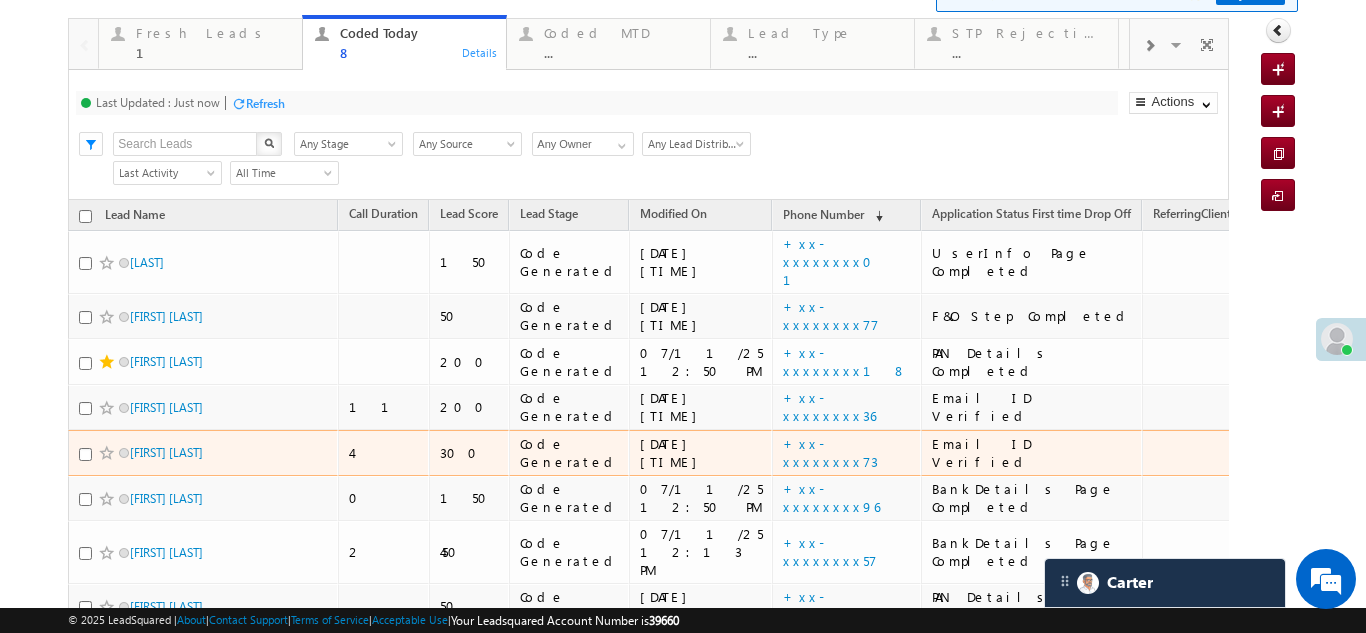 scroll, scrollTop: 238, scrollLeft: 0, axis: vertical 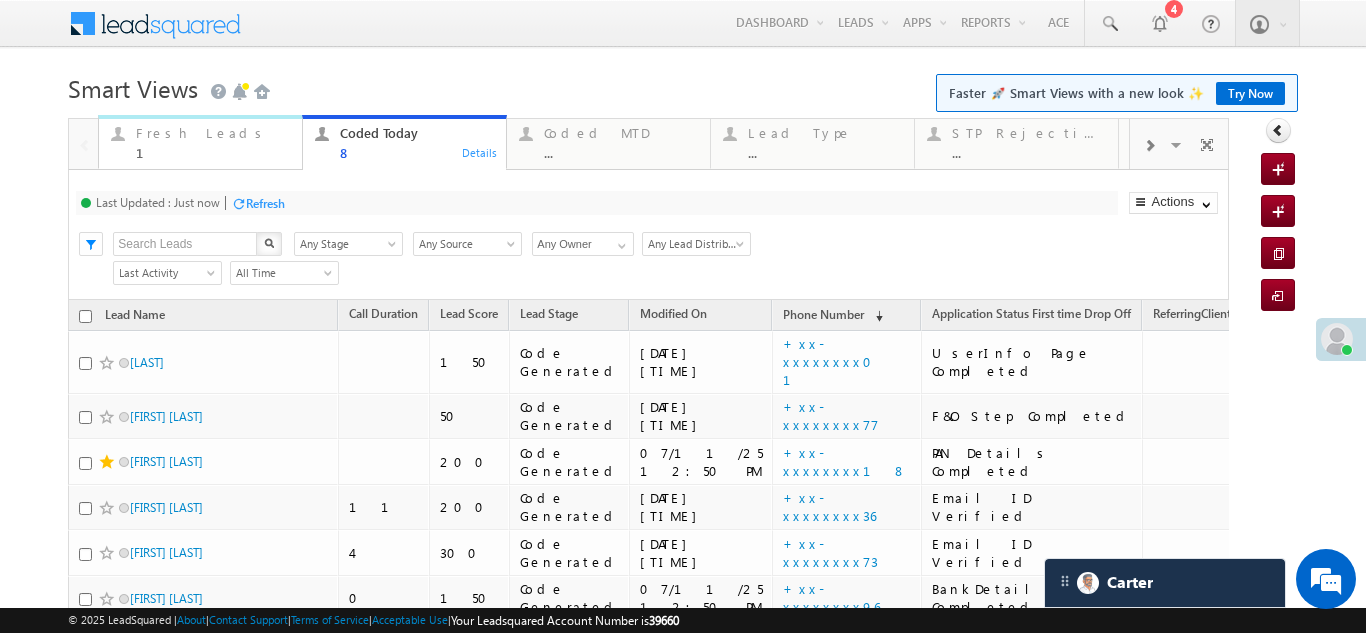 click on "Fresh Leads" at bounding box center (213, 133) 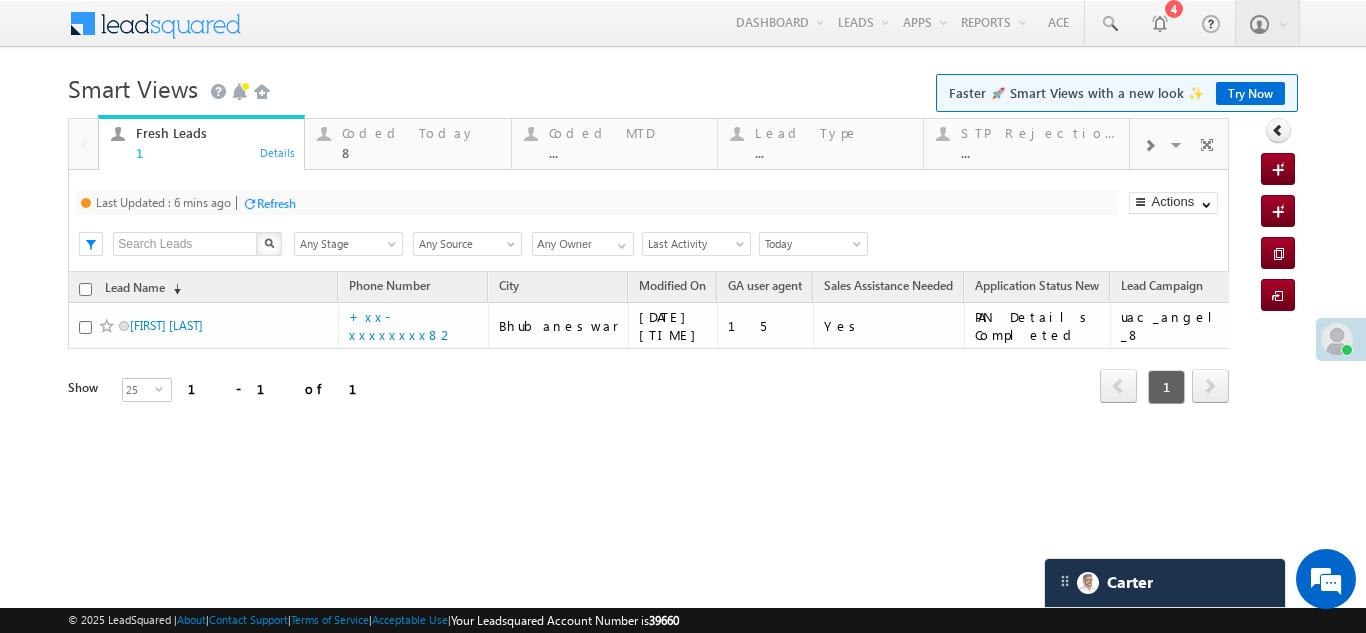 click on "Refresh" at bounding box center (276, 203) 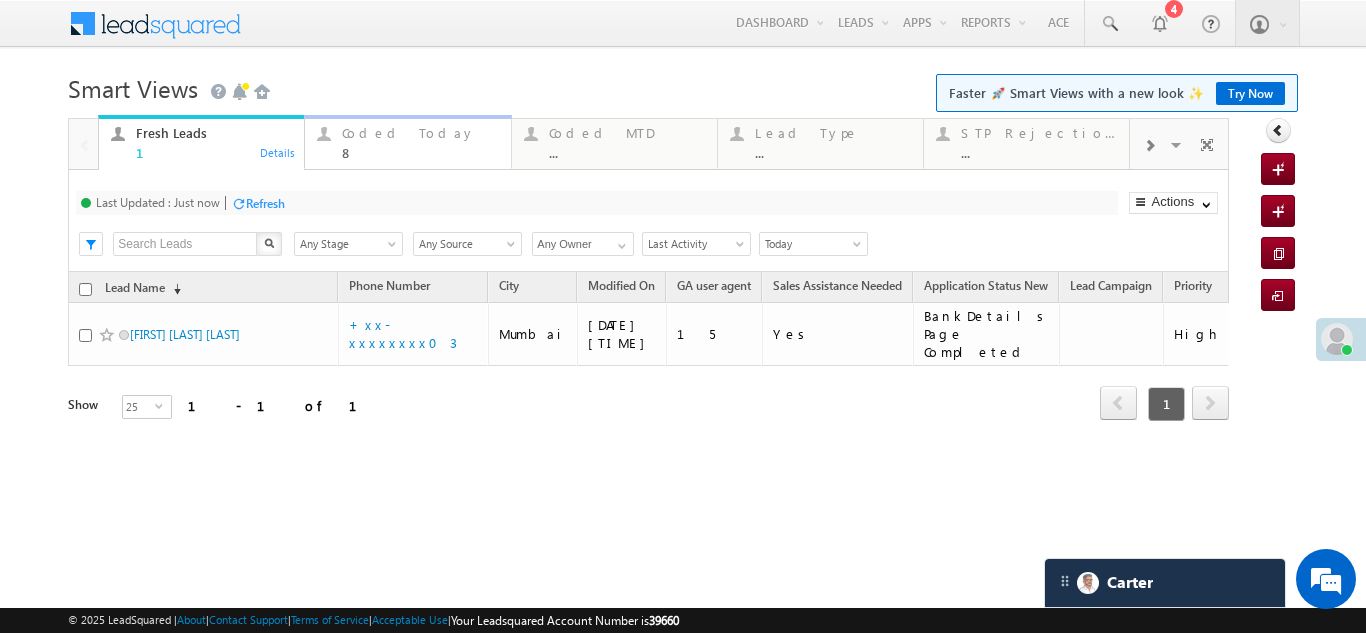 click on "Coded Today" at bounding box center [420, 133] 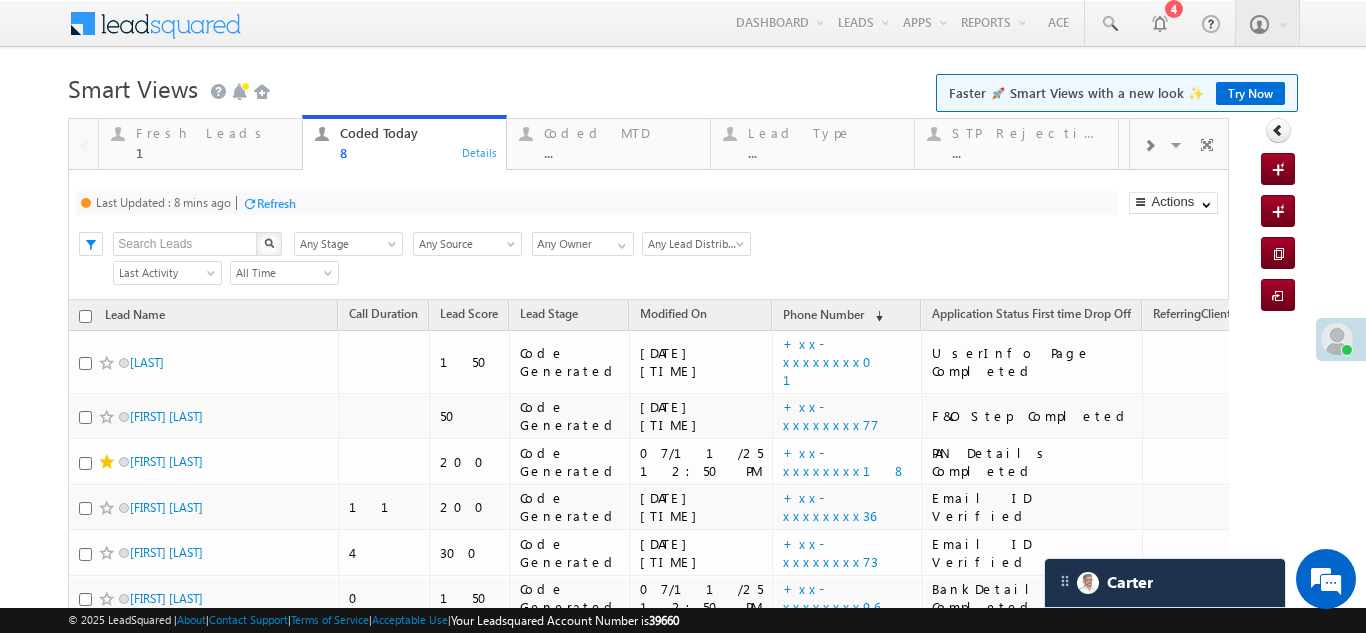 click on "Refresh" at bounding box center (276, 203) 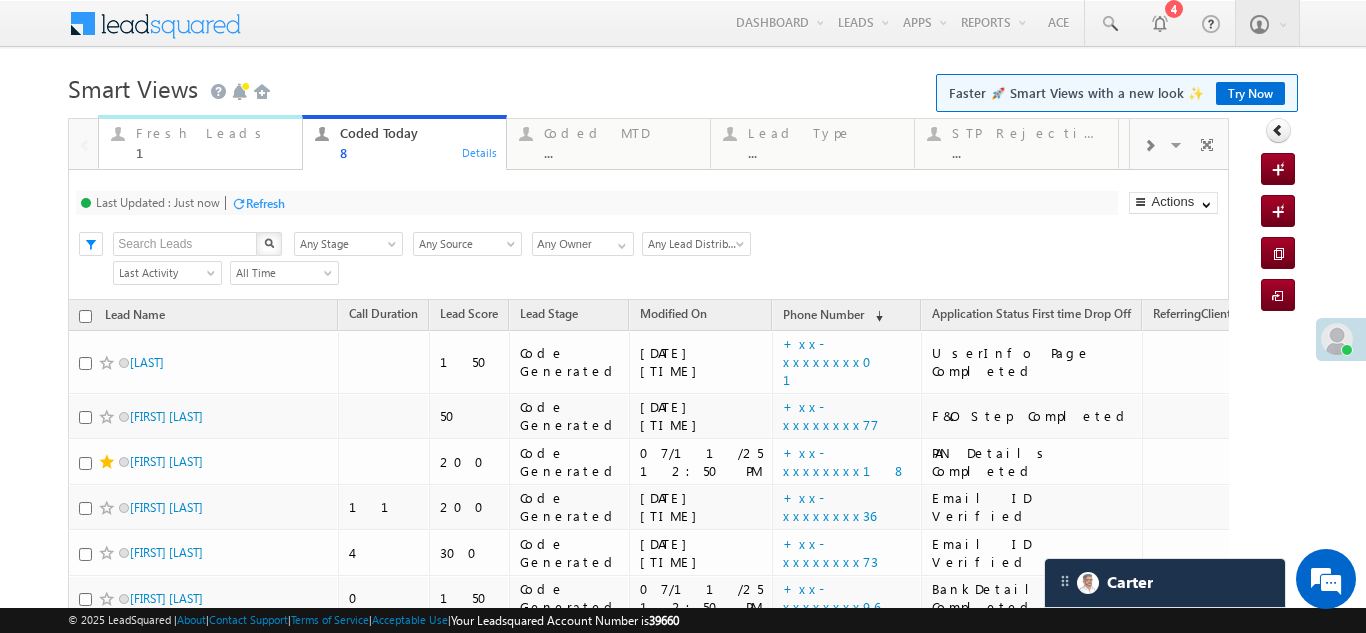 click on "Fresh Leads 1" at bounding box center [213, 140] 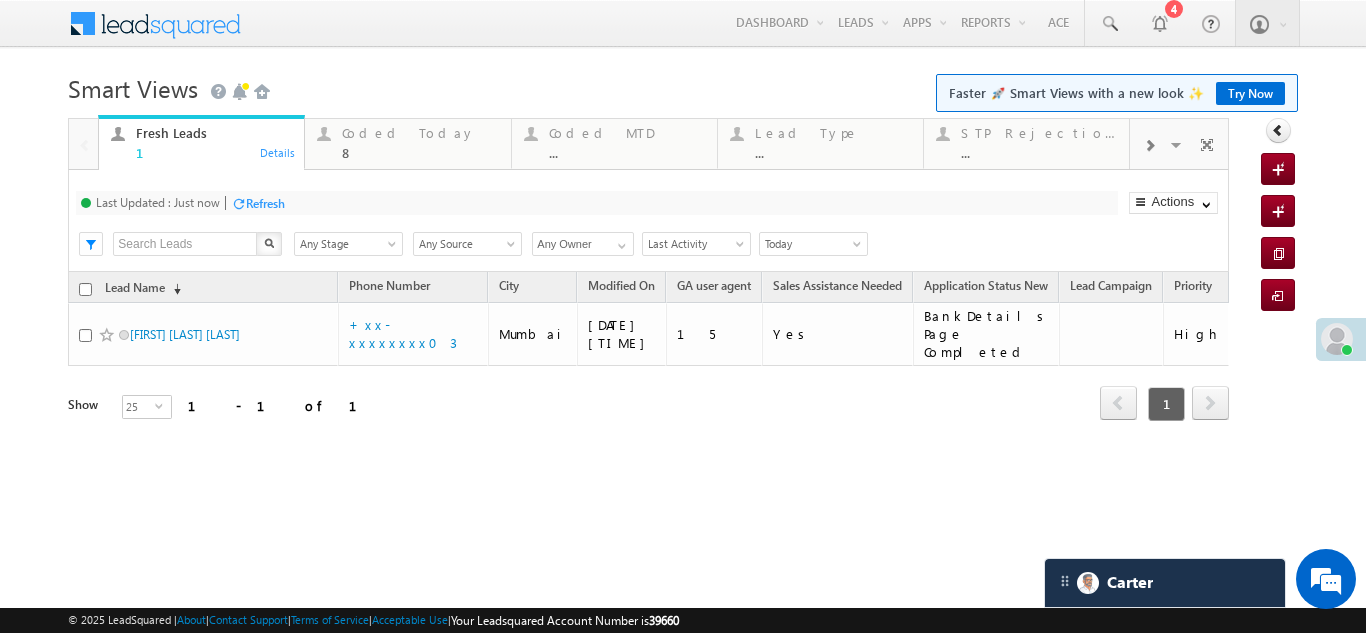 click on "Refresh" at bounding box center [265, 203] 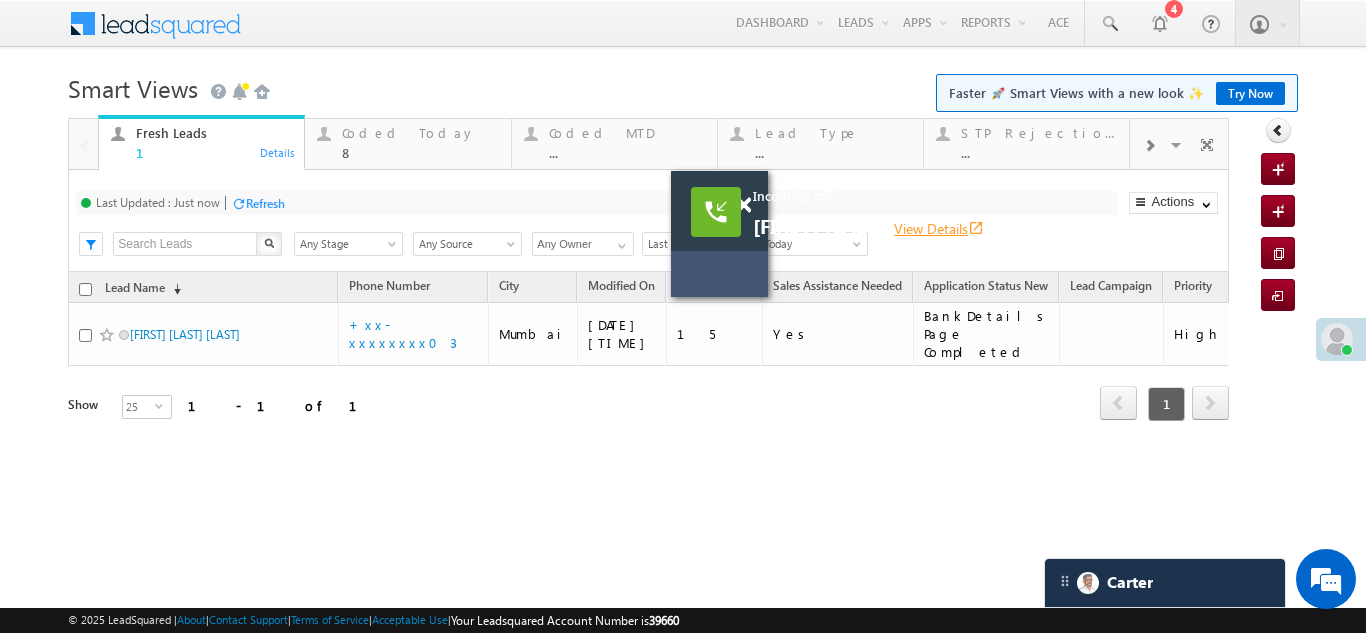 click on "View Details  open_in_new" at bounding box center (939, 228) 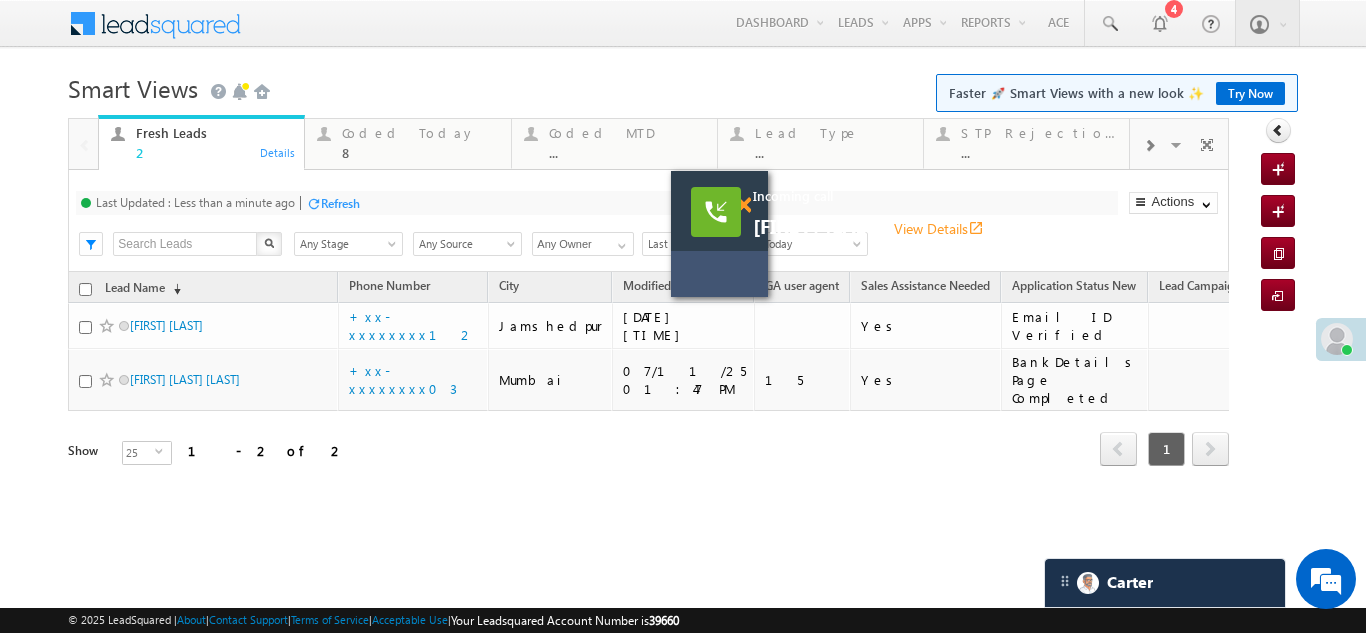 click at bounding box center [743, 205] 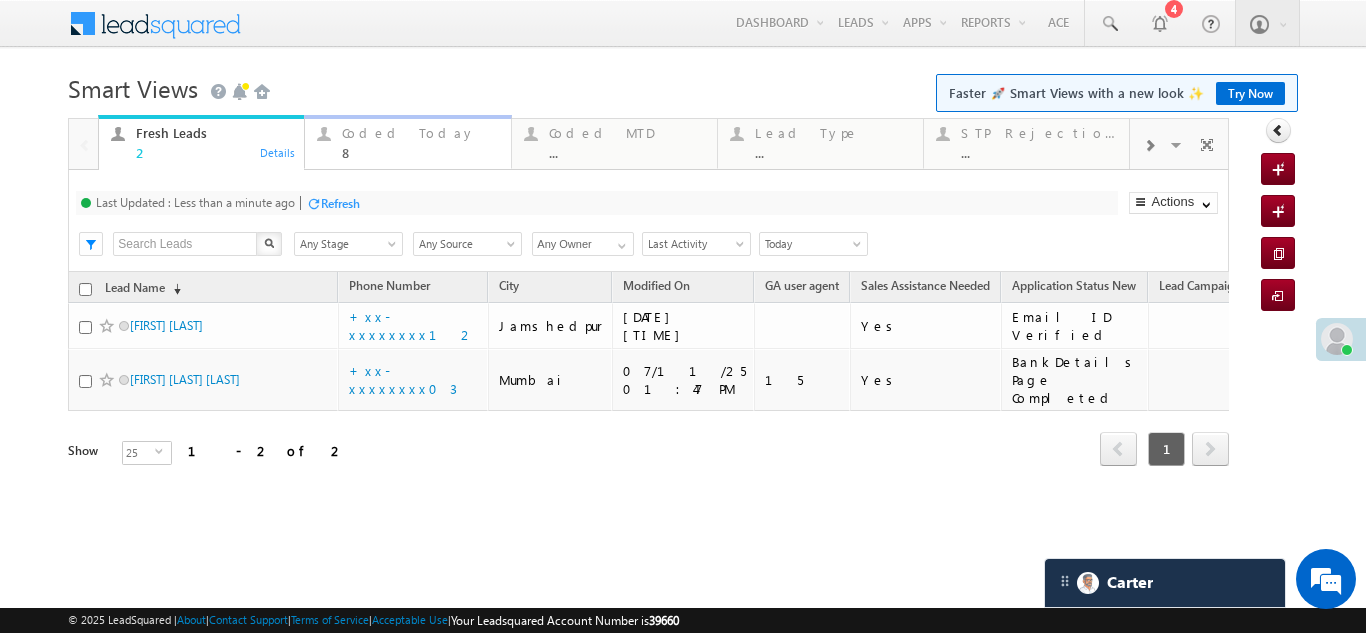 click on "Coded Today" at bounding box center (420, 133) 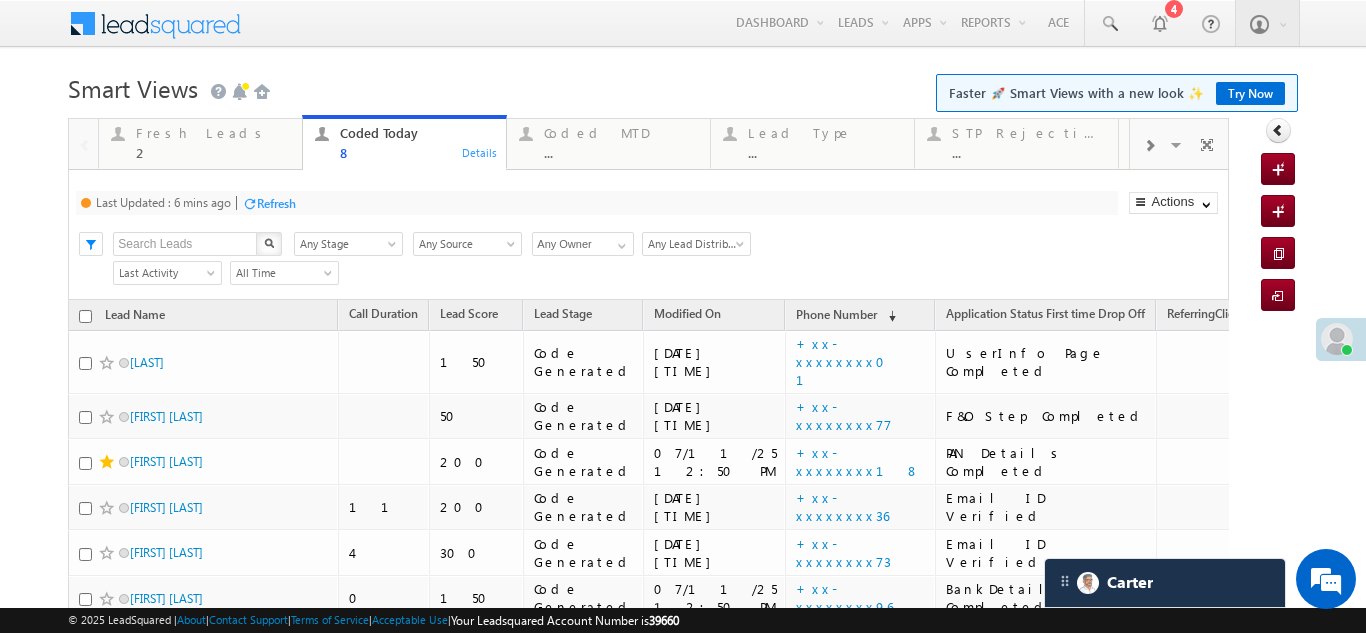 click on "Refresh" at bounding box center [276, 203] 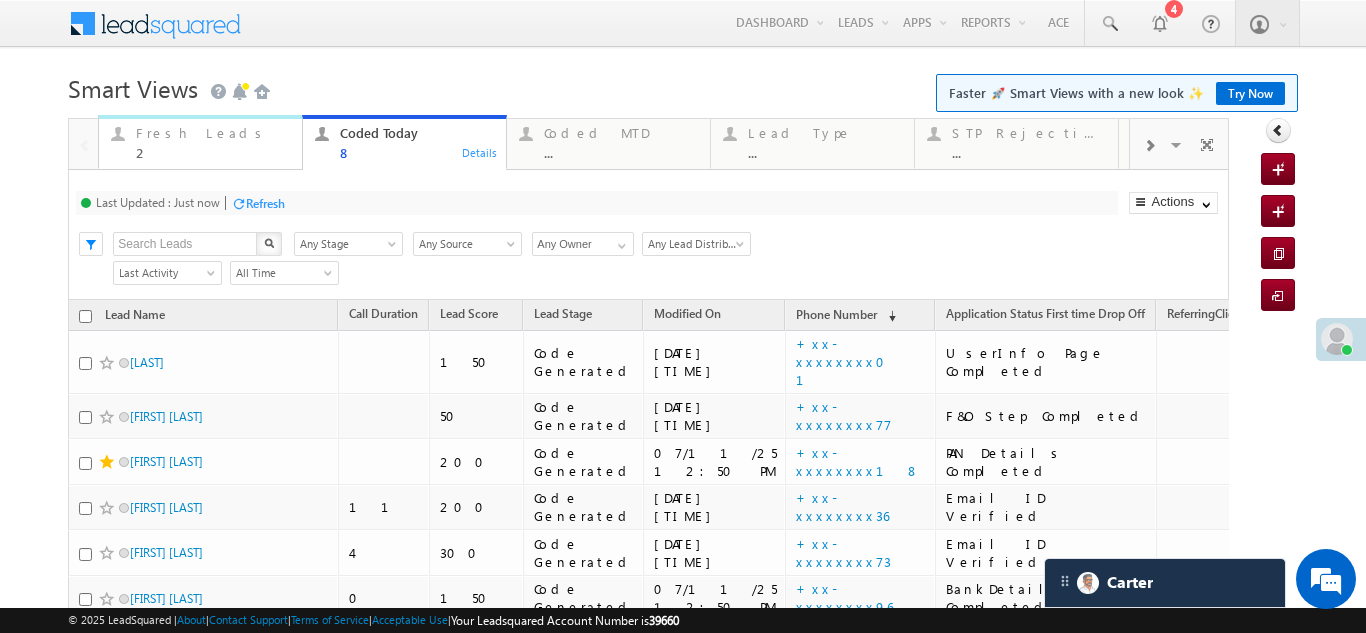 click on "Fresh Leads" at bounding box center (213, 133) 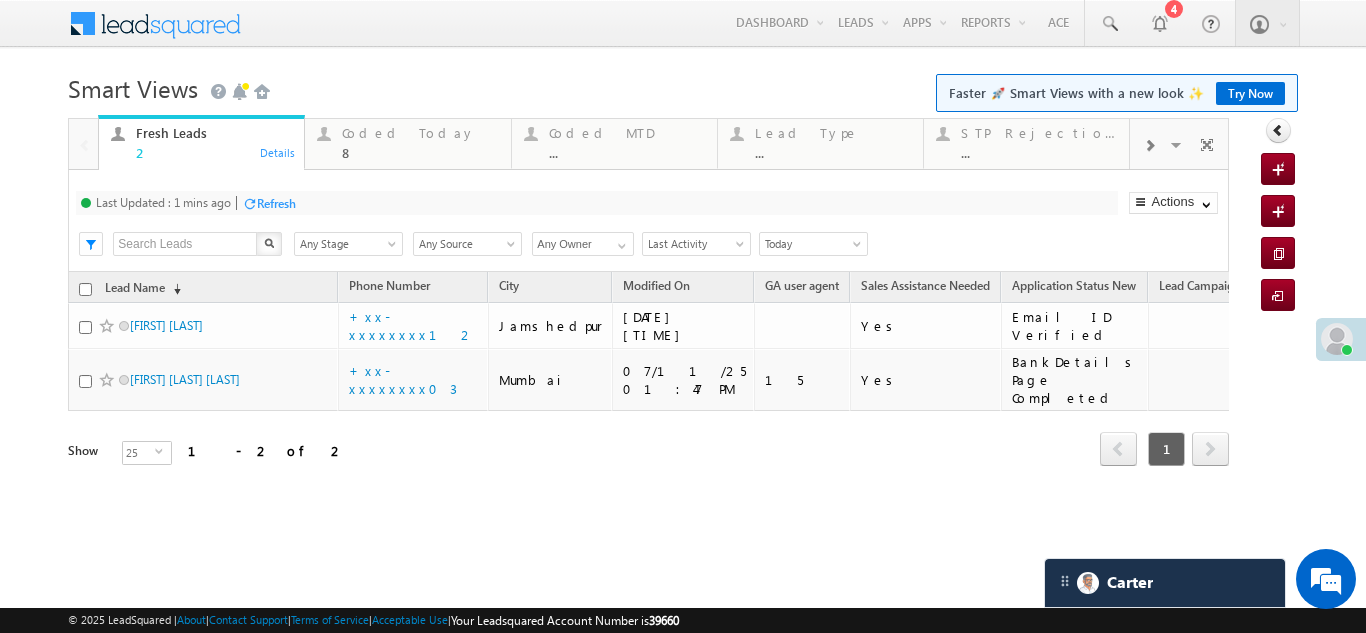 click on "Refresh" at bounding box center (276, 203) 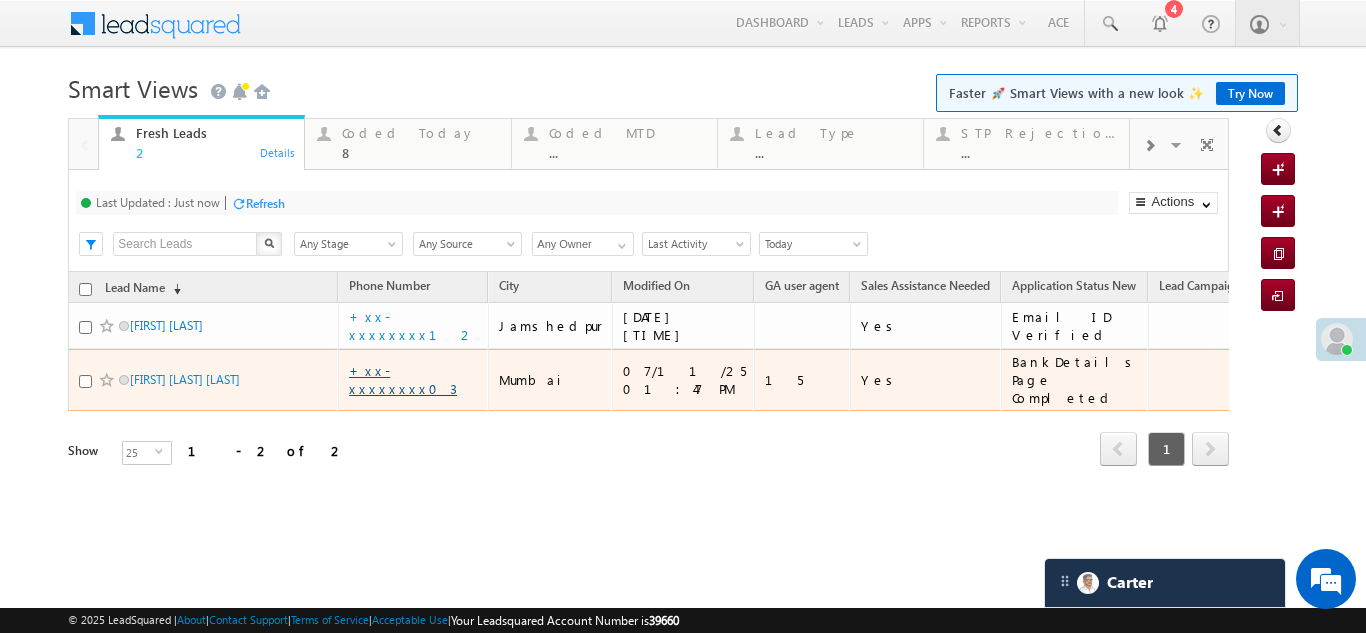 click on "+xx-xxxxxxxx03" at bounding box center (403, 379) 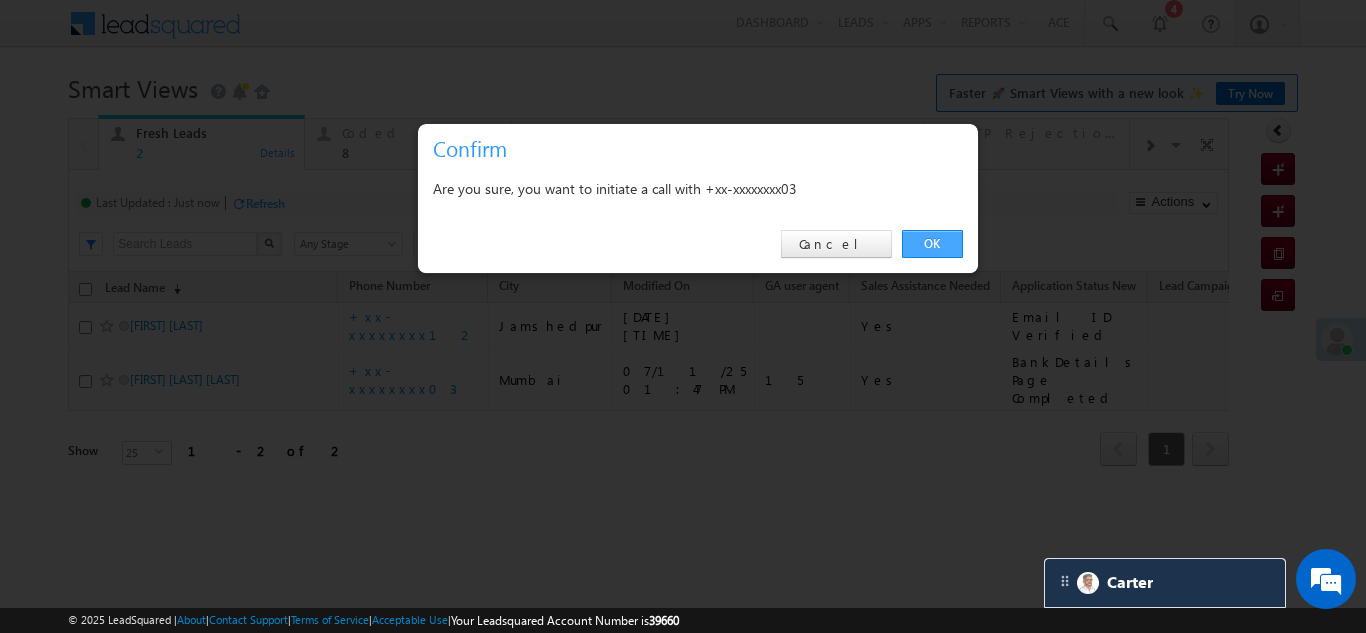 click on "OK" at bounding box center [932, 244] 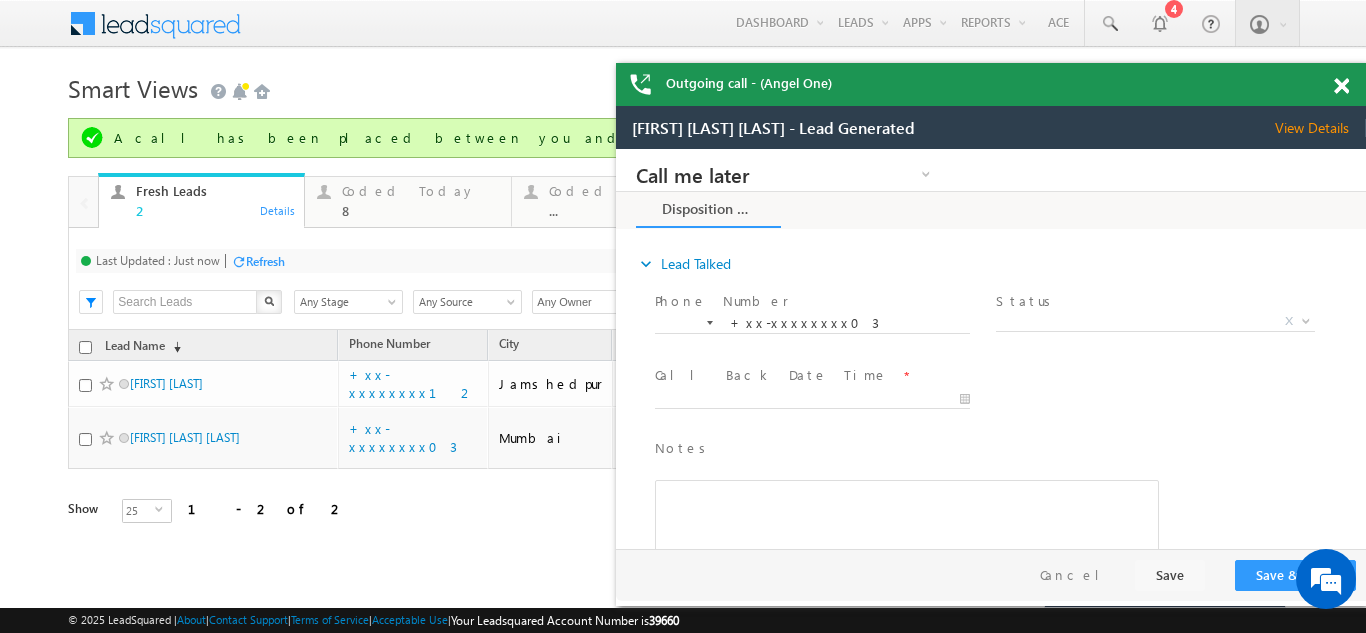 scroll, scrollTop: 0, scrollLeft: 0, axis: both 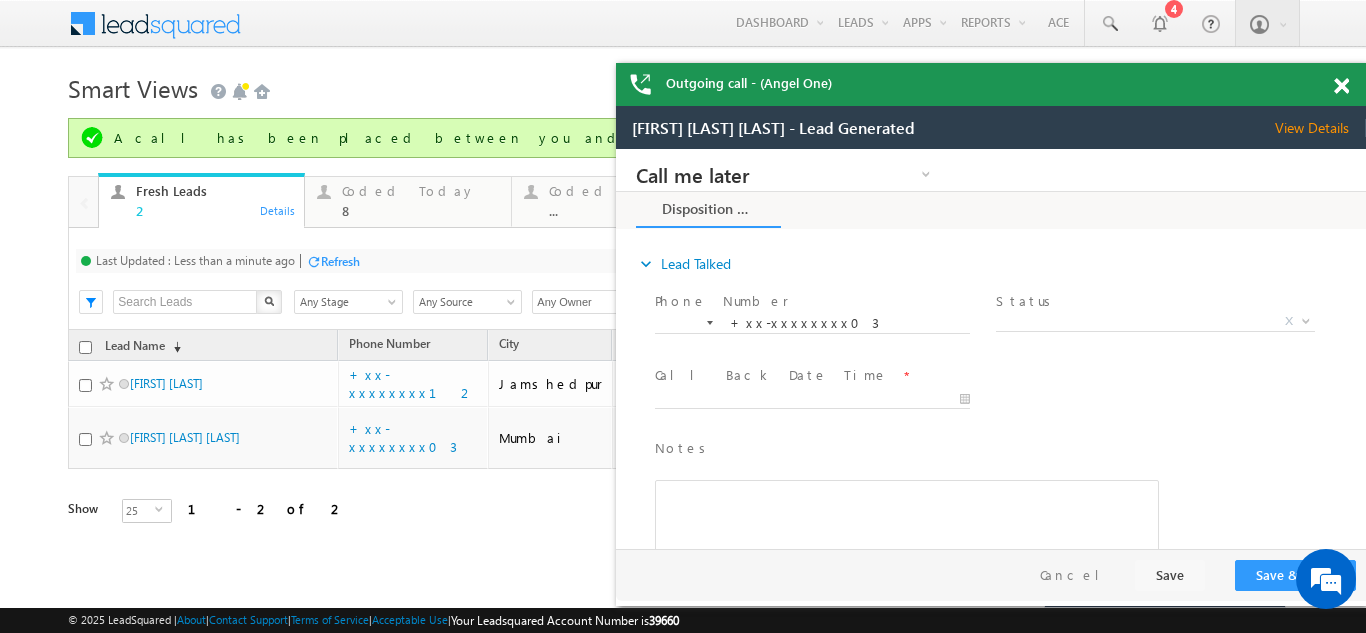 click on "View Details" at bounding box center (1320, 128) 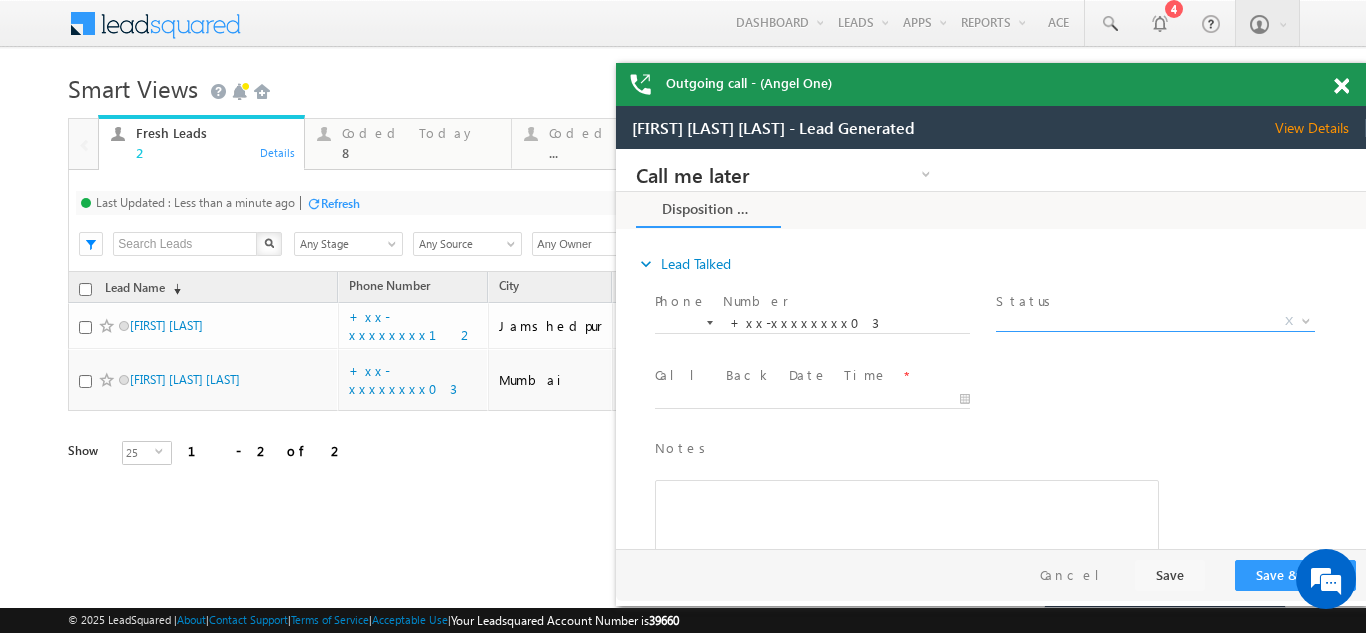 click on "X" at bounding box center [1155, 322] 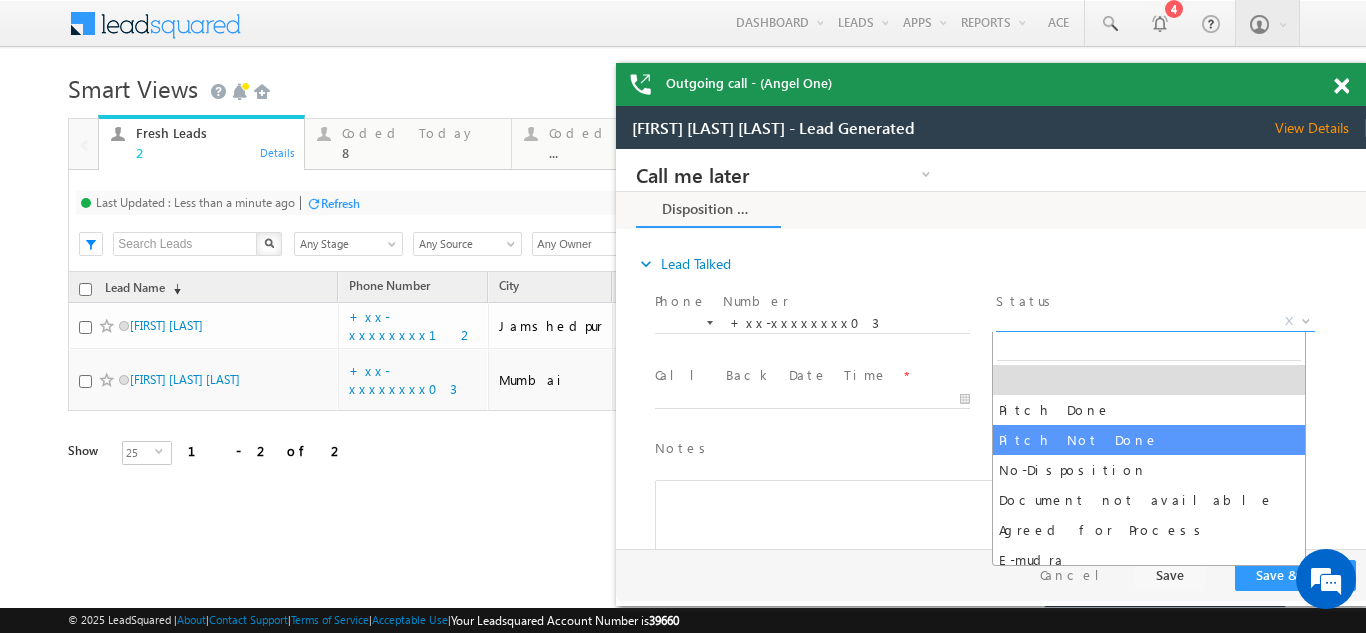 select on "Pitch Not Done" 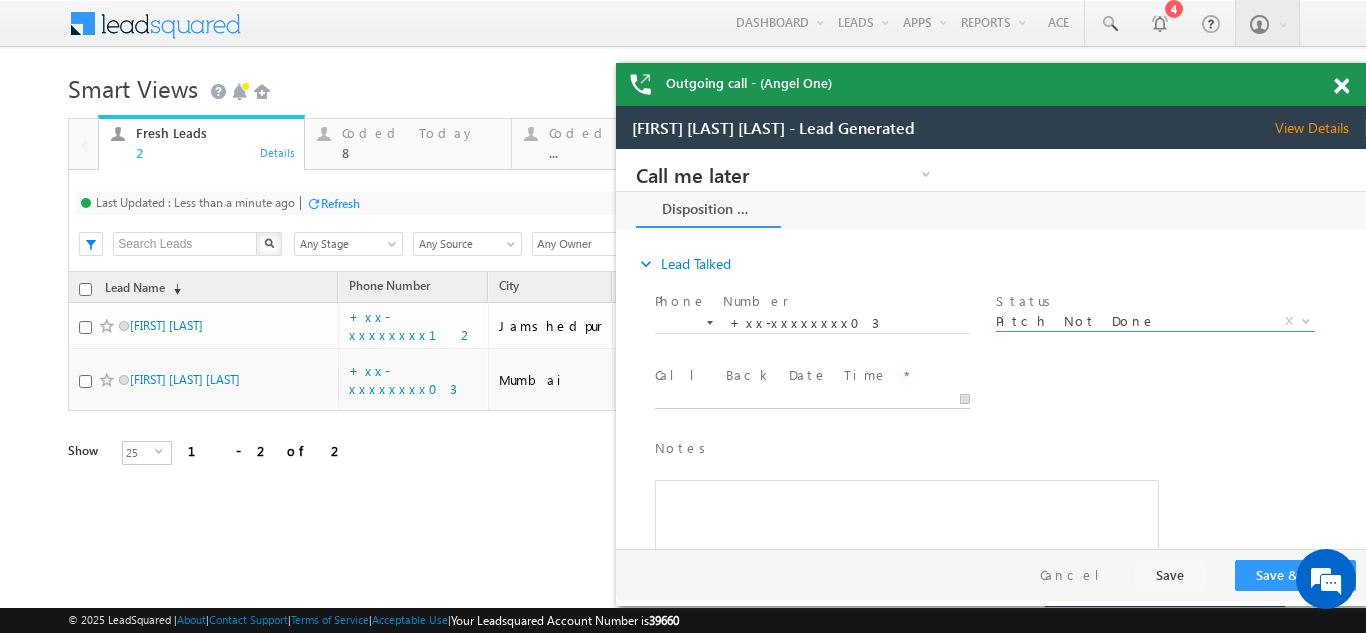 type on "07/11/25 1:53 PM" 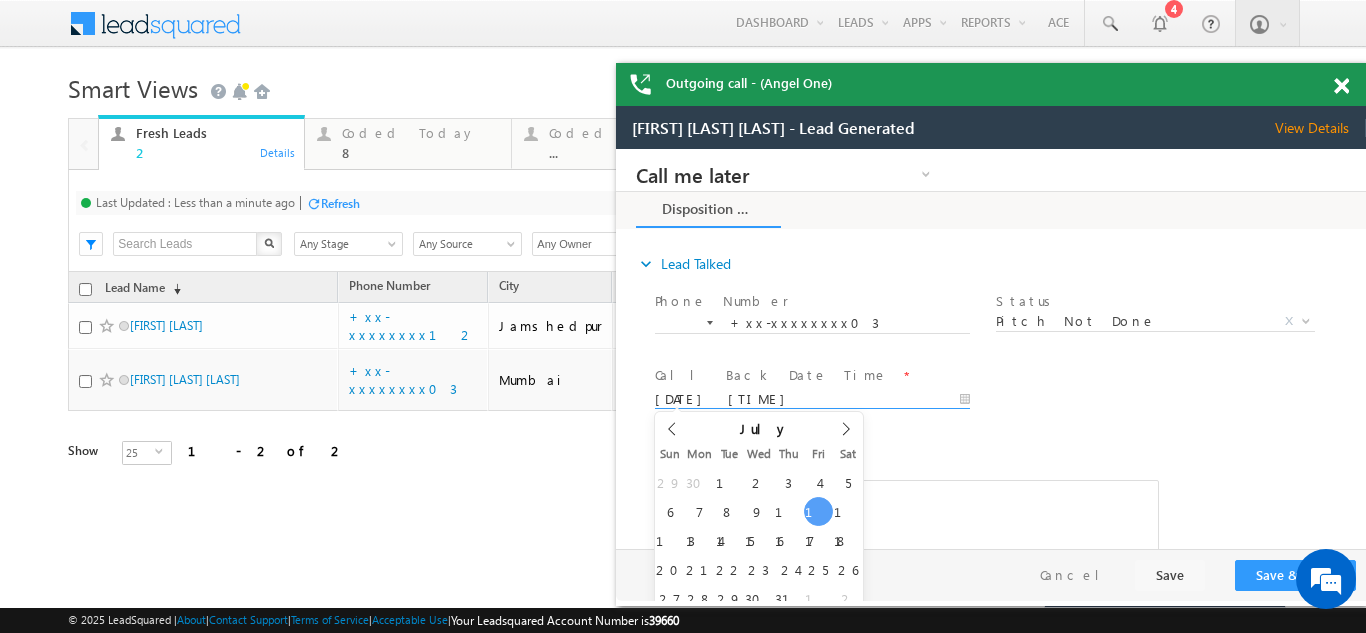 click on "07/11/25 1:53 PM" at bounding box center (812, 400) 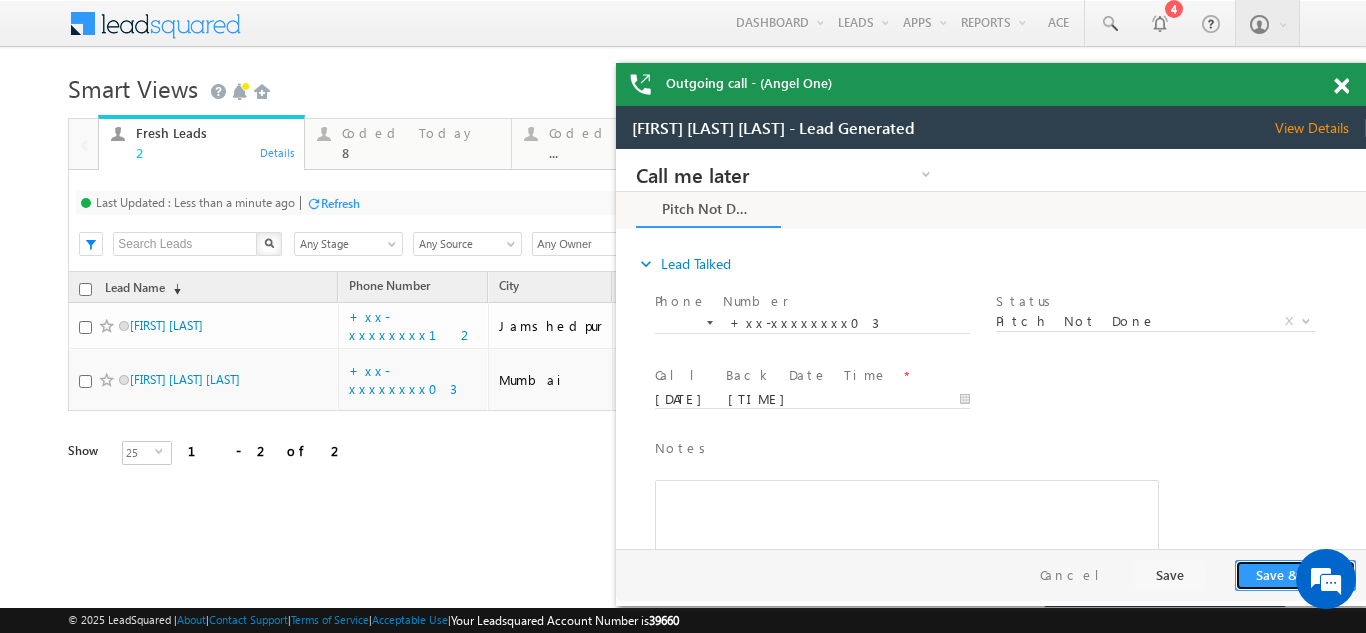 click on "Save & Close" at bounding box center (1295, 575) 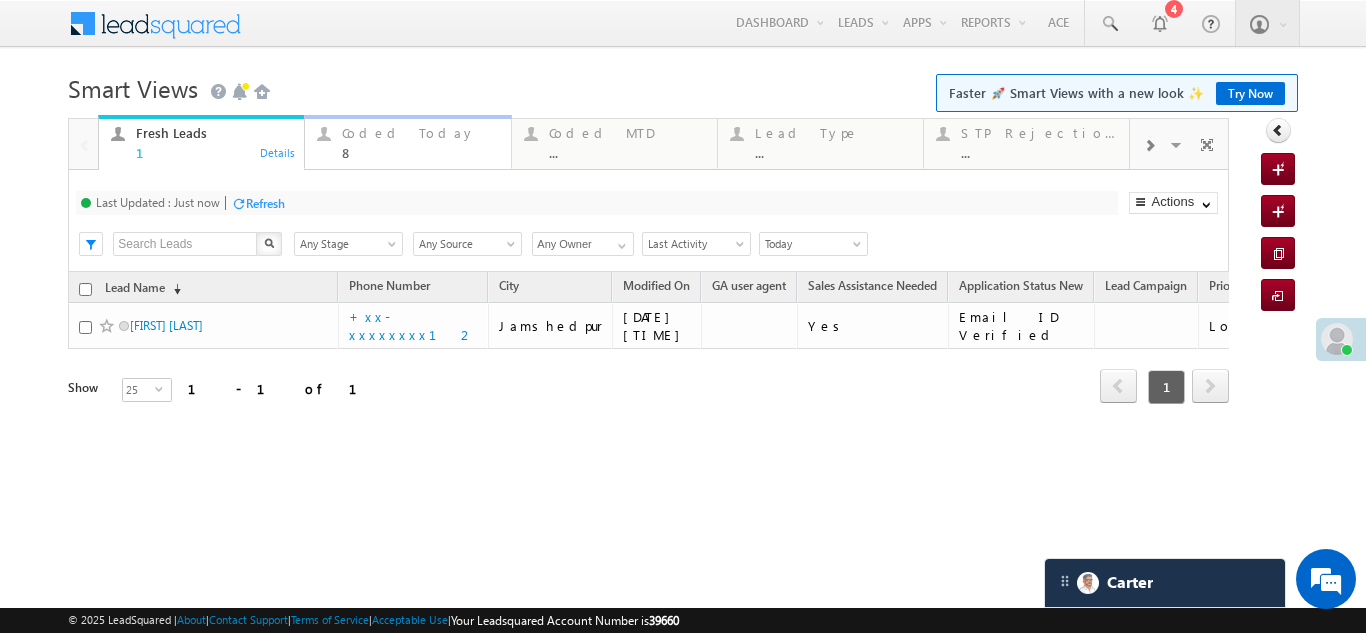 click on "Coded Today" at bounding box center [420, 133] 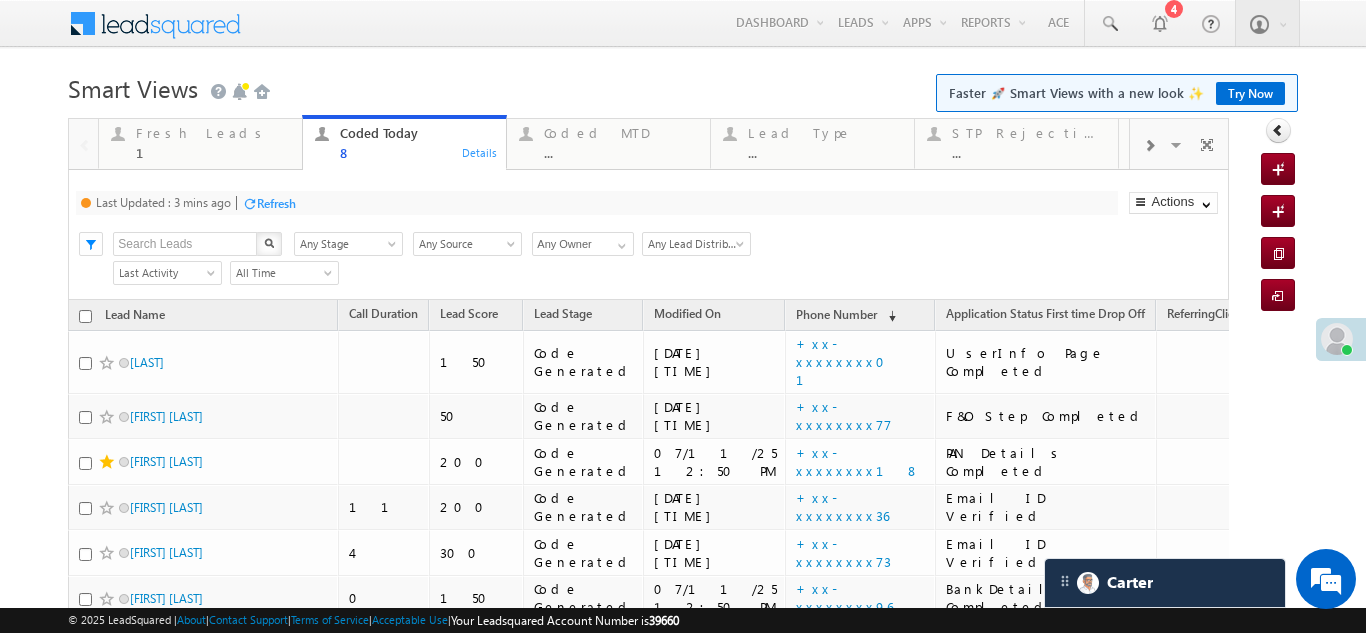 click on "Refresh" at bounding box center (276, 203) 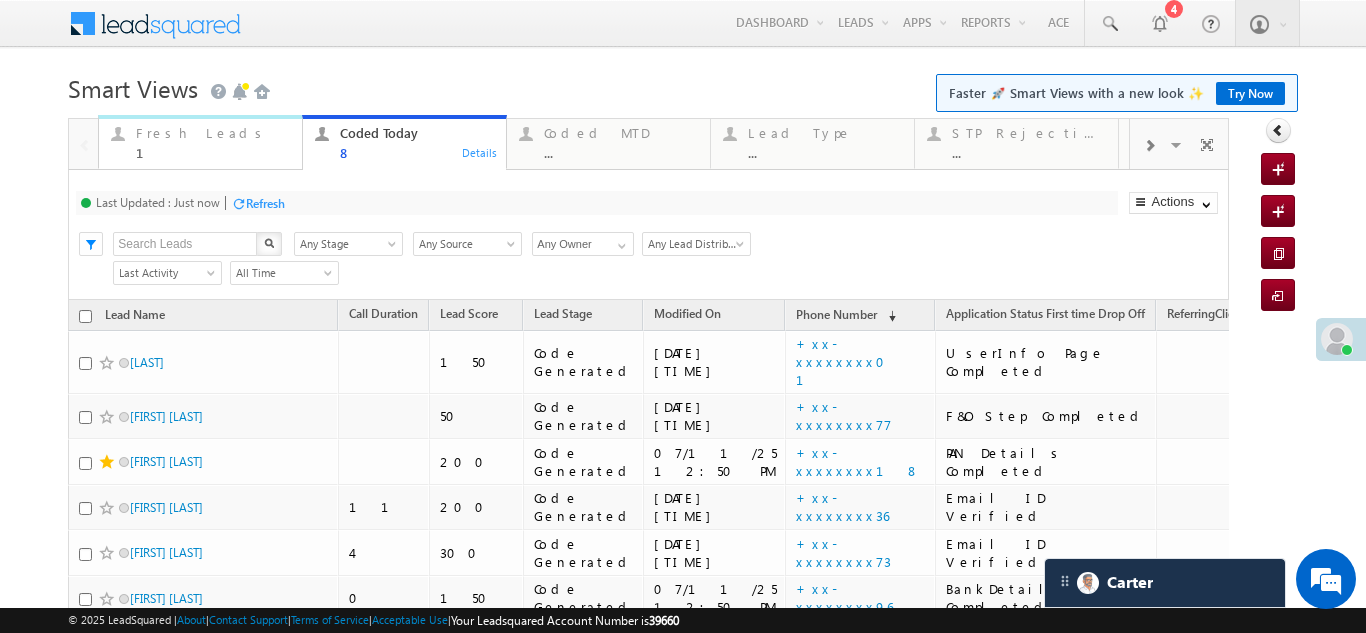 click on "Fresh Leads" at bounding box center [213, 133] 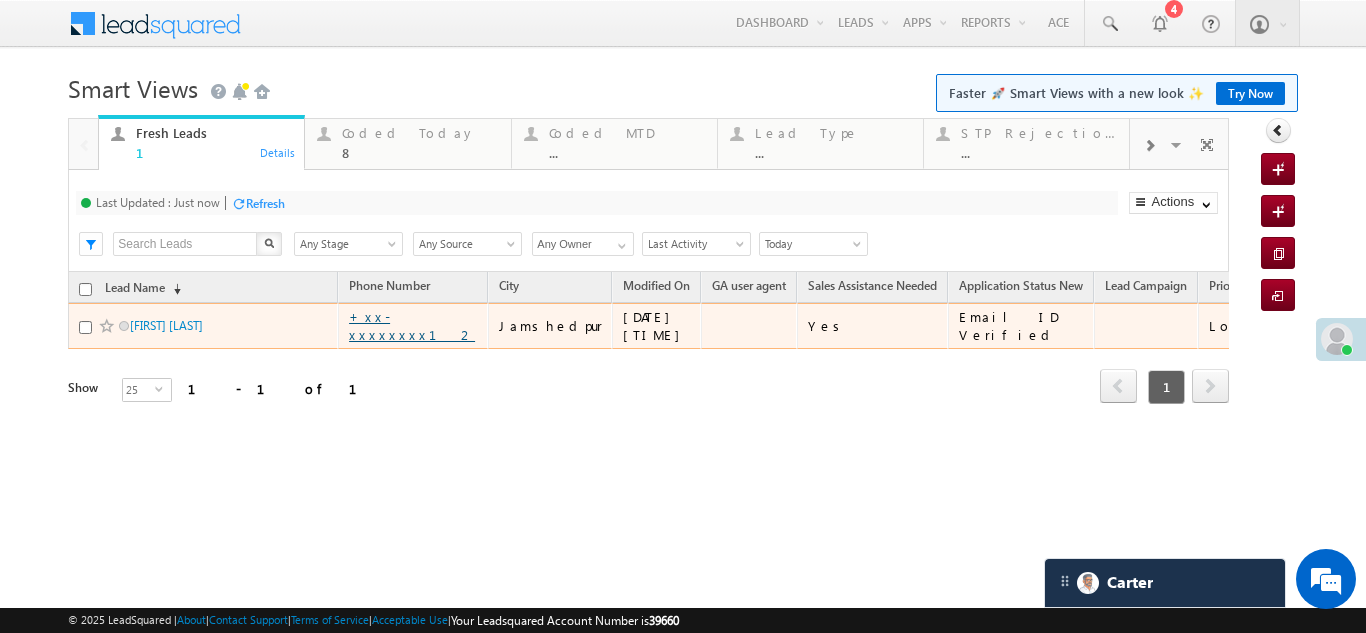 click on "+xx-xxxxxxxx12" at bounding box center (412, 325) 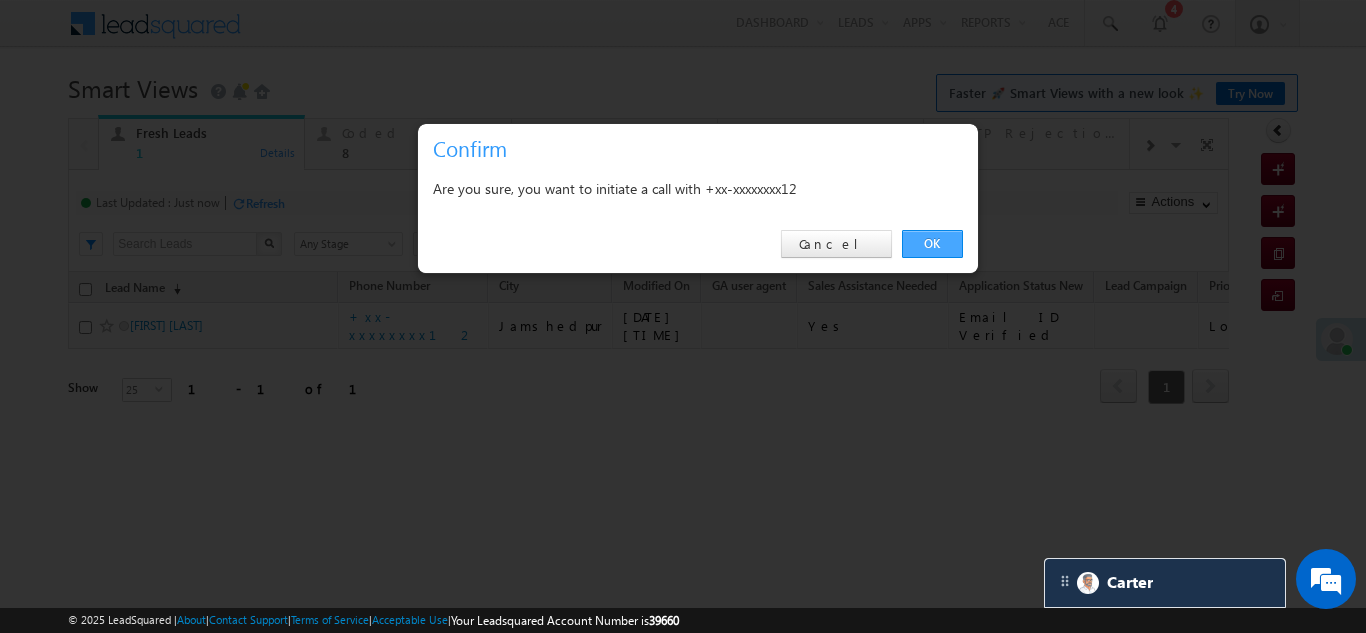 click on "OK" at bounding box center (932, 244) 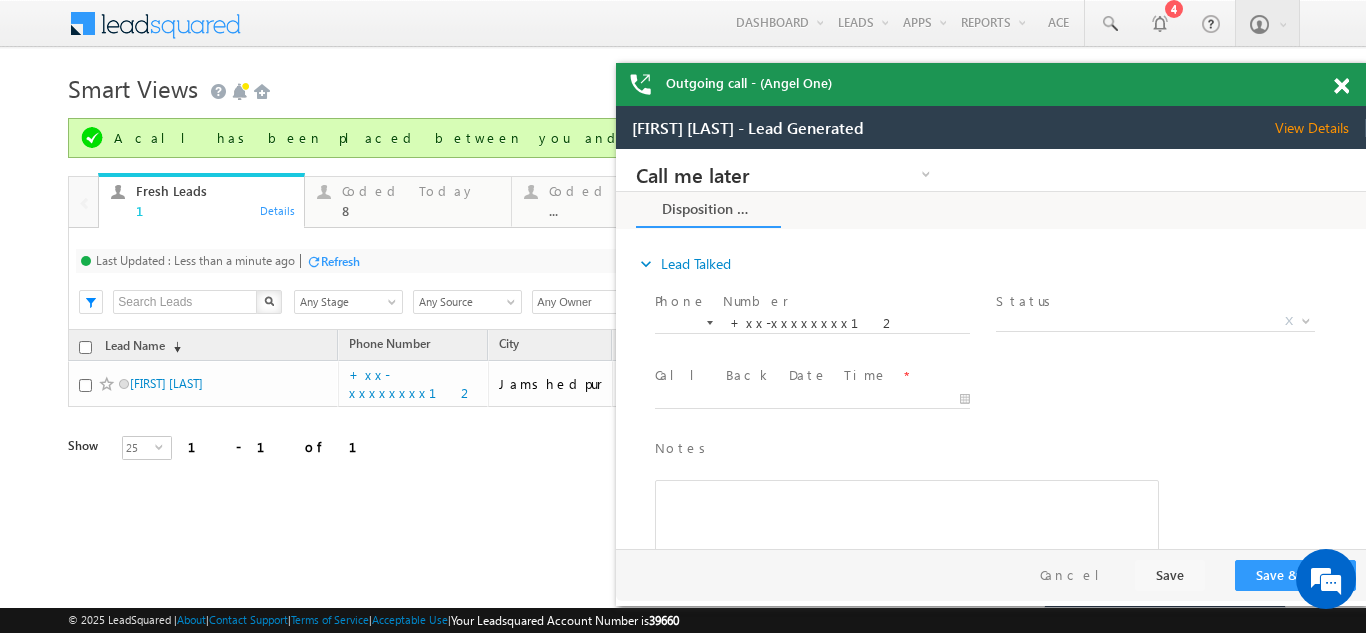 scroll, scrollTop: 0, scrollLeft: 0, axis: both 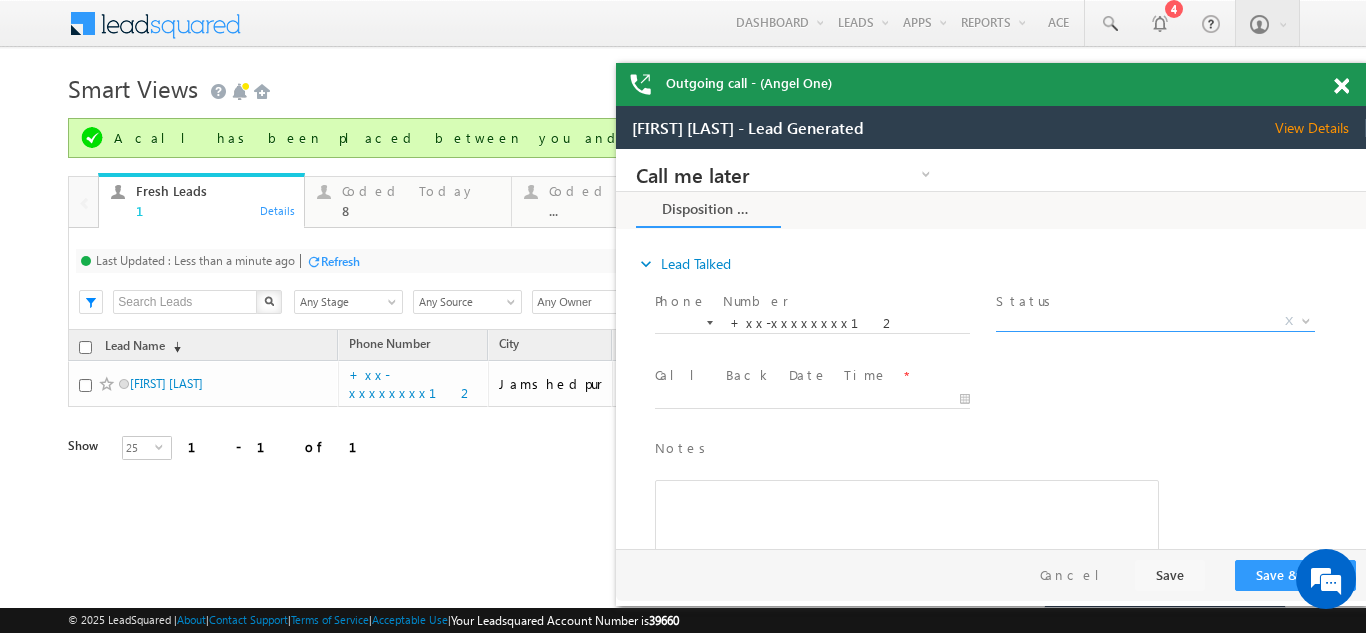 click on "X" at bounding box center [1155, 322] 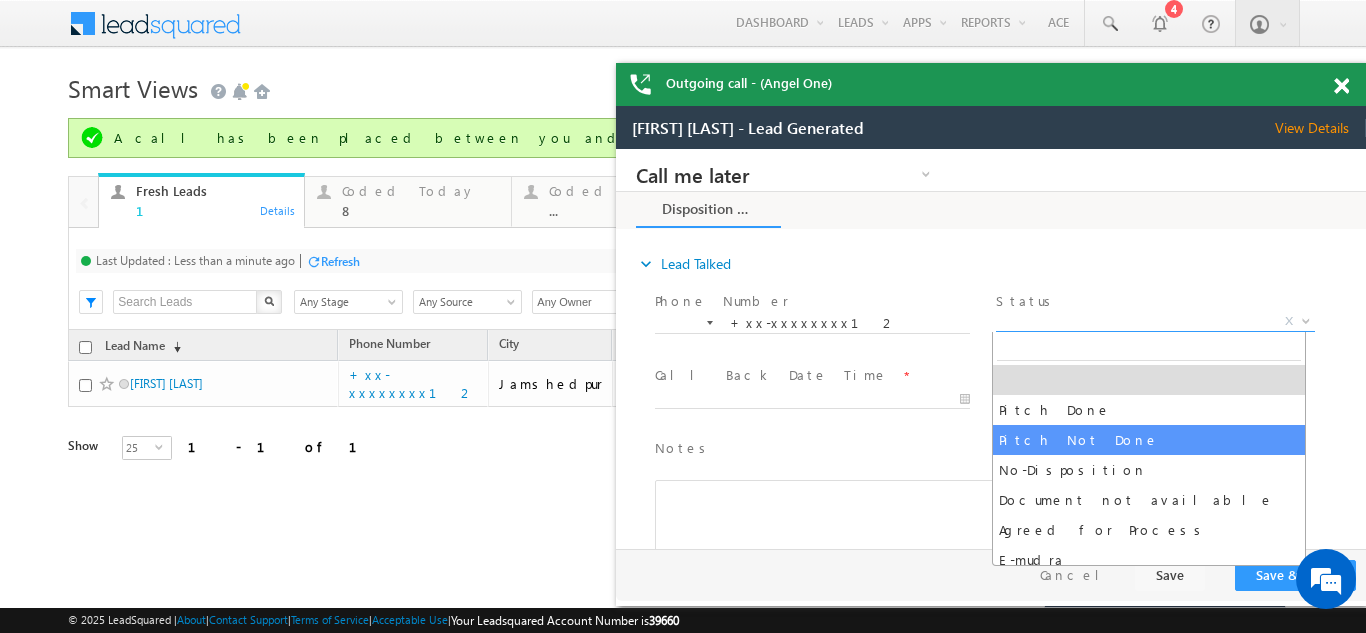 select on "Pitch Not Done" 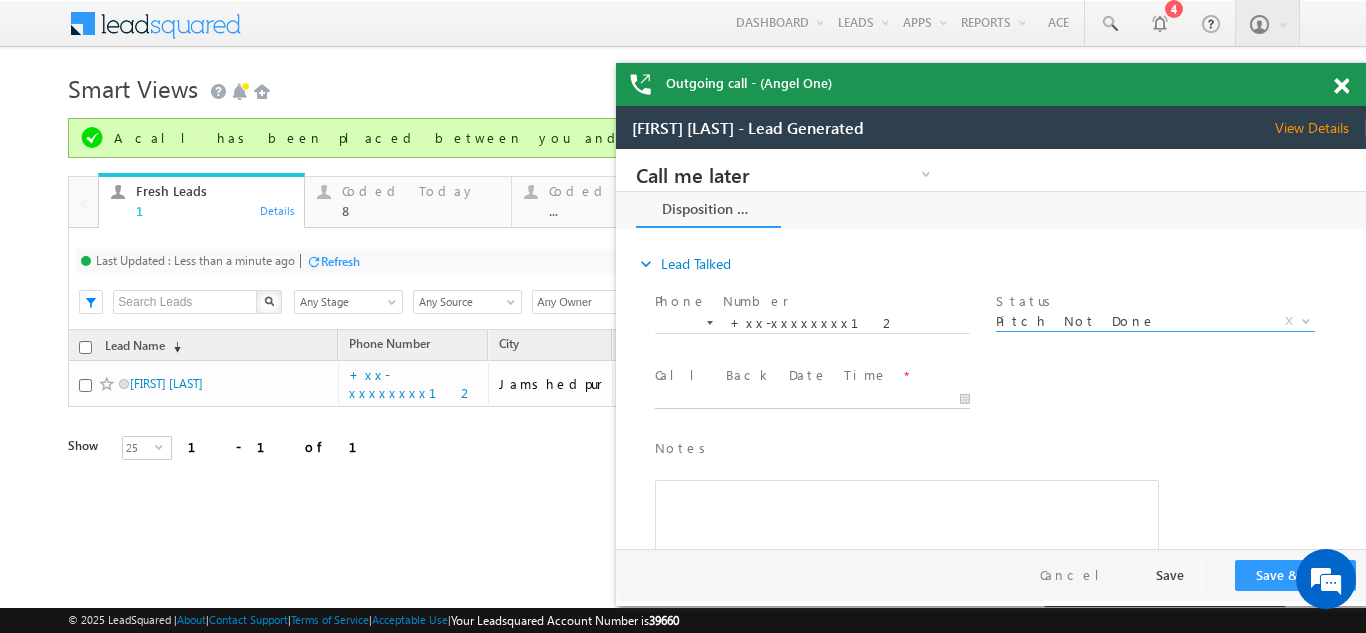 click on "Call me later Campaign Success Commitment Cross Sell Customer Drop-off reasons Language Barrier Not Interested Ringing Call me later
Call me later
× Disposition Form *" at bounding box center (991, 349) 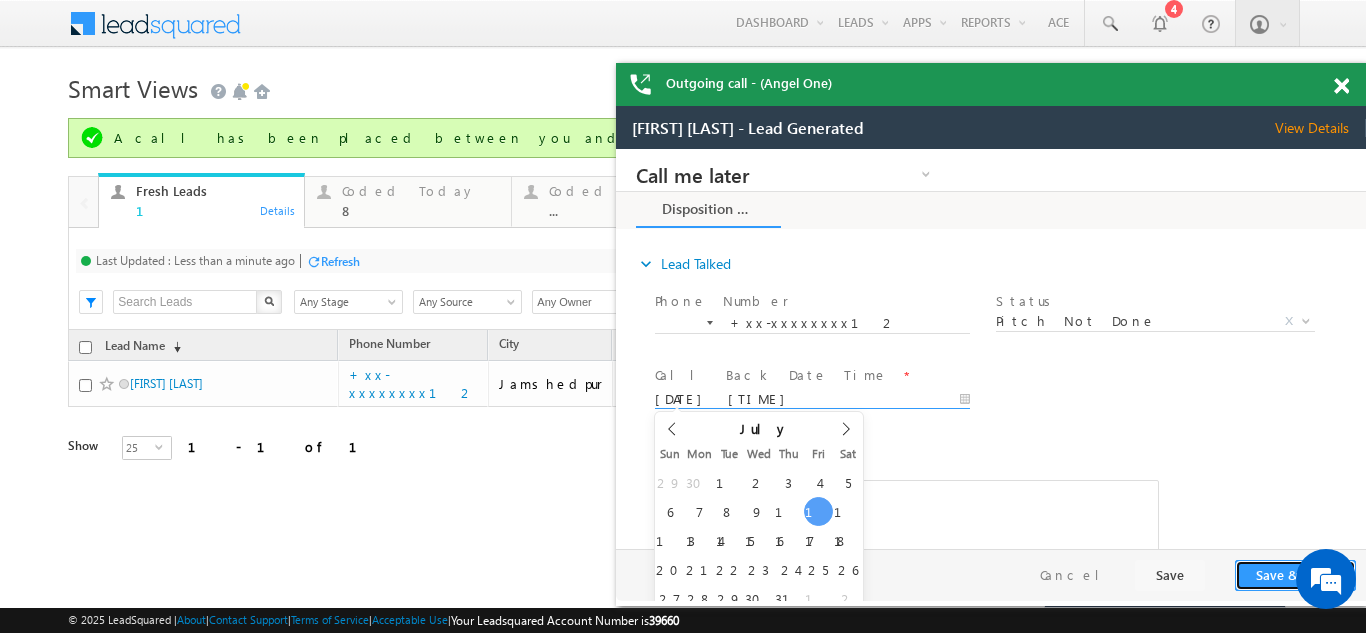 click on "Save & Close" at bounding box center (1295, 575) 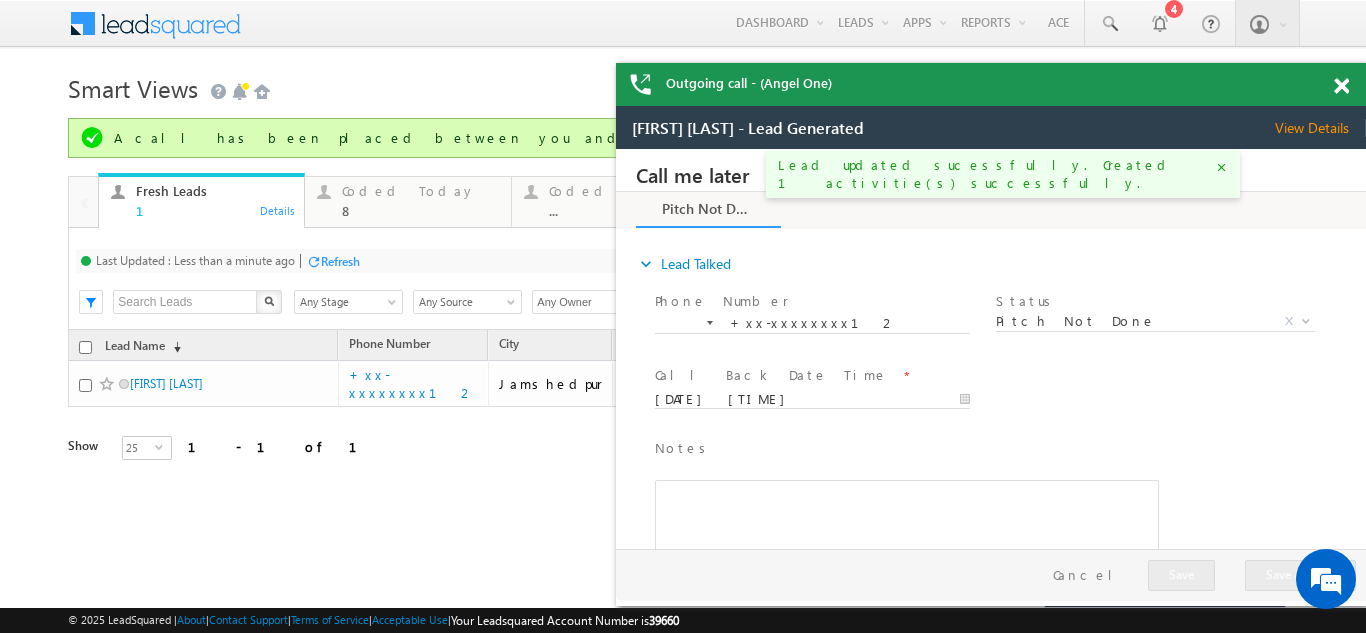 click on "View Details" at bounding box center (1320, 128) 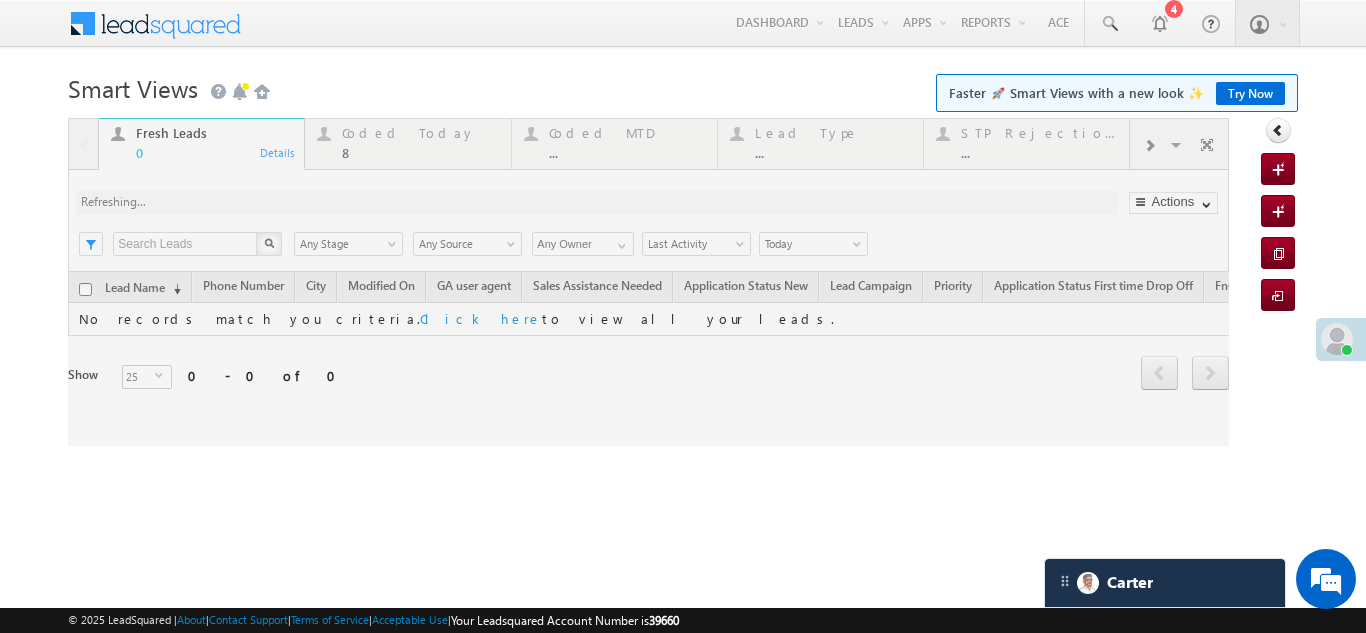 click at bounding box center (648, 282) 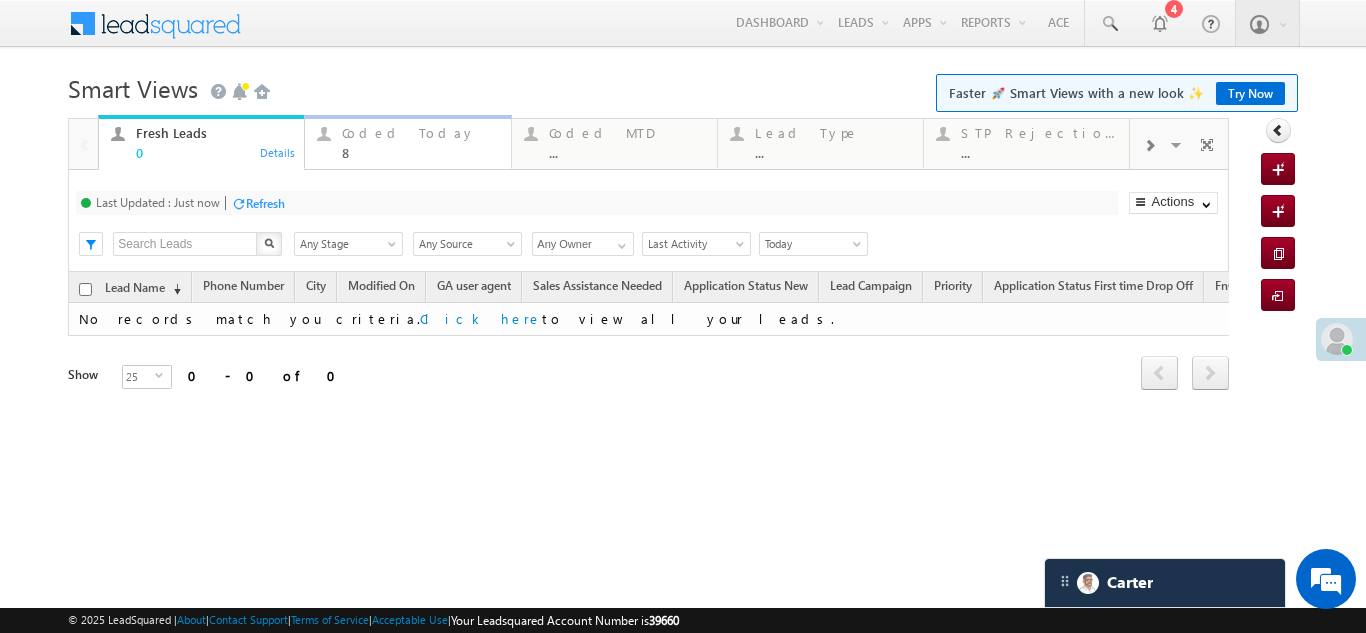 click on "Coded Today" at bounding box center [420, 133] 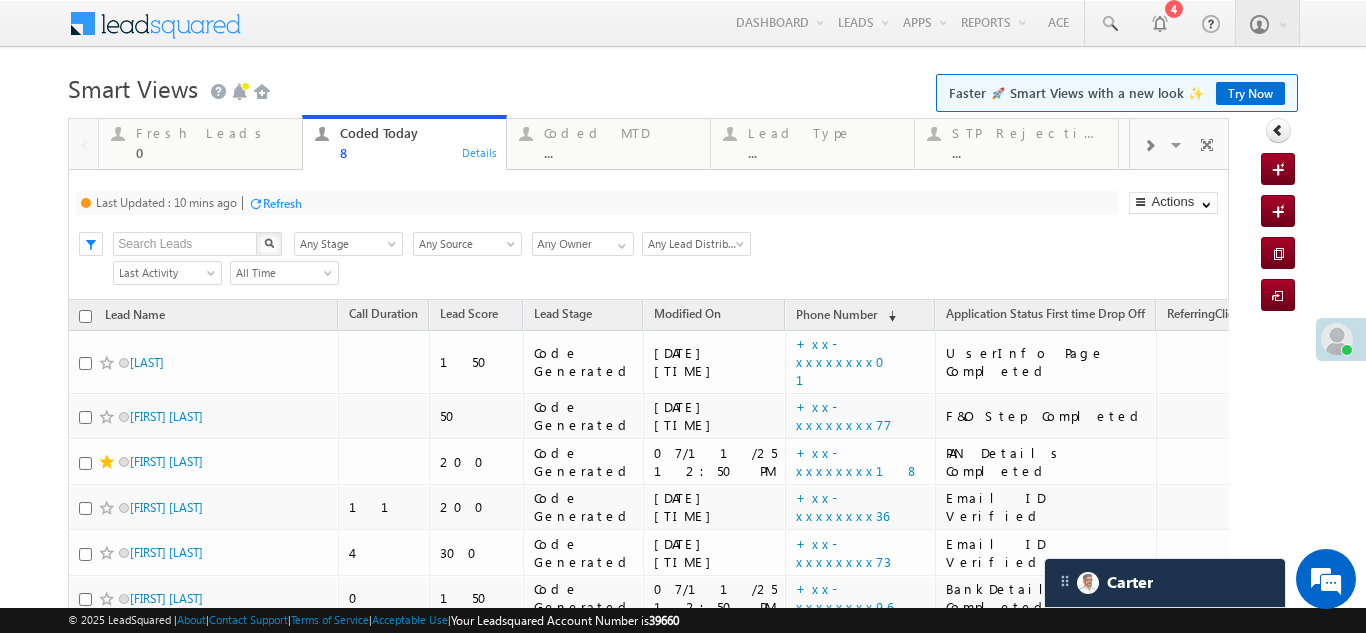 click on "Refresh" at bounding box center (282, 203) 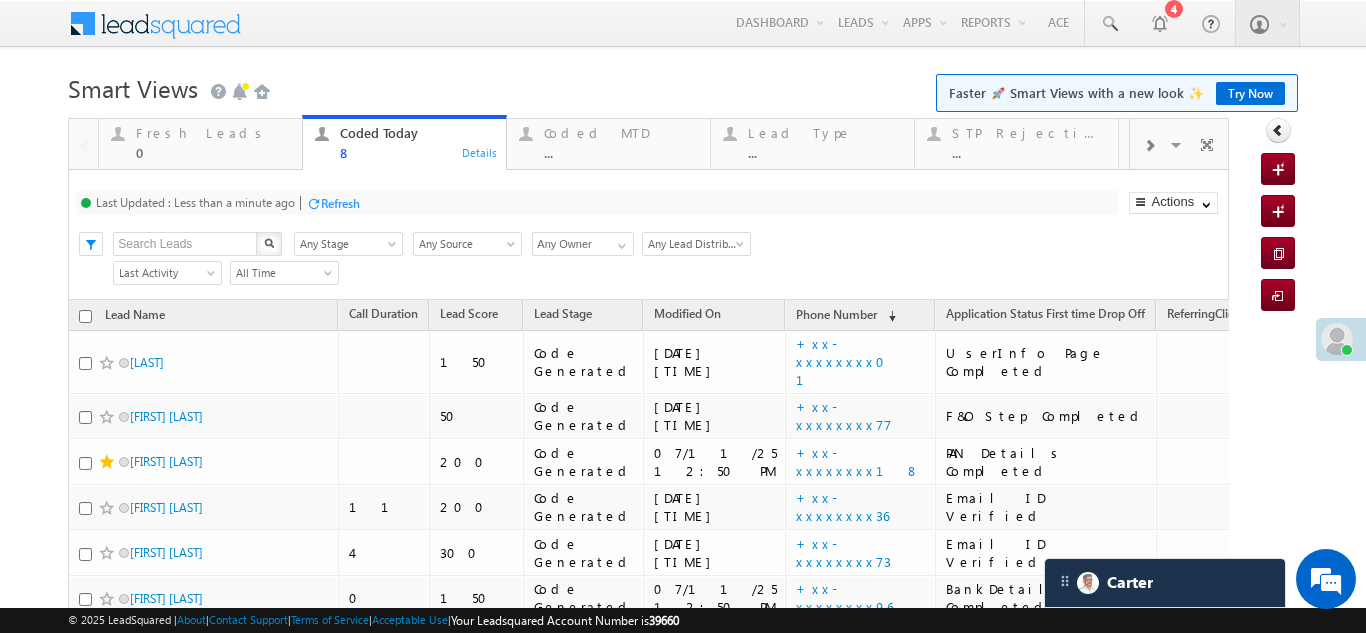 click on "Refresh" at bounding box center (340, 203) 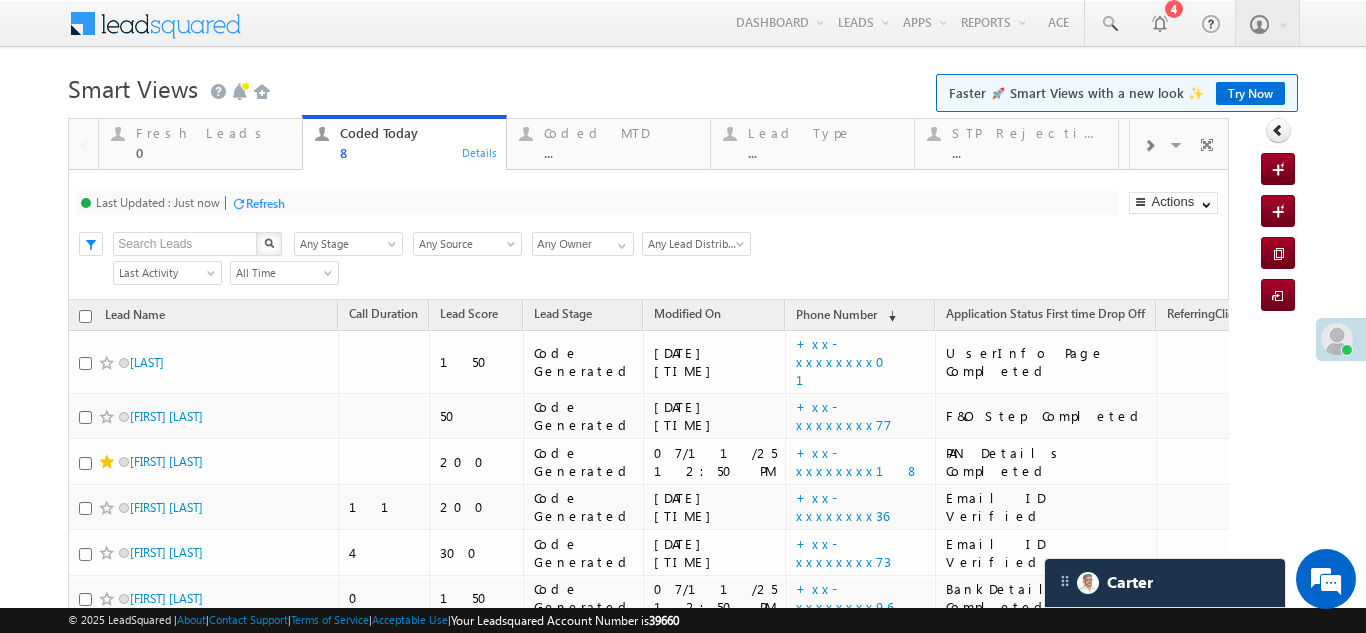 click on "Refresh" at bounding box center [265, 203] 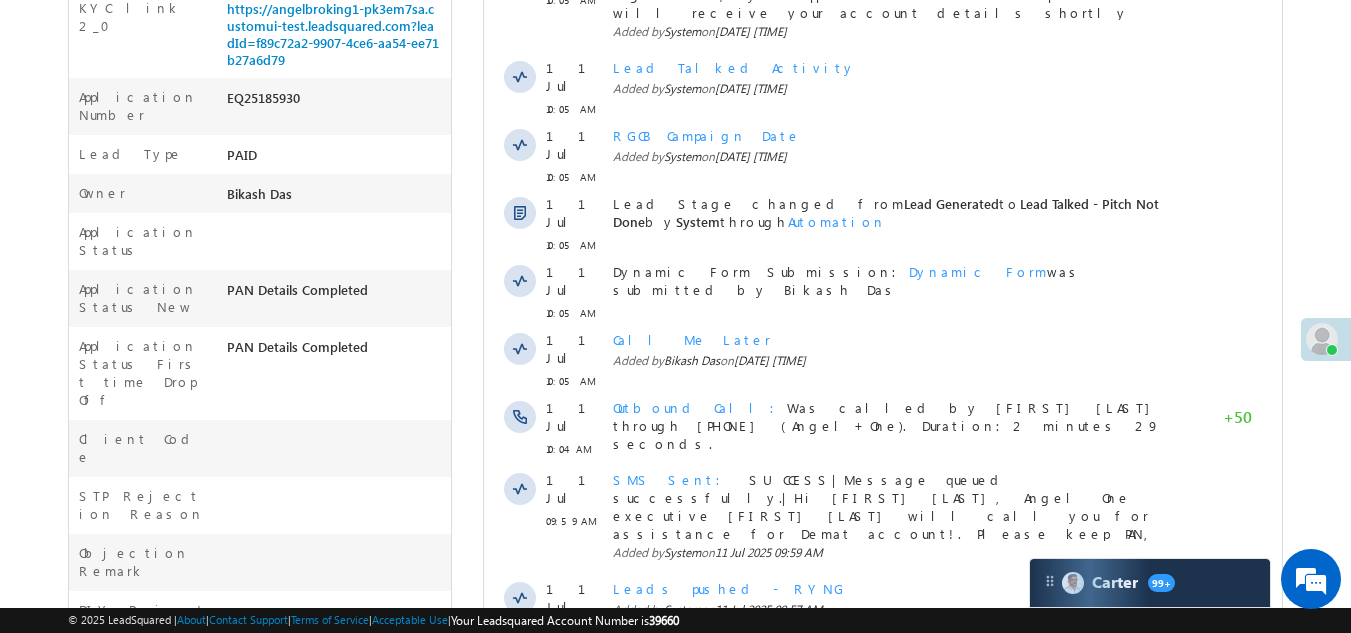 scroll, scrollTop: 0, scrollLeft: 0, axis: both 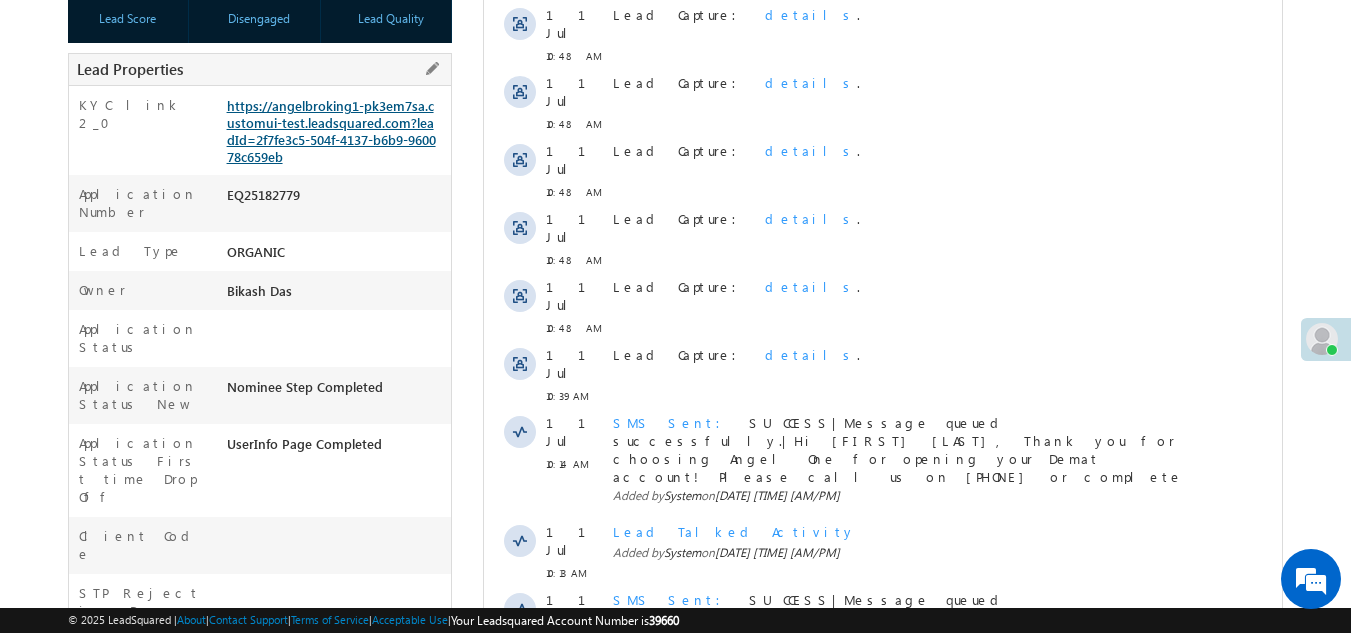 click on "https://angelbroking1-pk3em7sa.customui-test.leadsquared.com?leadId=2f7fe3c5-504f-4137-b6b9-960078c659eb" at bounding box center [331, 131] 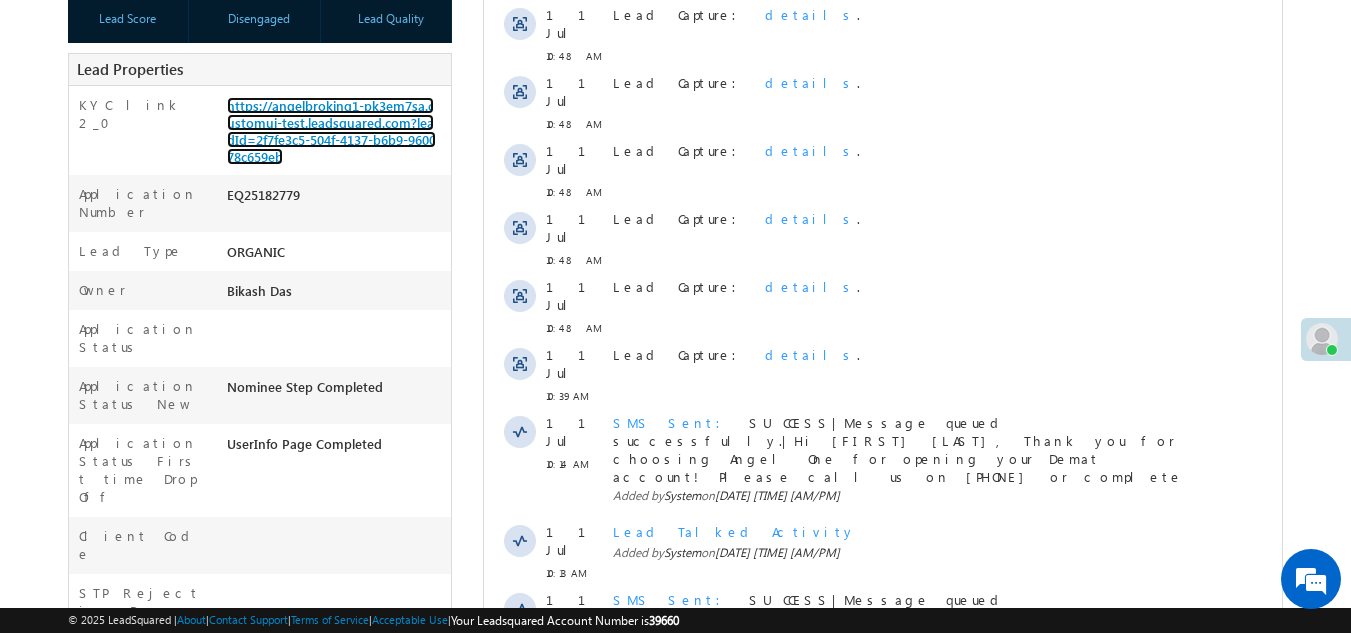 scroll, scrollTop: 800, scrollLeft: 0, axis: vertical 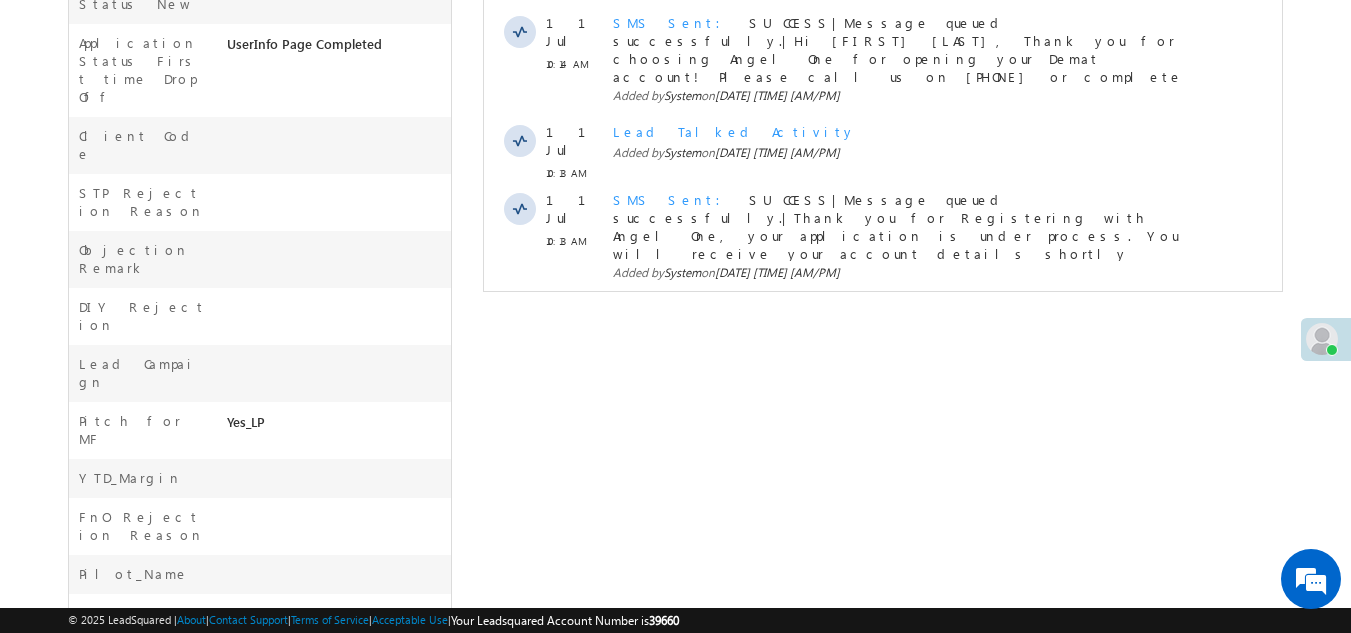 click on "Show More" at bounding box center [883, 326] 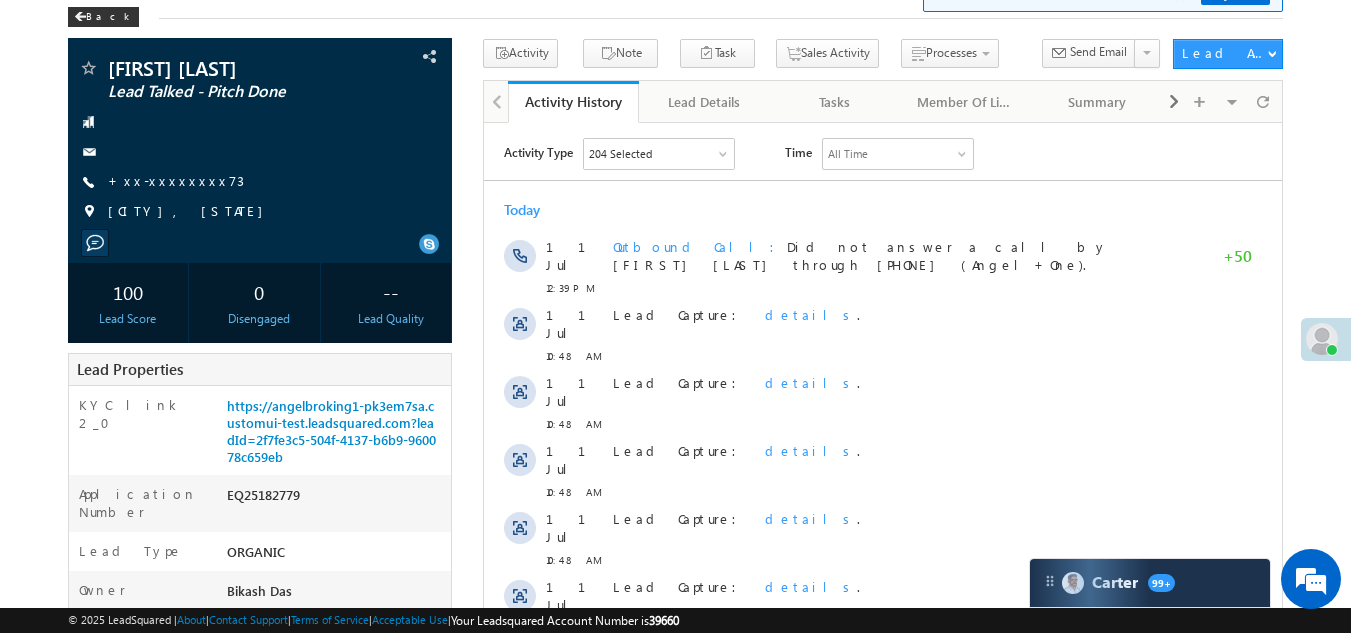 scroll, scrollTop: 0, scrollLeft: 0, axis: both 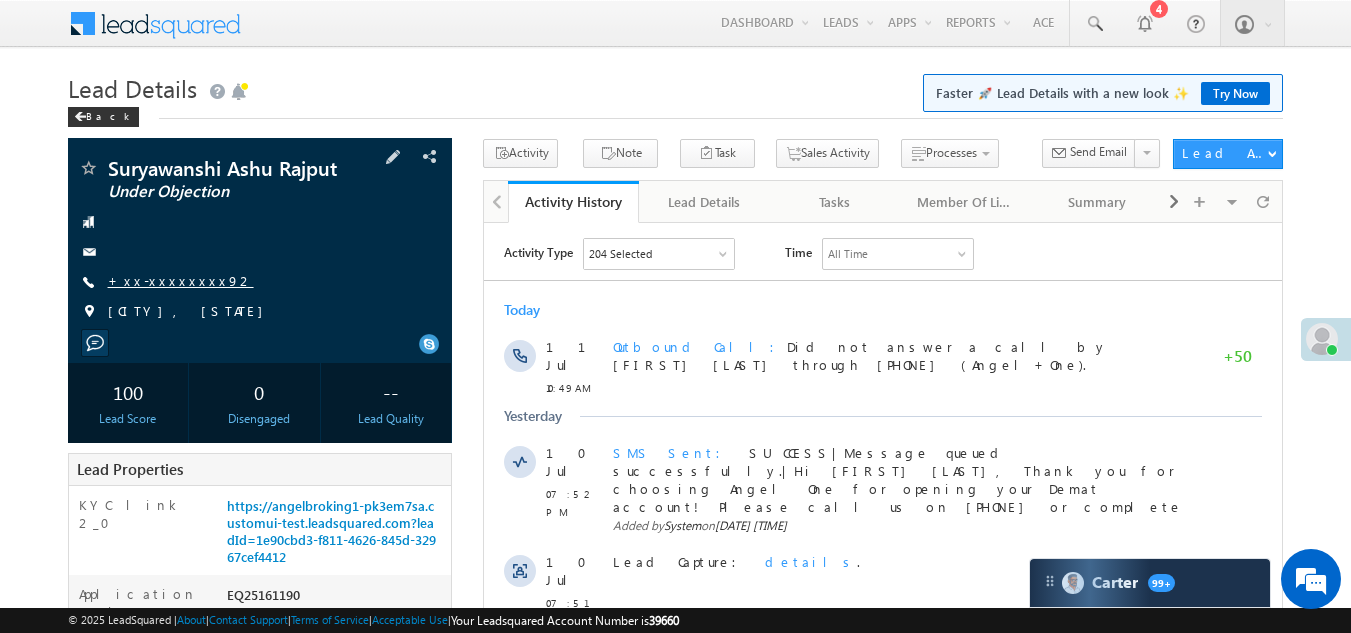 click on "+xx-xxxxxxxx92" at bounding box center (181, 280) 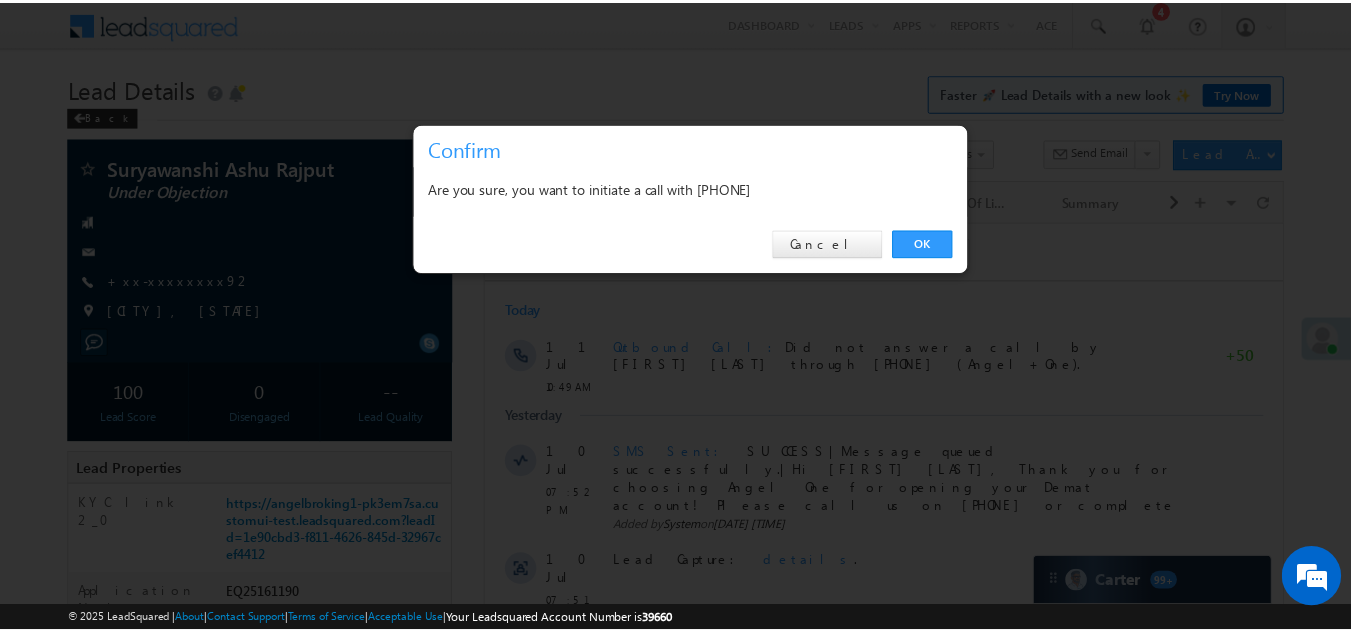 scroll, scrollTop: 0, scrollLeft: 0, axis: both 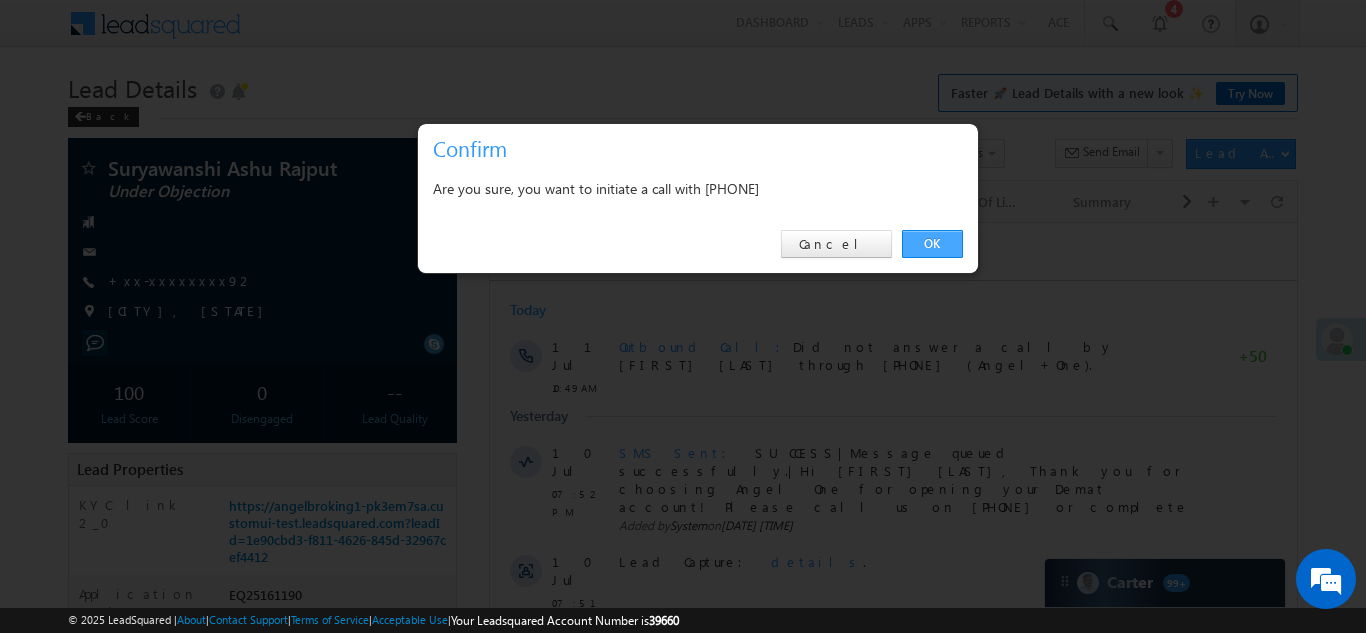 click on "OK" at bounding box center [932, 244] 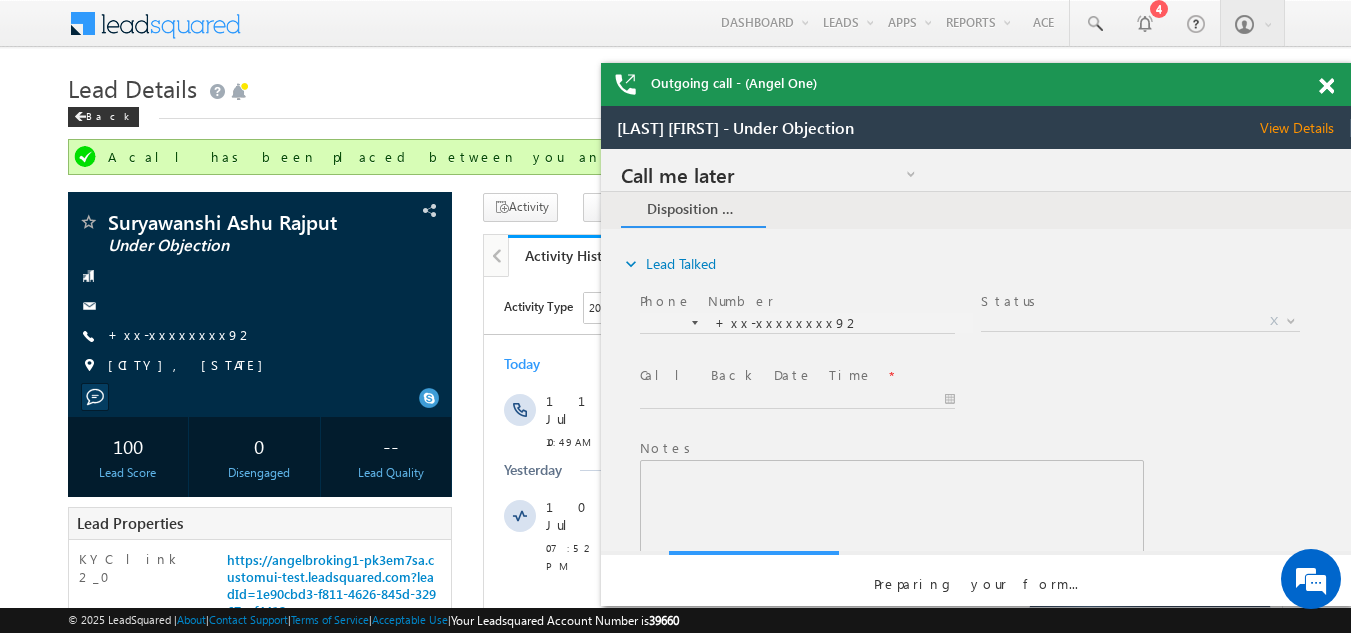 scroll, scrollTop: 0, scrollLeft: 0, axis: both 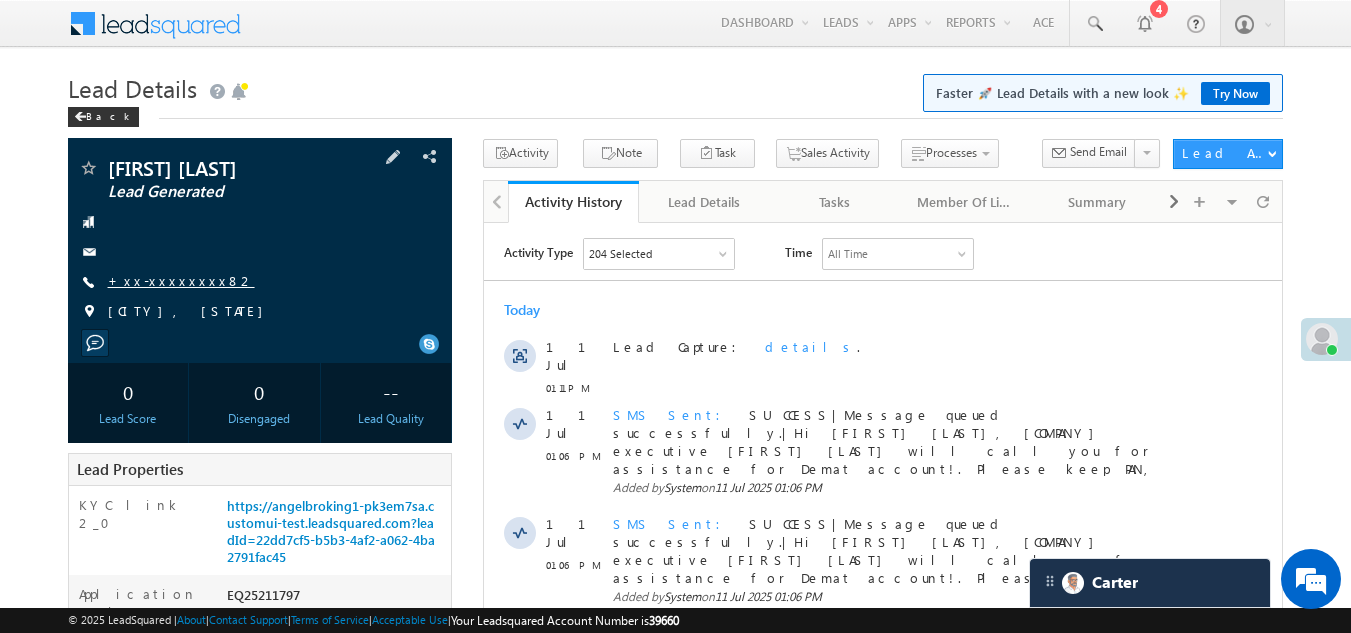 click on "+xx-xxxxxxxx82" at bounding box center (181, 280) 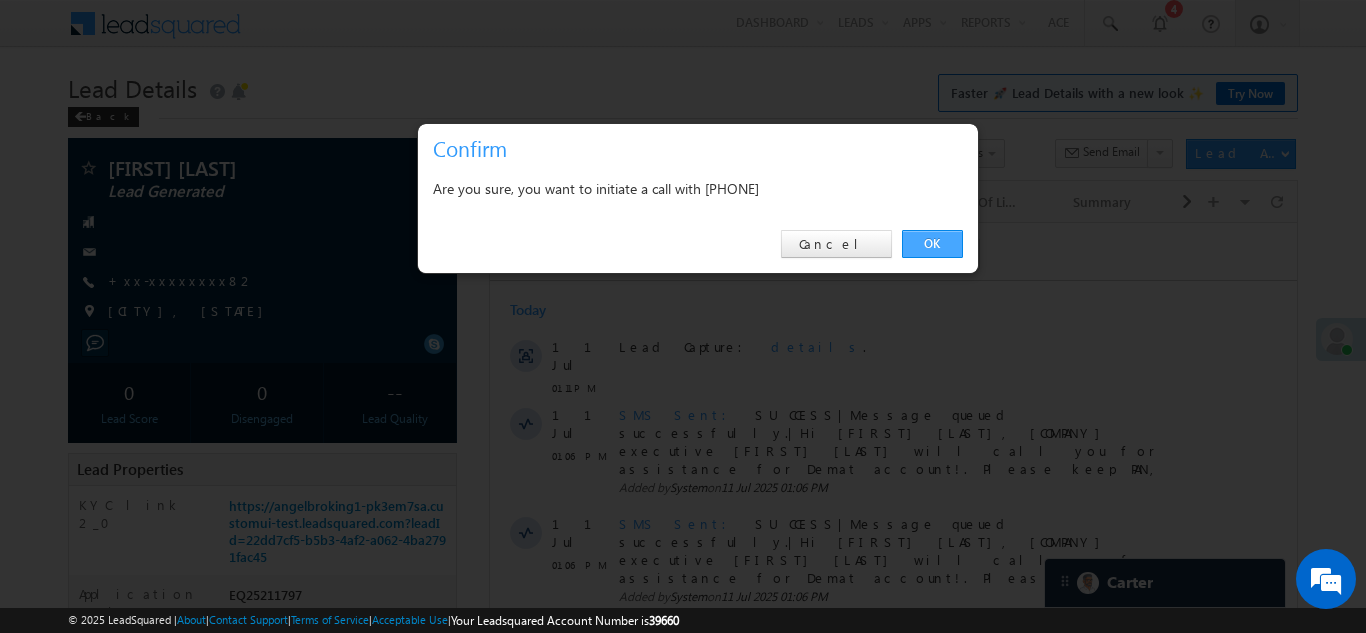 click on "OK" at bounding box center [932, 244] 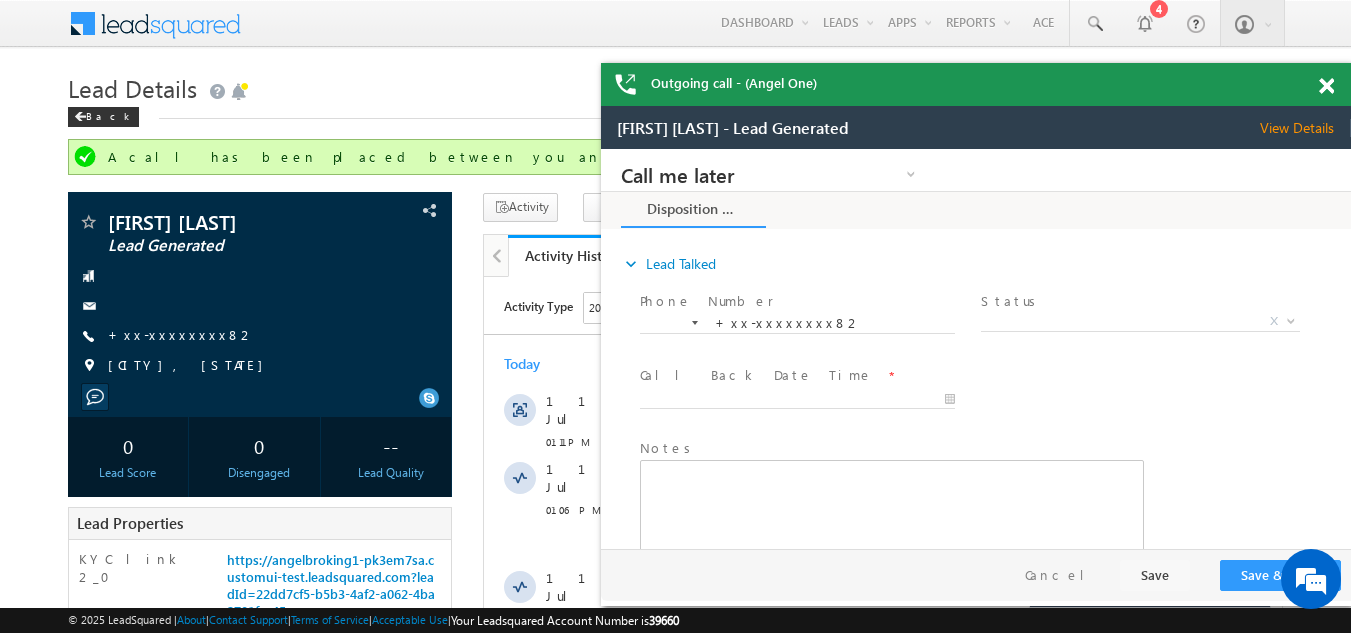 scroll, scrollTop: 0, scrollLeft: 0, axis: both 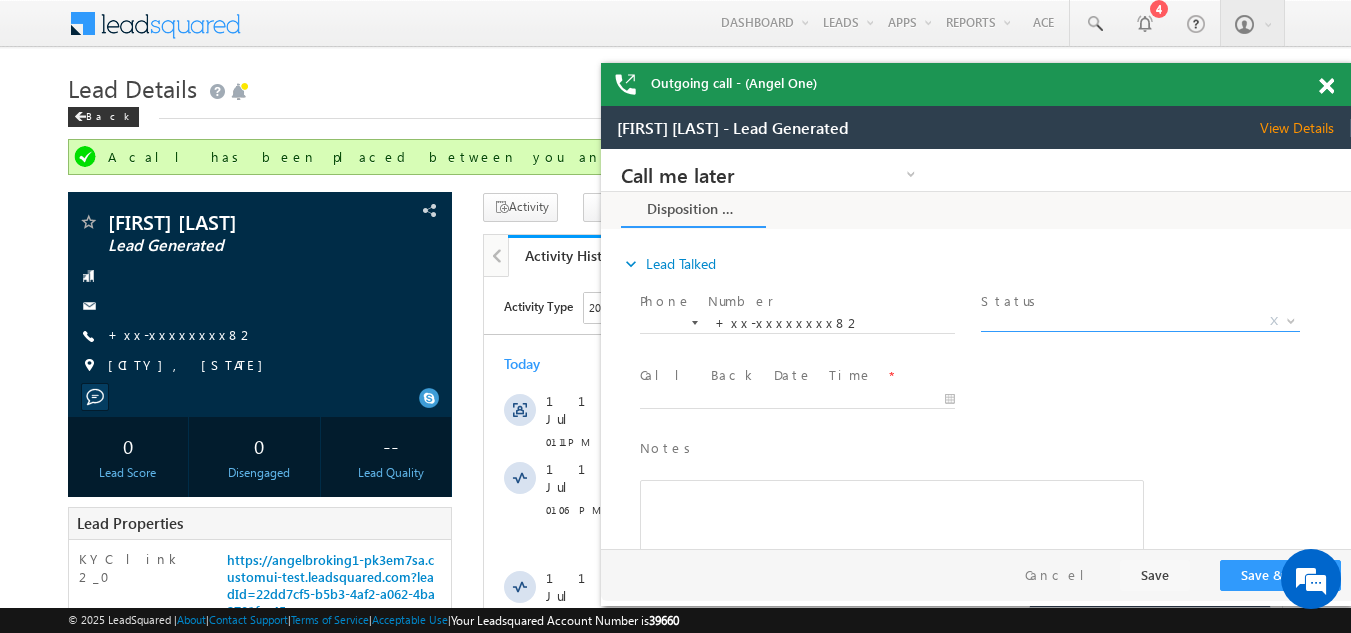 click on "X" at bounding box center [1140, 322] 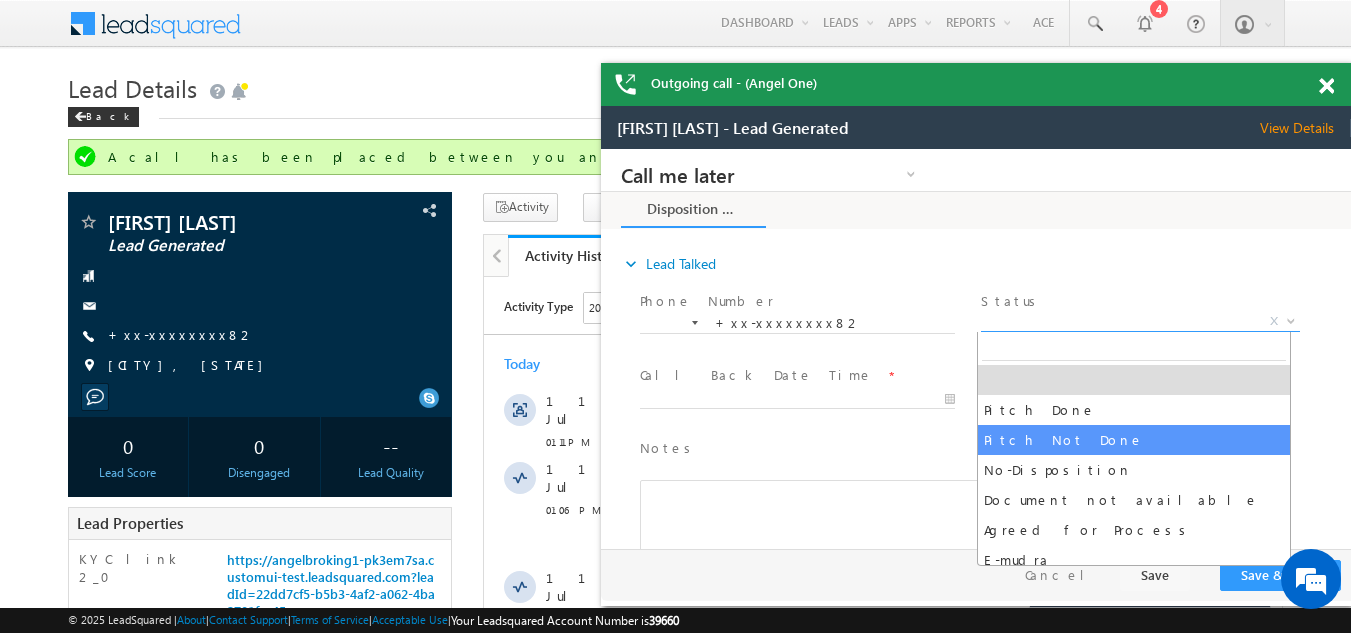 select on "Pitch Not Done" 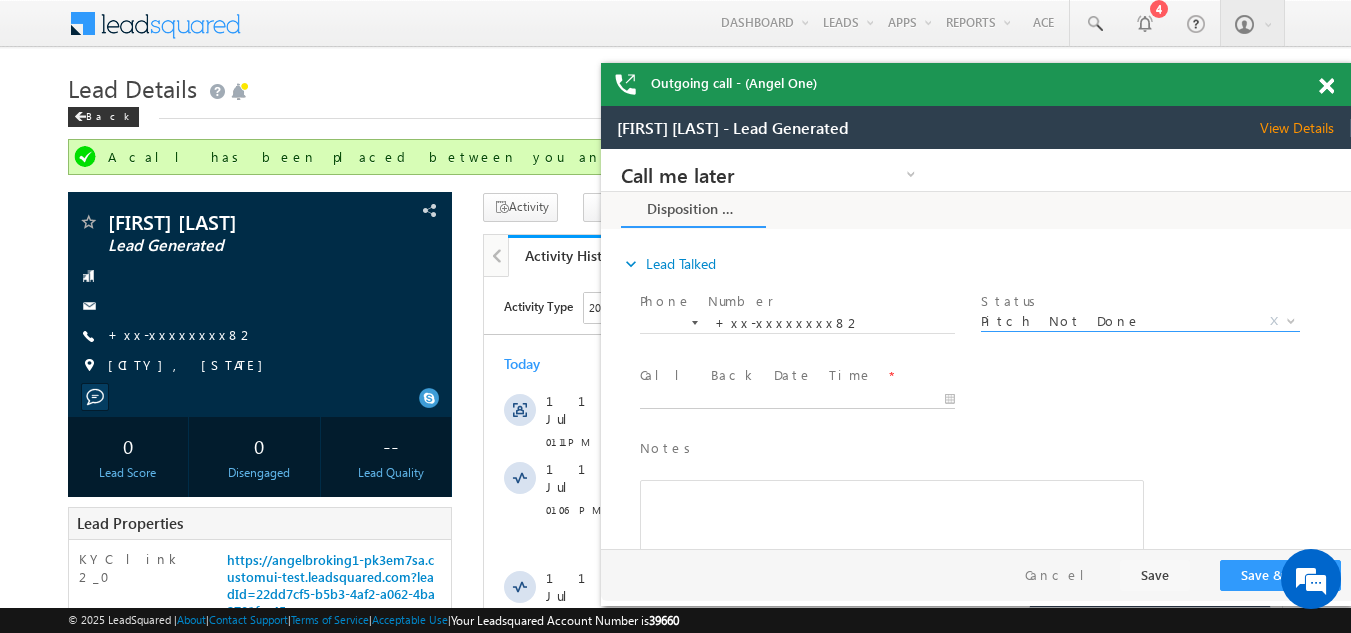click at bounding box center (797, 400) 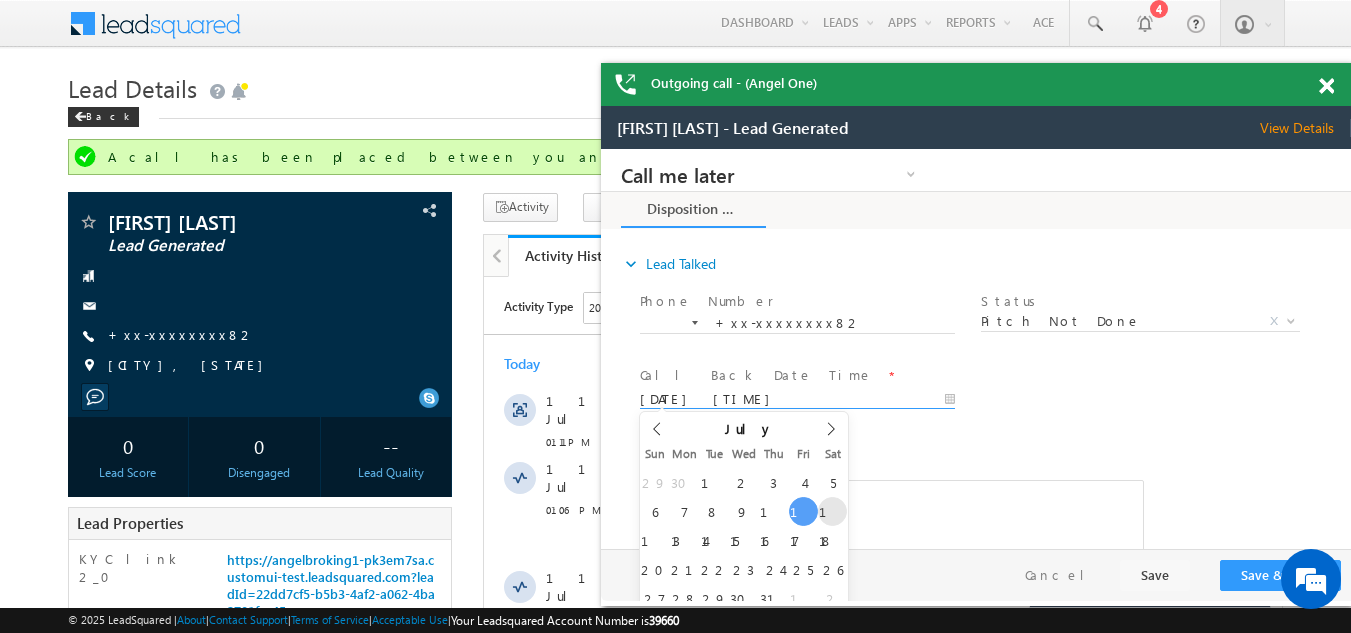 type on "07/12/25 1:19 PM" 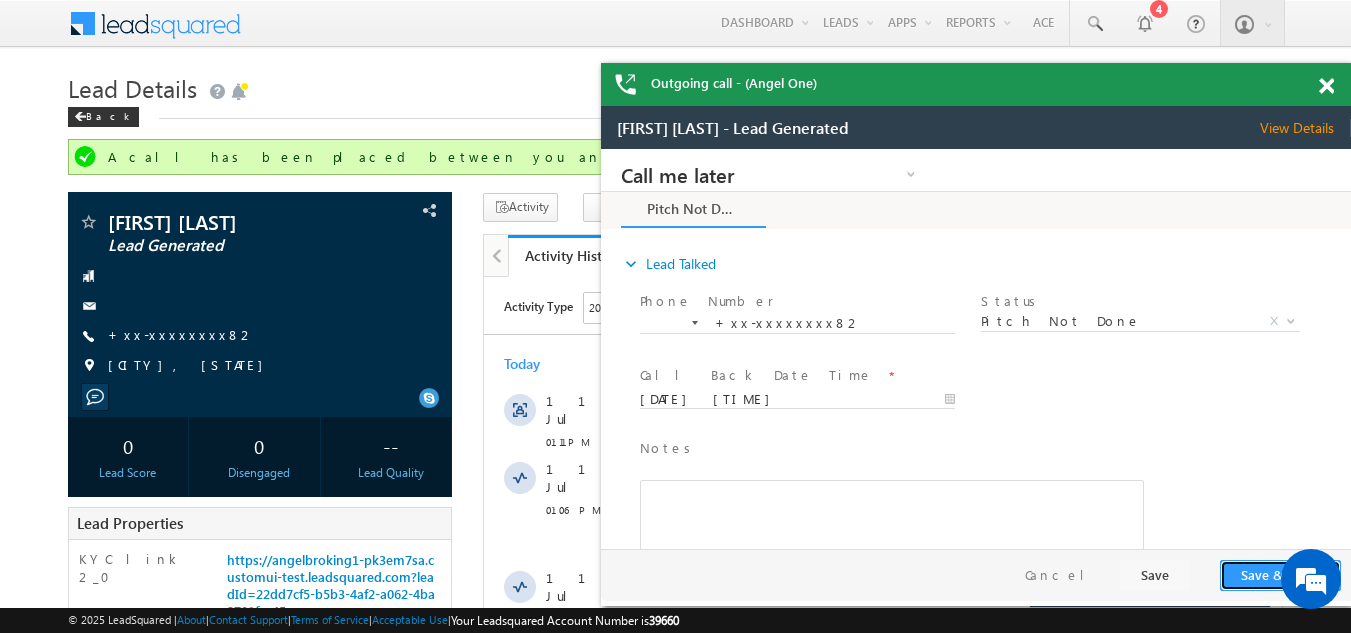 click on "Save & Close" at bounding box center (1280, 575) 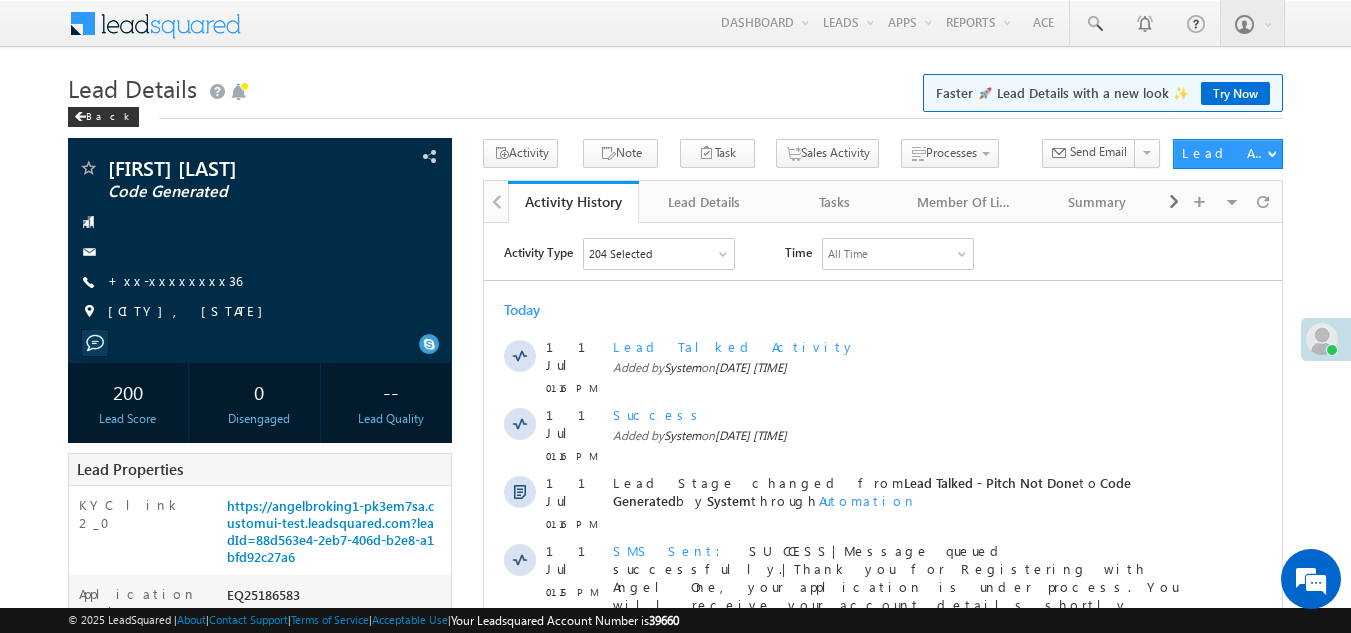 scroll, scrollTop: 0, scrollLeft: 0, axis: both 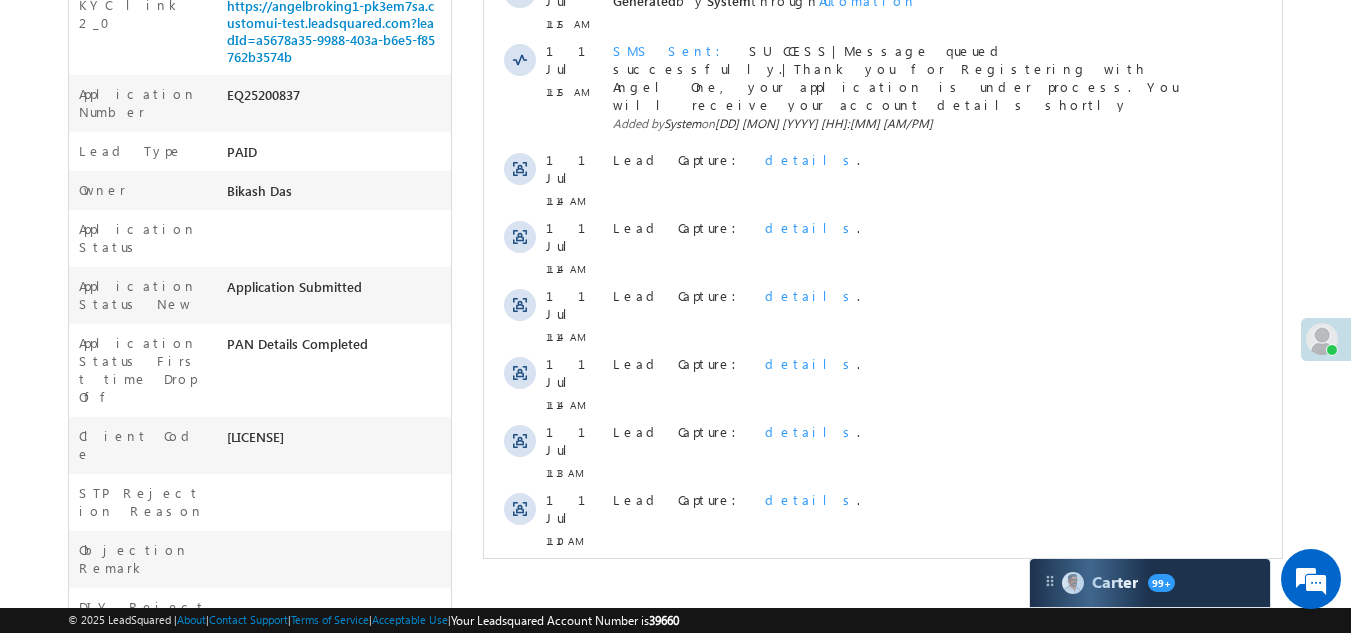 click on "Show More" at bounding box center [883, 585] 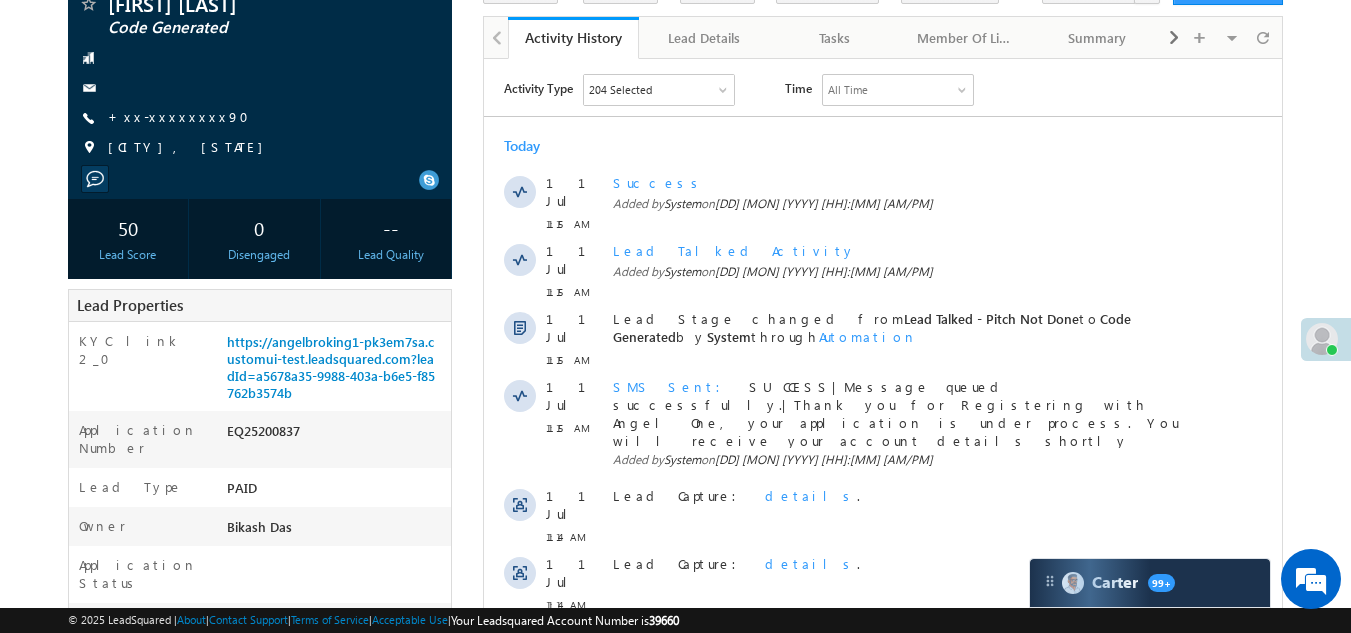 scroll, scrollTop: 0, scrollLeft: 0, axis: both 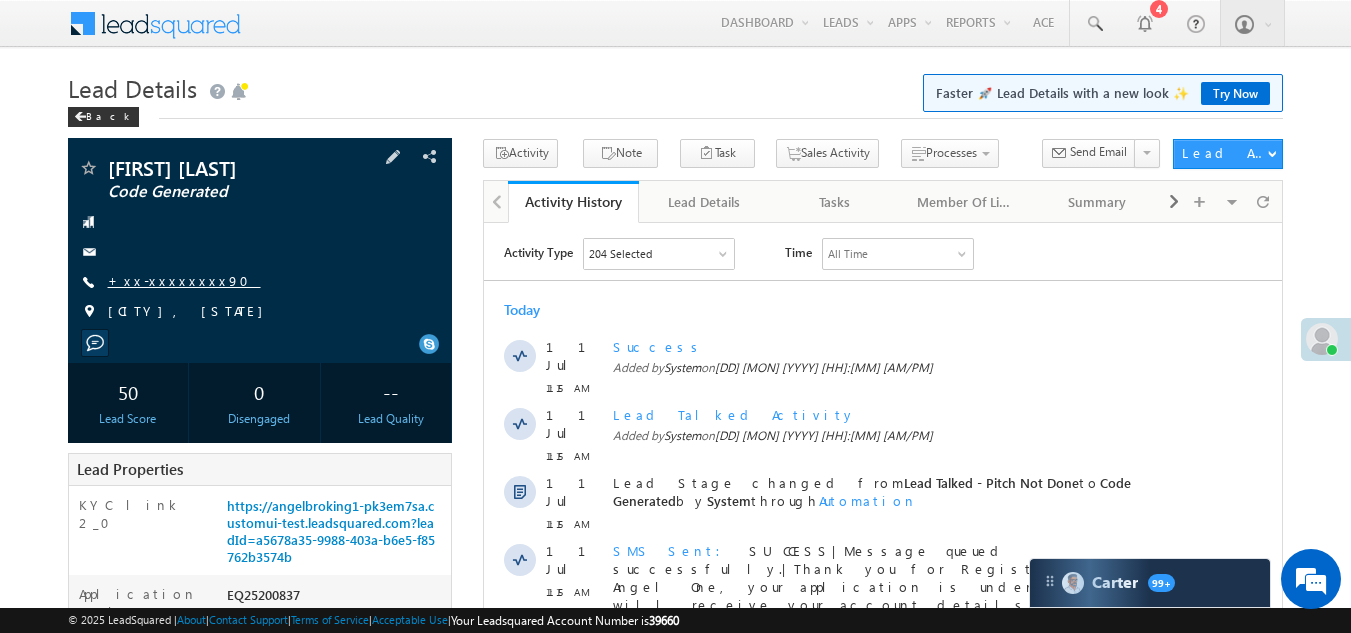 click on "+xx-xxxxxxxx90" at bounding box center [184, 280] 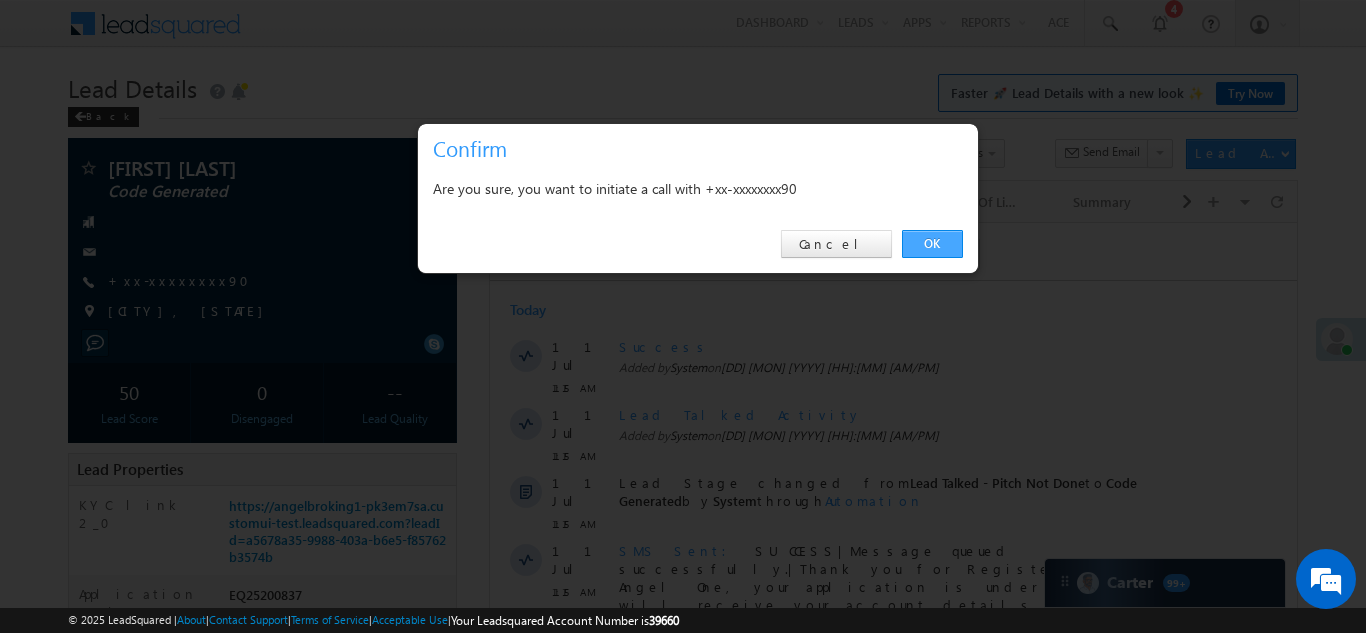 click on "OK" at bounding box center (932, 244) 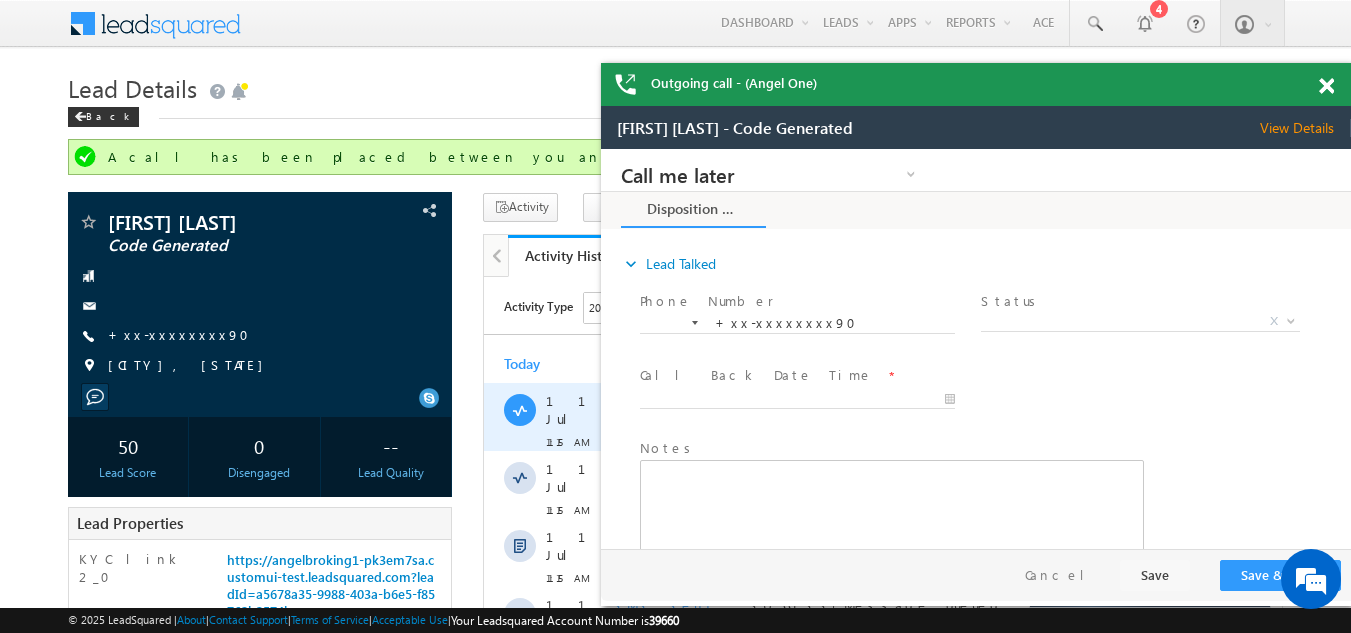scroll, scrollTop: 0, scrollLeft: 0, axis: both 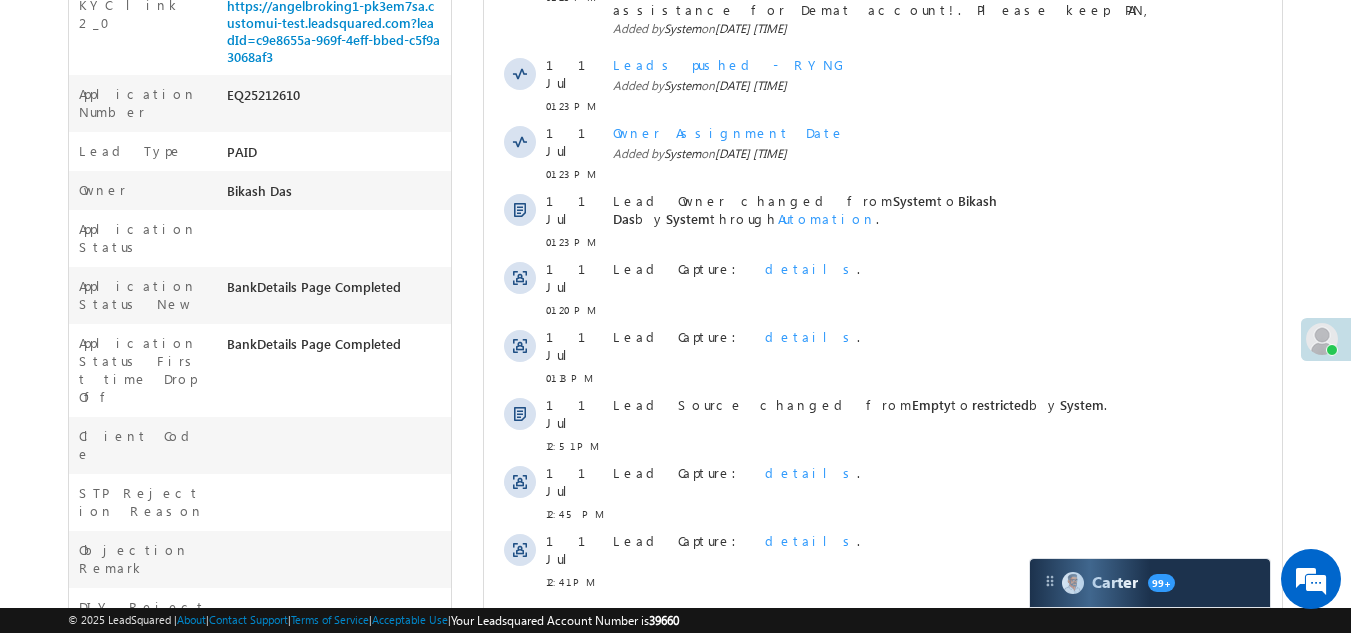 click on "Show More" at bounding box center (883, 626) 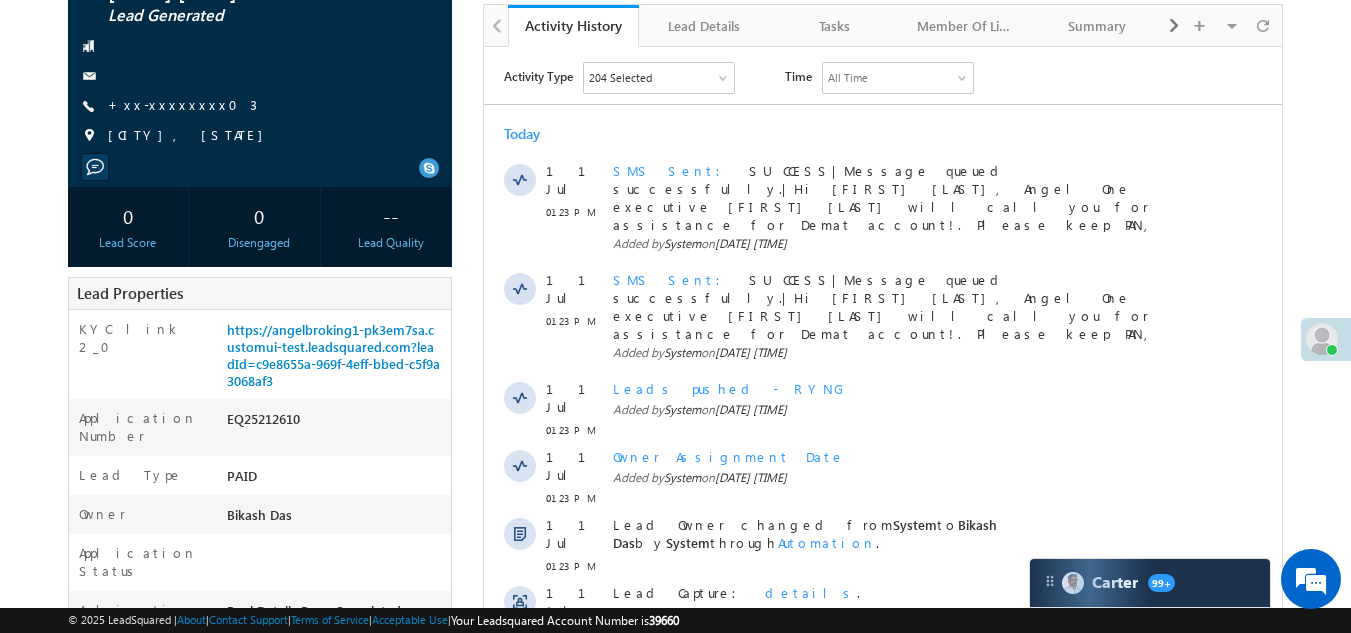 scroll, scrollTop: 0, scrollLeft: 0, axis: both 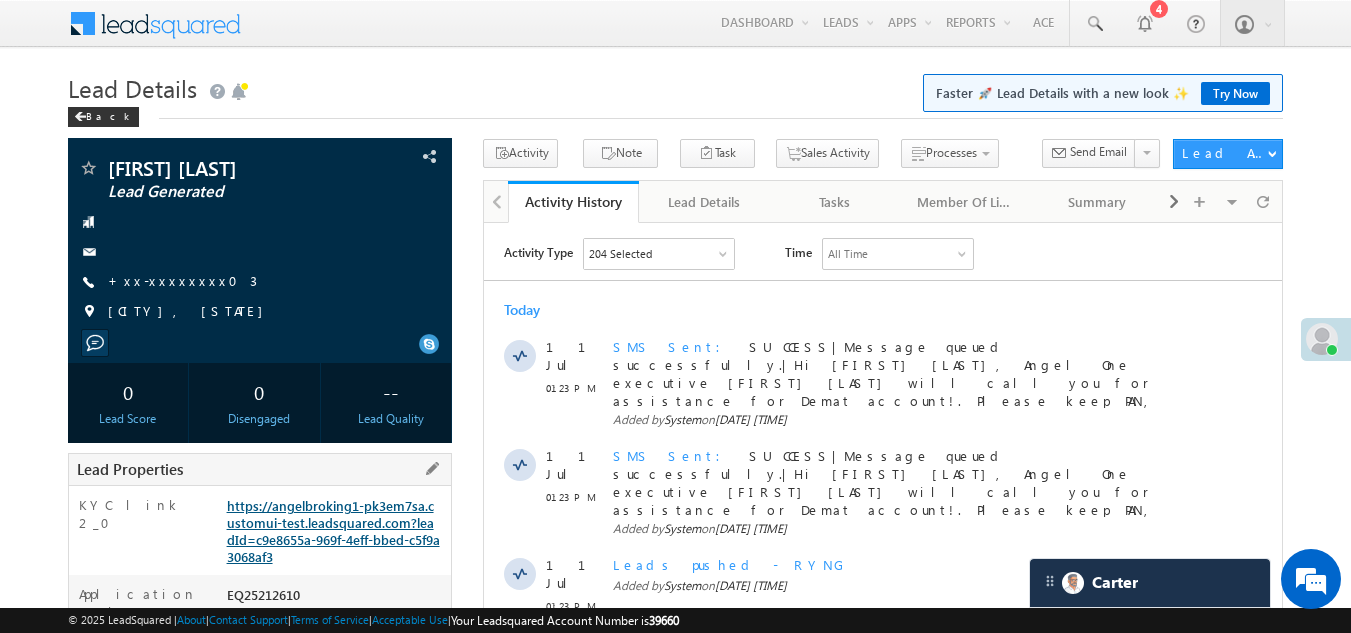 click on "https://angelbroking1-pk3em7sa.customui-test.leadsquared.com?leadId=c9e8655a-969f-4eff-bbed-c5f9a3068af3" at bounding box center [333, 531] 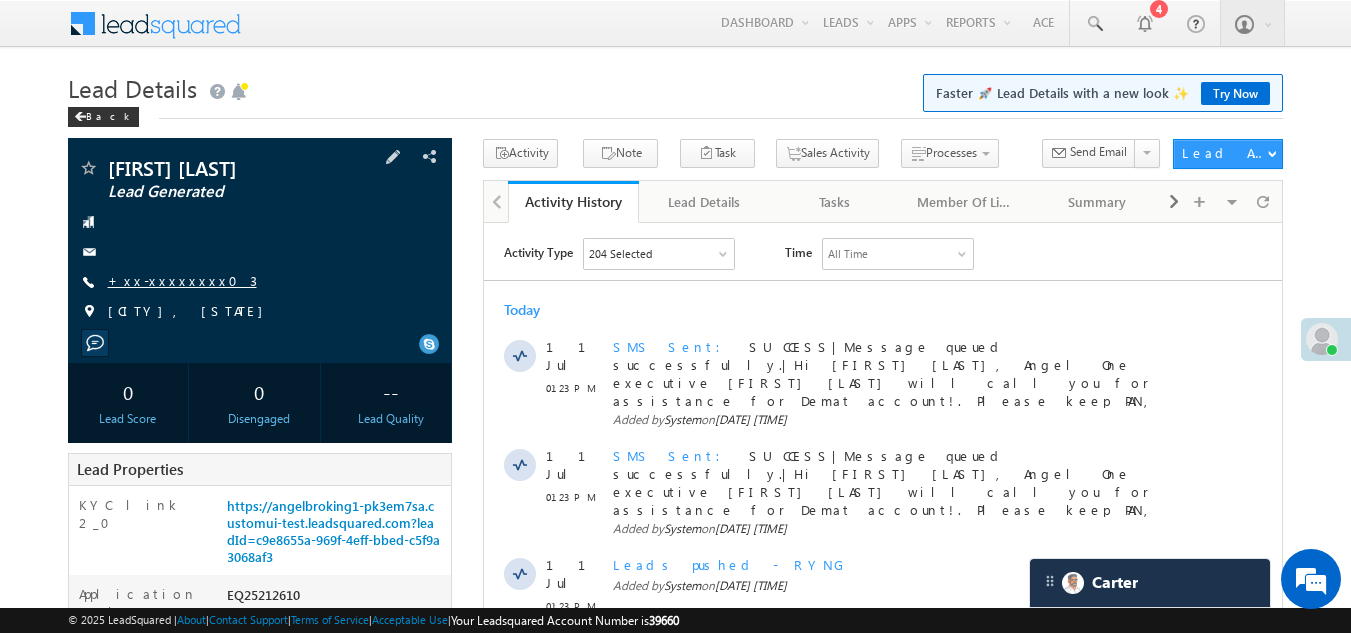 click on "+xx-xxxxxxxx03" at bounding box center [182, 280] 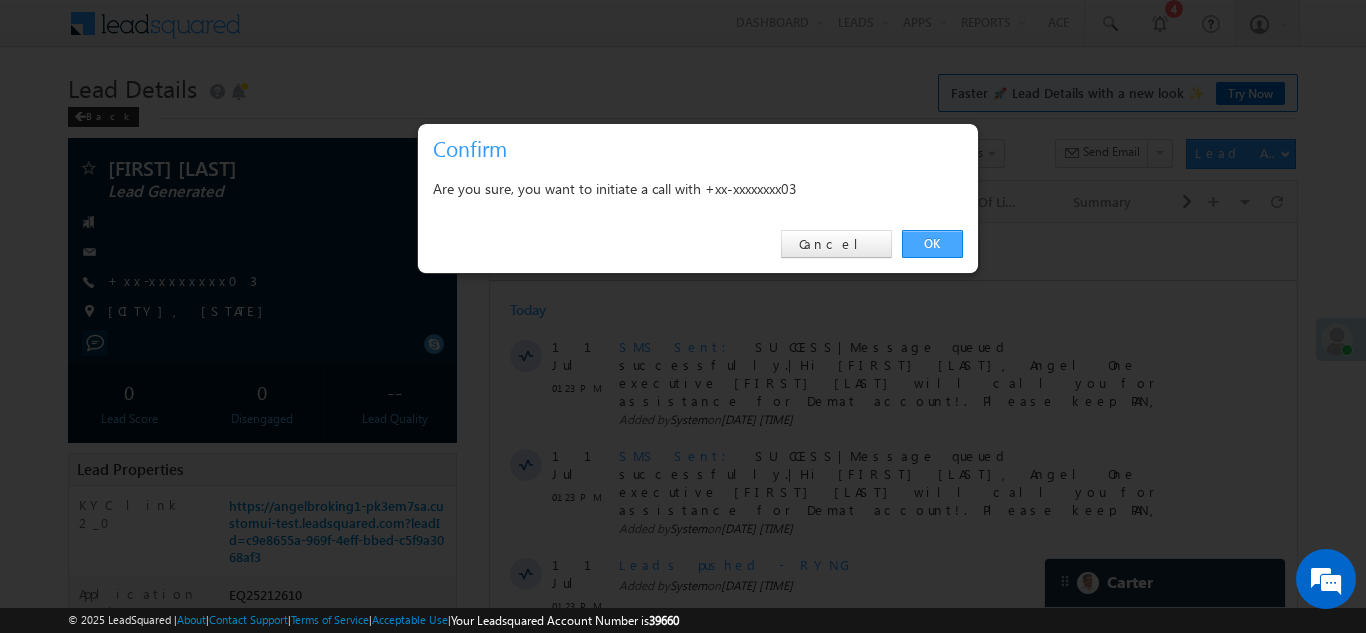 click on "OK" at bounding box center [932, 244] 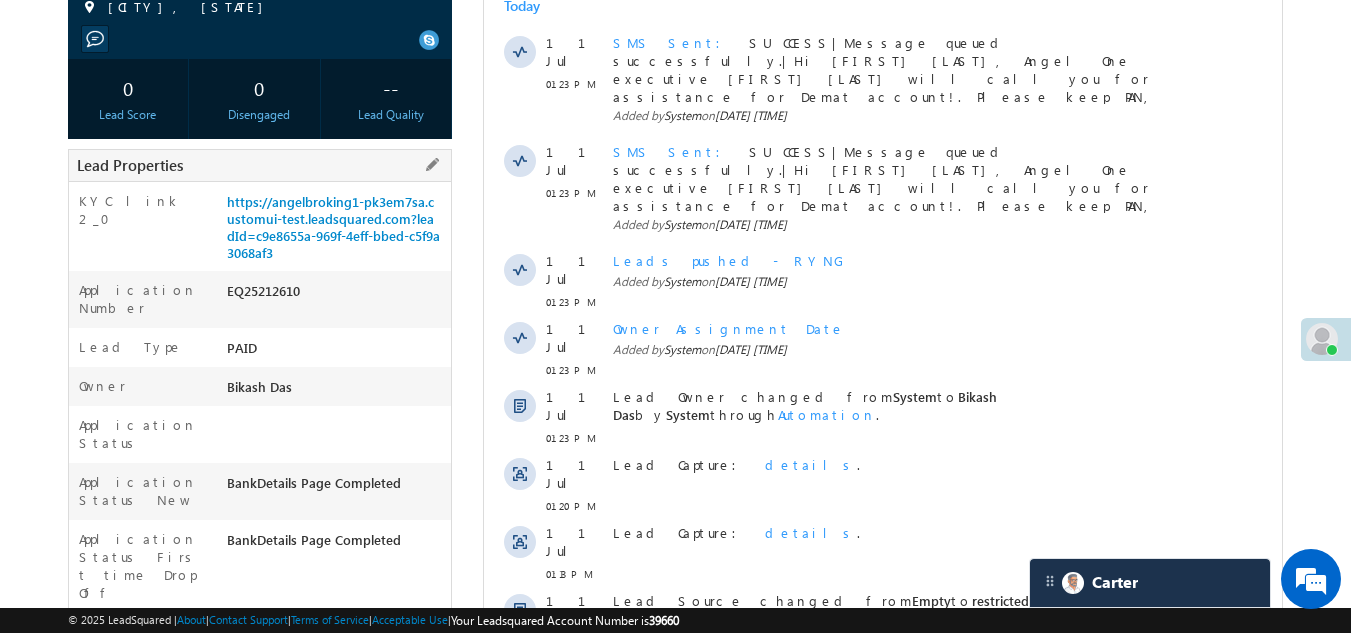 scroll, scrollTop: 0, scrollLeft: 0, axis: both 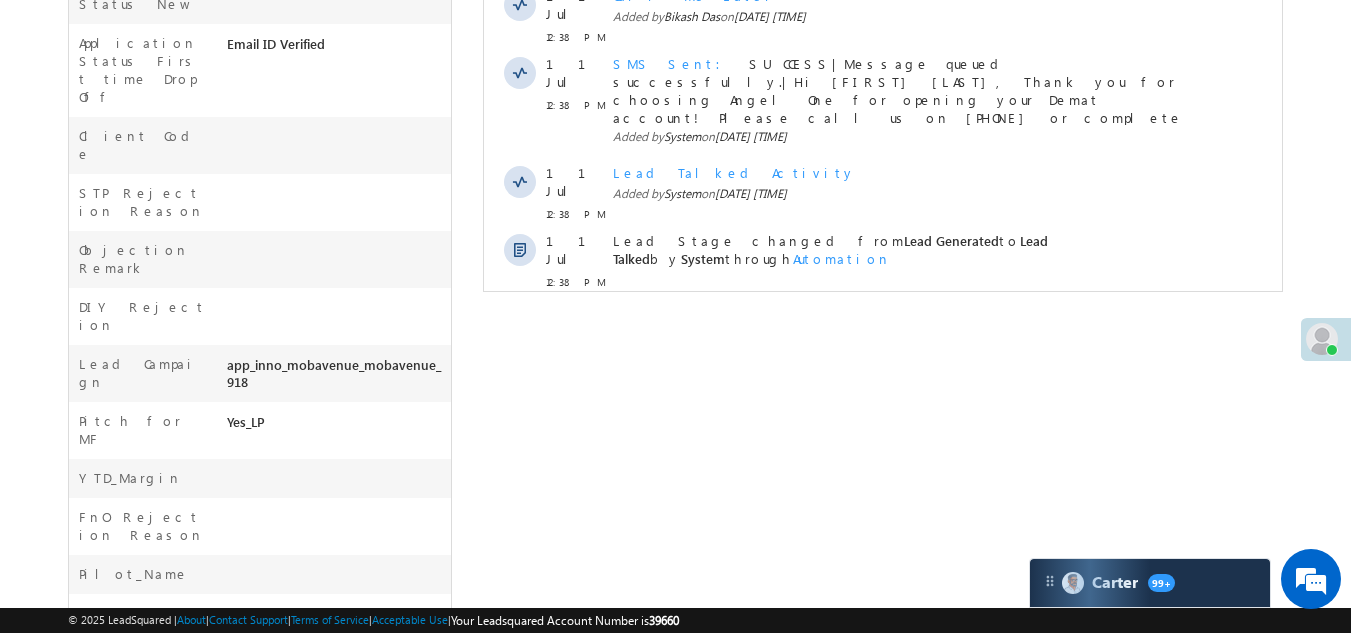 click on "Show More" at bounding box center (883, 326) 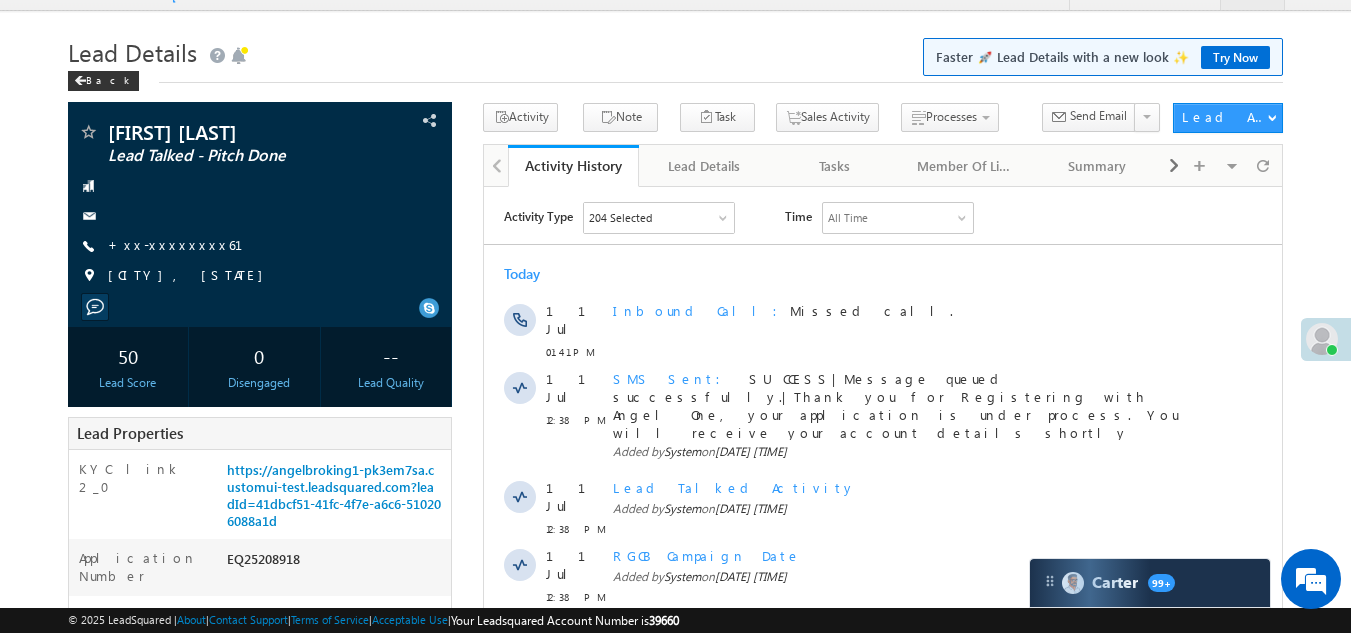 scroll, scrollTop: 0, scrollLeft: 0, axis: both 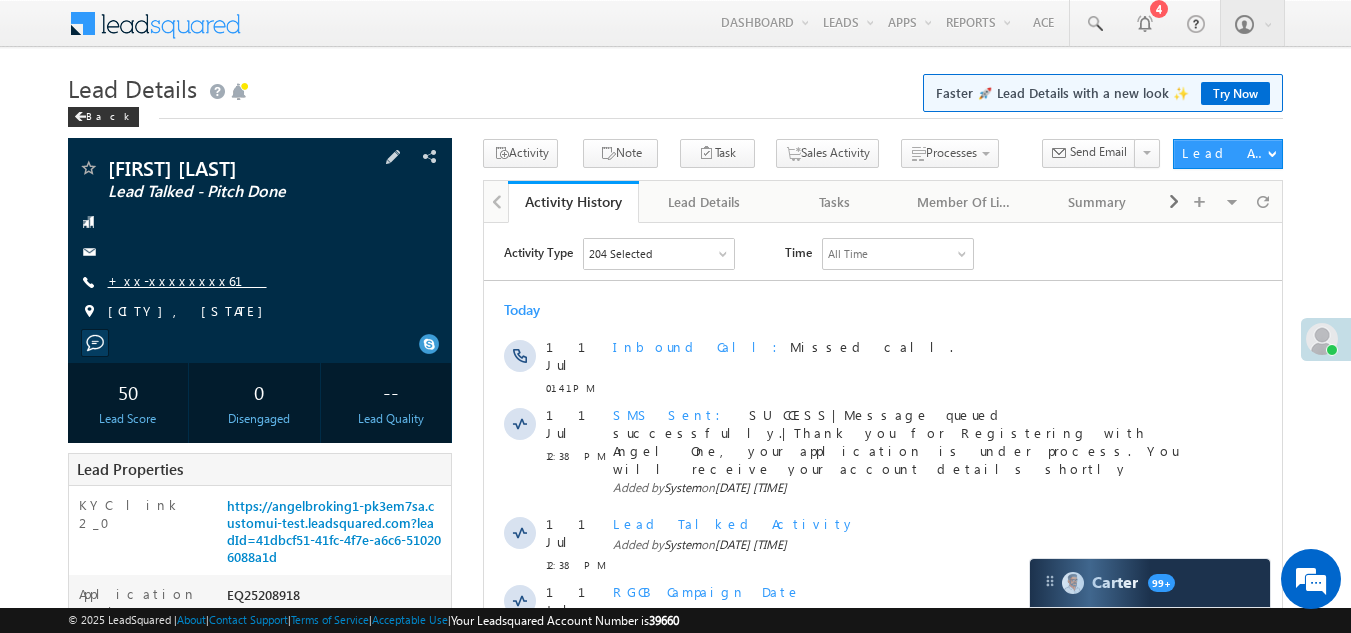 click on "+xx-xxxxxxxx61" at bounding box center [187, 280] 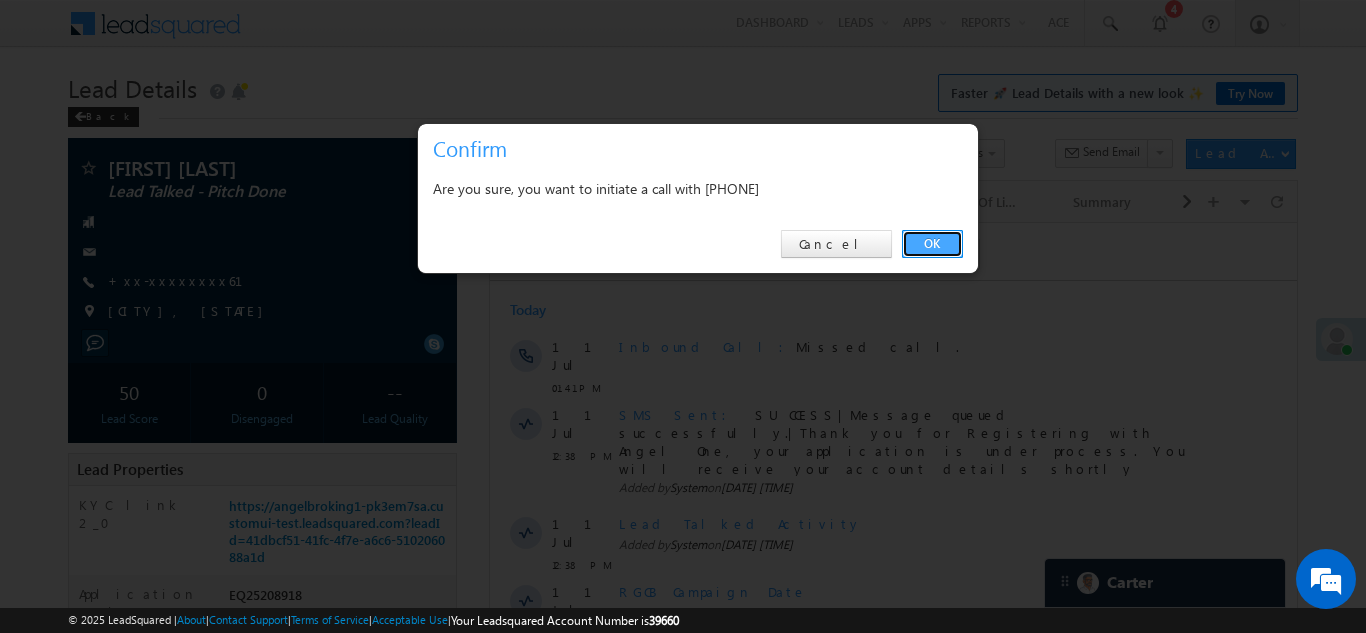 click on "OK" at bounding box center [932, 244] 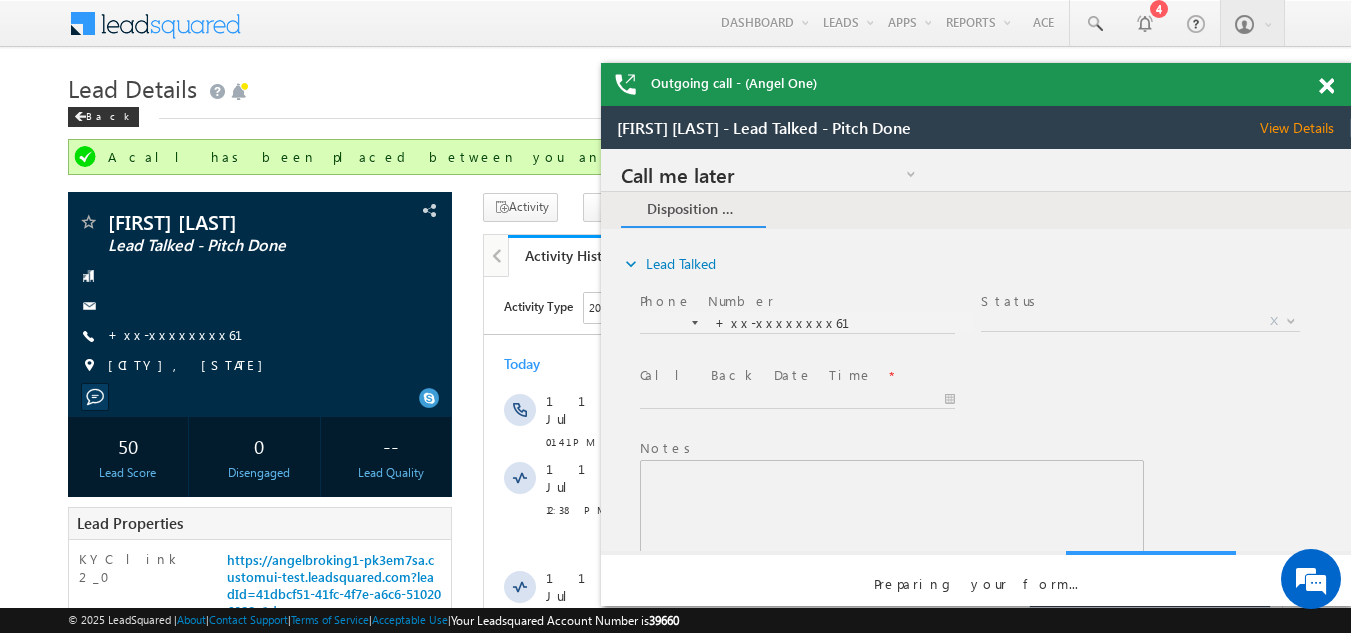 scroll, scrollTop: 0, scrollLeft: 0, axis: both 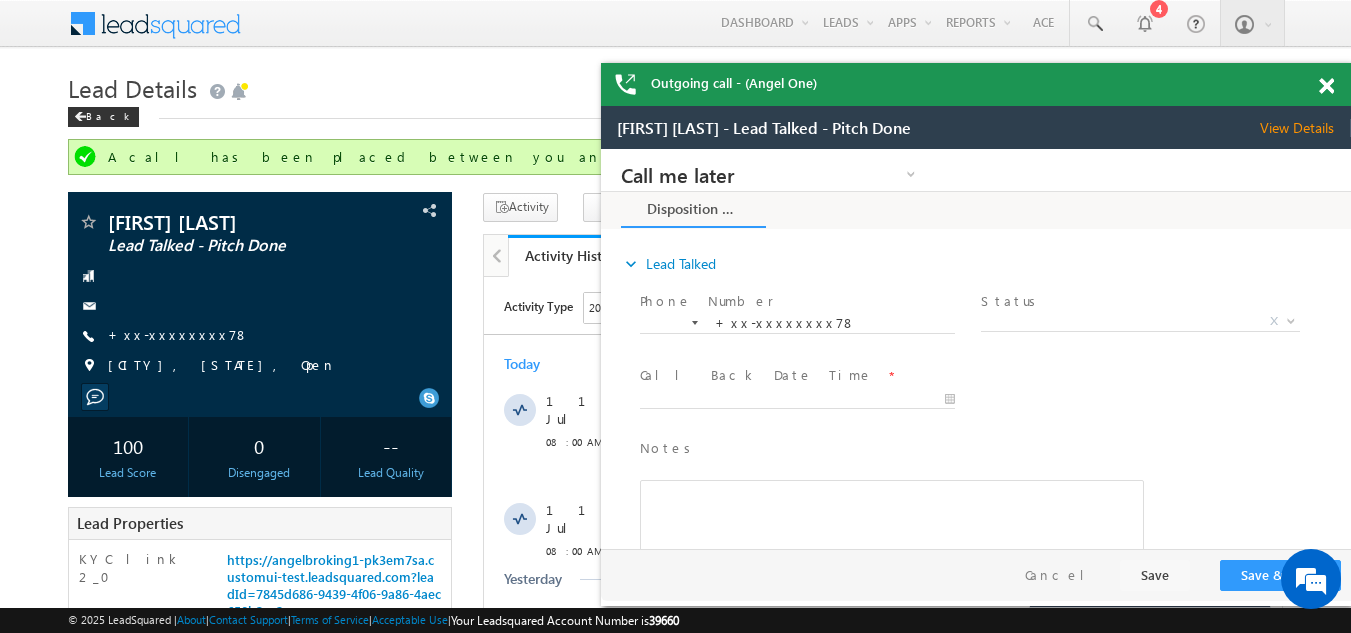 click at bounding box center [1326, 86] 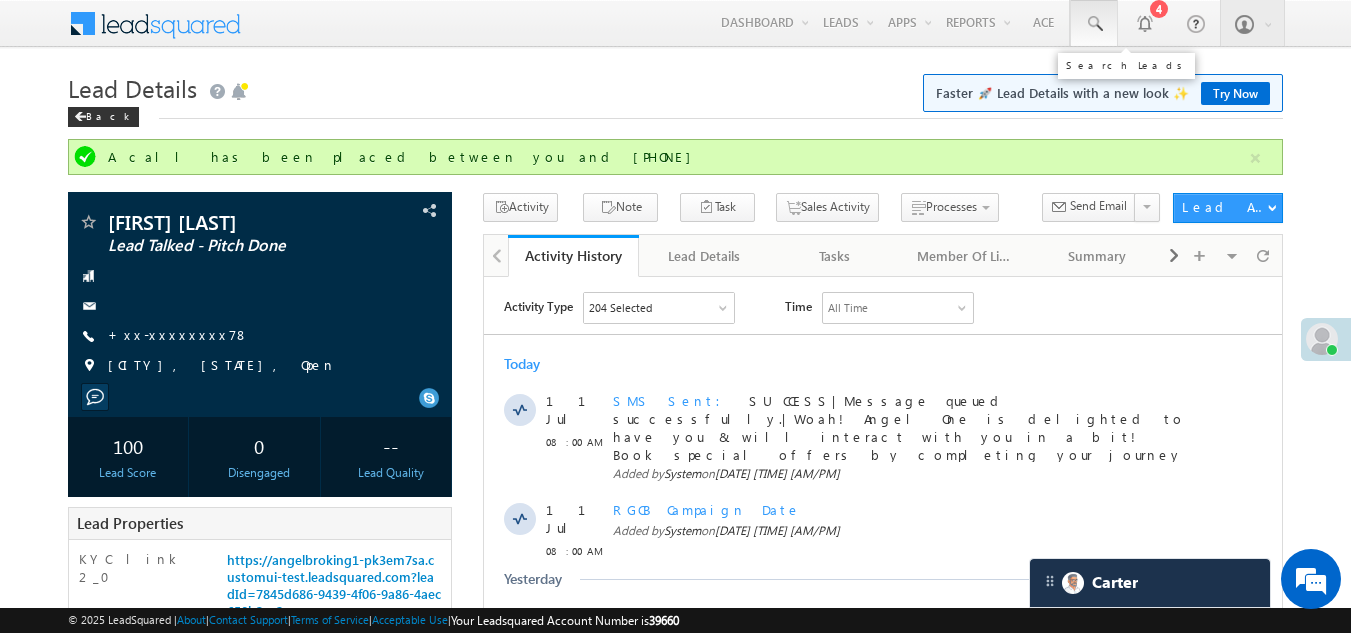 click at bounding box center (1094, 24) 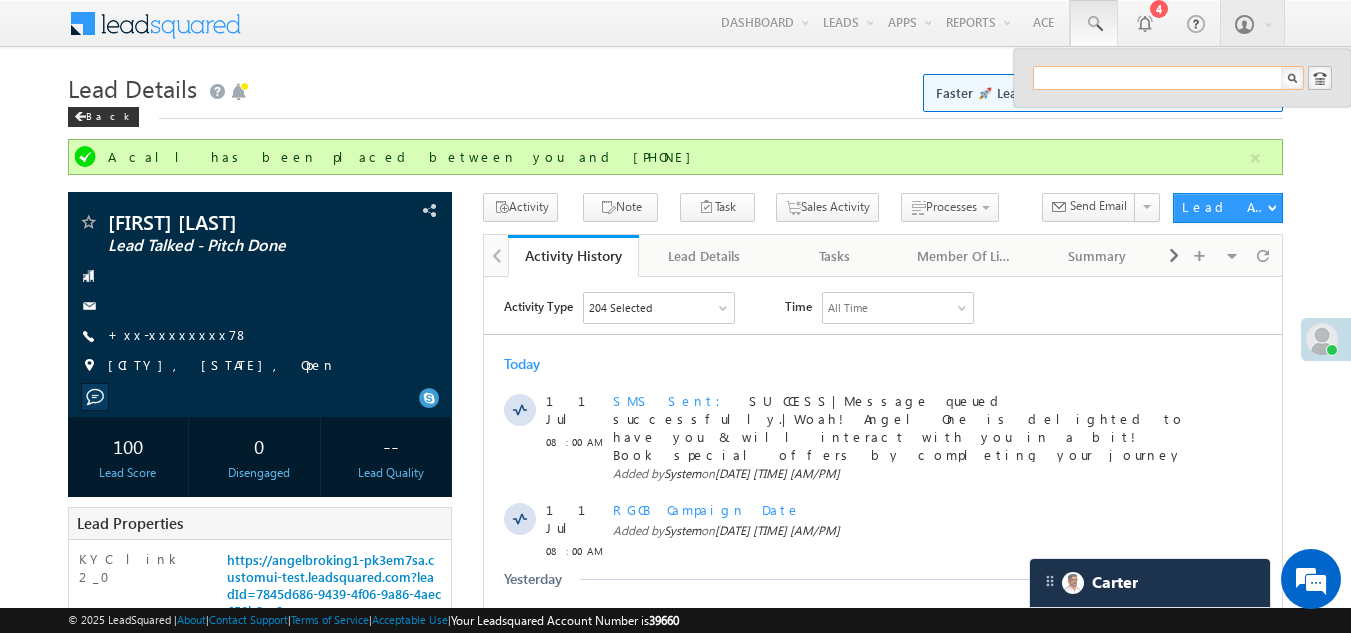 click at bounding box center (1168, 78) 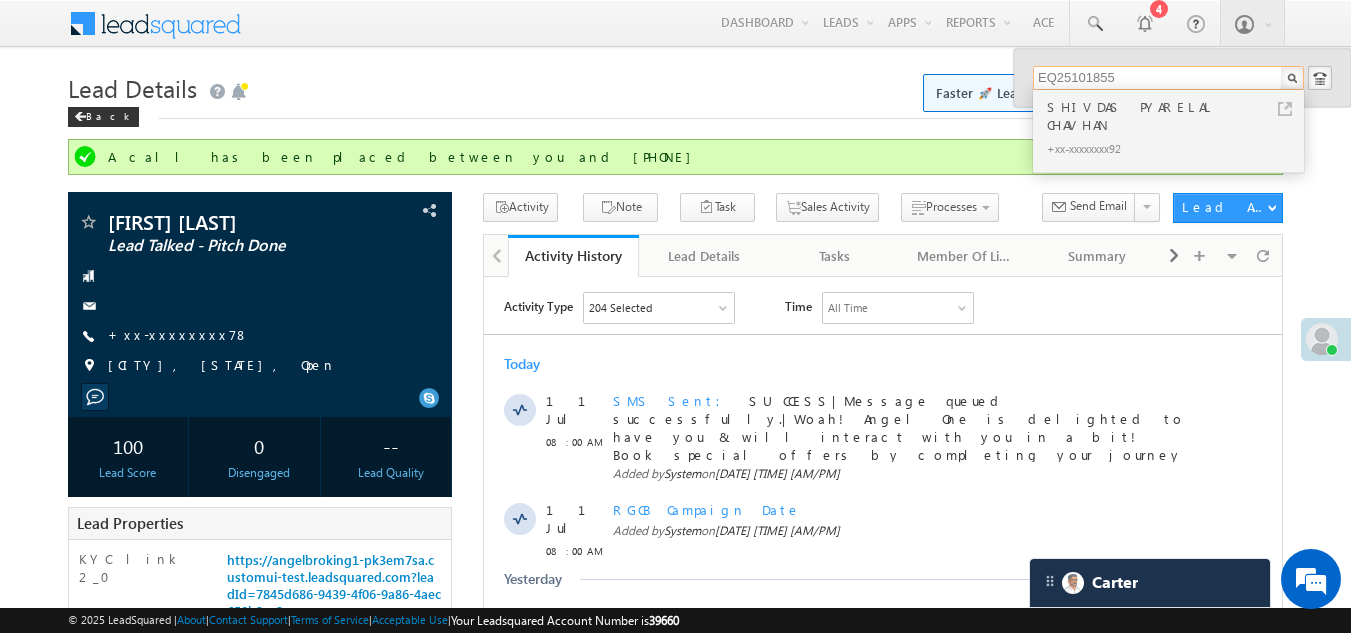 type on "EQ25101855" 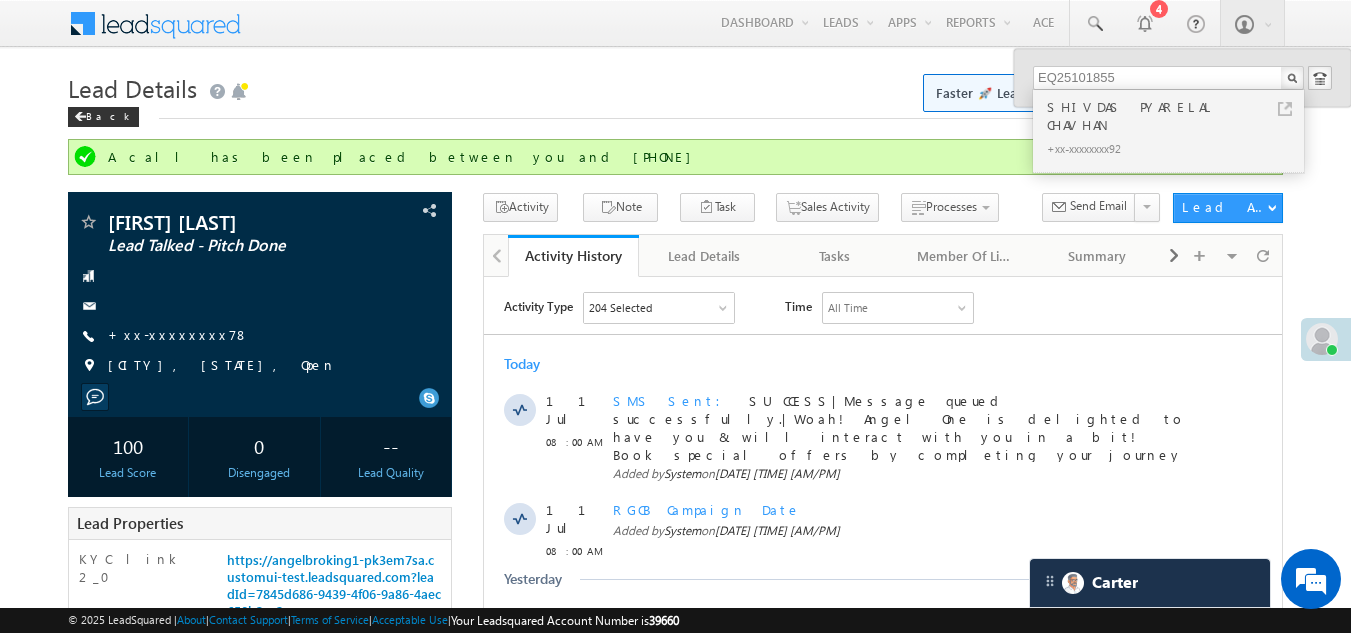click on "SHIVDAS PYARELAL CHAVHAN" at bounding box center [1177, 116] 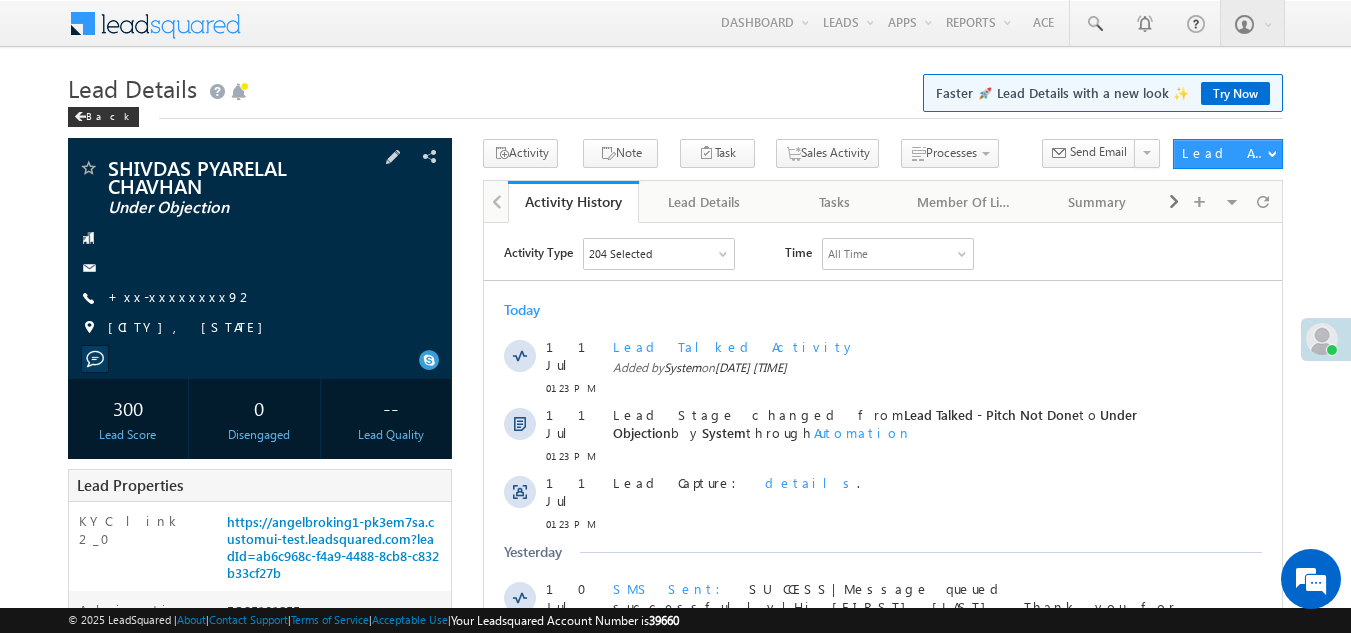 scroll, scrollTop: 0, scrollLeft: 0, axis: both 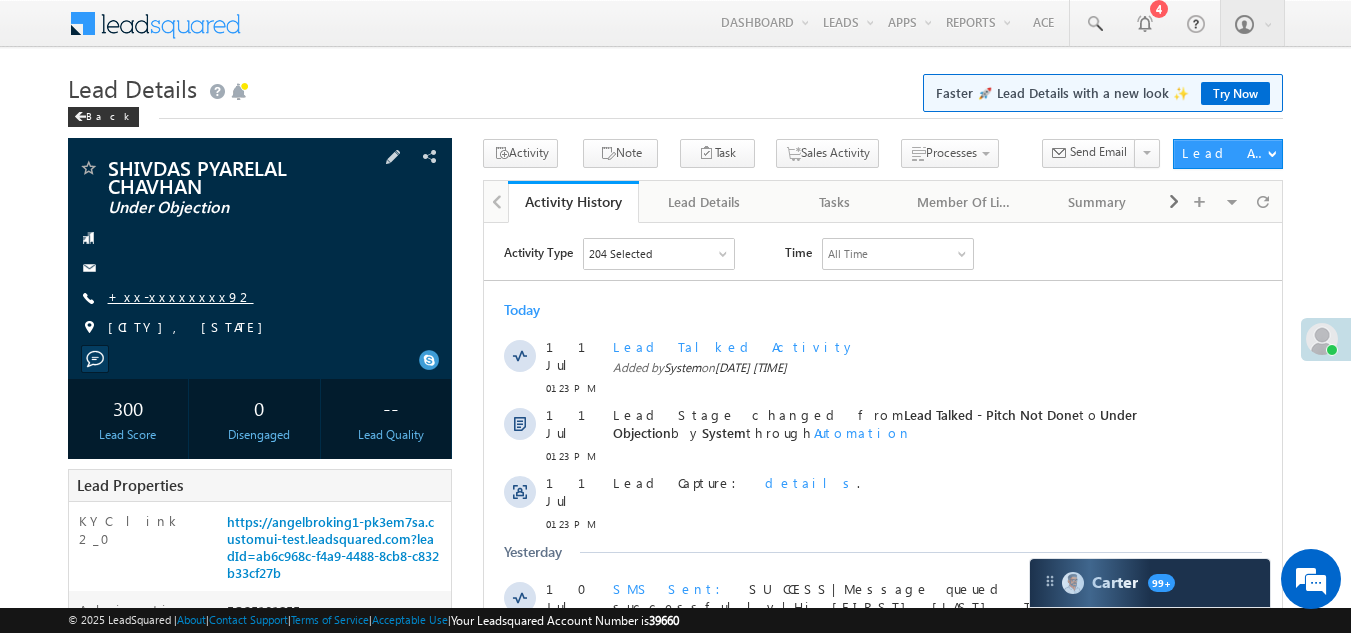 click on "+xx-xxxxxxxx92" at bounding box center [181, 296] 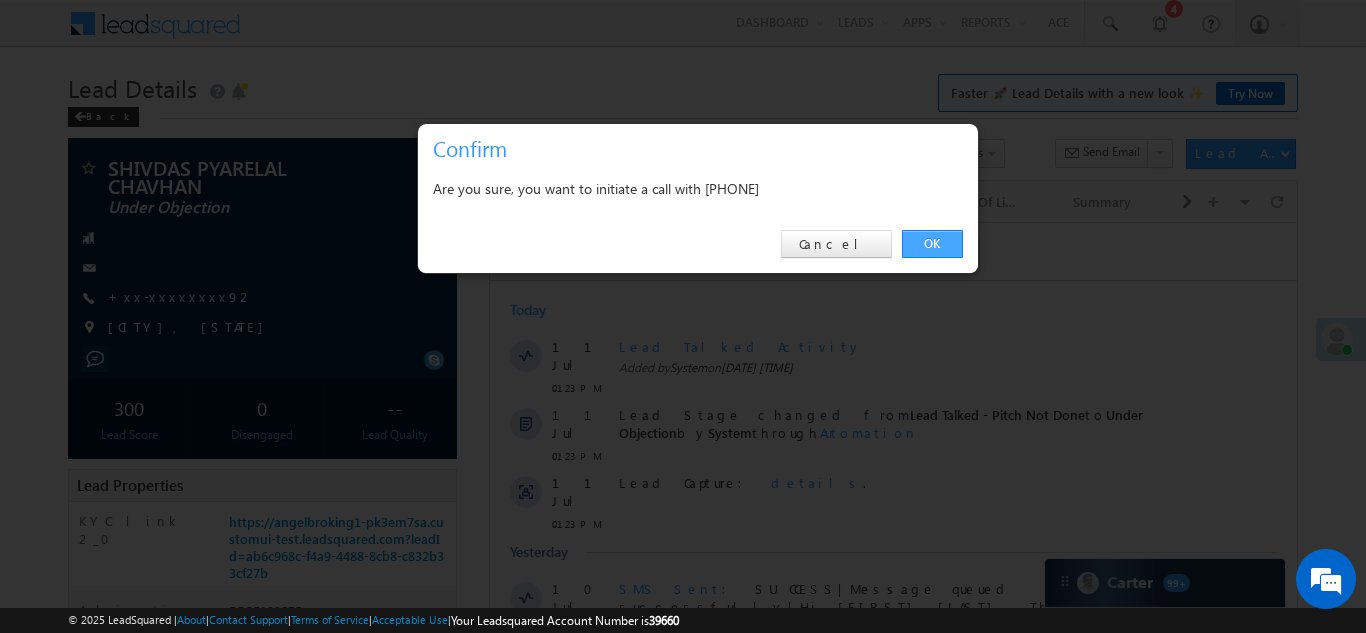click on "OK" at bounding box center [932, 244] 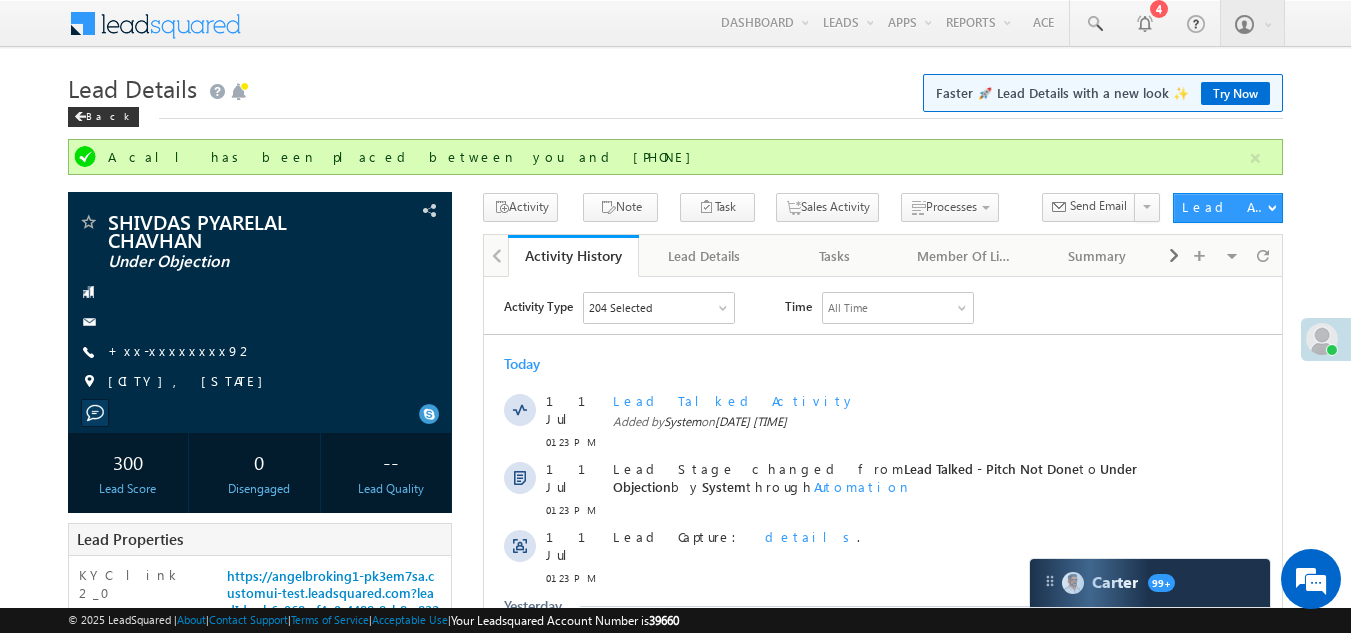 scroll, scrollTop: 0, scrollLeft: 0, axis: both 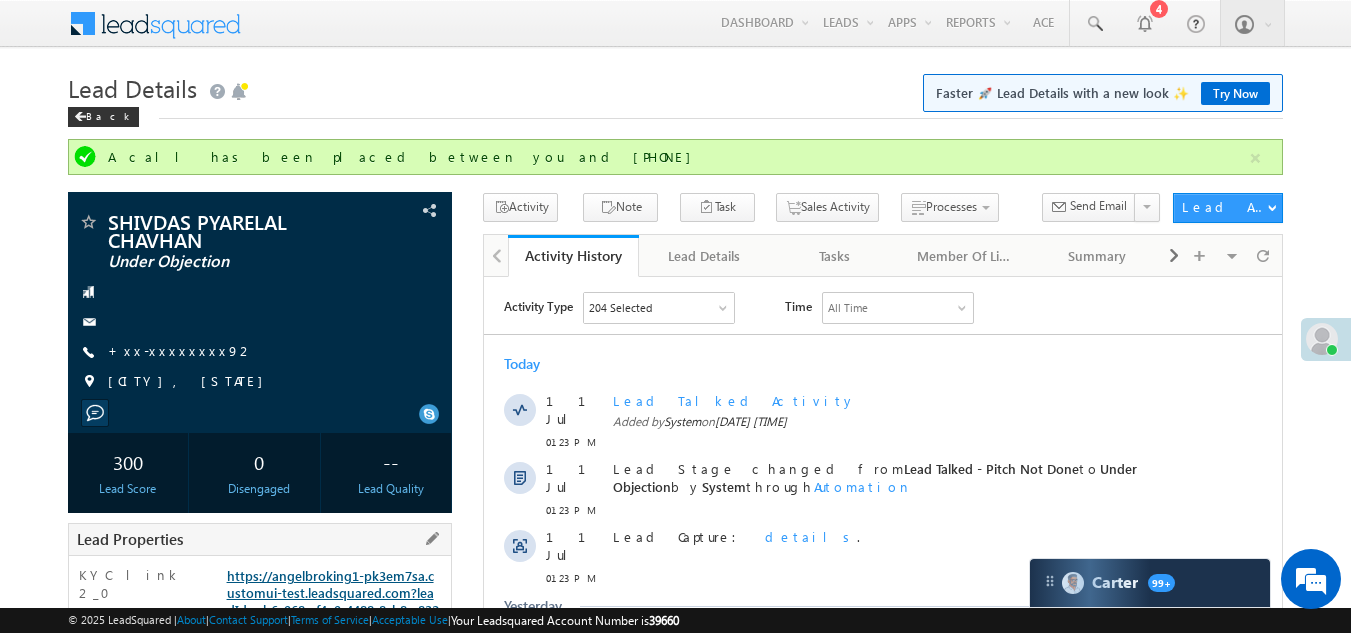click on "https://angelbroking1-pk3em7sa.customui-test.leadsquared.com?leadId=ab6c968c-f4a9-4488-8cb8-c832b33cf27b" at bounding box center (333, 601) 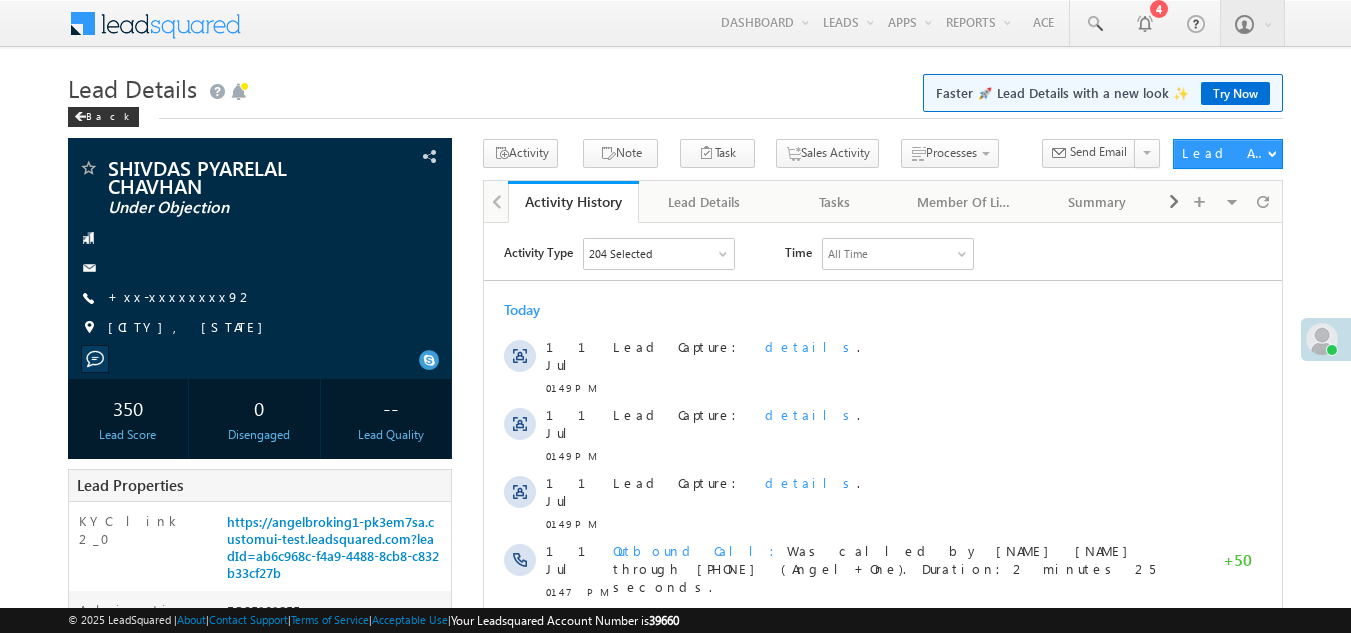 scroll, scrollTop: 200, scrollLeft: 0, axis: vertical 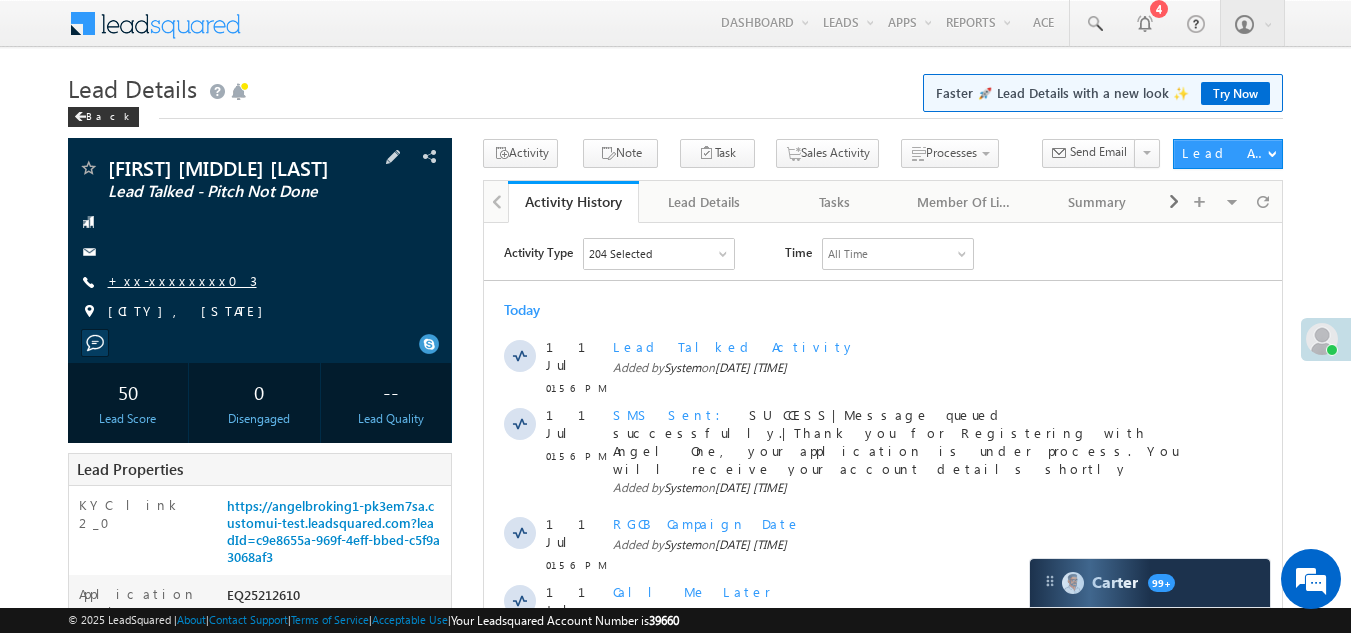 click on "+xx-xxxxxxxx03" at bounding box center (182, 280) 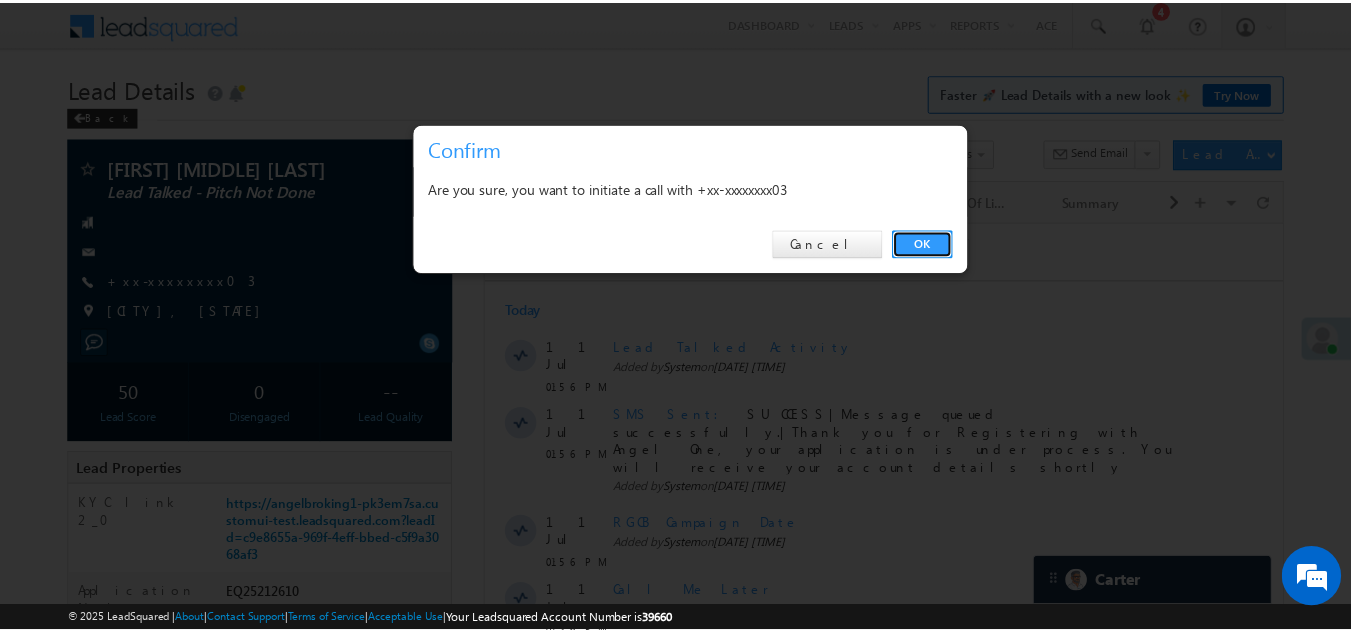 scroll, scrollTop: 0, scrollLeft: 0, axis: both 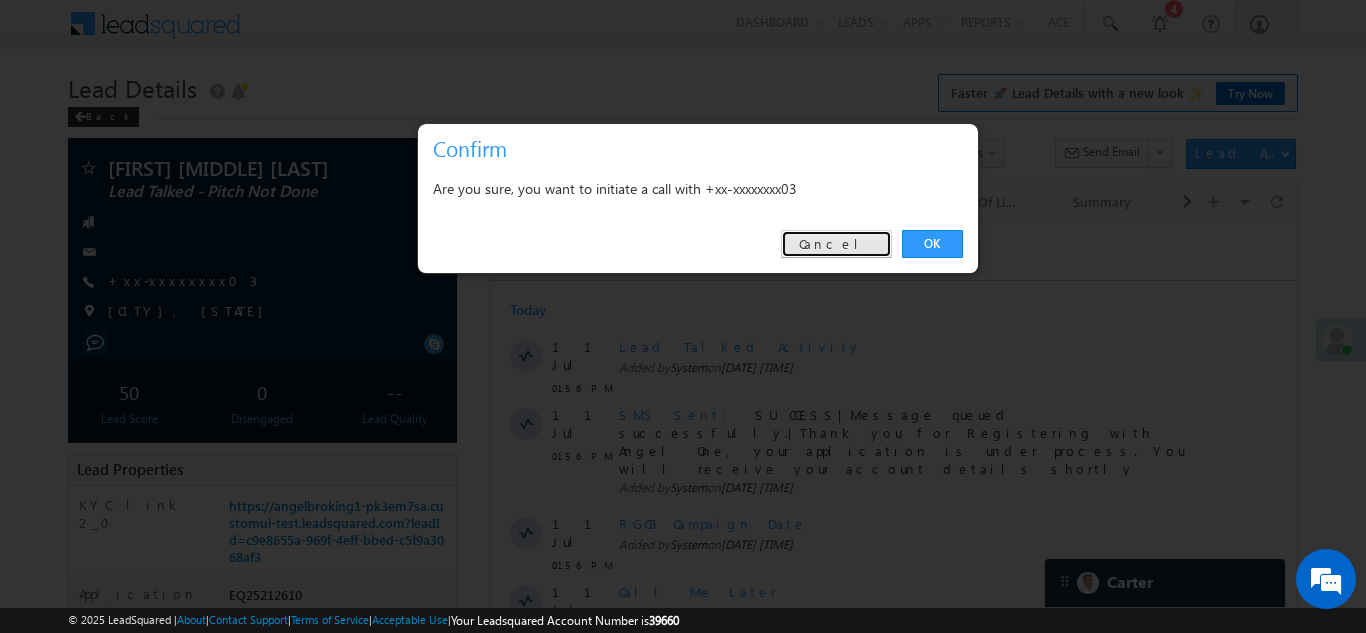 click on "Cancel" at bounding box center (836, 244) 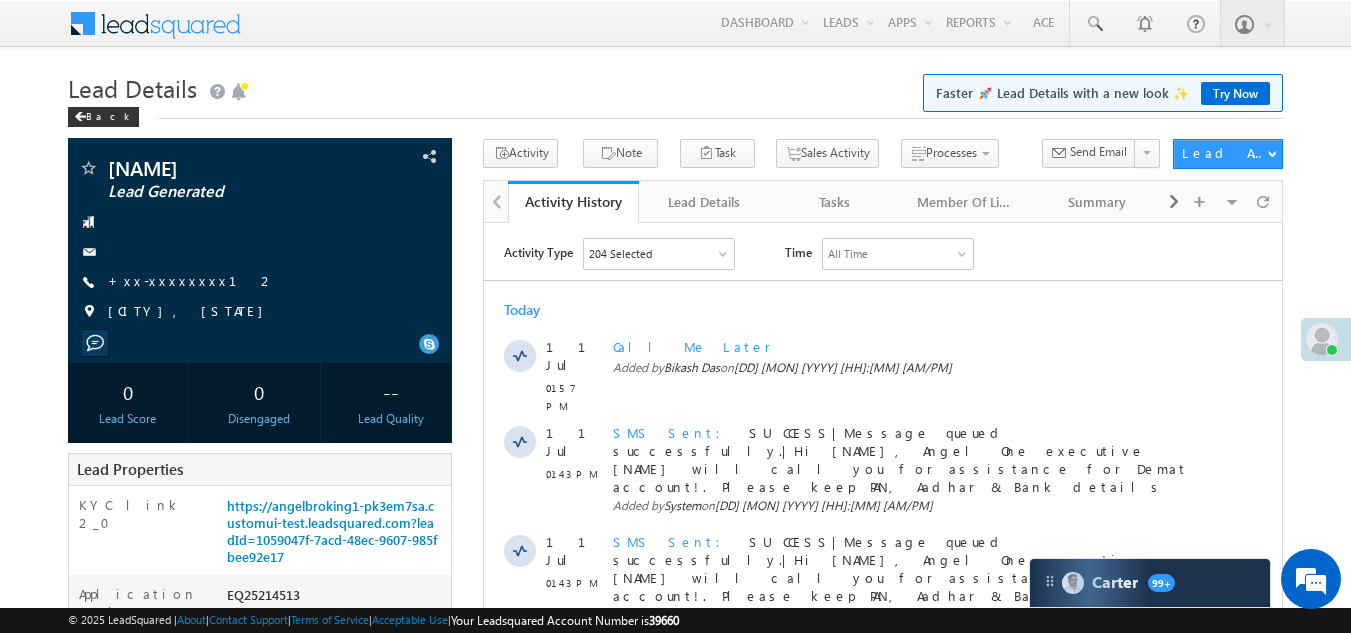 scroll, scrollTop: 0, scrollLeft: 0, axis: both 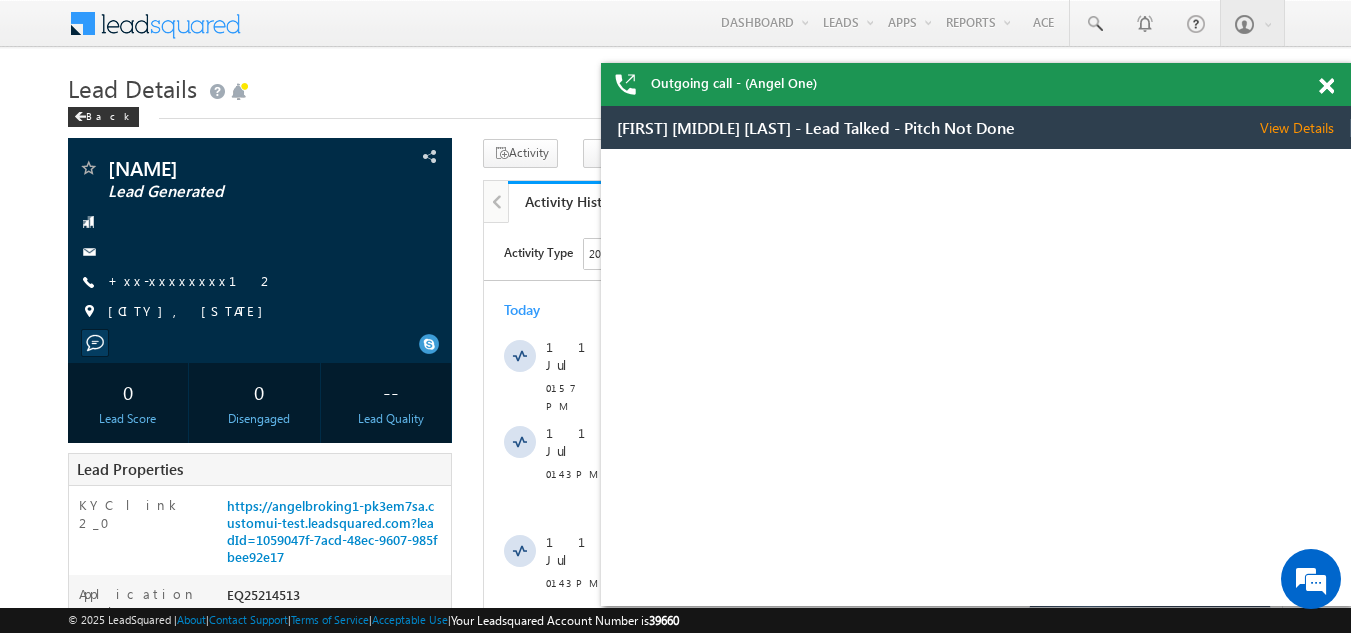 click at bounding box center [1326, 86] 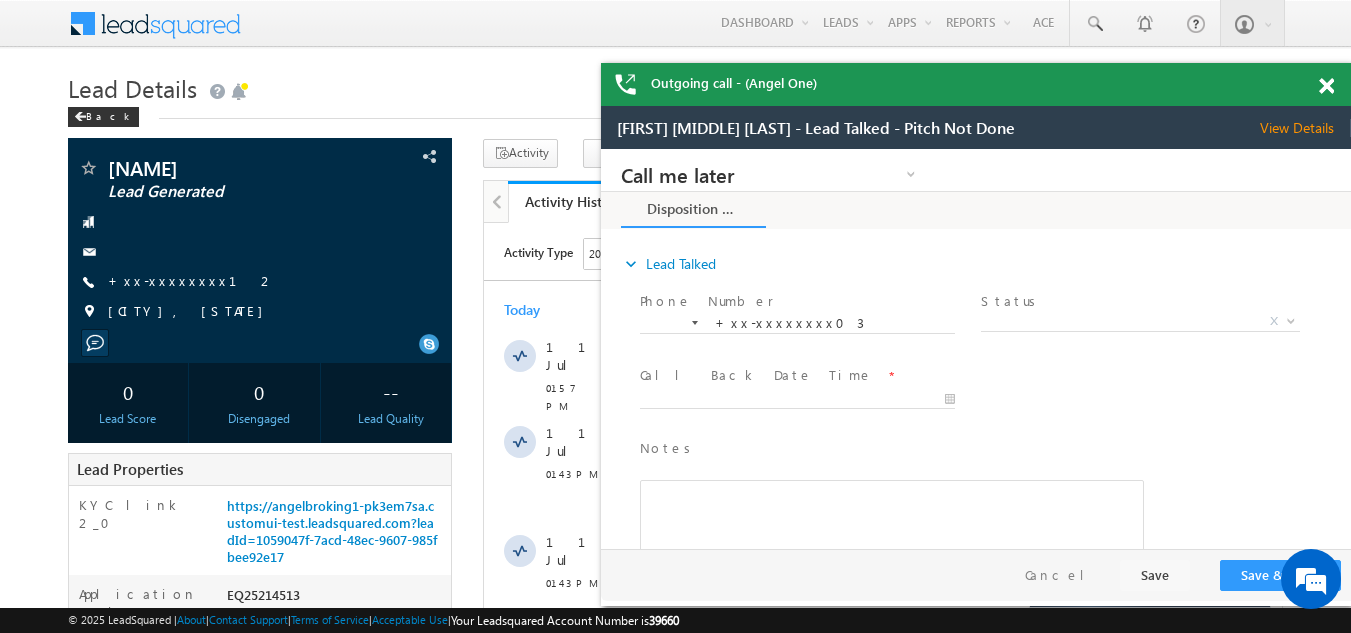 scroll, scrollTop: 0, scrollLeft: 0, axis: both 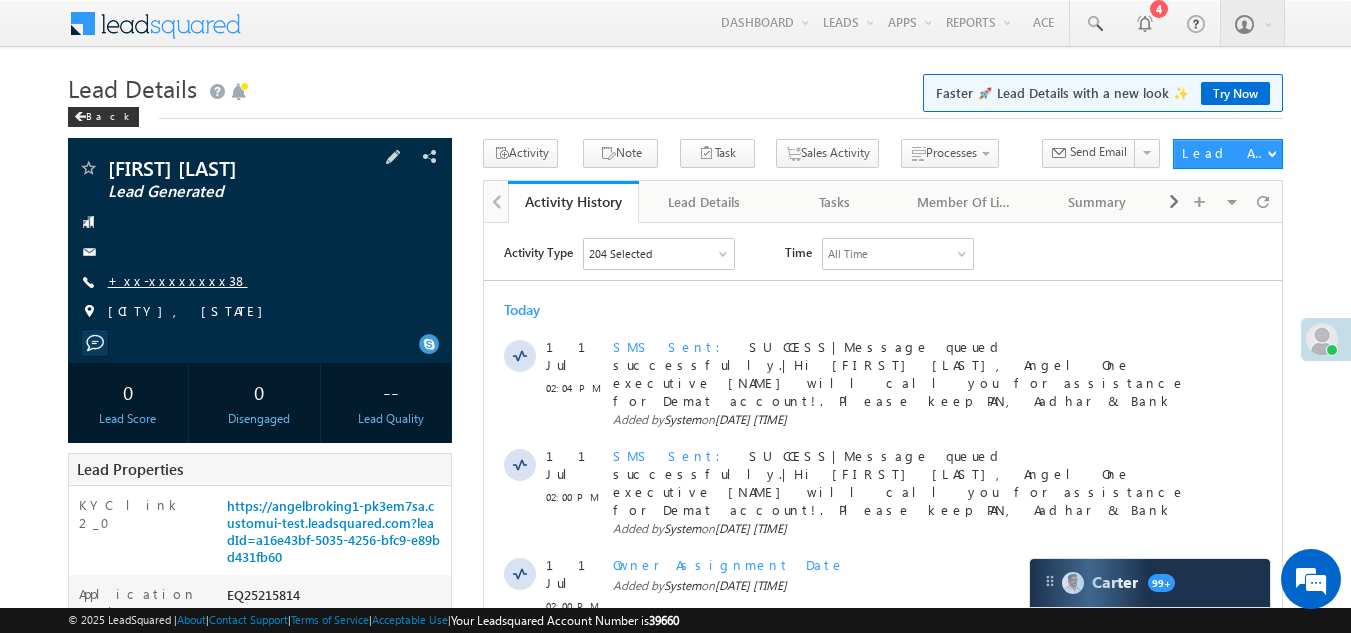 click on "+xx-xxxxxxxx38" at bounding box center [178, 280] 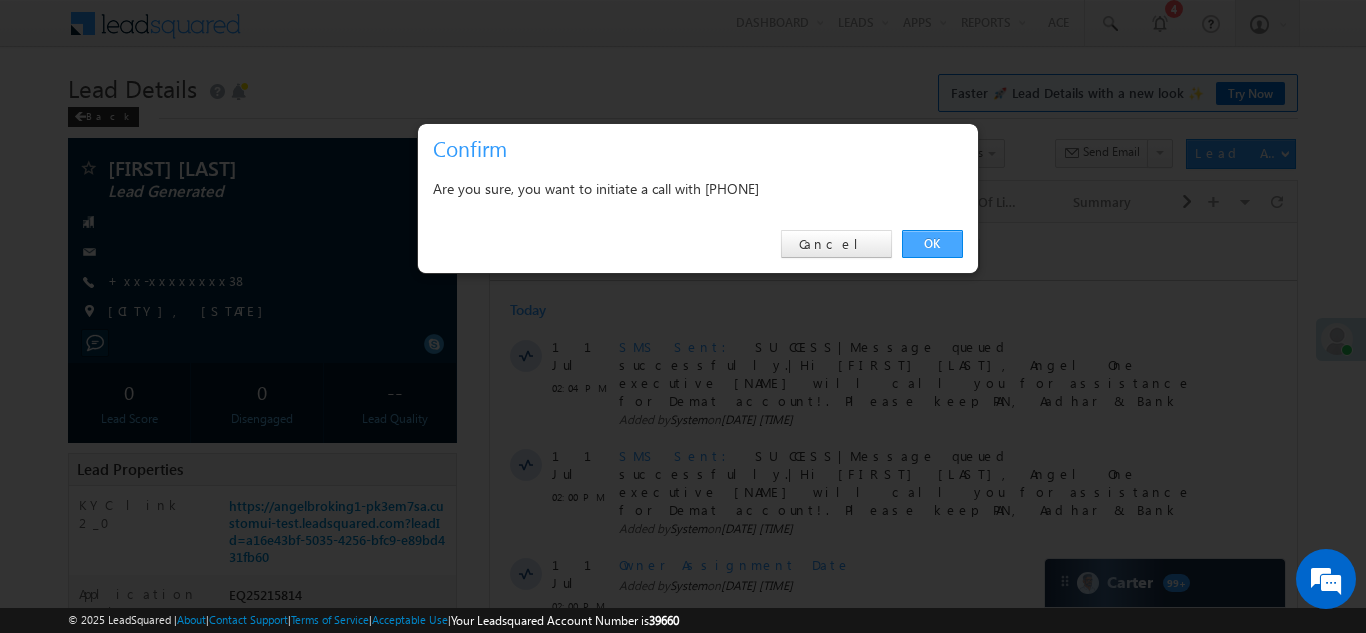 click on "OK" at bounding box center (932, 244) 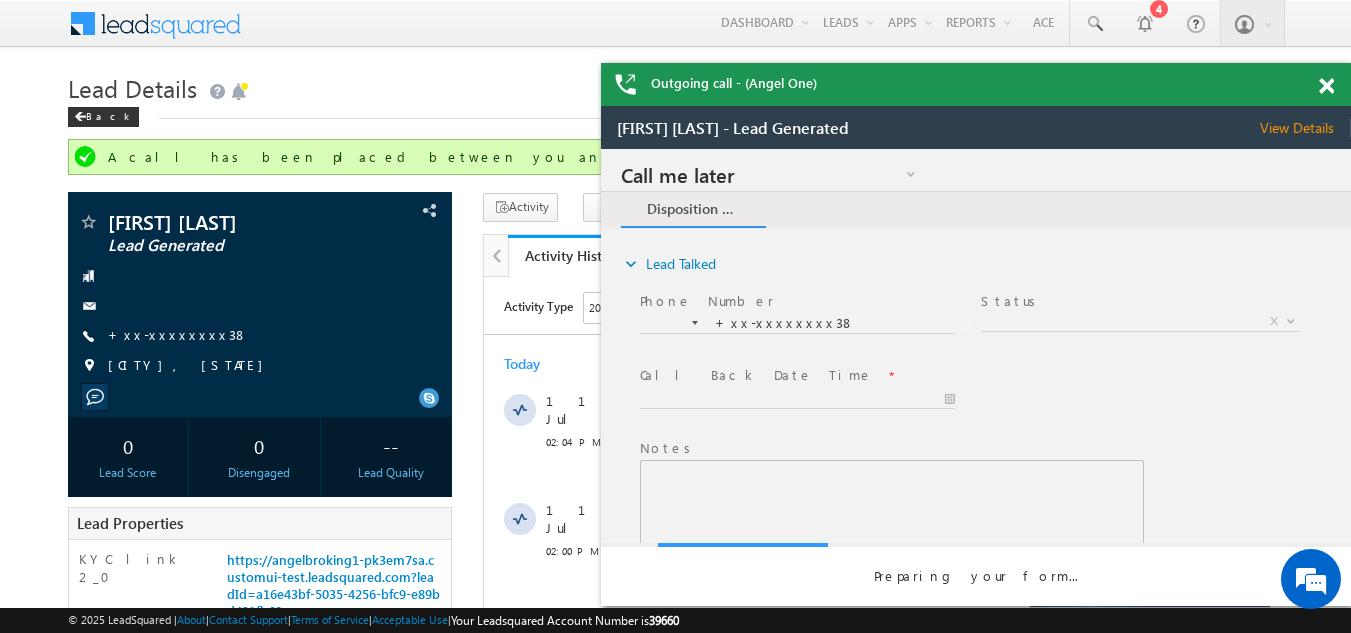 scroll, scrollTop: 0, scrollLeft: 0, axis: both 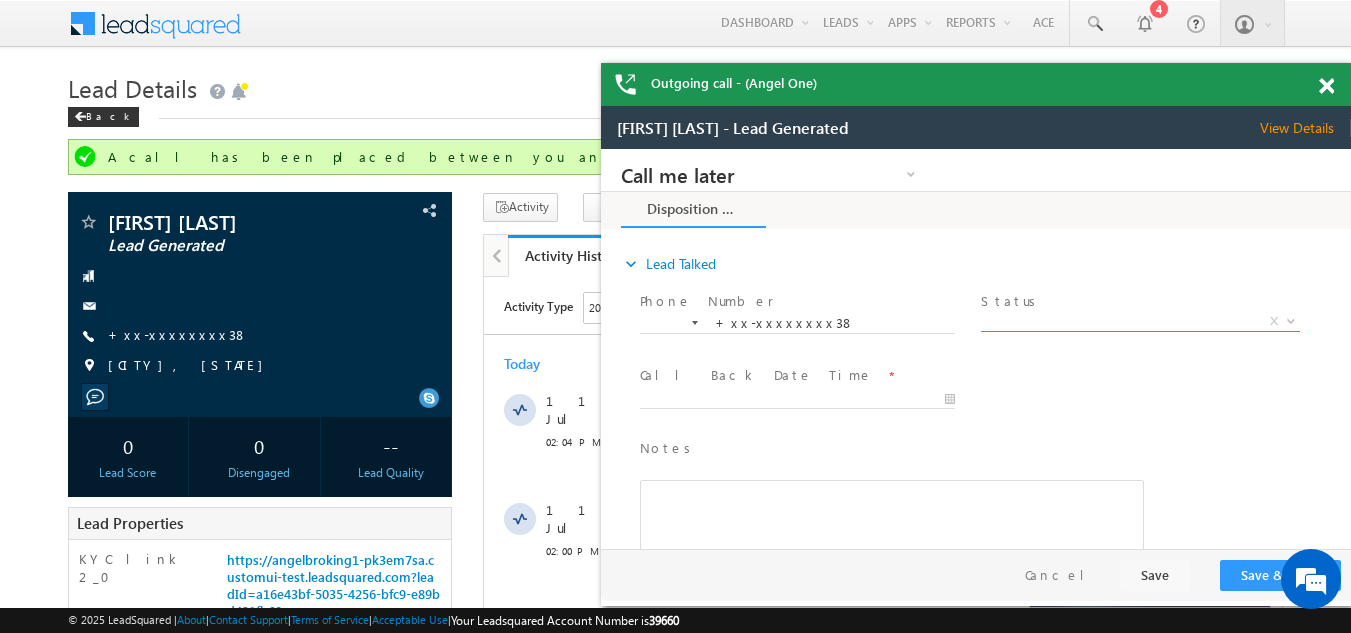 click on "X" at bounding box center [1140, 322] 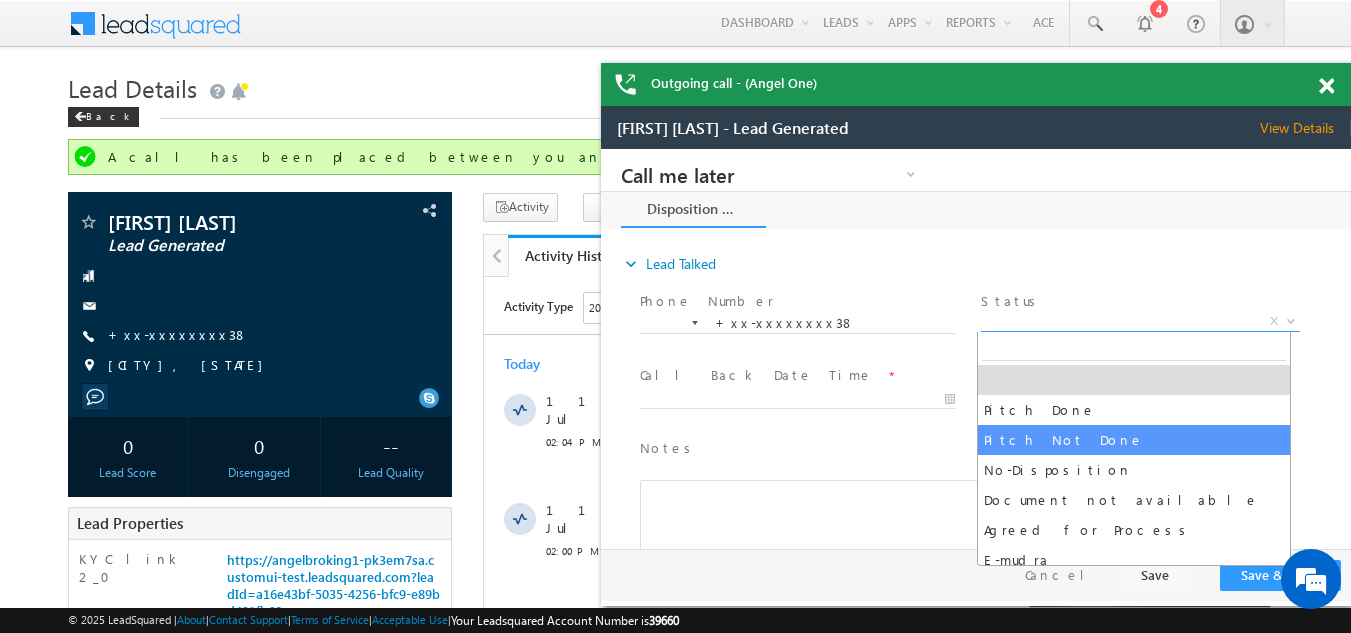 select on "Pitch Not Done" 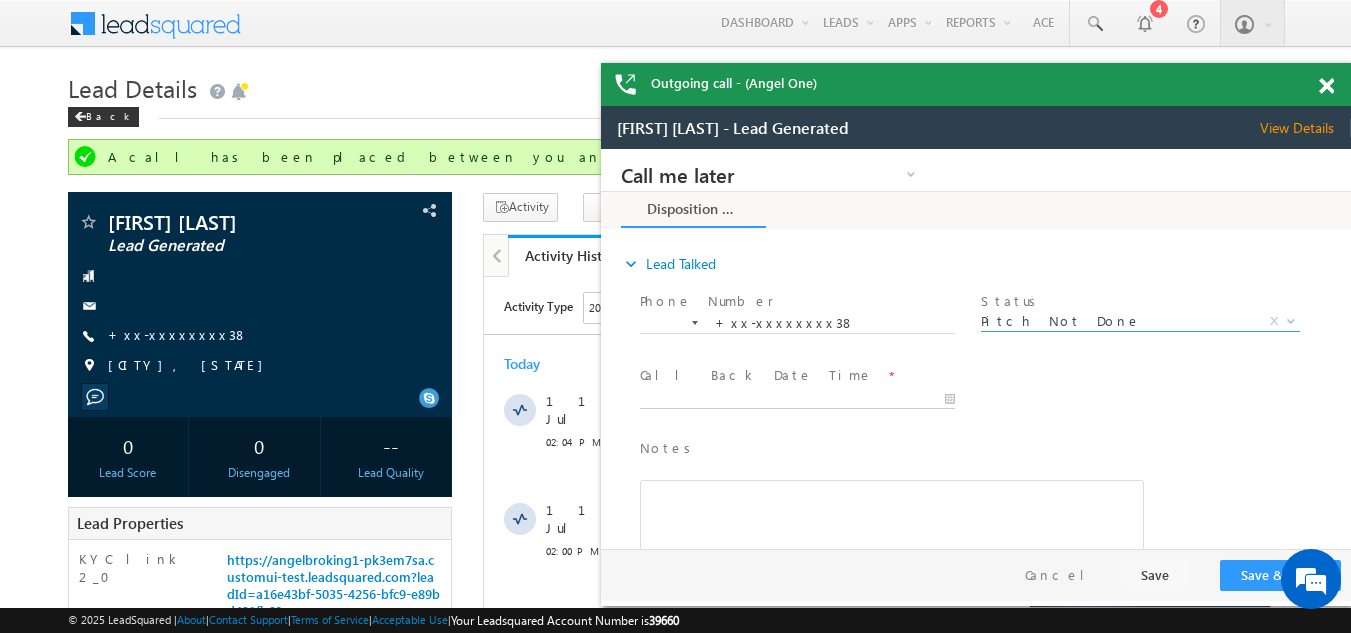 type on "[DATE] [TIME]" 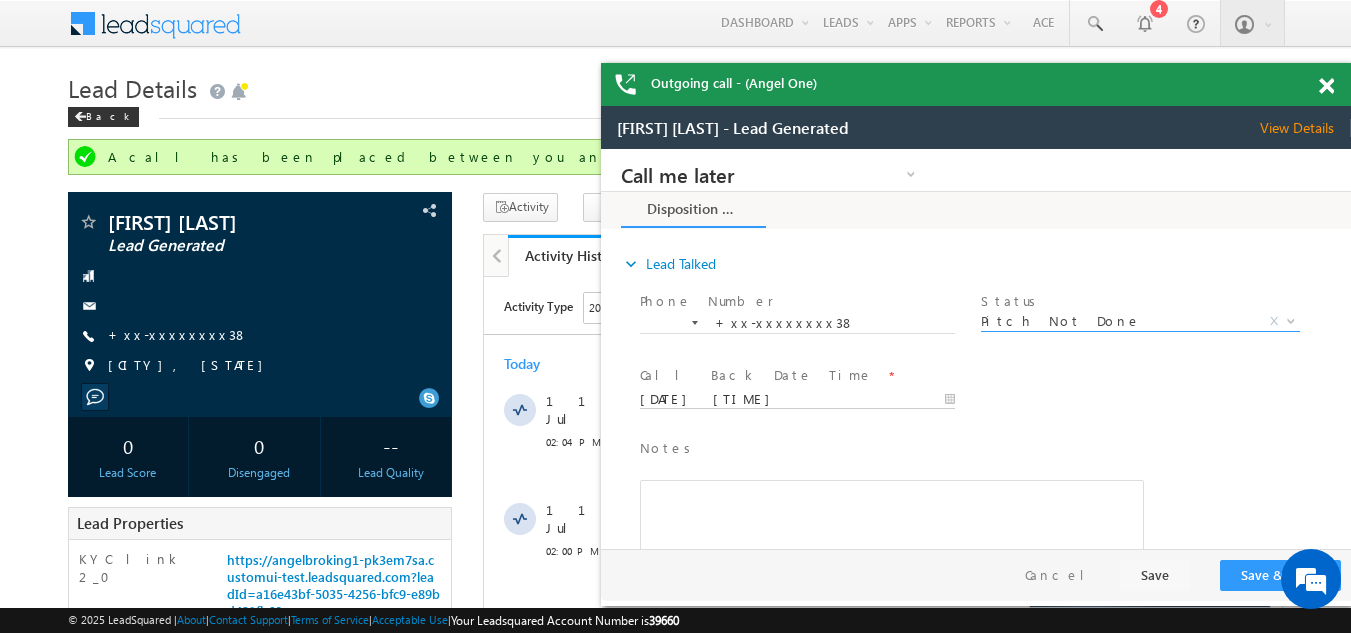 click on "07/11/25 2:05 PM" at bounding box center [797, 400] 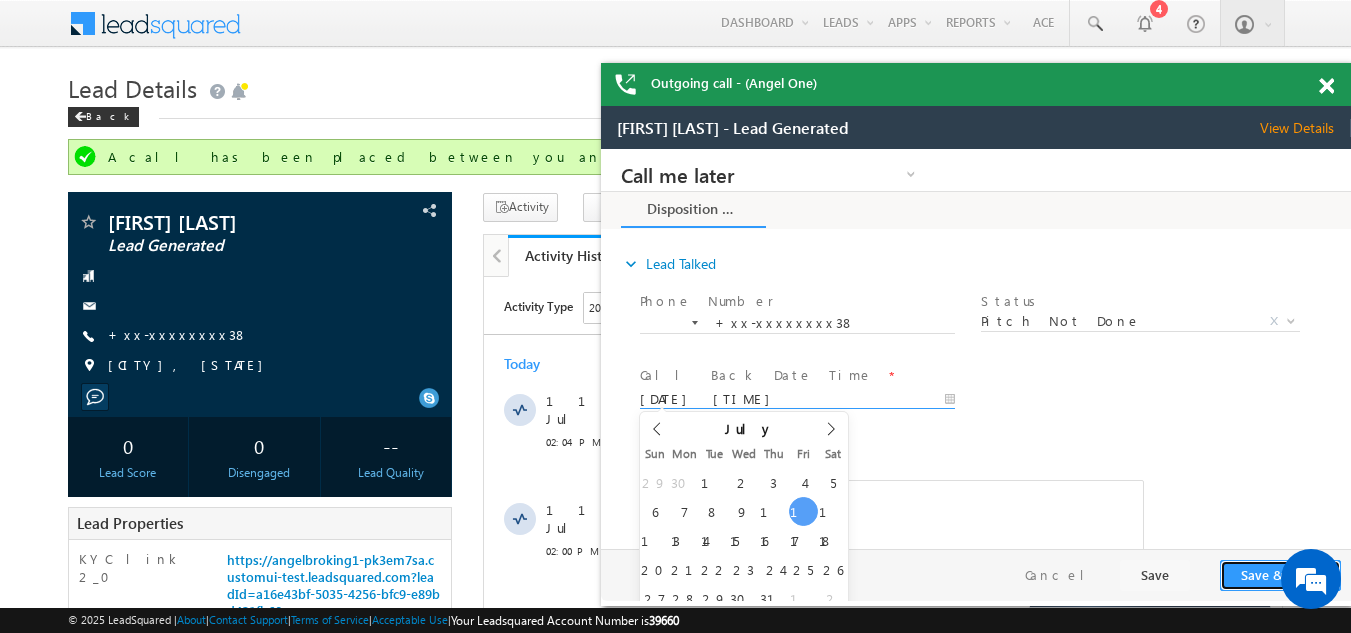 click on "Save & Close" at bounding box center [1280, 575] 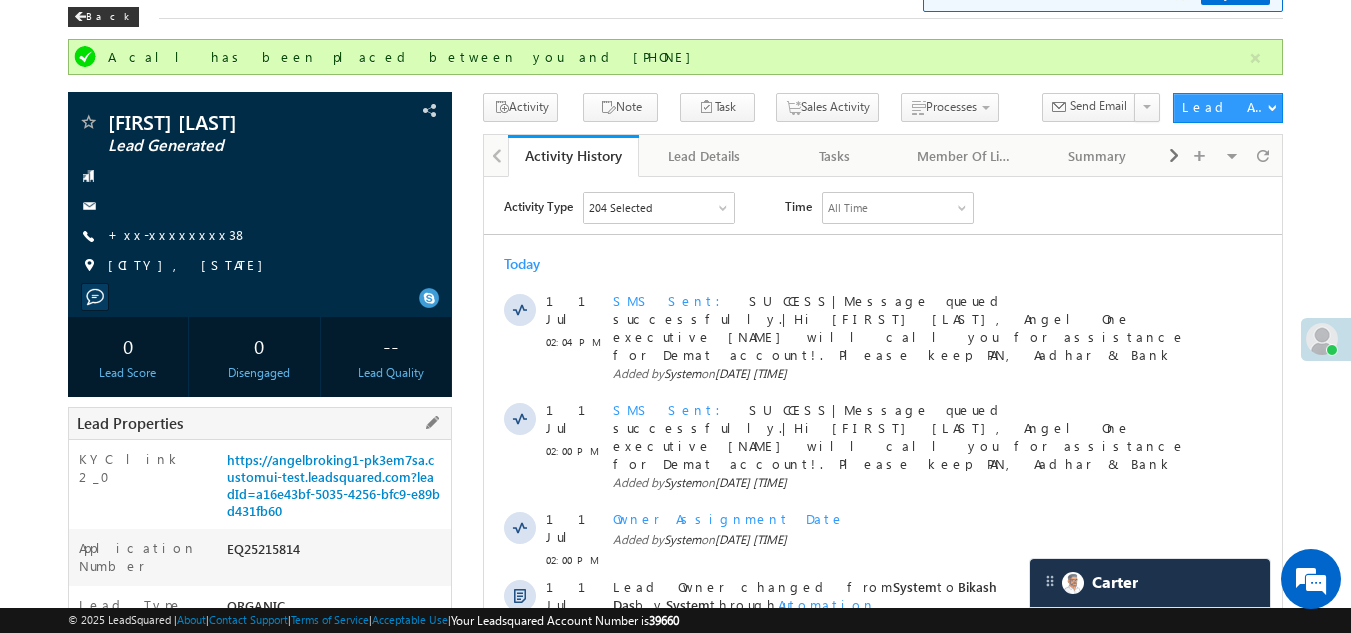 scroll, scrollTop: 0, scrollLeft: 0, axis: both 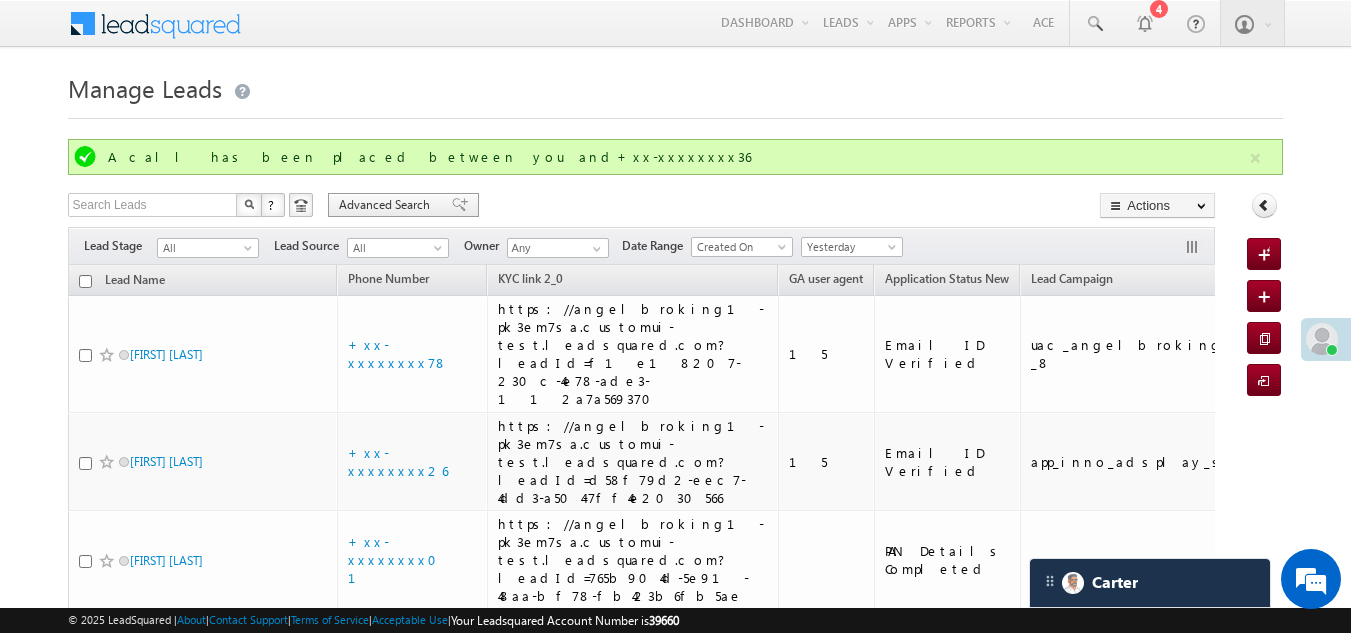 click on "Advanced Search" at bounding box center [403, 205] 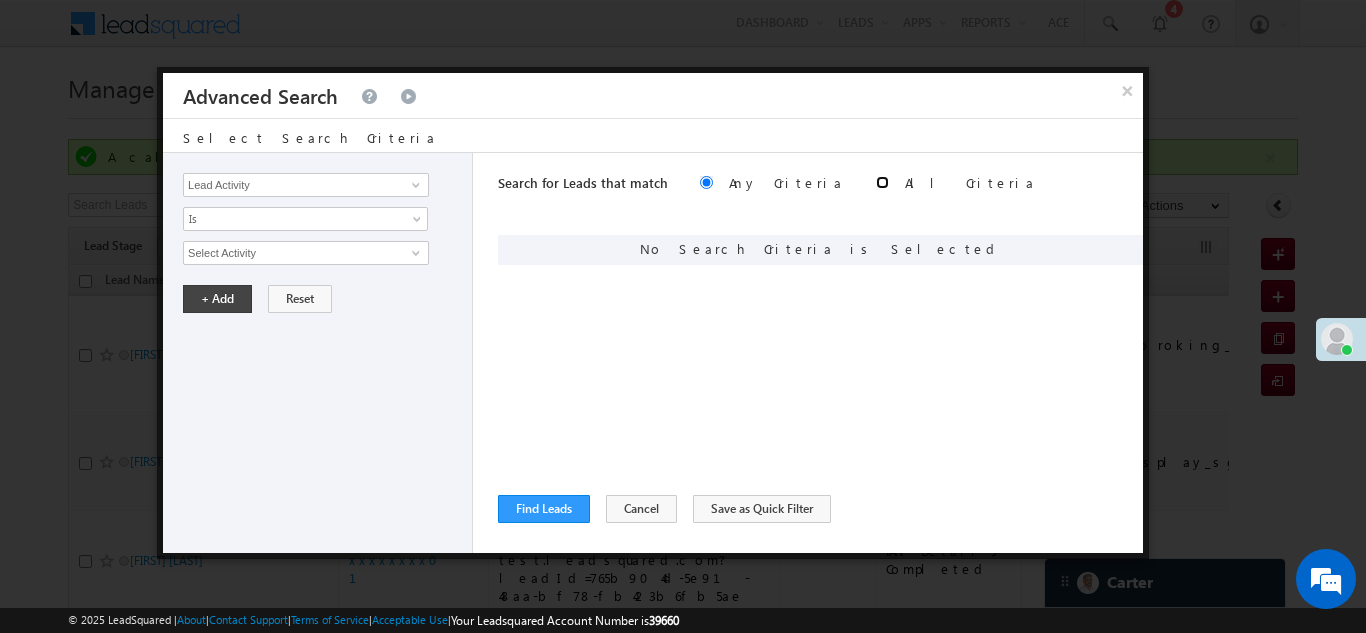 click at bounding box center (882, 182) 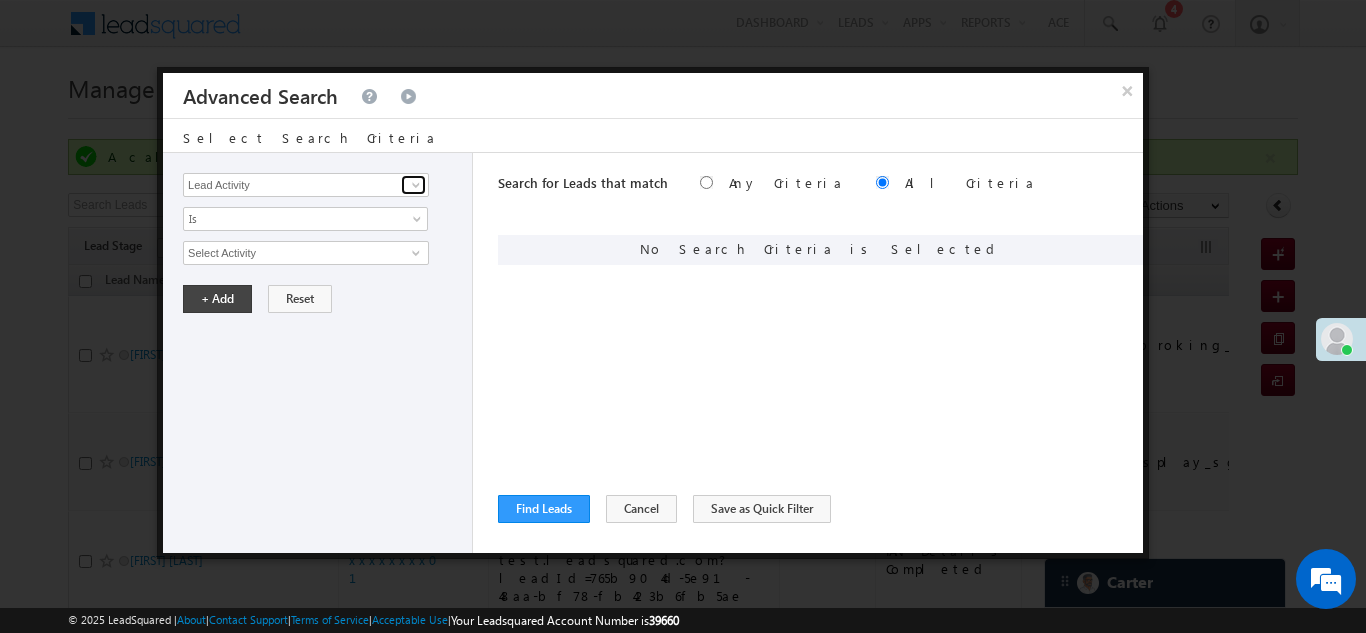 click at bounding box center [416, 185] 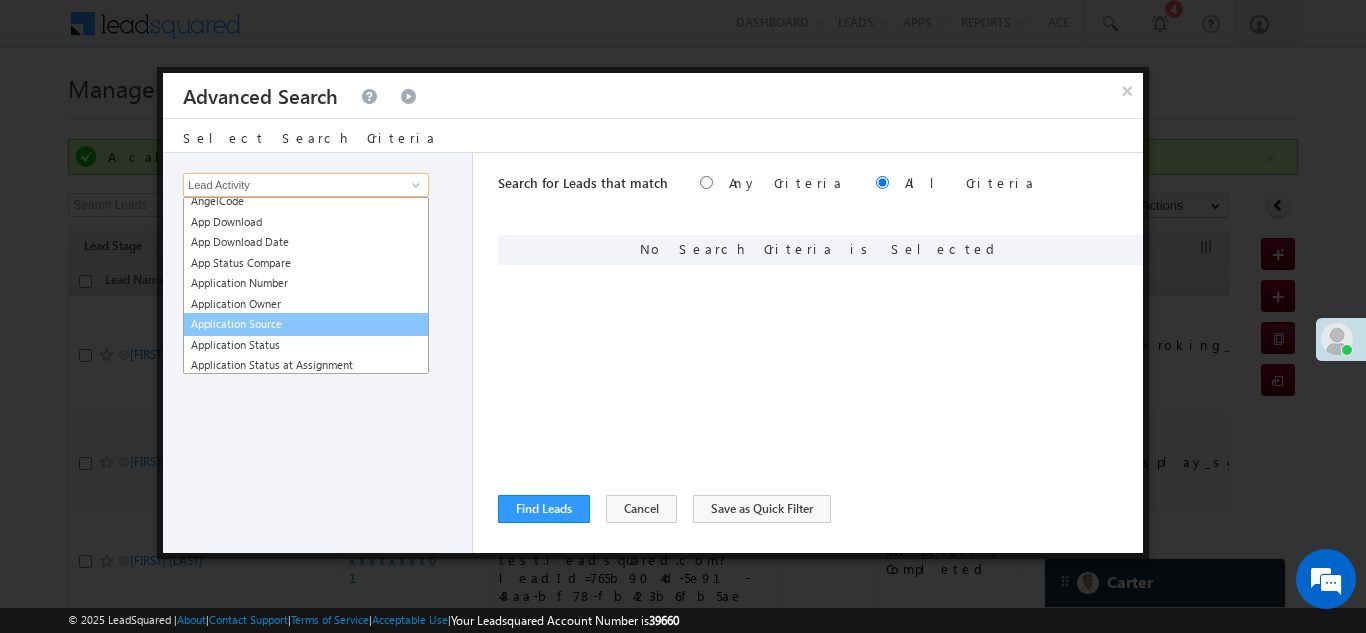 scroll, scrollTop: 300, scrollLeft: 0, axis: vertical 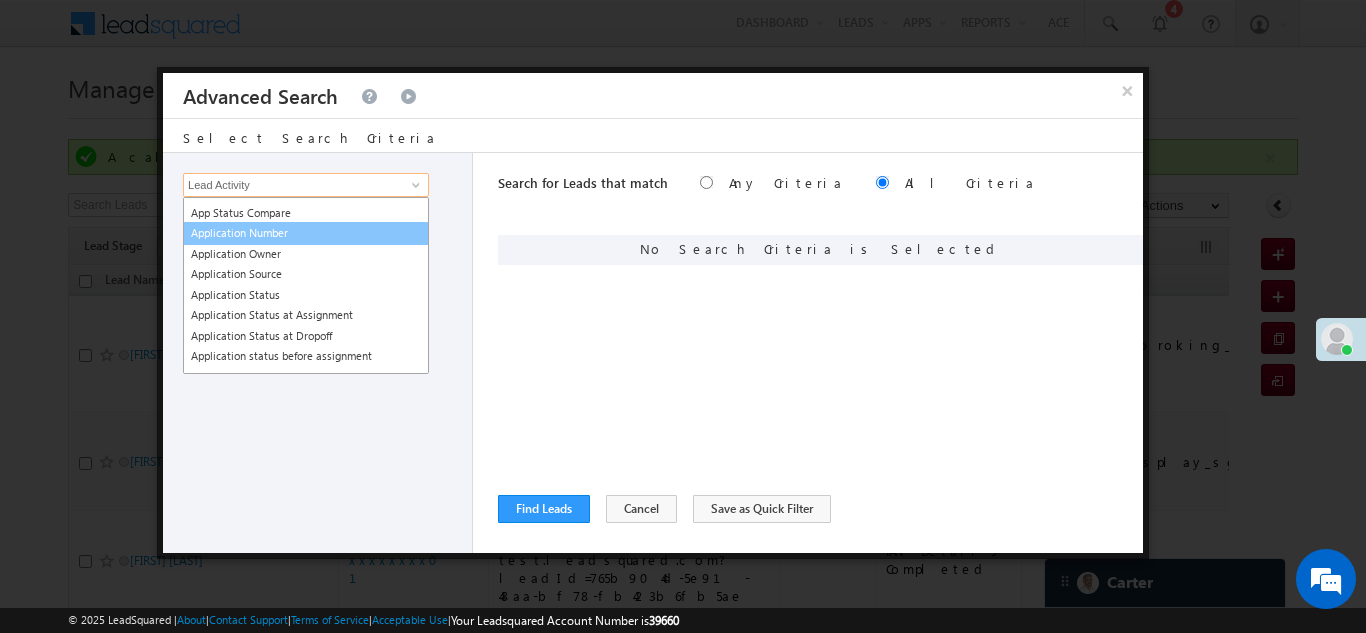 click on "Application Number" at bounding box center [306, 233] 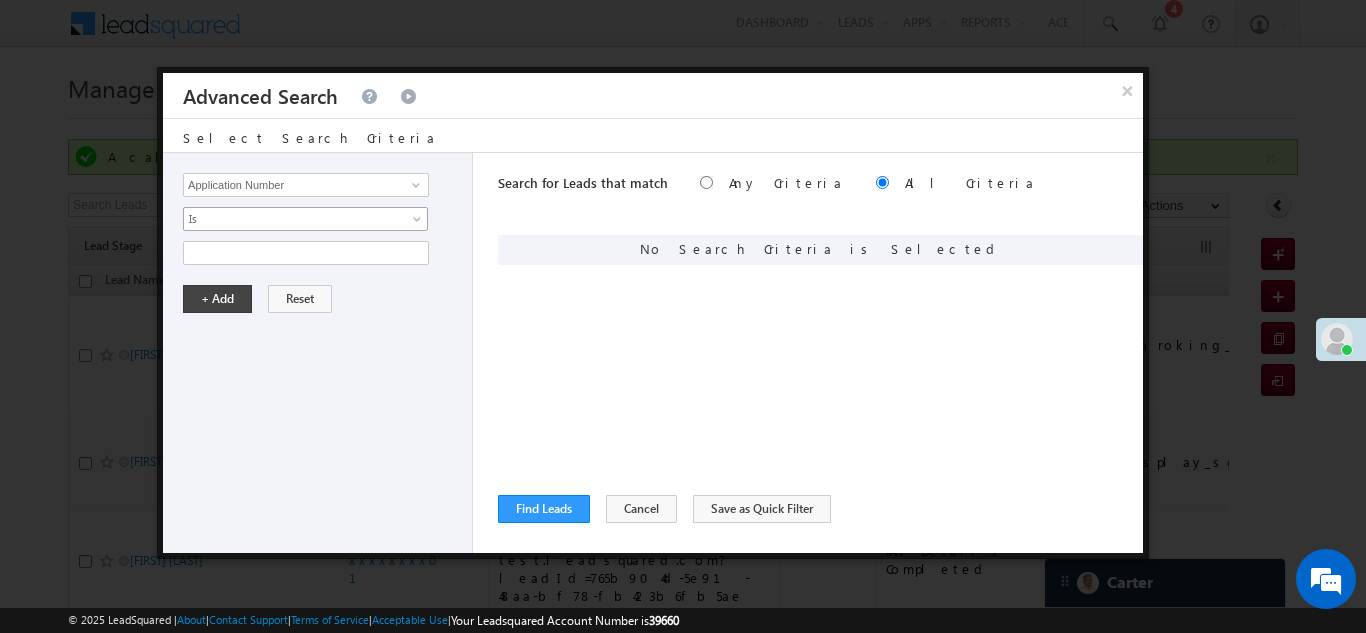 click on "Is" at bounding box center (292, 219) 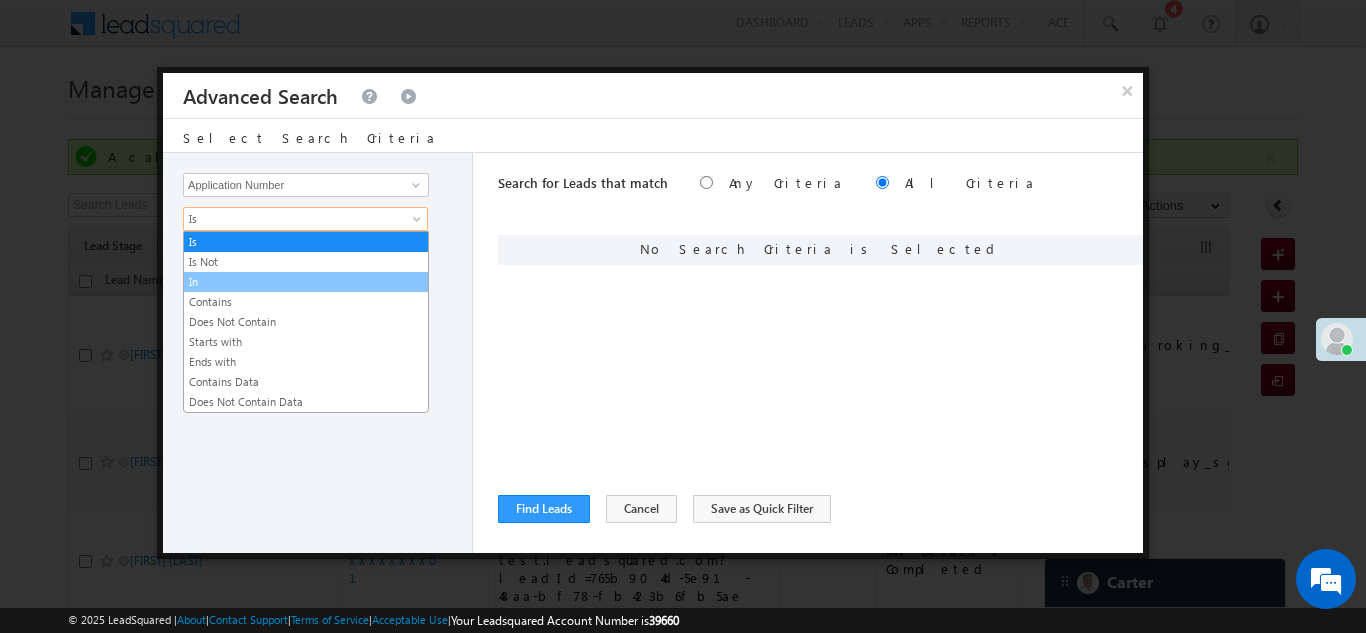 click on "In" at bounding box center (306, 282) 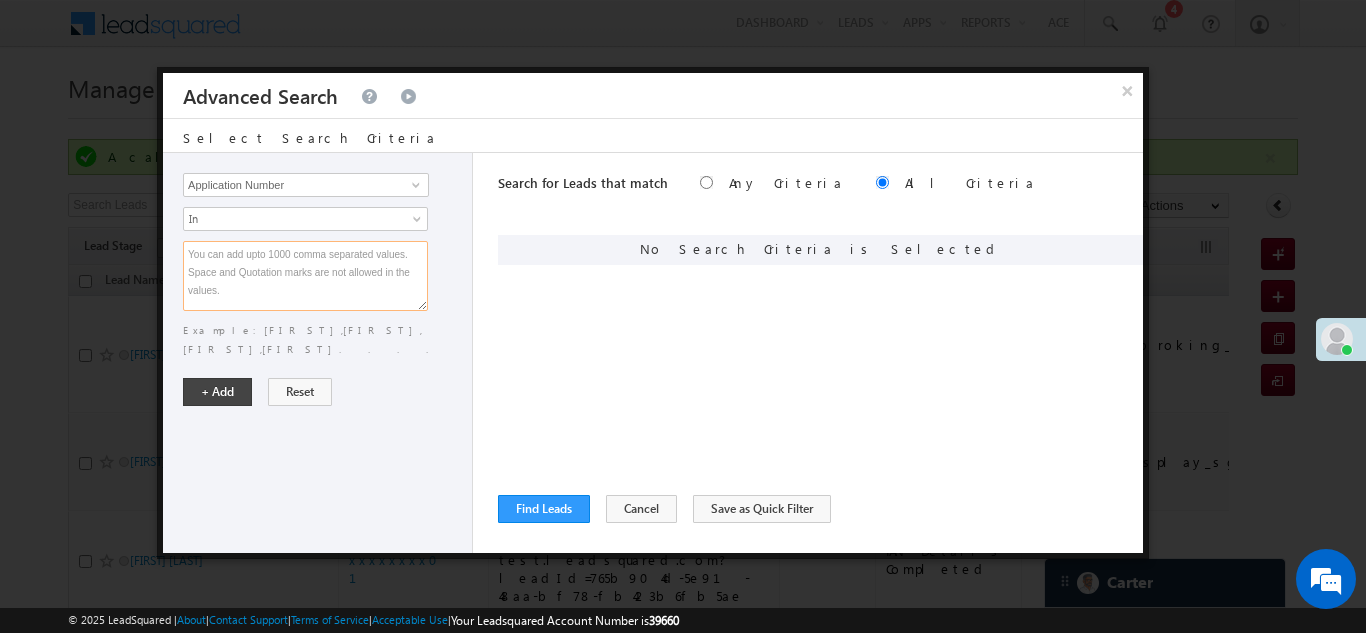 paste on "EQ24602831
EQ24612038
EQ24586033
EQ24607061
EQ24585348
EQ16518971
EQ11105071
EQ24576678
EQ24608210
EQ24573580
EQ24592068
EQ24643465
EQ24649711
EQ24667121
EQ24670607
EQ24623157
EQ24671567
EQ20025786
EQ24667493" 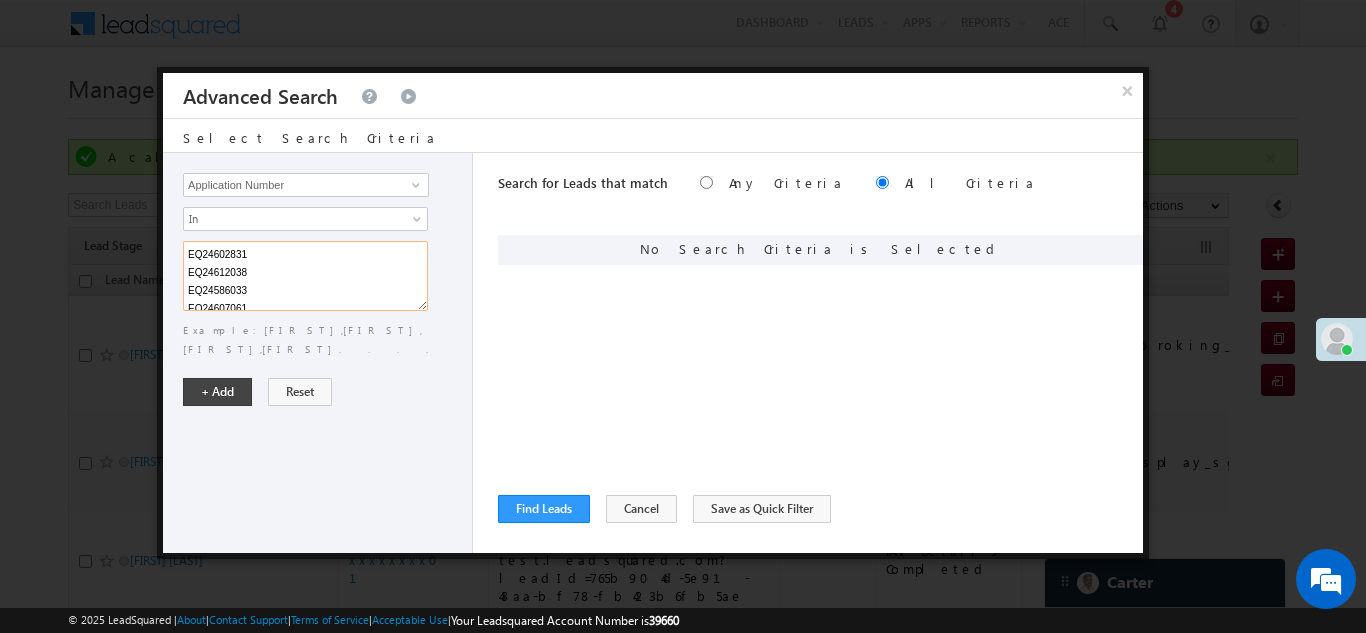 scroll, scrollTop: 275, scrollLeft: 0, axis: vertical 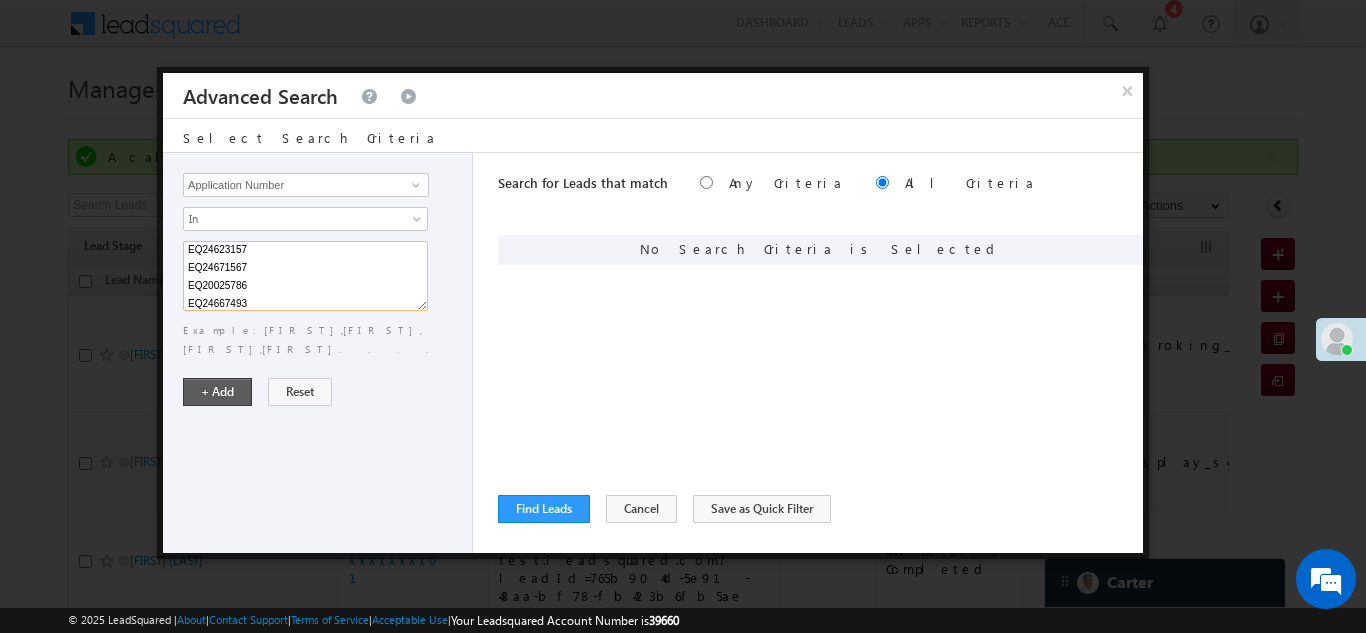 type on "EQ24602831
EQ24612038
EQ24586033
EQ24607061
EQ24585348
EQ16518971
EQ11105071
EQ24576678
EQ24608210
EQ24573580
EQ24592068
EQ24643465
EQ24649711
EQ24667121
EQ24670607
EQ24623157
EQ24671567
EQ20025786
EQ24667493" 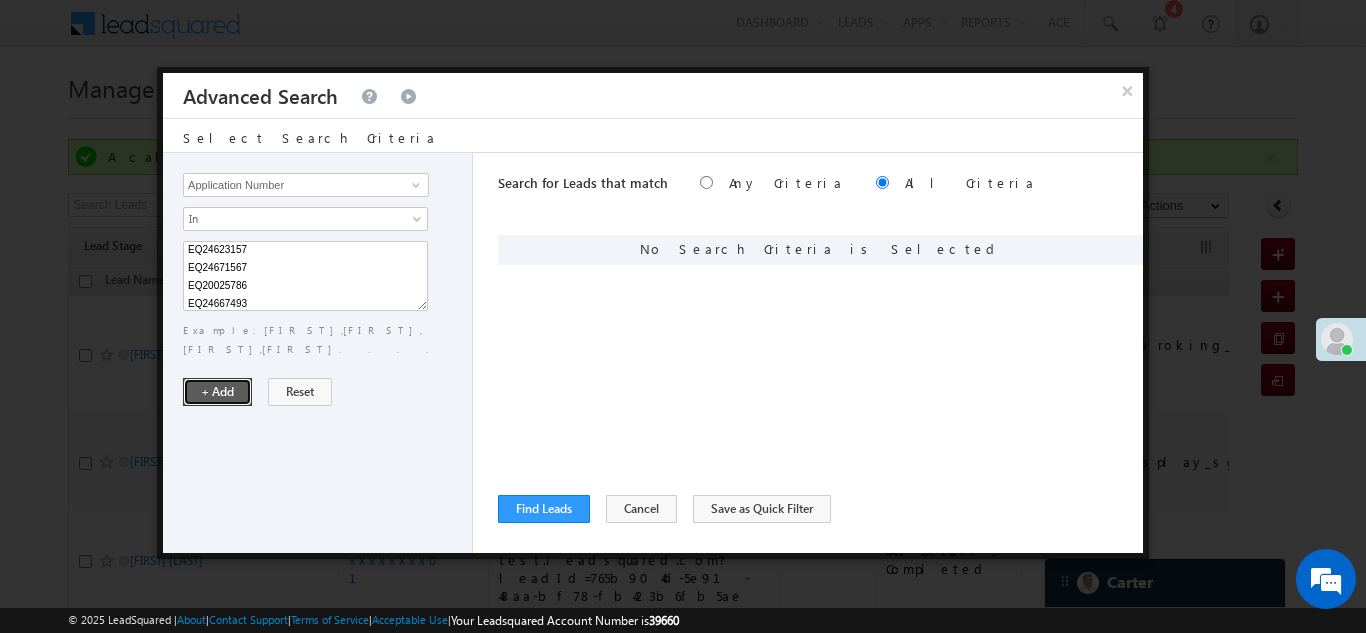 click on "+ Add" at bounding box center [217, 392] 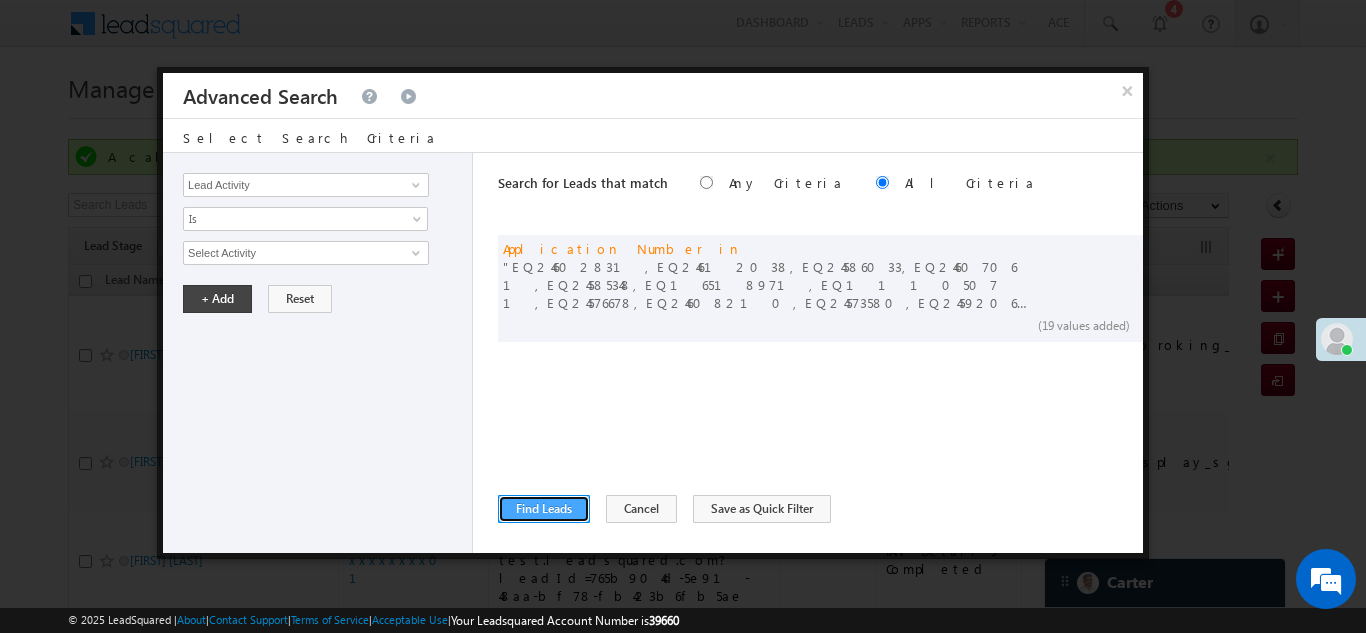 click on "Find Leads" at bounding box center (544, 509) 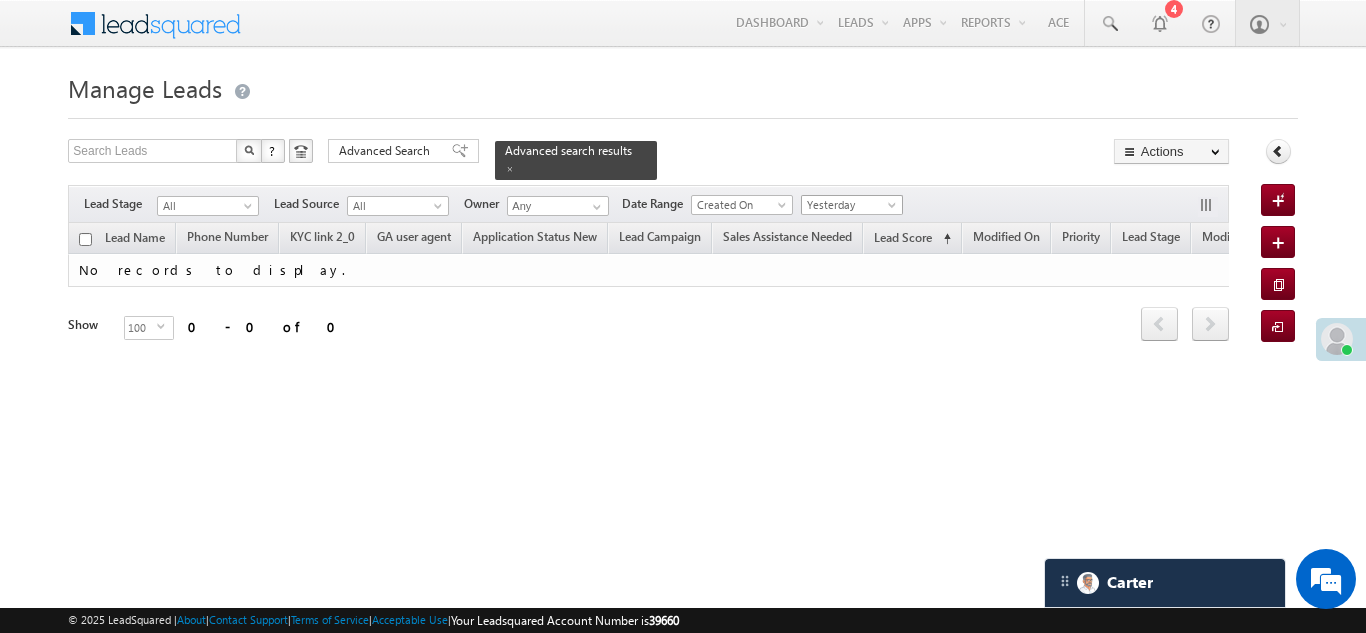 click on "Yesterday" at bounding box center [849, 205] 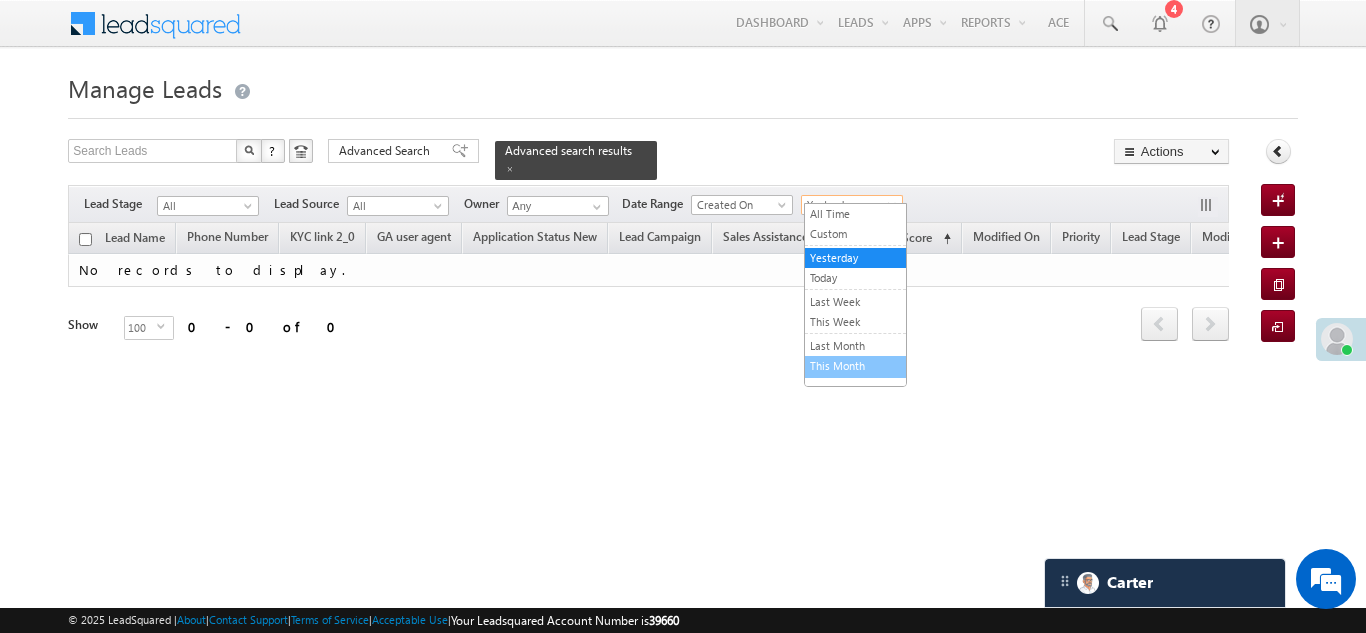 click on "This Month" at bounding box center (855, 366) 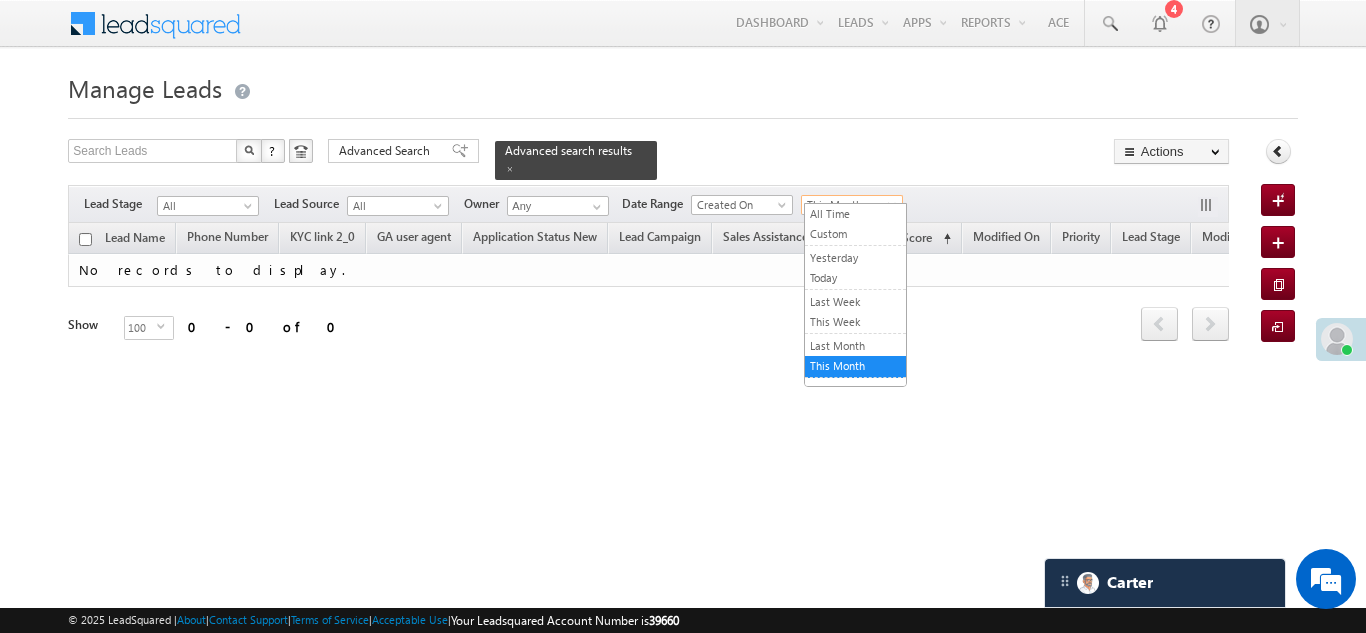 click on "This Month" at bounding box center [849, 205] 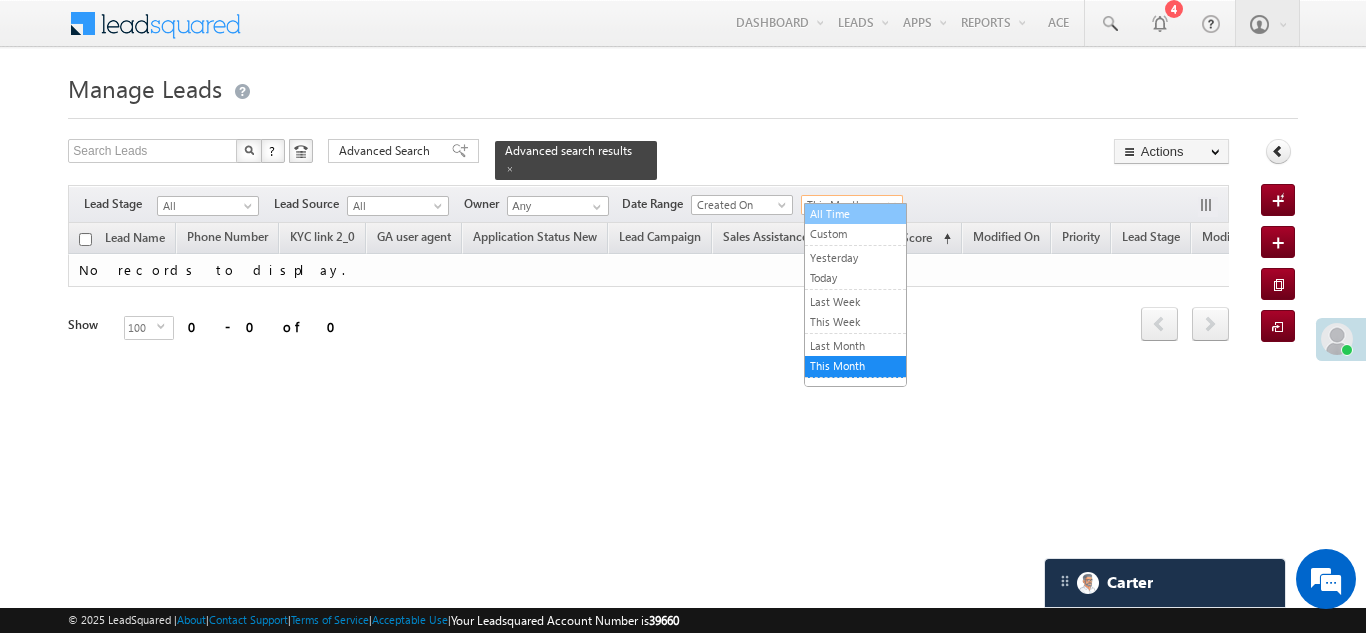click on "All Time" at bounding box center [855, 214] 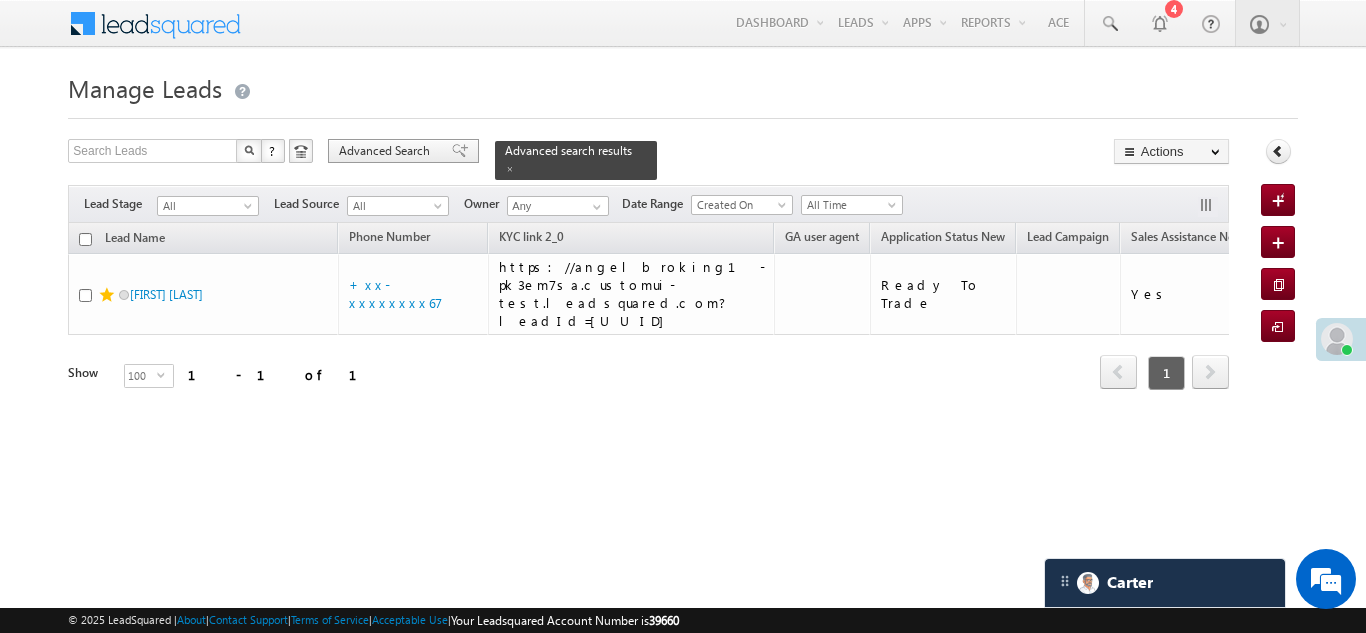 click on "Advanced Search" at bounding box center (387, 151) 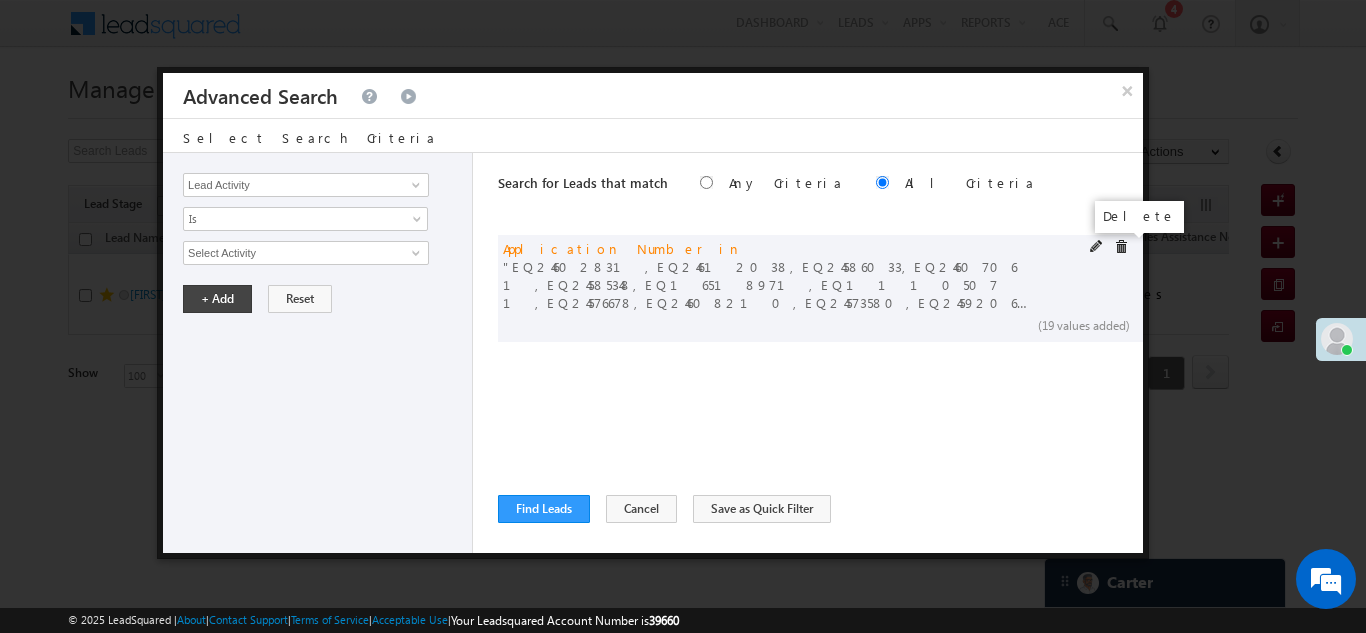 click at bounding box center (1121, 247) 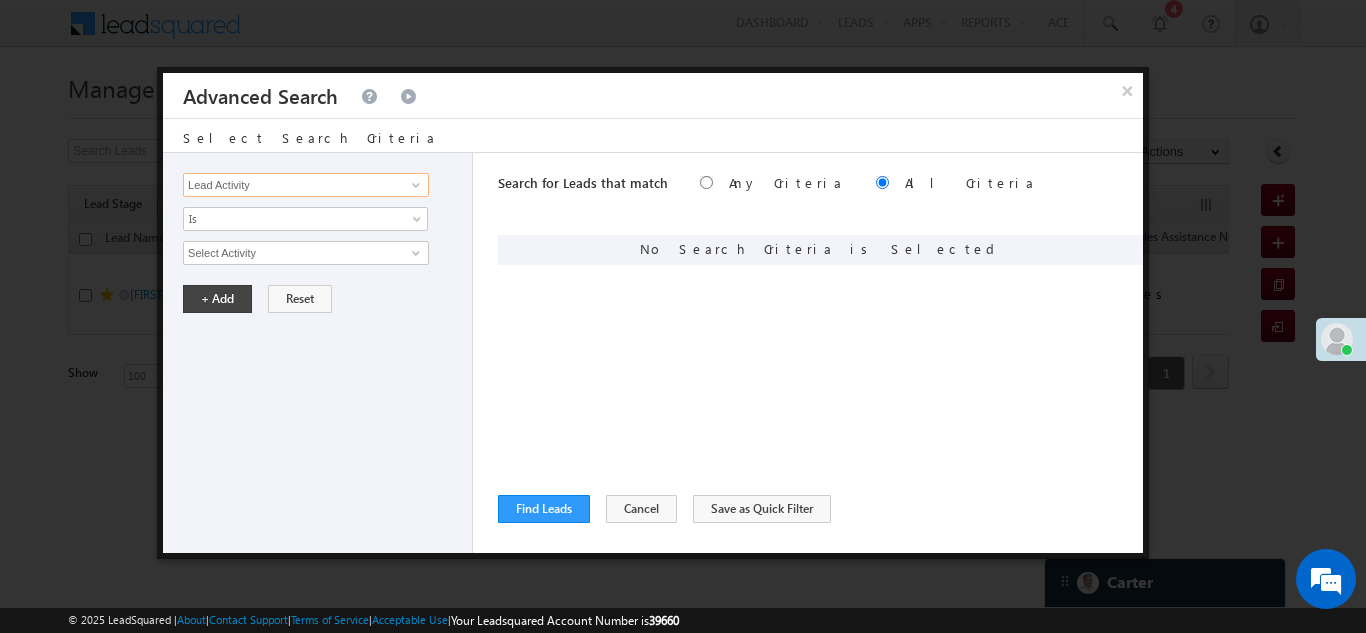 click on "Lead Activity" at bounding box center [306, 185] 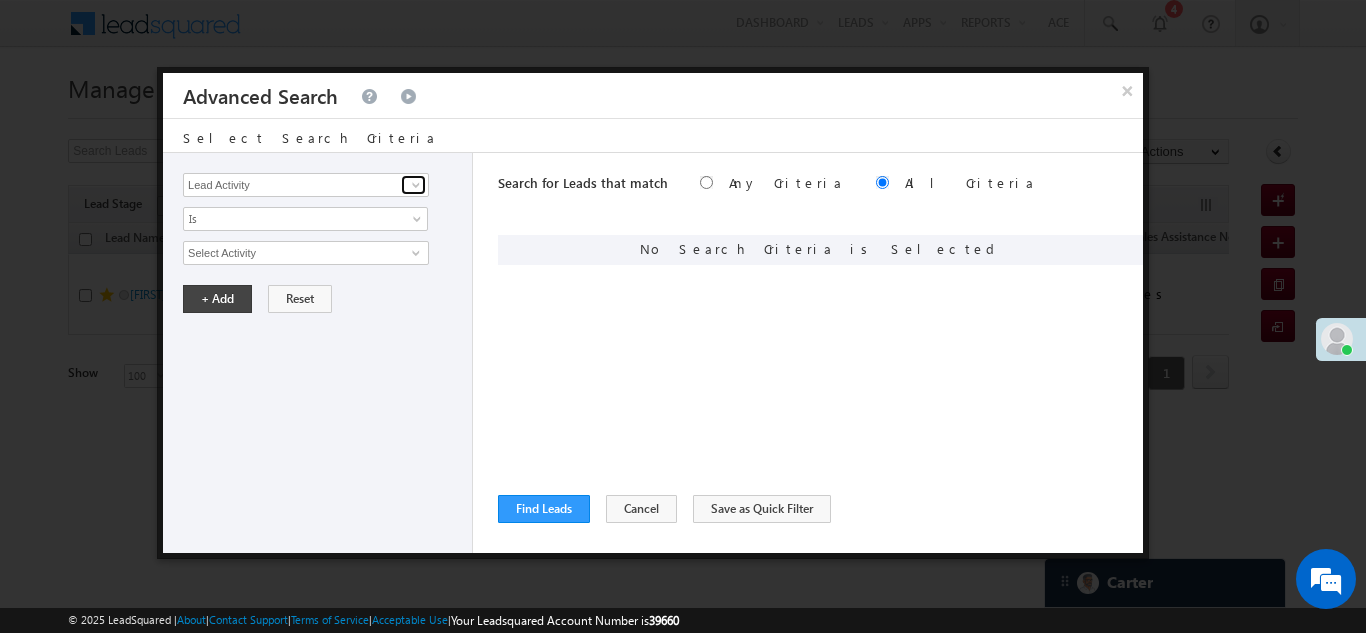 click at bounding box center [416, 185] 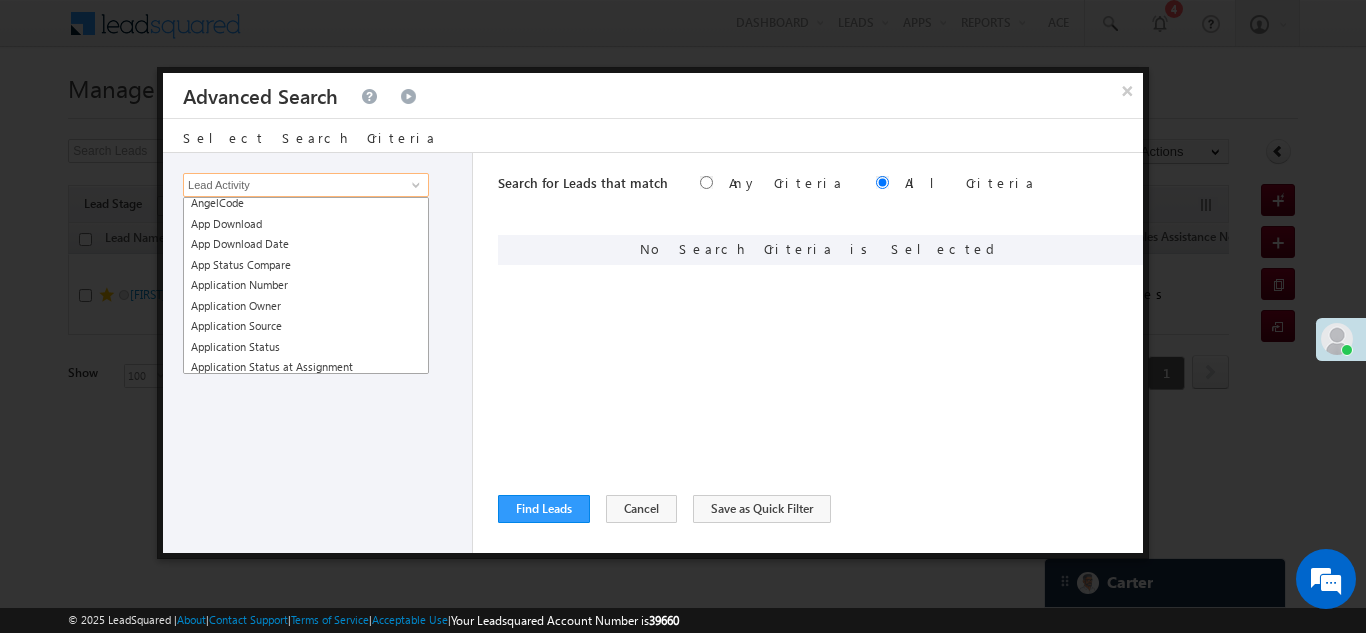 scroll, scrollTop: 200, scrollLeft: 0, axis: vertical 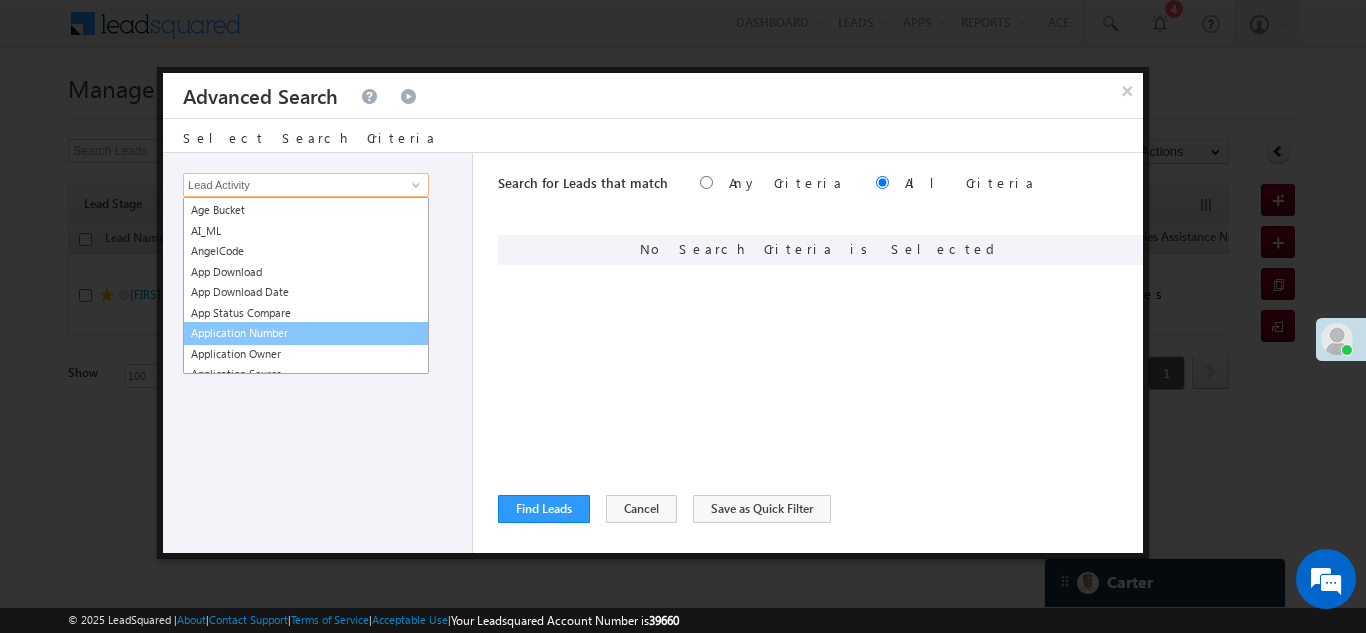 click on "Application Number" at bounding box center (306, 333) 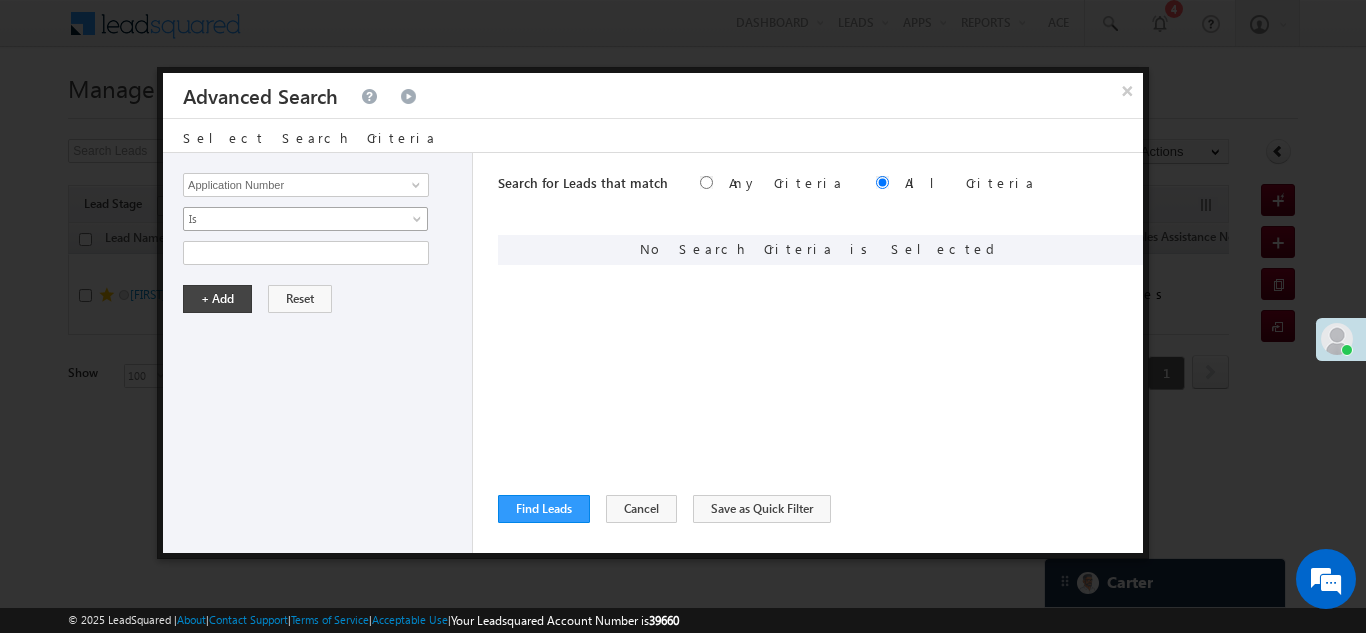 click on "Is" at bounding box center (292, 219) 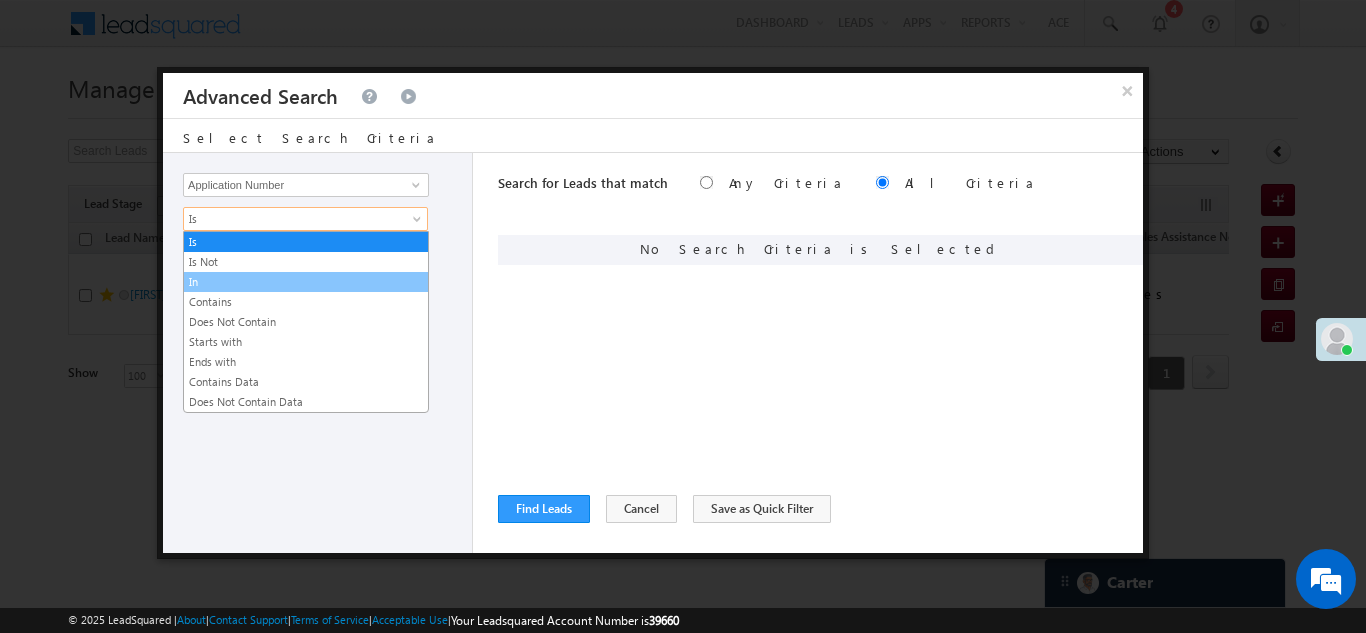 click on "In" at bounding box center (306, 282) 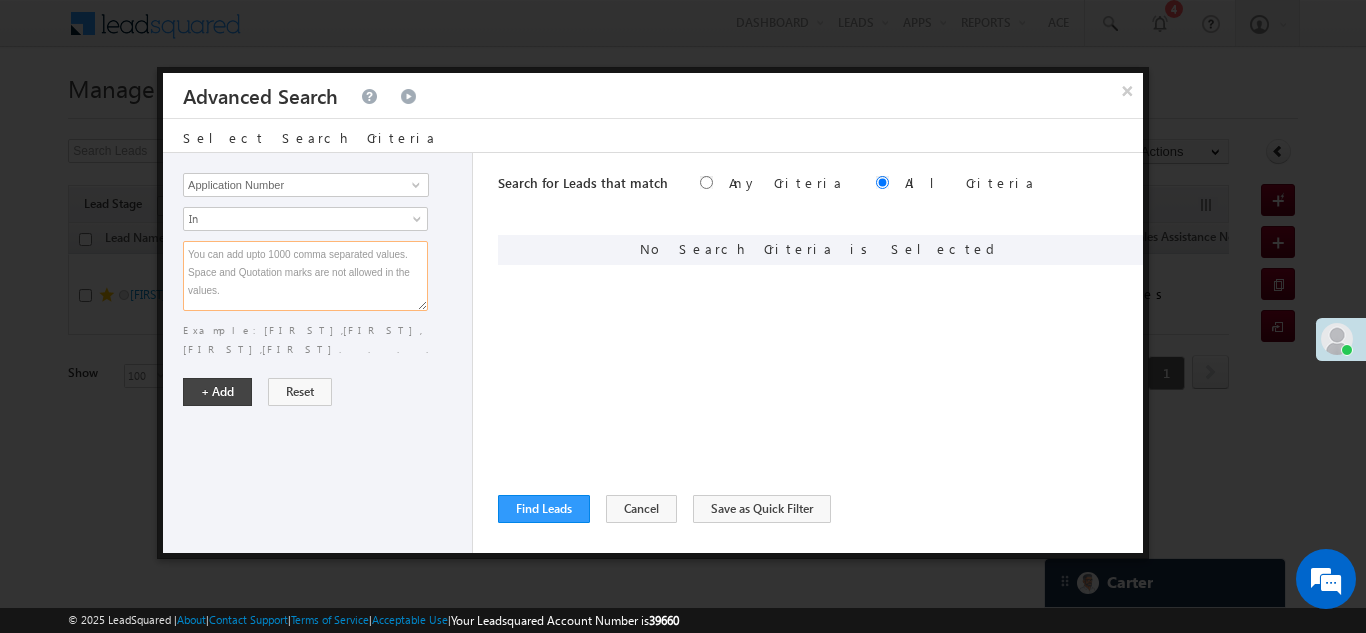 paste on "EQ24631530
EQ24625153
EQ24634807
EQ19751957
EQ24625674
EQ24653912
EQ24671999
EQ24722733
EQ24744711
EQ24705418
EQ24708955
EQ24739359
EQ24762731
EQ24769254
EQ24768222
EQ19027879
EQ24725645
EQ24755139" 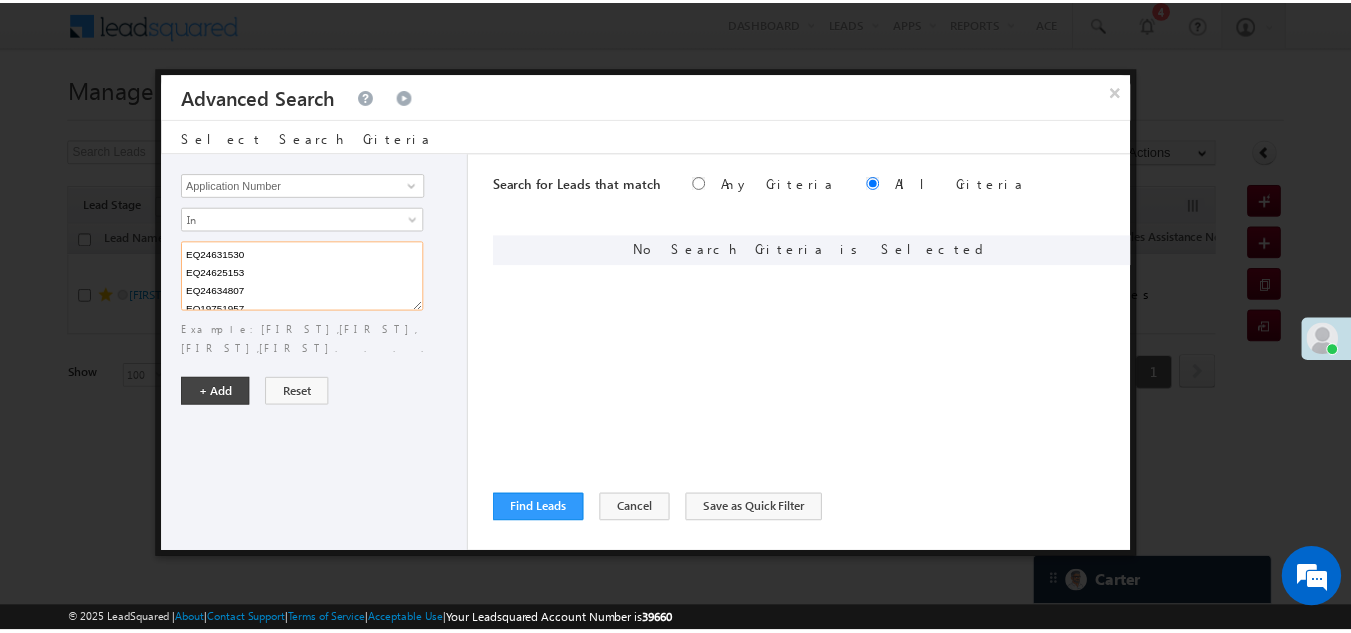 scroll, scrollTop: 257, scrollLeft: 0, axis: vertical 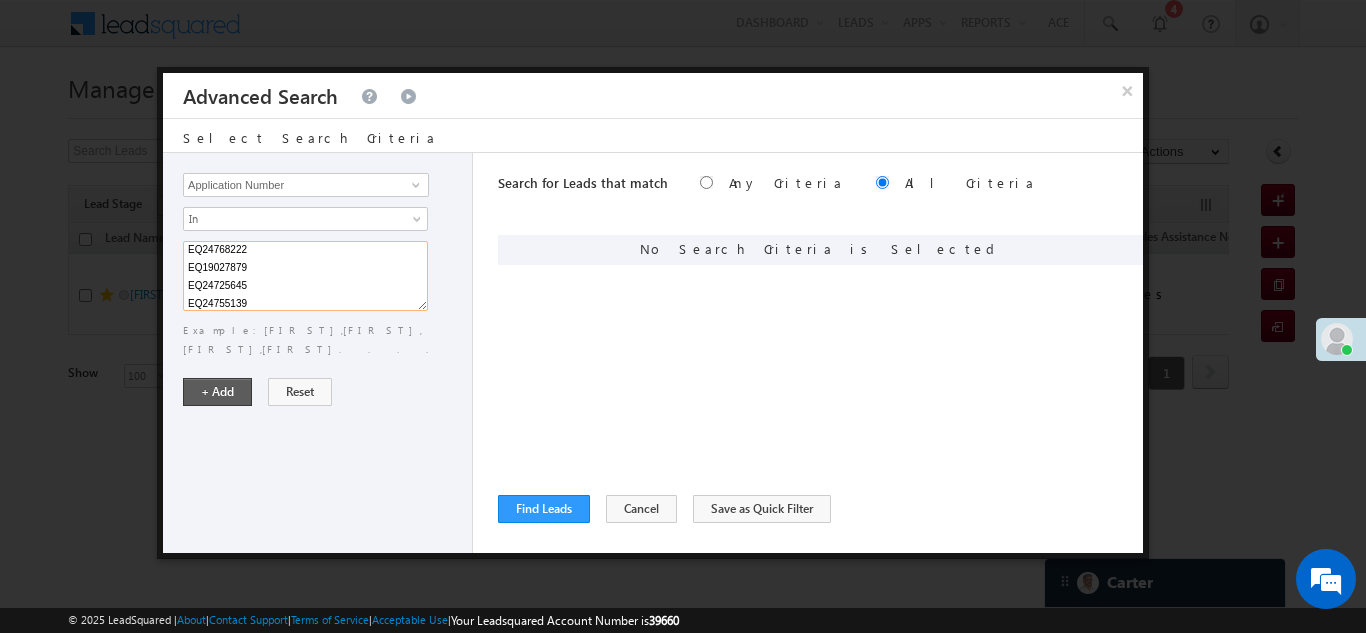 type on "EQ24631530
EQ24625153
EQ24634807
EQ19751957
EQ24625674
EQ24653912
EQ24671999
EQ24722733
EQ24744711
EQ24705418
EQ24708955
EQ24739359
EQ24762731
EQ24769254
EQ24768222
EQ19027879
EQ24725645
EQ24755139" 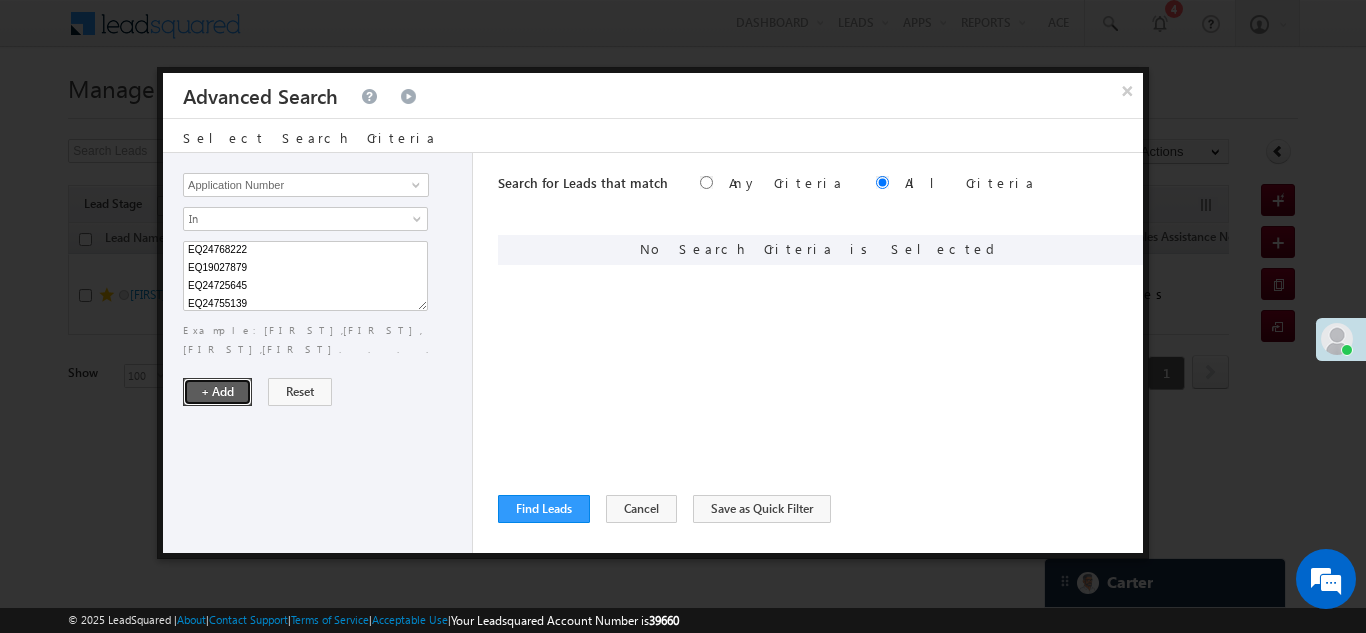 click on "+ Add" at bounding box center [217, 392] 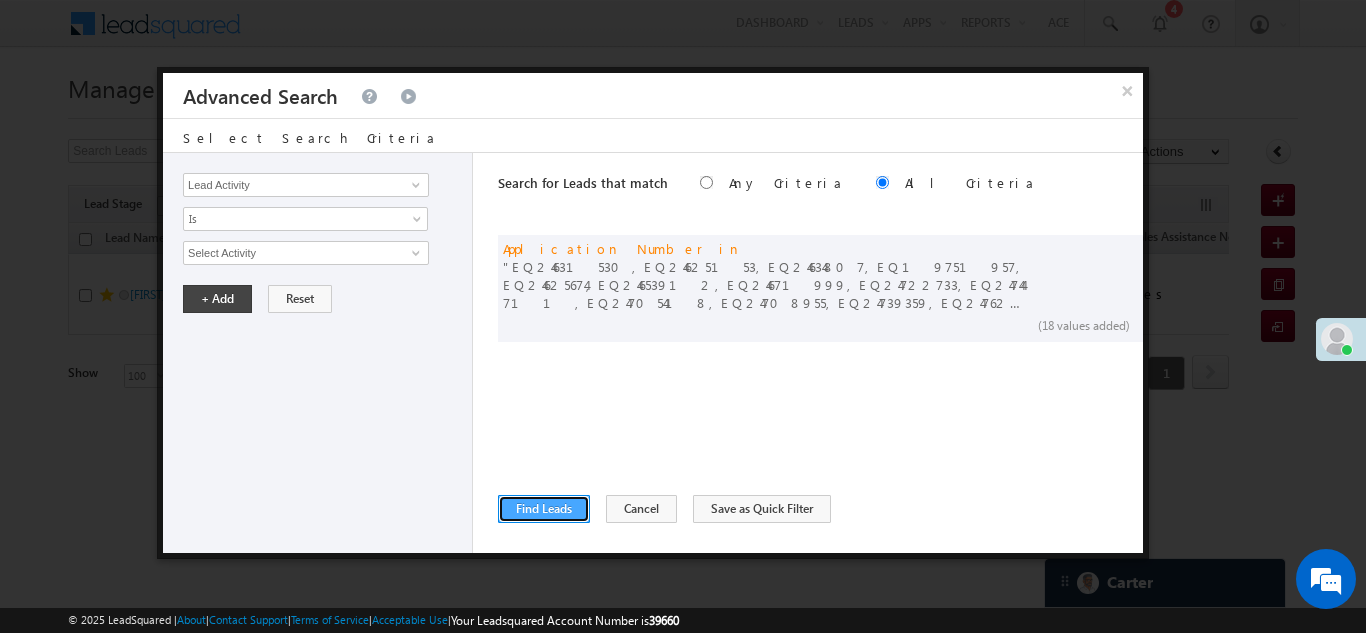 click on "Find Leads" at bounding box center (544, 509) 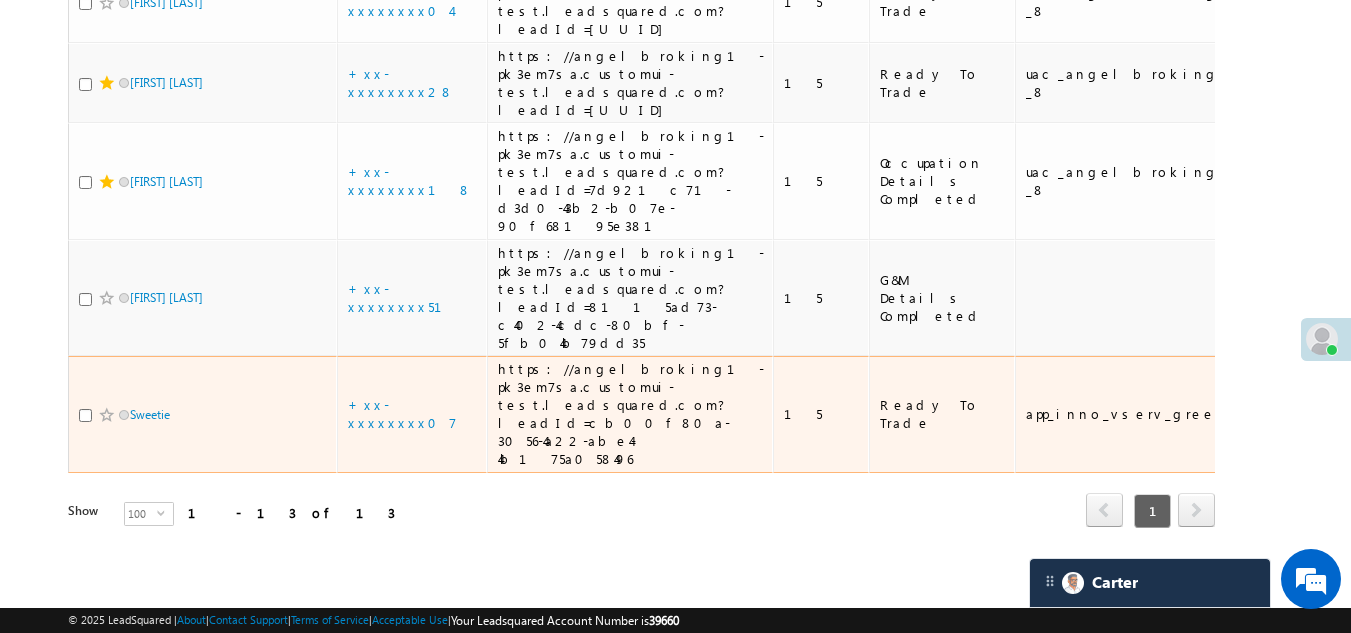 scroll, scrollTop: 1299, scrollLeft: 0, axis: vertical 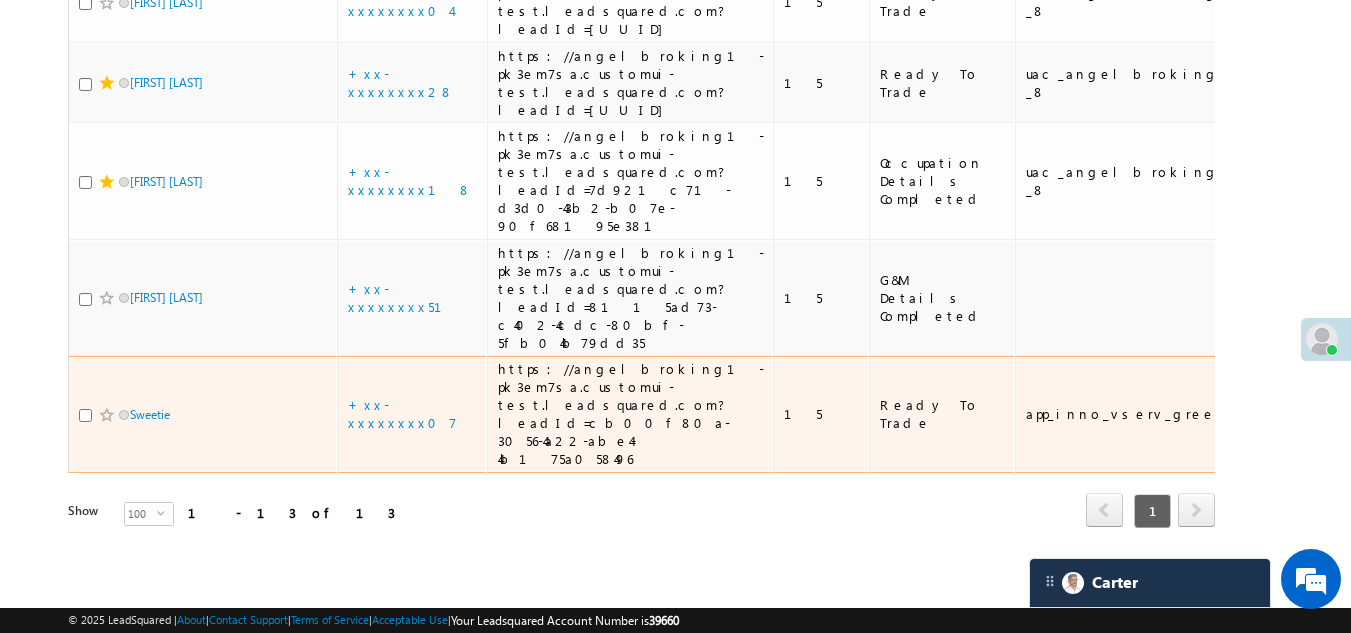 click at bounding box center (85, 415) 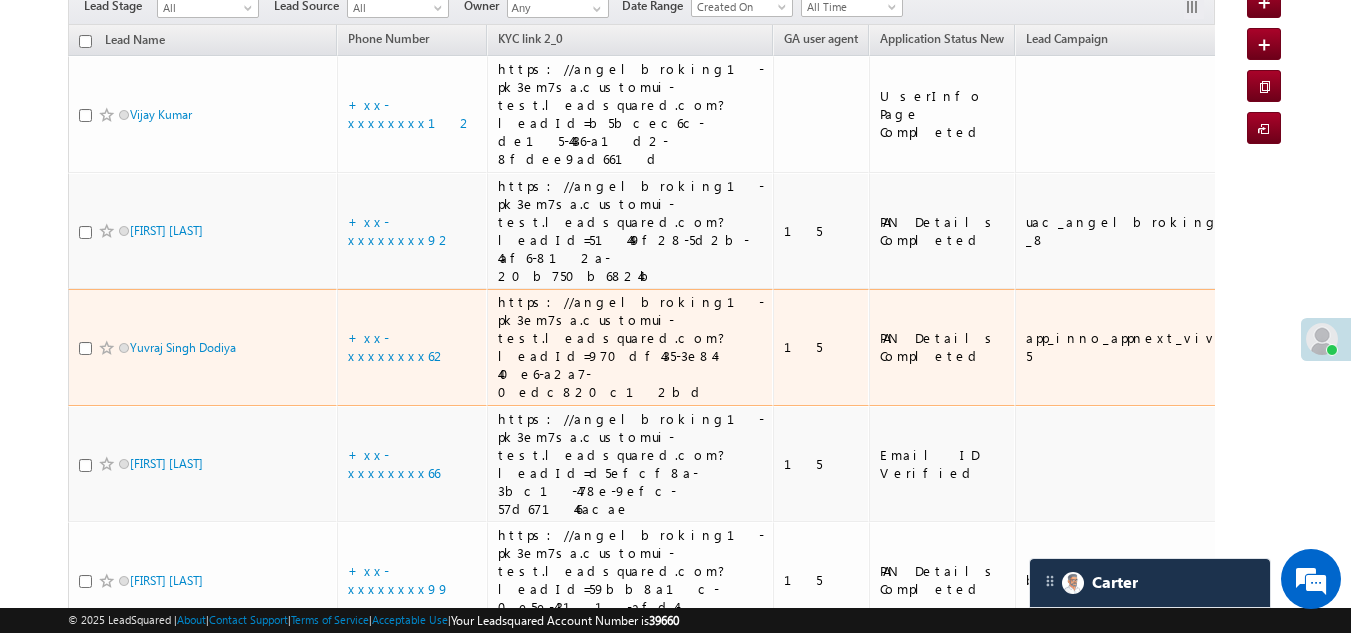 scroll, scrollTop: 0, scrollLeft: 0, axis: both 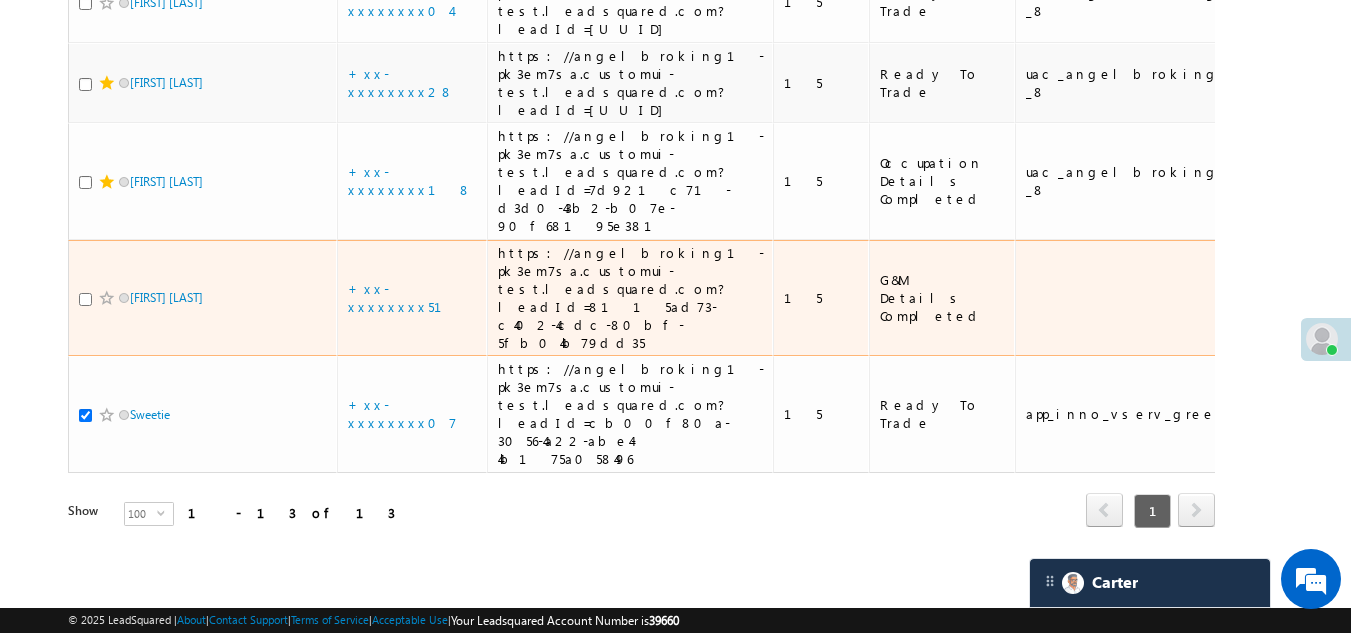 click at bounding box center (85, 299) 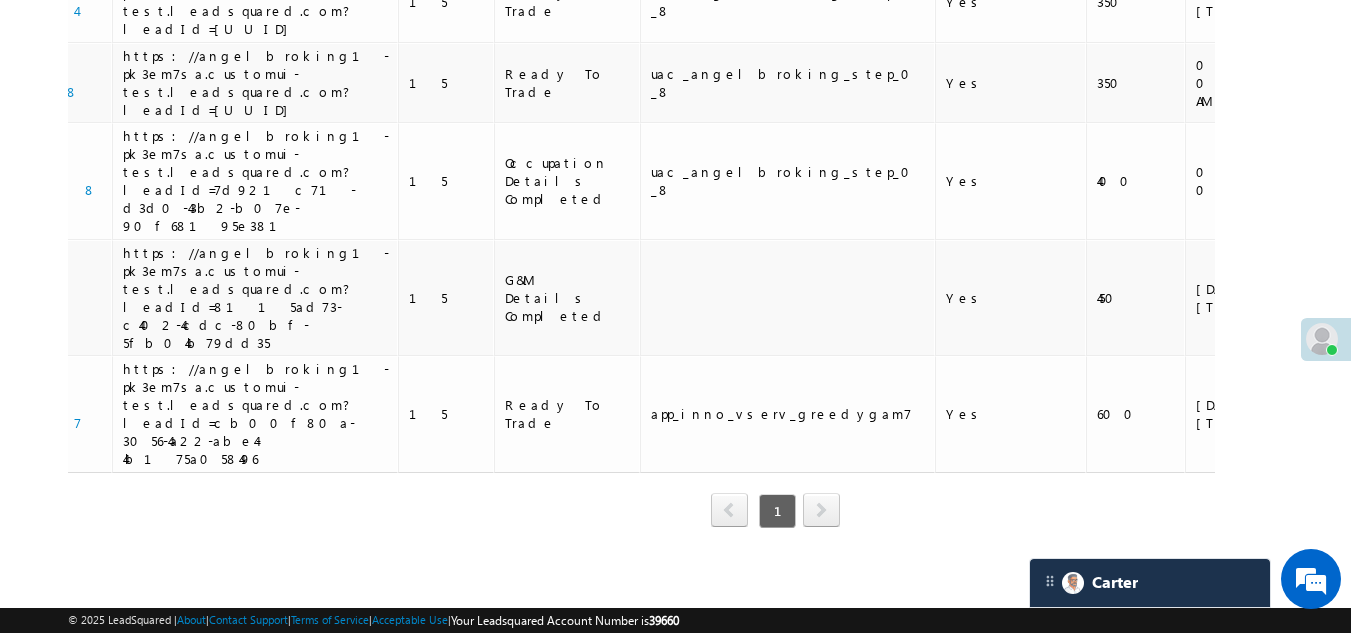 scroll, scrollTop: 0, scrollLeft: 398, axis: horizontal 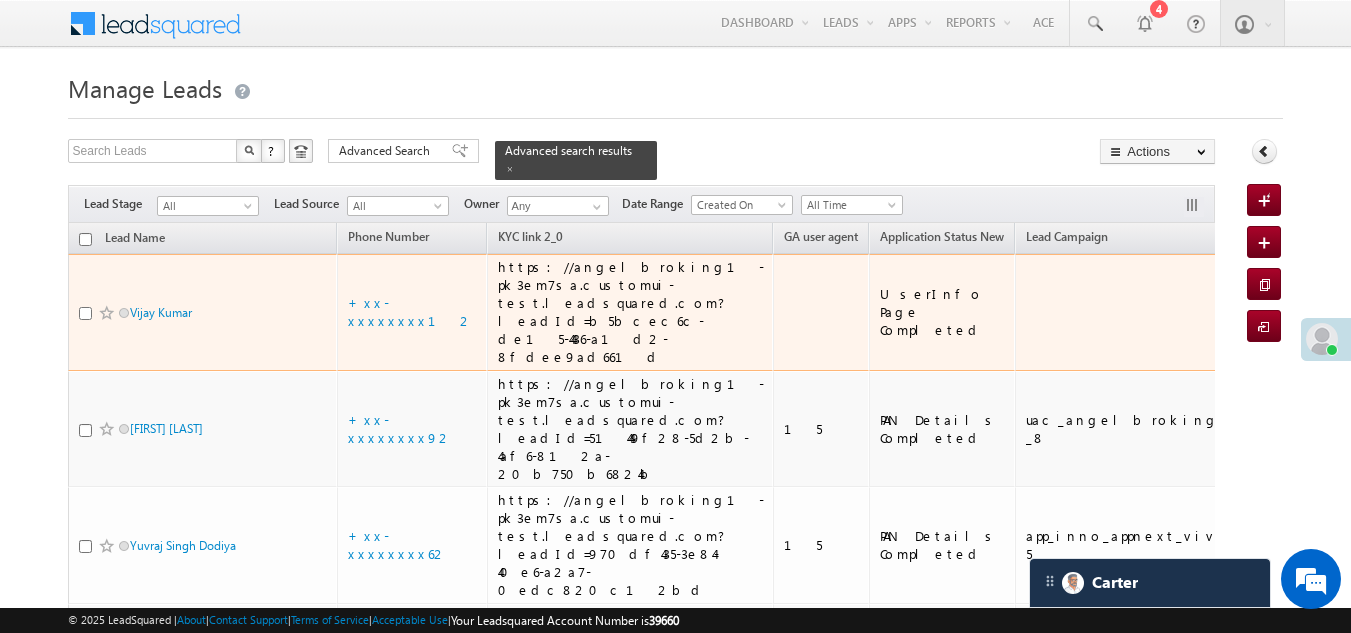 click at bounding box center (85, 313) 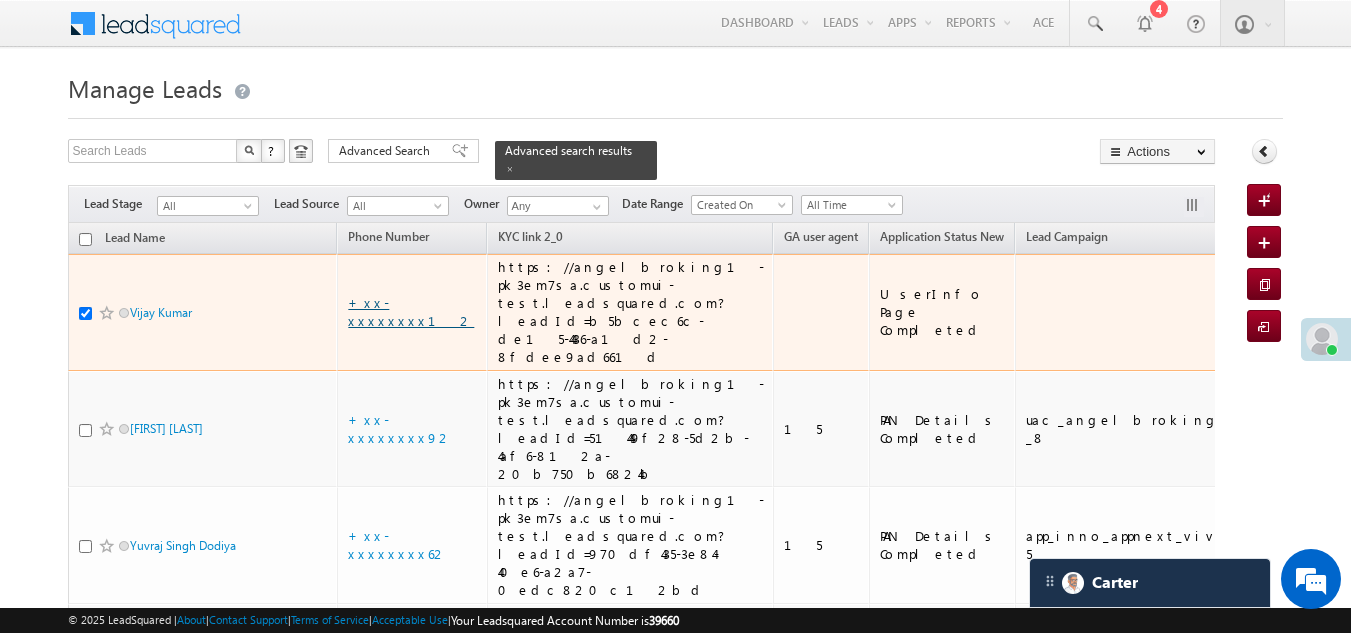 click on "+xx-xxxxxxxx12" at bounding box center [411, 311] 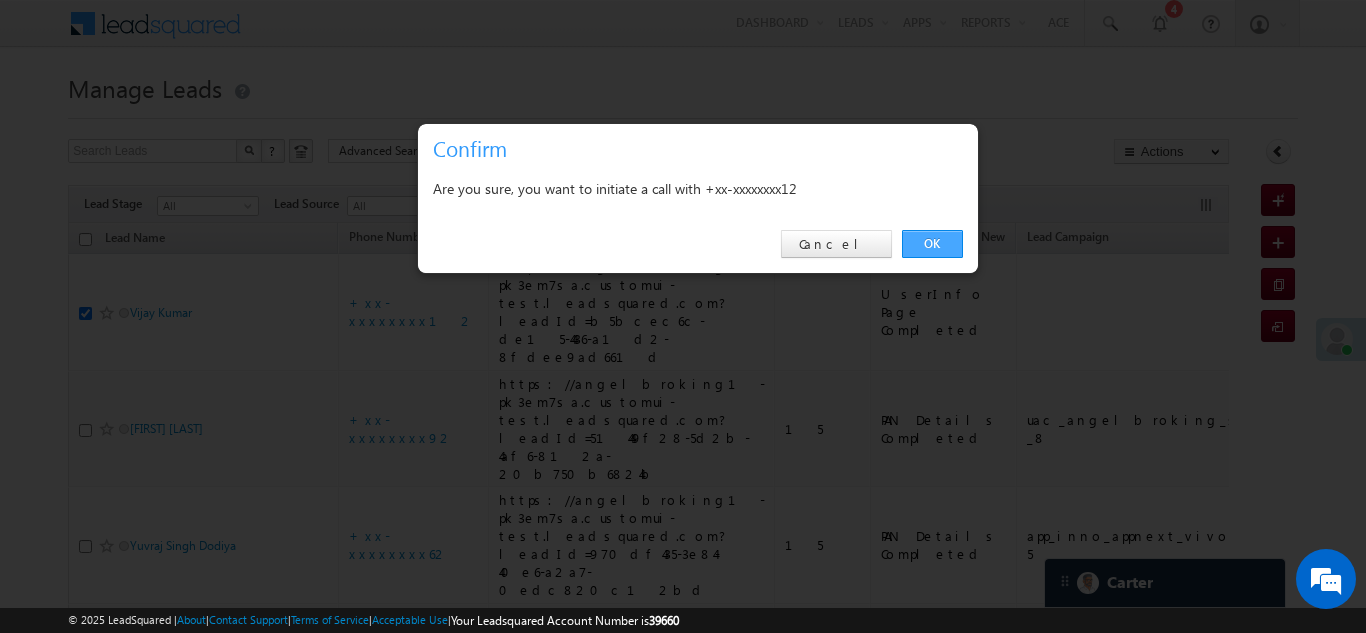 click on "OK" at bounding box center [932, 244] 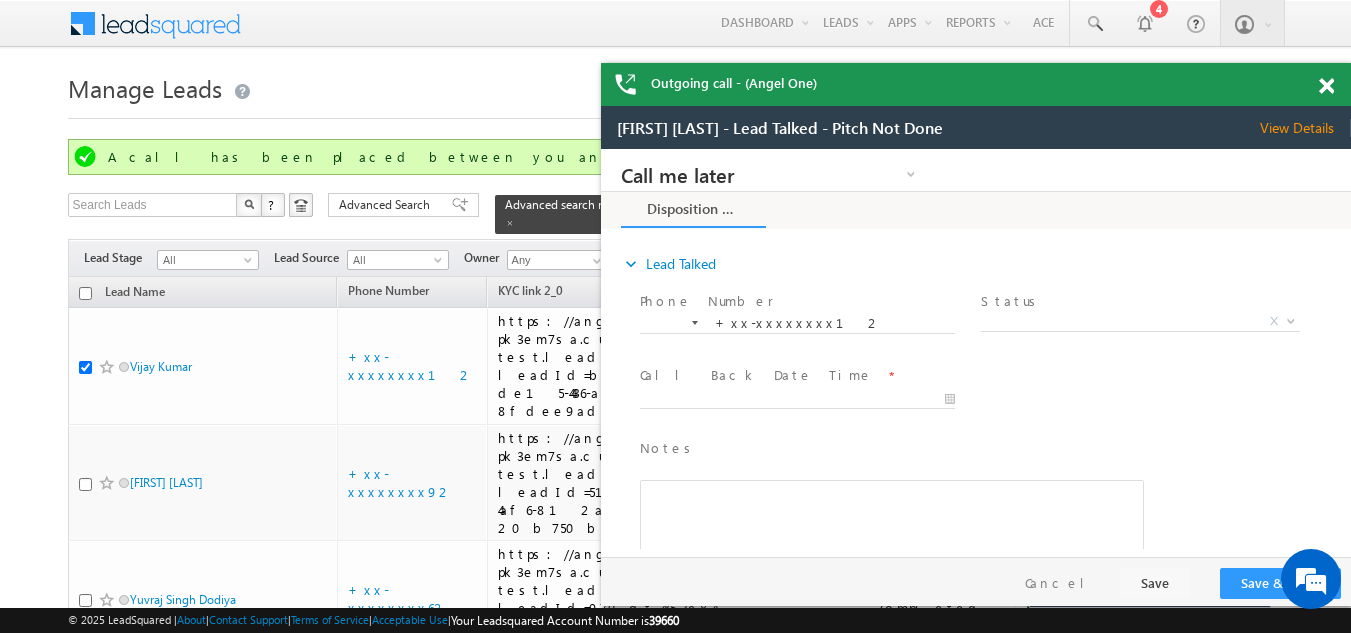 scroll, scrollTop: 0, scrollLeft: 0, axis: both 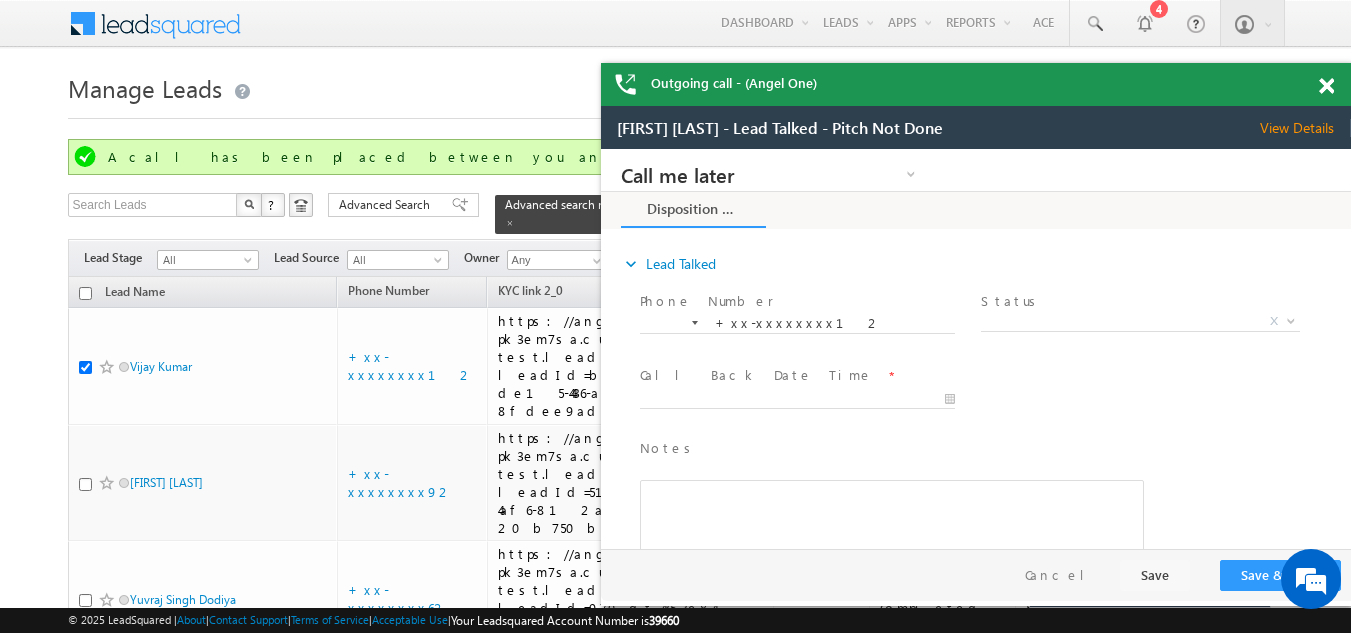 click at bounding box center [1326, 86] 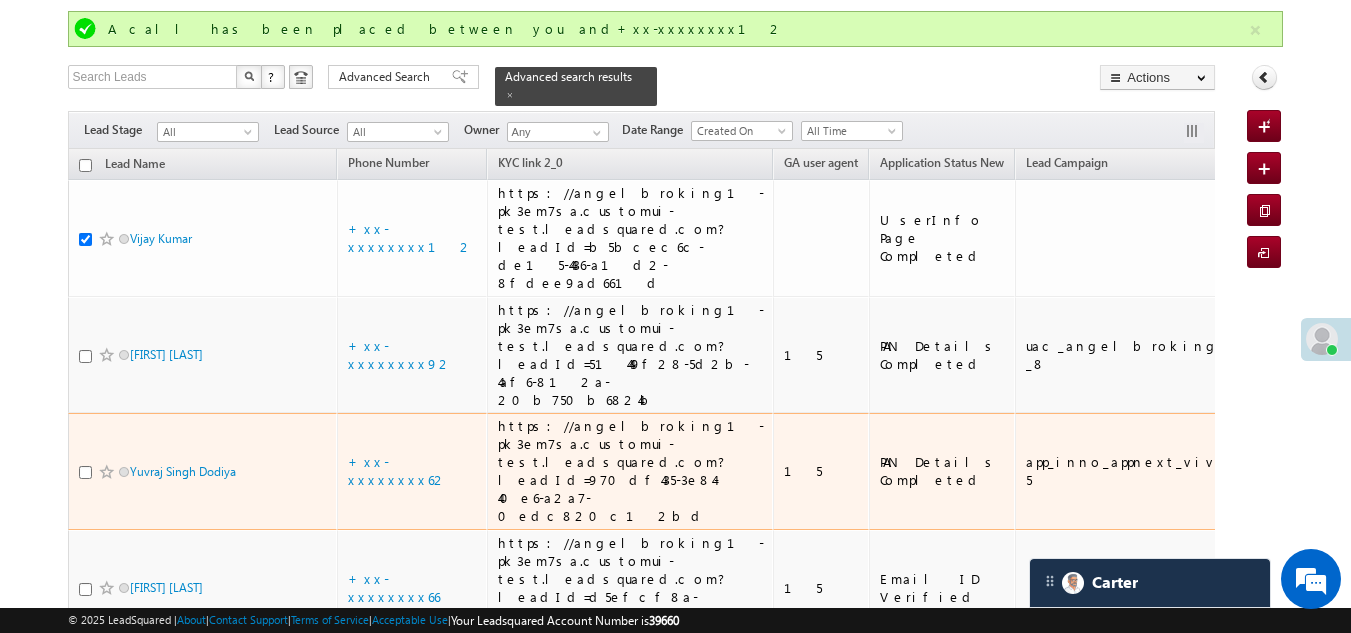 scroll, scrollTop: 300, scrollLeft: 0, axis: vertical 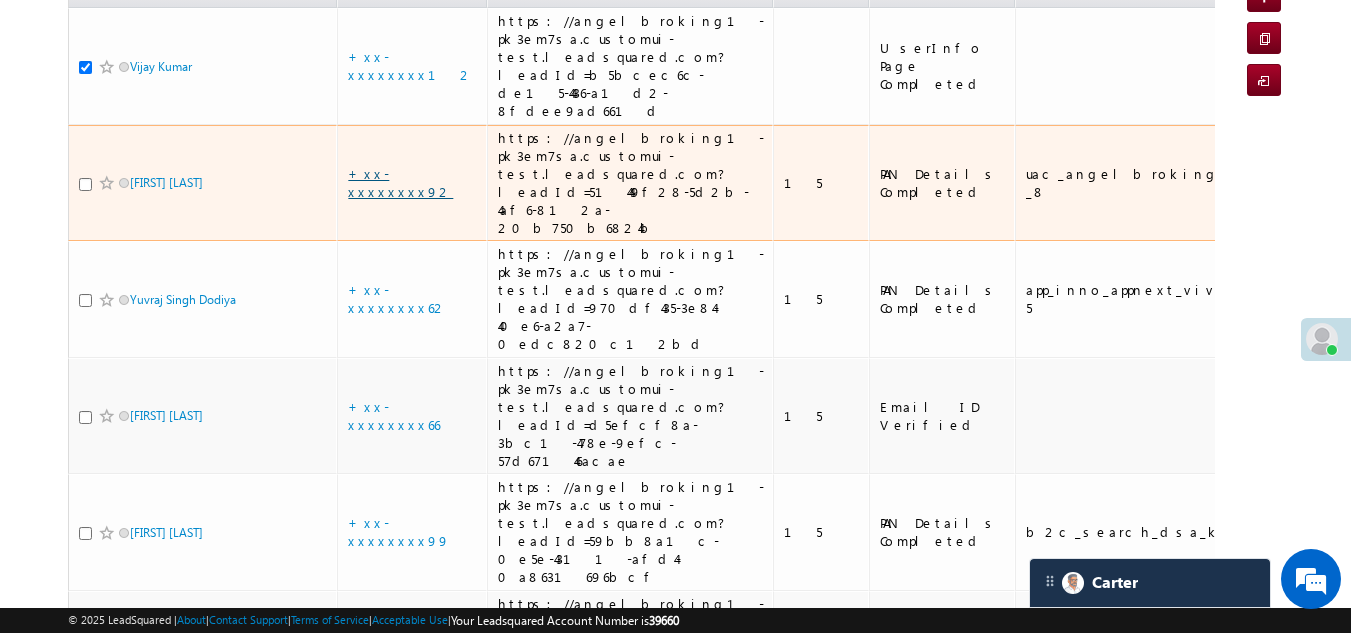 click on "+xx-xxxxxxxx92" at bounding box center [400, 182] 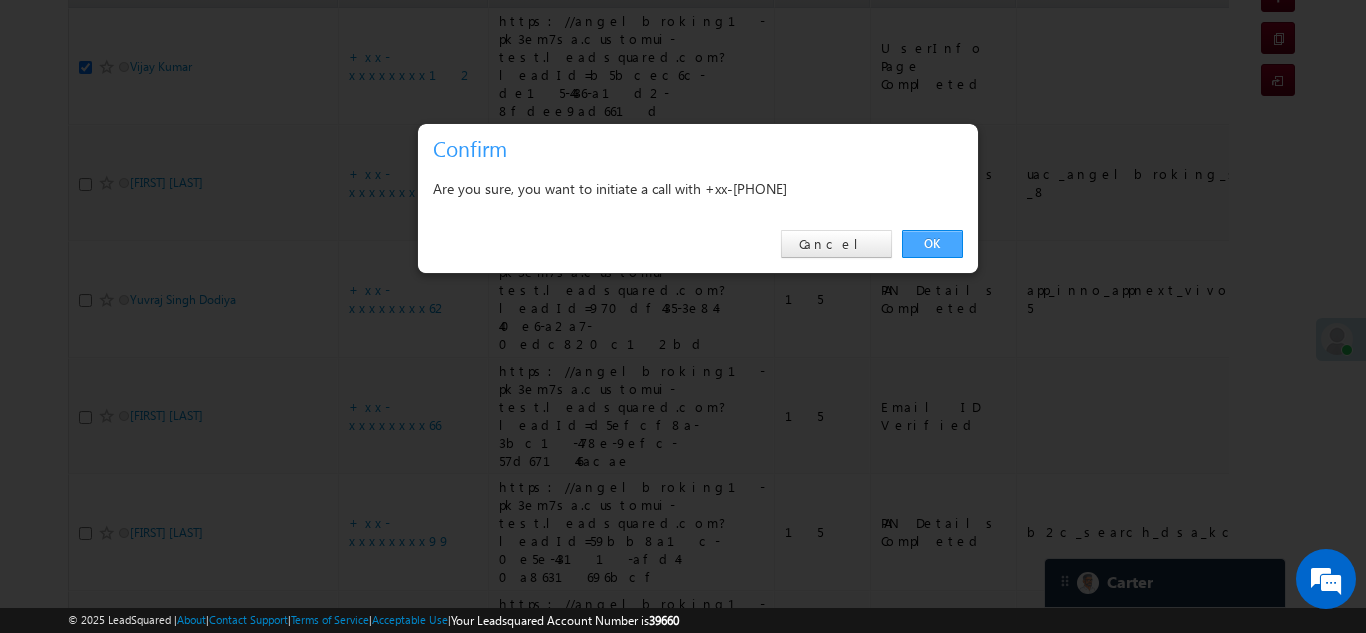click on "OK" at bounding box center (932, 244) 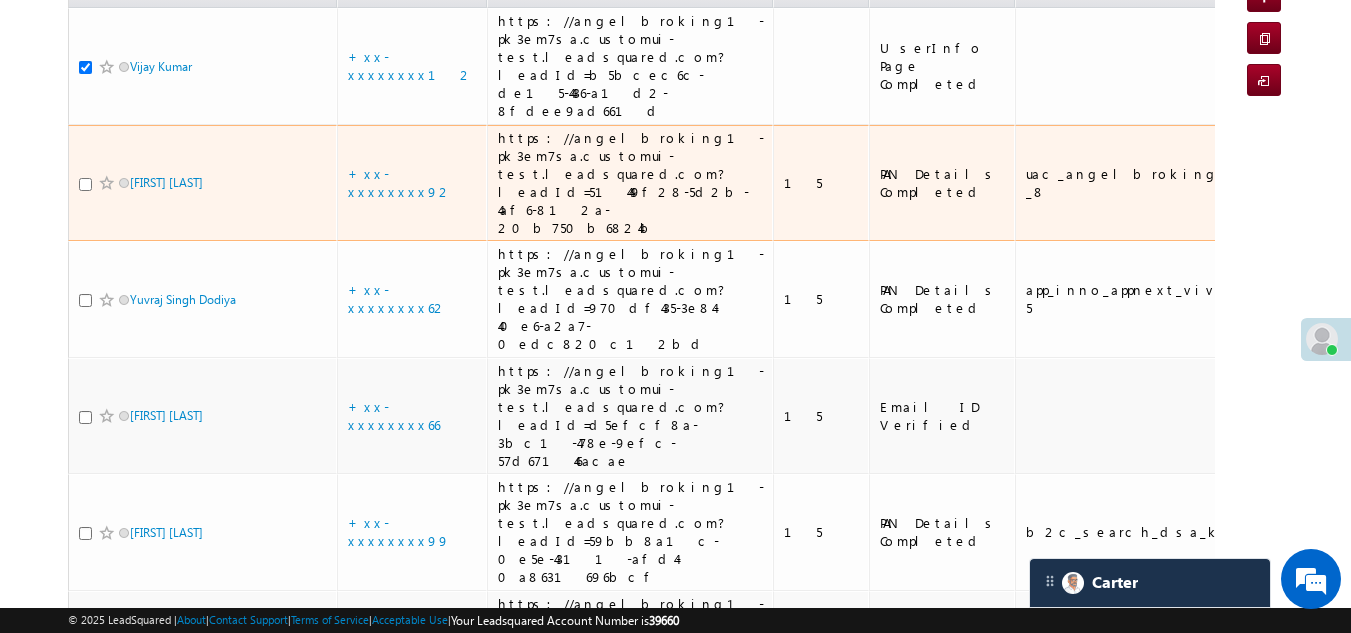 click at bounding box center (85, 184) 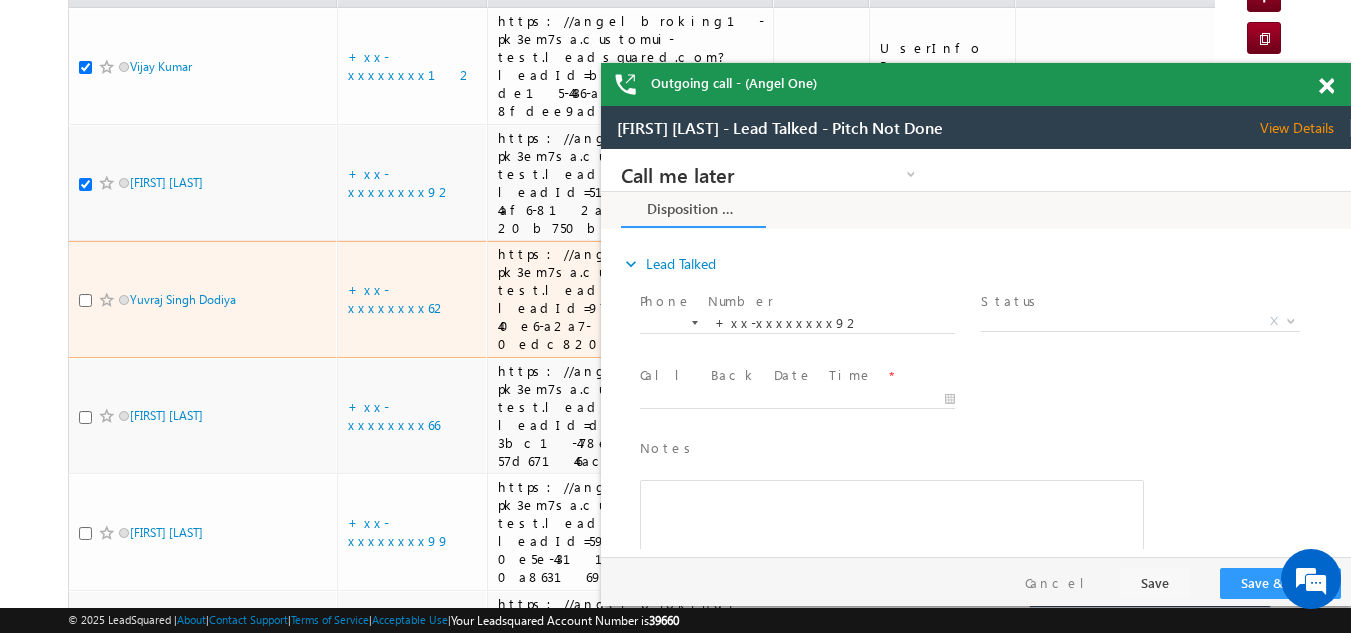scroll, scrollTop: 0, scrollLeft: 0, axis: both 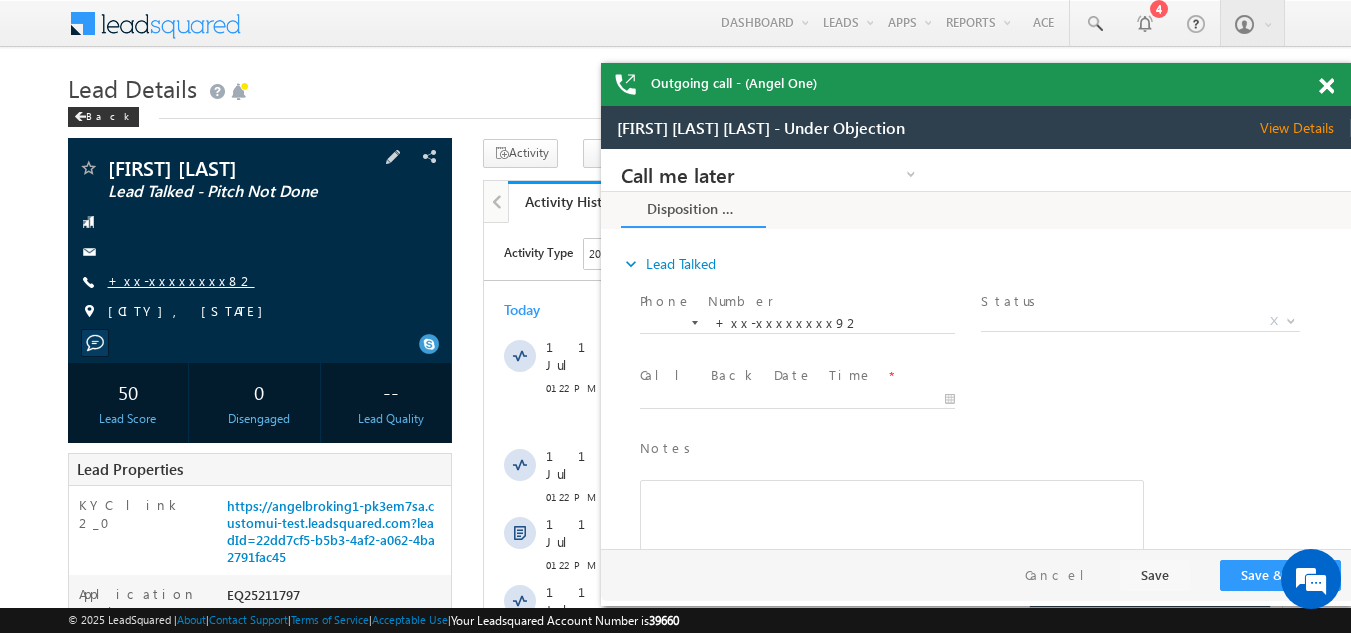 click on "+xx-xxxxxxxx82" at bounding box center (181, 280) 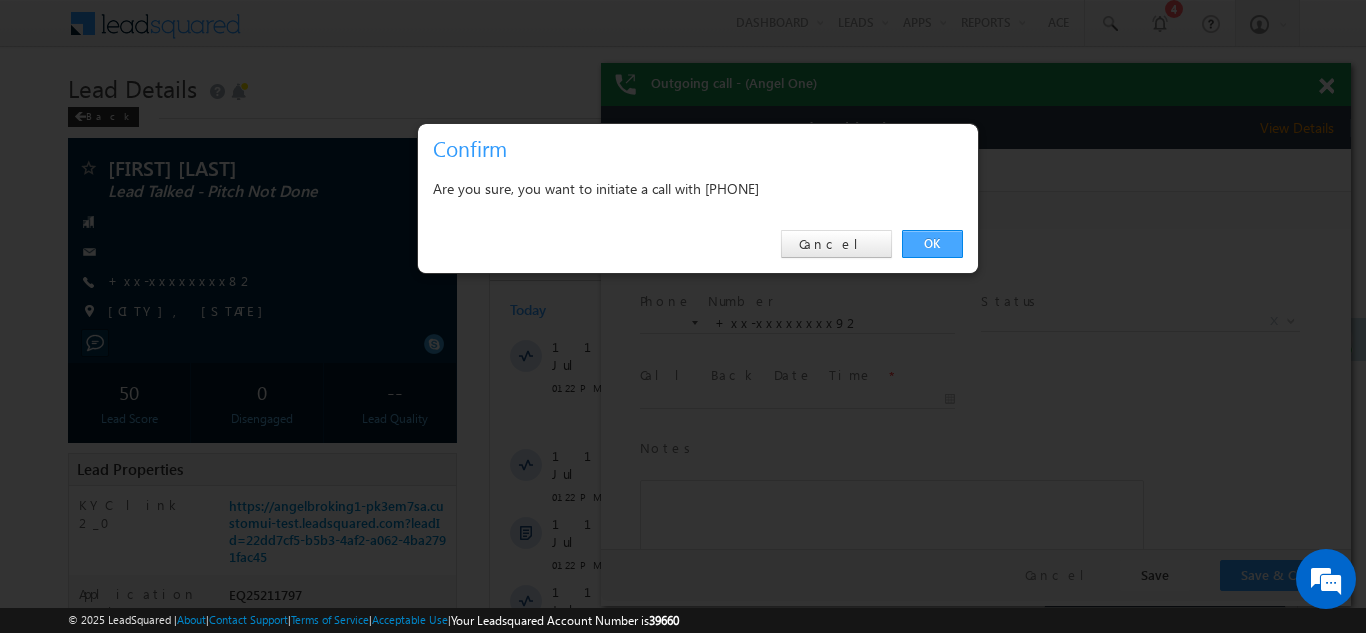 click on "OK" at bounding box center [932, 244] 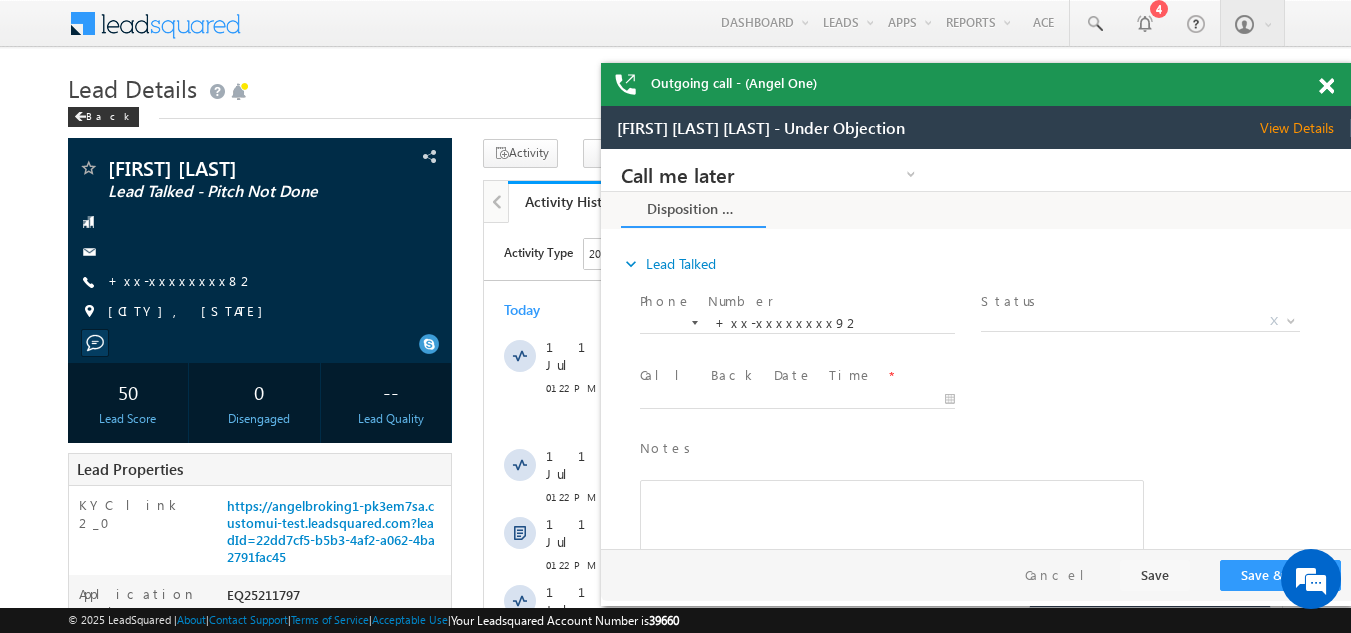 click at bounding box center (1326, 86) 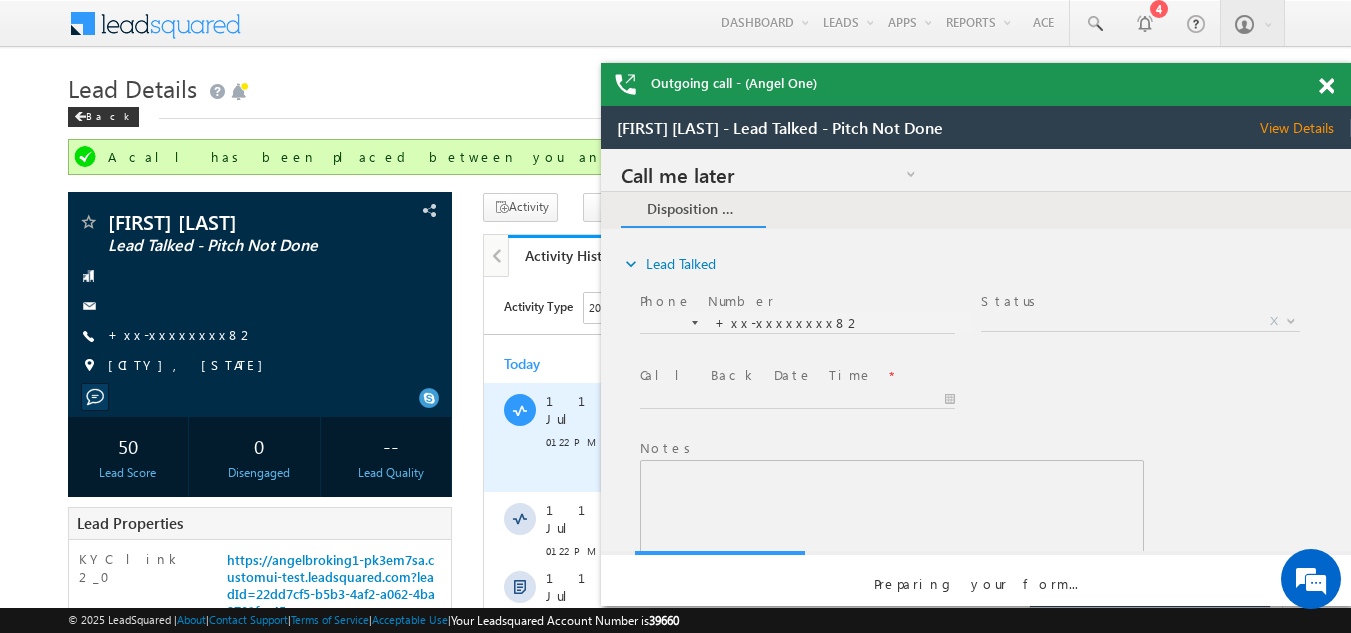 scroll, scrollTop: 0, scrollLeft: 0, axis: both 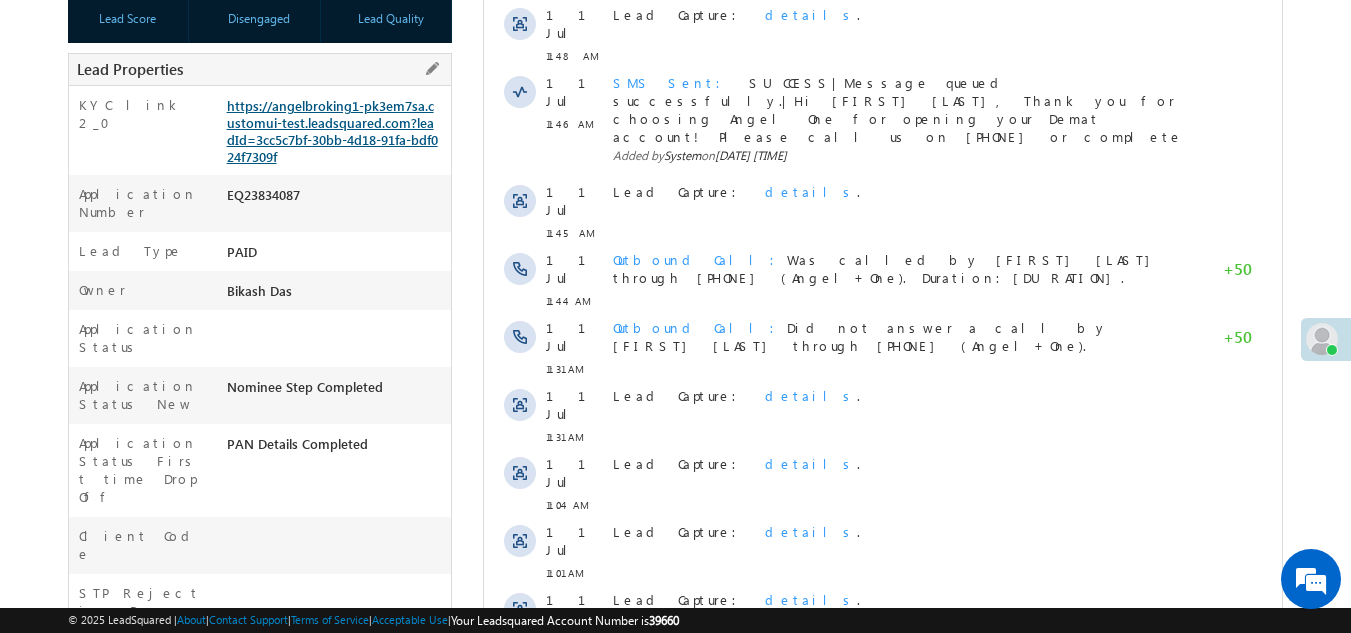 click on "https://angelbroking1-pk3em7sa.customui-test.leadsquared.com?leadId=3cc5c7bf-30bb-4d18-91fa-bdf024f7309f" at bounding box center [332, 131] 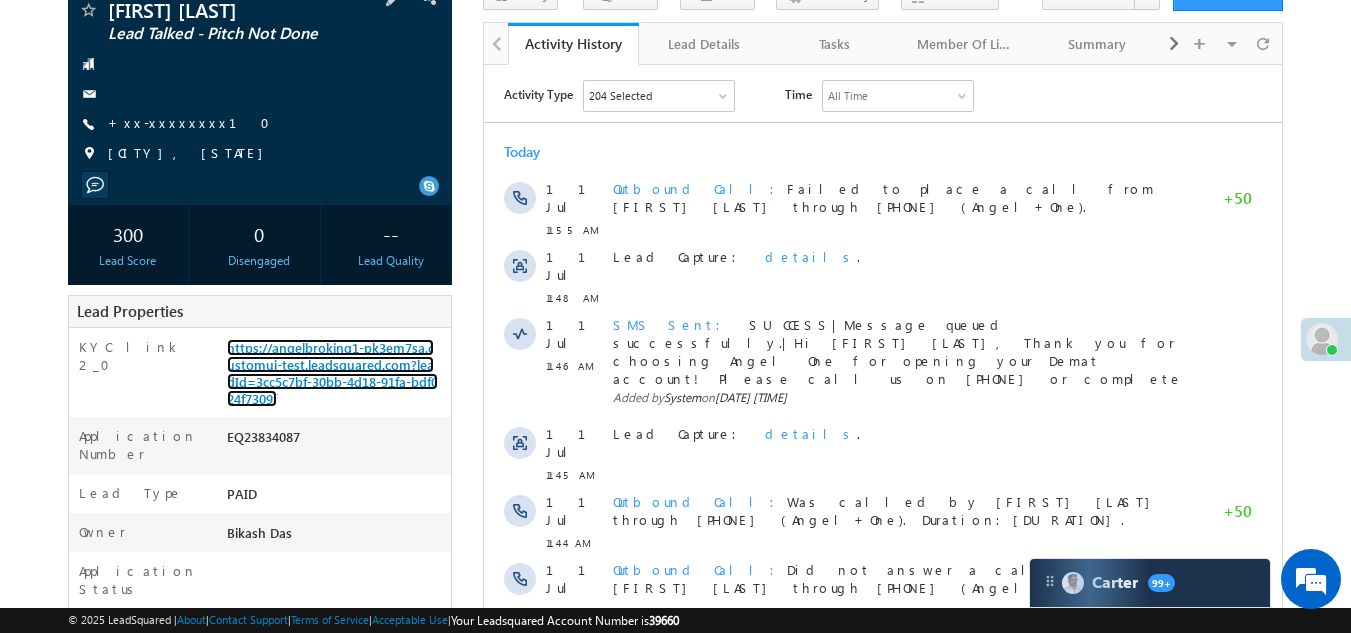 scroll, scrollTop: 0, scrollLeft: 0, axis: both 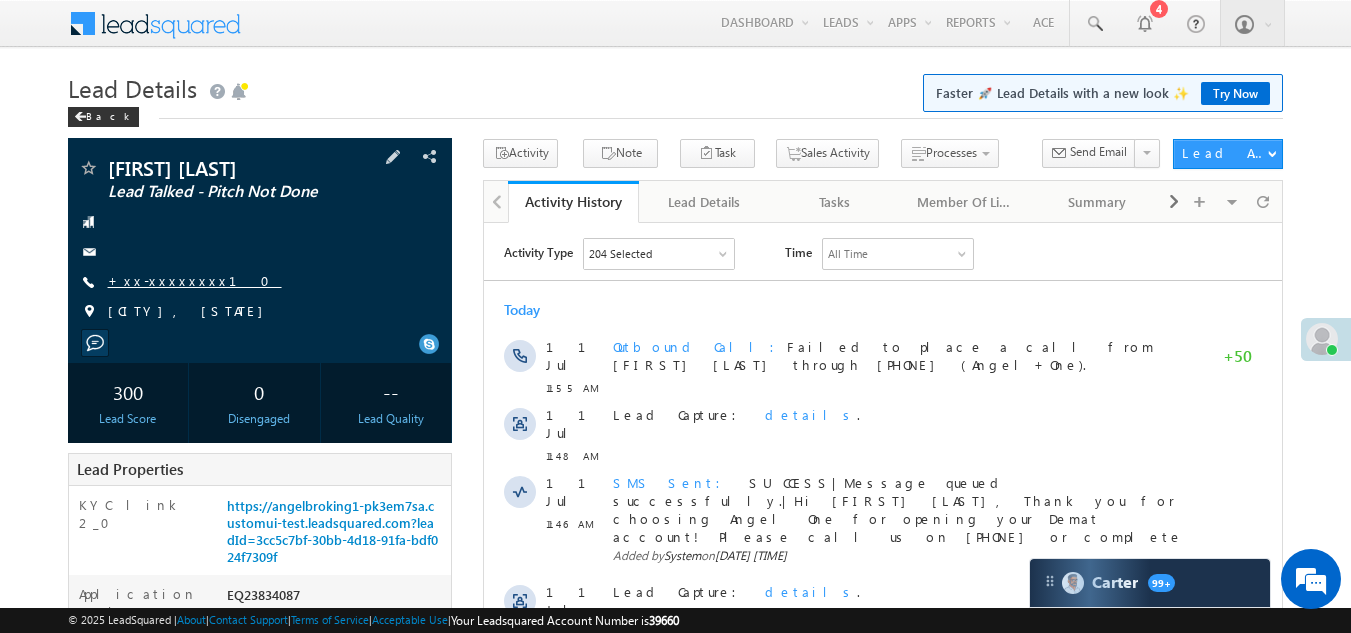 click on "+xx-xxxxxxxx10" at bounding box center [195, 280] 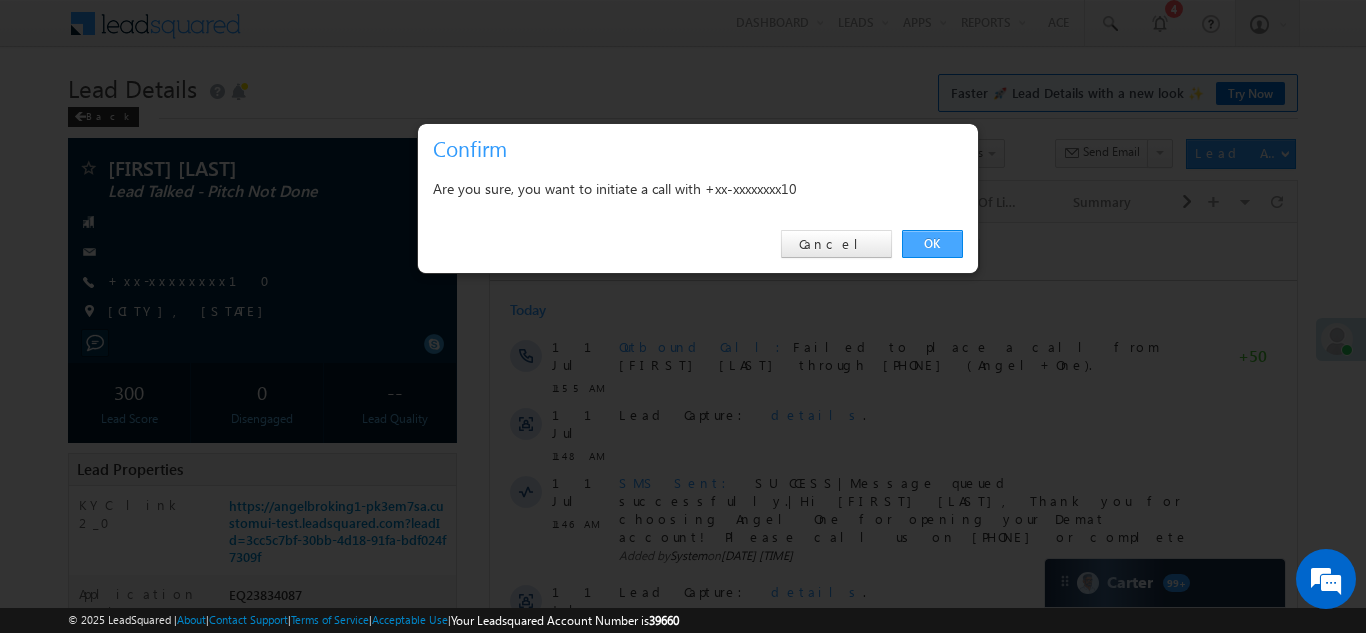 click on "OK" at bounding box center [932, 244] 